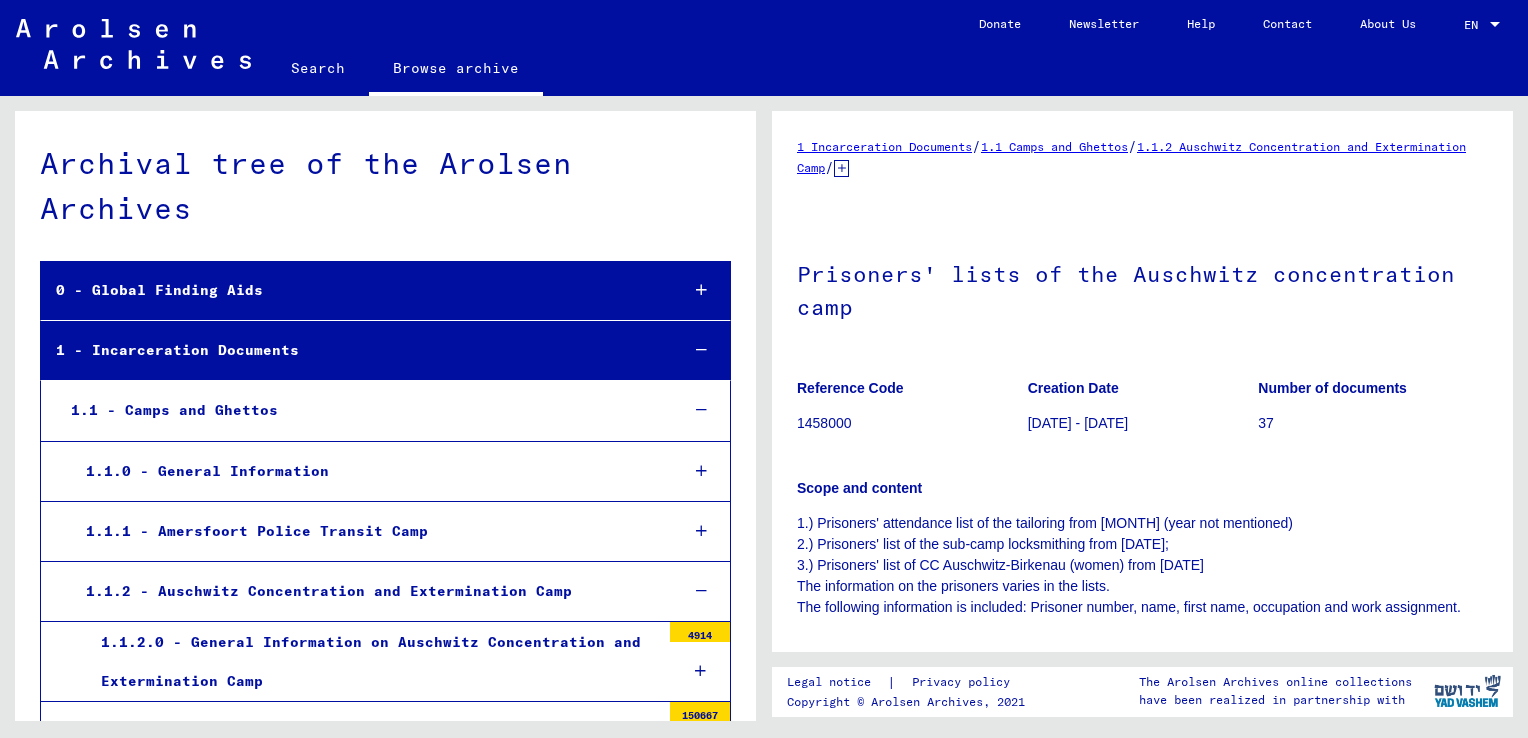 scroll, scrollTop: 0, scrollLeft: 0, axis: both 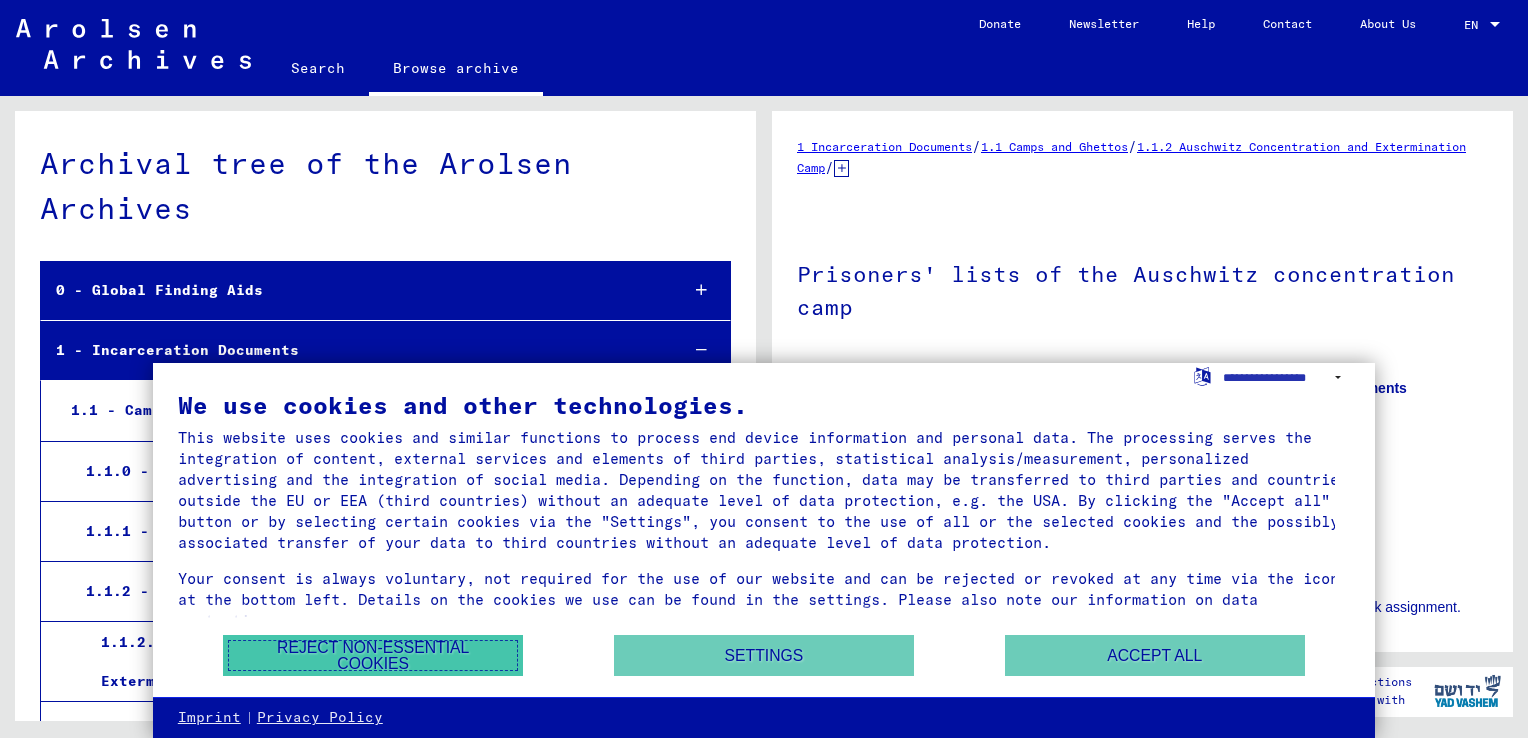 click on "Reject non-essential cookies" at bounding box center (373, 655) 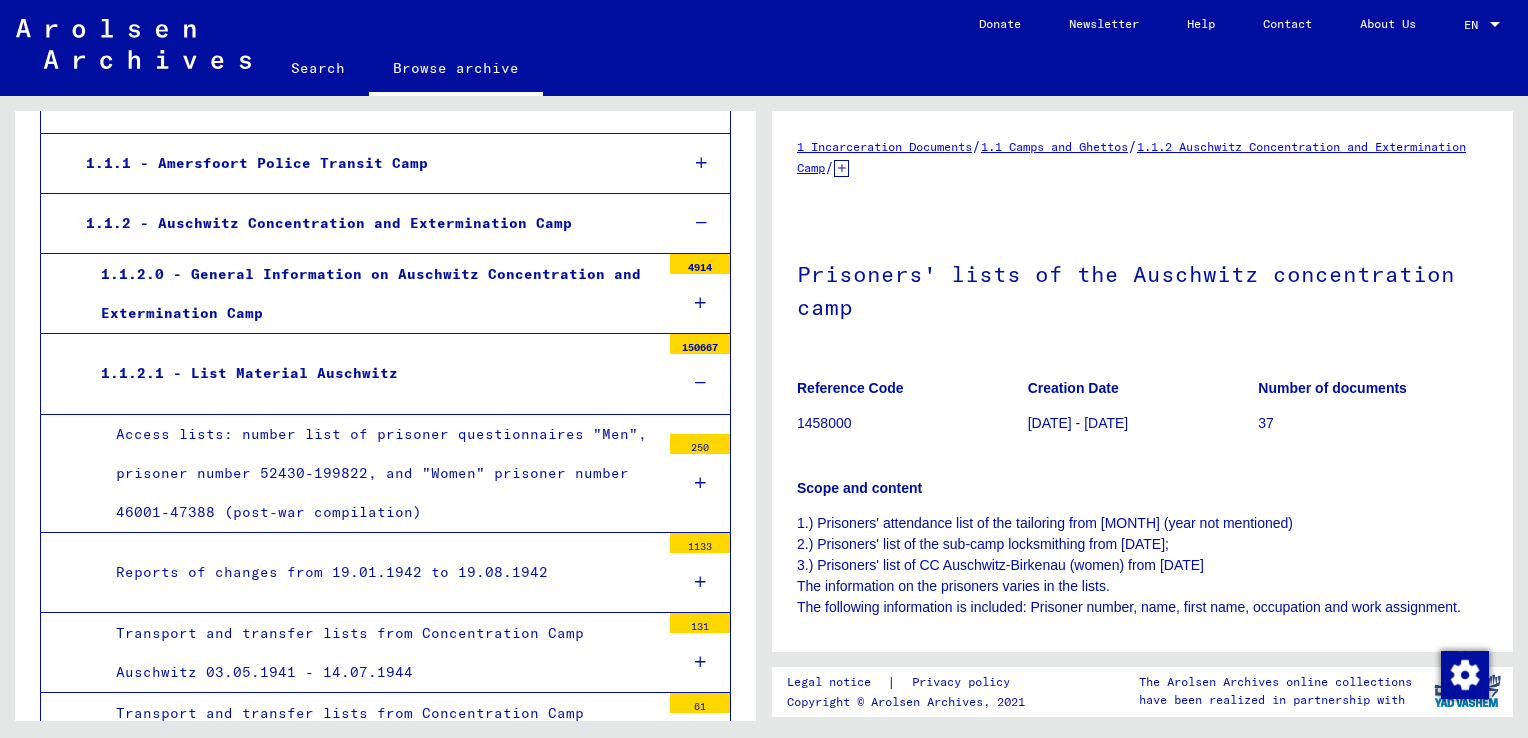 scroll, scrollTop: 399, scrollLeft: 0, axis: vertical 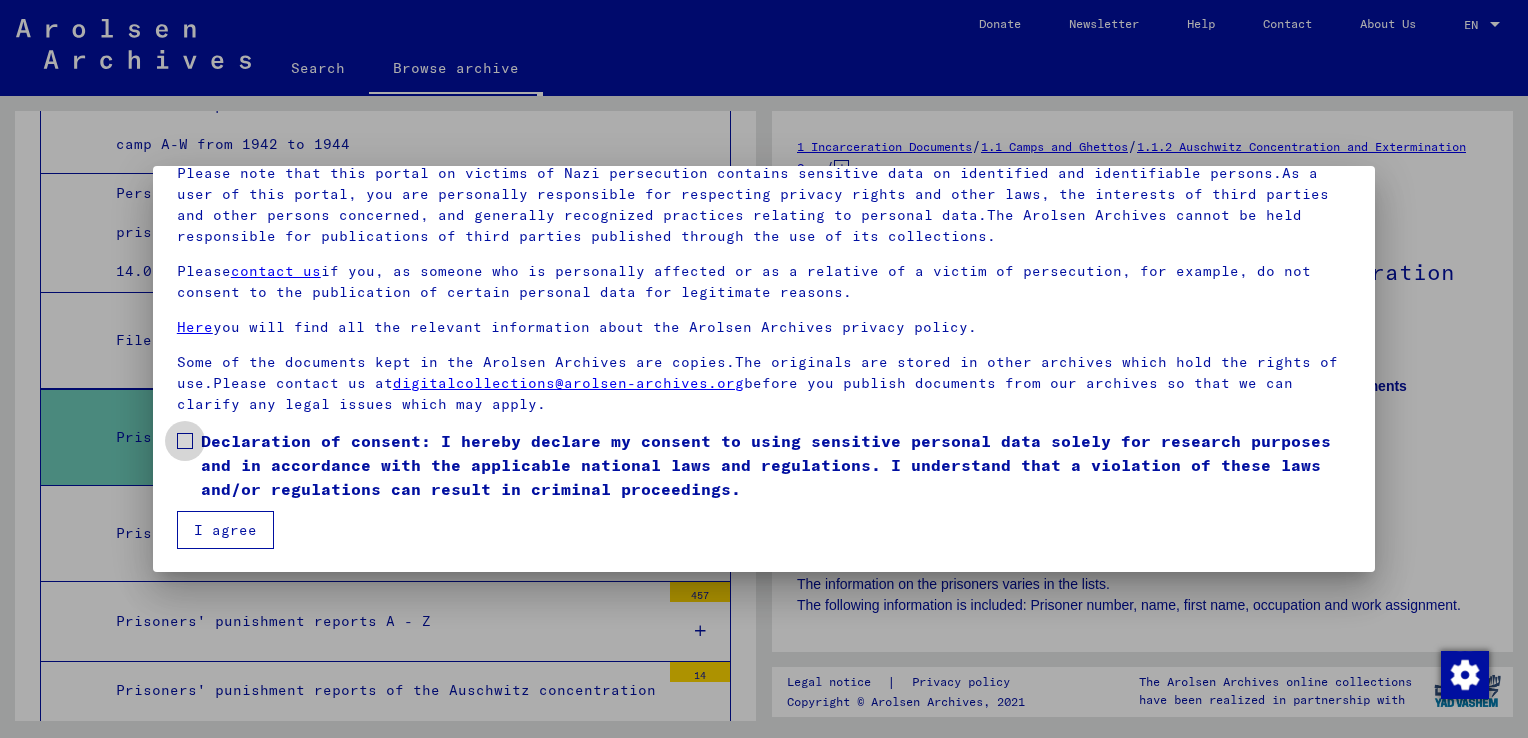 click at bounding box center (185, 441) 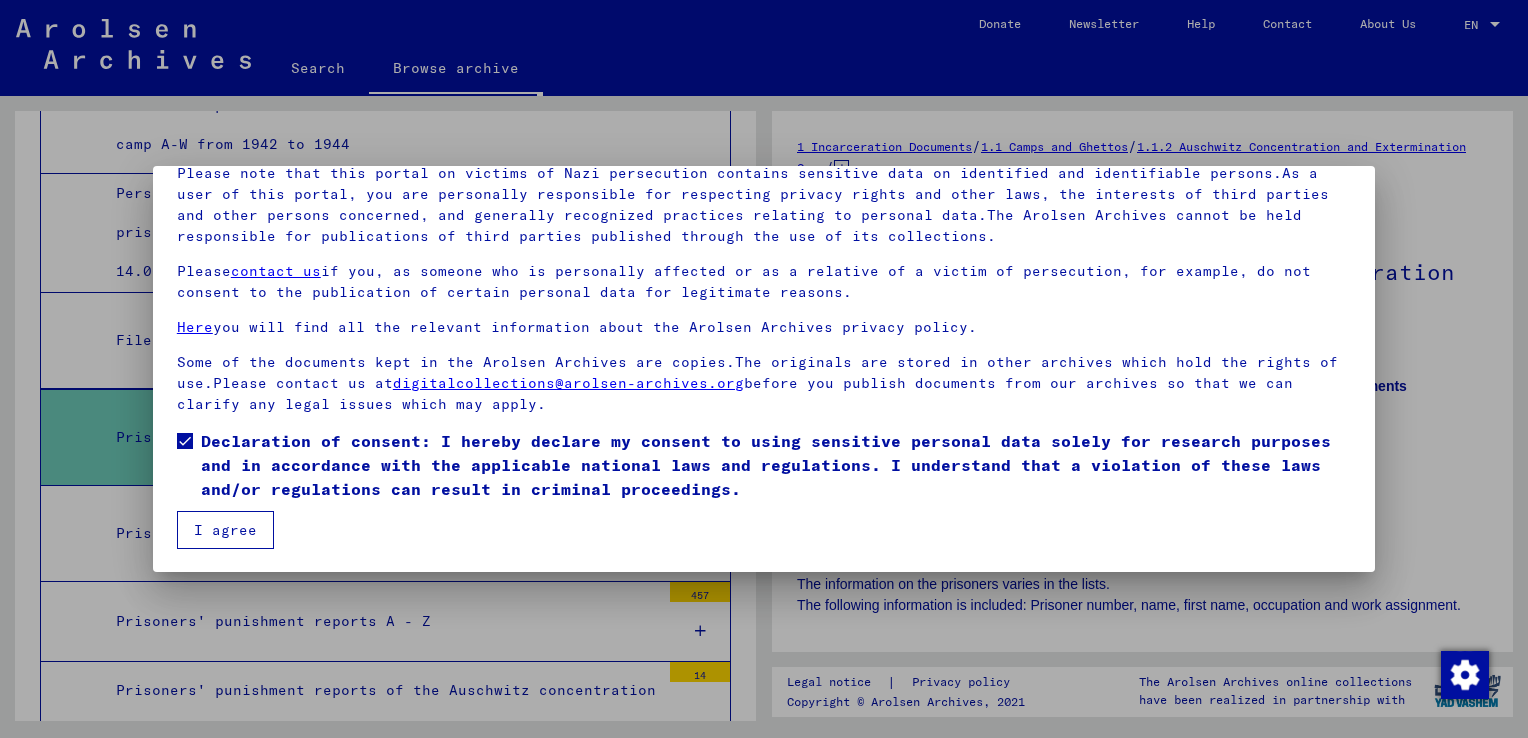 click on "I agree" at bounding box center [225, 530] 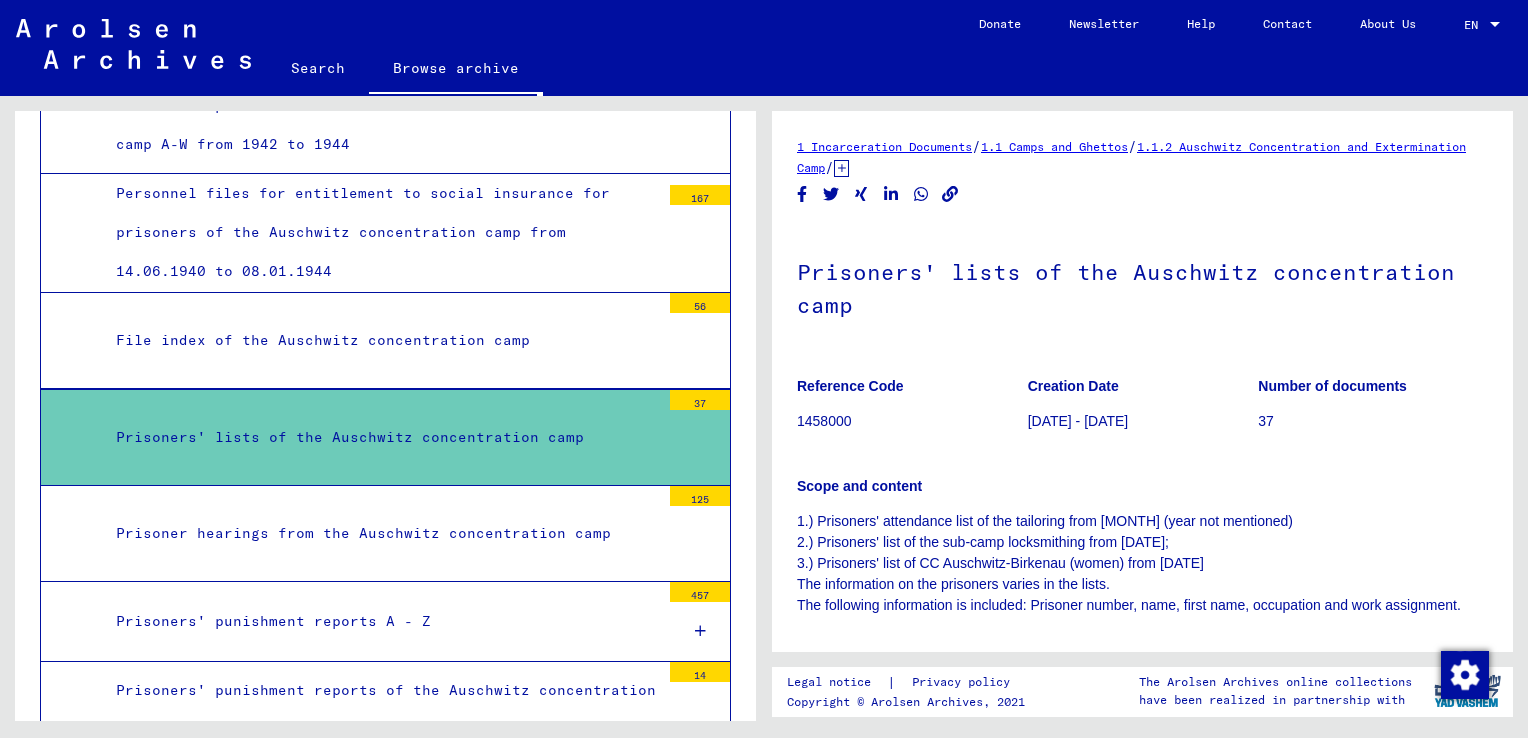 click on "Prisoners' lists of the Auschwitz concentration camp" at bounding box center (380, 437) 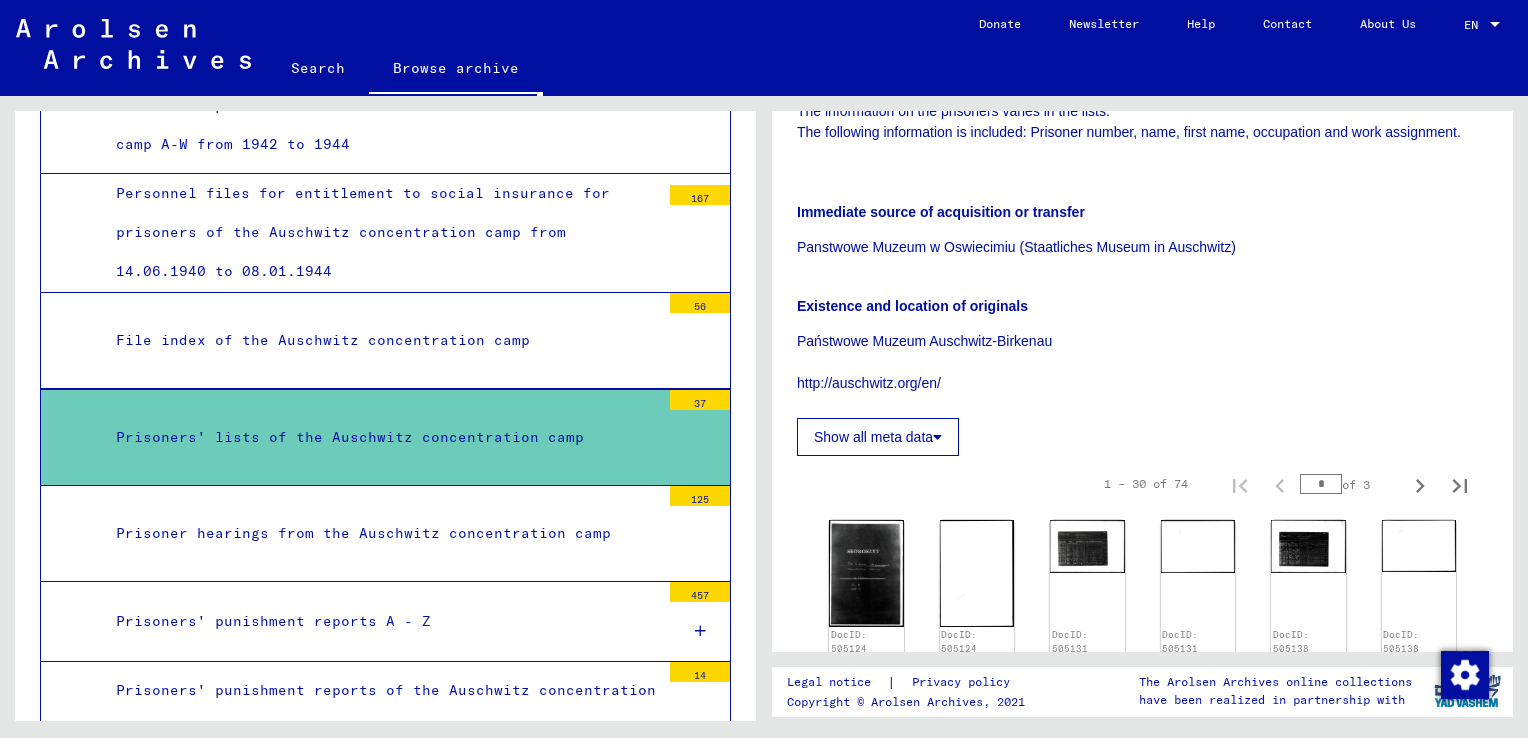 scroll, scrollTop: 947, scrollLeft: 0, axis: vertical 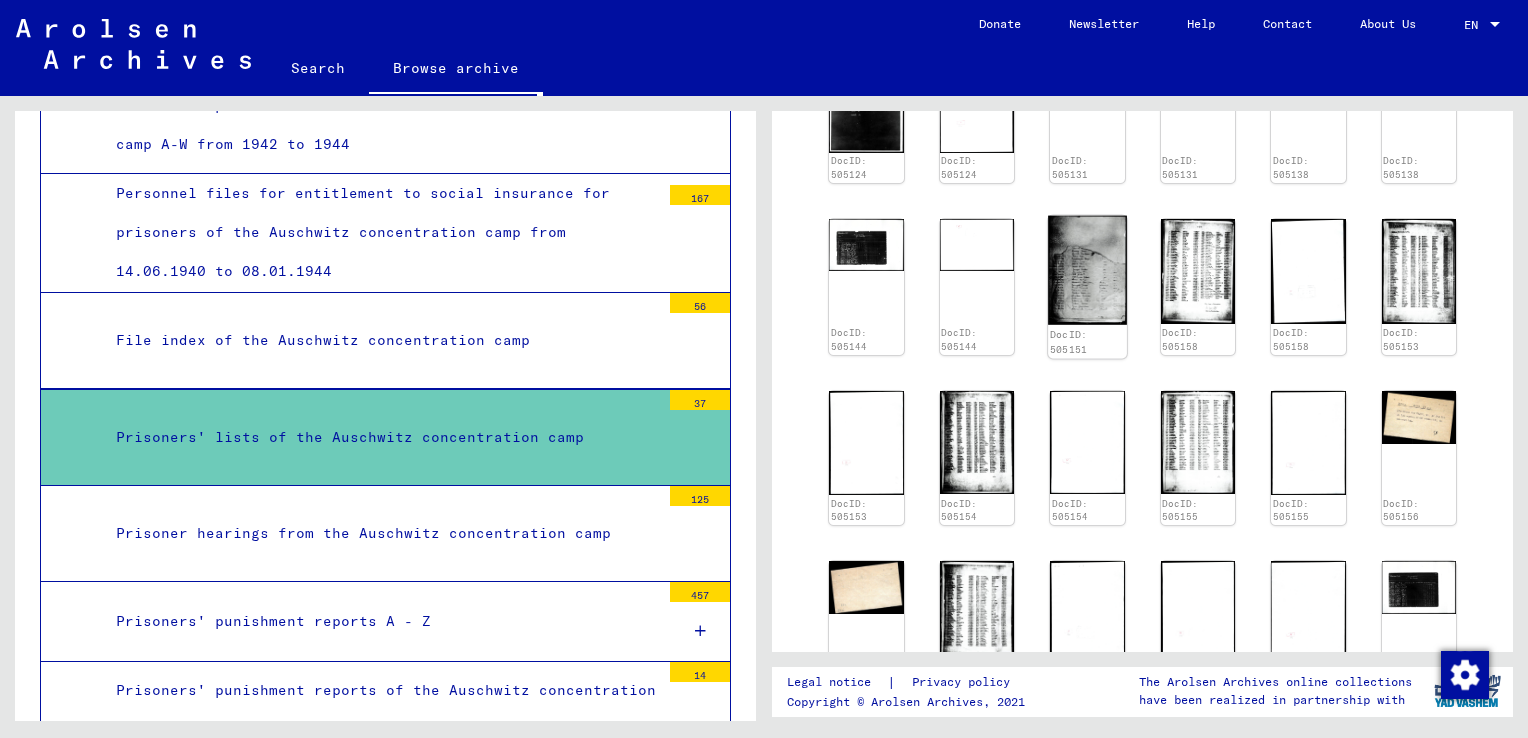 click 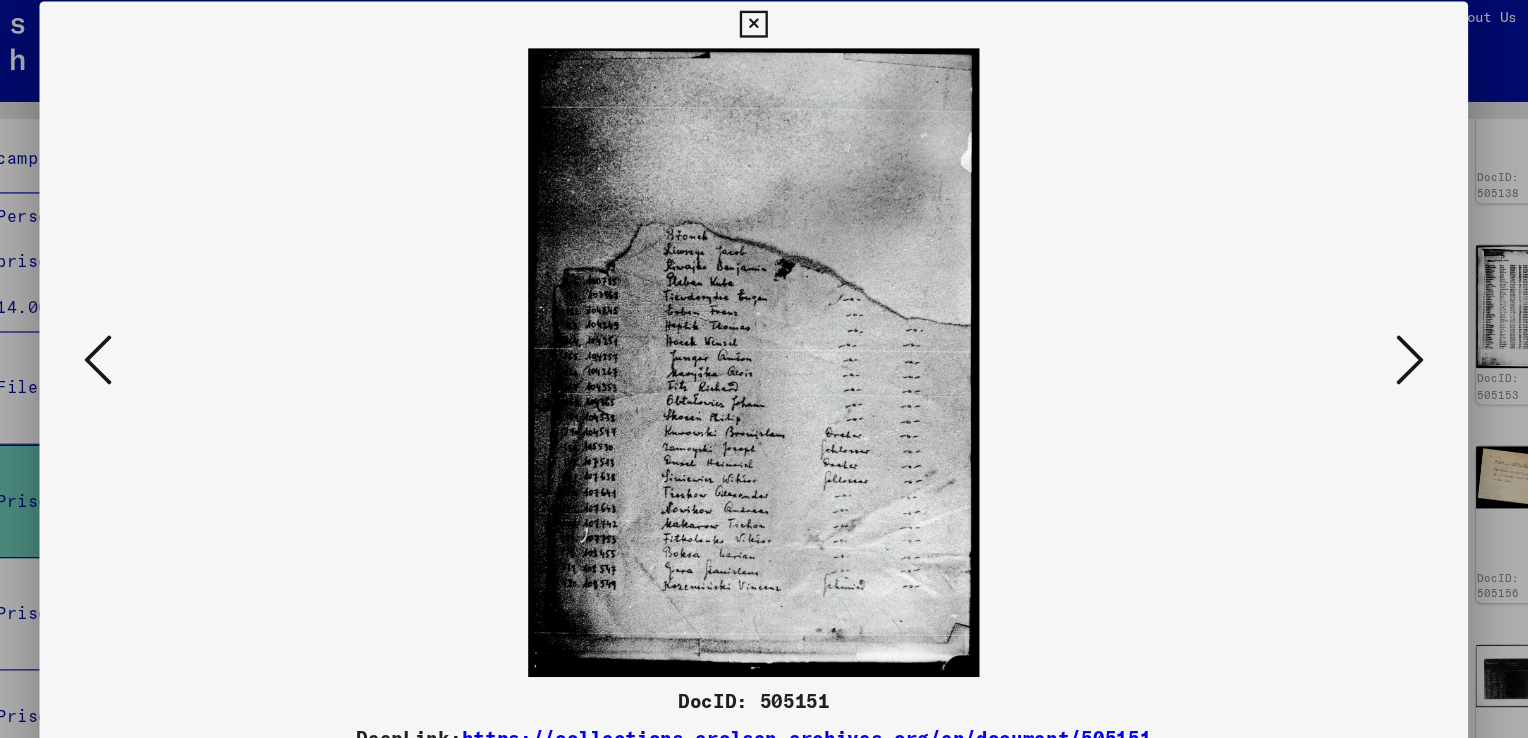 click at bounding box center (1325, 317) 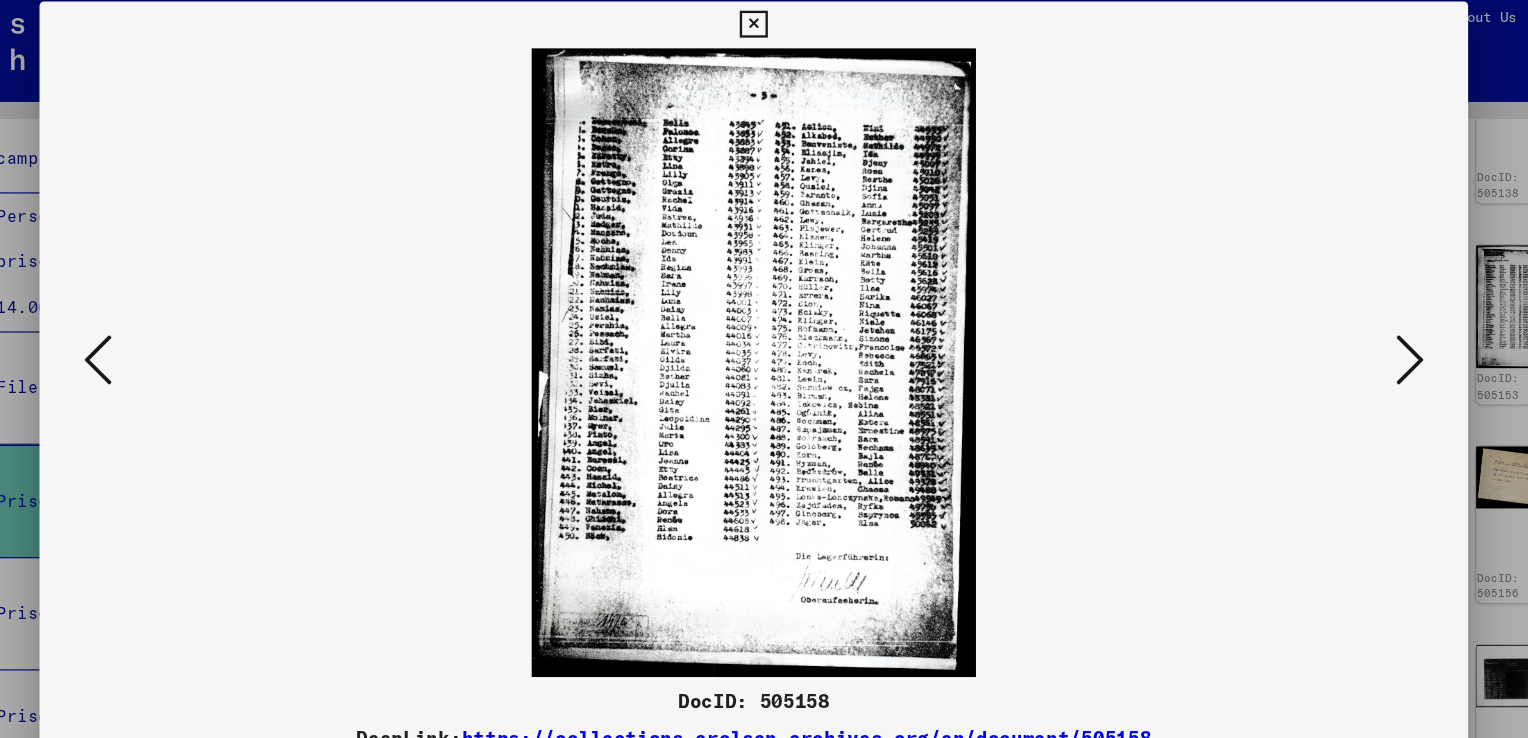 click at bounding box center [764, 319] 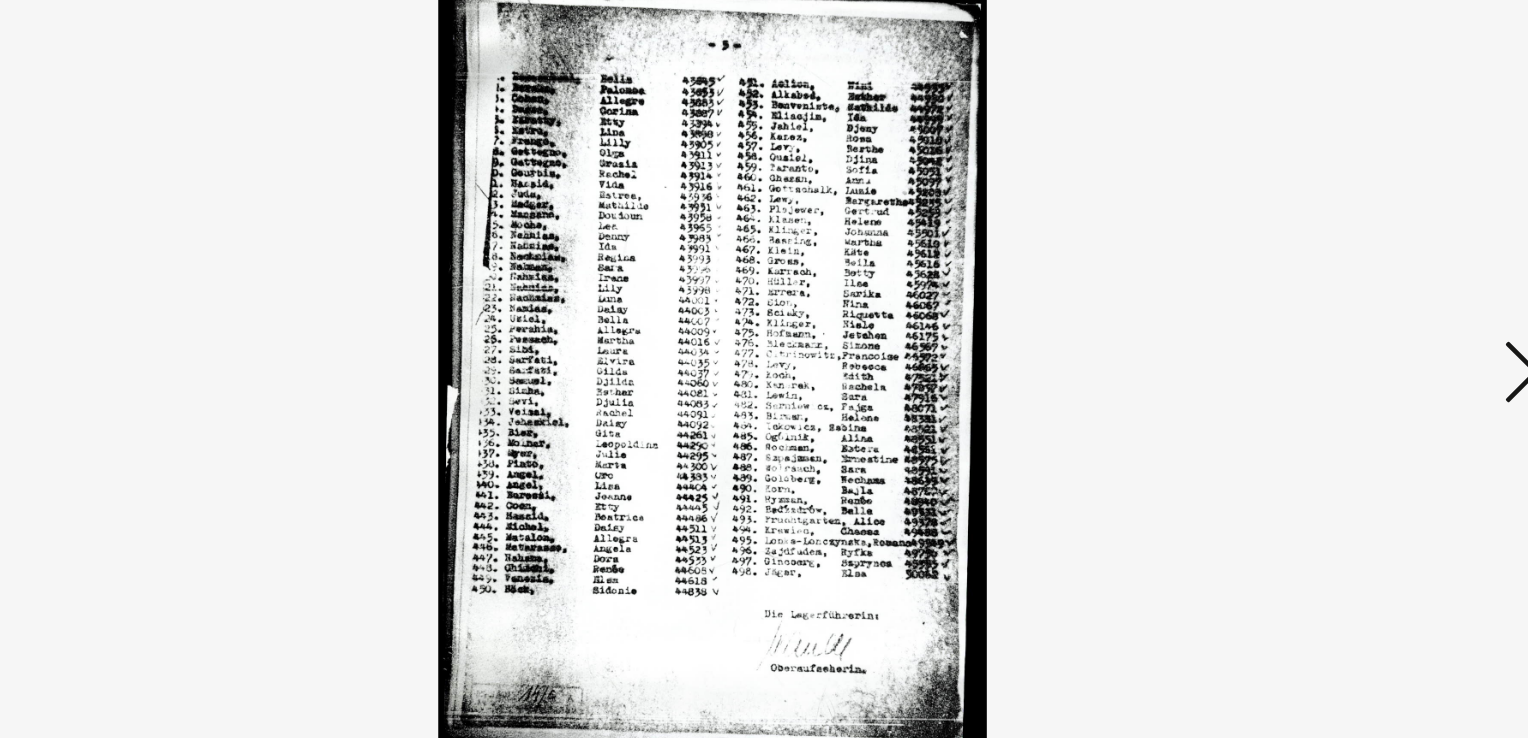 click at bounding box center [1325, 317] 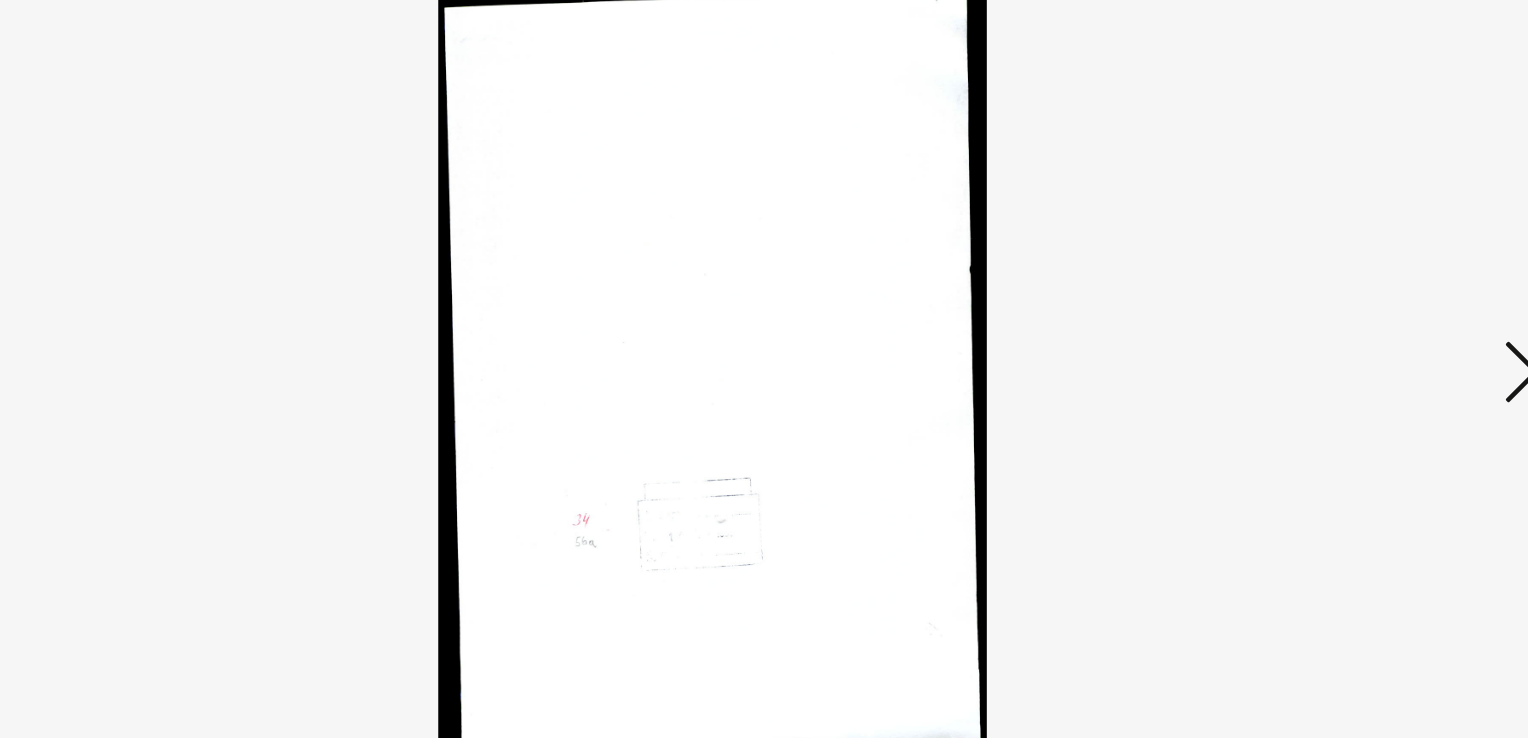 click at bounding box center [1325, 318] 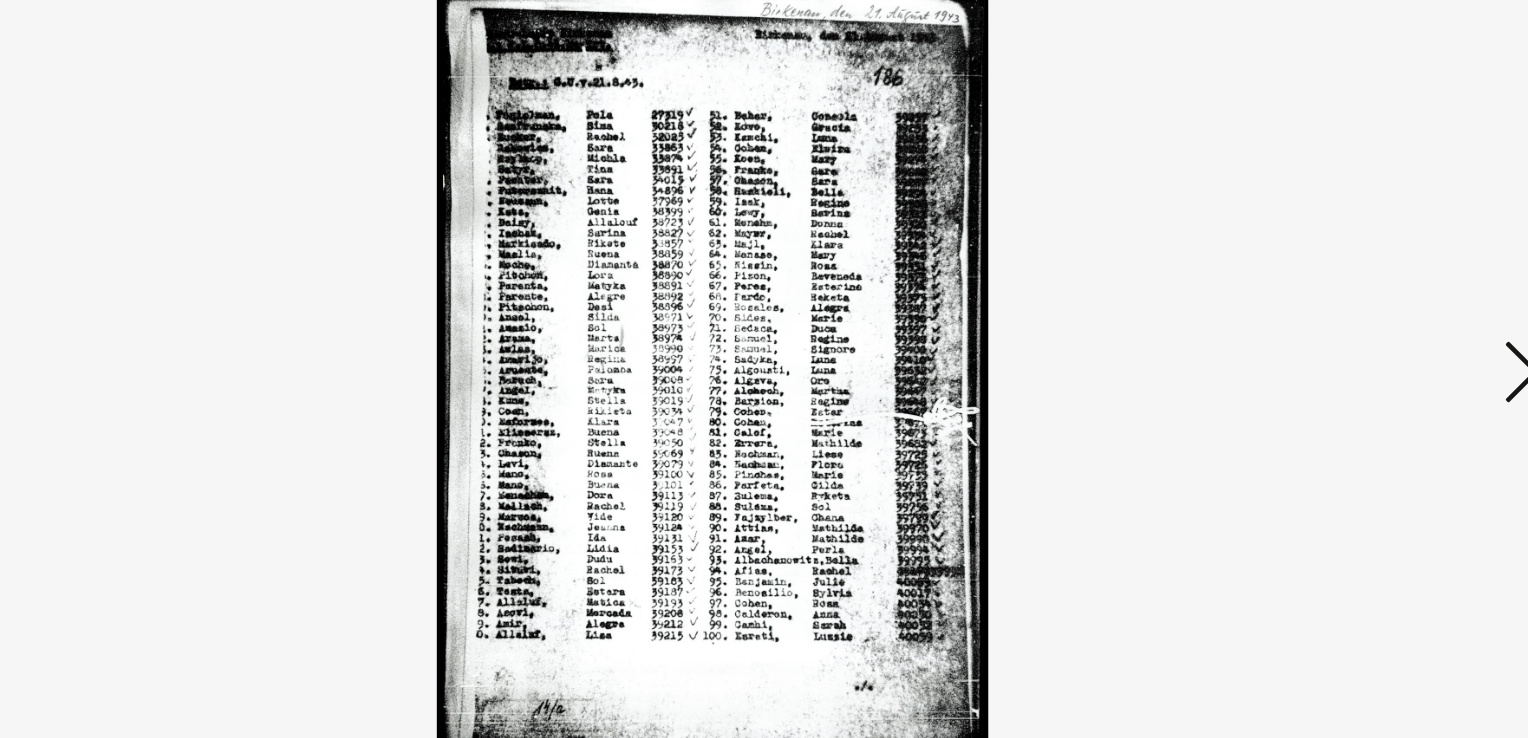 click at bounding box center [1325, 317] 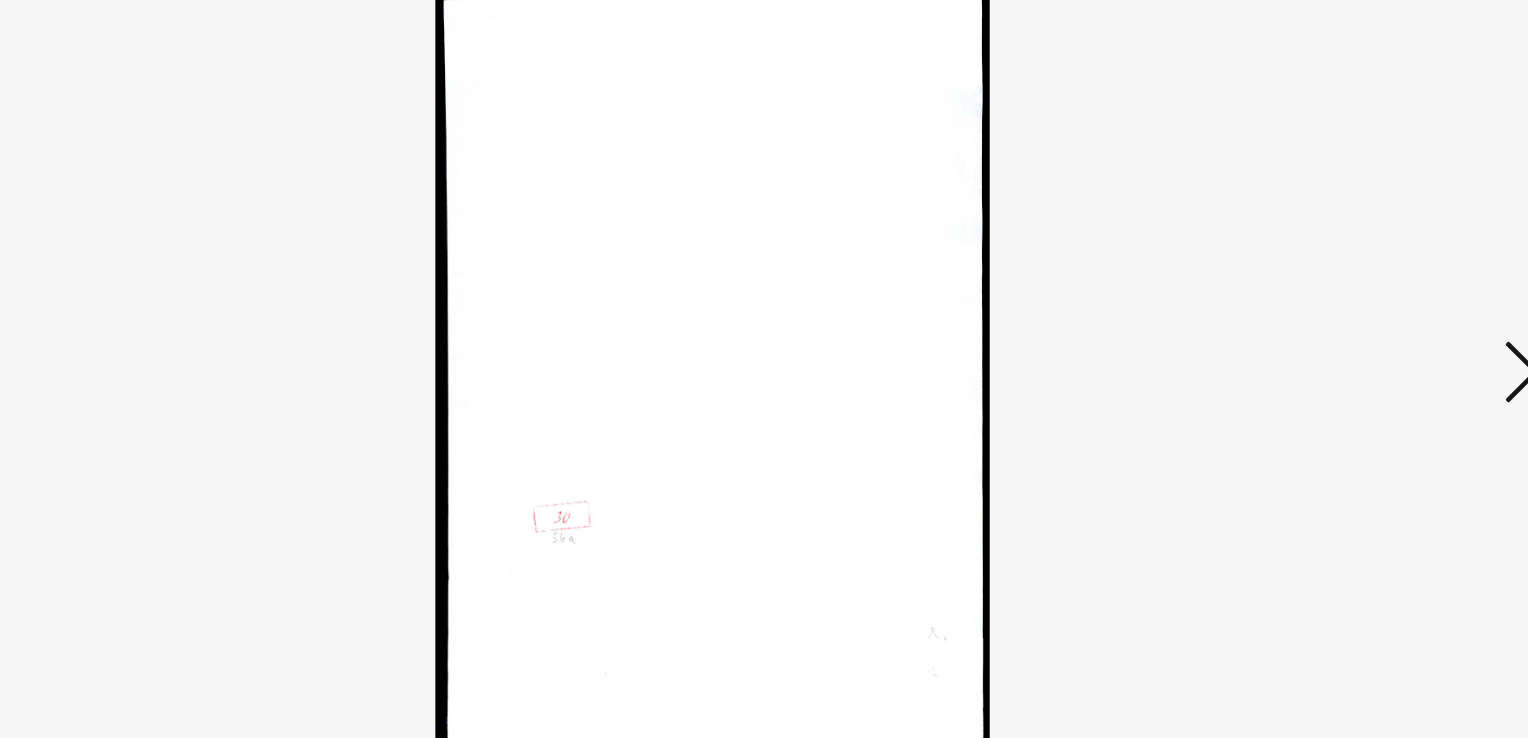click at bounding box center (764, 319) 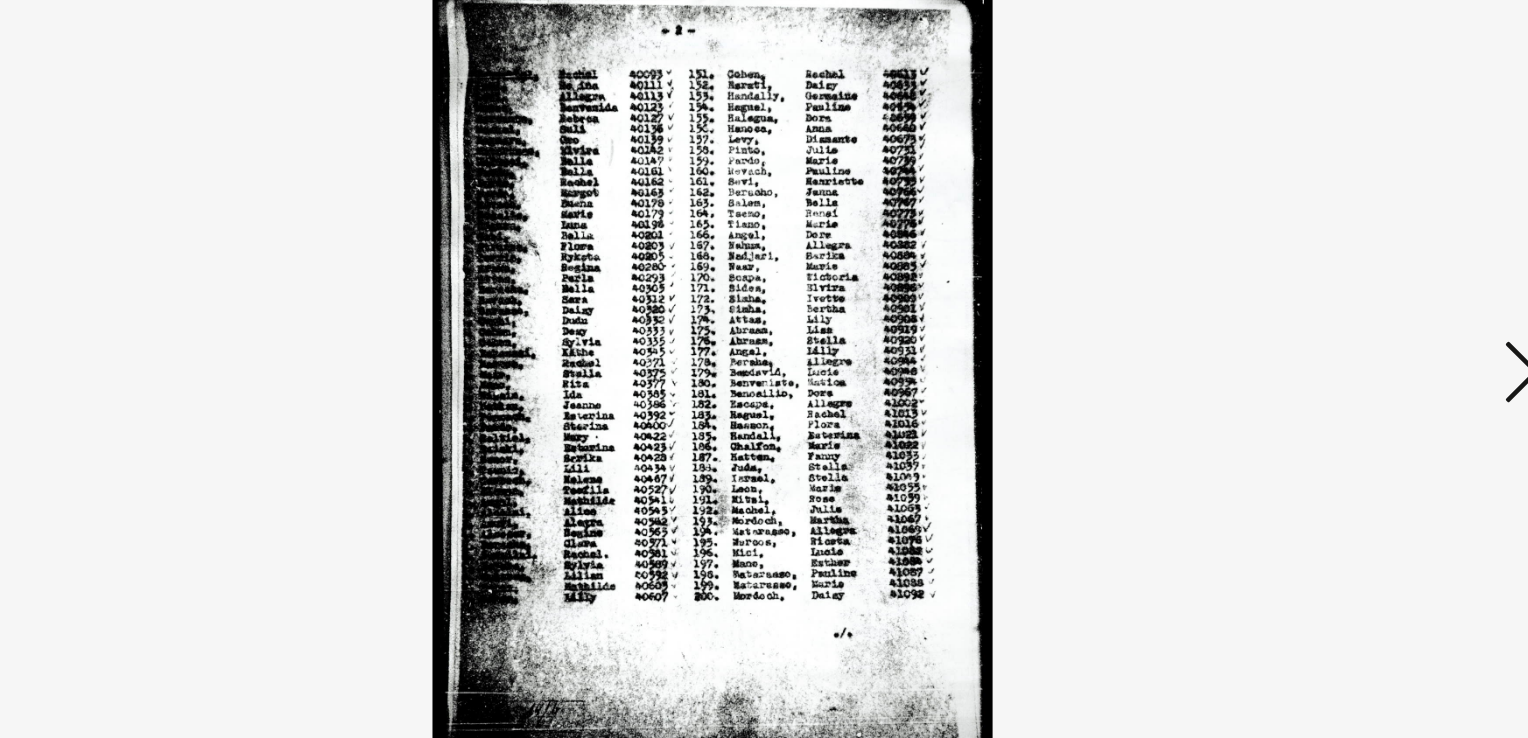 click at bounding box center (1325, 318) 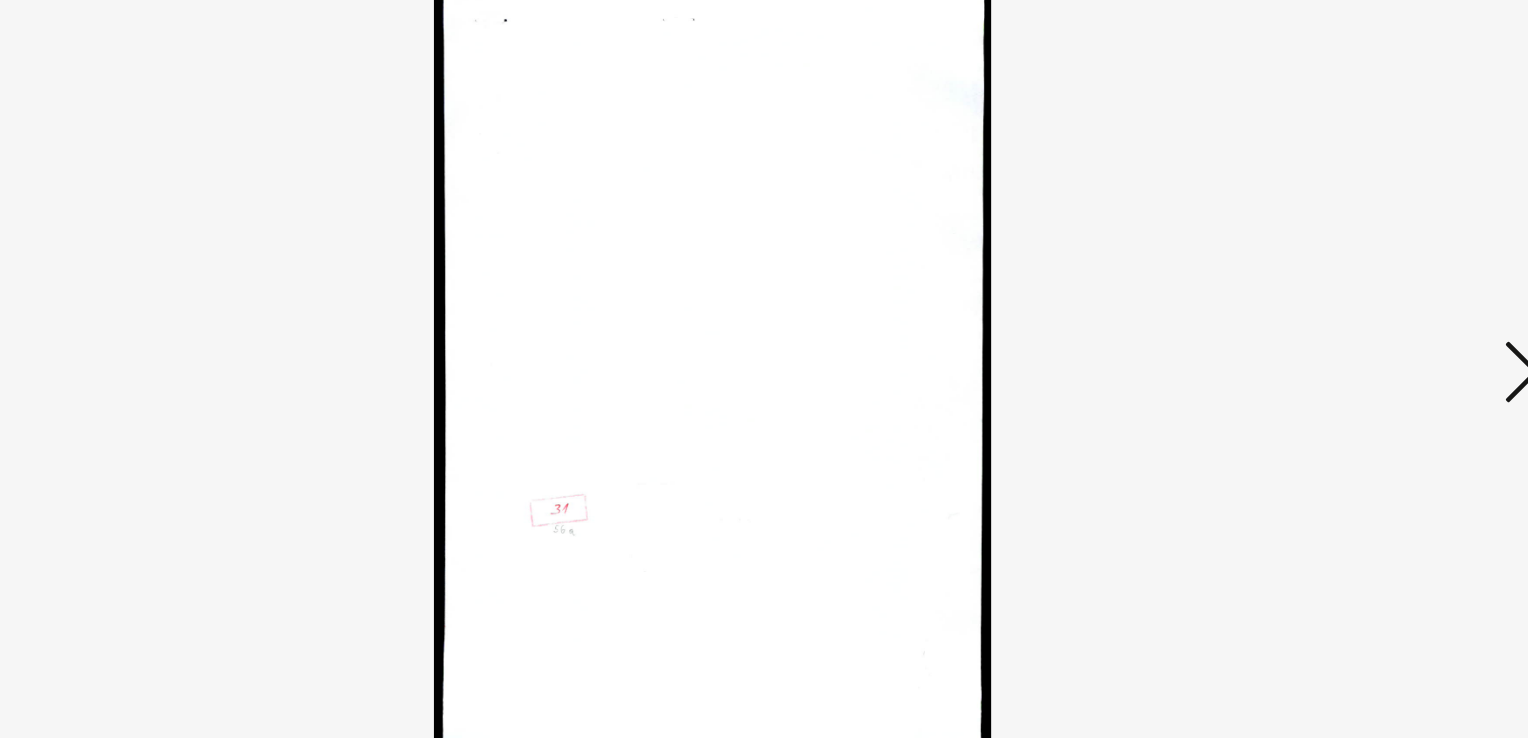 click at bounding box center [1325, 317] 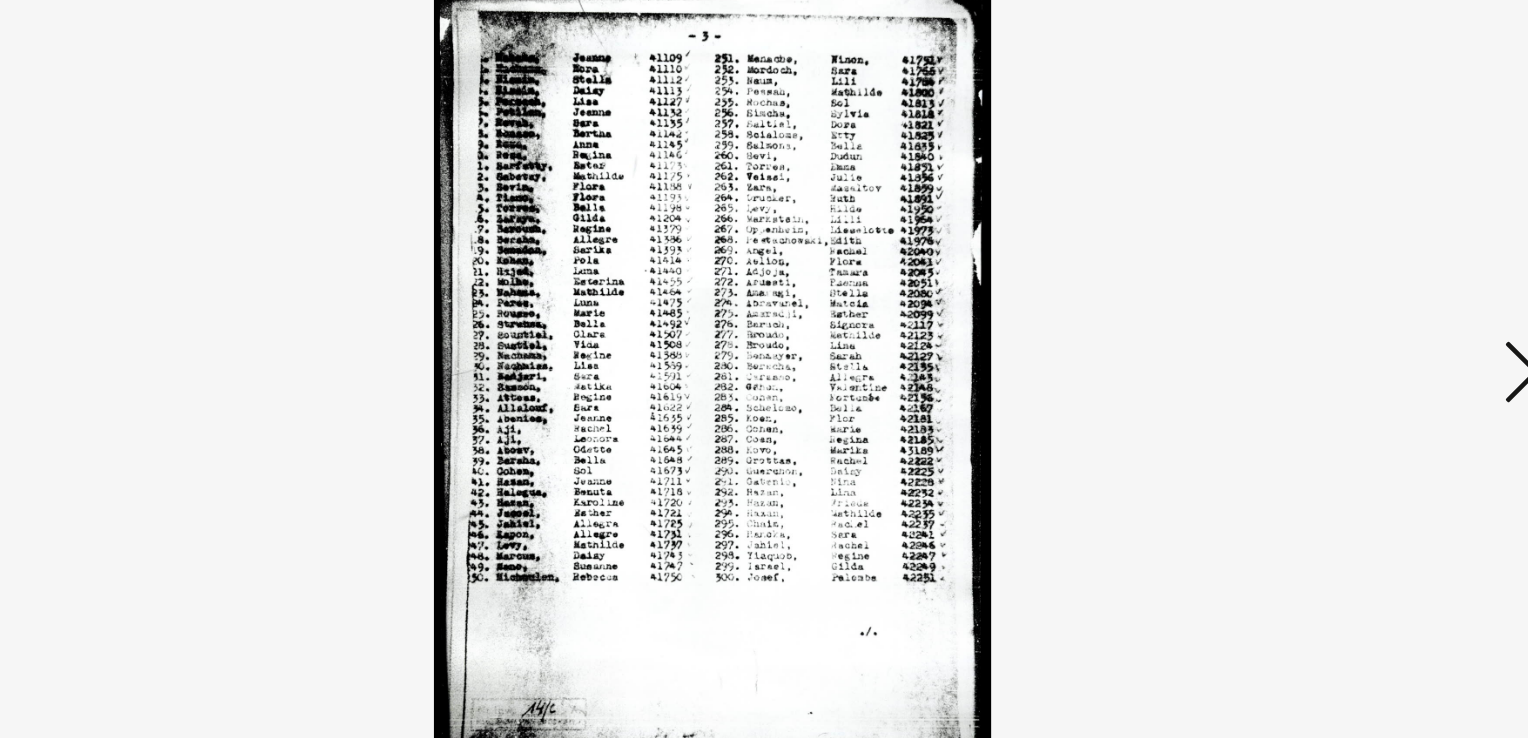 click at bounding box center (1325, 317) 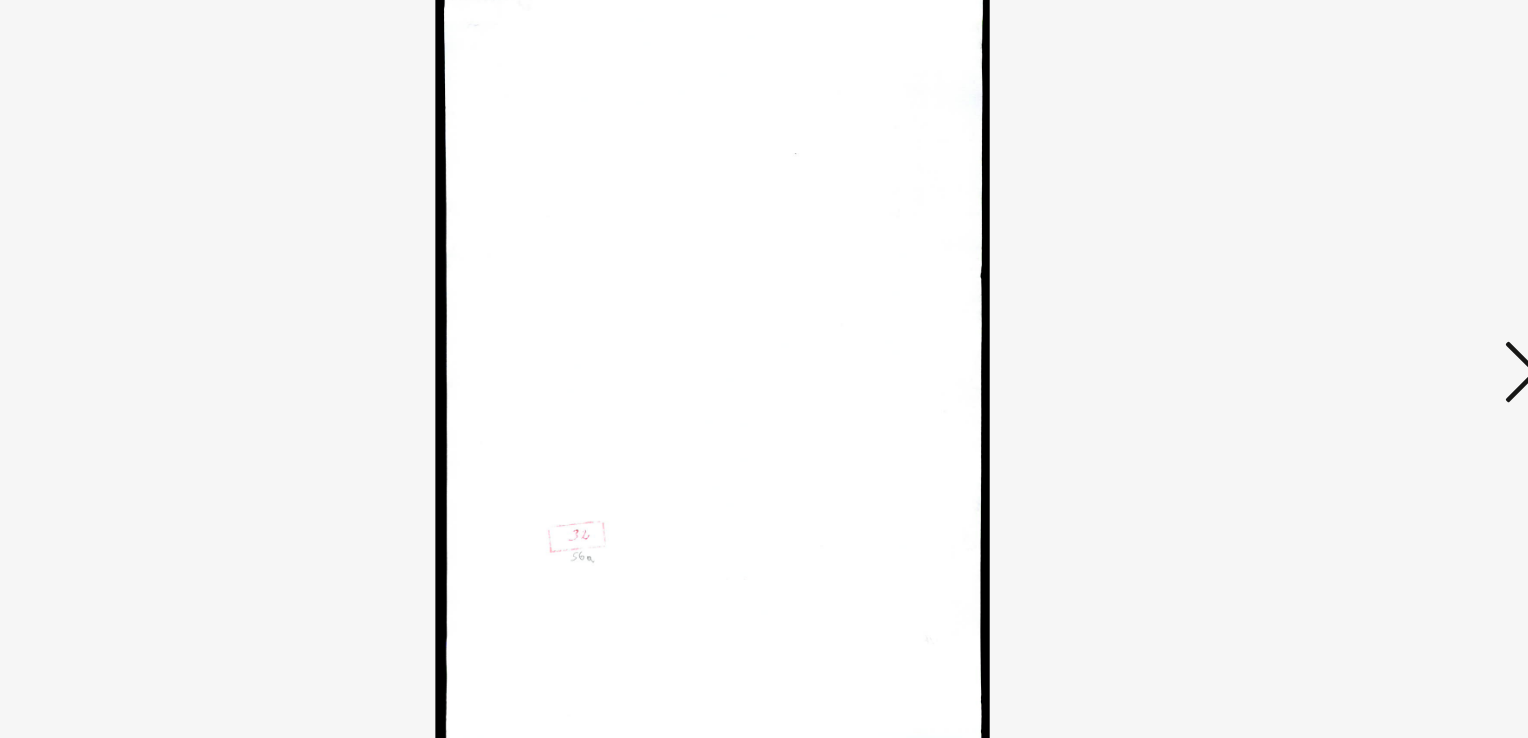 click at bounding box center [1325, 317] 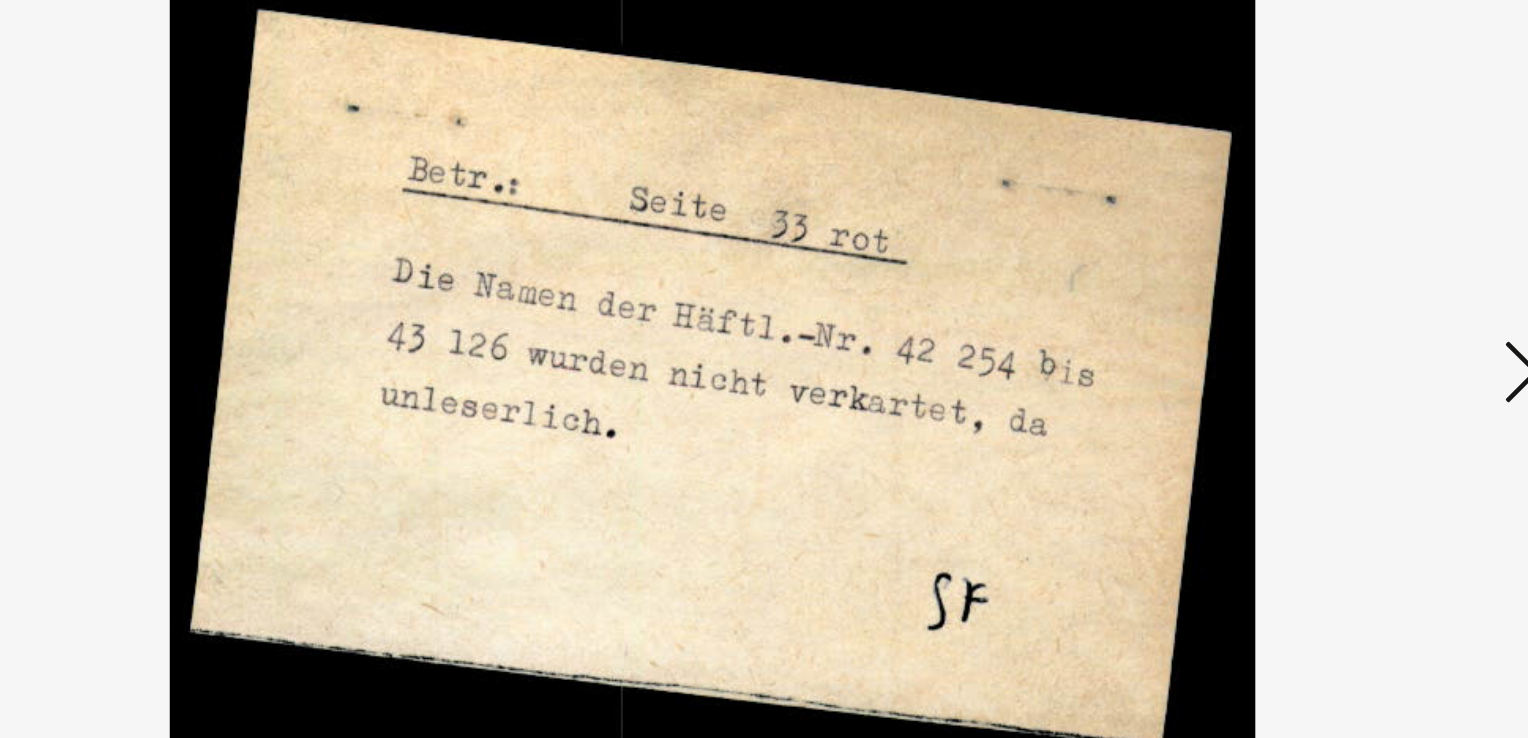 click at bounding box center [1325, 317] 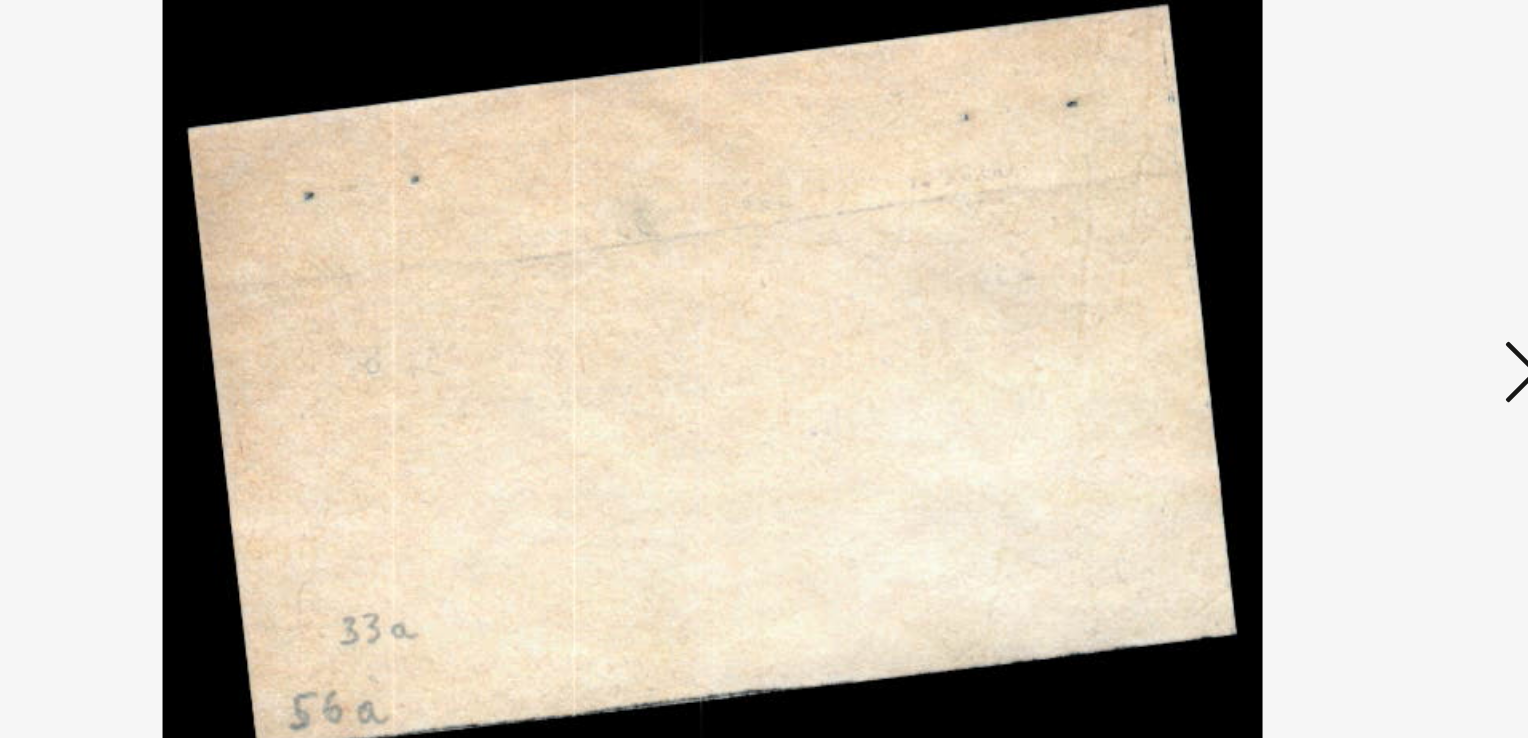 click at bounding box center [1325, 317] 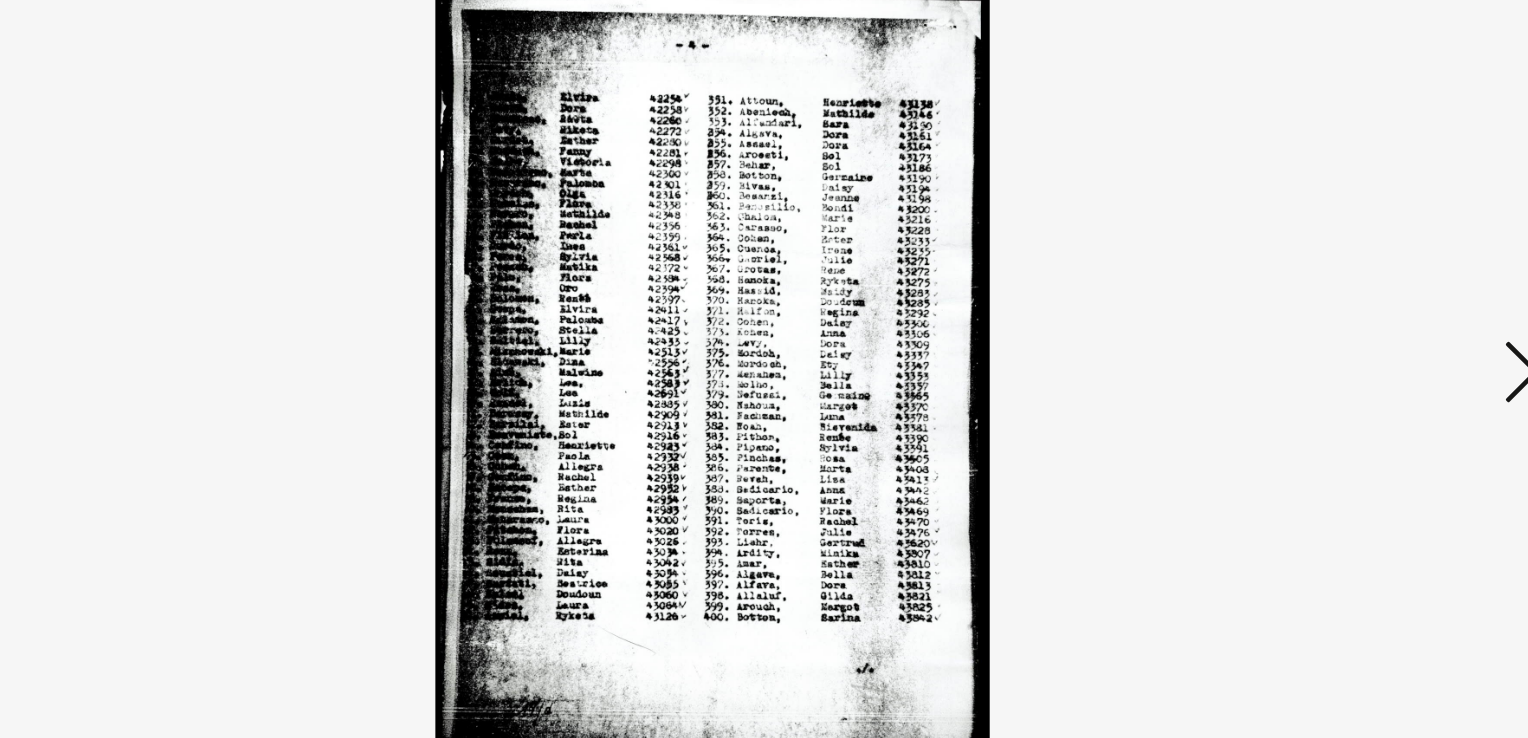 click at bounding box center (1325, 318) 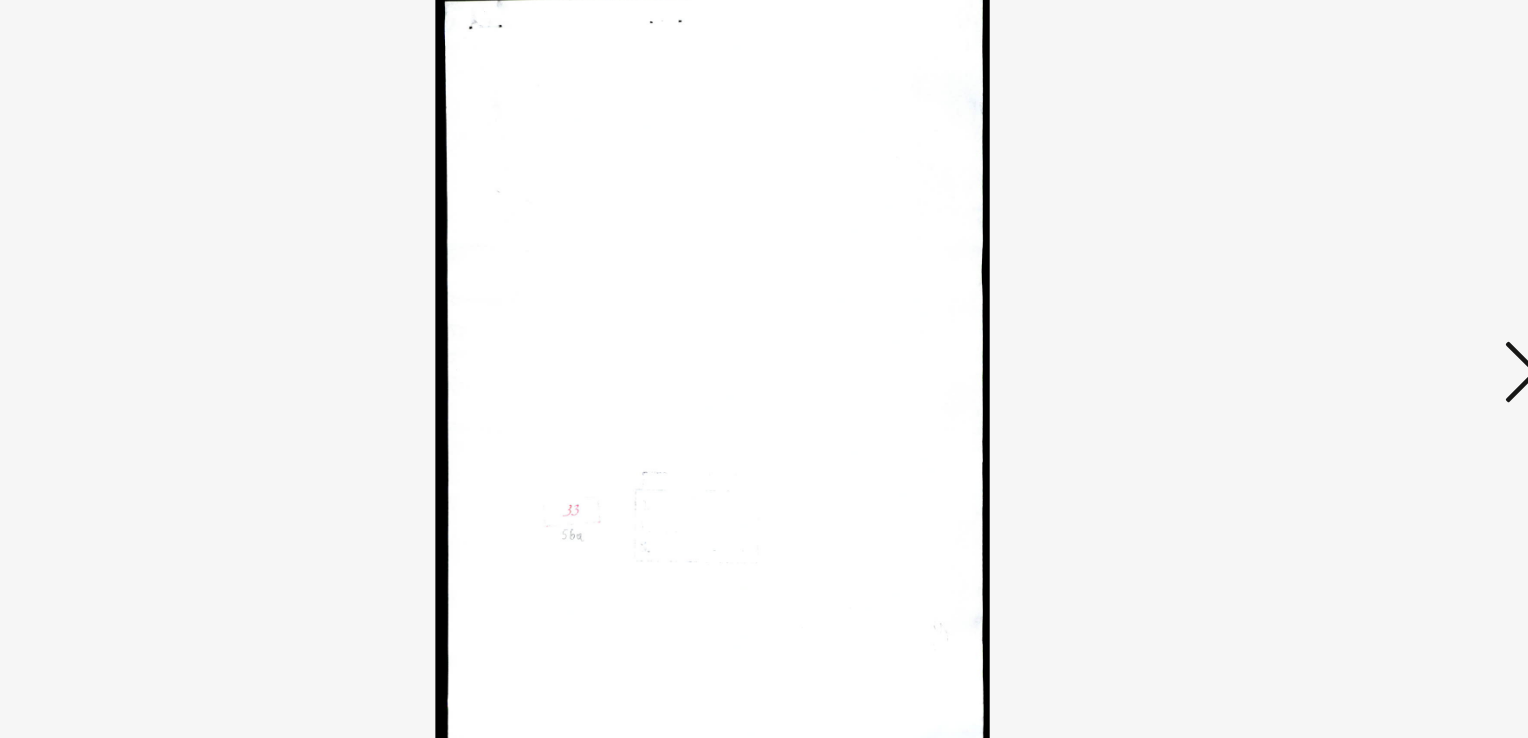 click at bounding box center [1325, 317] 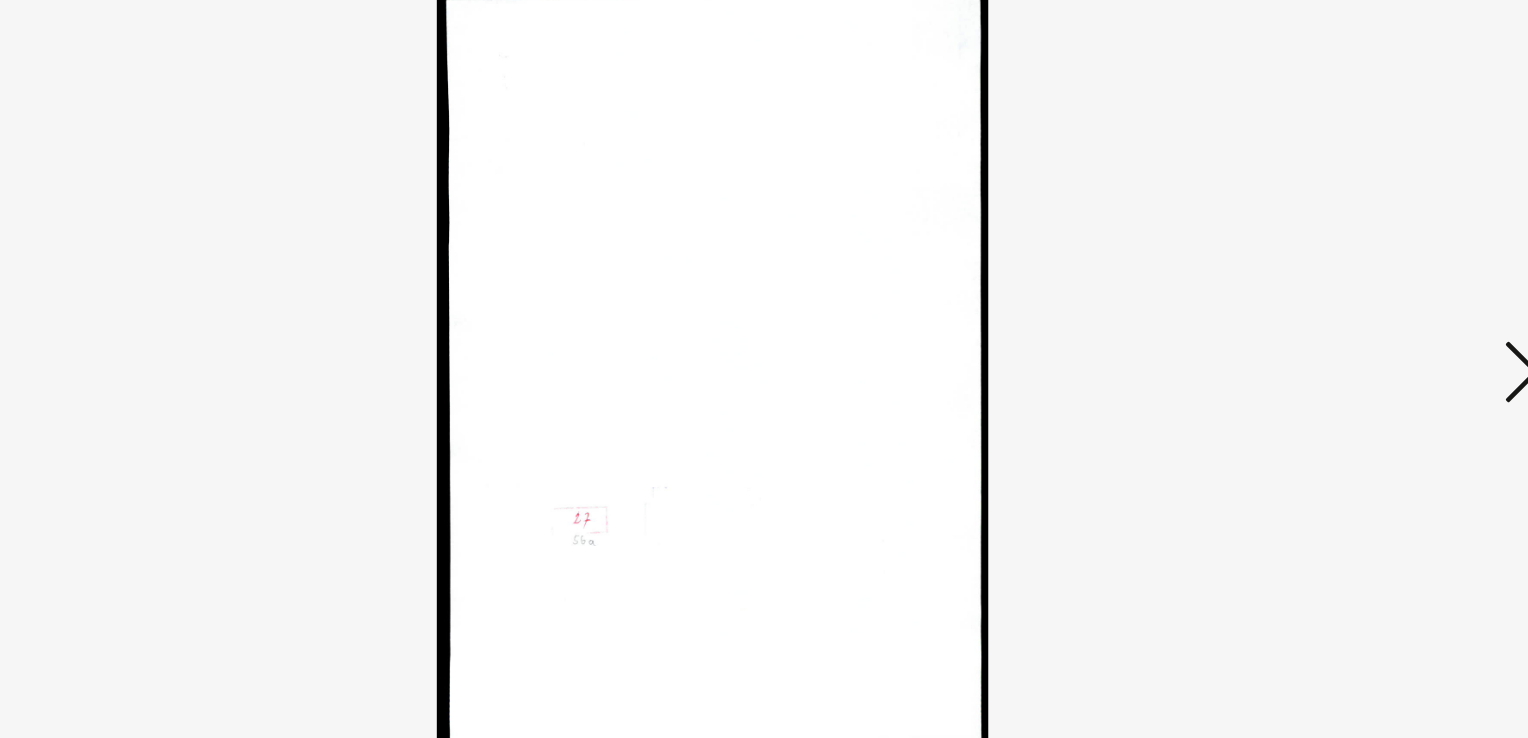 click at bounding box center [1325, 317] 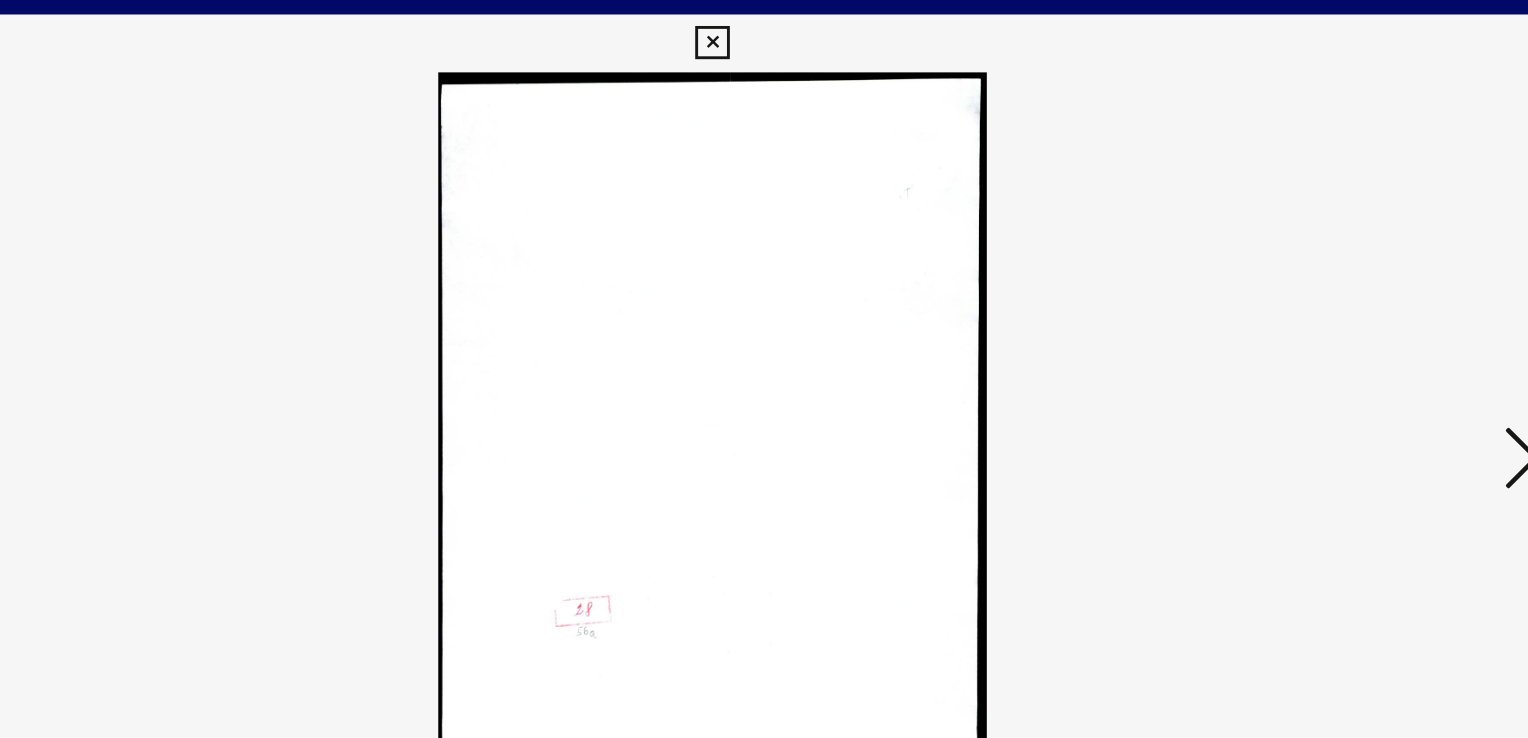 click at bounding box center (763, 30) 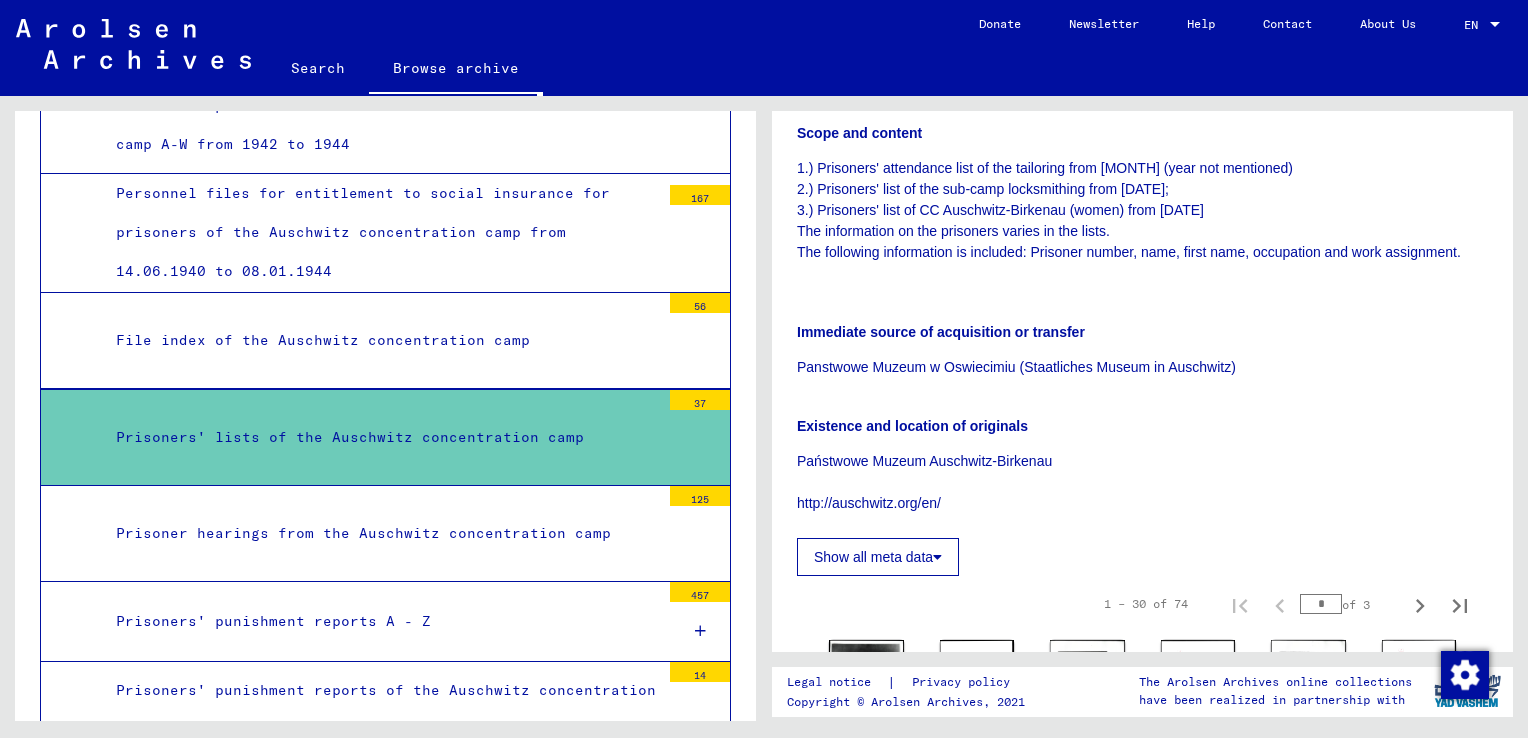 scroll, scrollTop: 361, scrollLeft: 0, axis: vertical 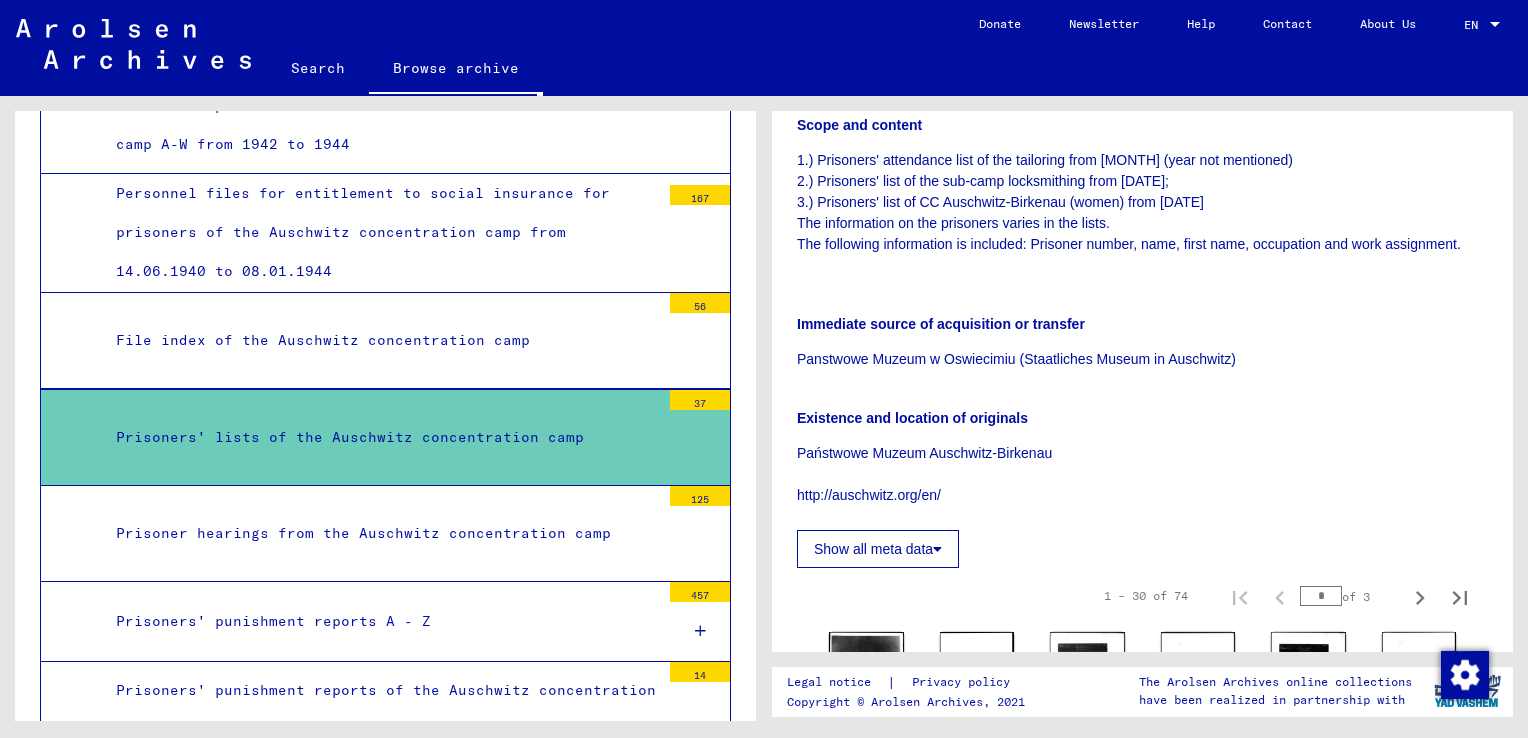 click 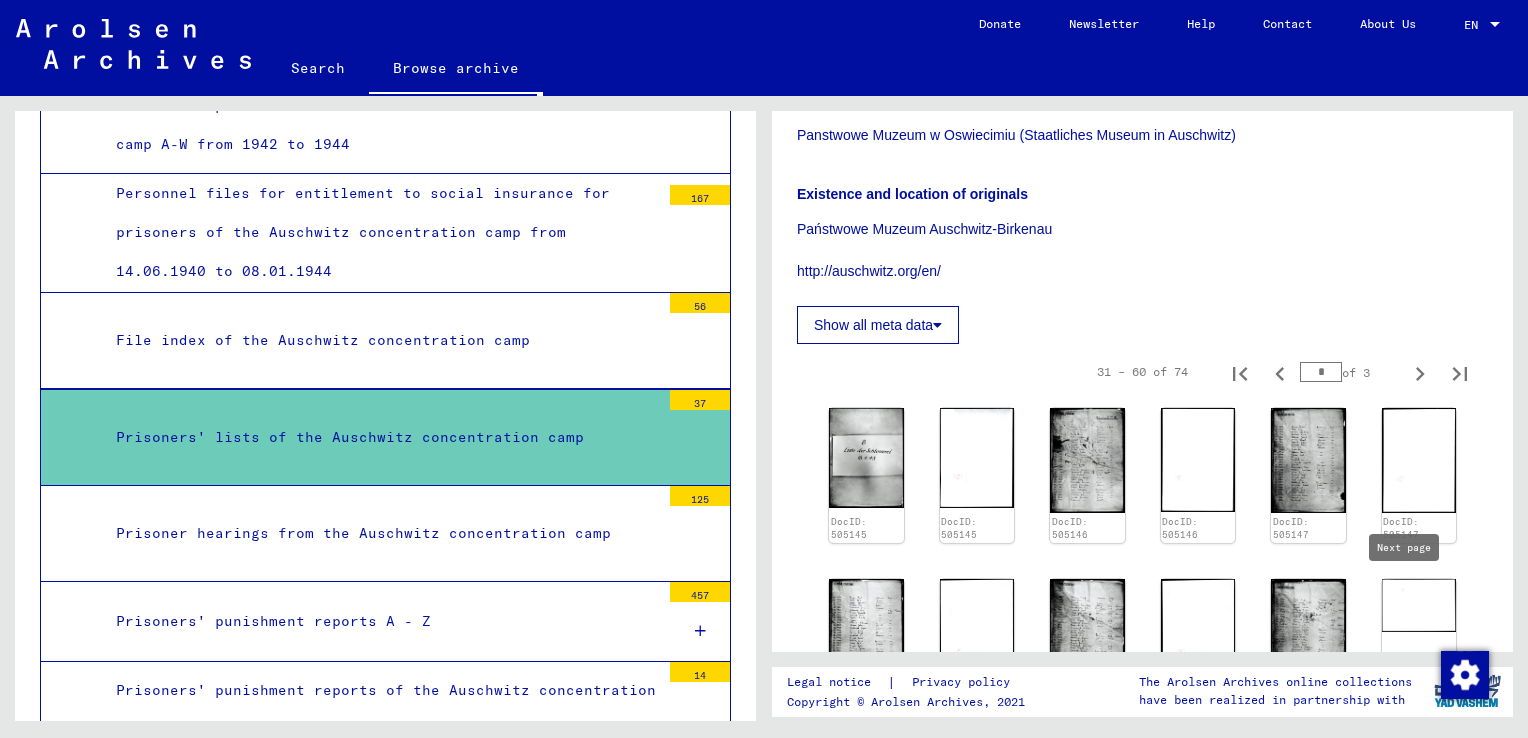 scroll, scrollTop: 588, scrollLeft: 0, axis: vertical 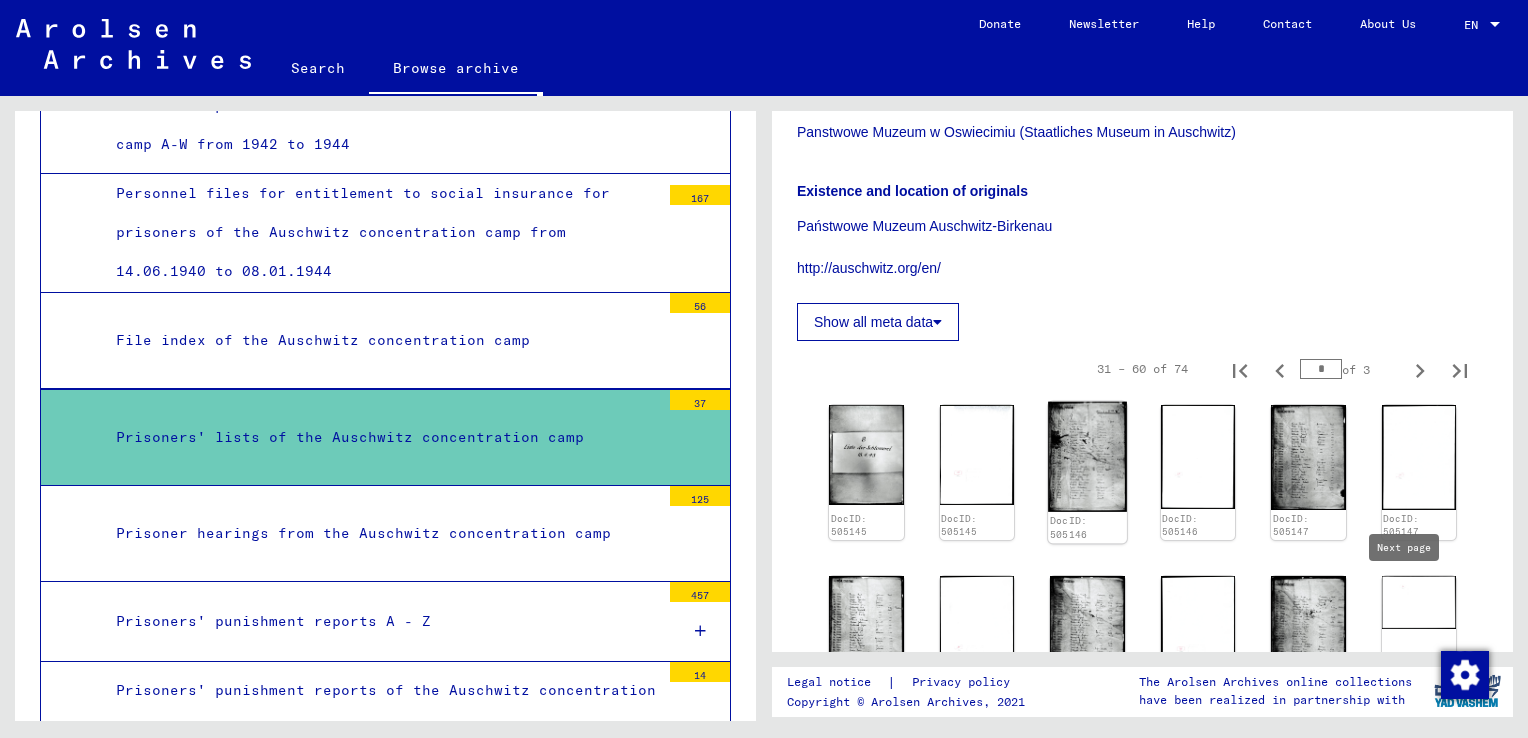 click 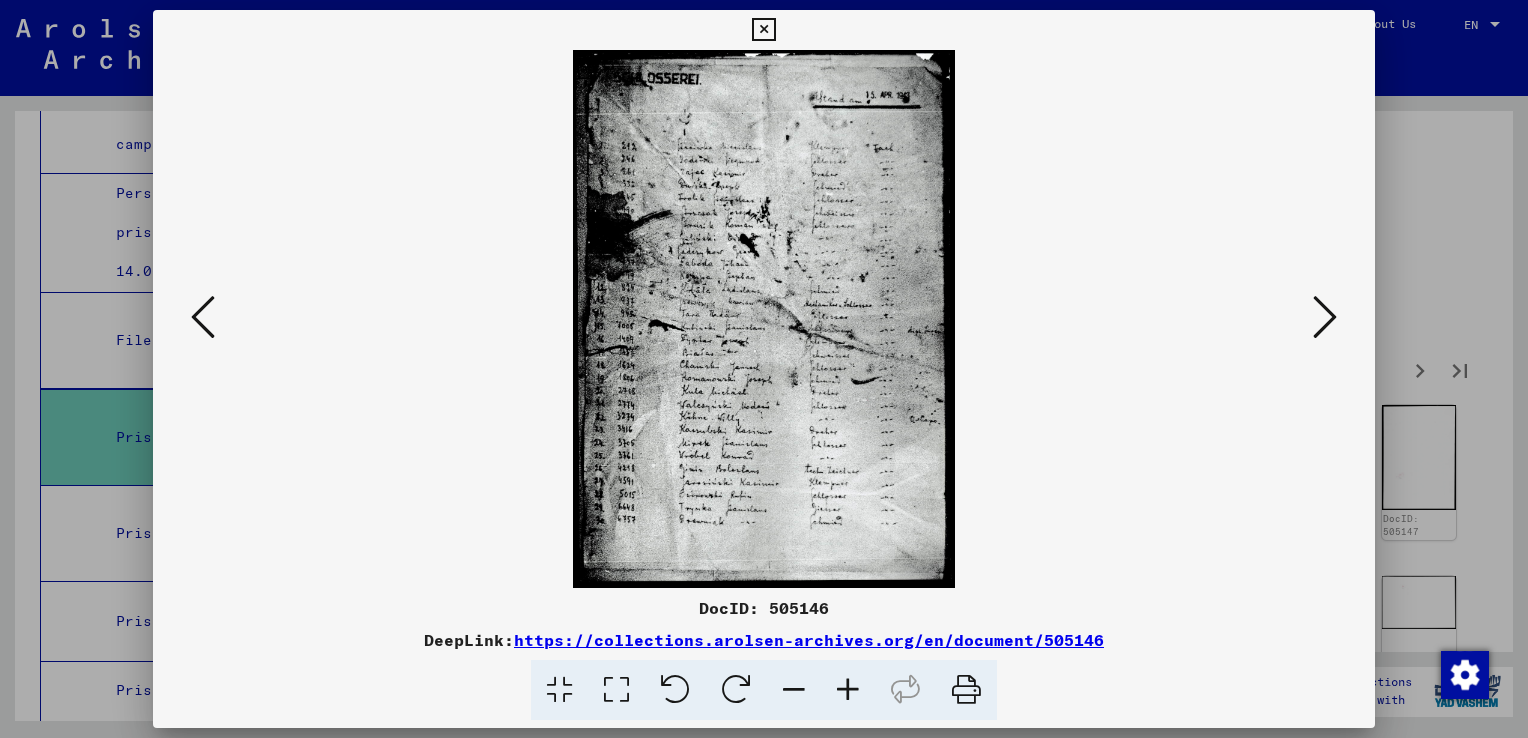 click at bounding box center [1325, 317] 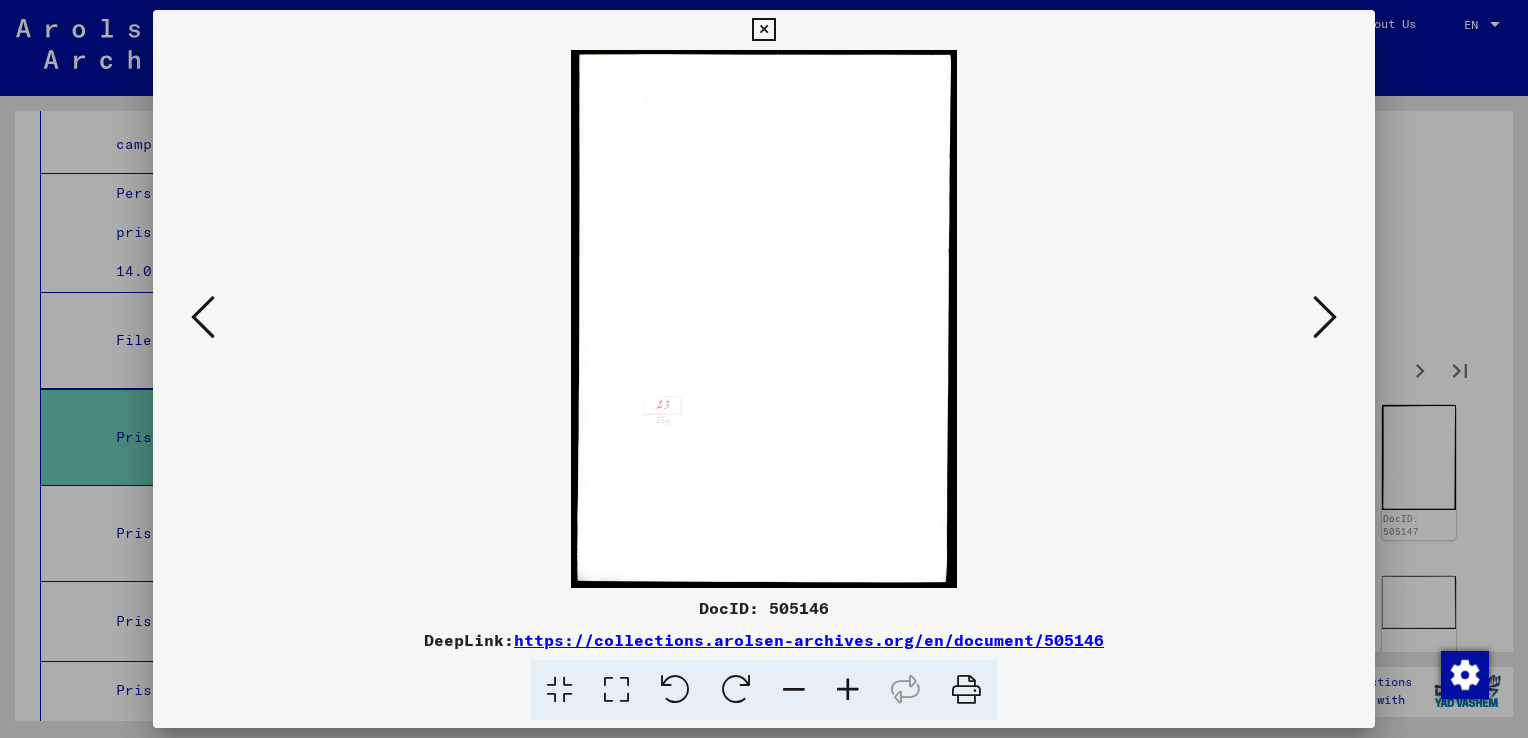 click at bounding box center (1325, 317) 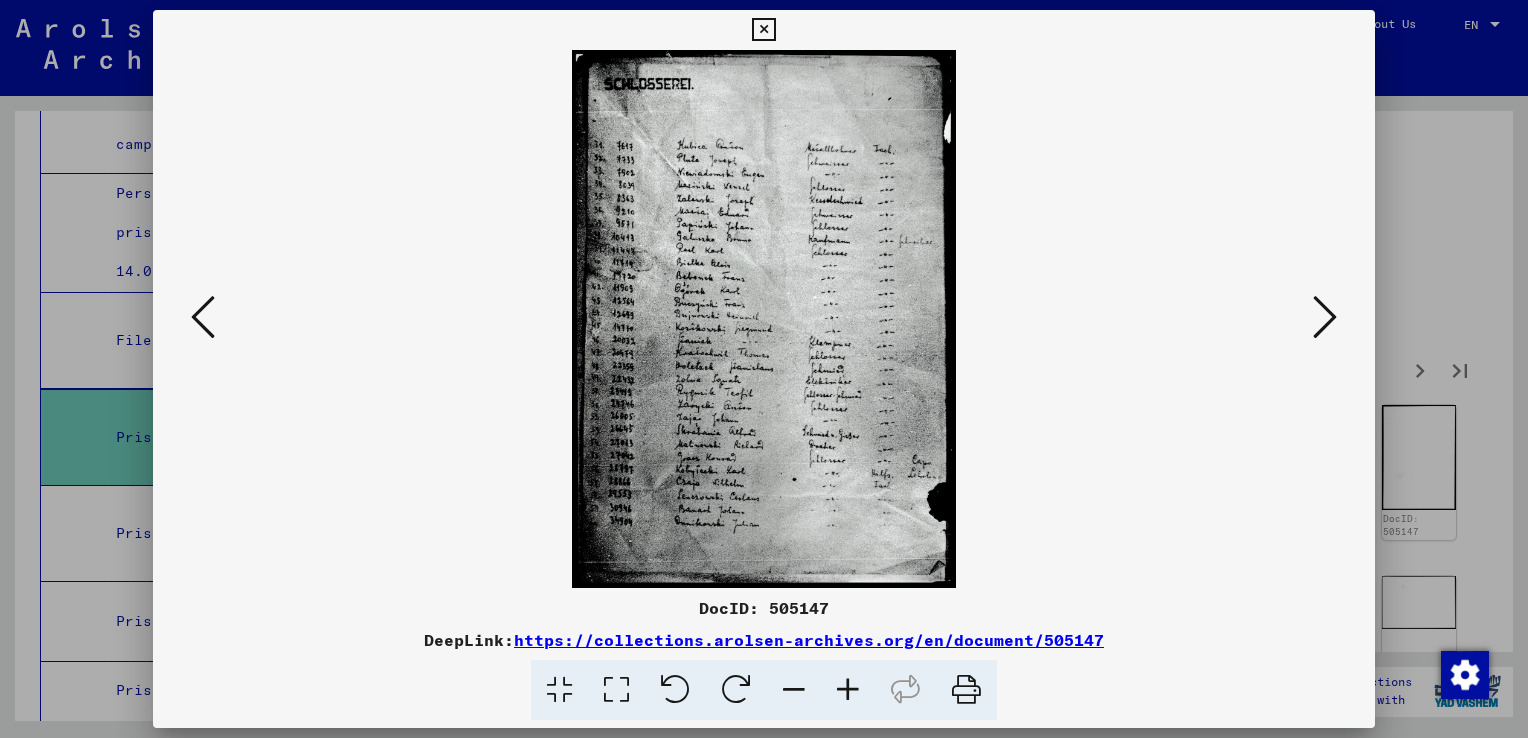 click at bounding box center (1325, 317) 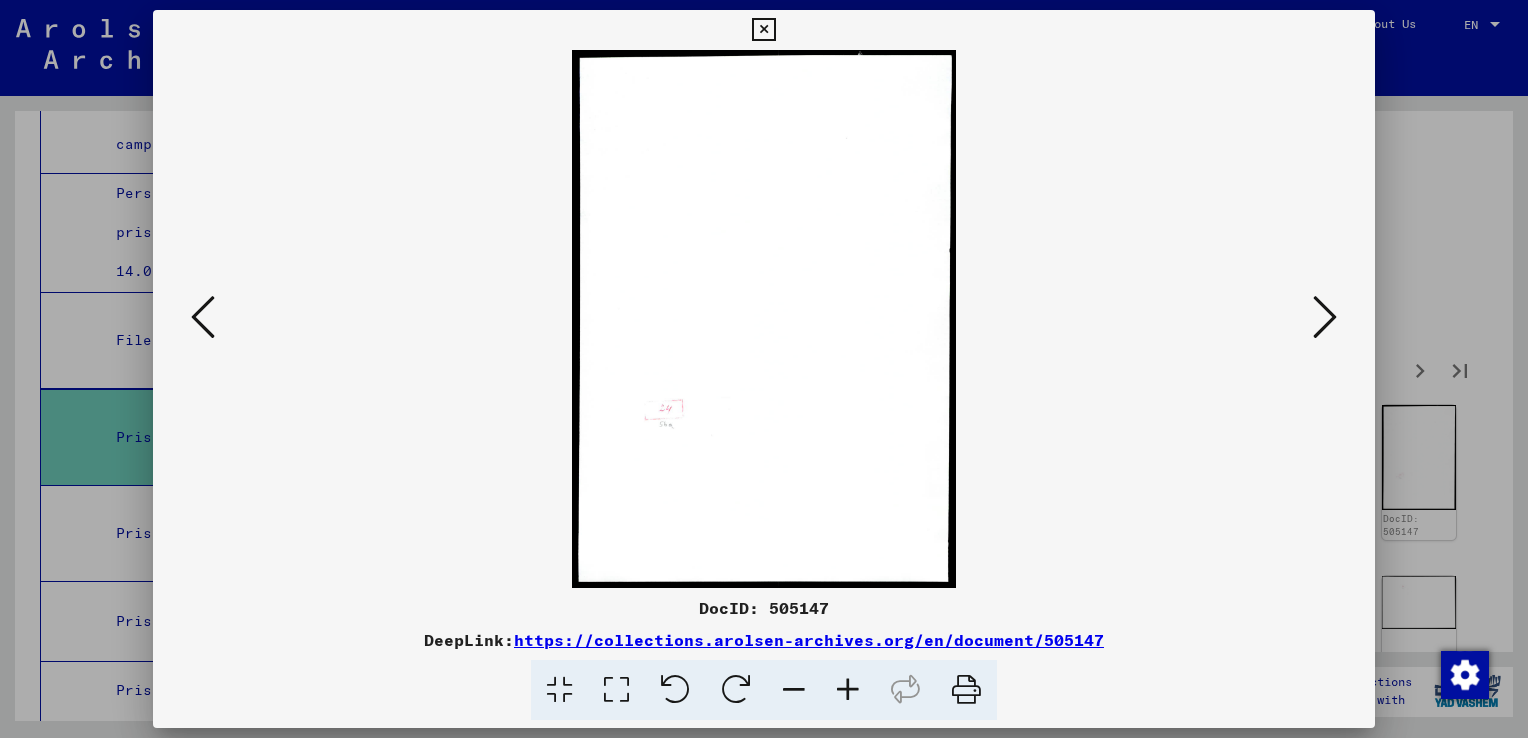click at bounding box center [1325, 317] 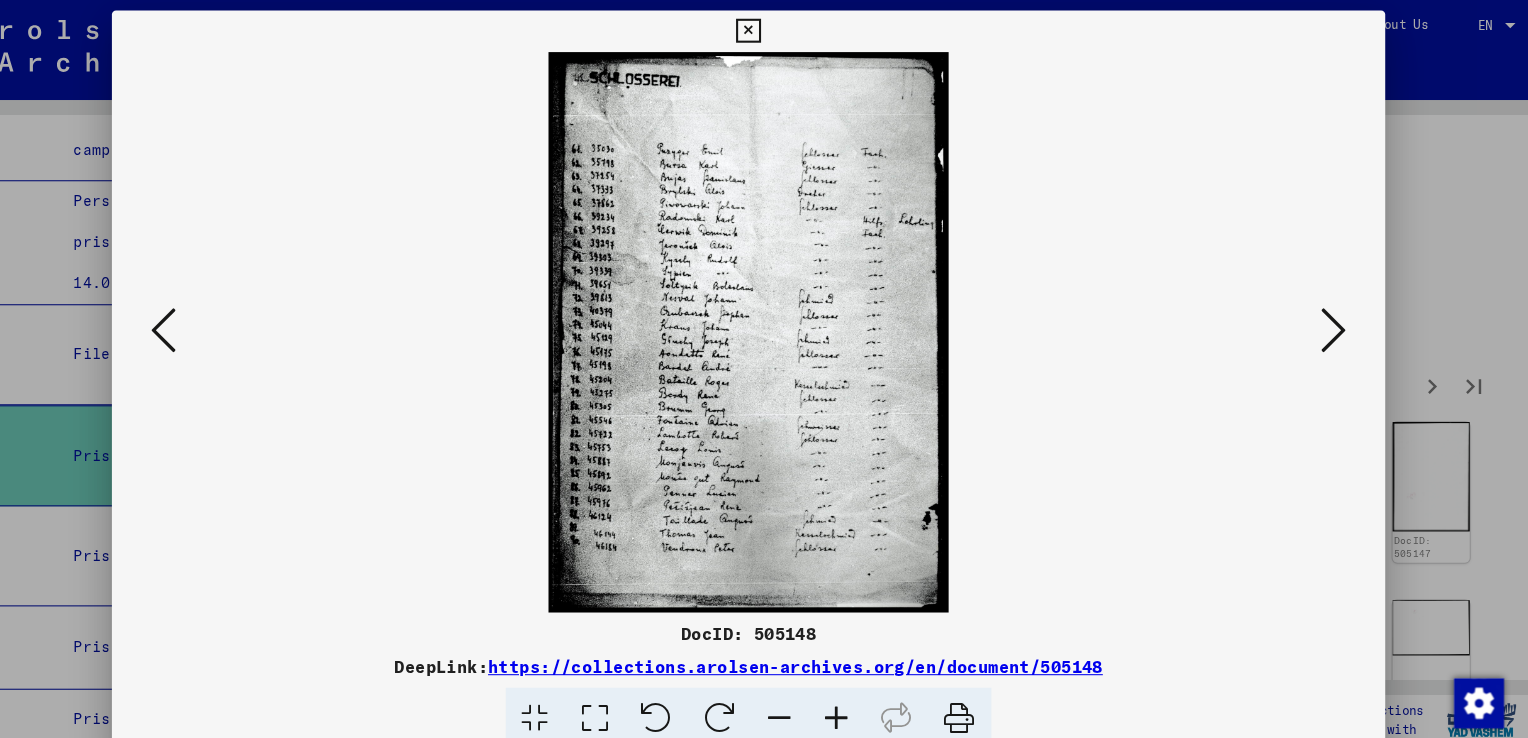 click at bounding box center (1325, 317) 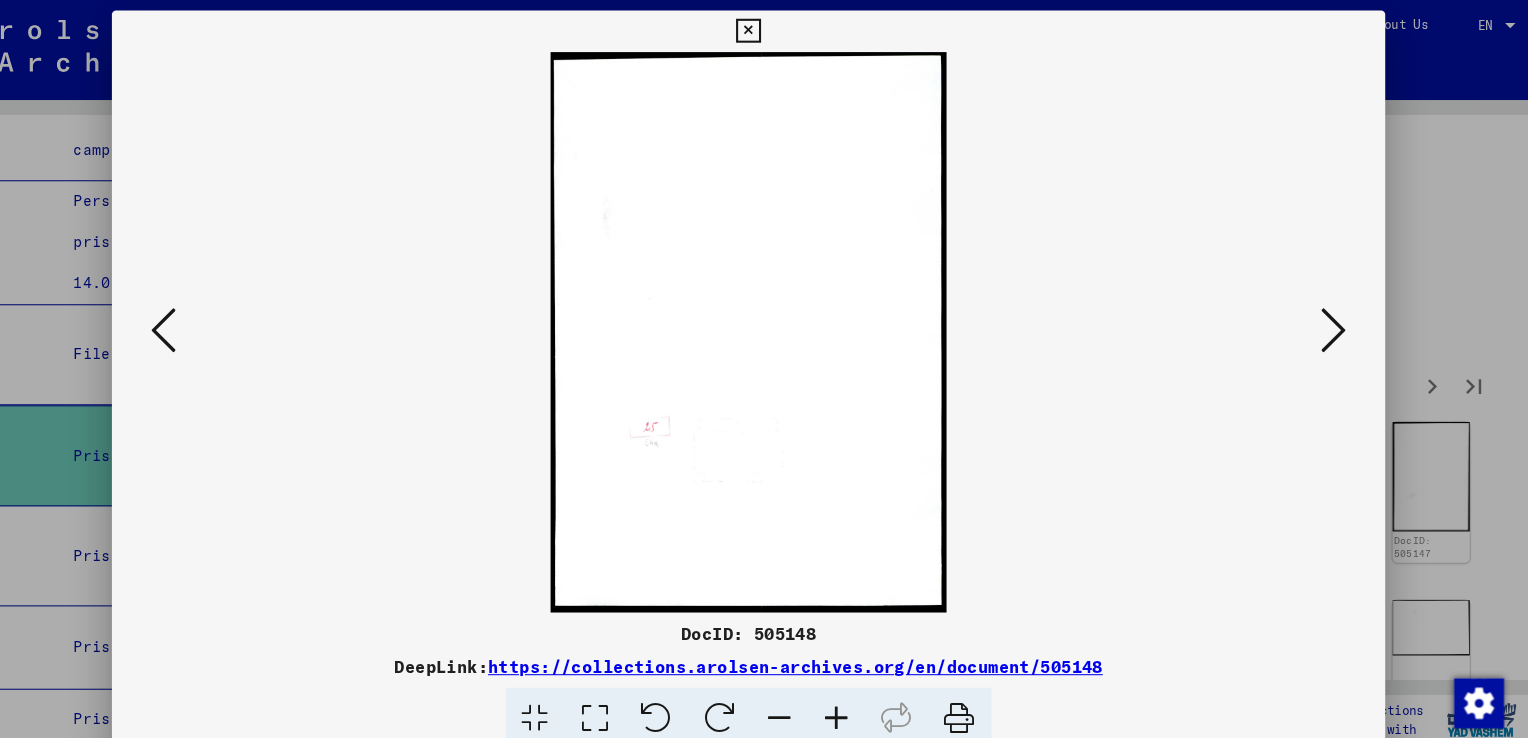 click at bounding box center (1325, 317) 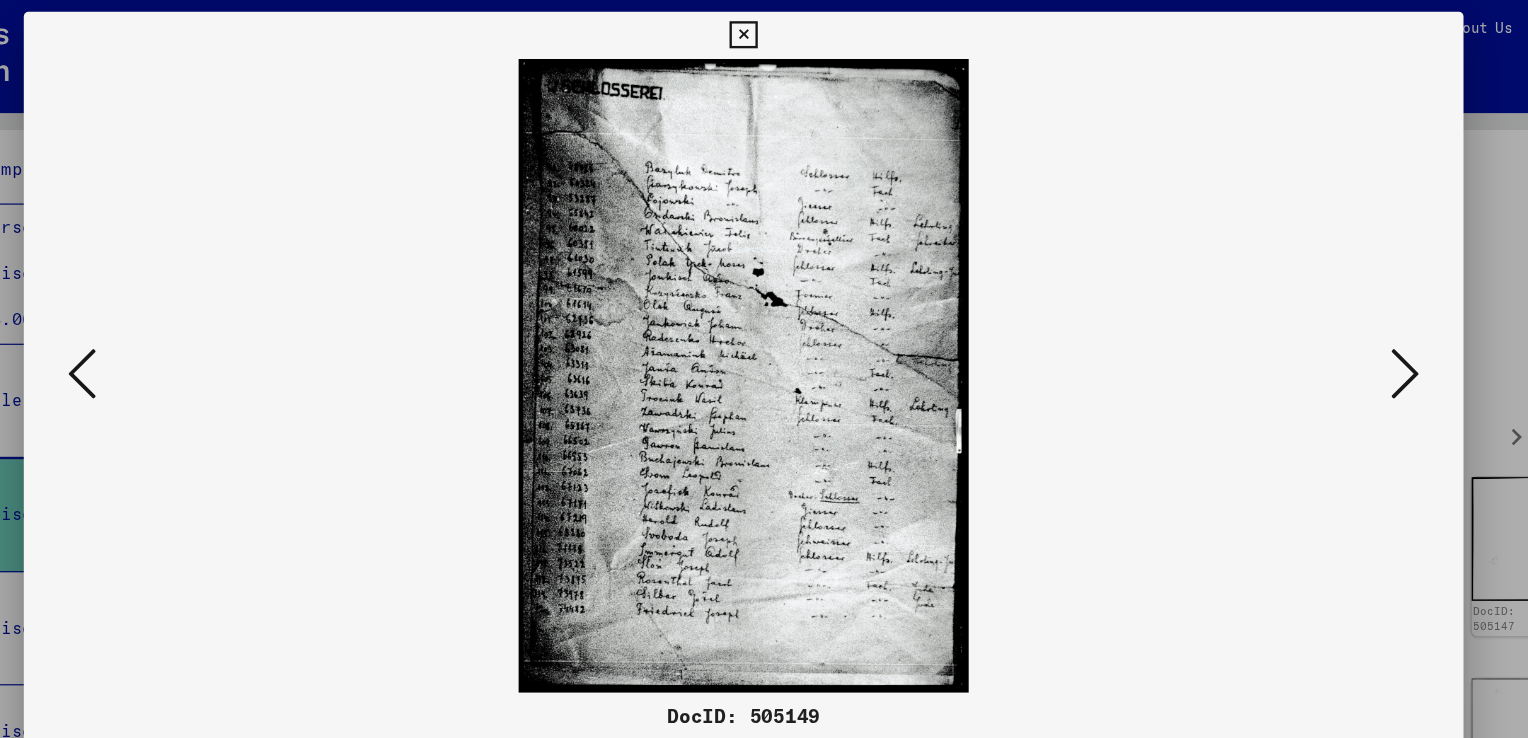 click at bounding box center (1325, 317) 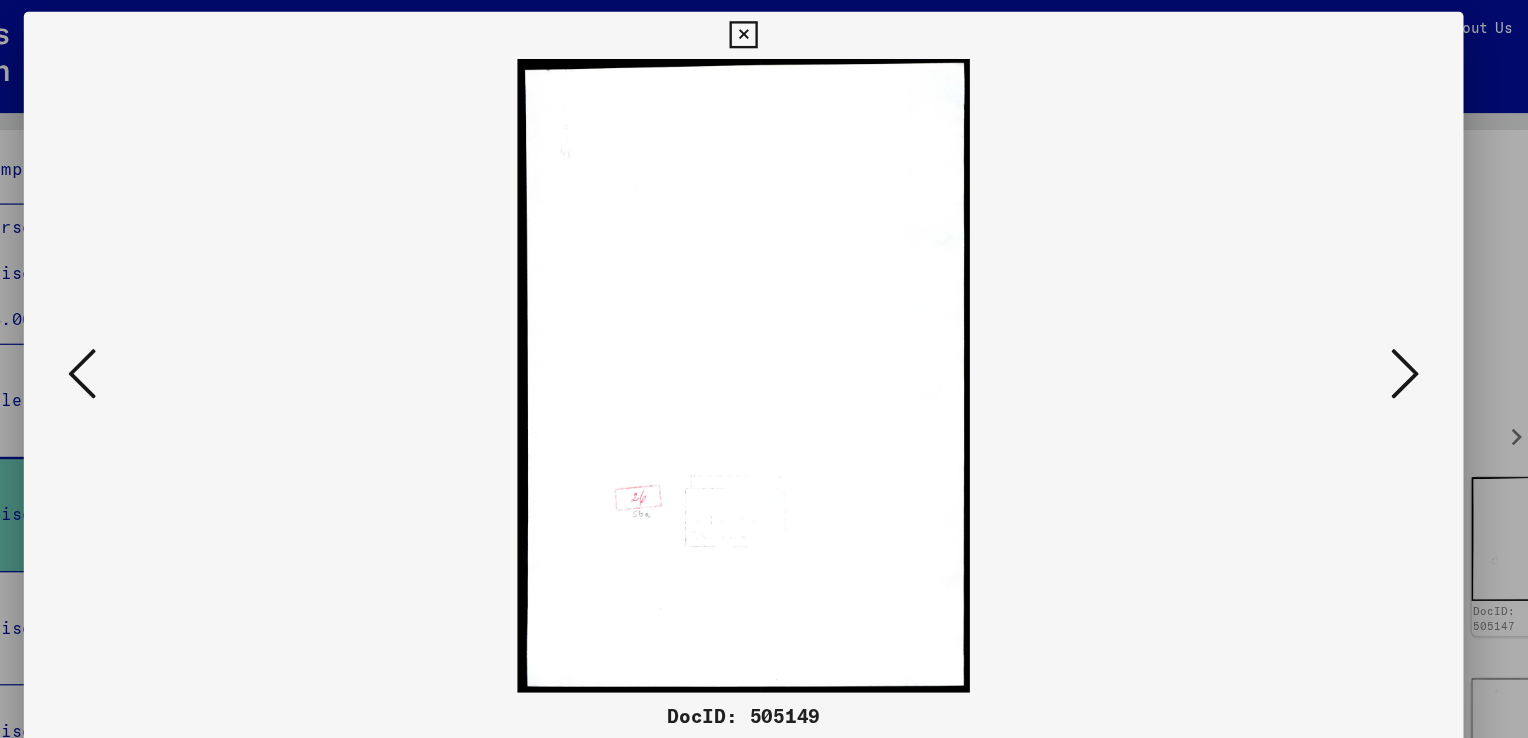 click at bounding box center (1325, 317) 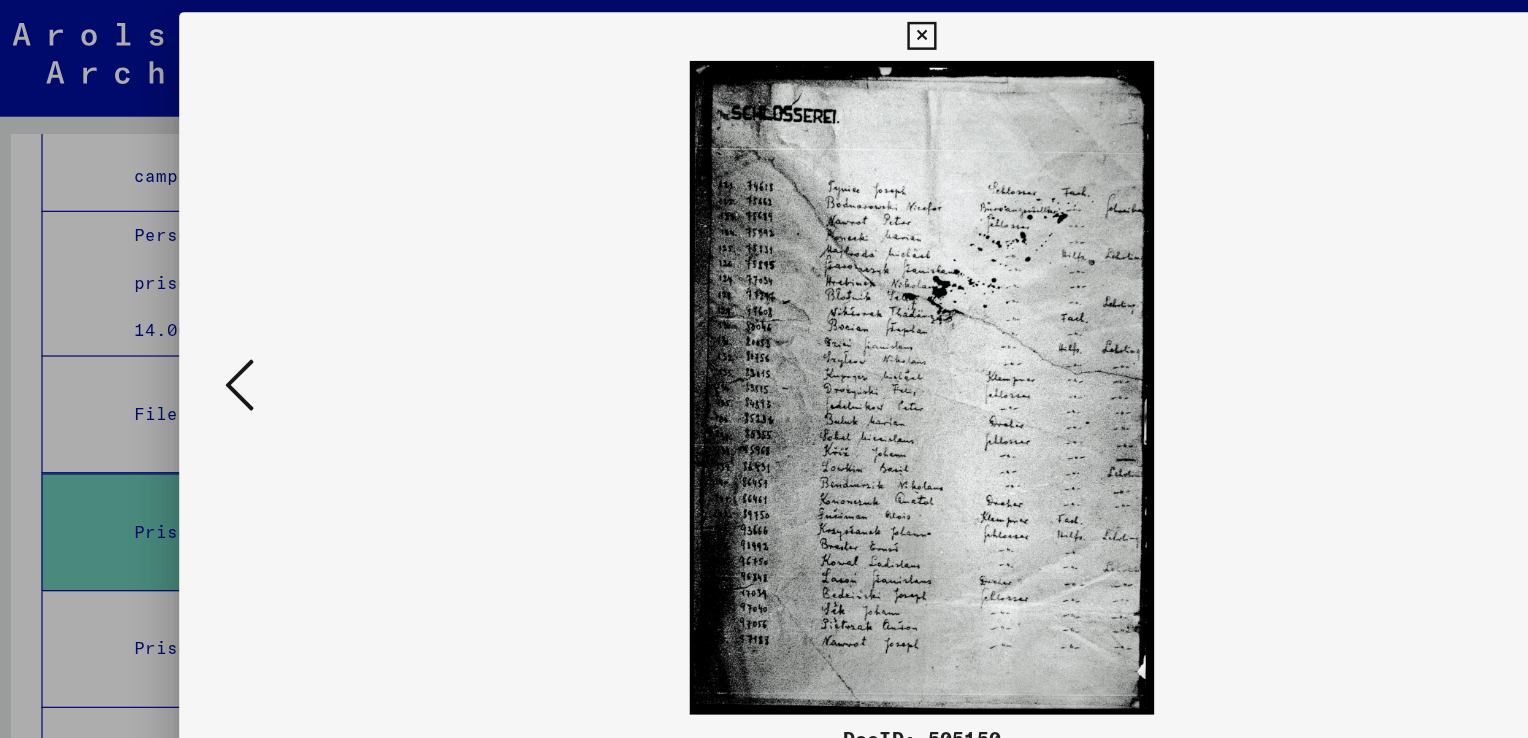 click at bounding box center [763, 30] 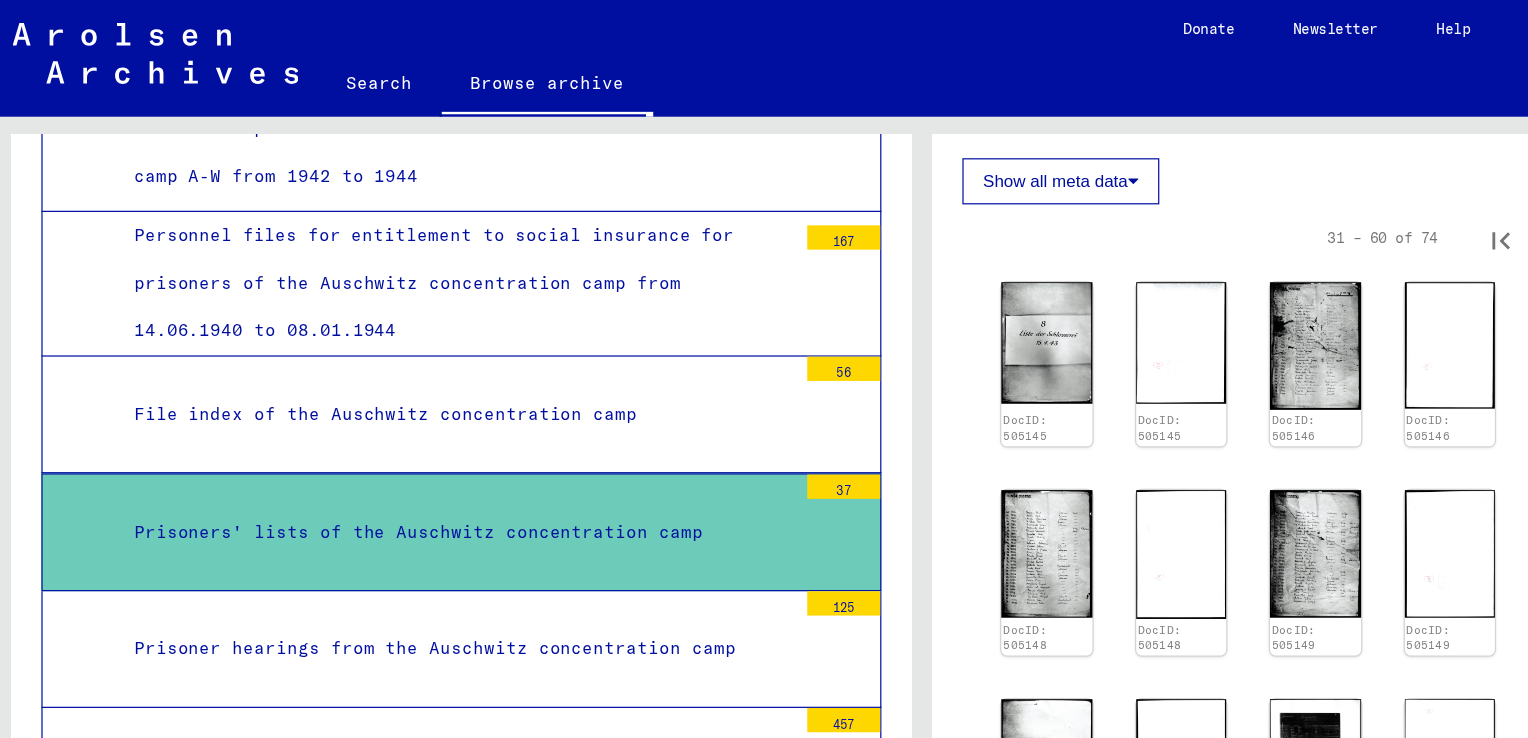 scroll, scrollTop: 764, scrollLeft: 0, axis: vertical 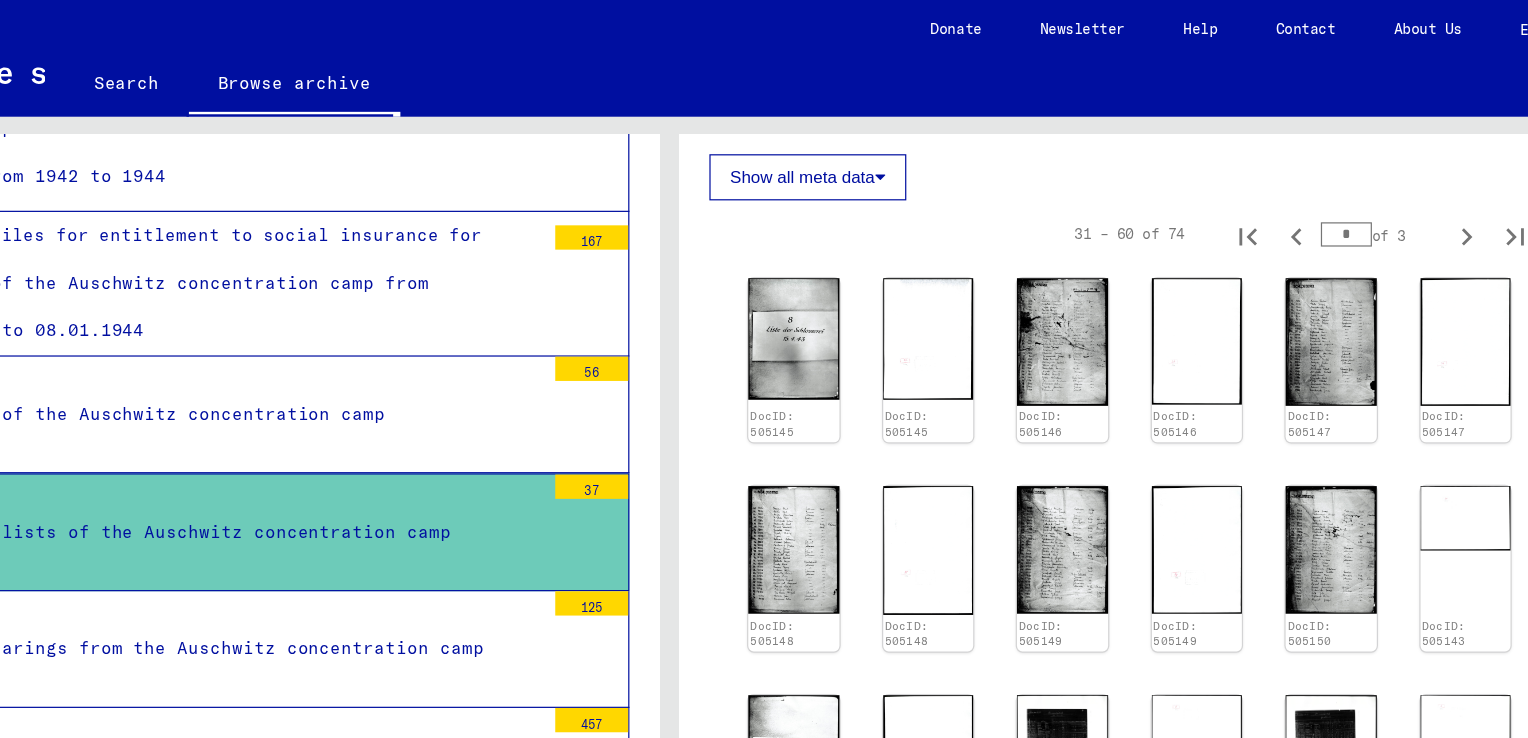 click 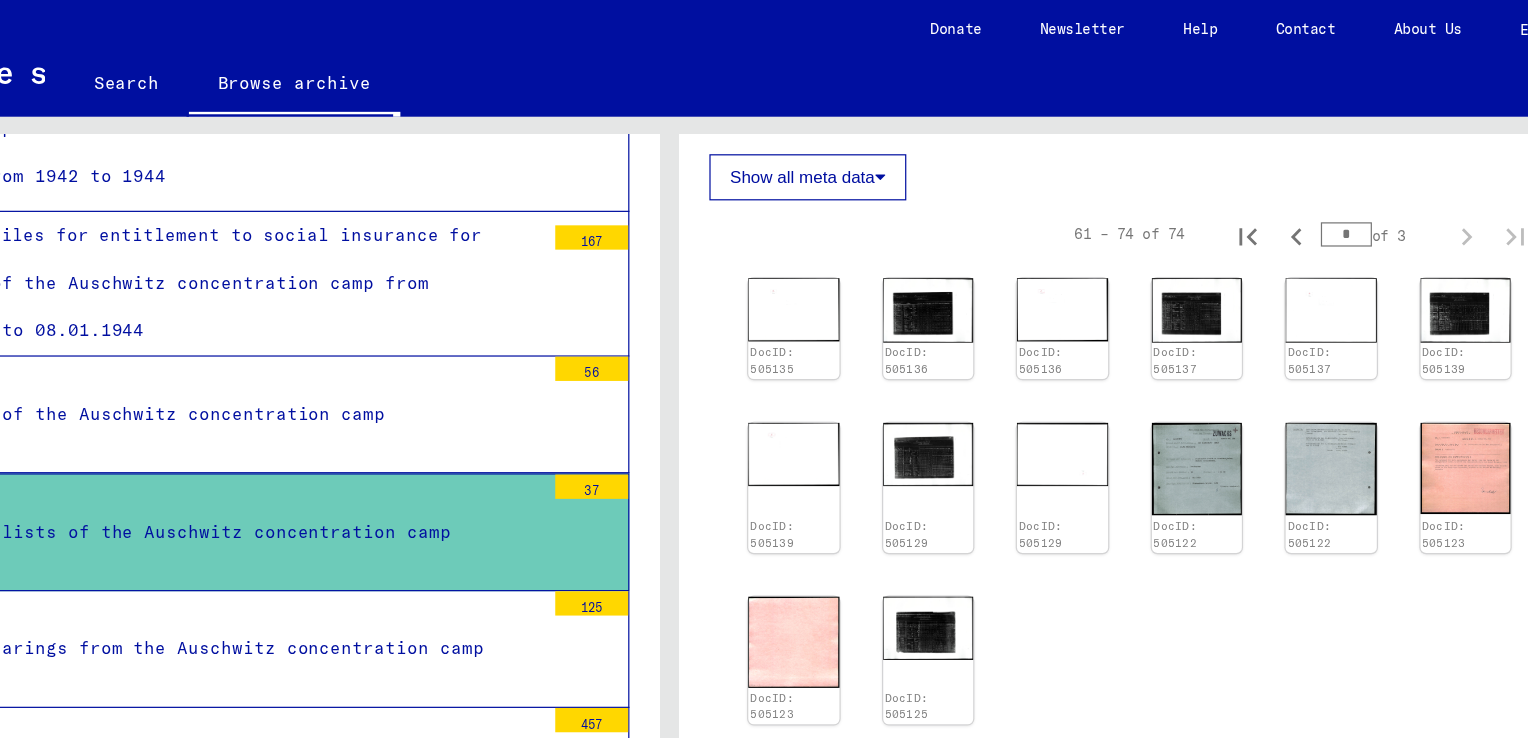 click 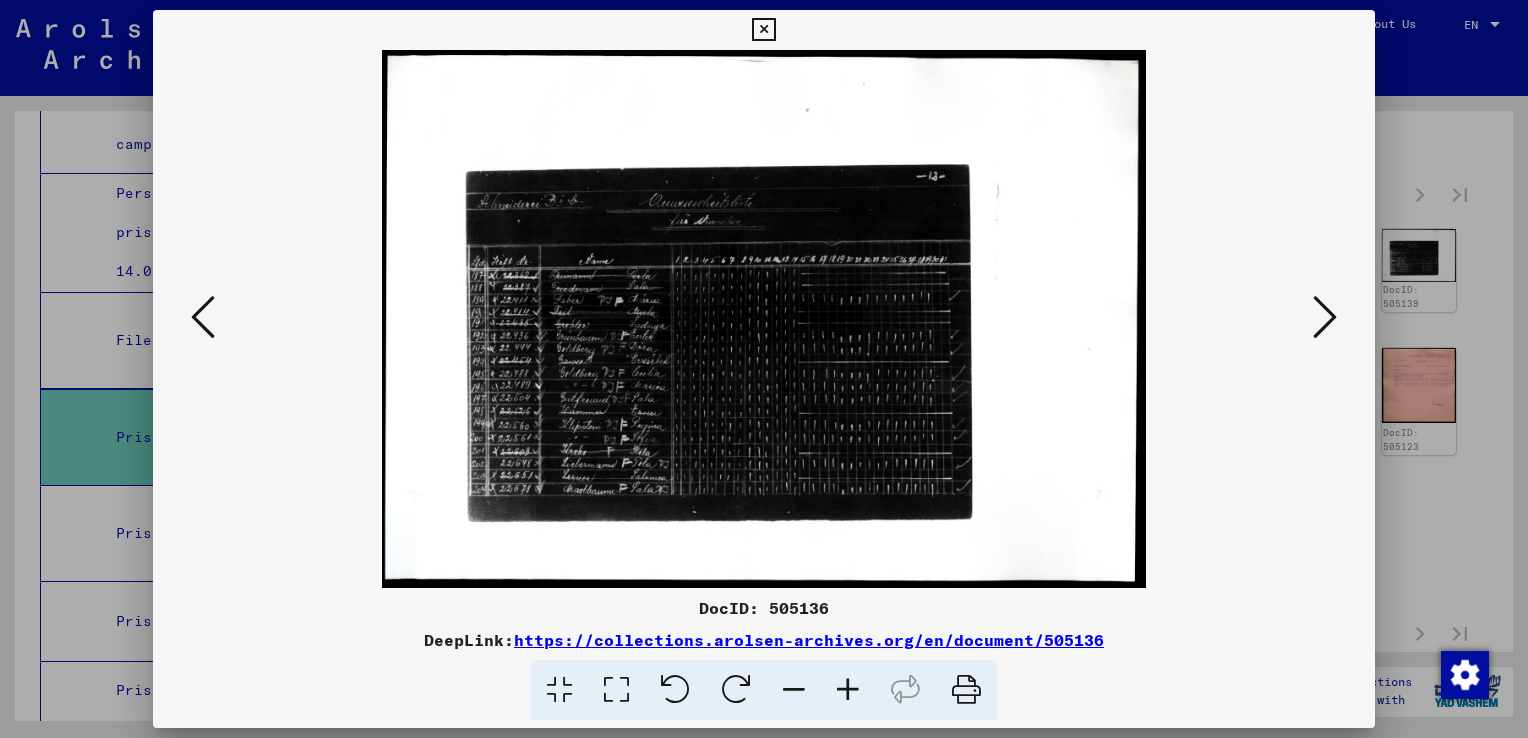 click at bounding box center [1325, 318] 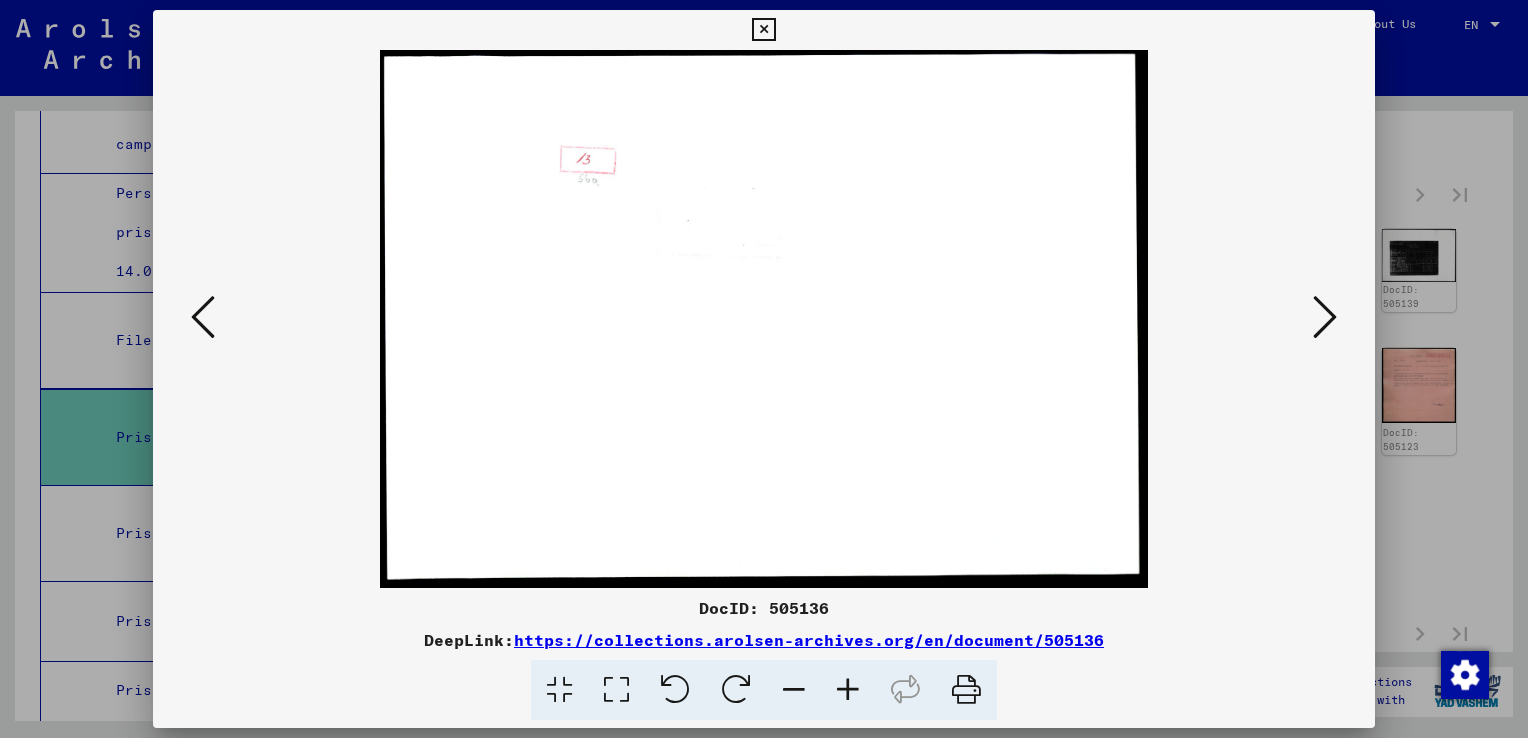 click at bounding box center (1325, 317) 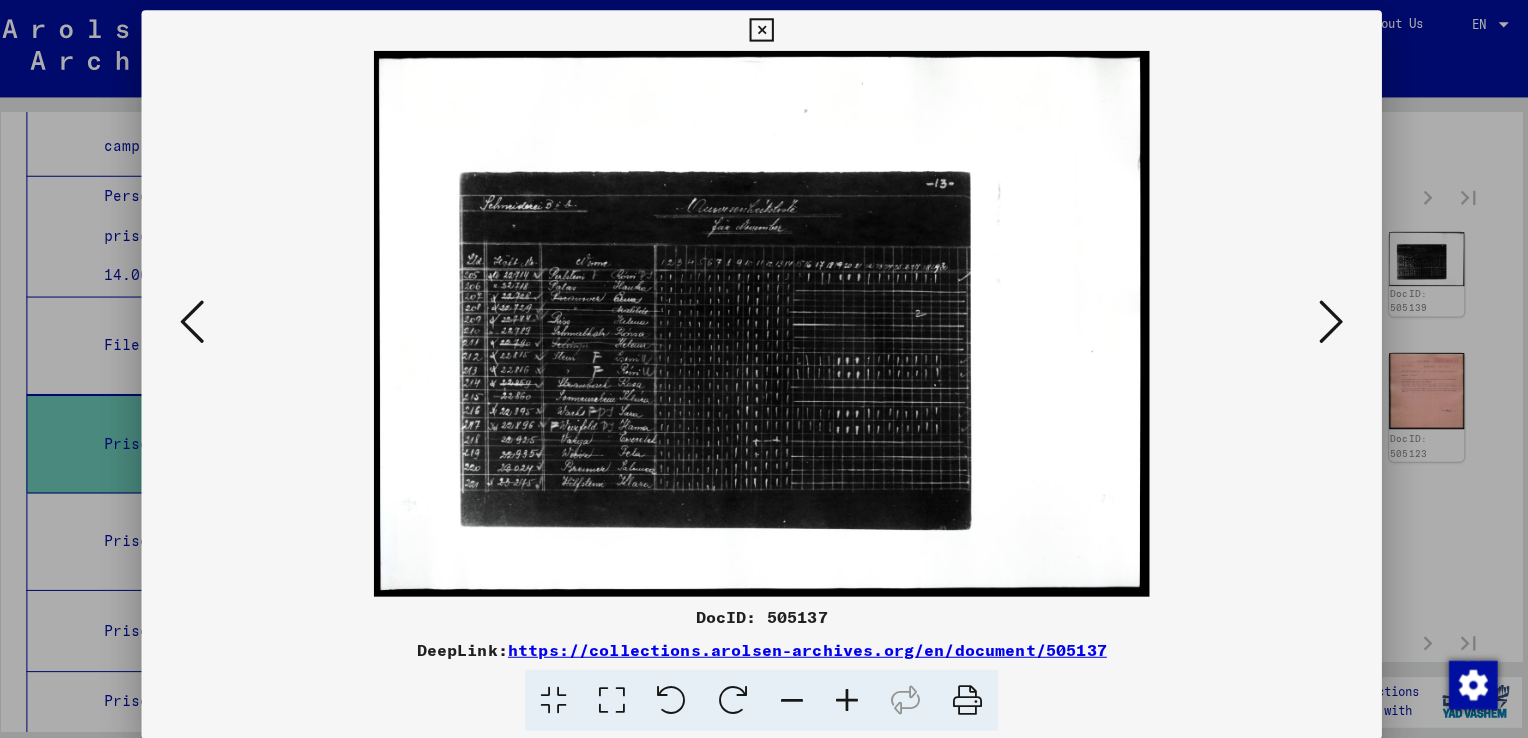 click at bounding box center [1325, 318] 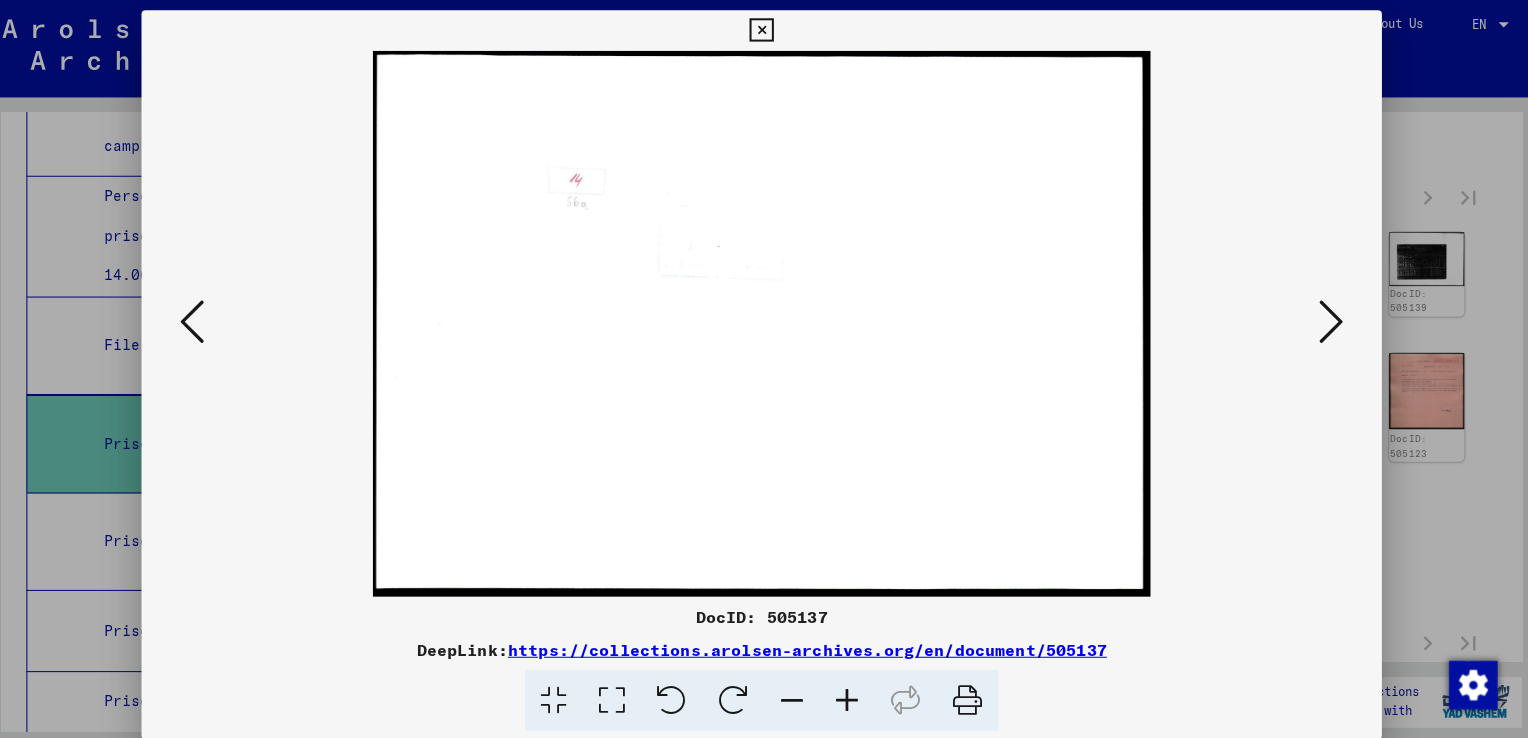 click at bounding box center [1325, 317] 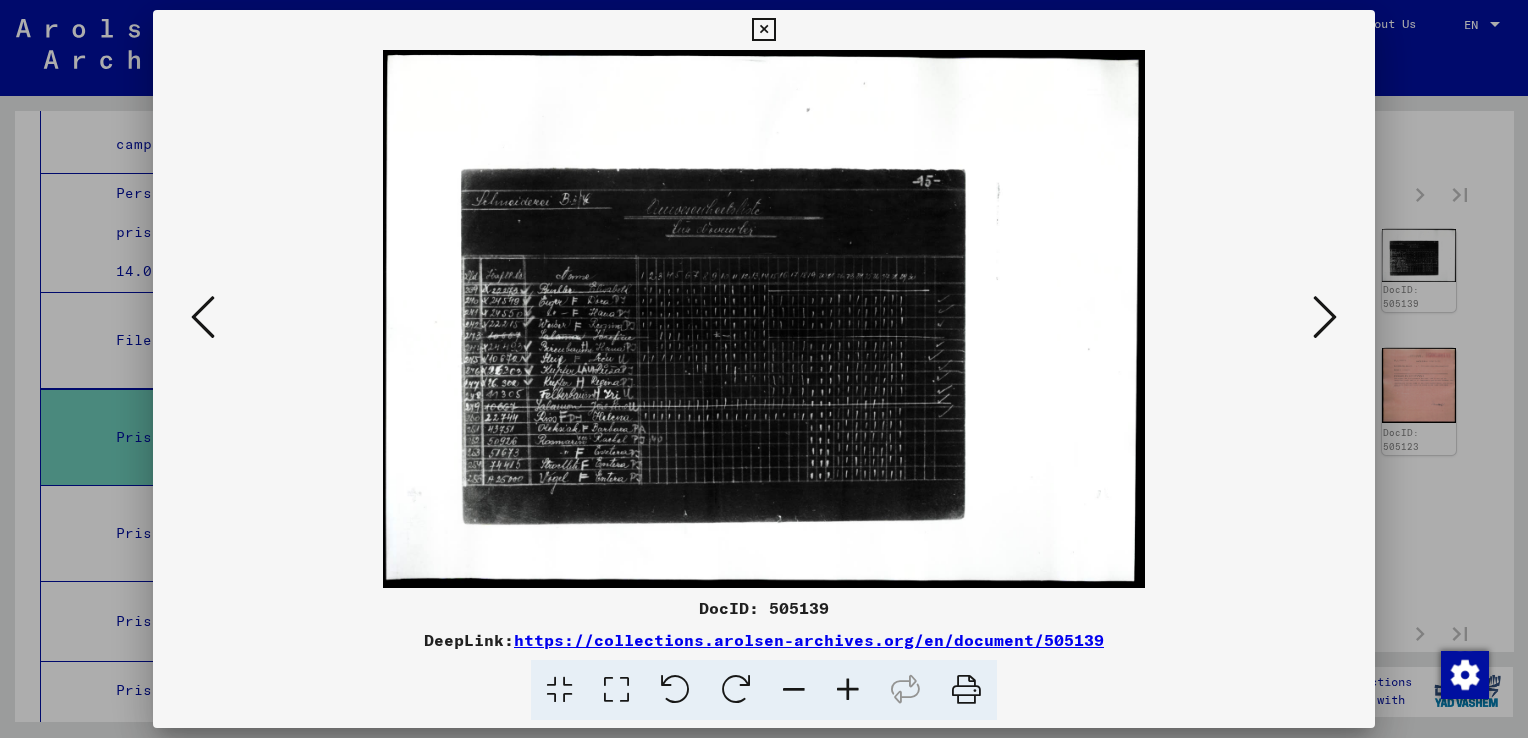 click at bounding box center [1325, 317] 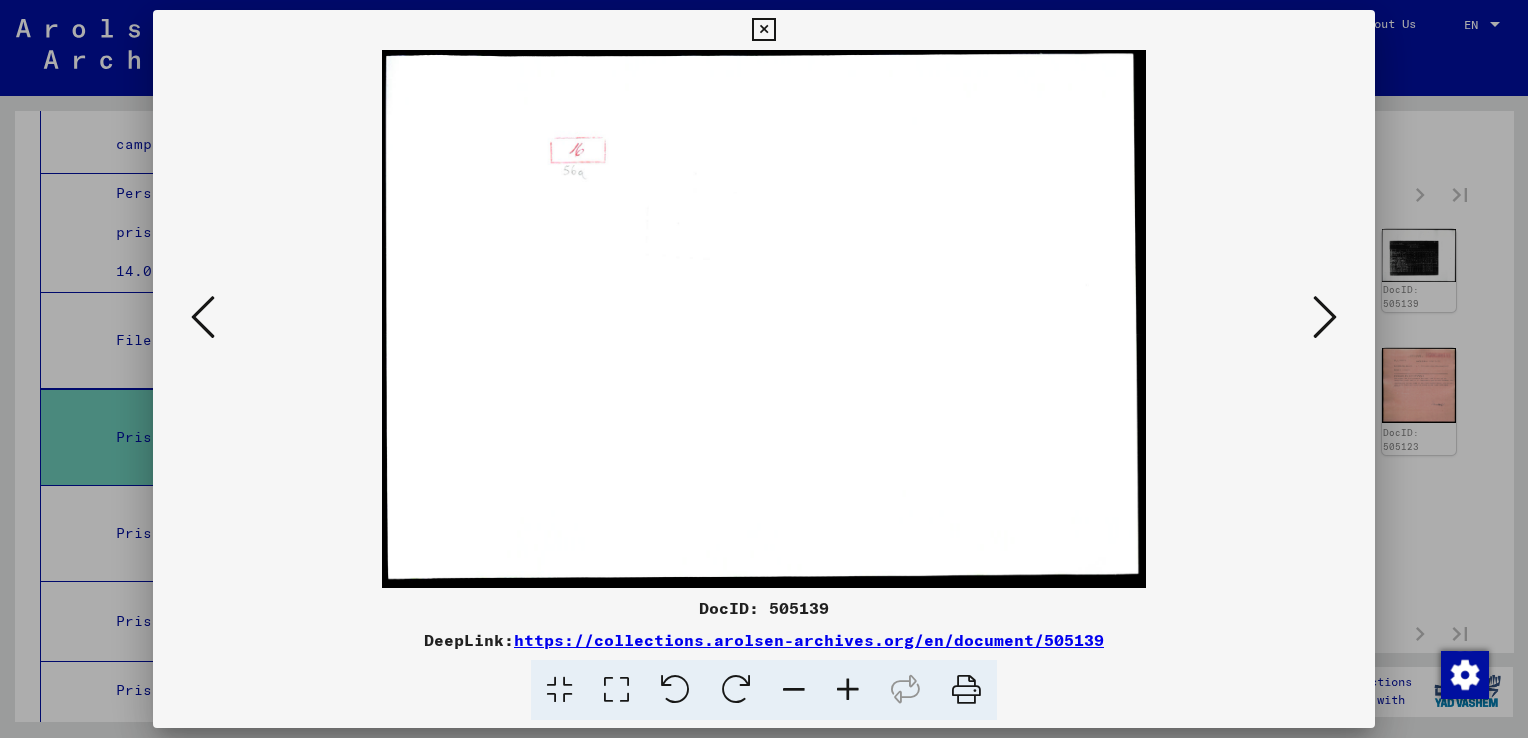 click at bounding box center (1325, 317) 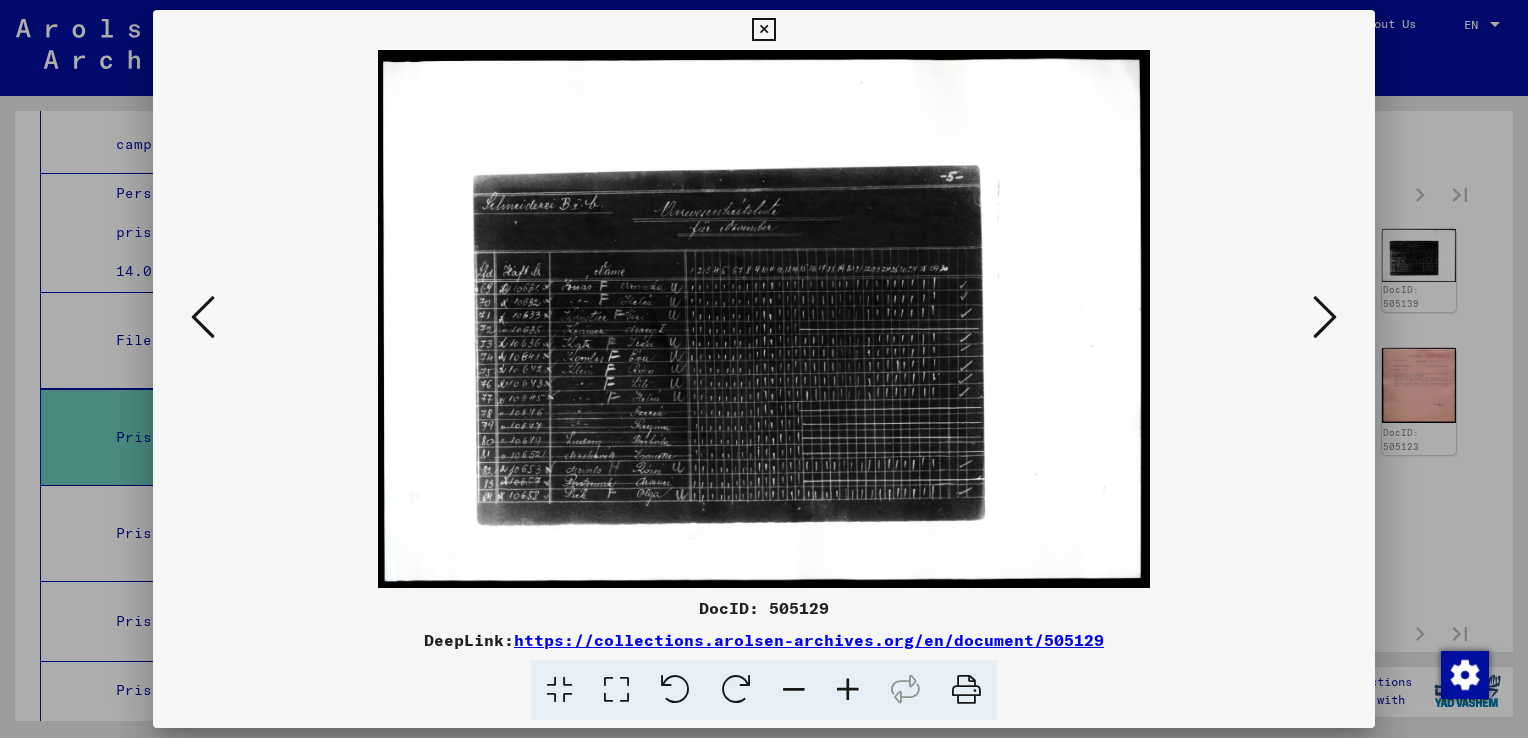click at bounding box center [1325, 317] 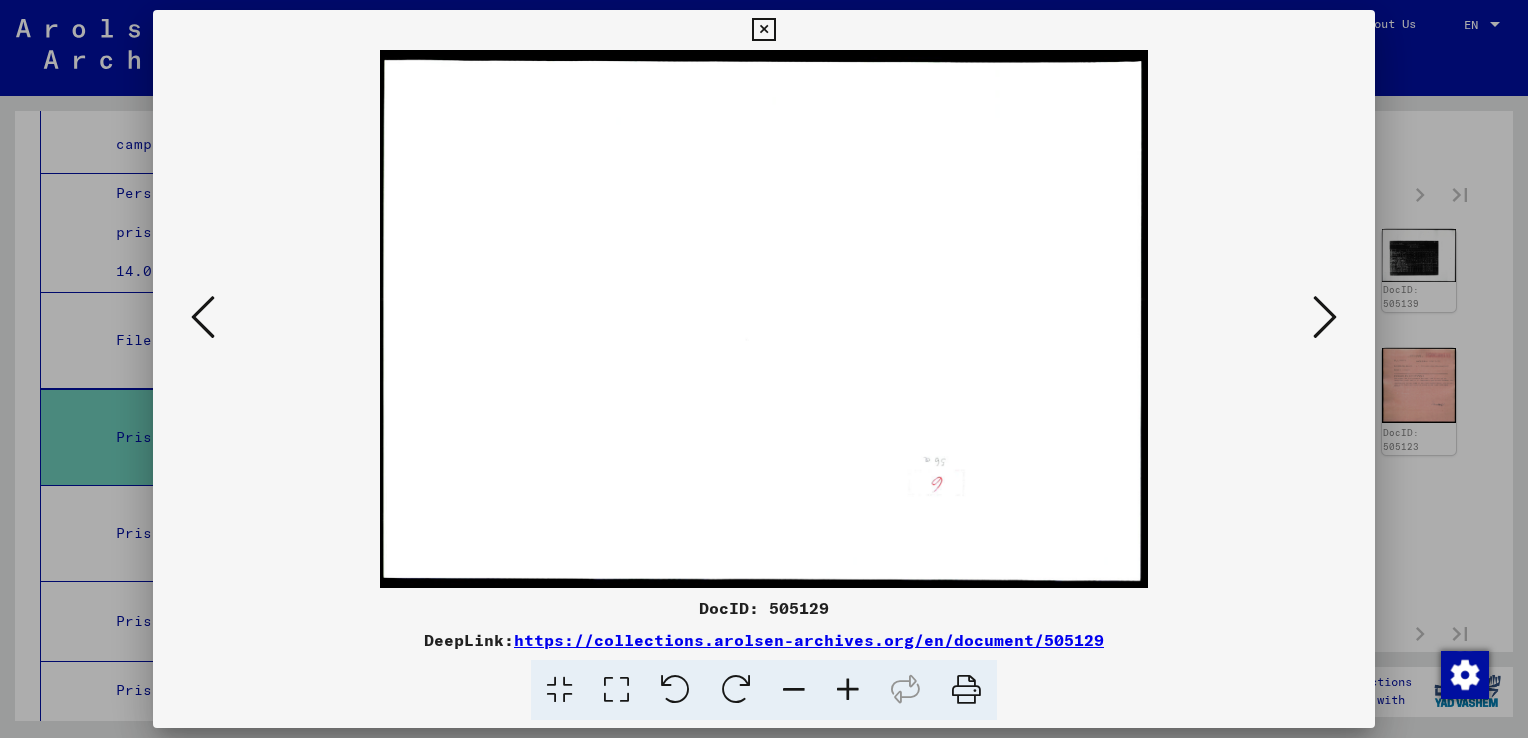 click at bounding box center (1325, 317) 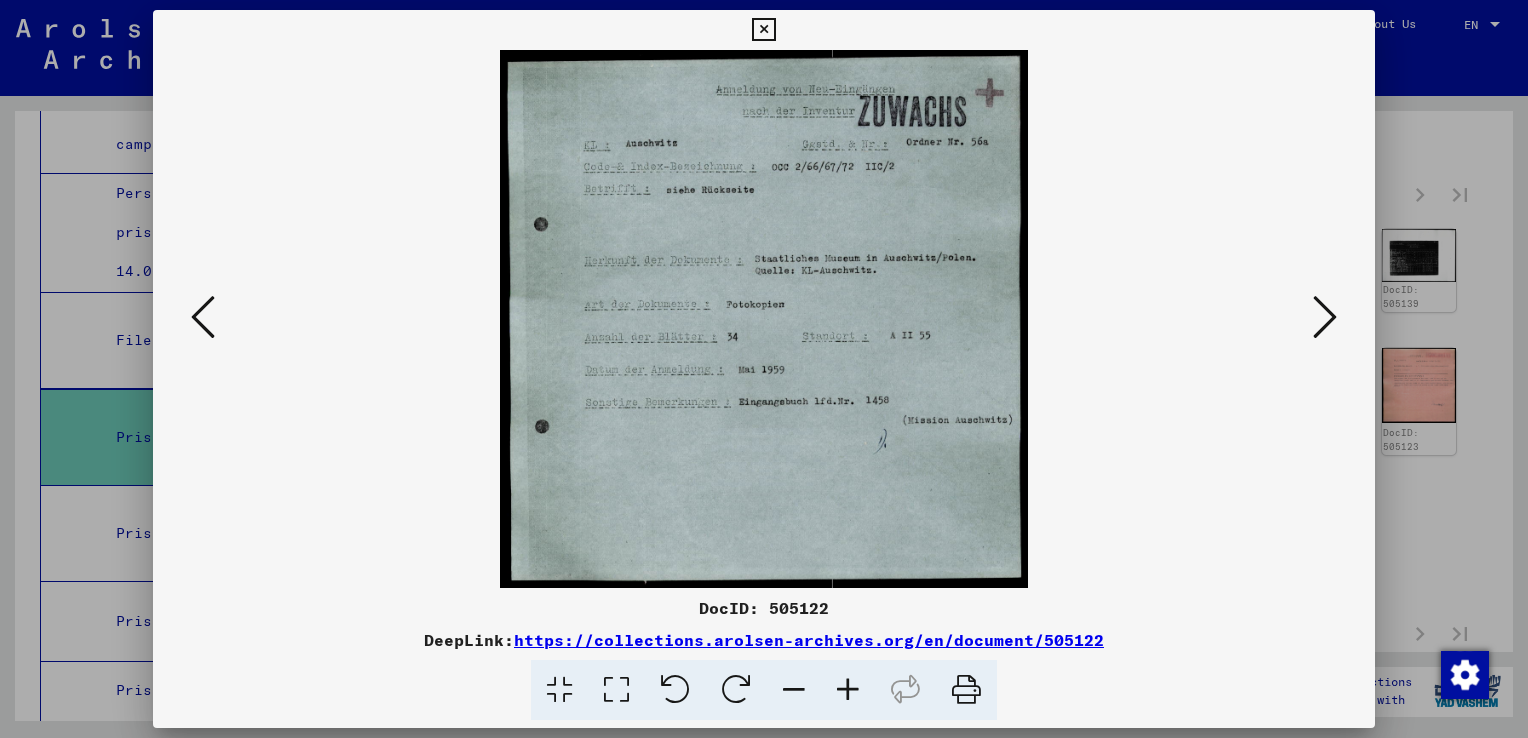 click at bounding box center (1325, 318) 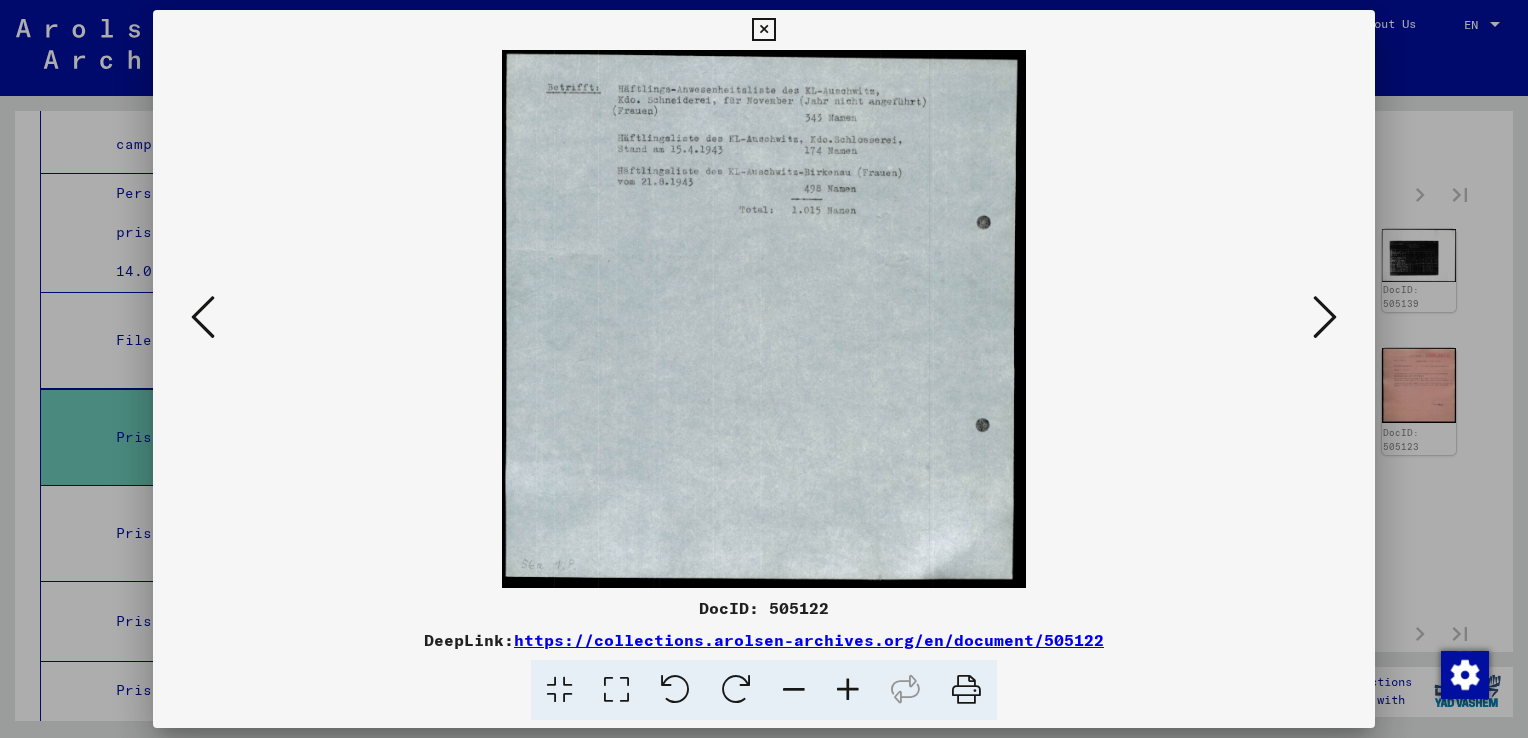 click at bounding box center [1325, 317] 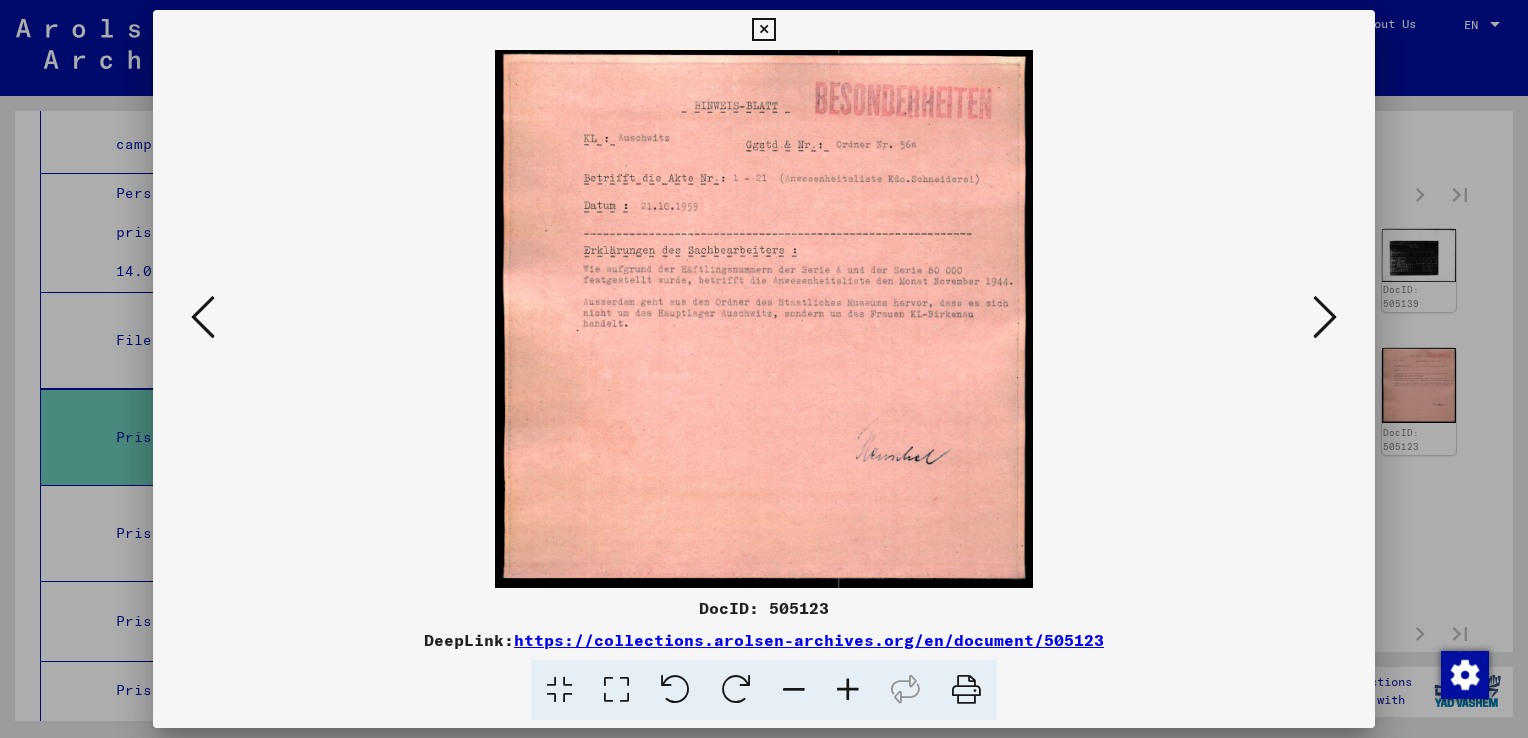 click at bounding box center (764, 319) 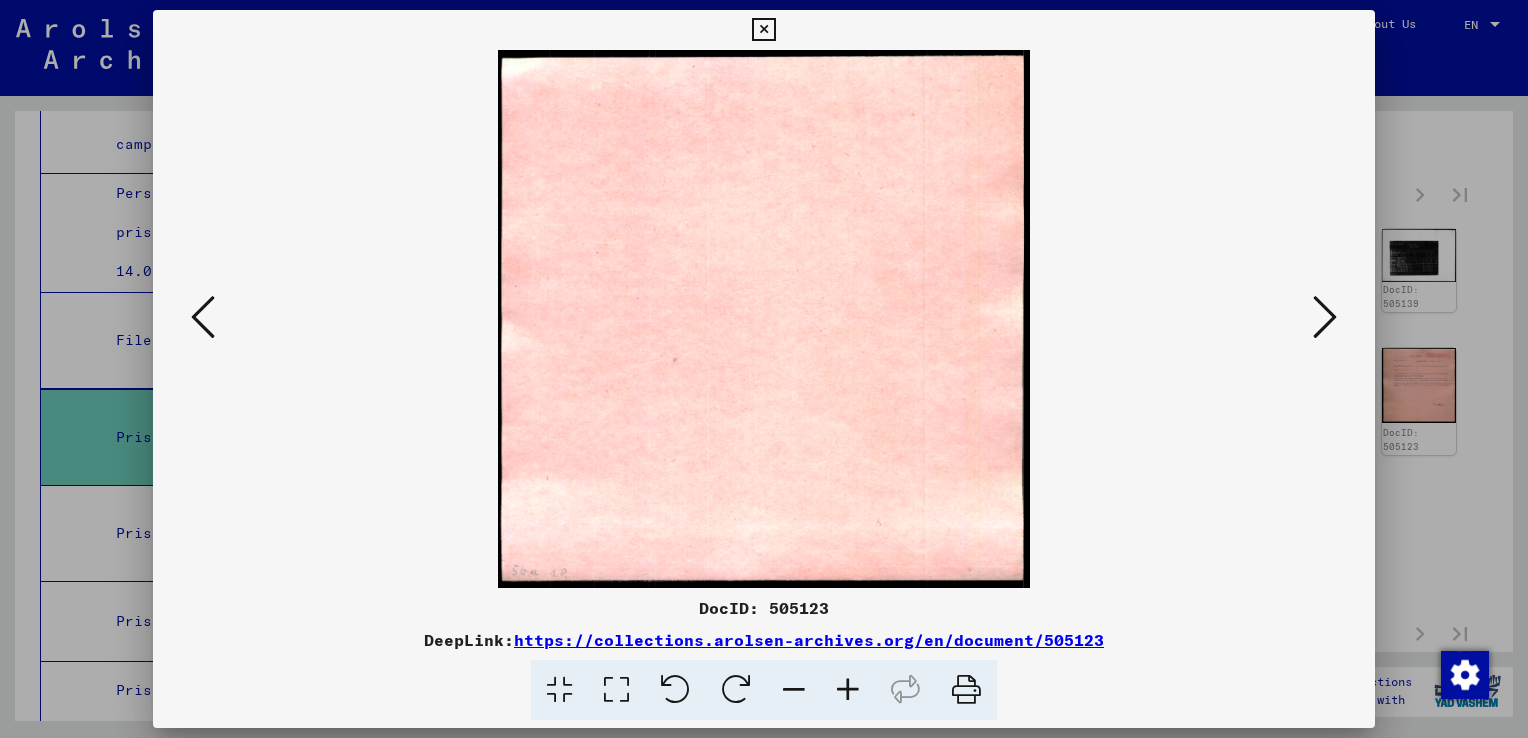 click at bounding box center (1325, 317) 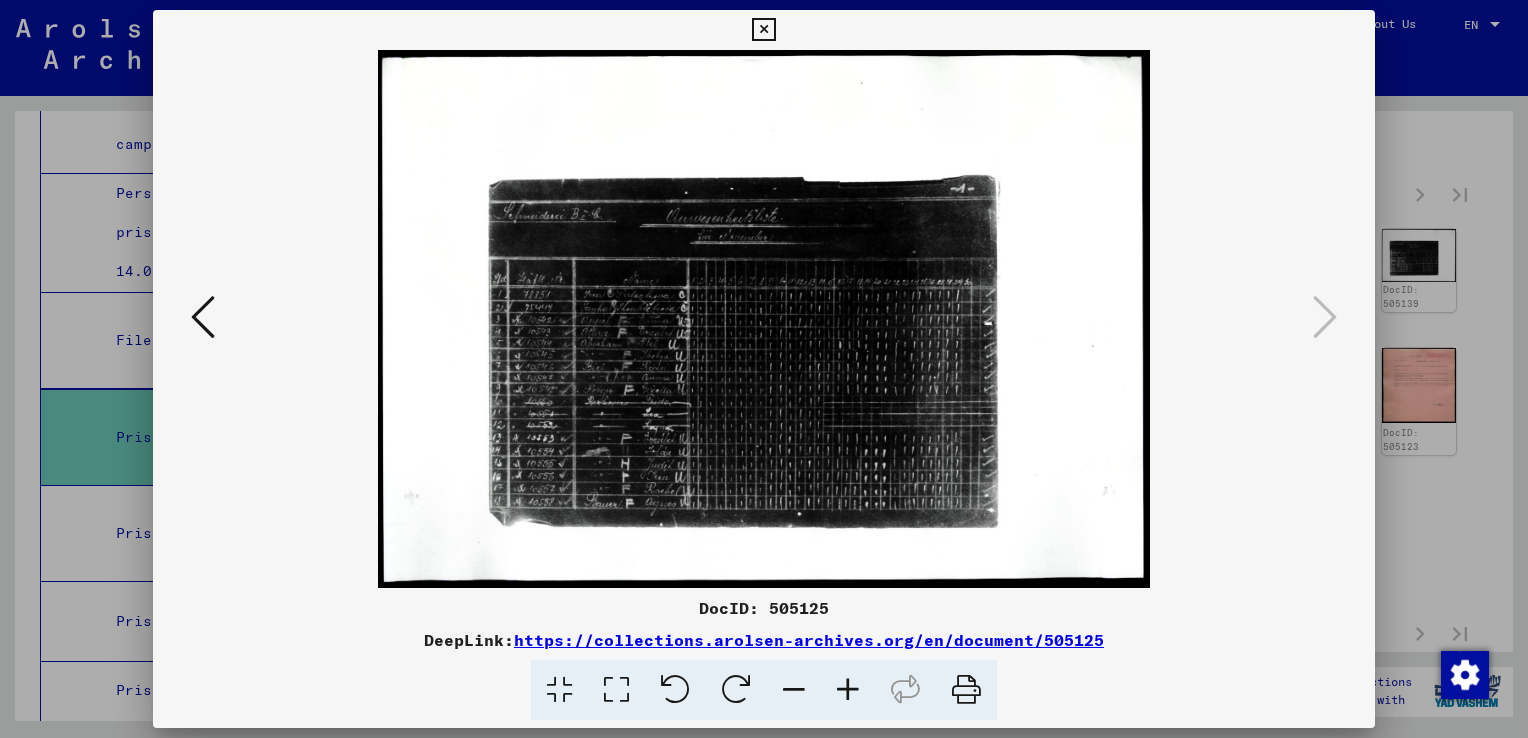 click at bounding box center (763, 30) 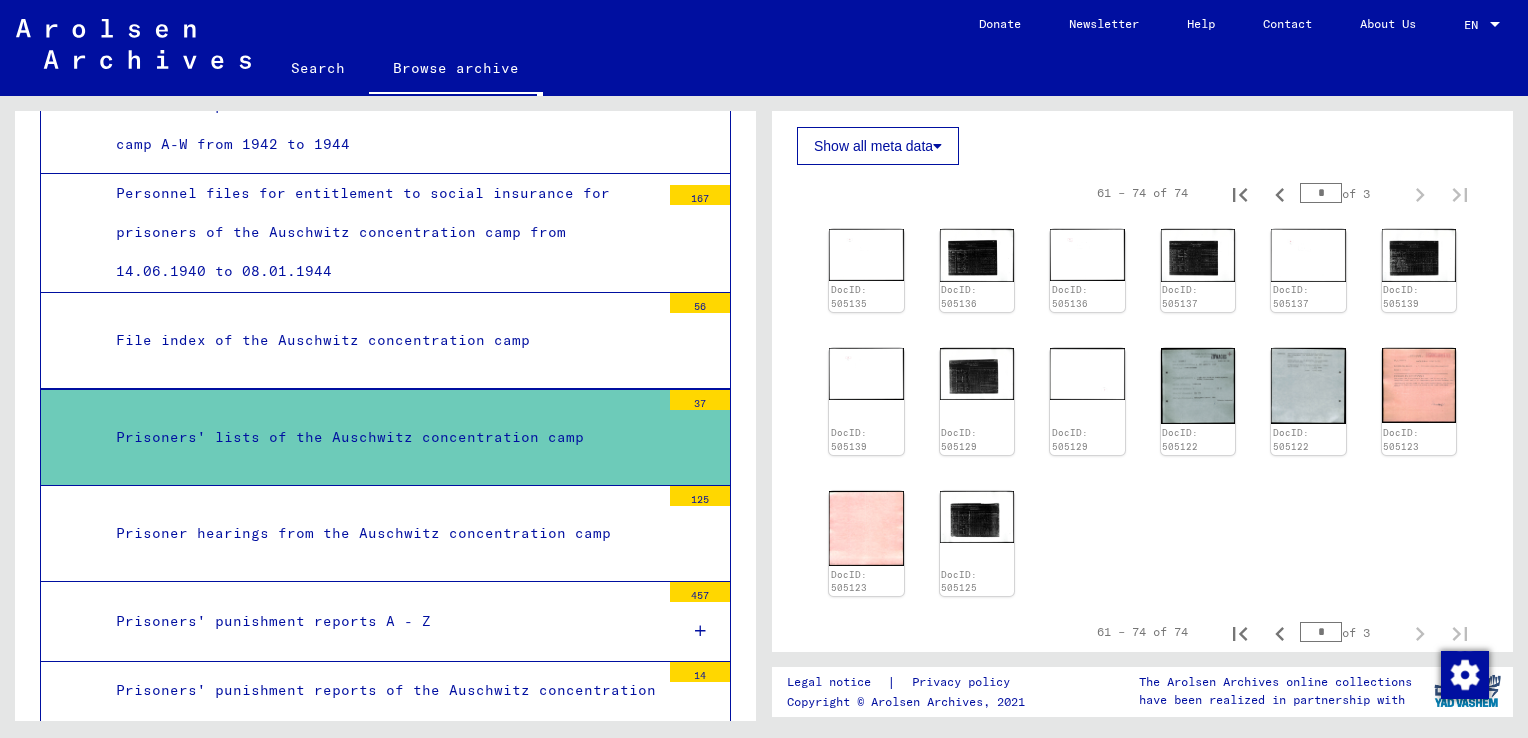click on "Prisoners' punishment reports  A - Z [NUMBER]" at bounding box center [385, 622] 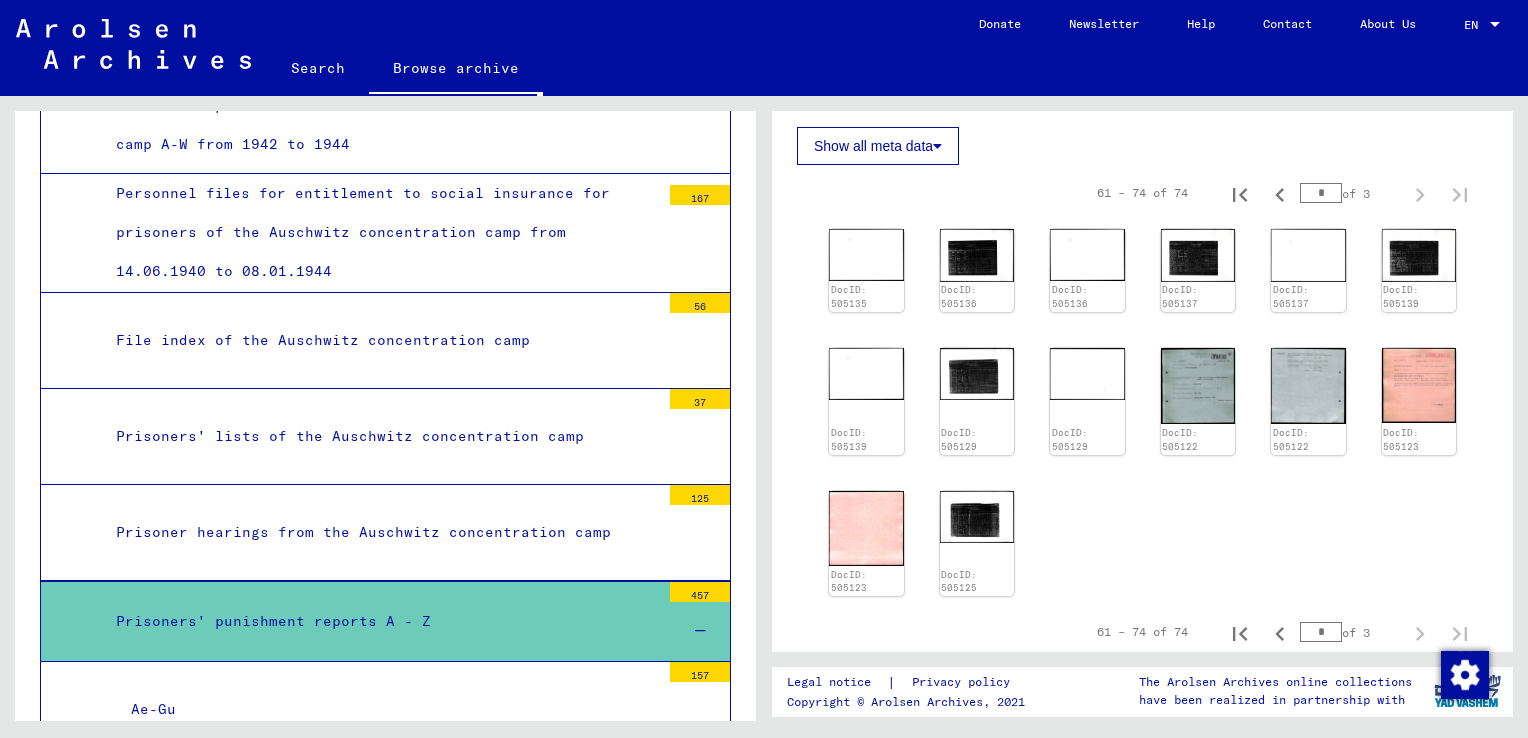 click on "Prisoner hearings from the Auschwitz concentration camp" at bounding box center (380, 532) 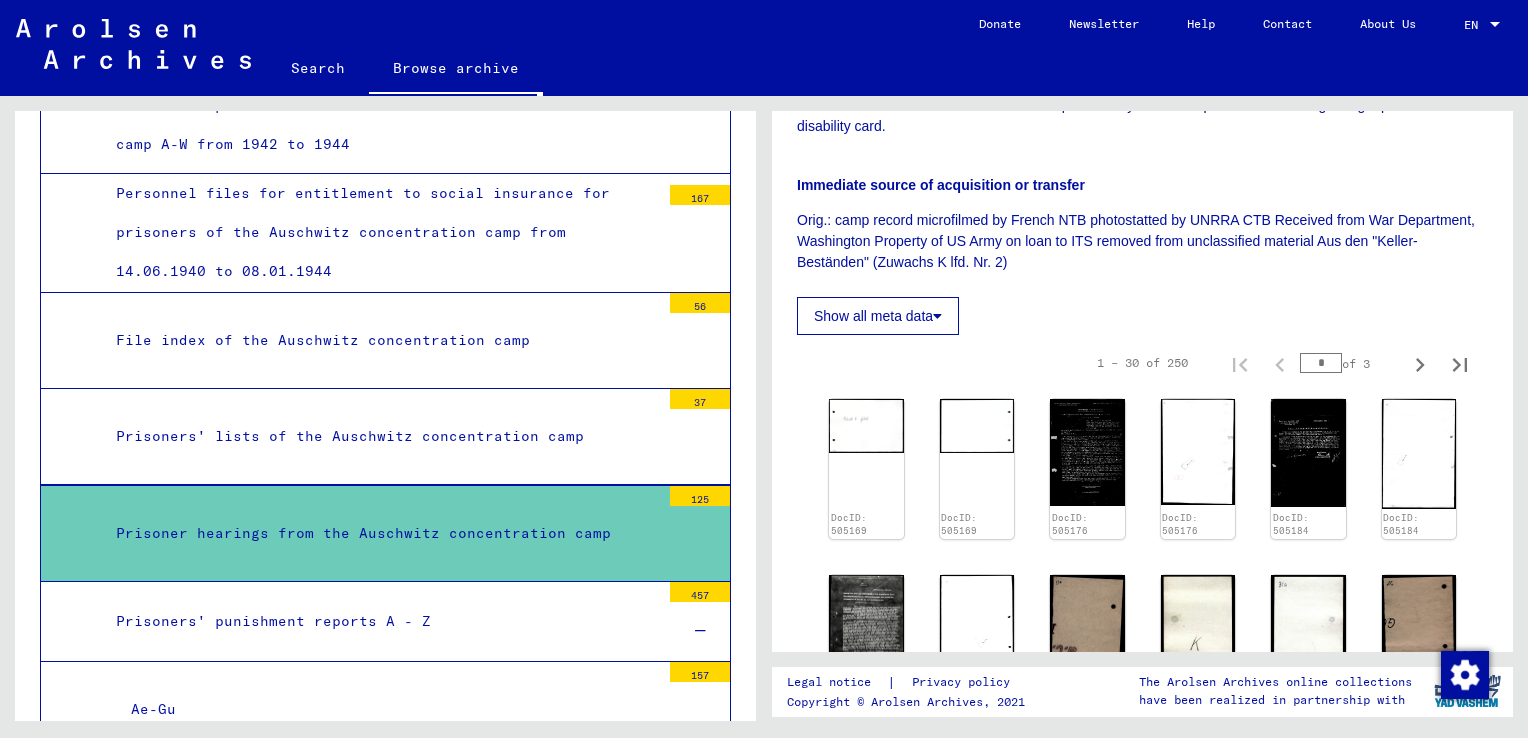 scroll, scrollTop: 465, scrollLeft: 0, axis: vertical 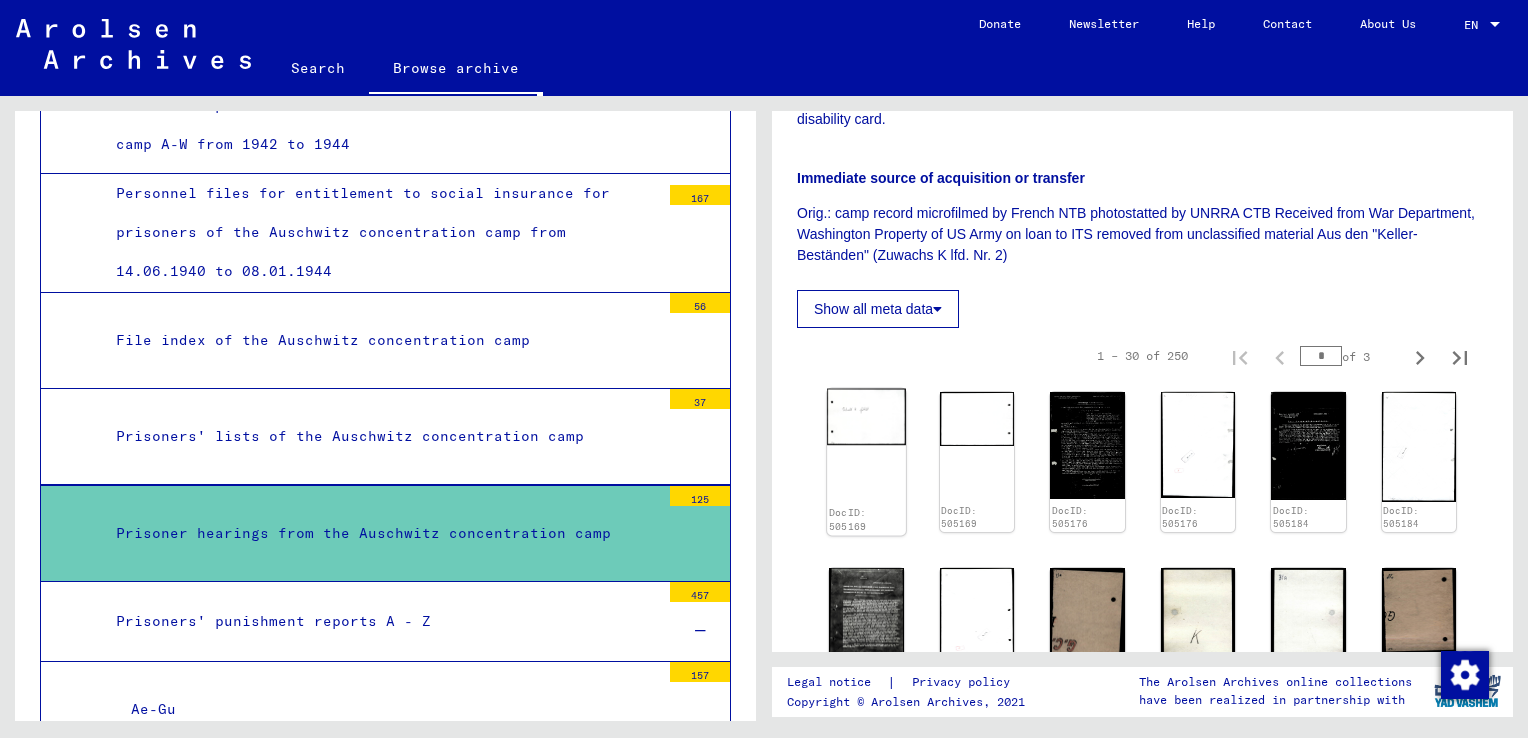 click on "DocID: 505169" 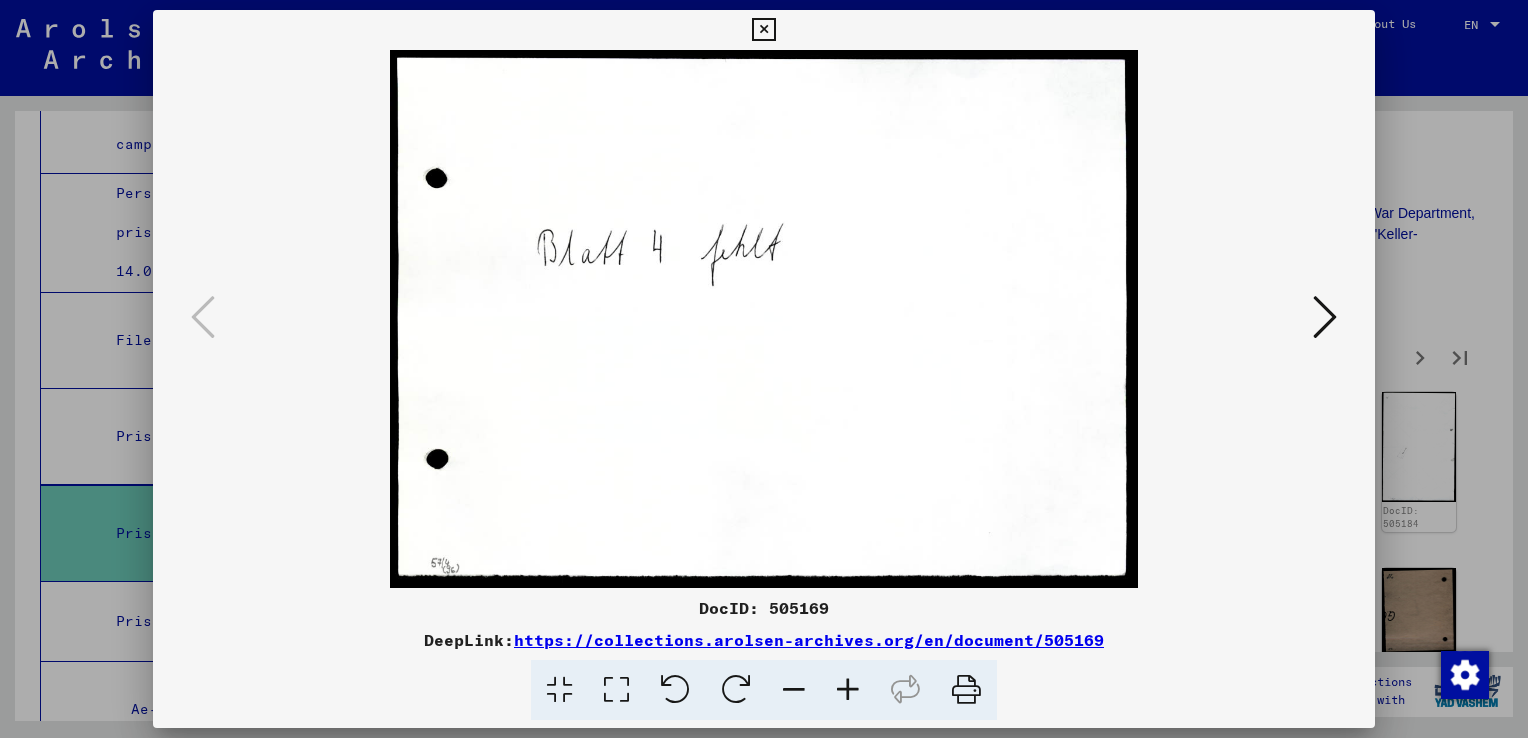 click at bounding box center (1325, 317) 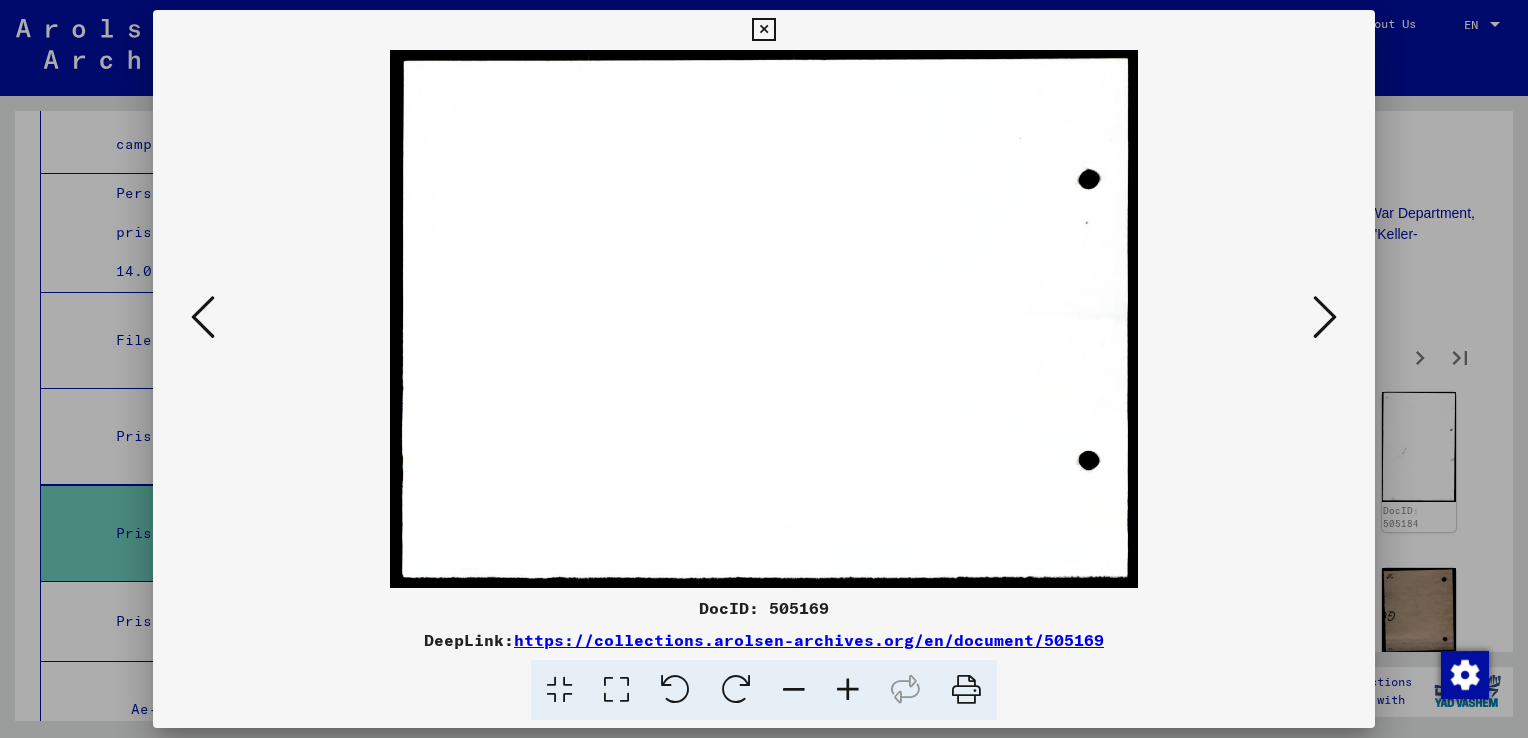 click at bounding box center [1325, 317] 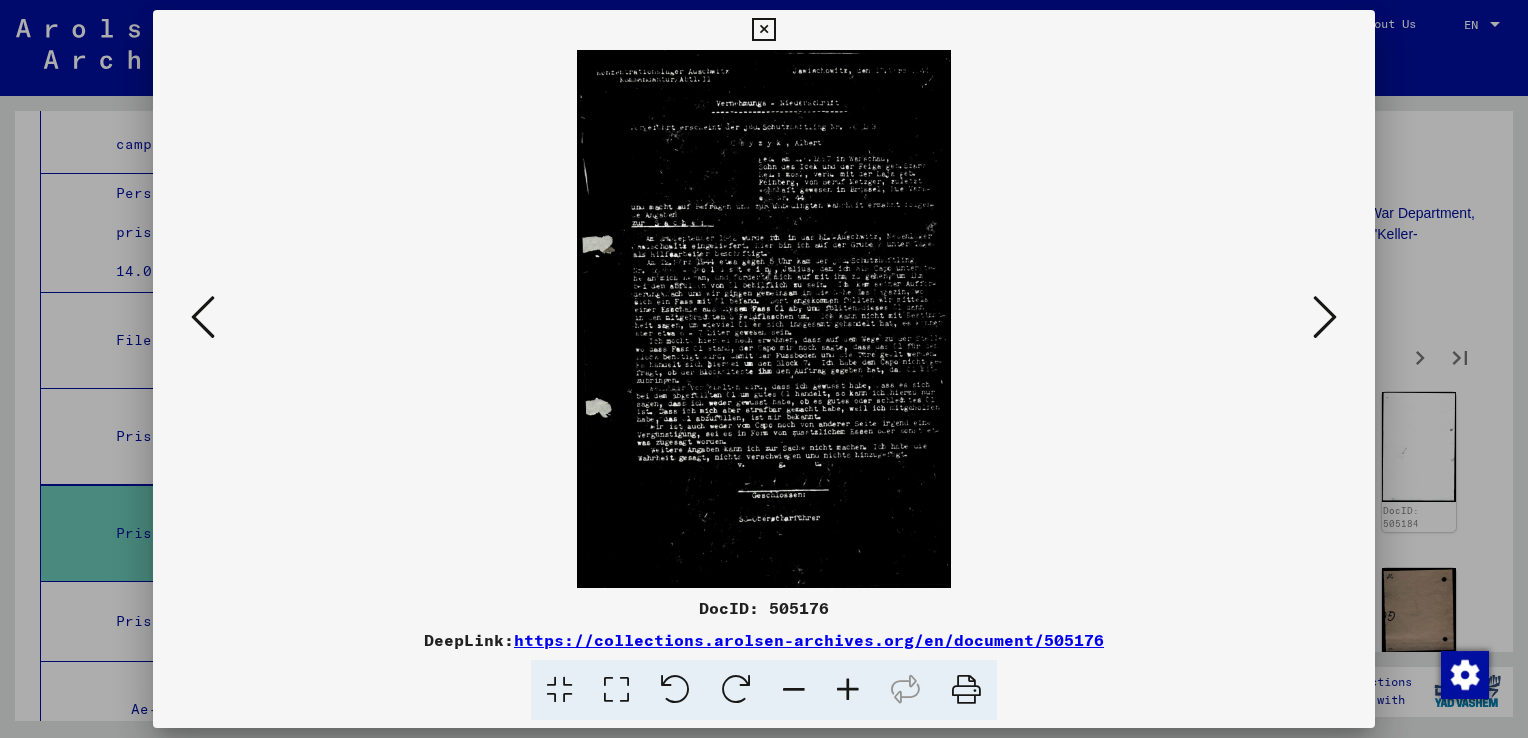 click at bounding box center [1325, 317] 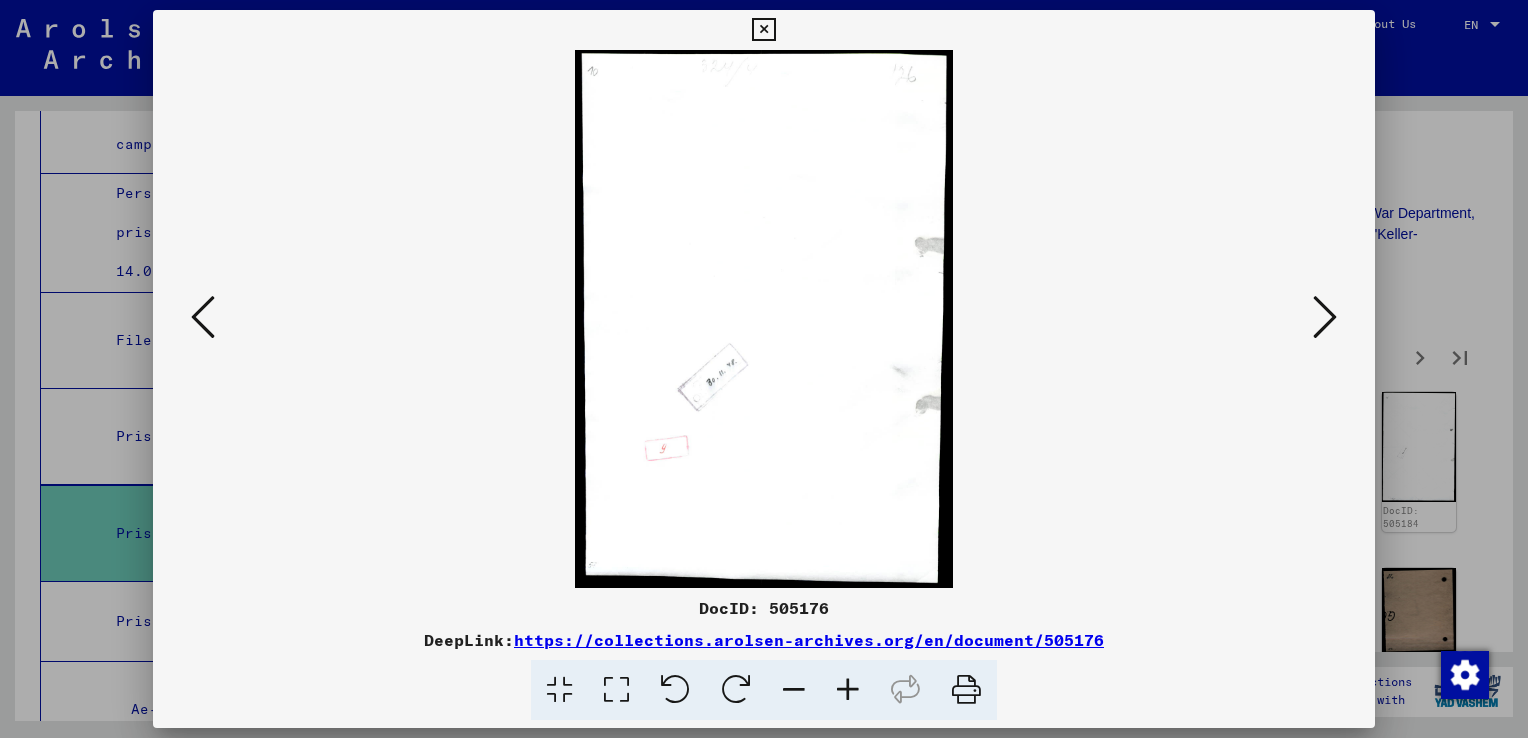 click at bounding box center [1325, 317] 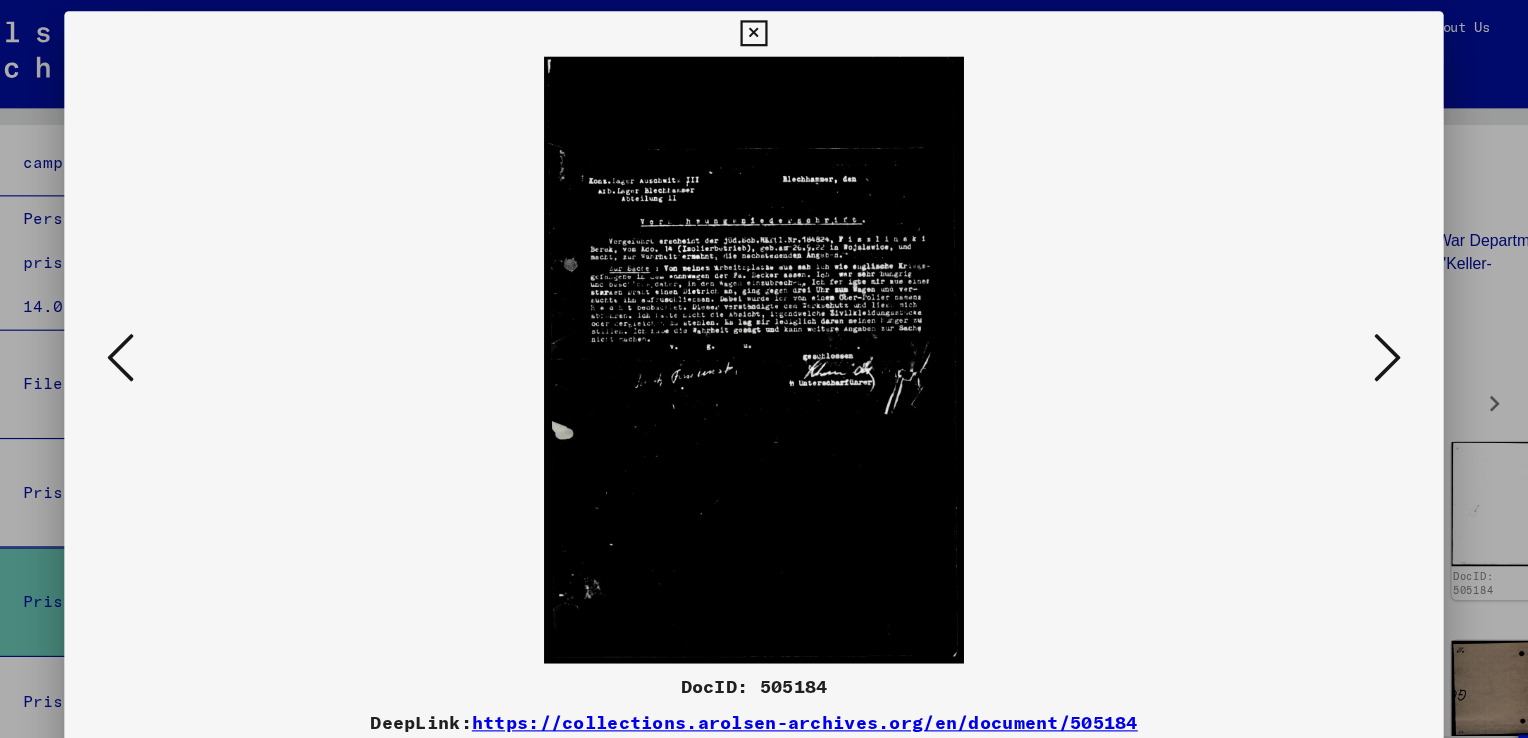 click at bounding box center (1325, 317) 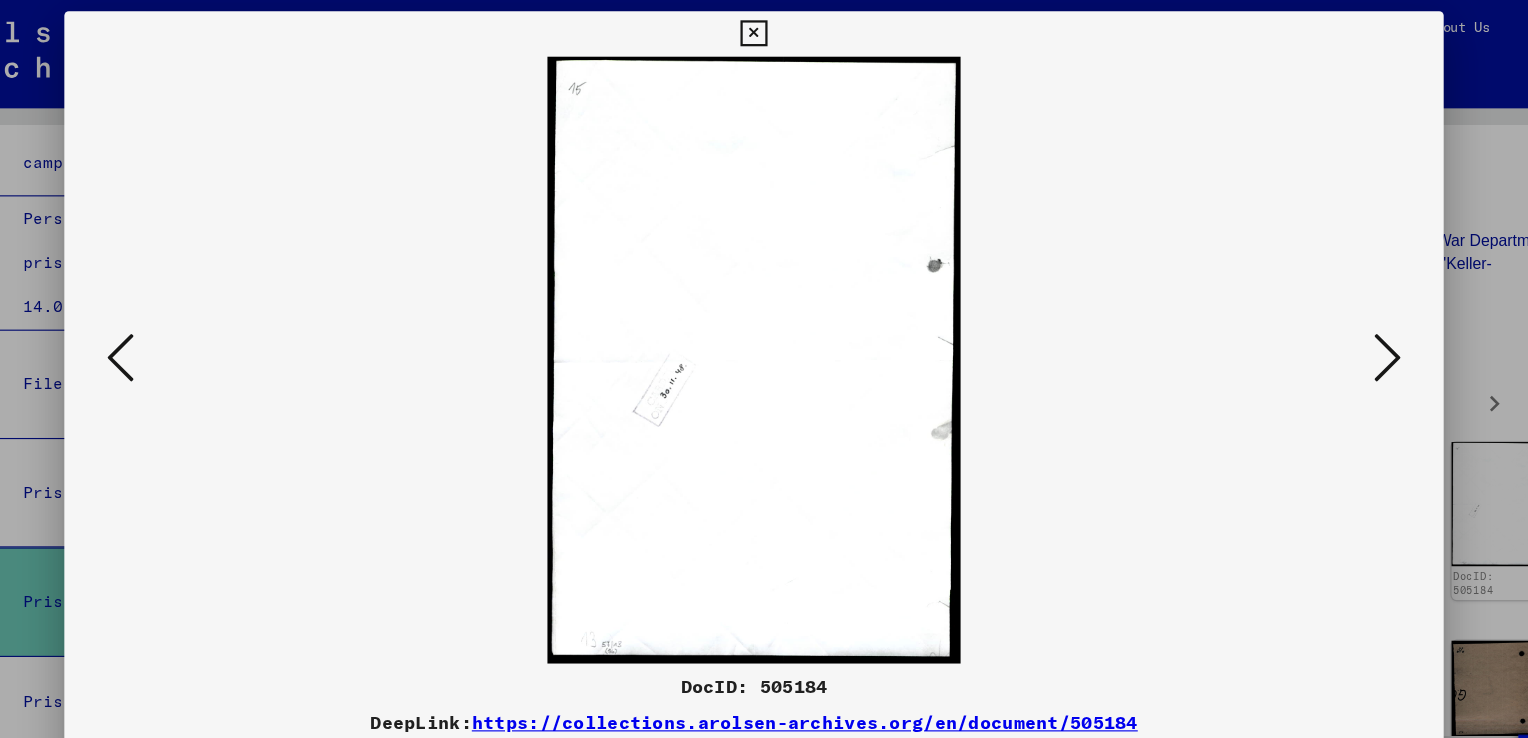 click at bounding box center [1325, 317] 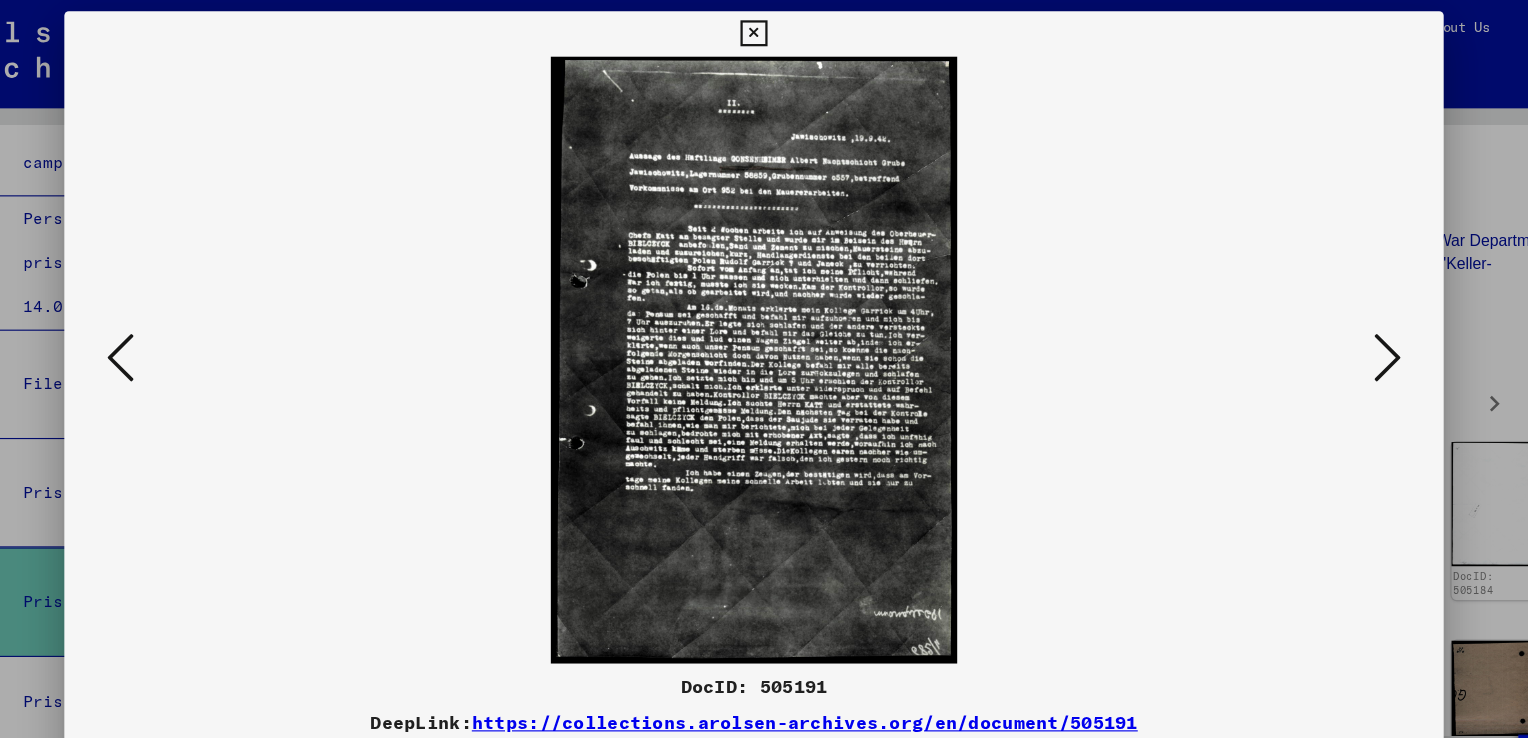 click at bounding box center [1325, 317] 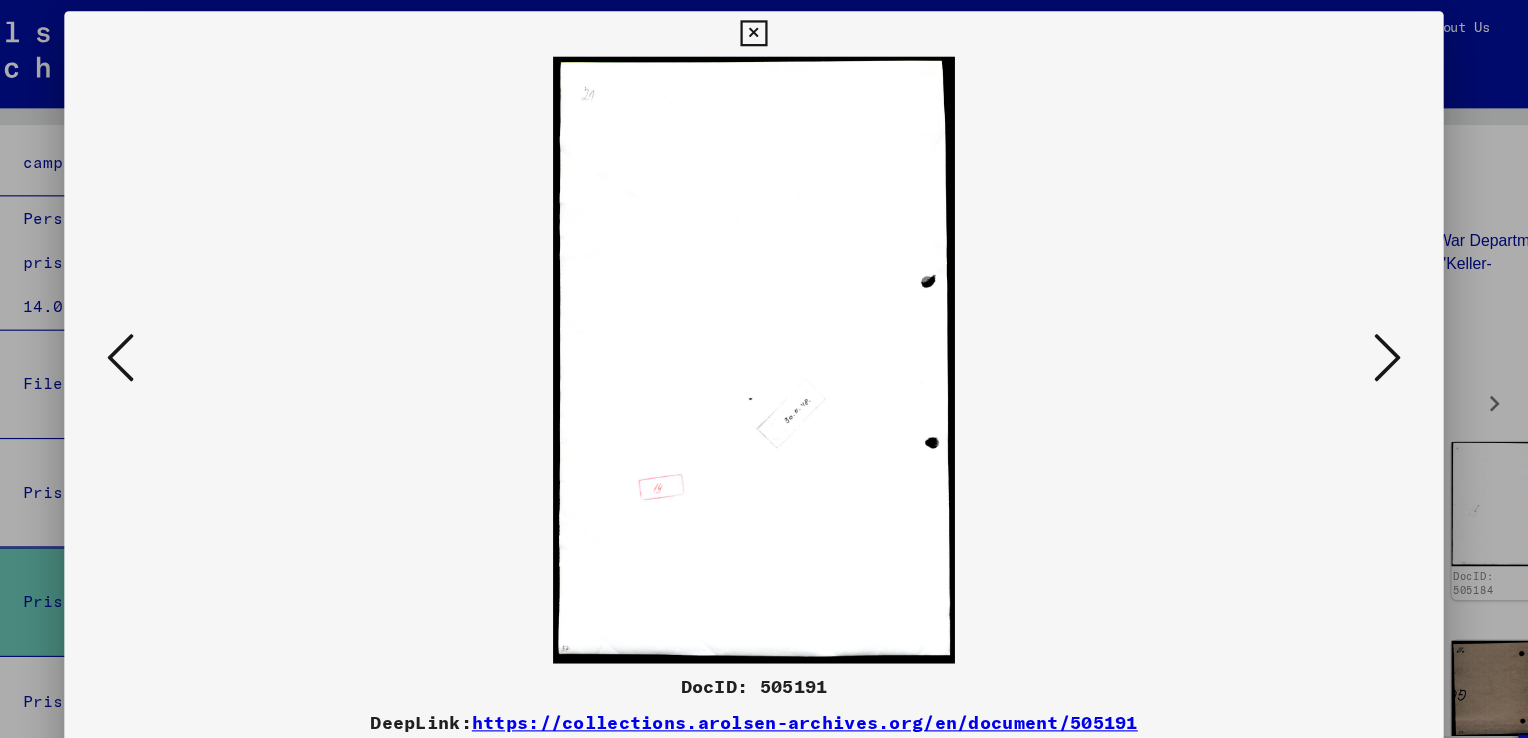 click at bounding box center (1325, 317) 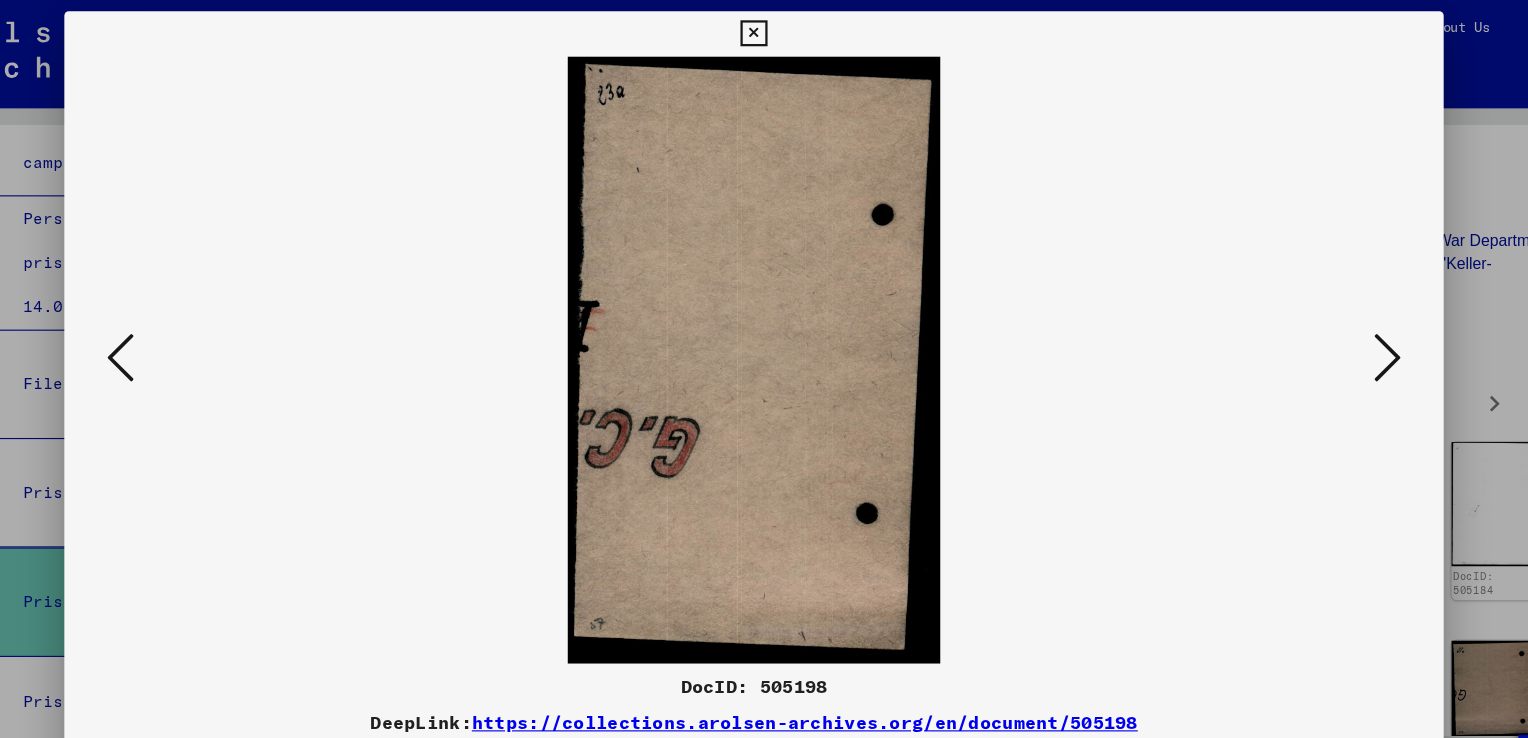 click at bounding box center (1325, 317) 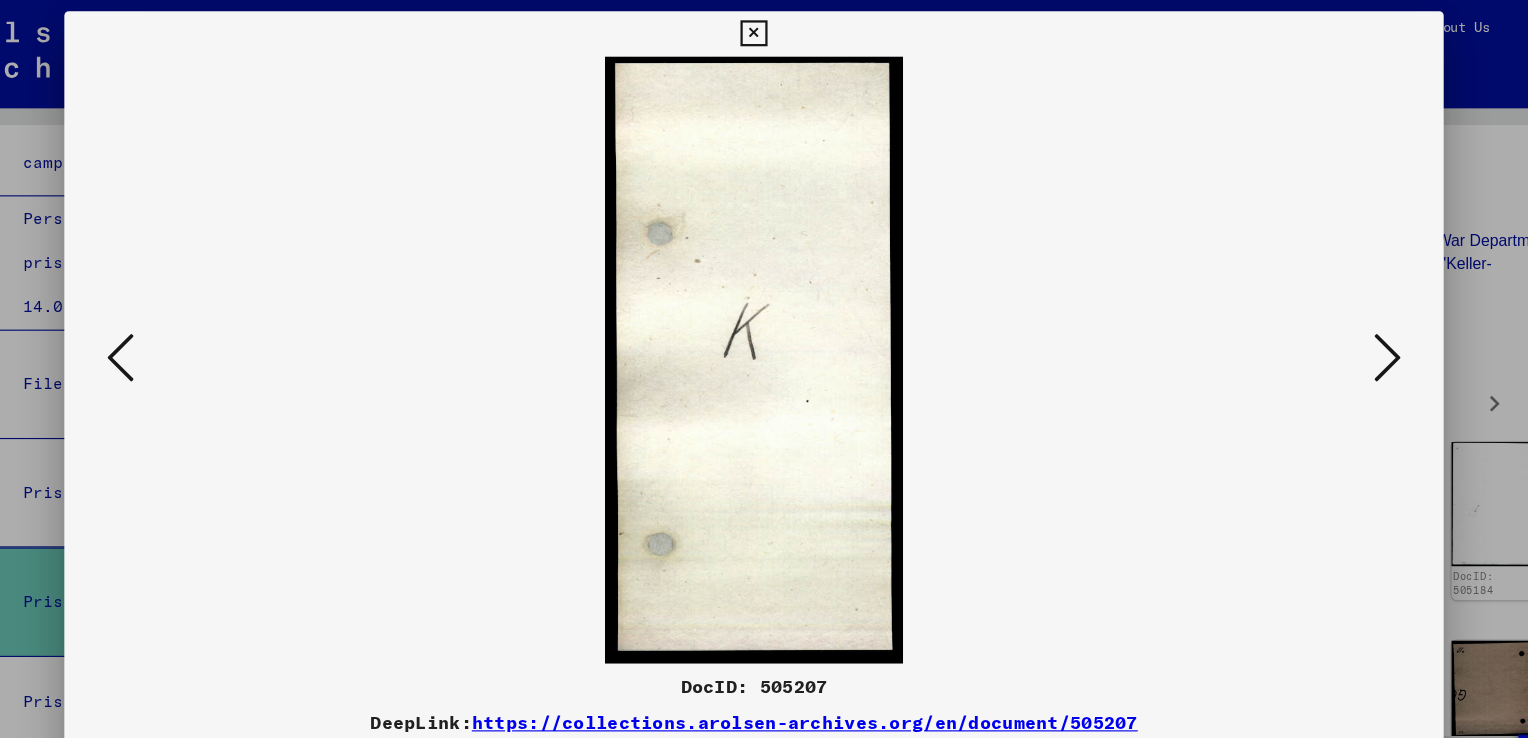 click at bounding box center (1325, 317) 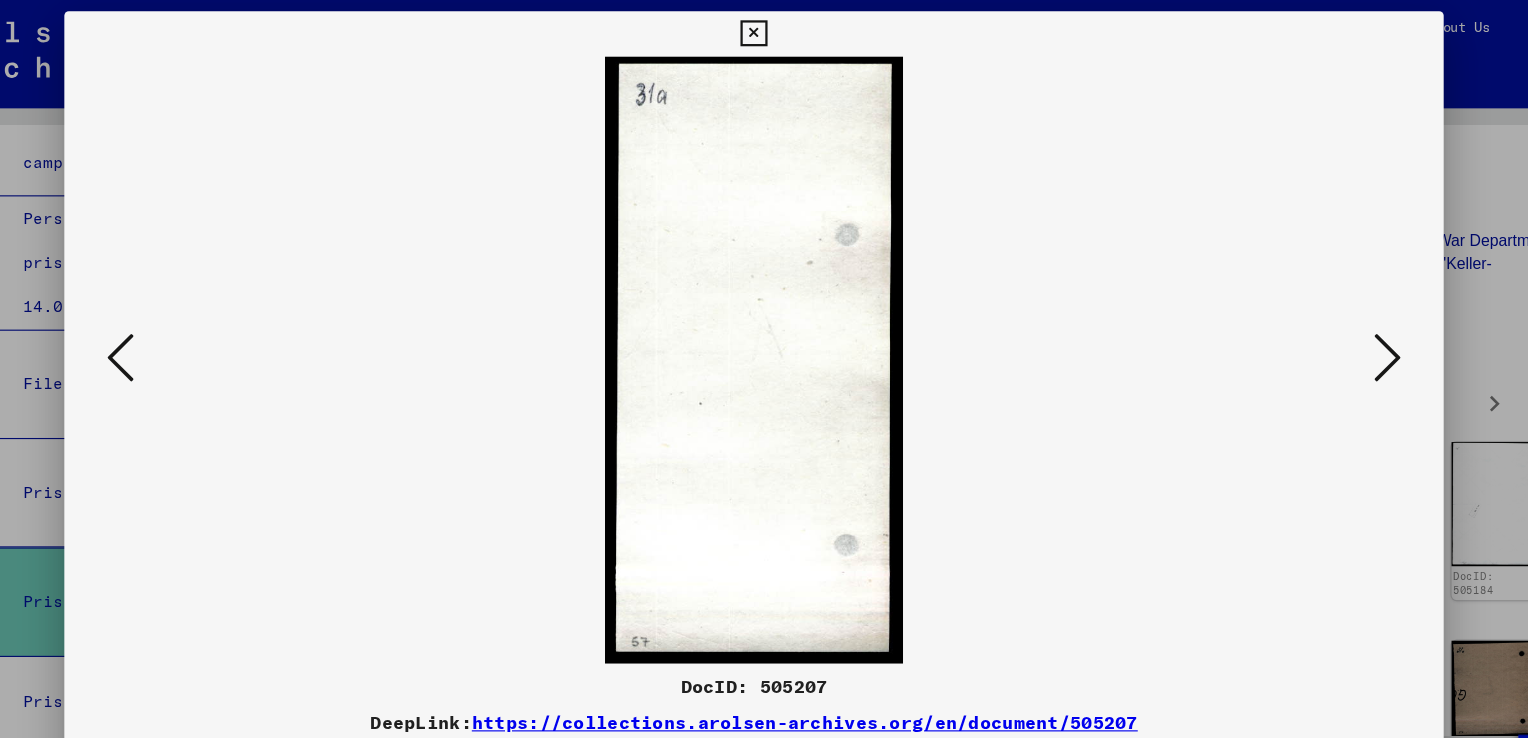 click at bounding box center [1325, 317] 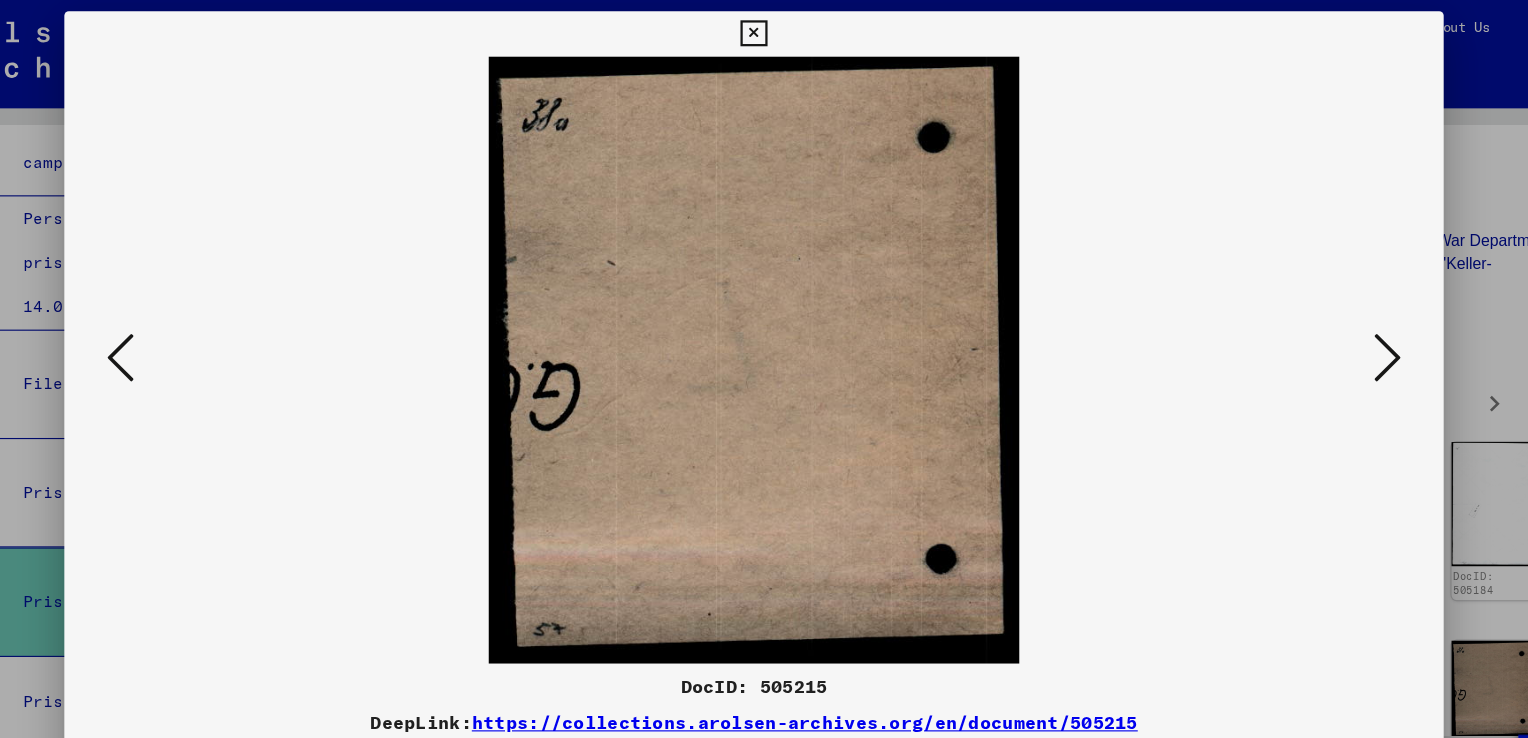 click at bounding box center [1325, 318] 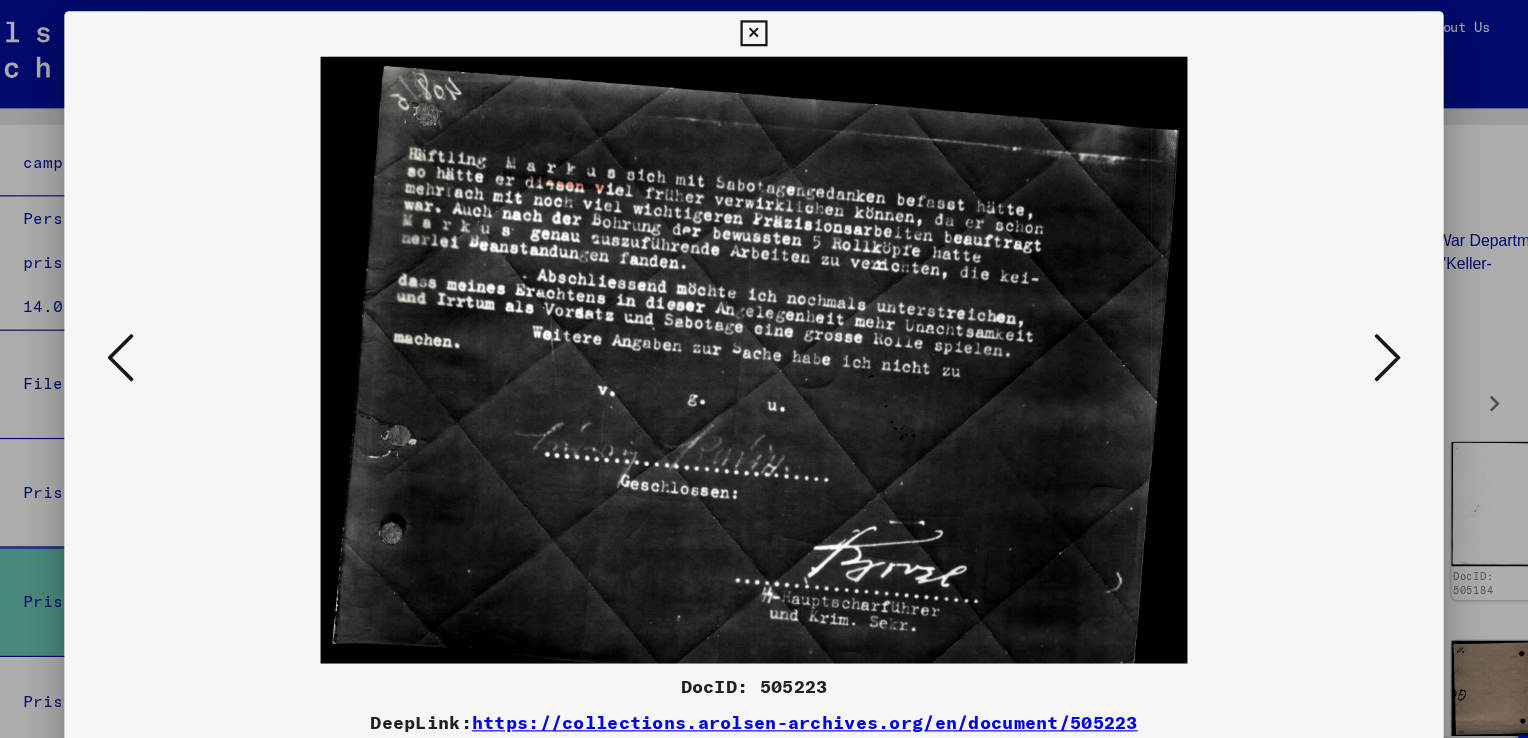 click at bounding box center [764, 319] 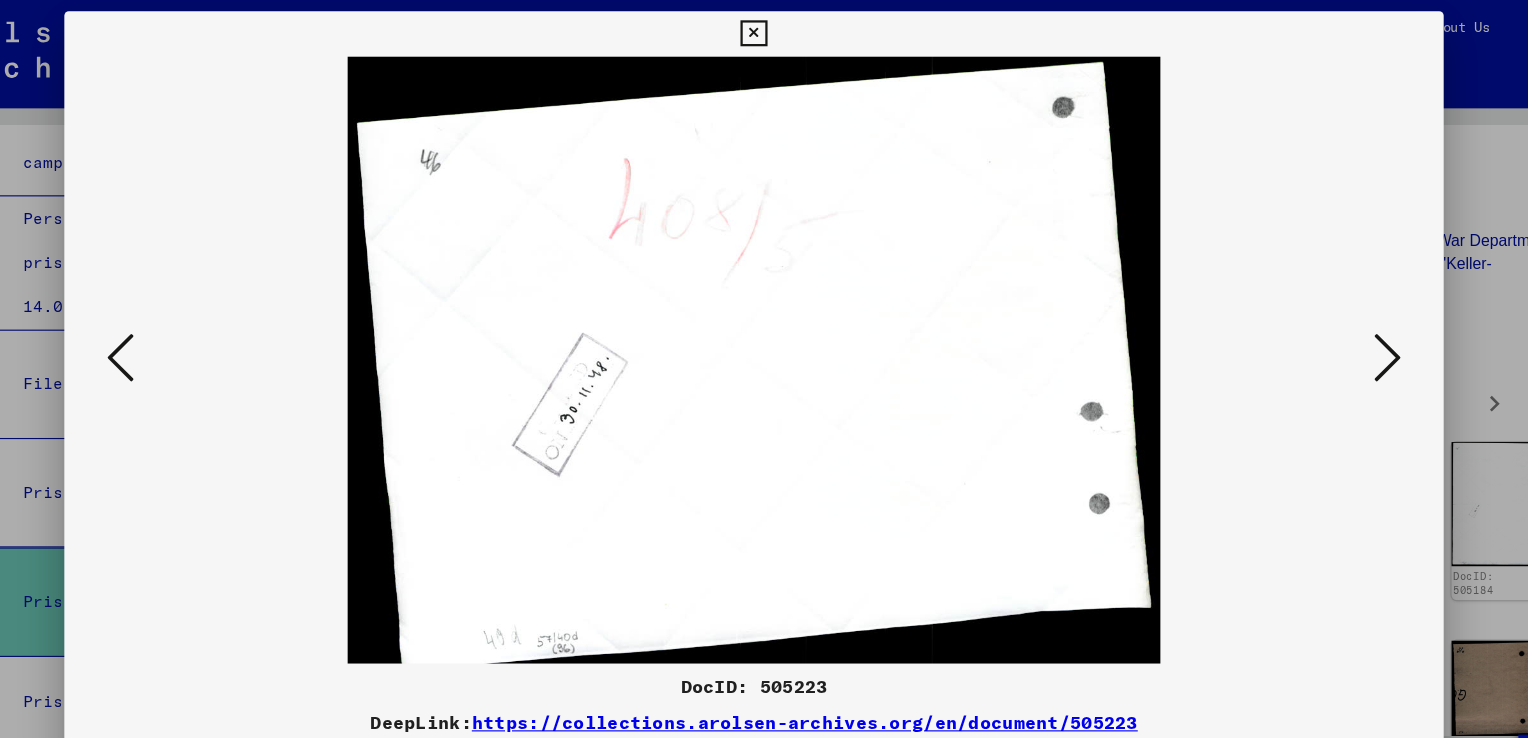 click at bounding box center [1325, 317] 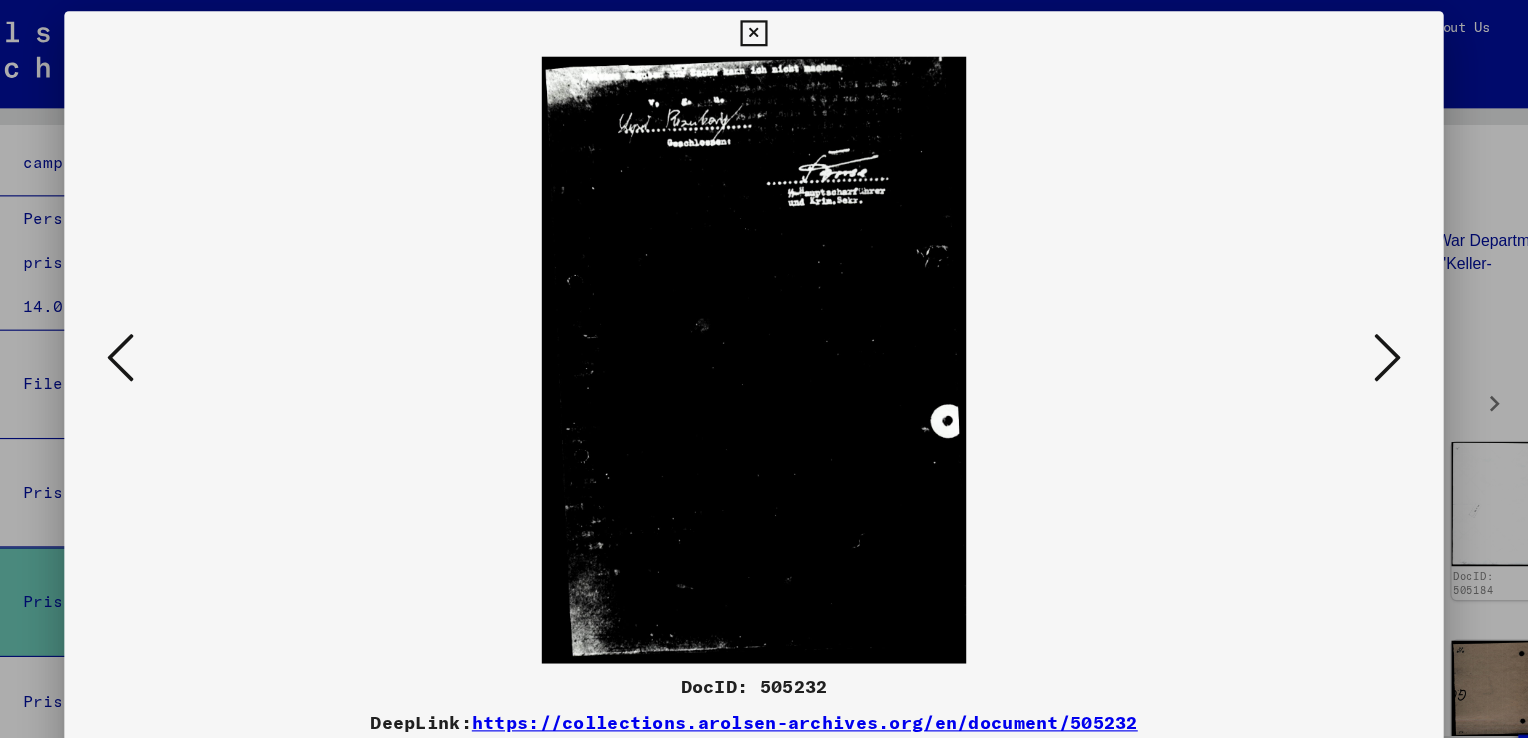 click at bounding box center [1325, 318] 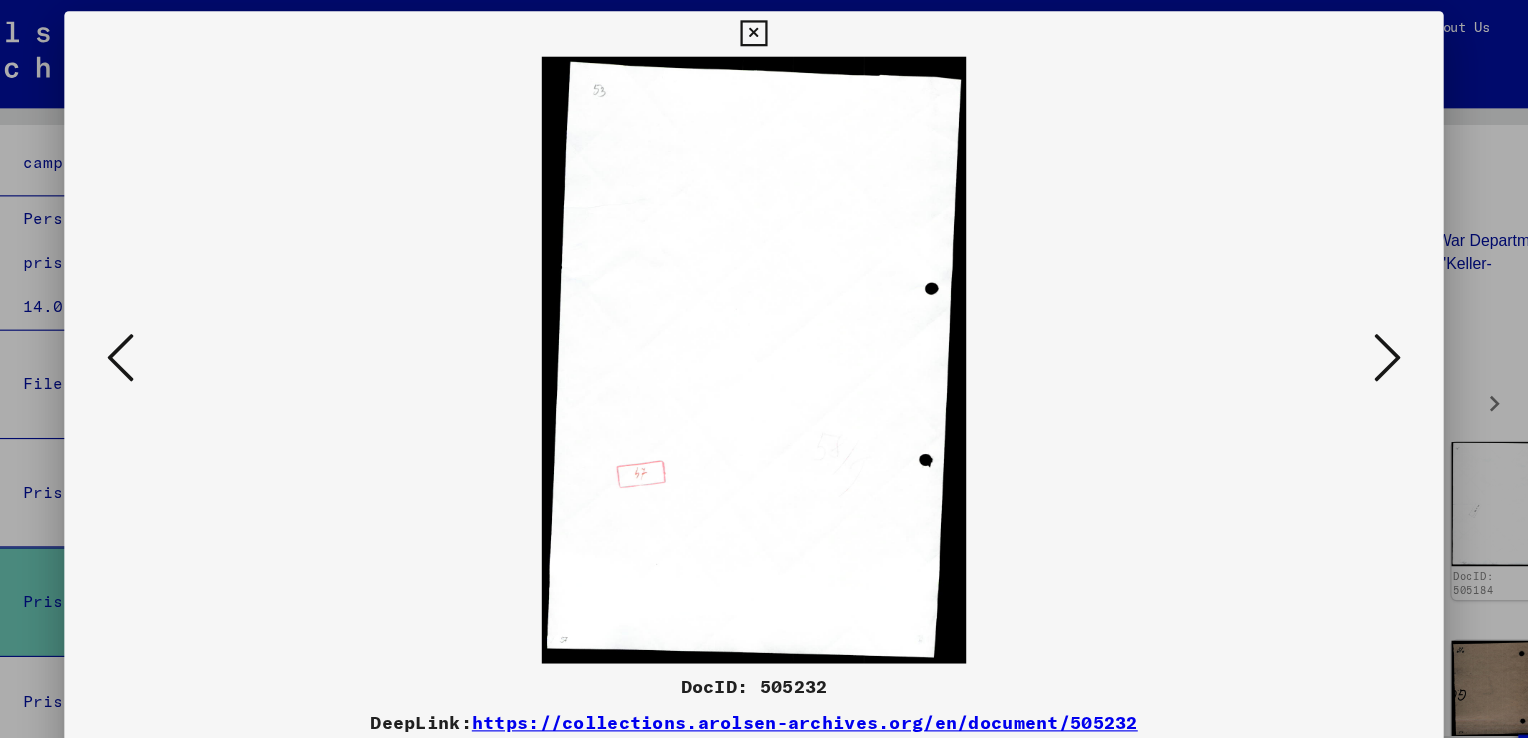 click at bounding box center (1325, 317) 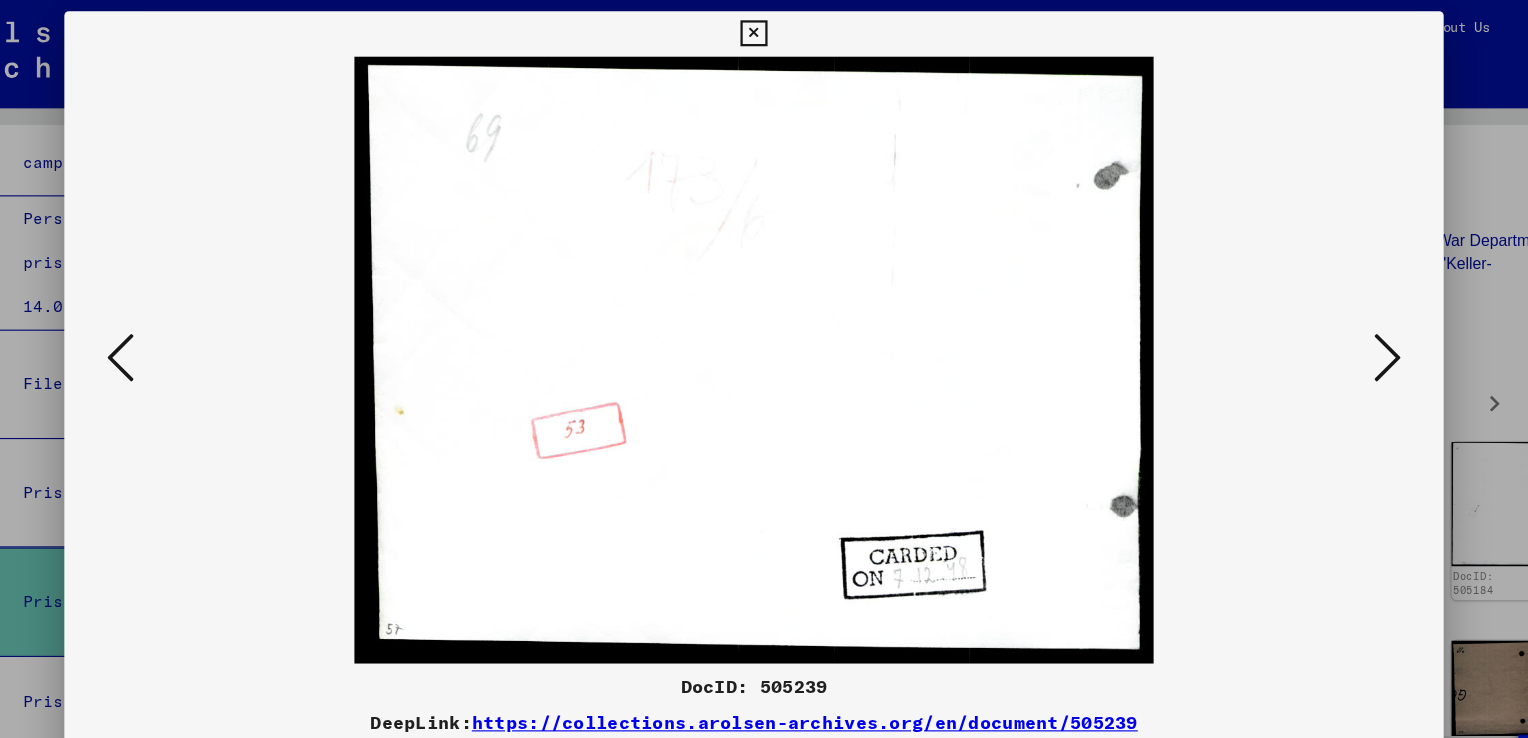 click at bounding box center (1325, 317) 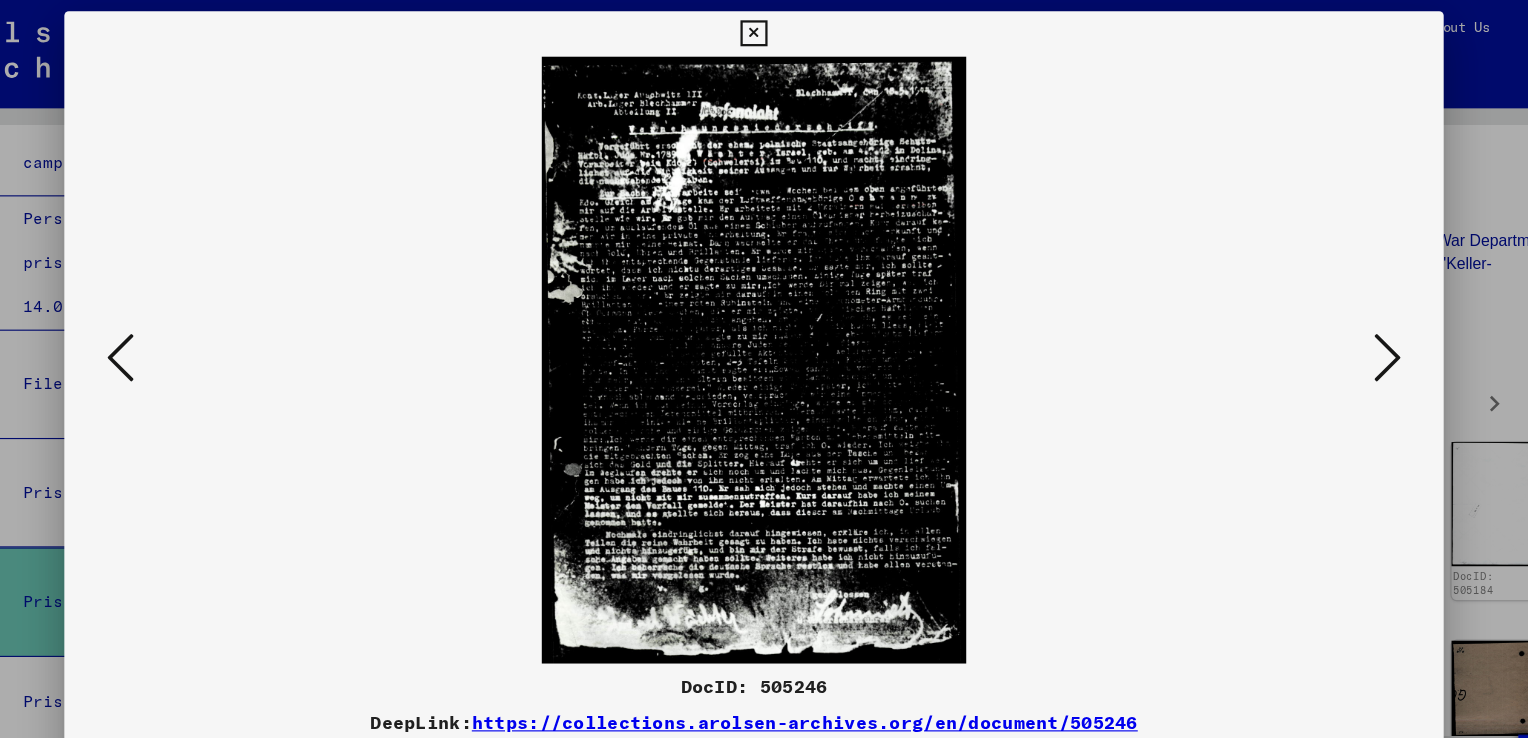 click at bounding box center [1325, 317] 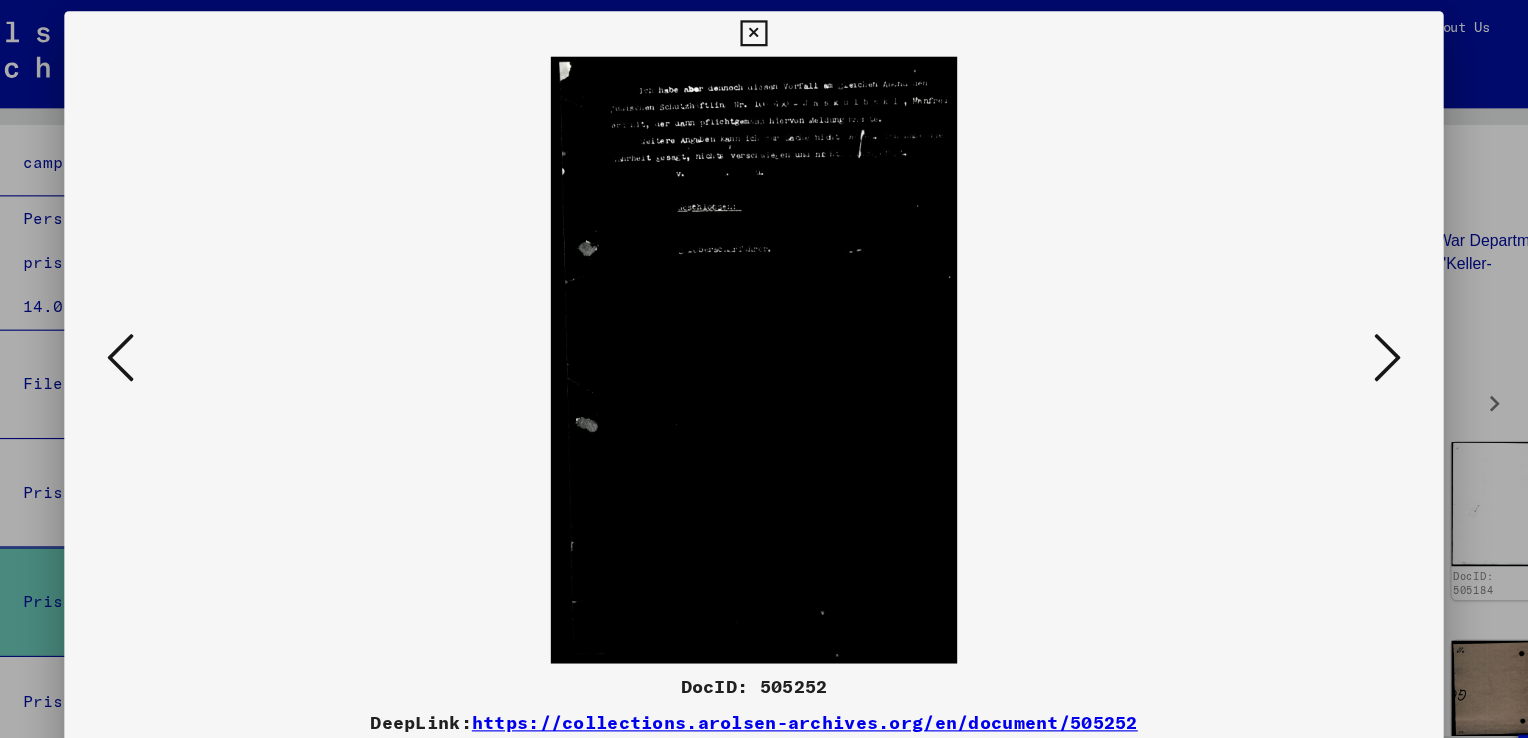 click at bounding box center (1325, 317) 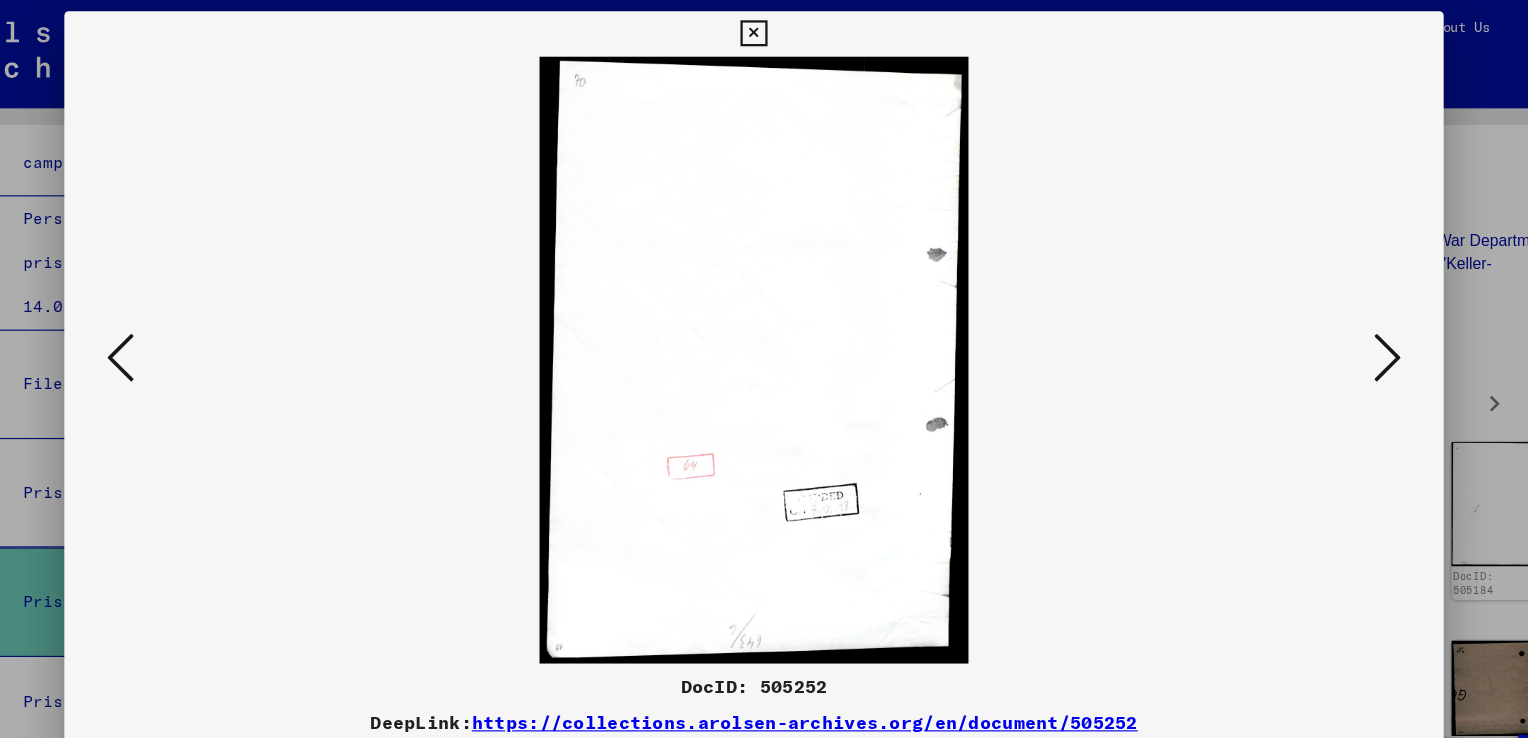 click at bounding box center [1325, 318] 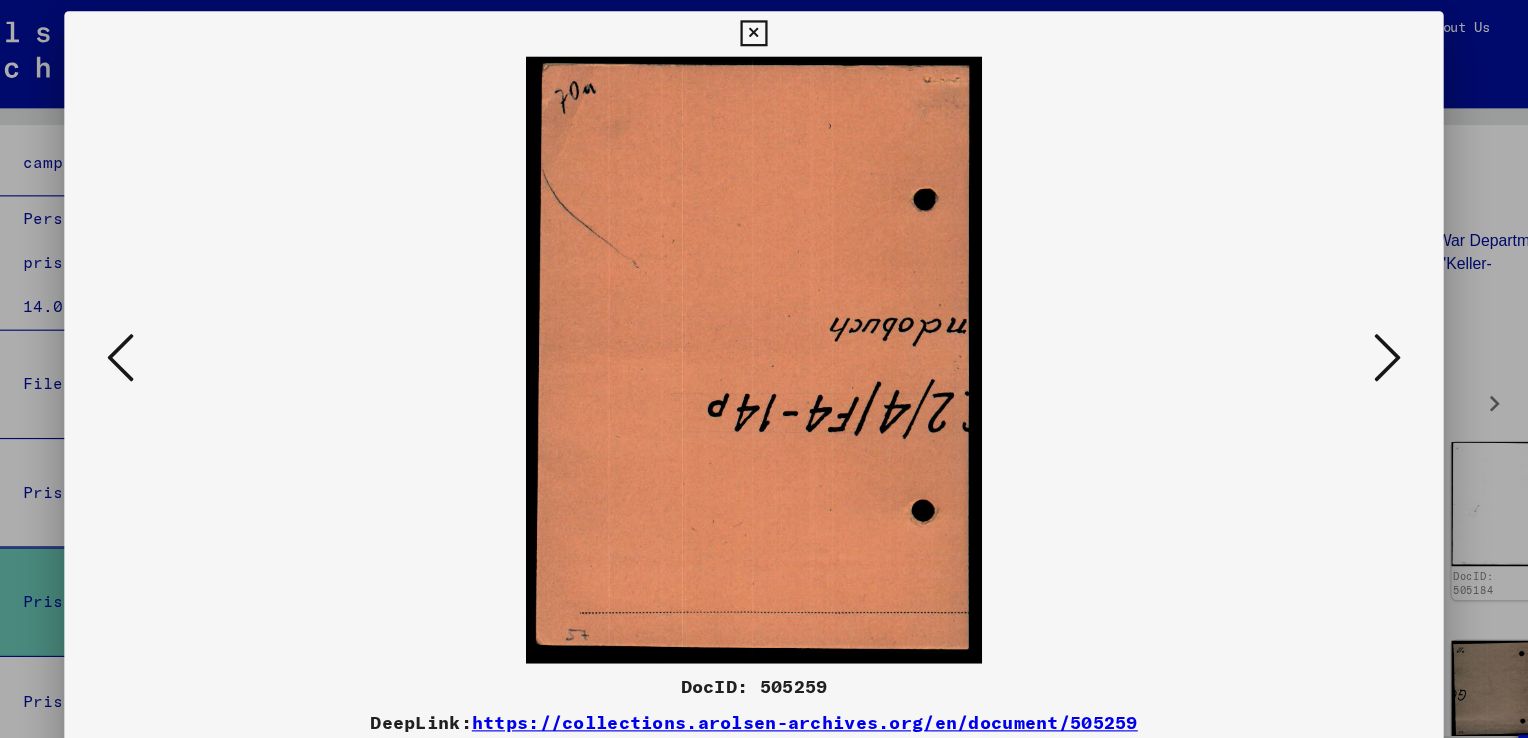 click at bounding box center (1325, 317) 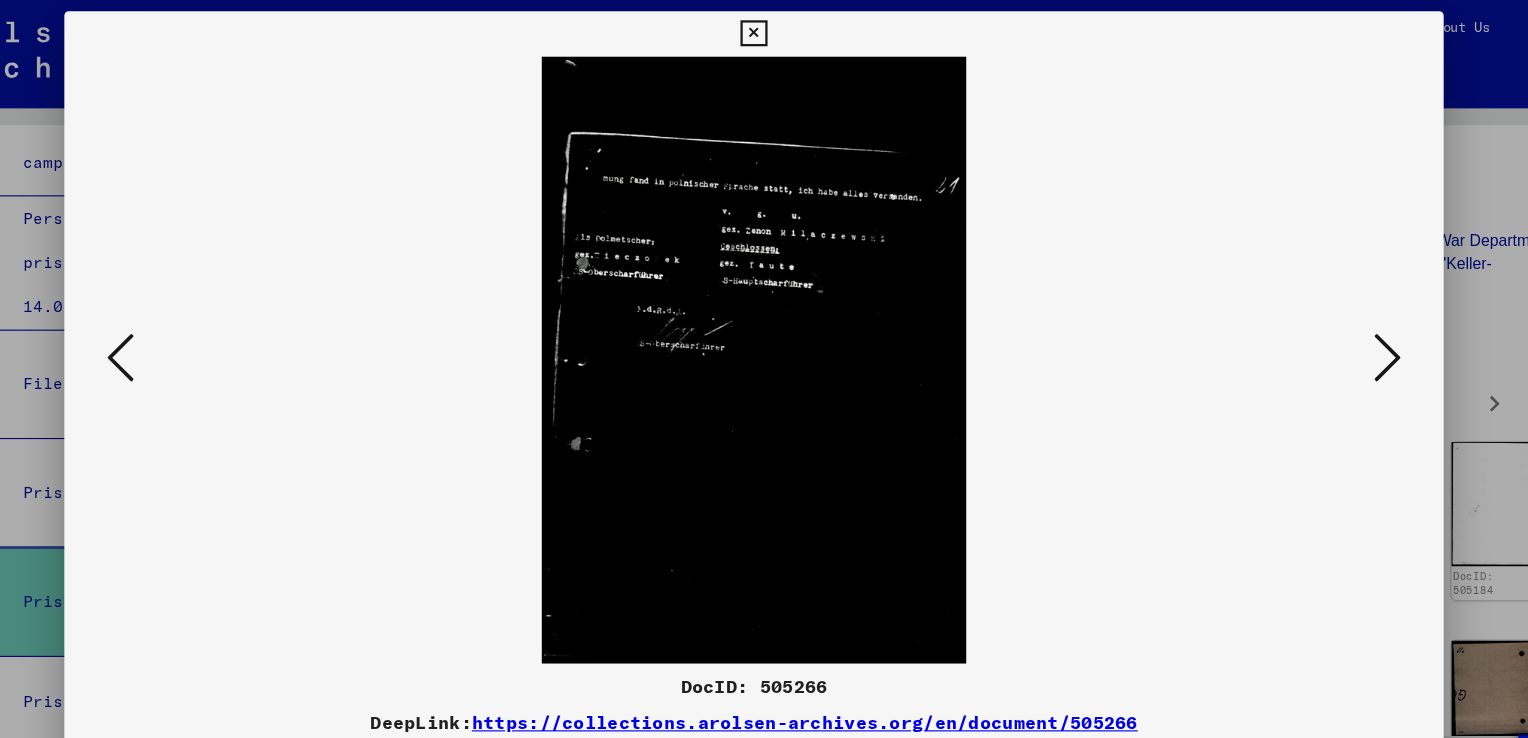 click at bounding box center (1325, 317) 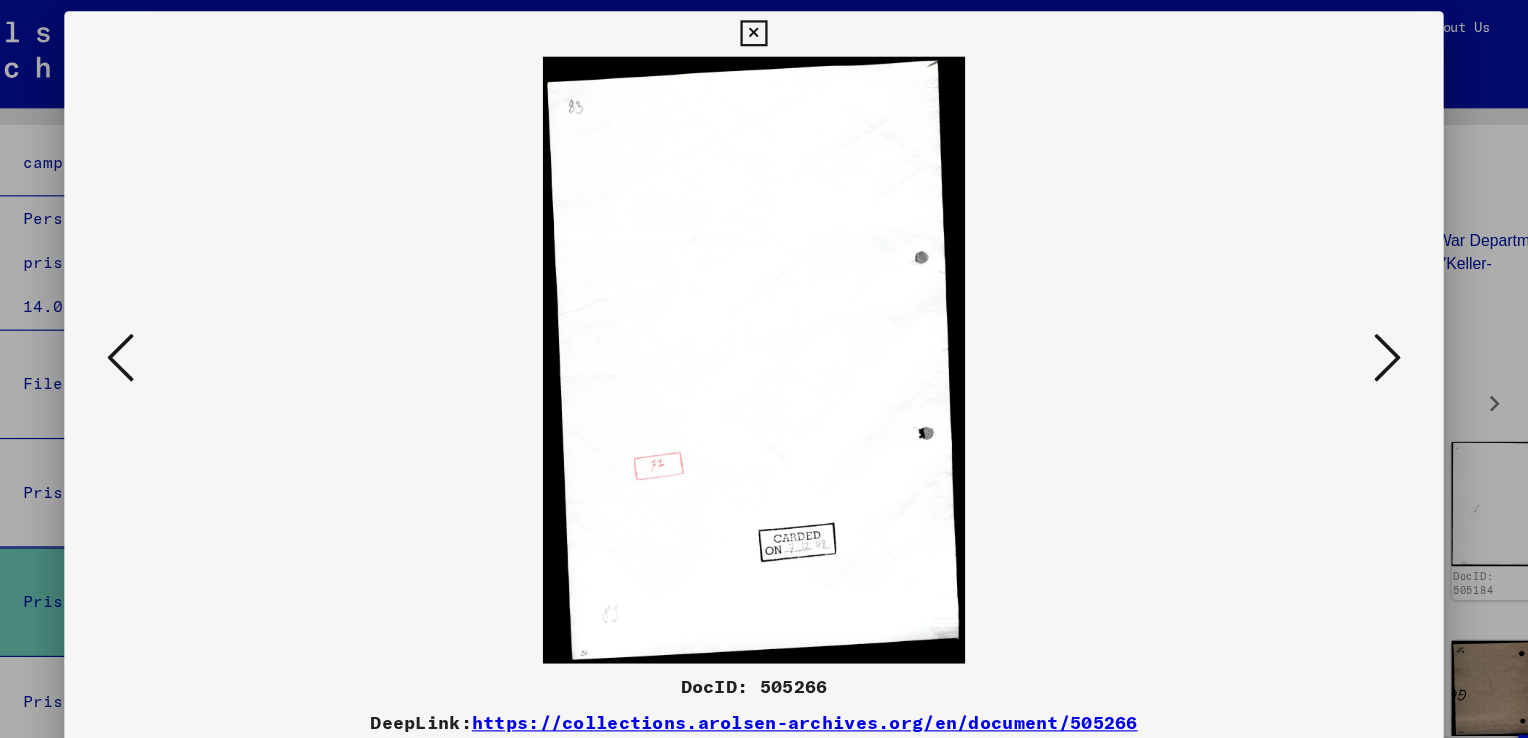 click at bounding box center (1325, 317) 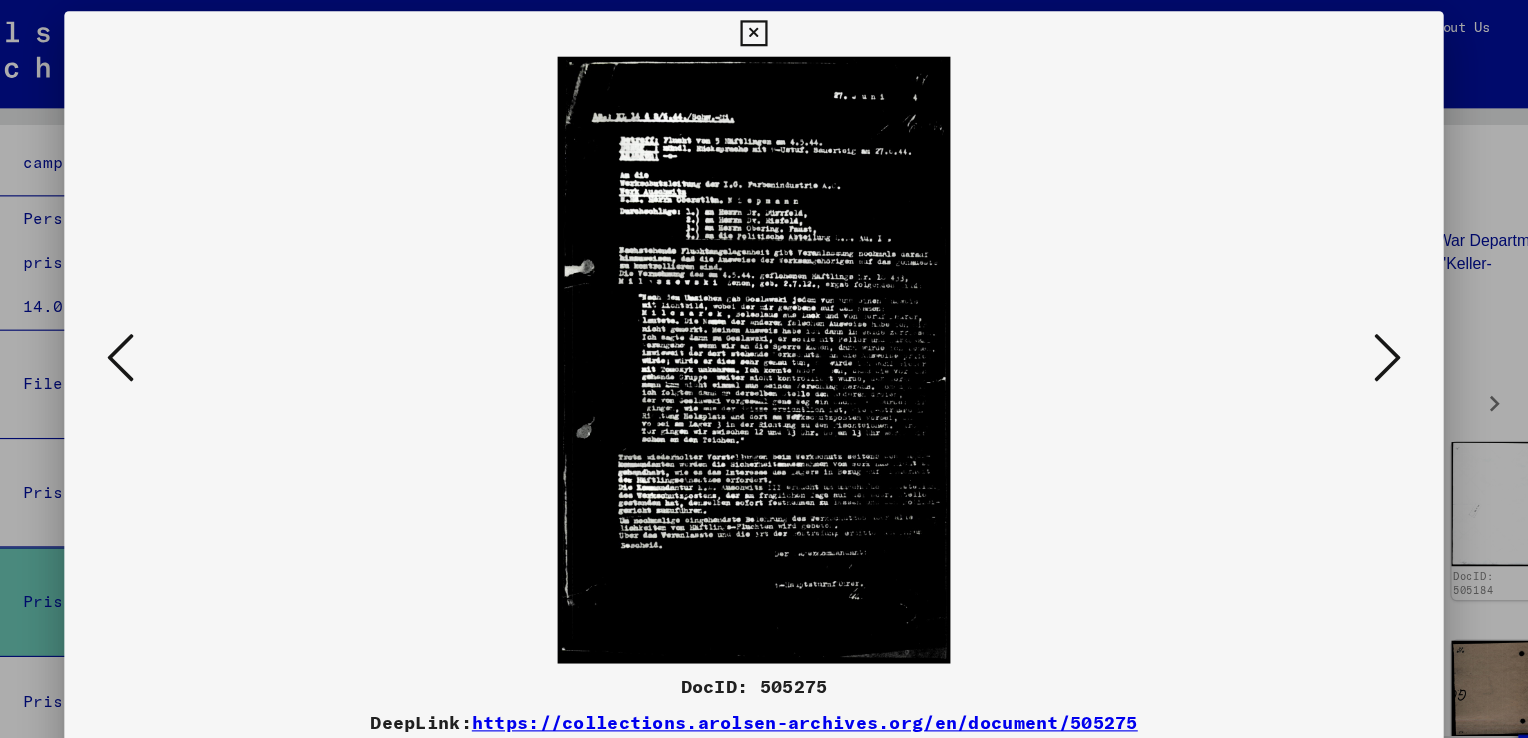 click at bounding box center (1325, 317) 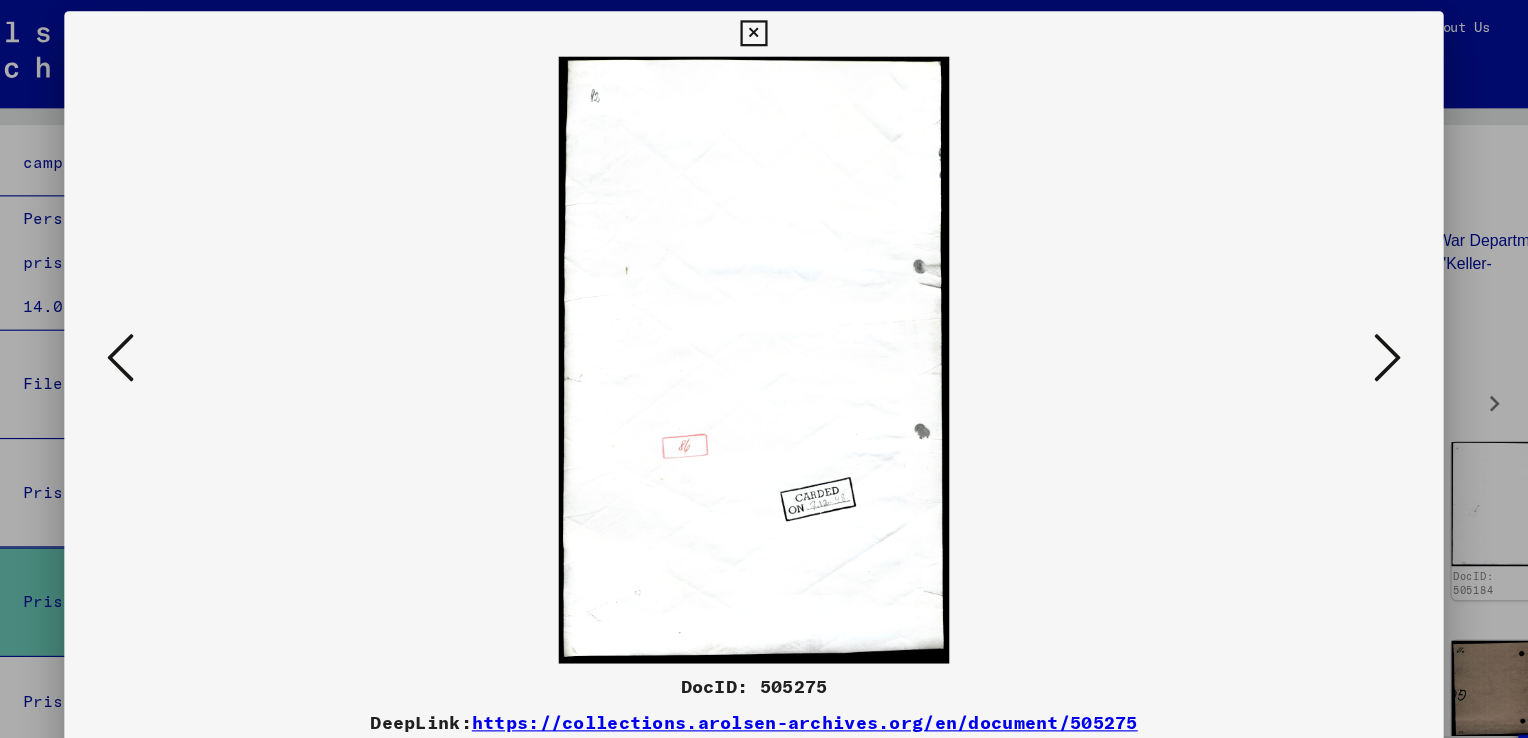 click at bounding box center [1325, 317] 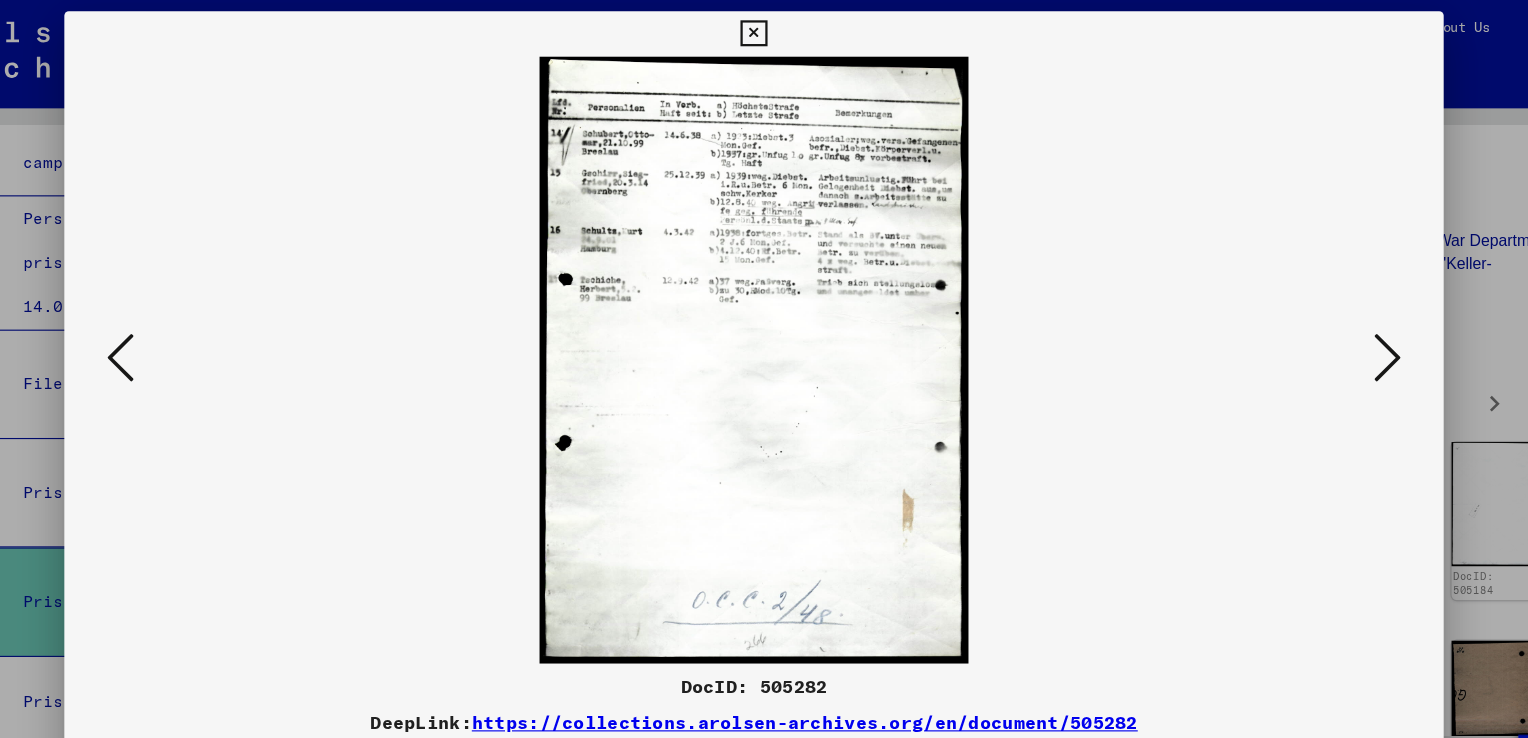 click at bounding box center (1325, 318) 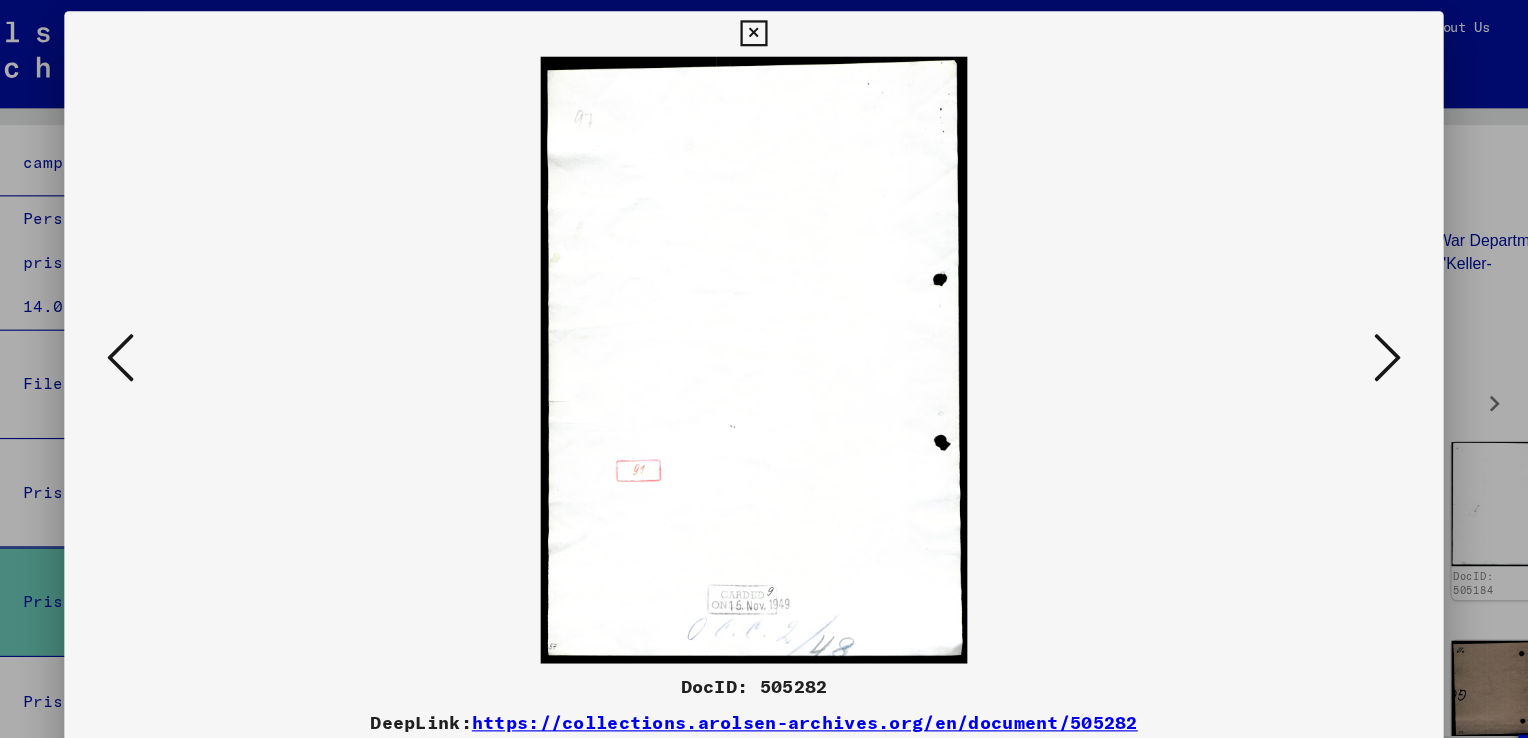 click at bounding box center [1325, 318] 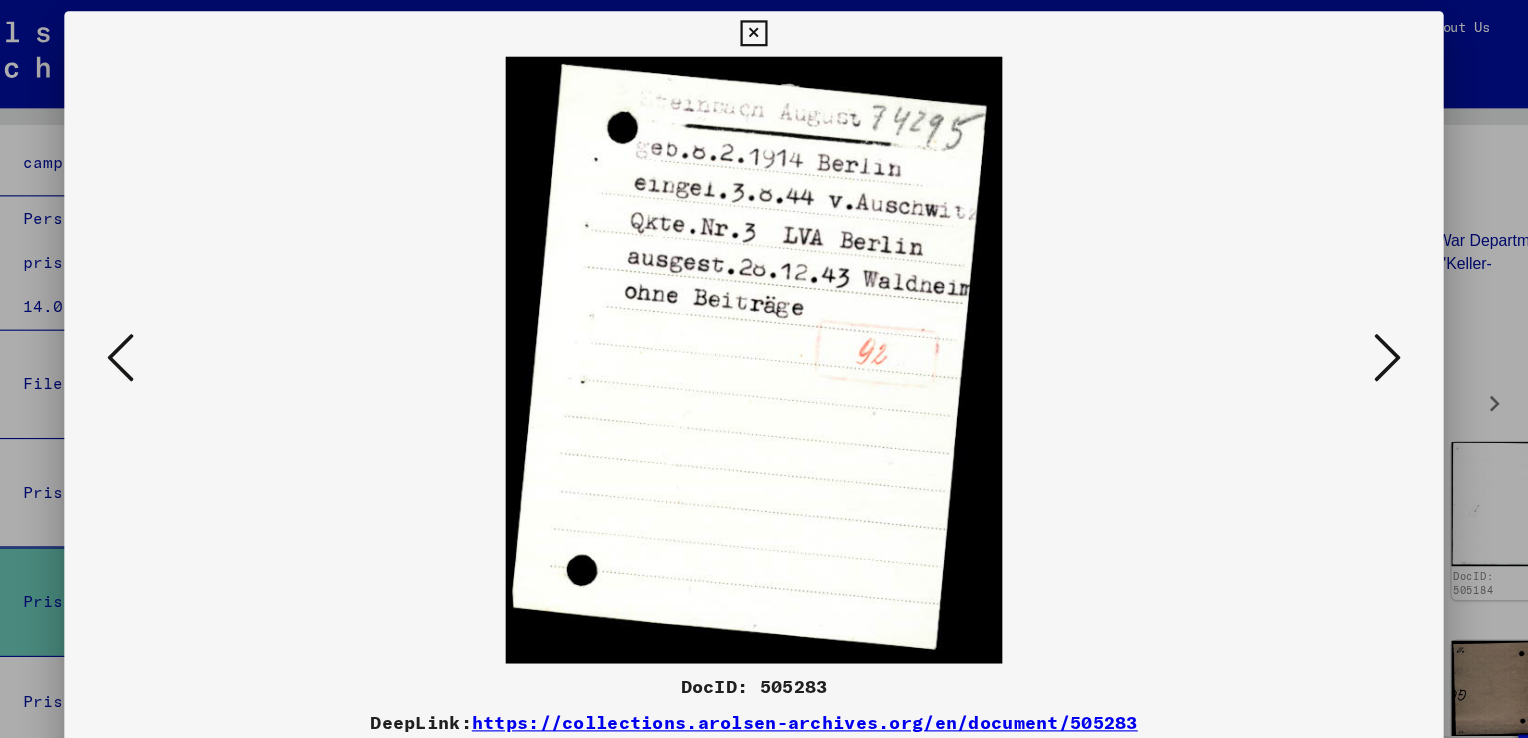 click at bounding box center (1325, 318) 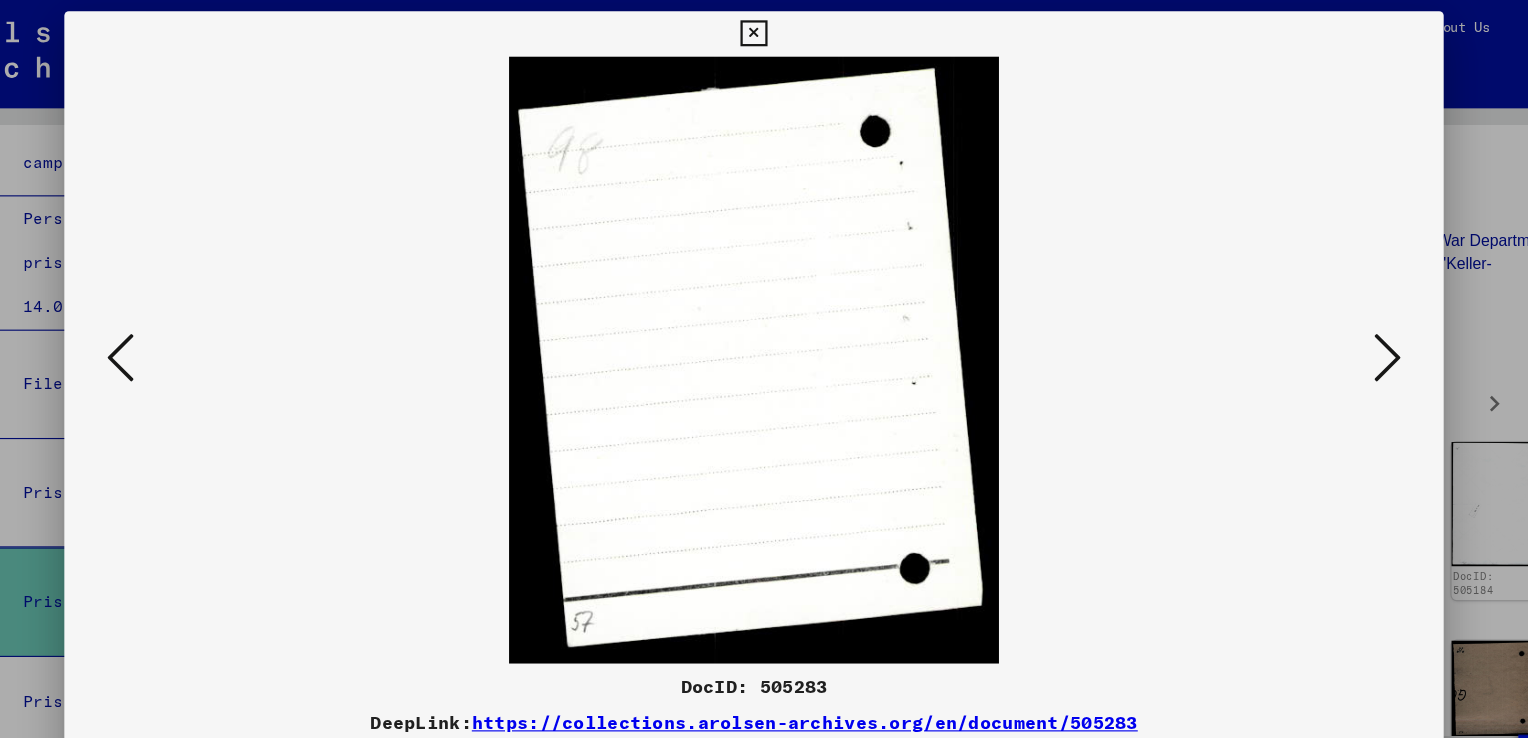 click at bounding box center [1325, 317] 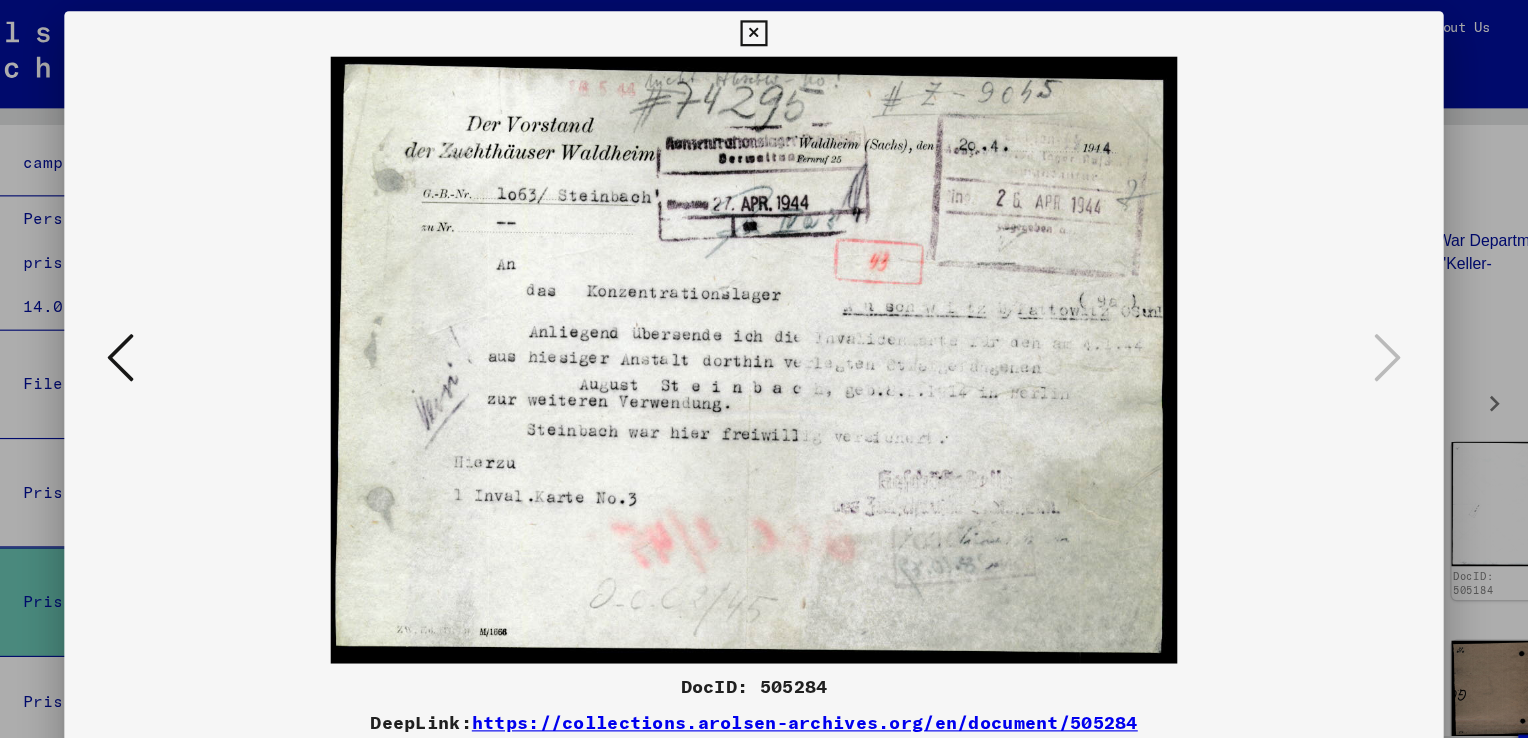 click at bounding box center [764, 319] 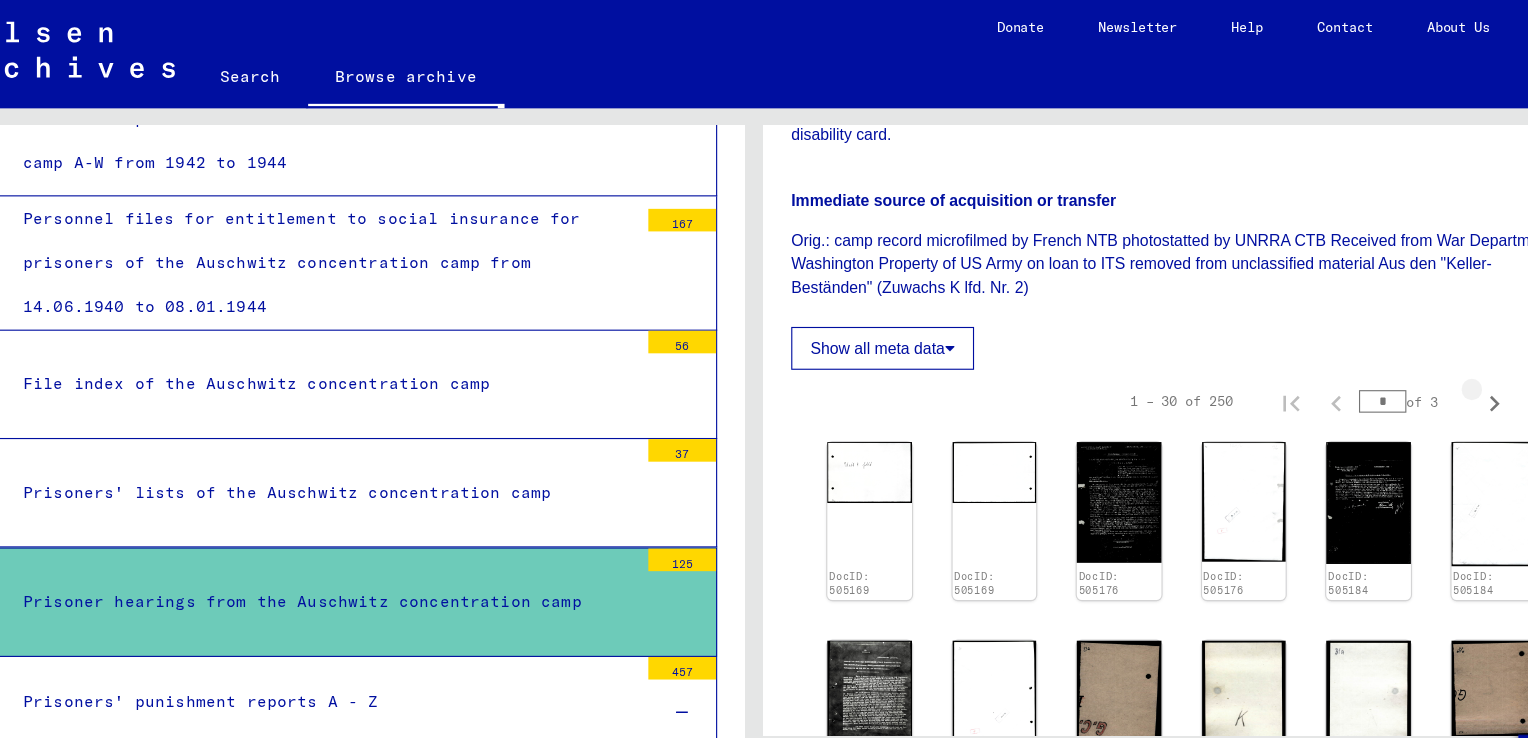 click 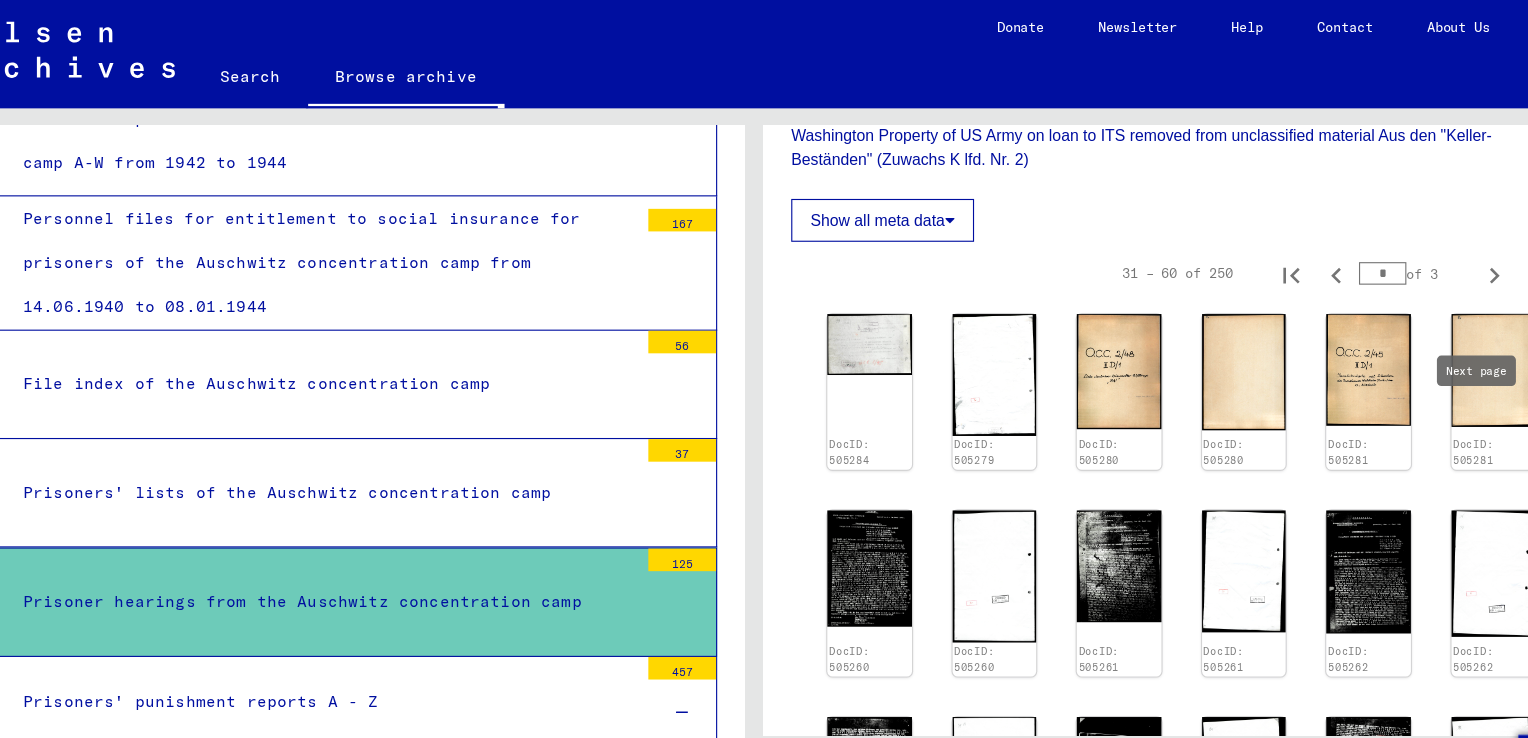 scroll, scrollTop: 580, scrollLeft: 0, axis: vertical 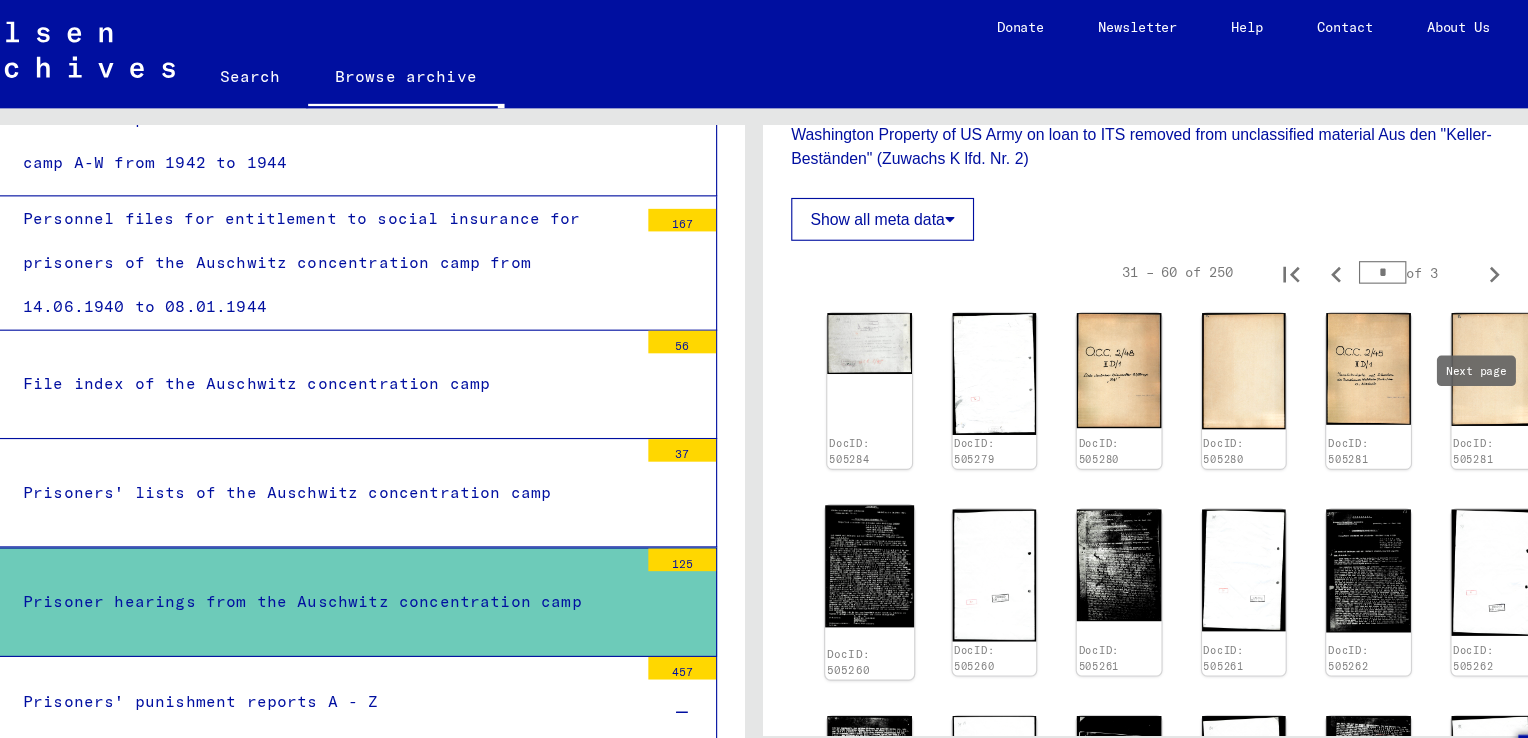 click 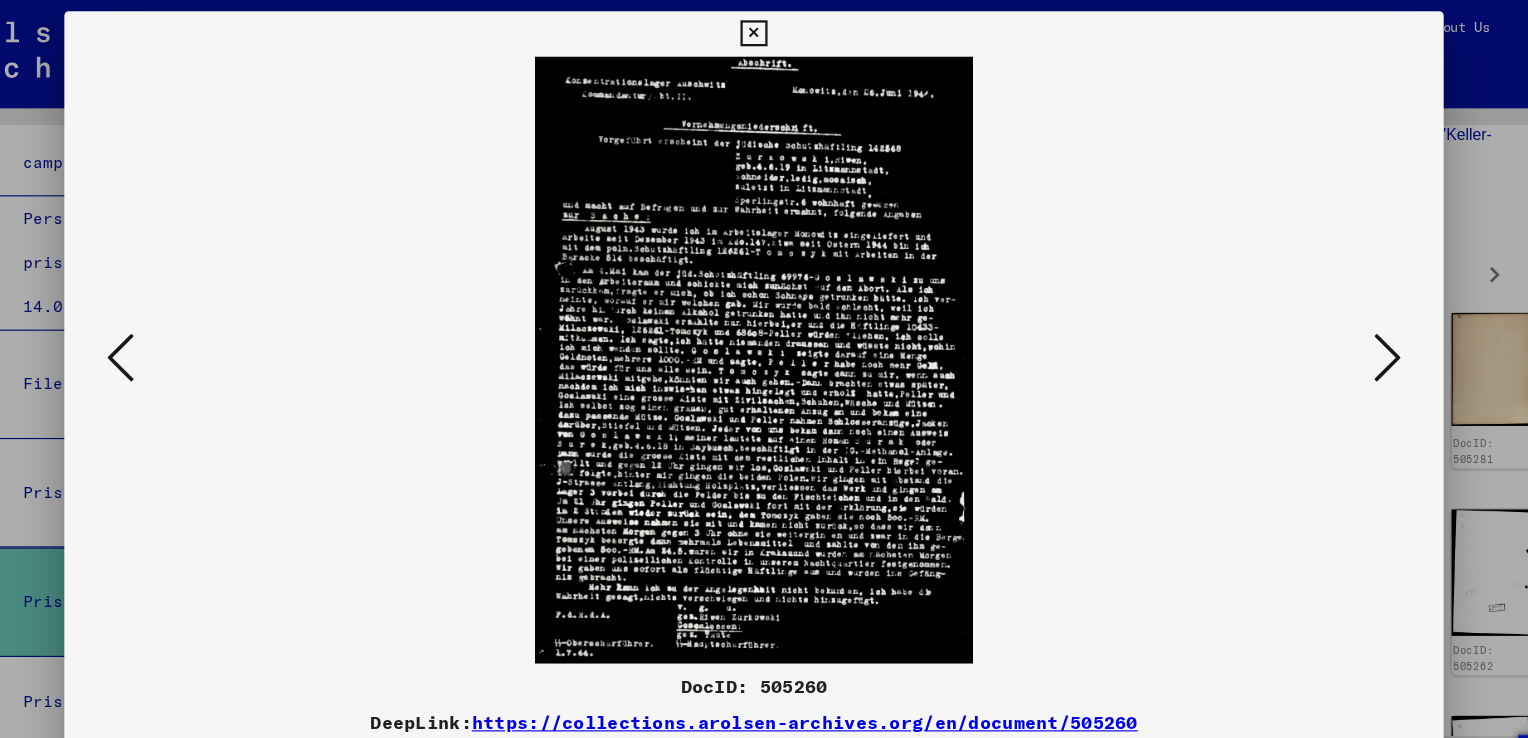 click at bounding box center (1325, 317) 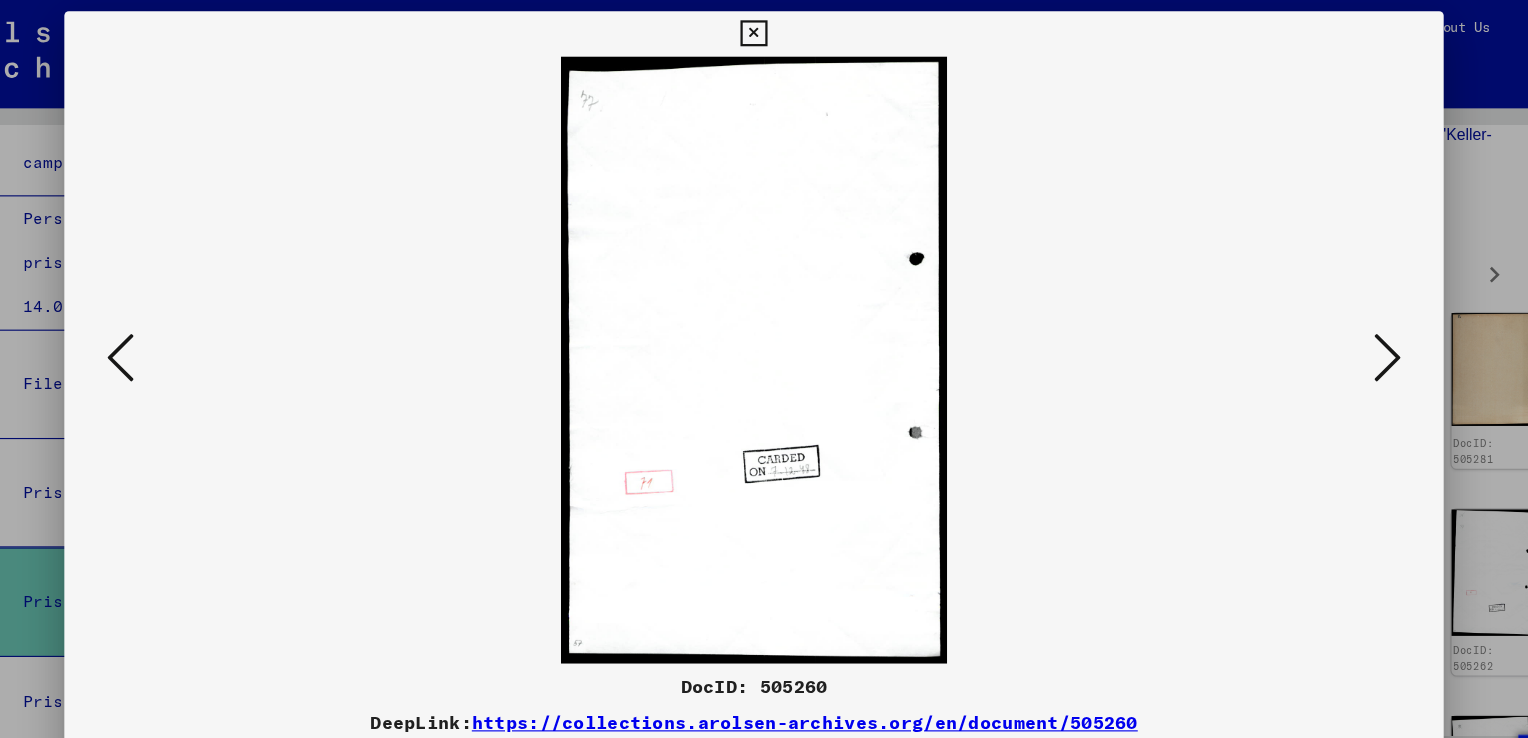click at bounding box center [1325, 317] 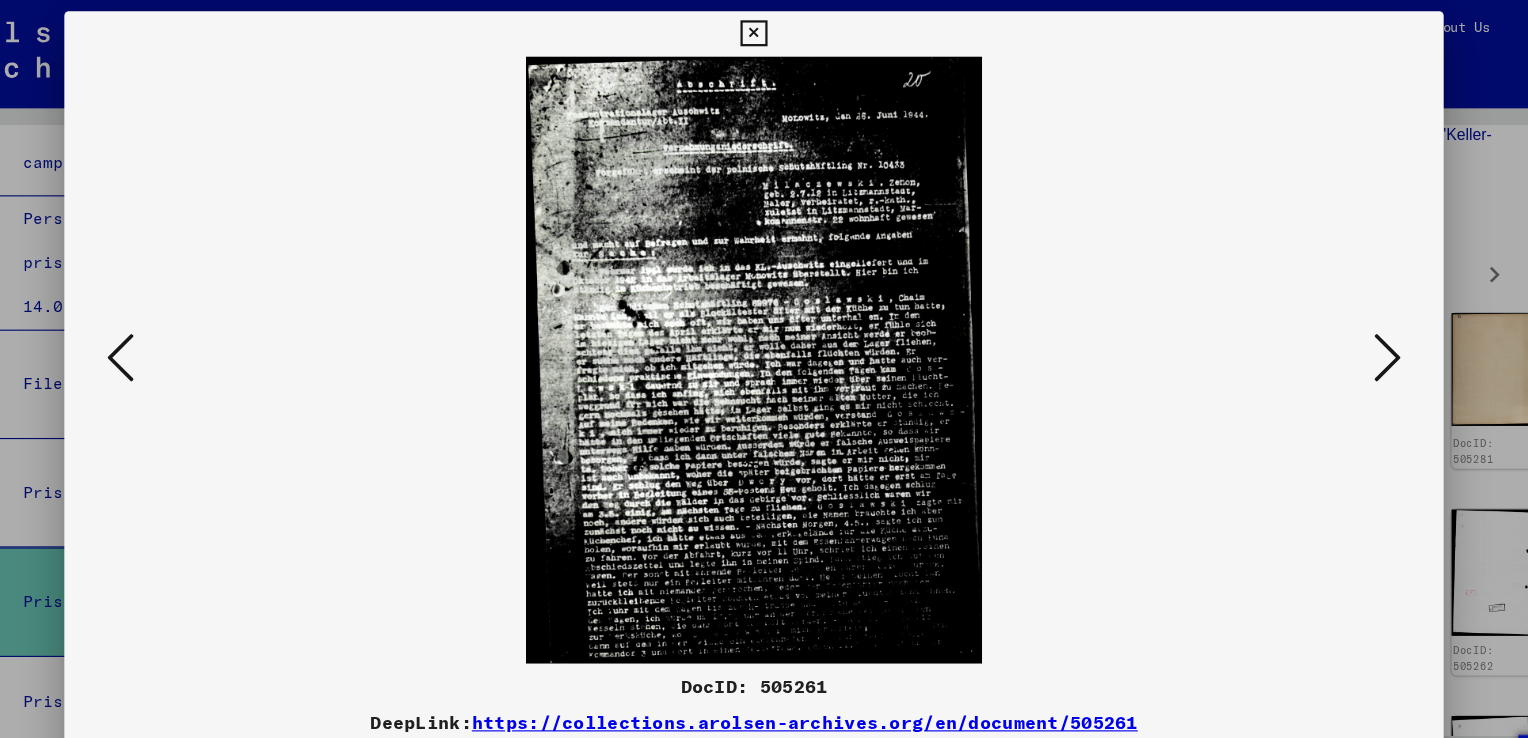 click at bounding box center (1325, 317) 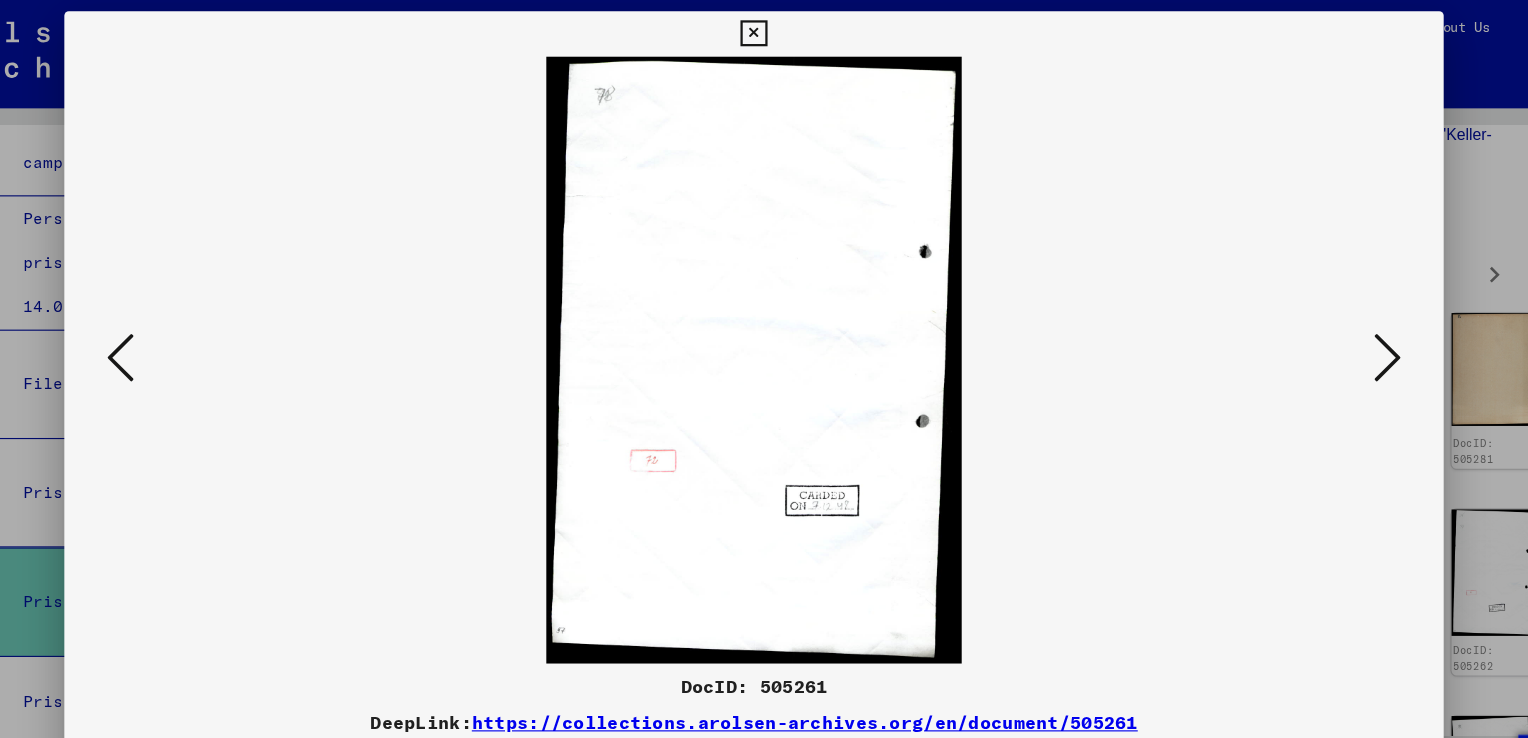 click at bounding box center [1325, 317] 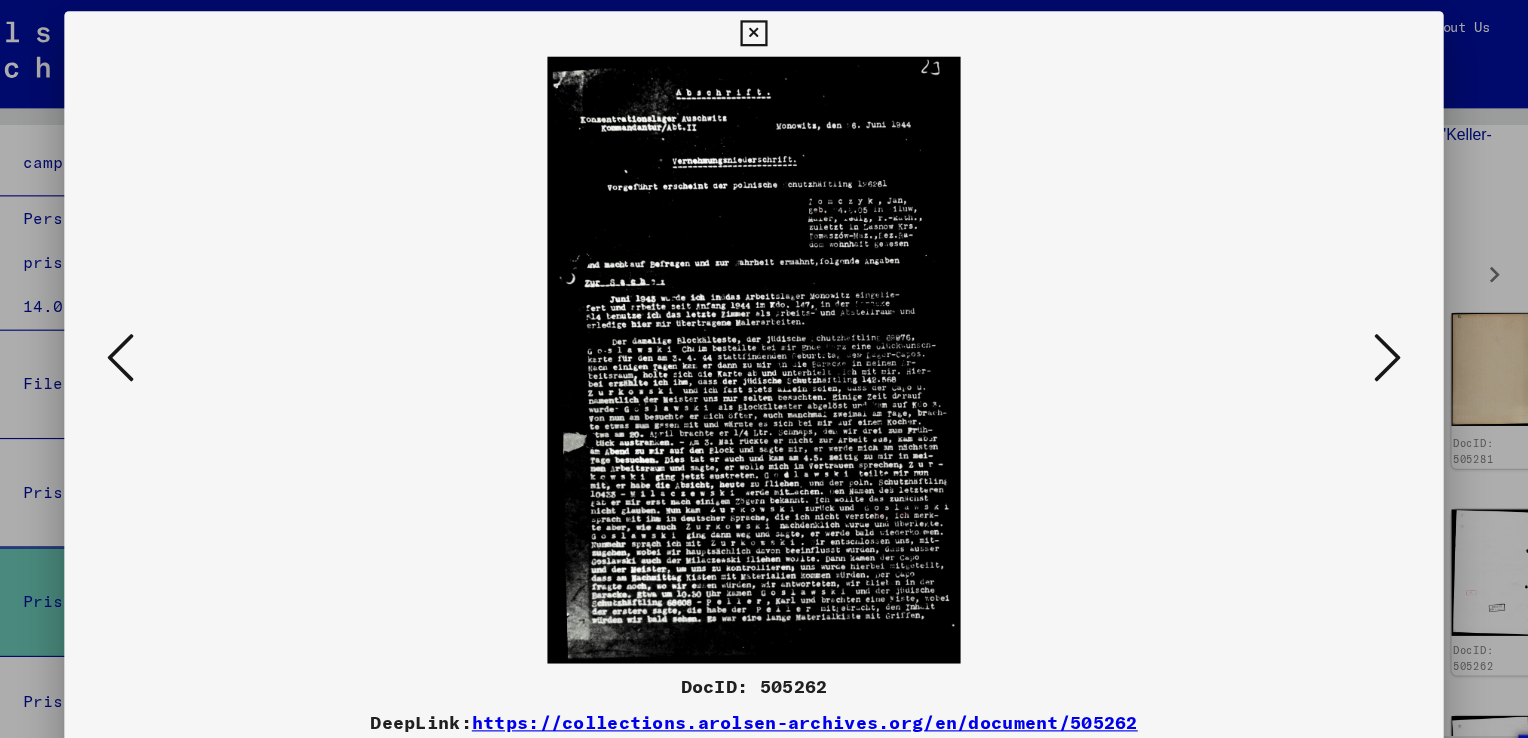 click at bounding box center (1325, 318) 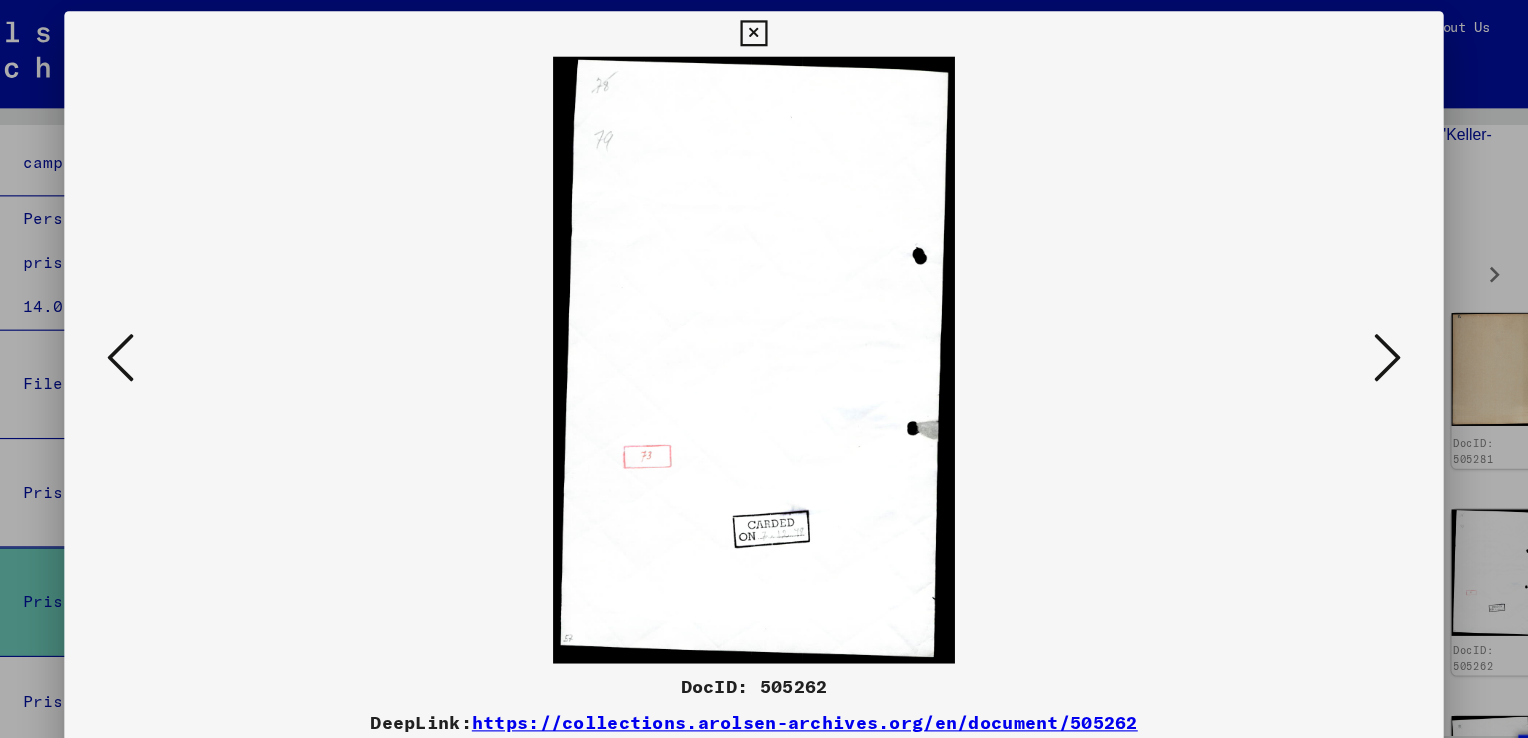 click at bounding box center [1325, 318] 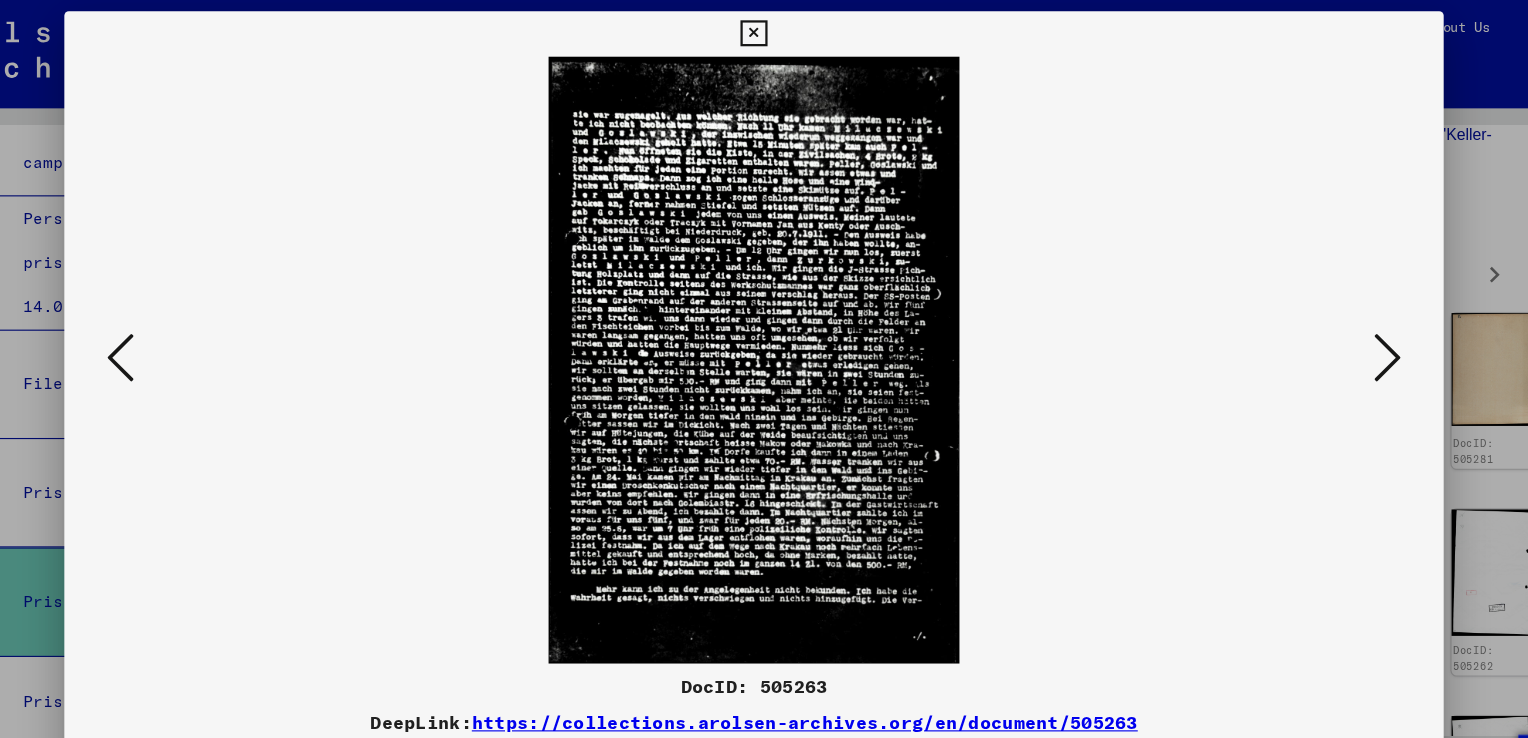 click at bounding box center [1325, 318] 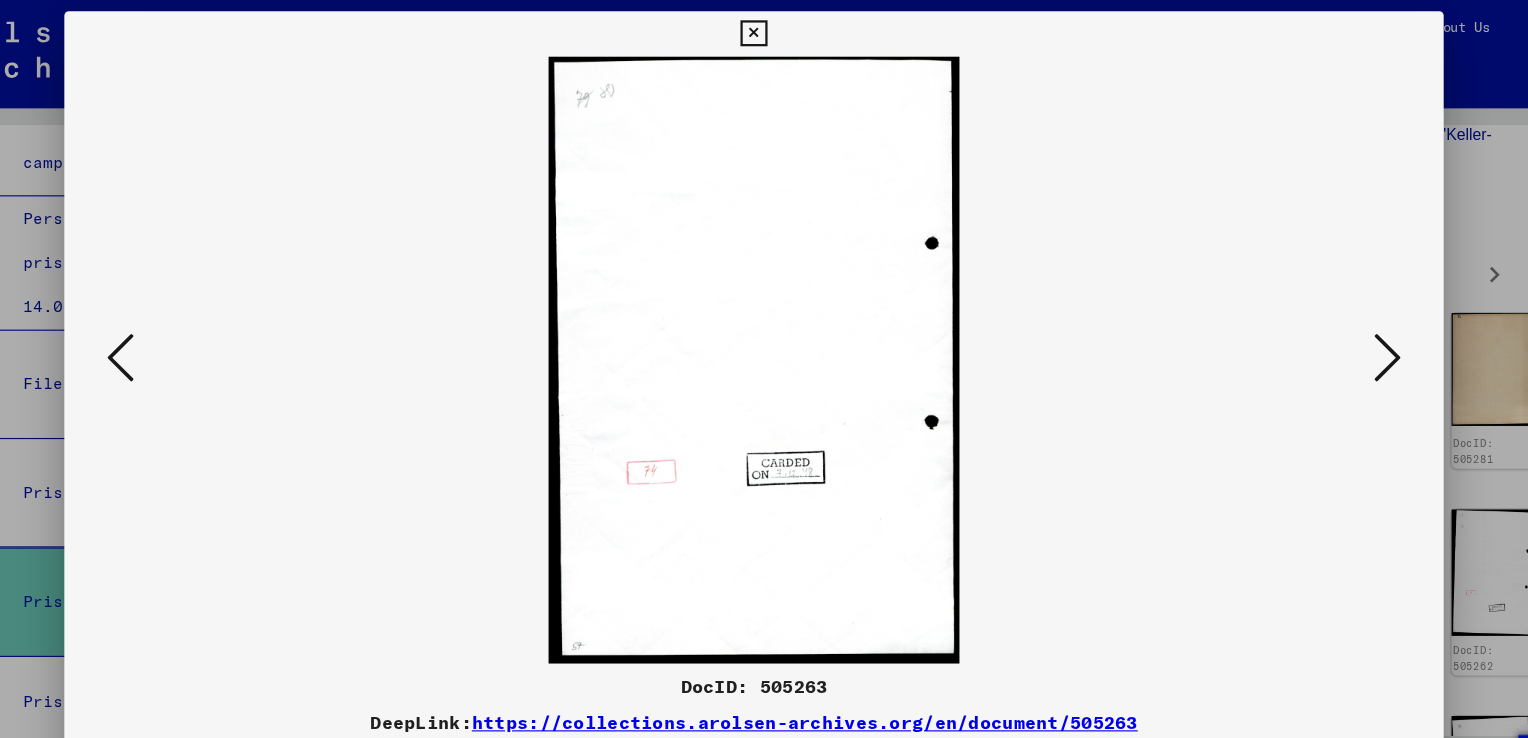 click at bounding box center [1325, 317] 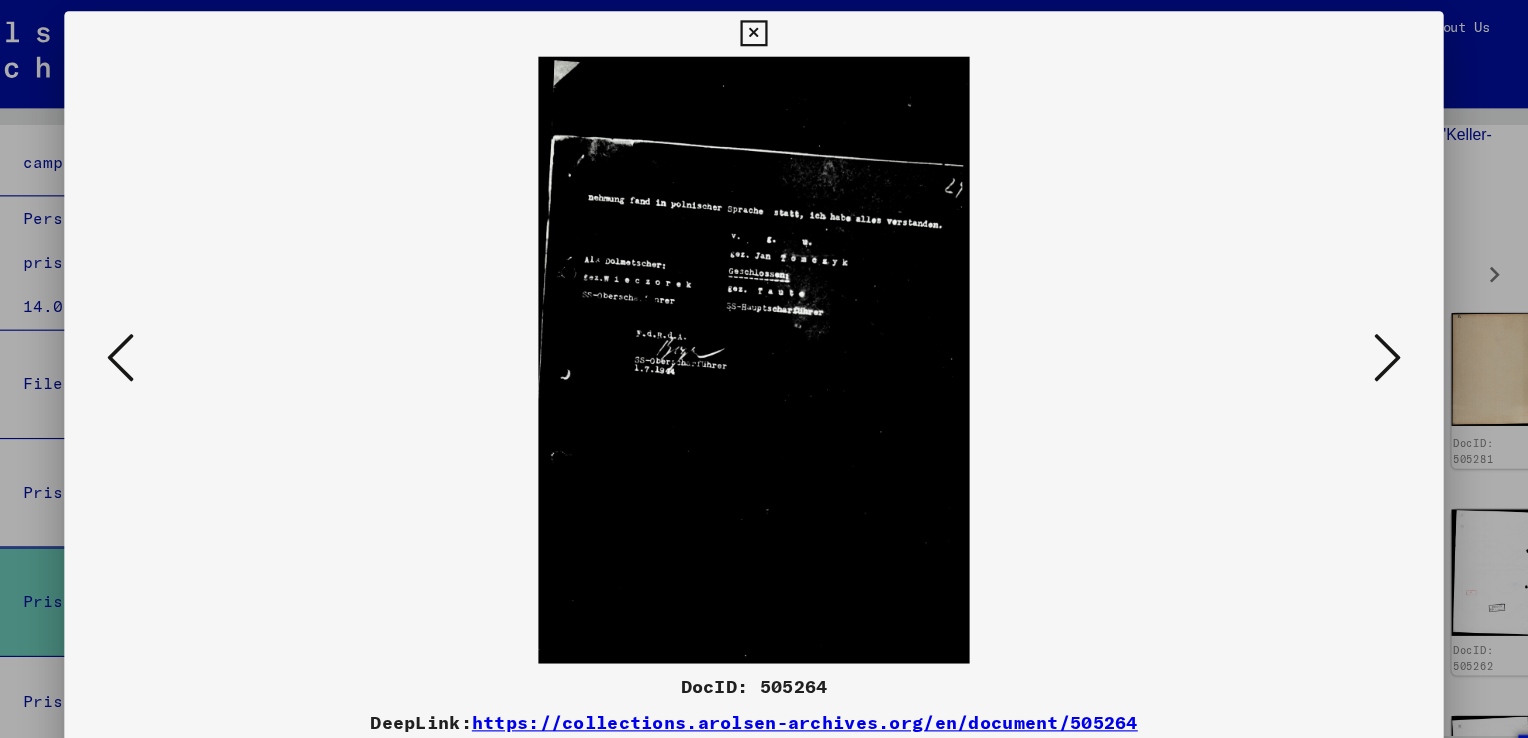 click at bounding box center (1325, 317) 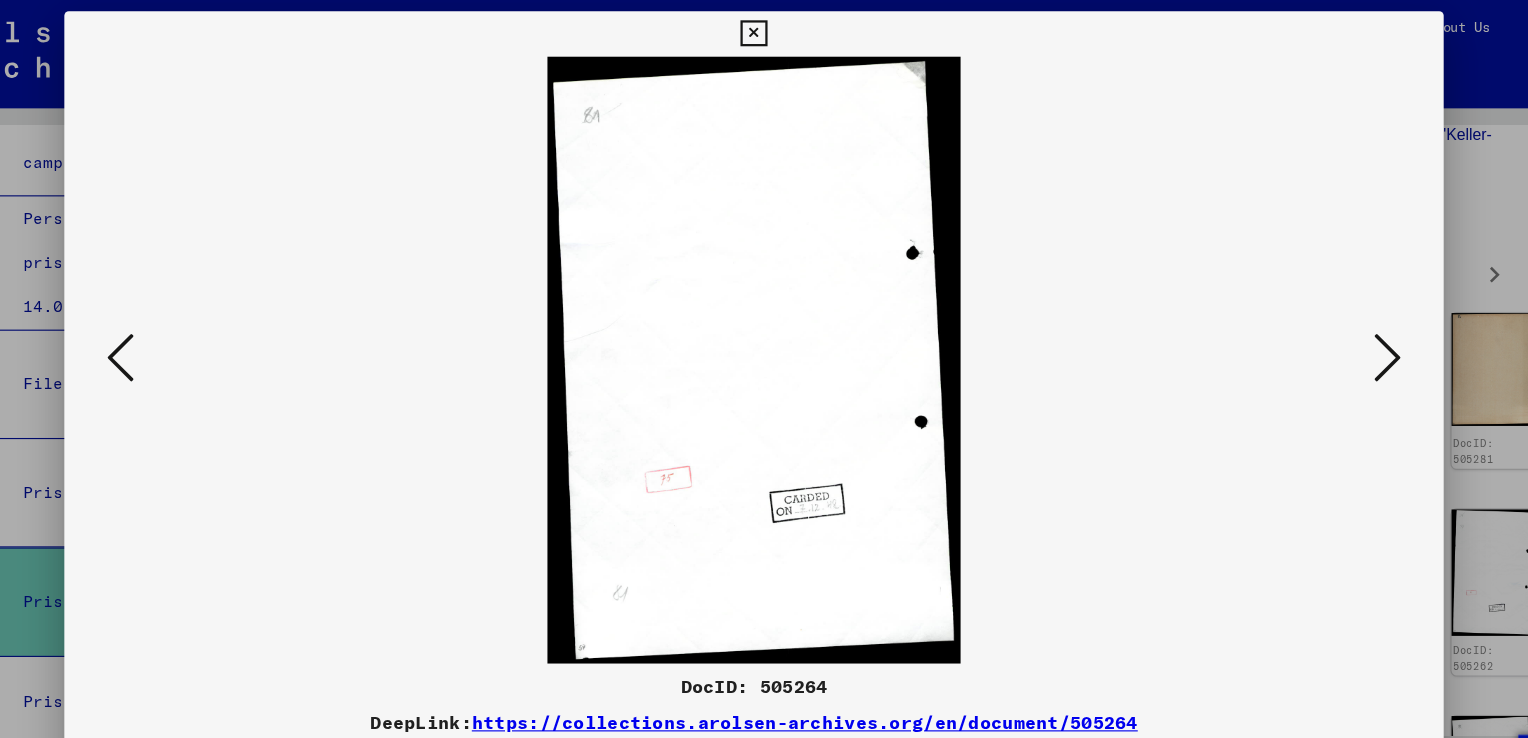 click at bounding box center [1325, 317] 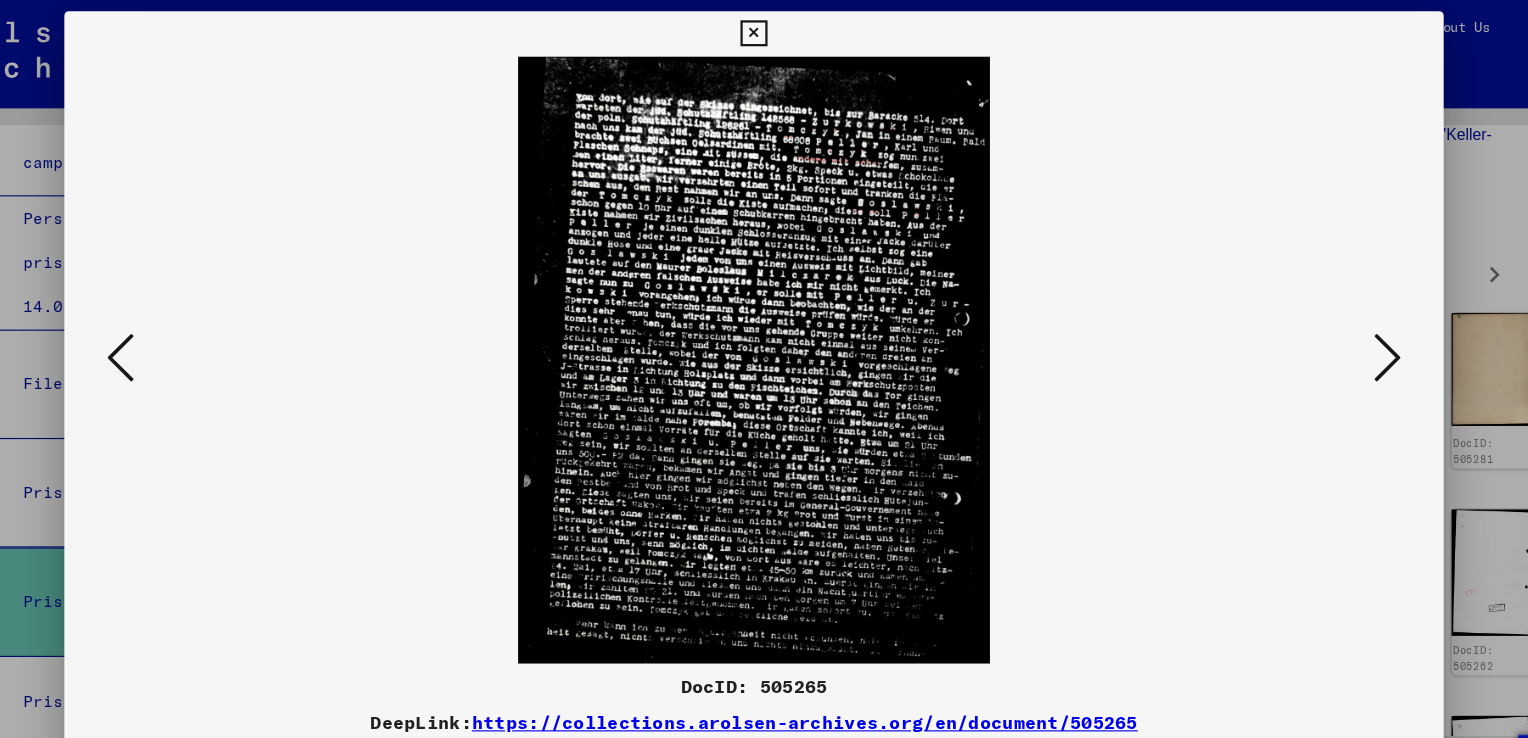 click at bounding box center (1325, 317) 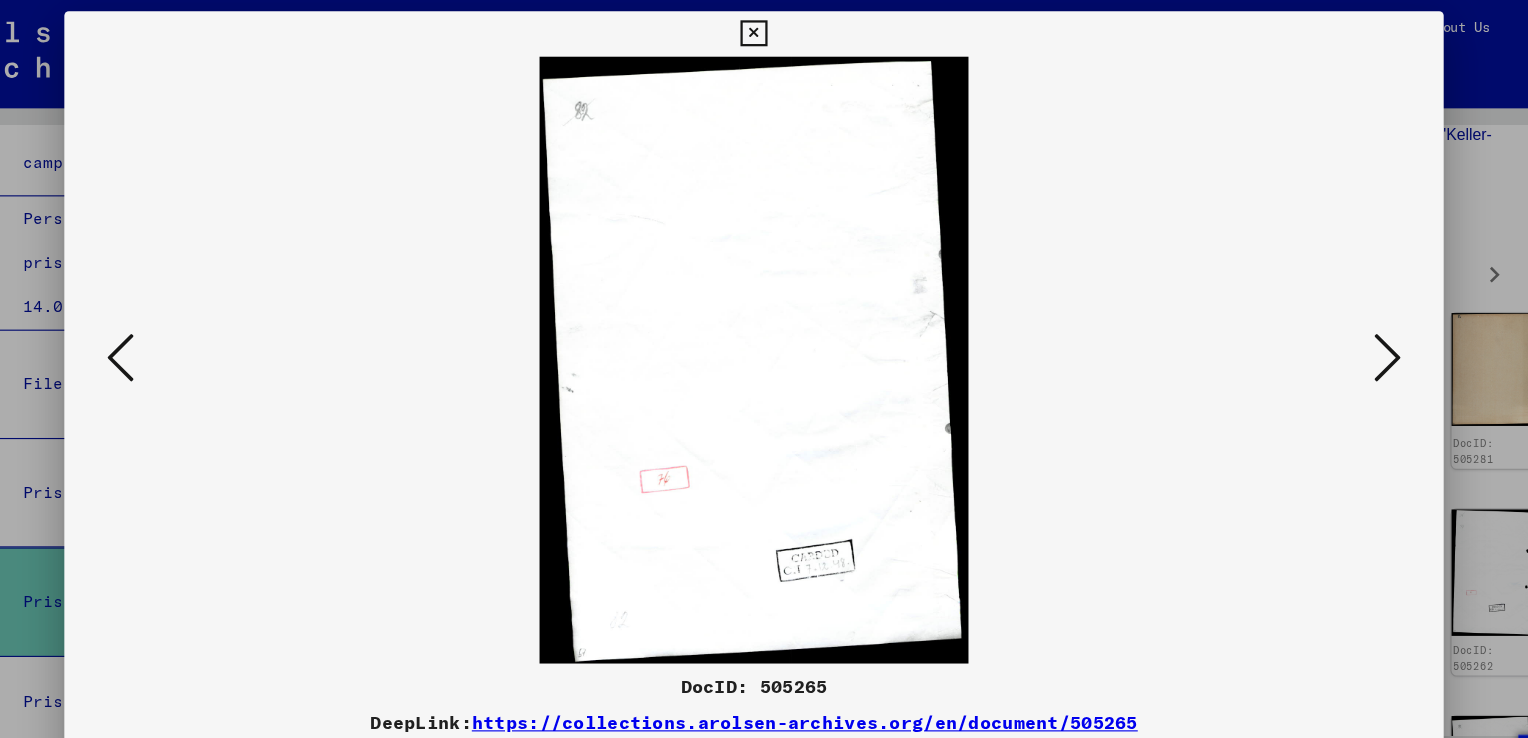 click at bounding box center [1325, 317] 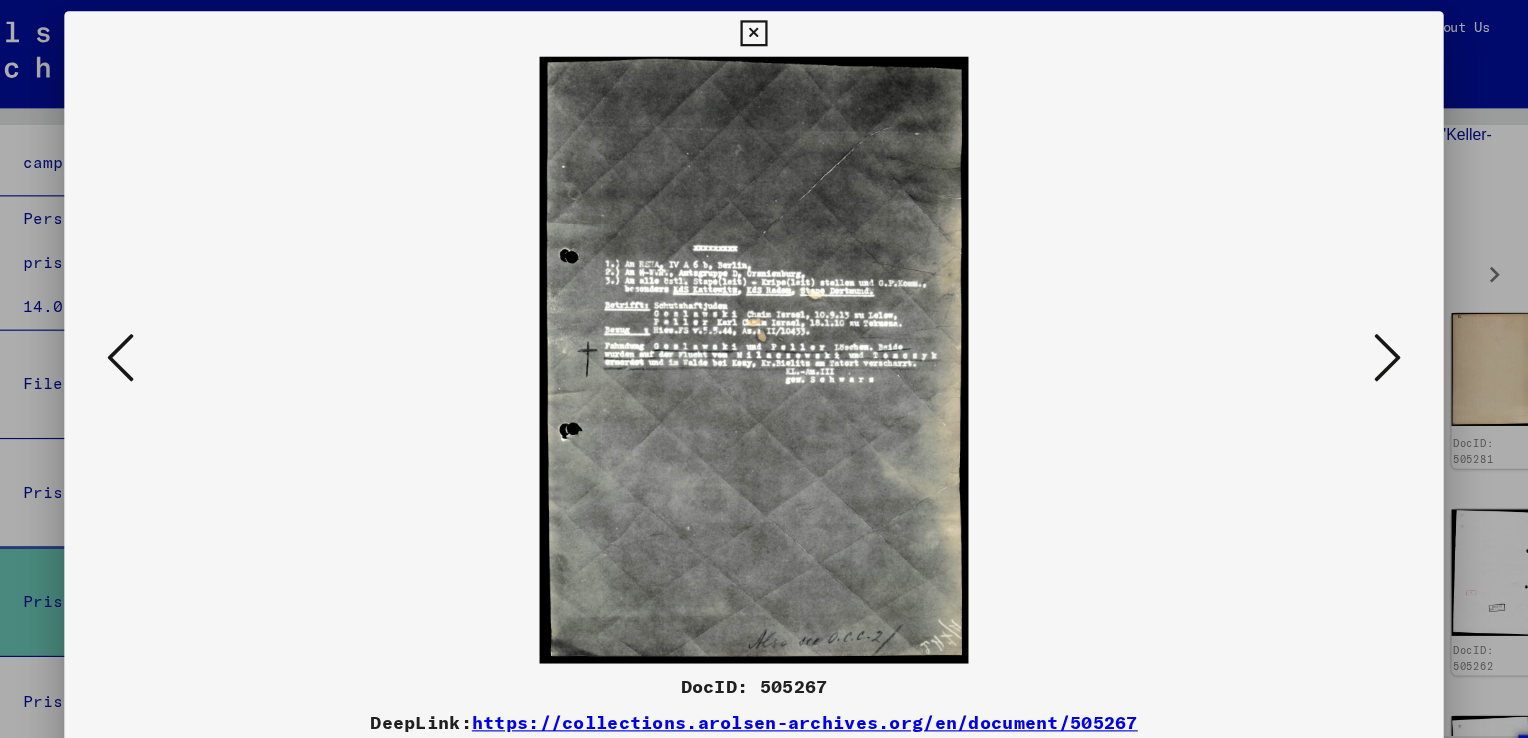 click at bounding box center [1325, 317] 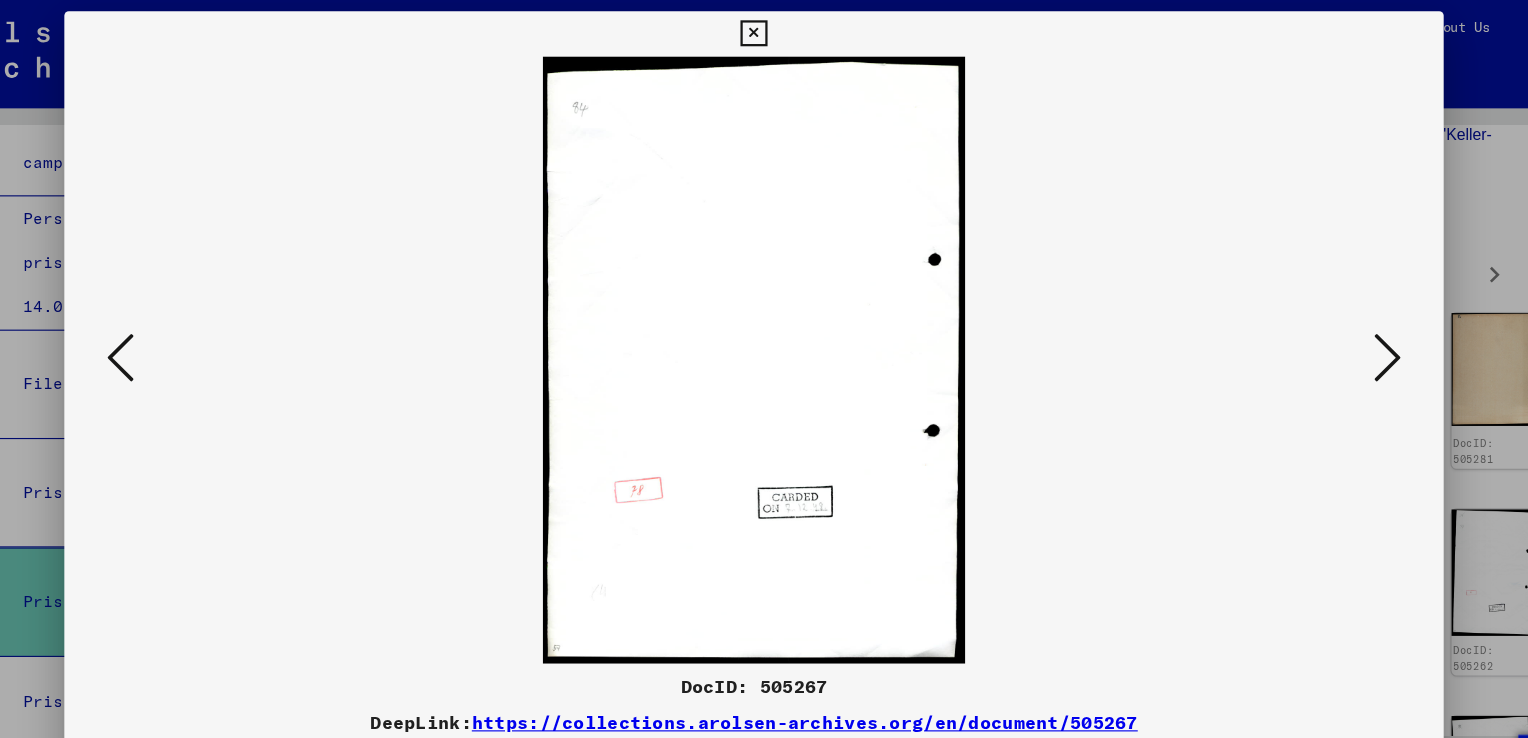 click at bounding box center (1325, 317) 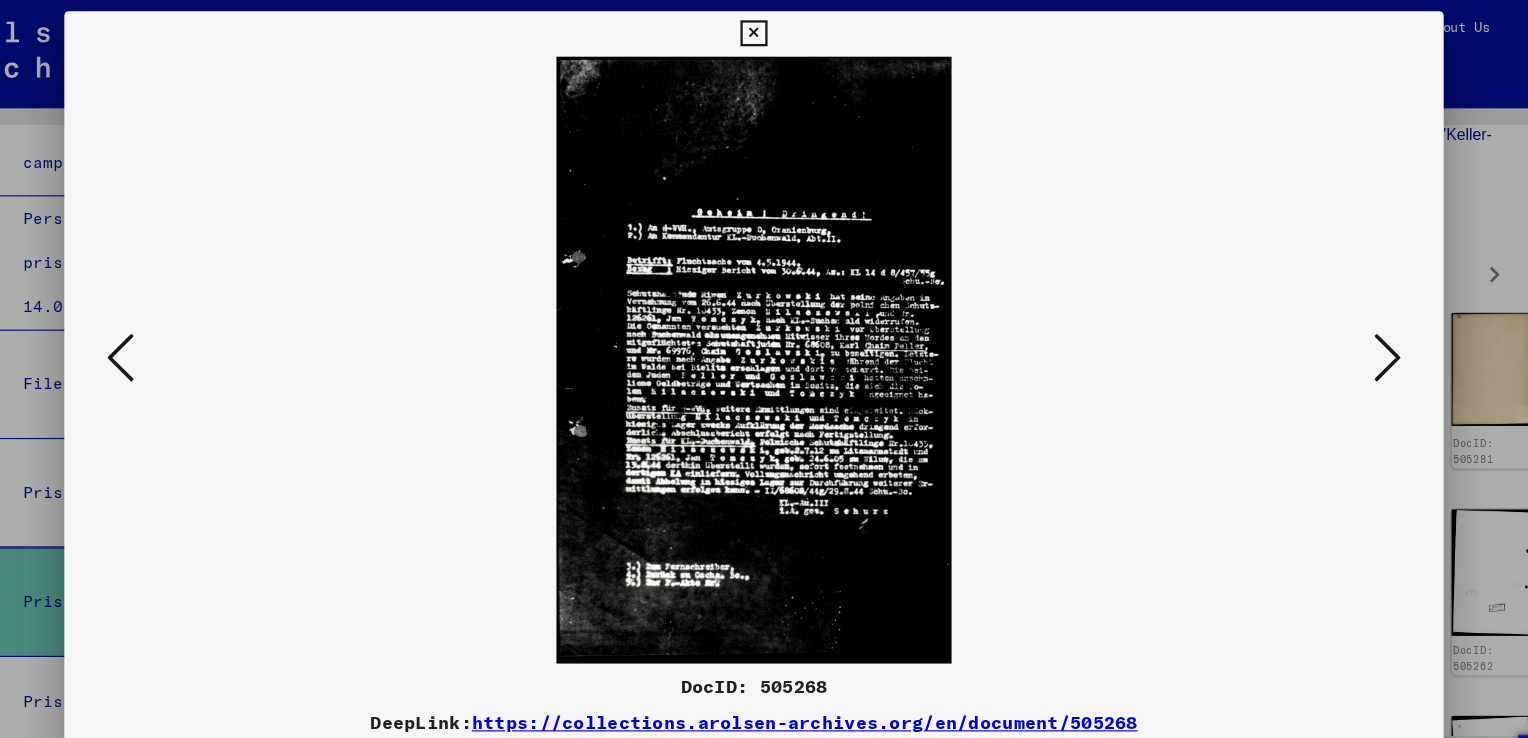 click at bounding box center (1325, 317) 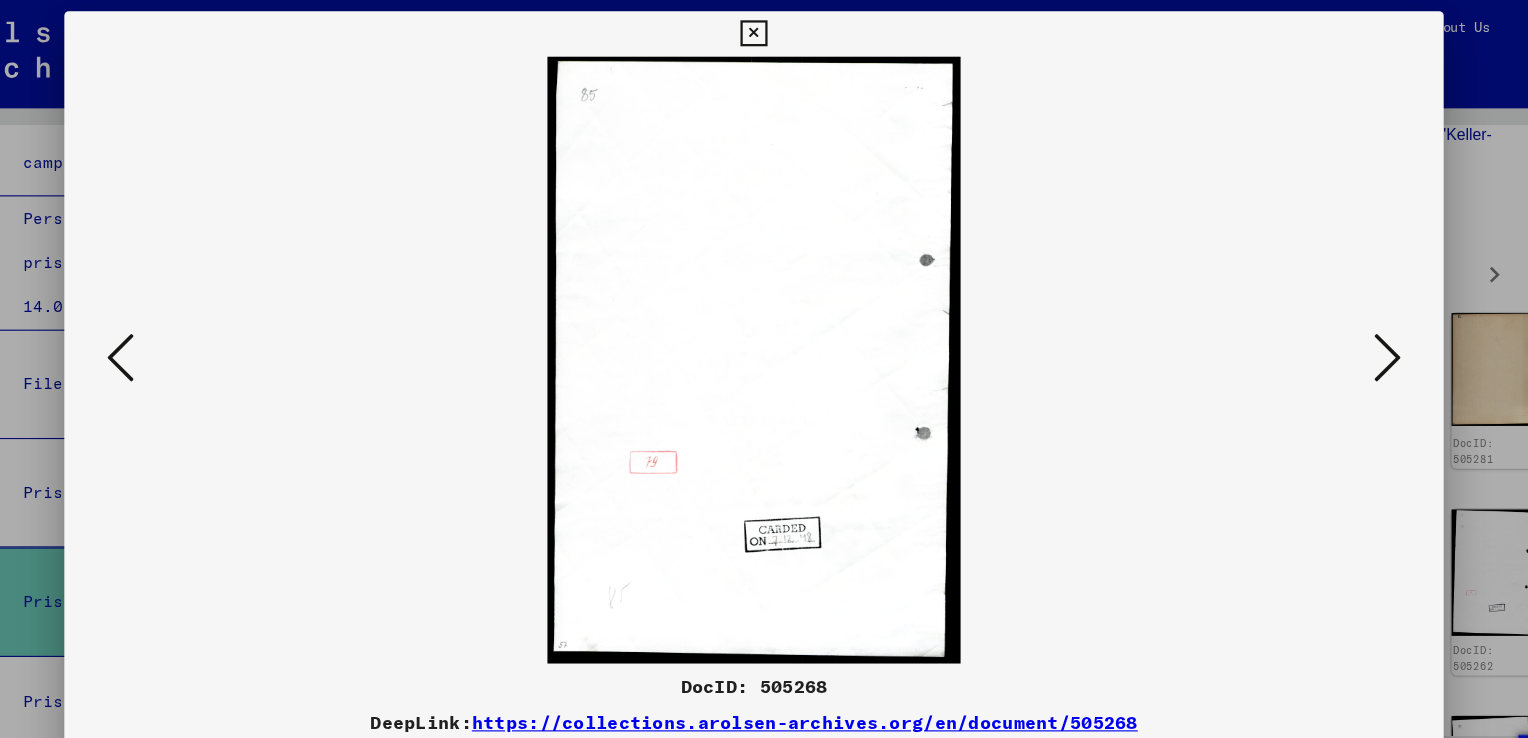 click at bounding box center [1325, 317] 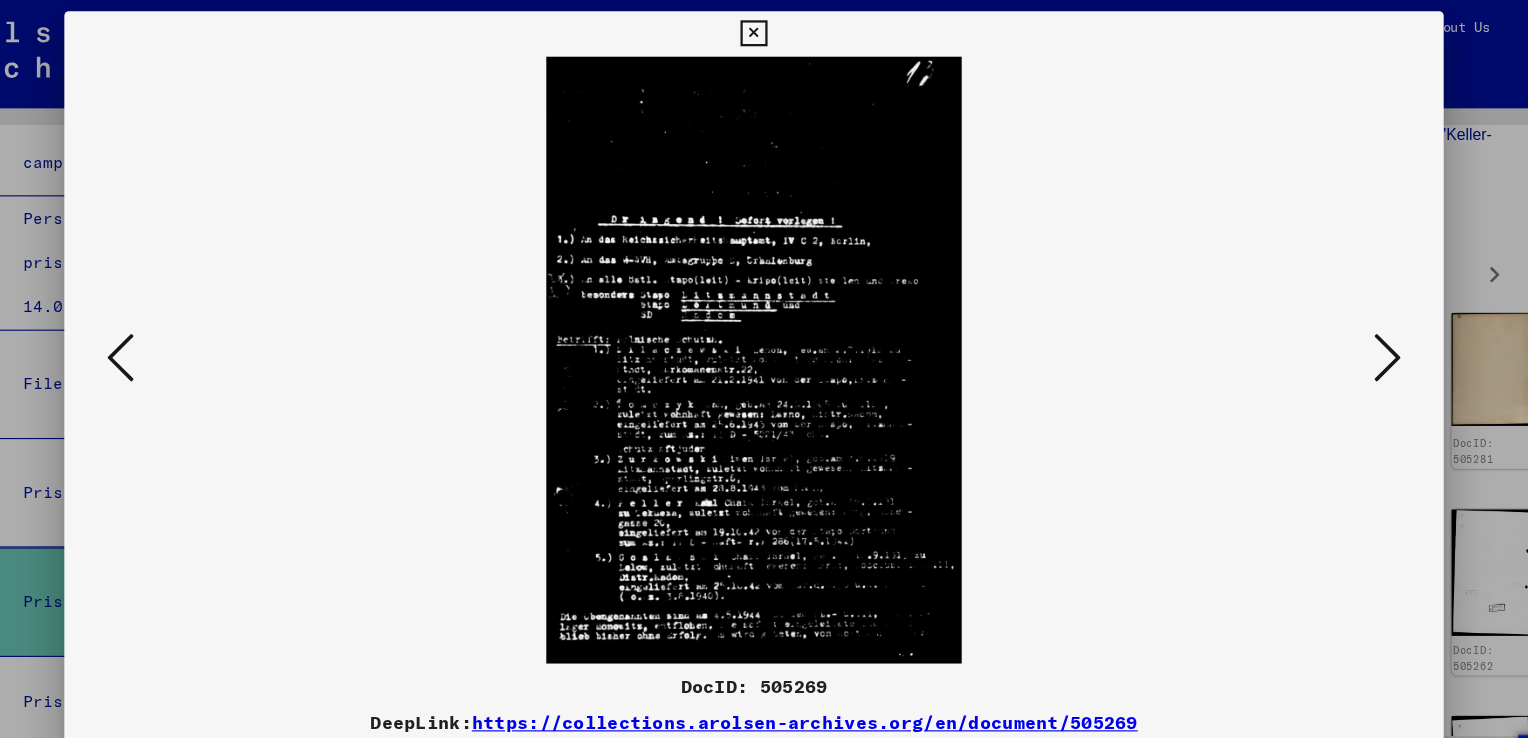 click at bounding box center (1325, 317) 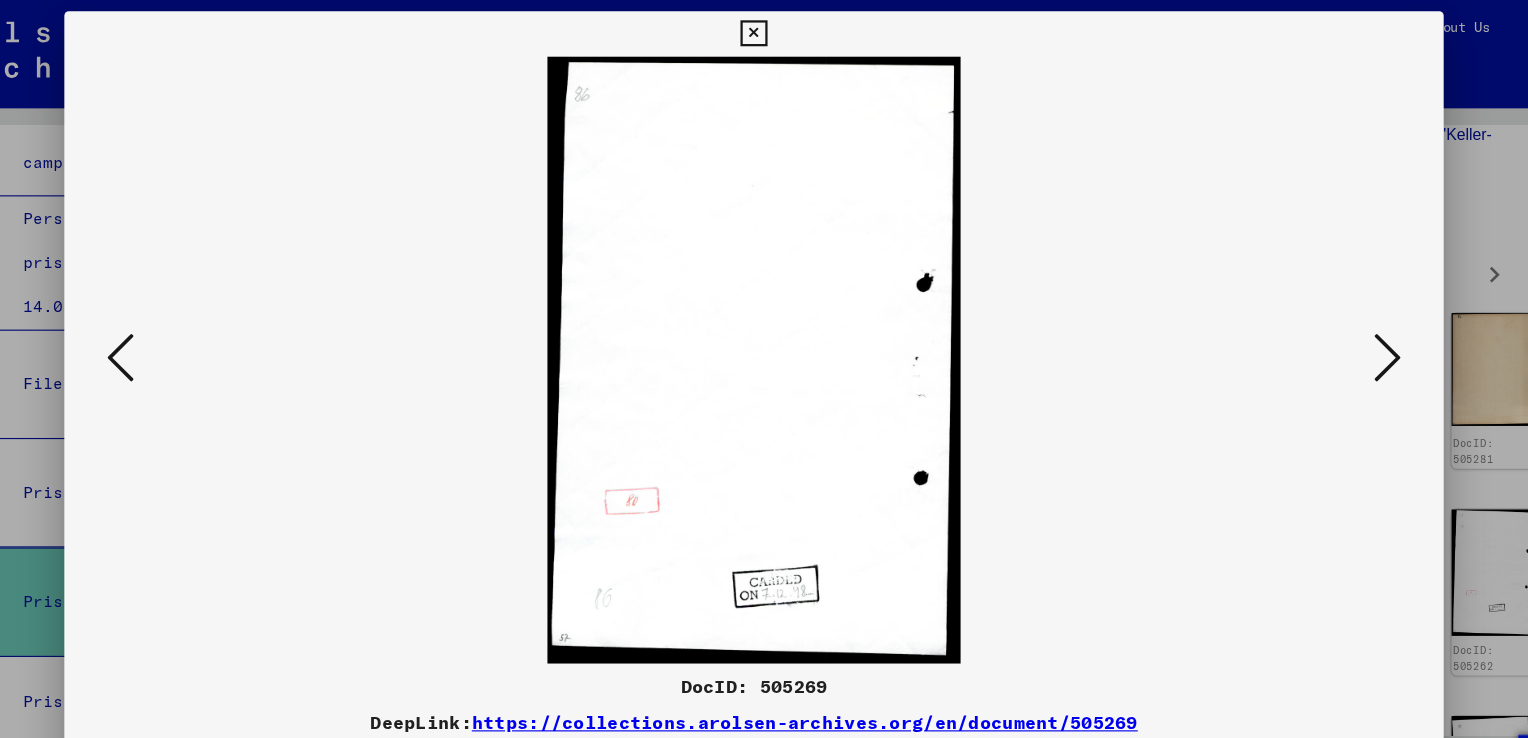 click at bounding box center (1325, 317) 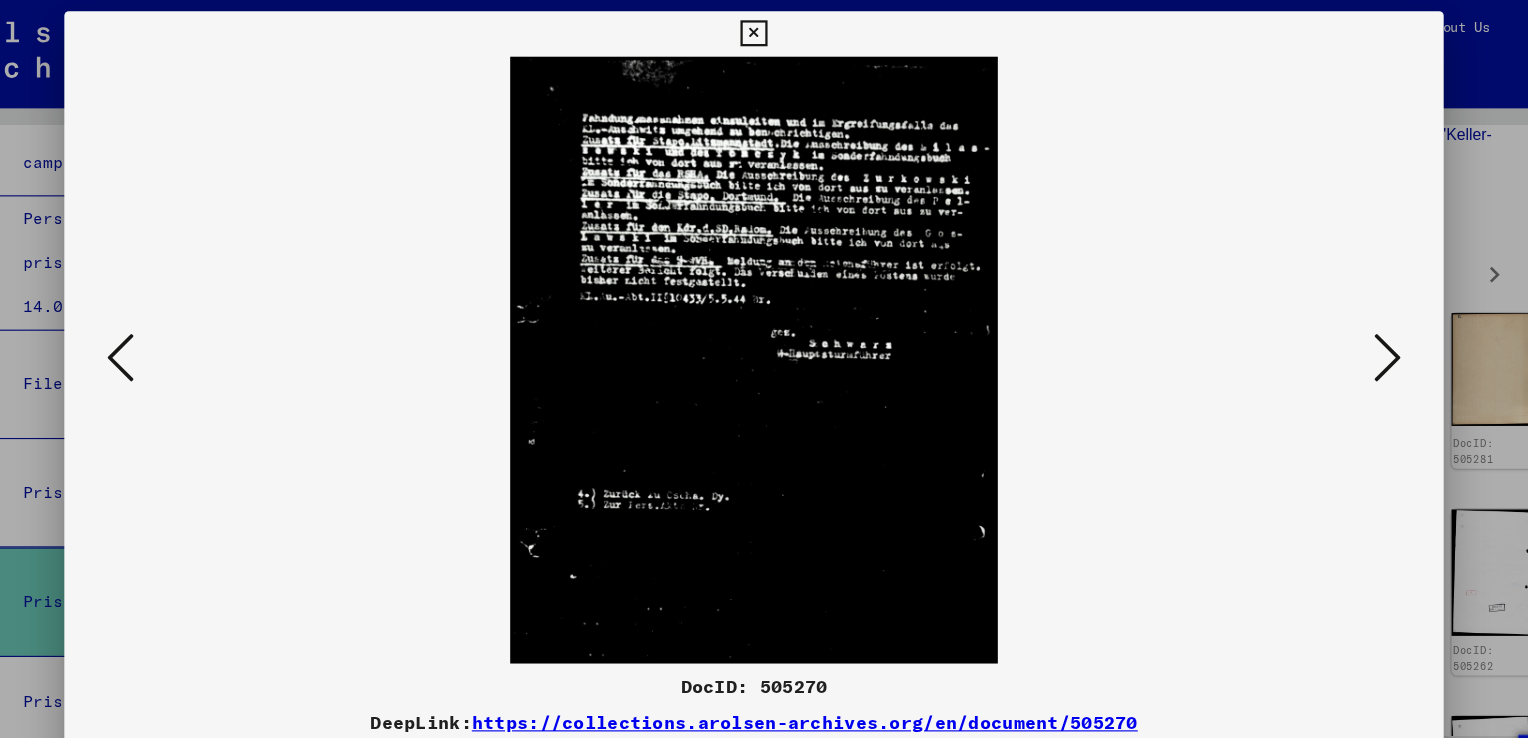click at bounding box center (763, 30) 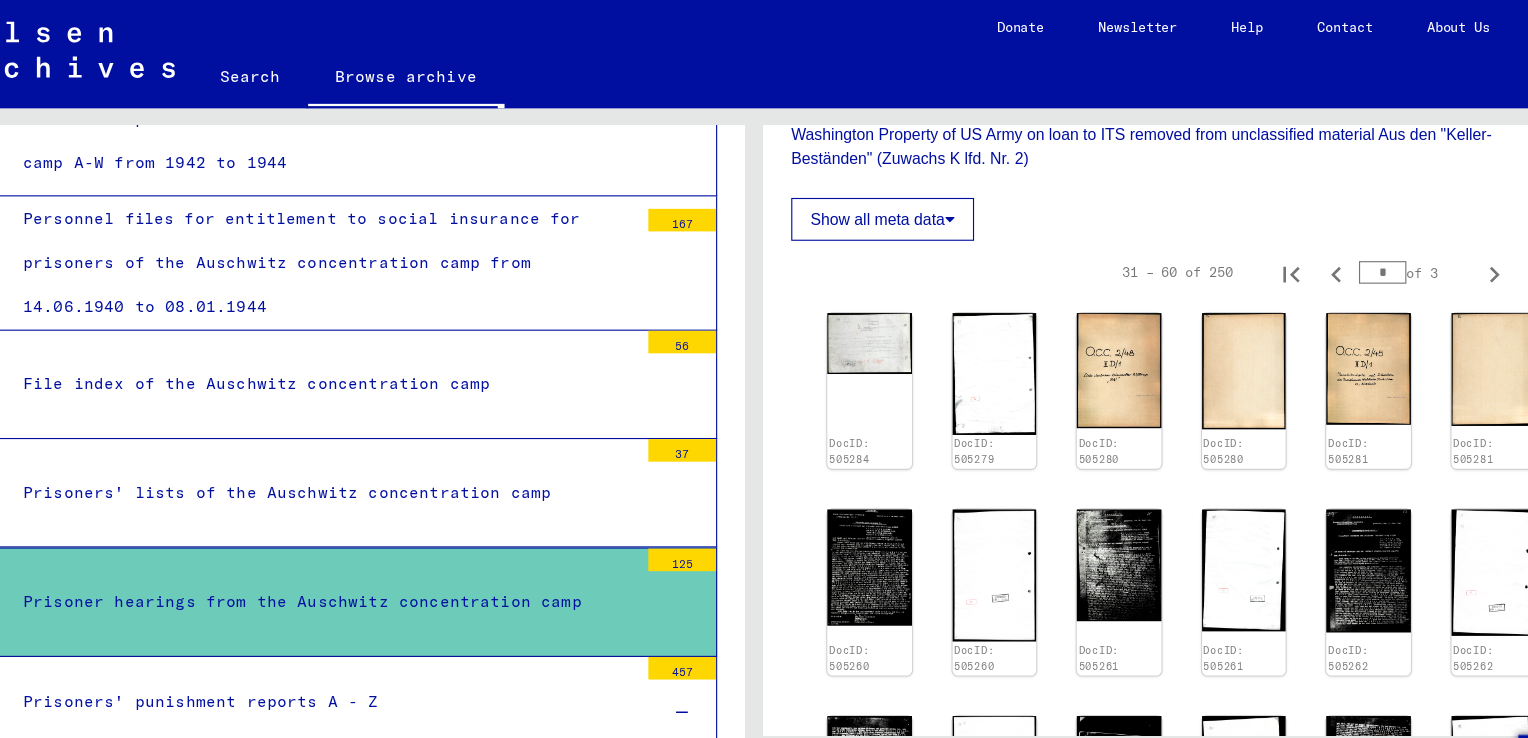 click on "Prisoners' lists of the Auschwitz concentration camp 37" at bounding box center [385, 437] 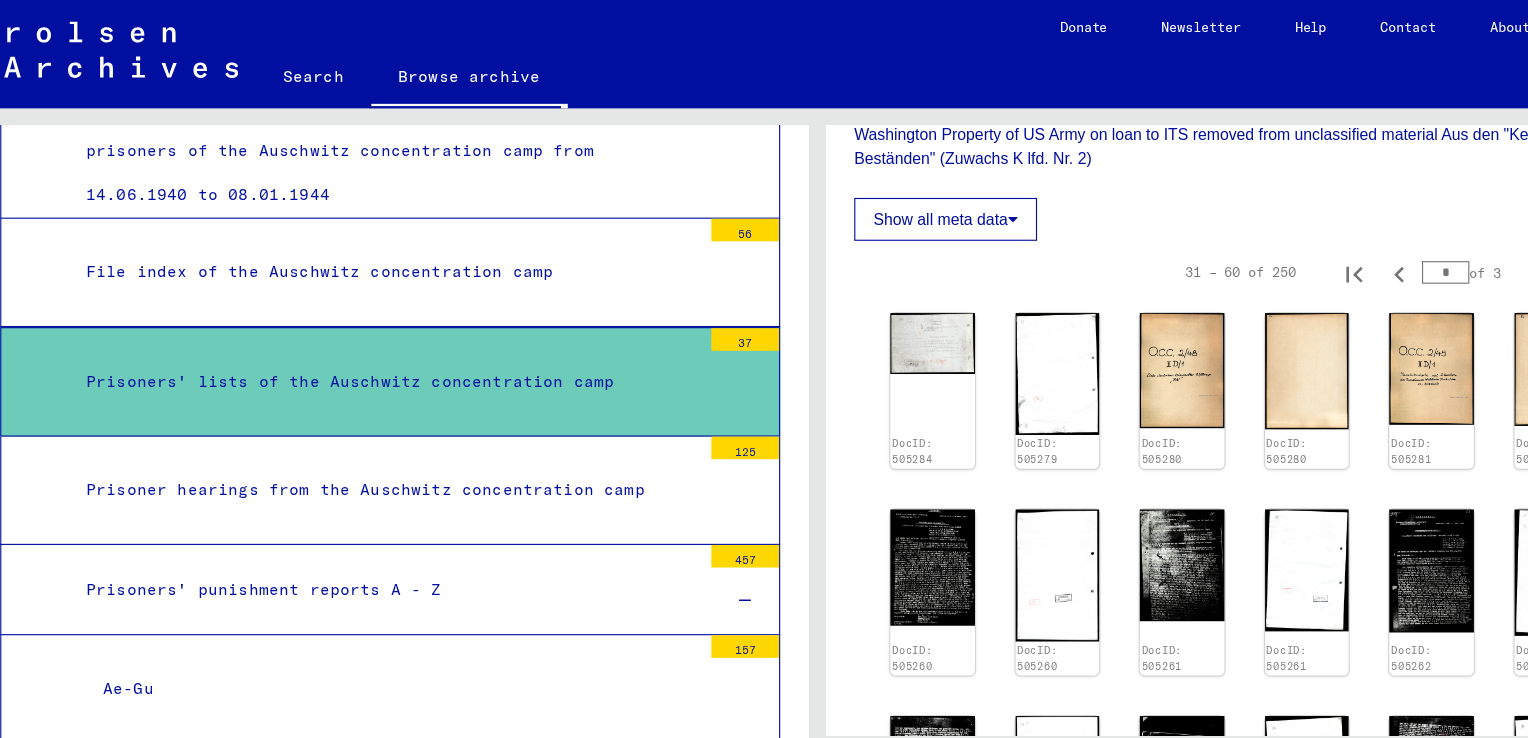 scroll, scrollTop: 3141, scrollLeft: 0, axis: vertical 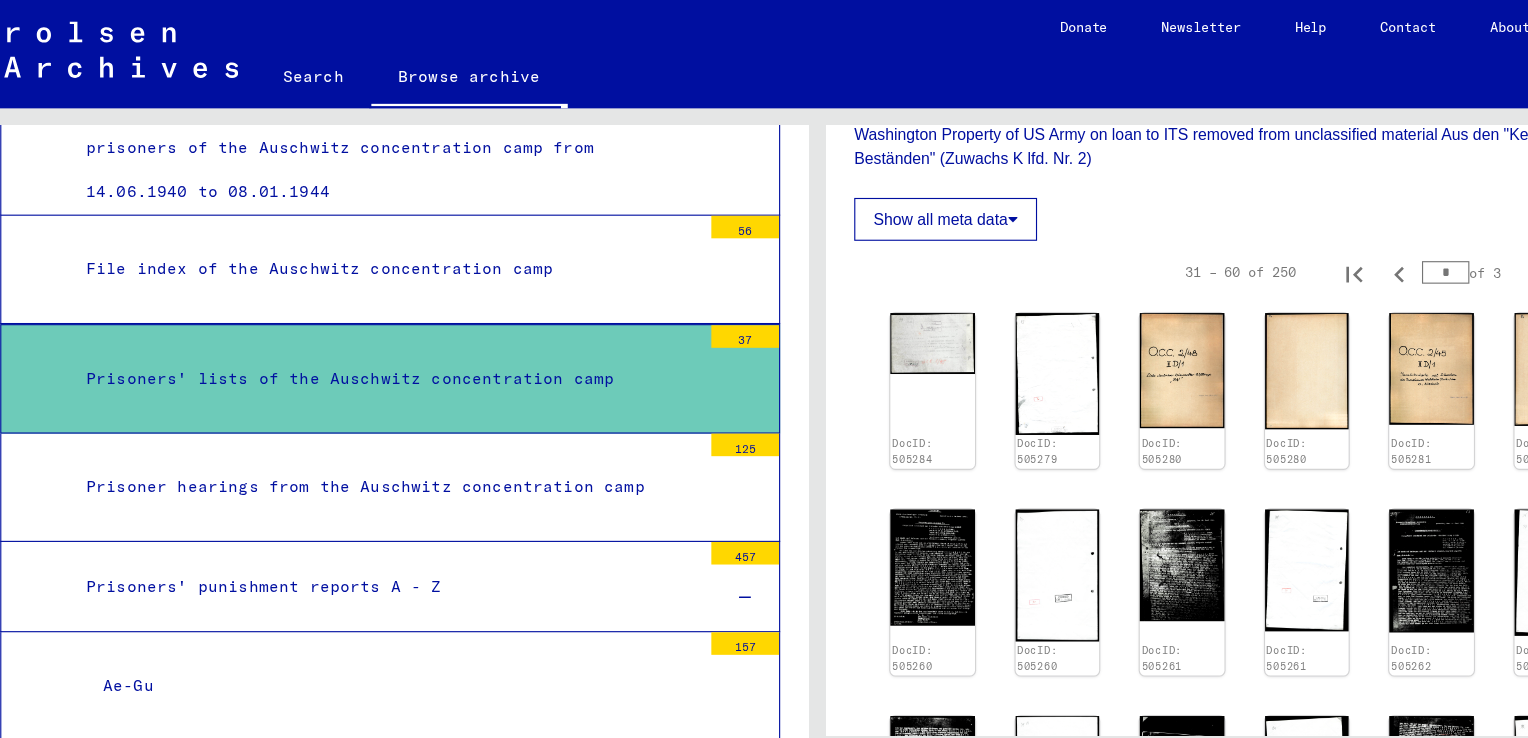 click on "Prisoners' punishment reports  A - Z" at bounding box center [380, 519] 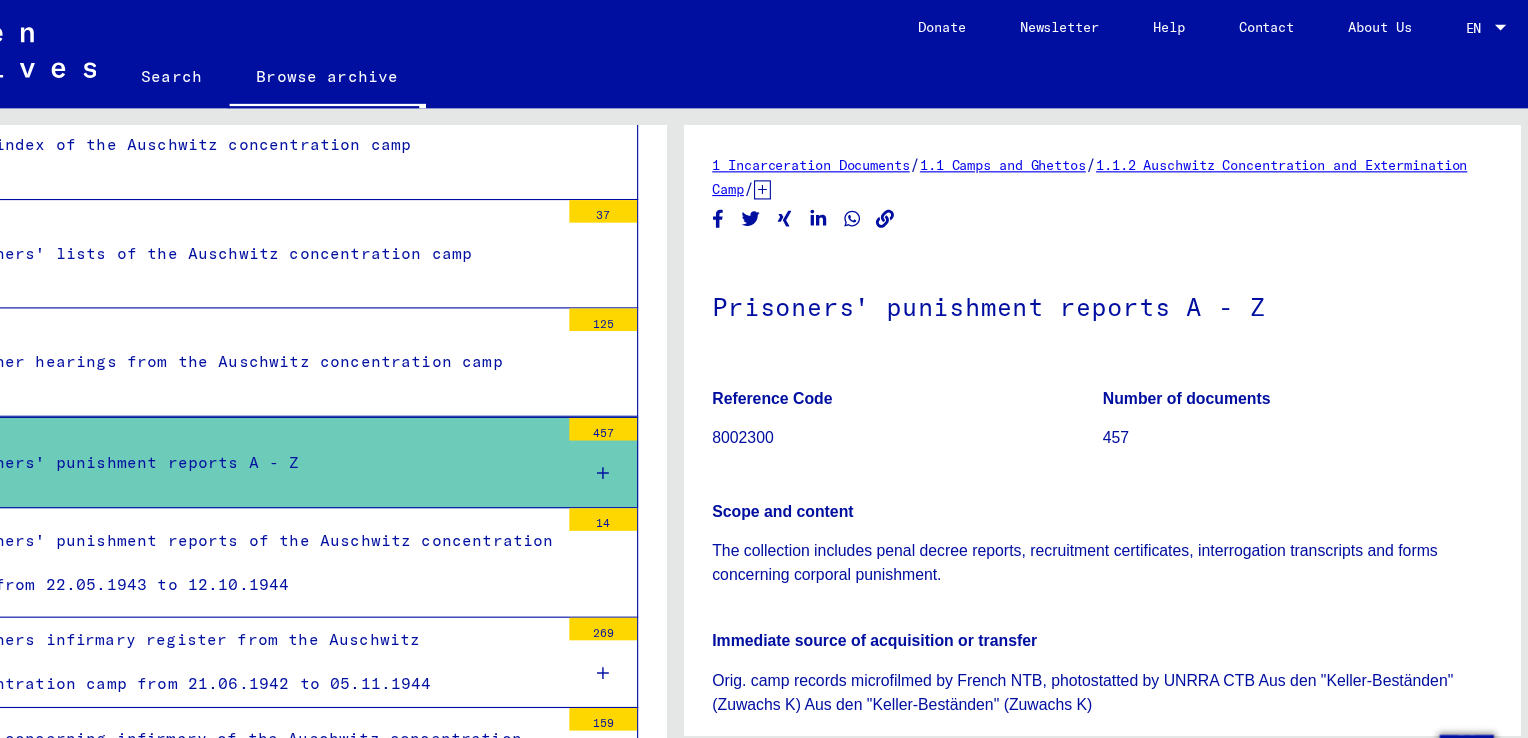 scroll, scrollTop: 3253, scrollLeft: 0, axis: vertical 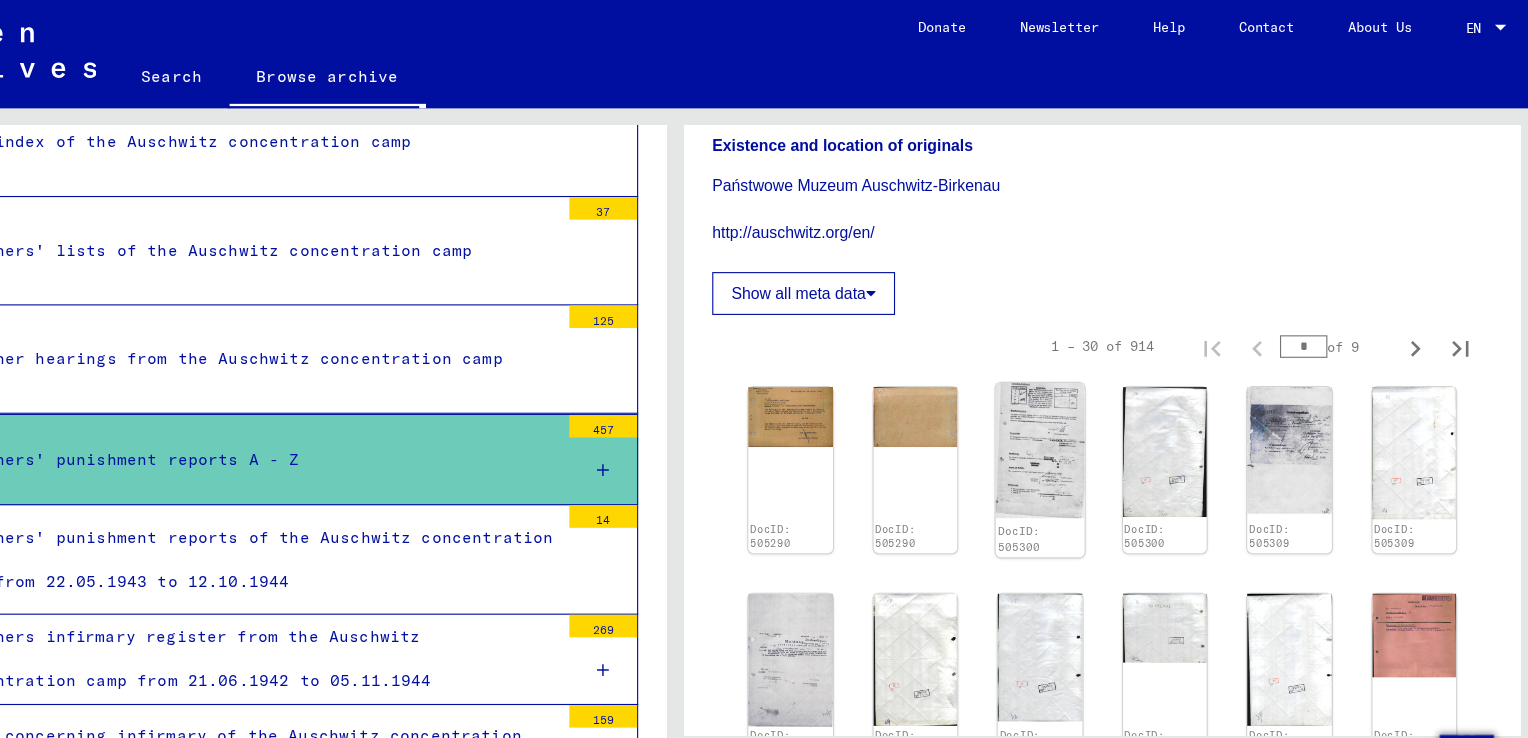click 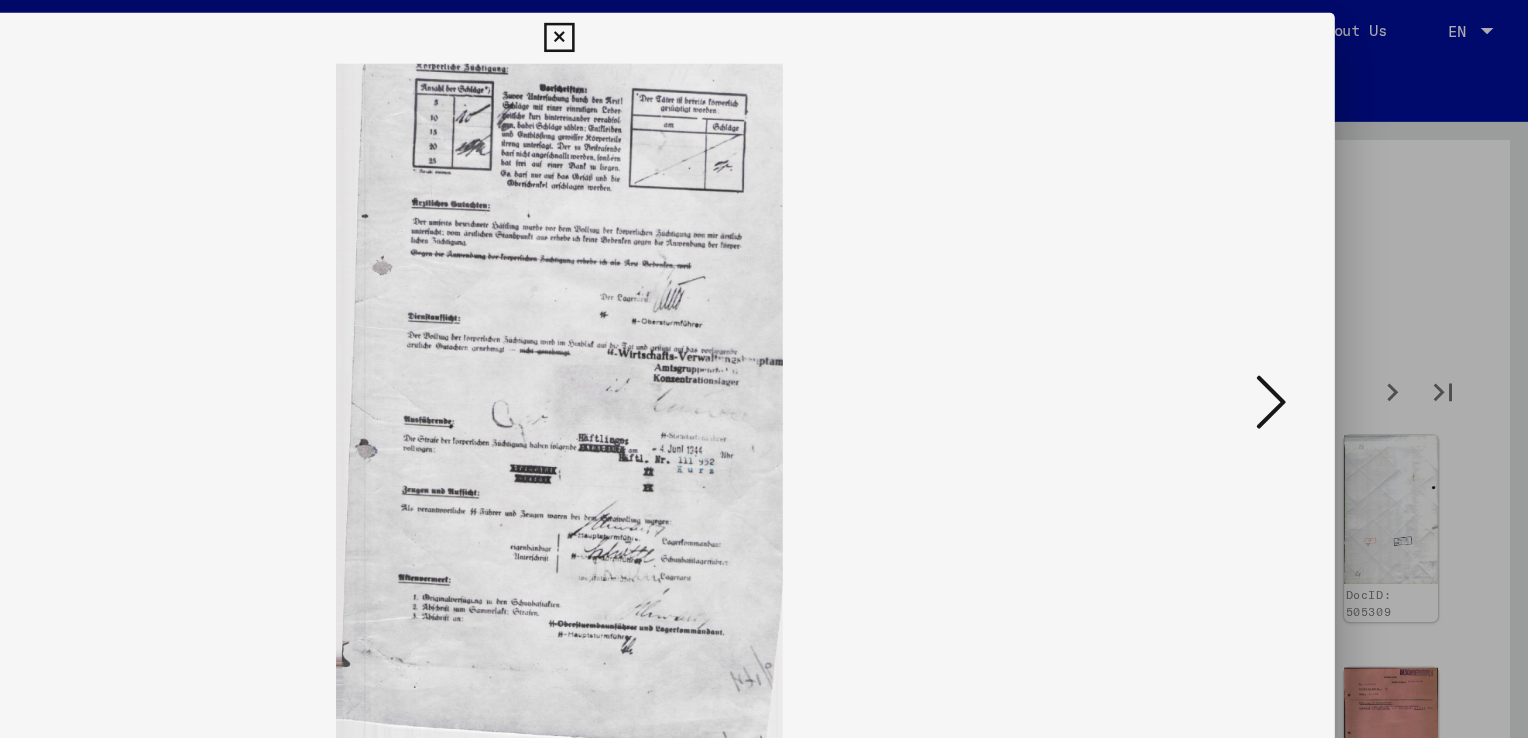 click at bounding box center [1325, 318] 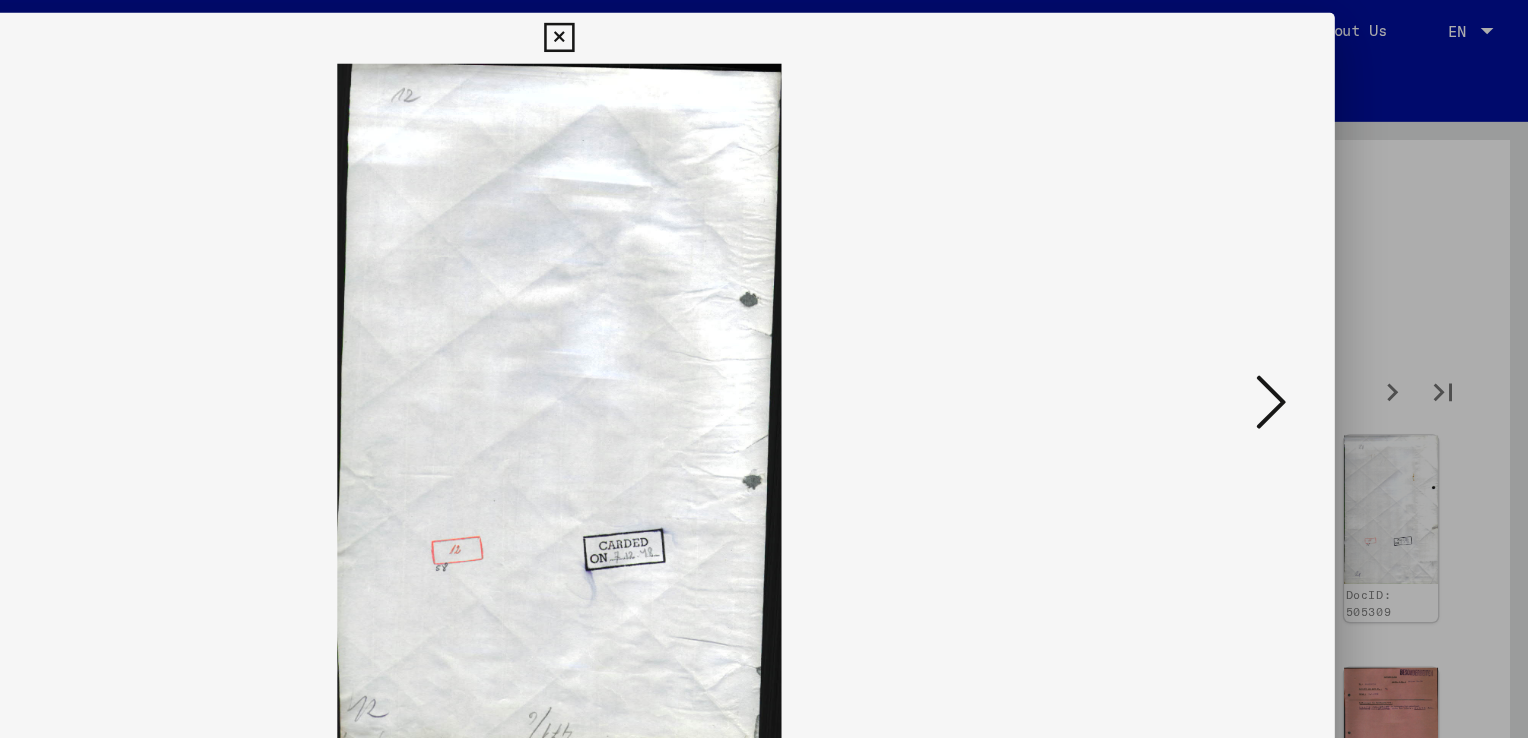 click at bounding box center [1325, 318] 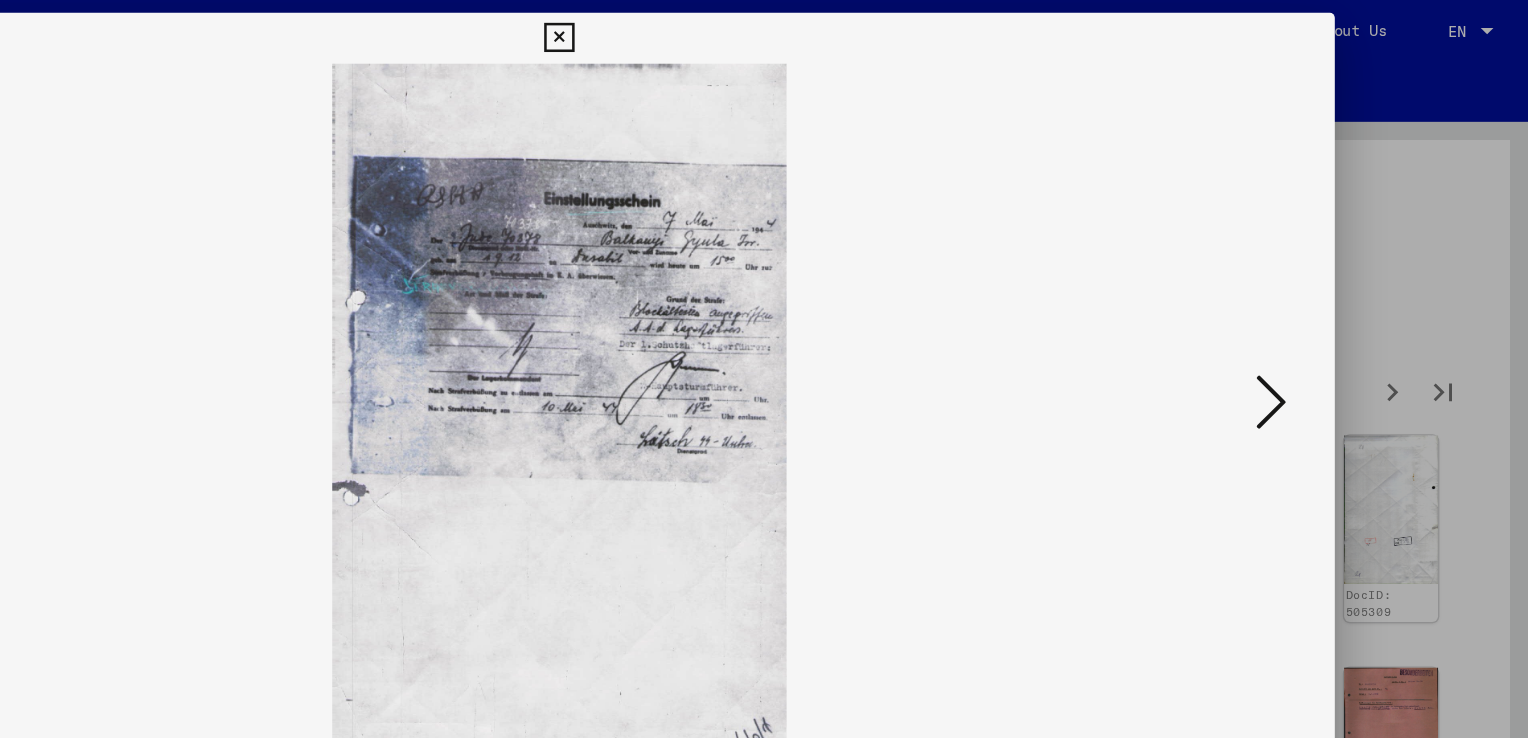 click at bounding box center [1325, 318] 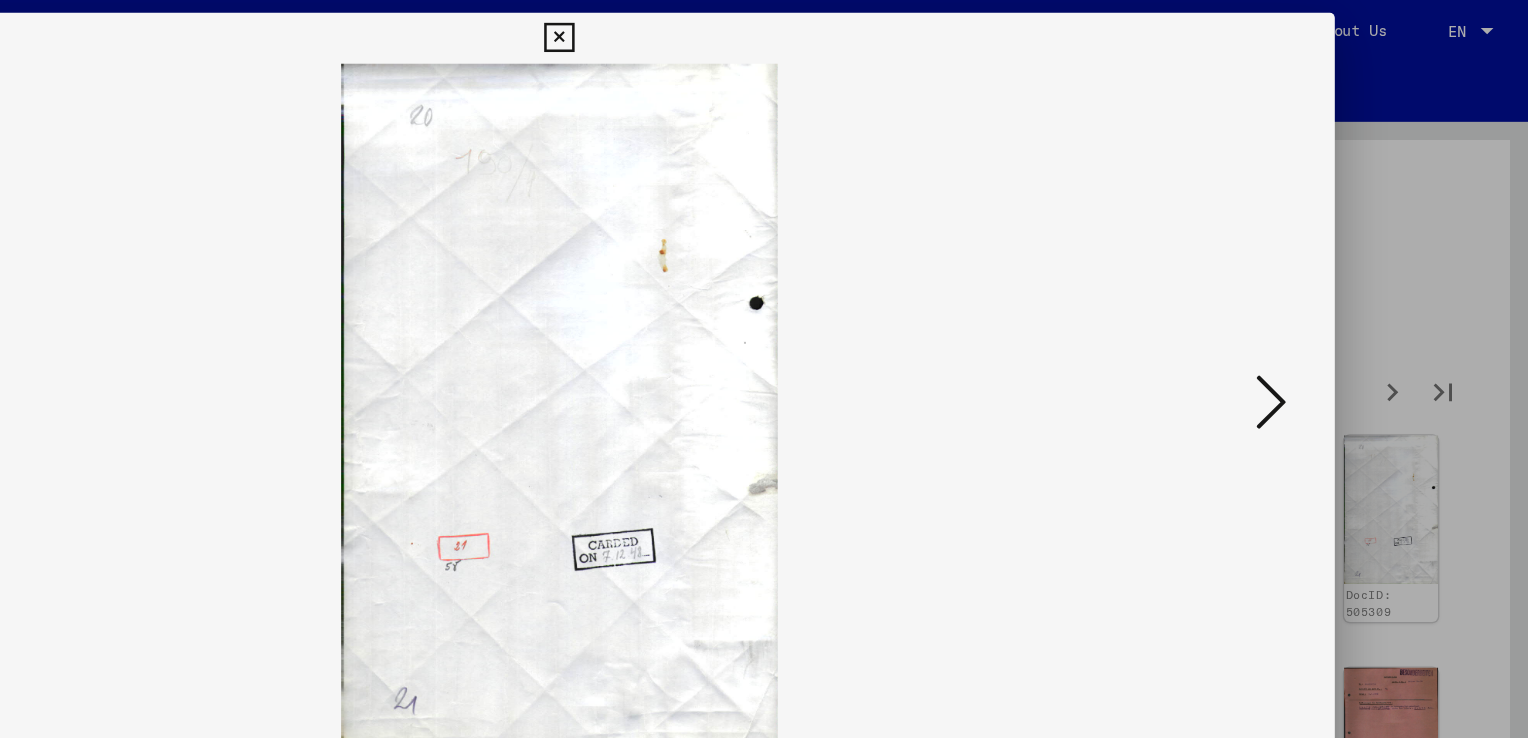 click at bounding box center [1325, 318] 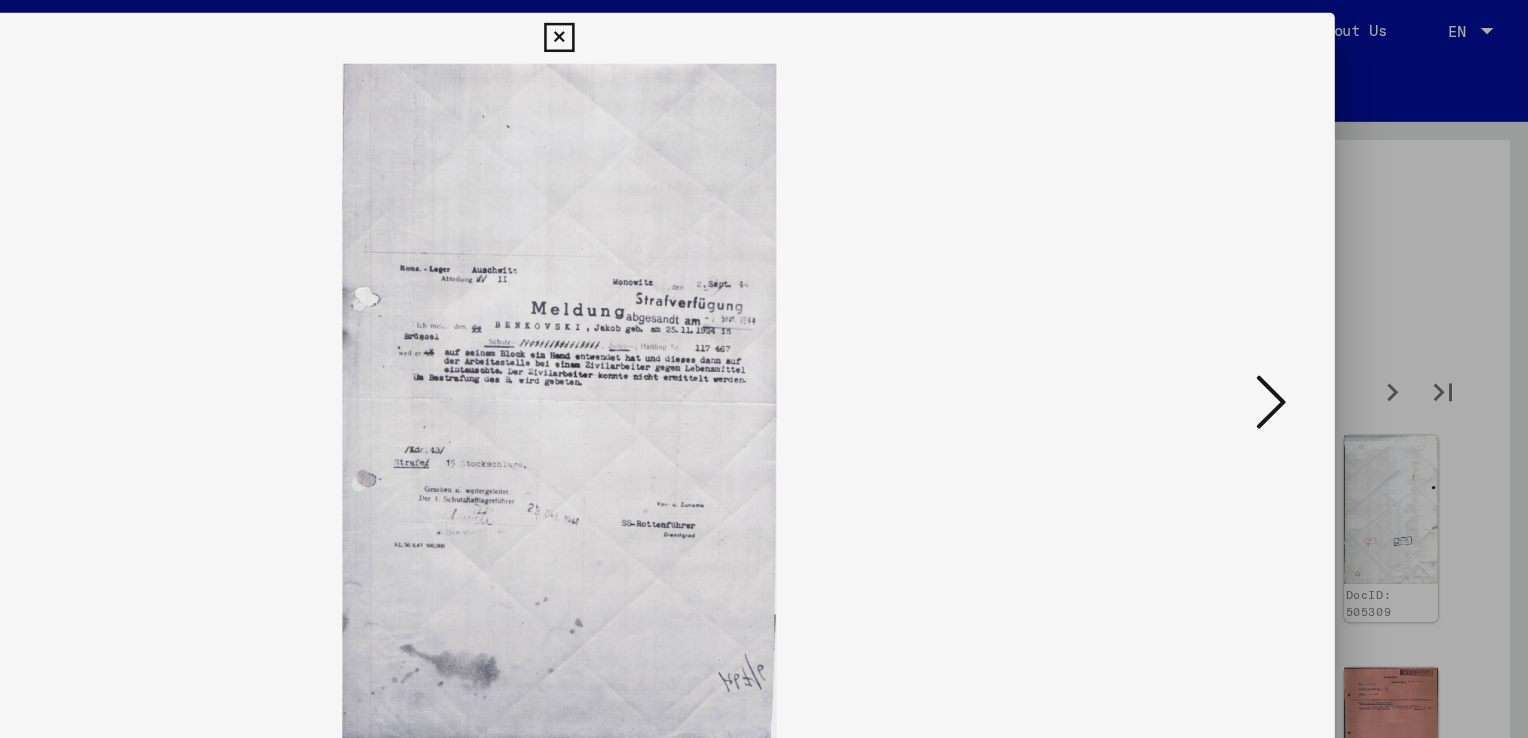 click at bounding box center (1325, 318) 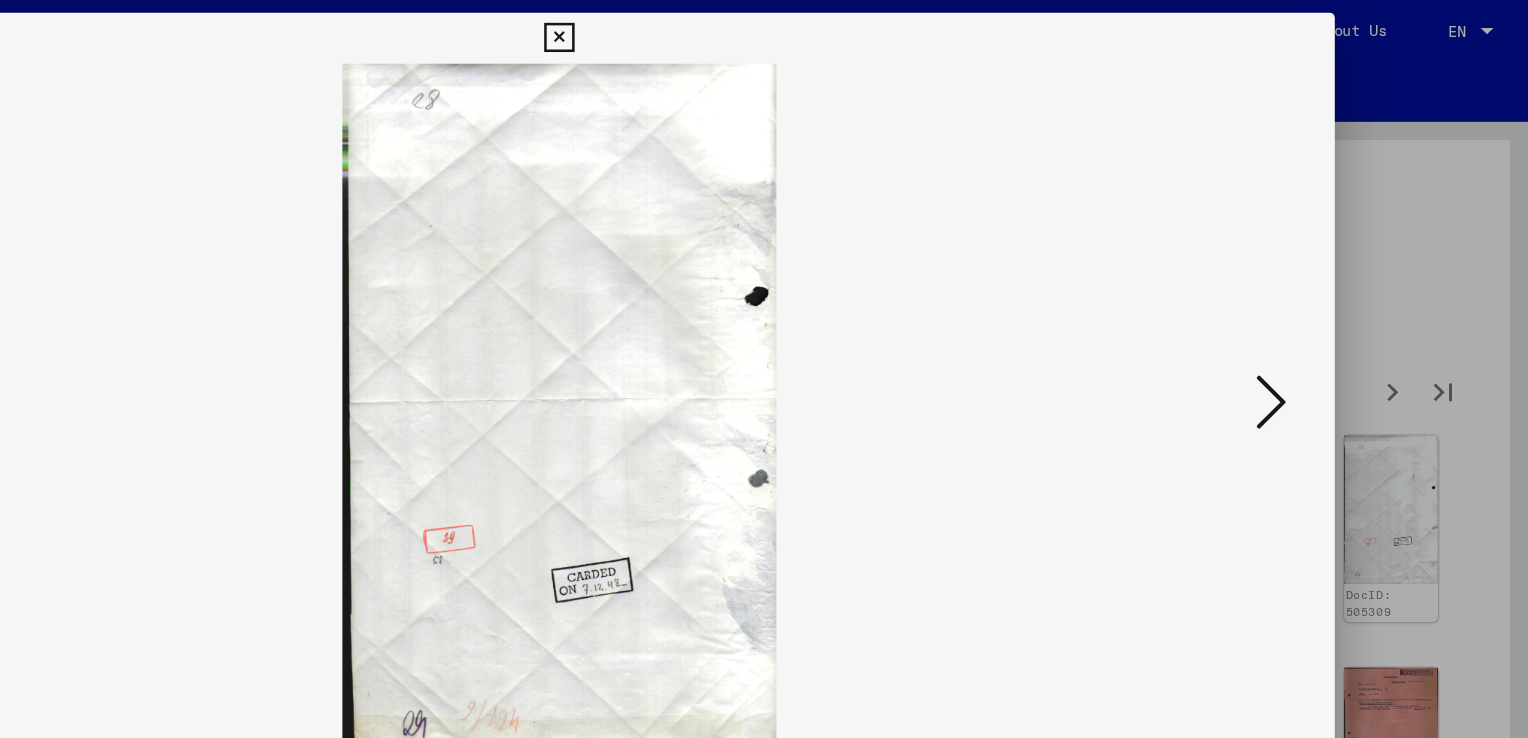 click at bounding box center [1325, 318] 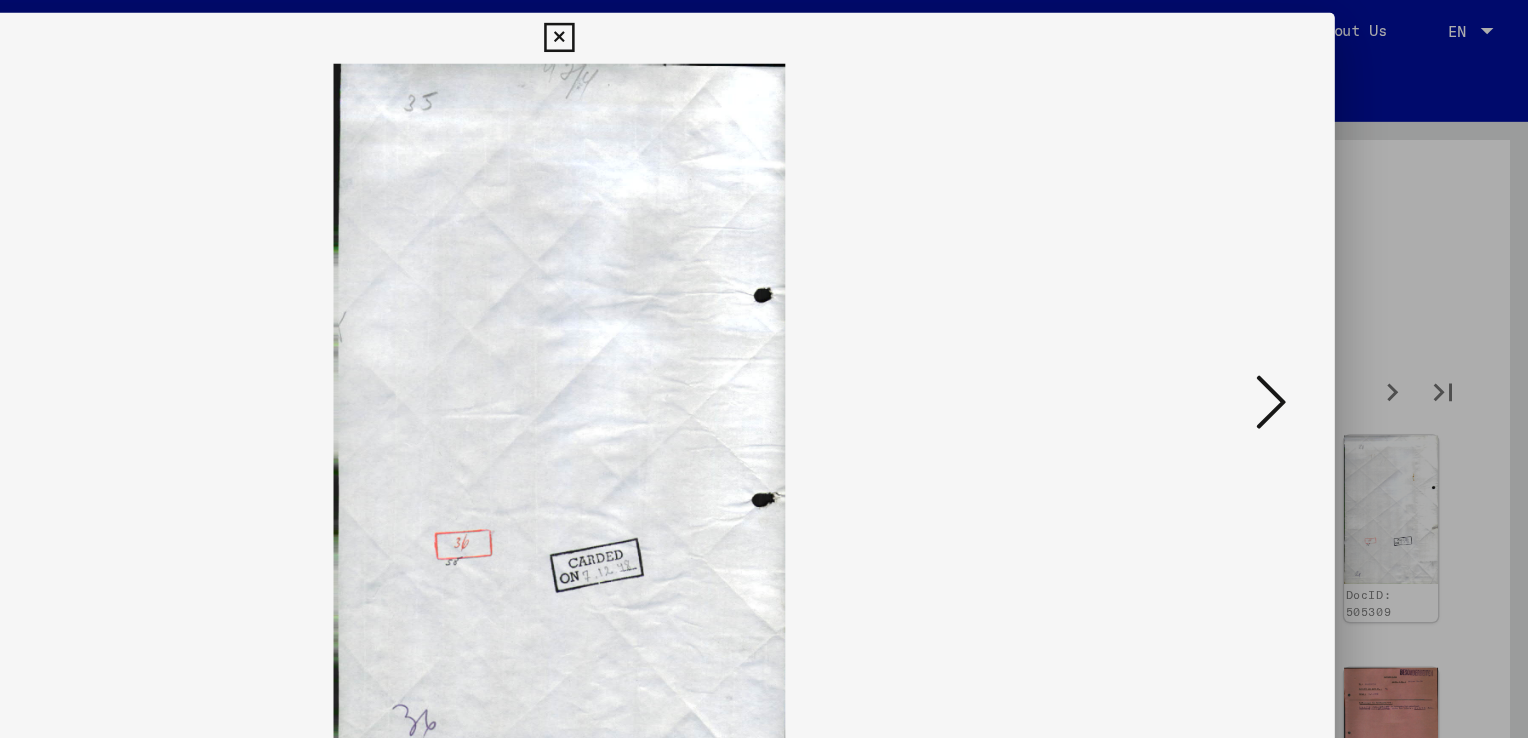 click at bounding box center (1325, 318) 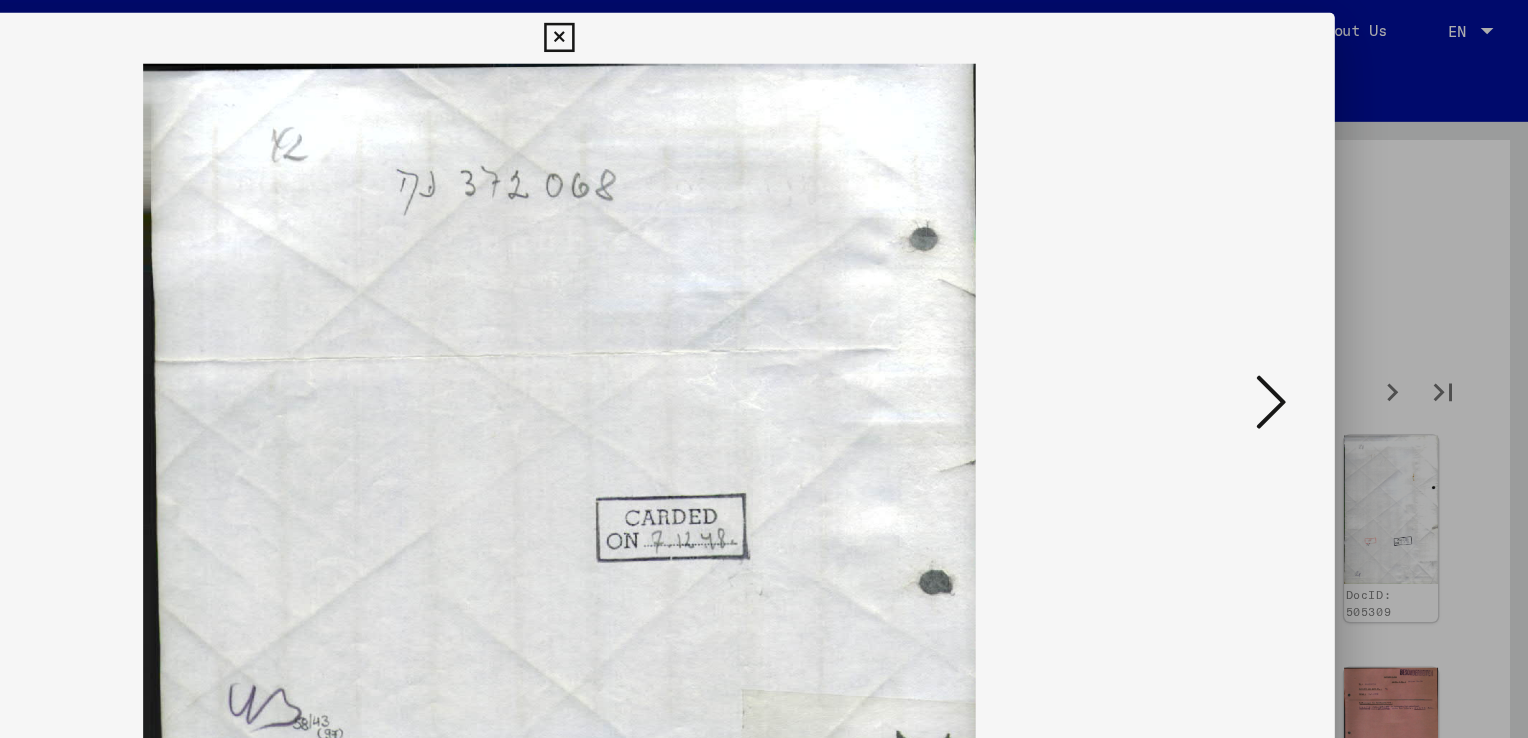click at bounding box center [1325, 317] 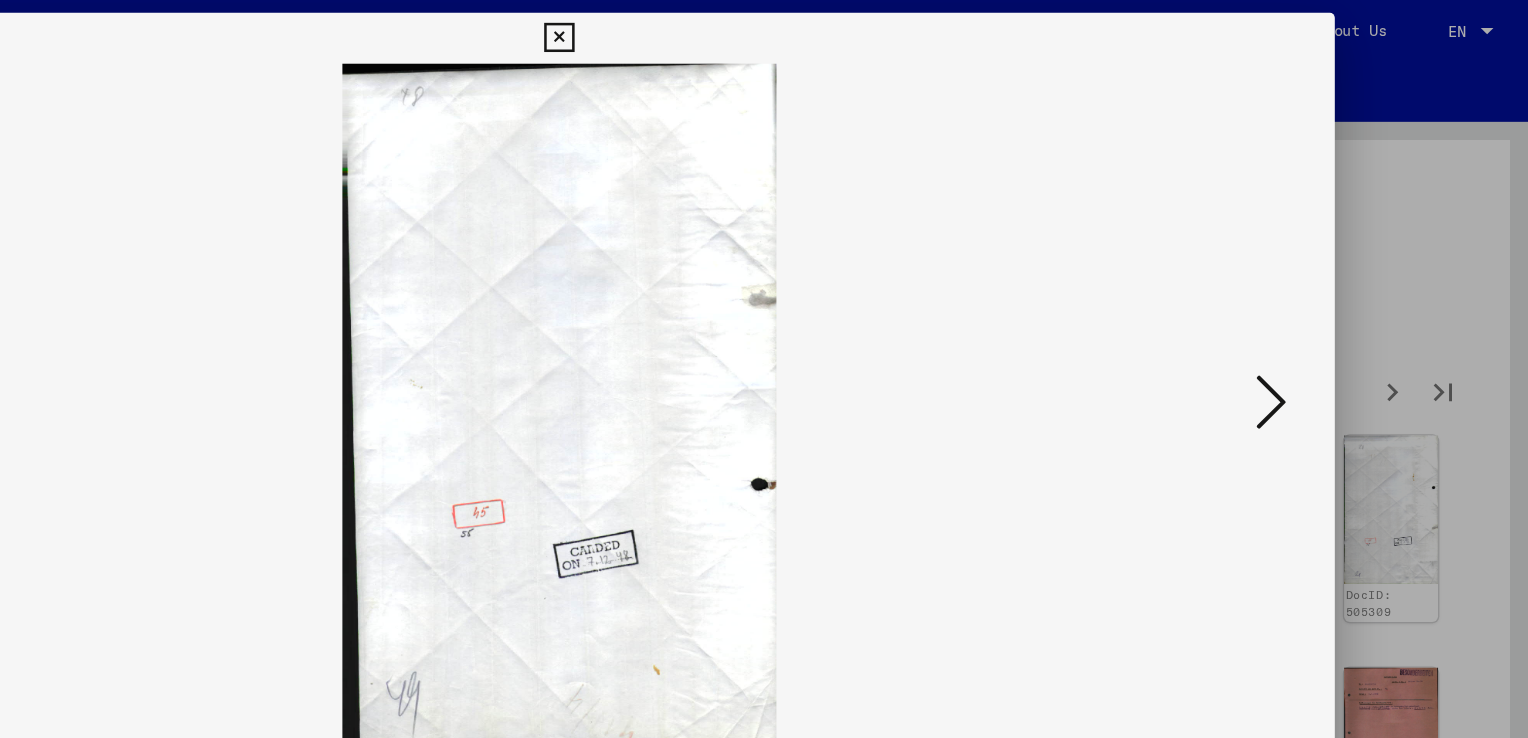 click at bounding box center [1325, 317] 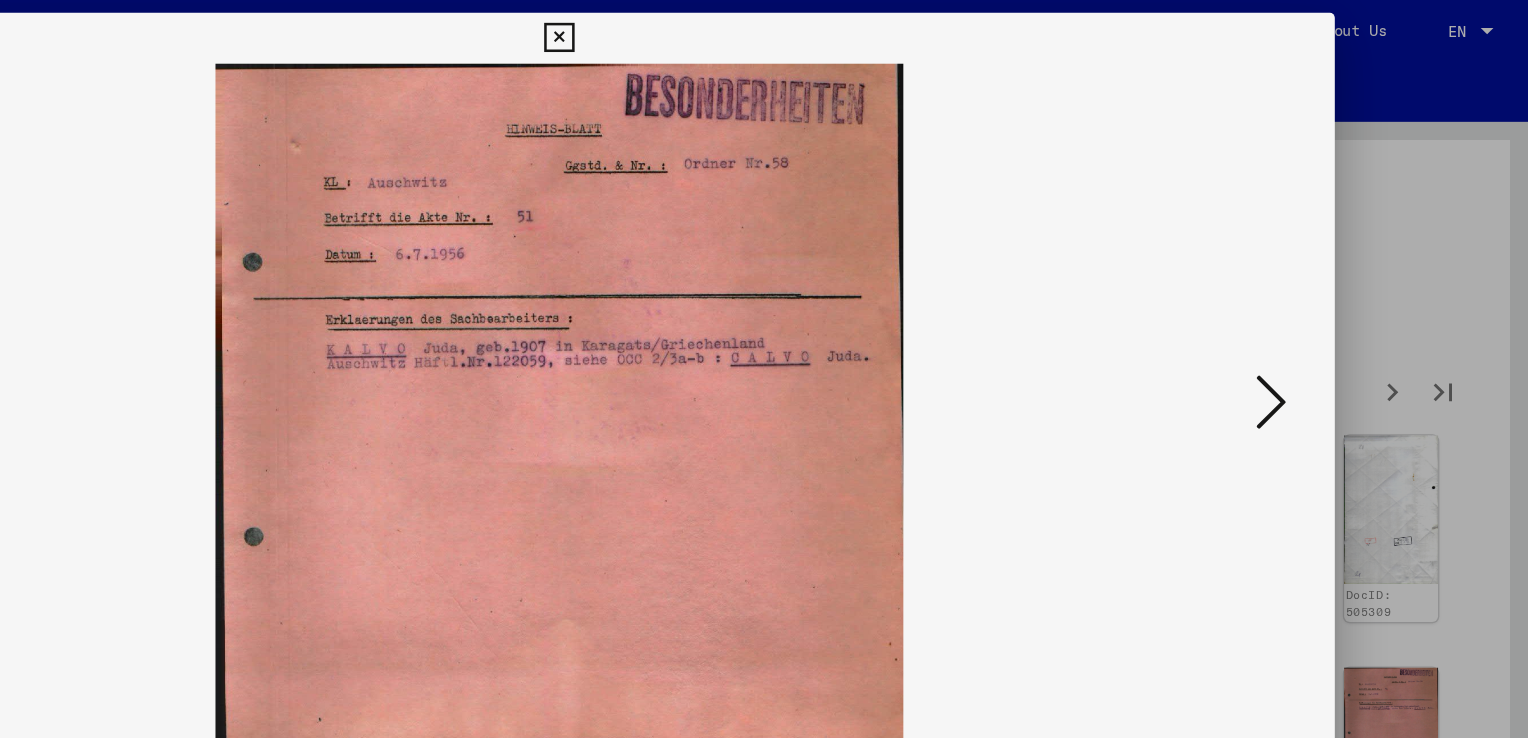 click at bounding box center (764, 319) 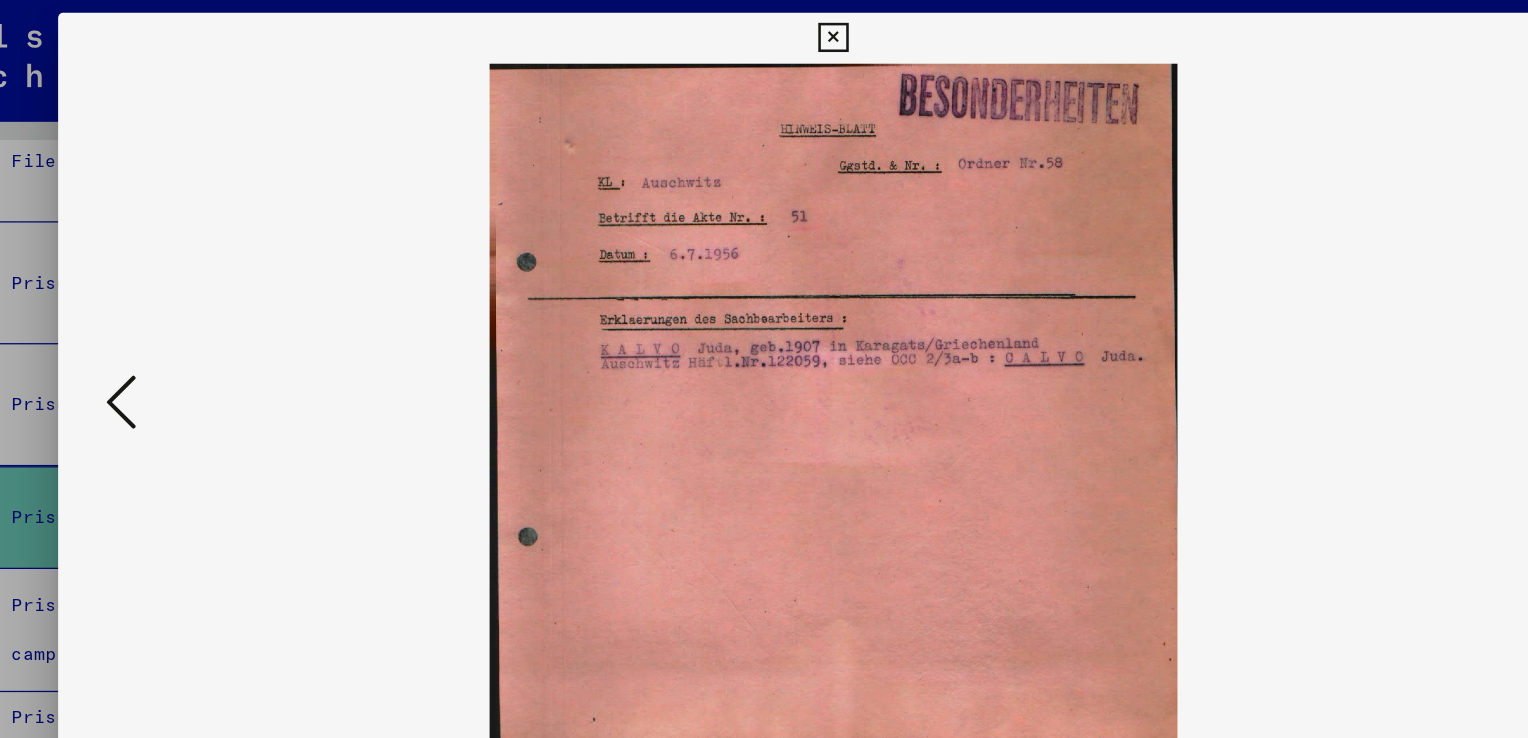click at bounding box center [203, 317] 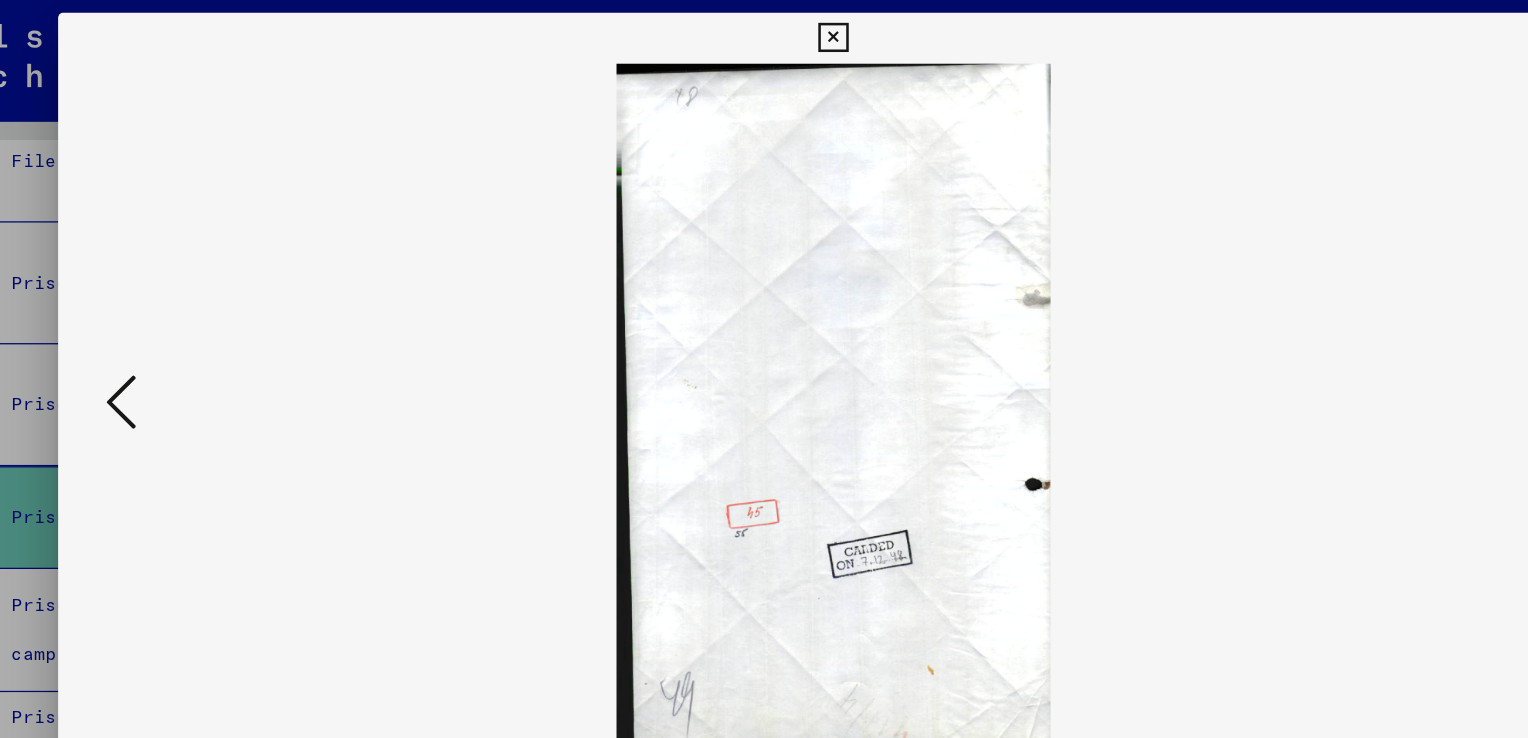 click at bounding box center [203, 317] 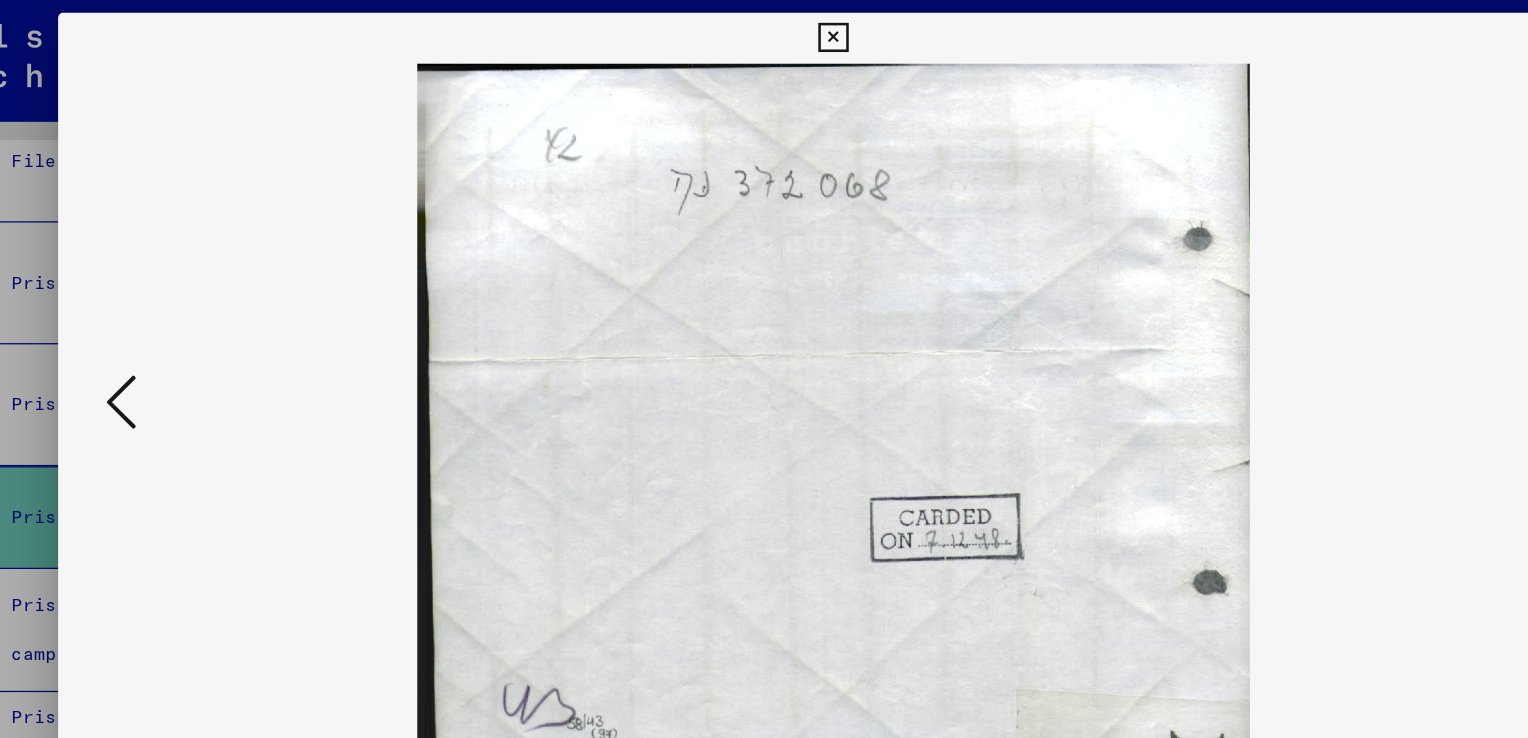 click at bounding box center [203, 317] 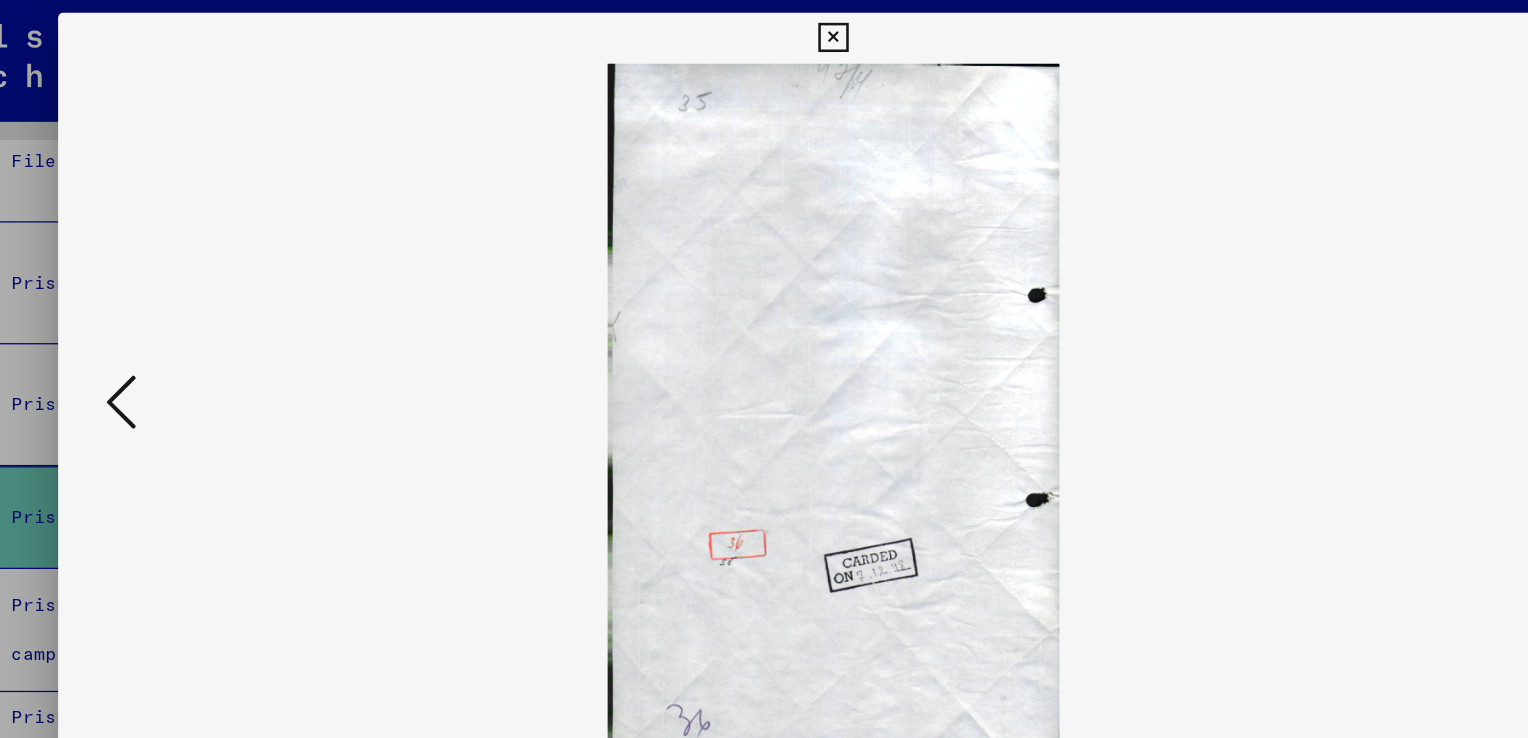 click at bounding box center [203, 317] 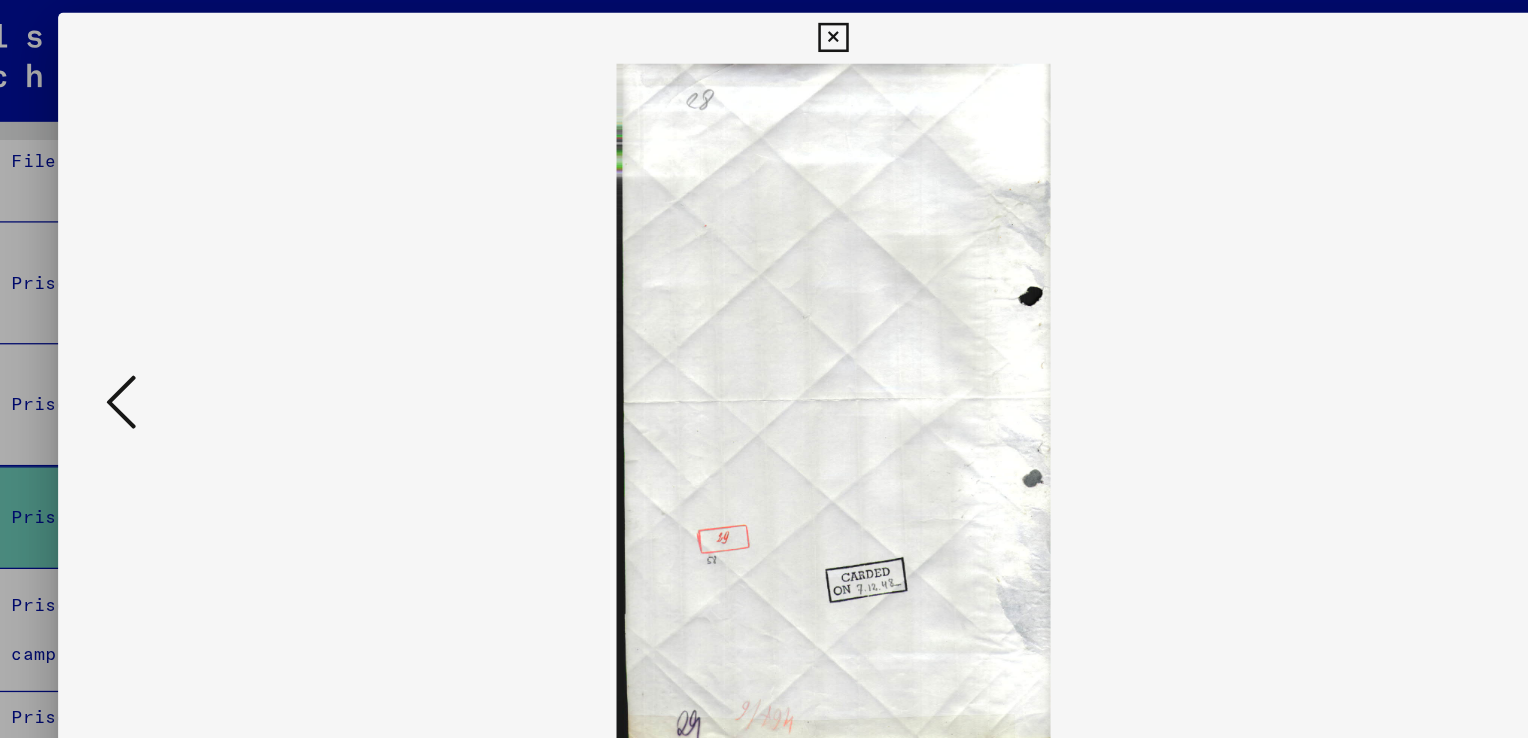 click at bounding box center [203, 317] 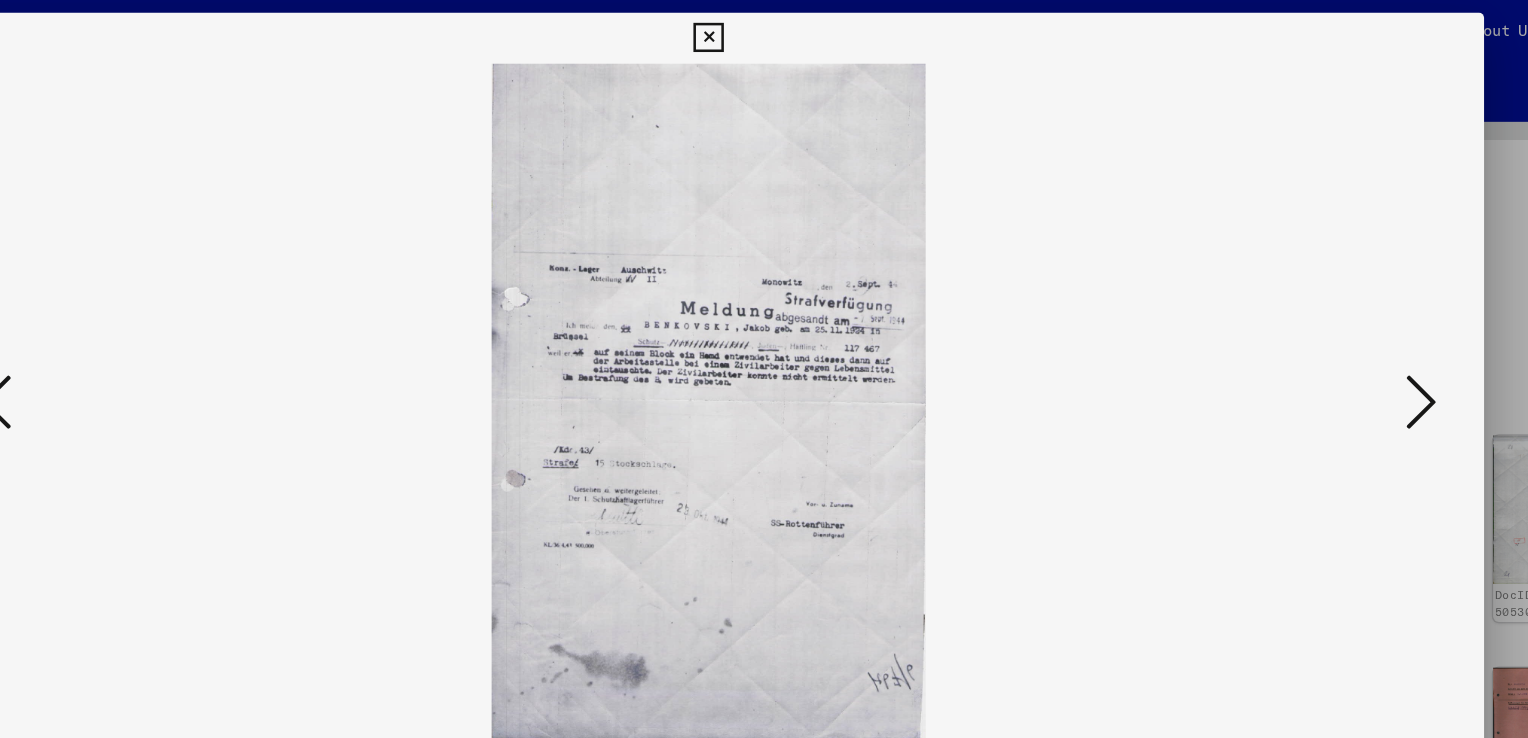 click at bounding box center [1325, 317] 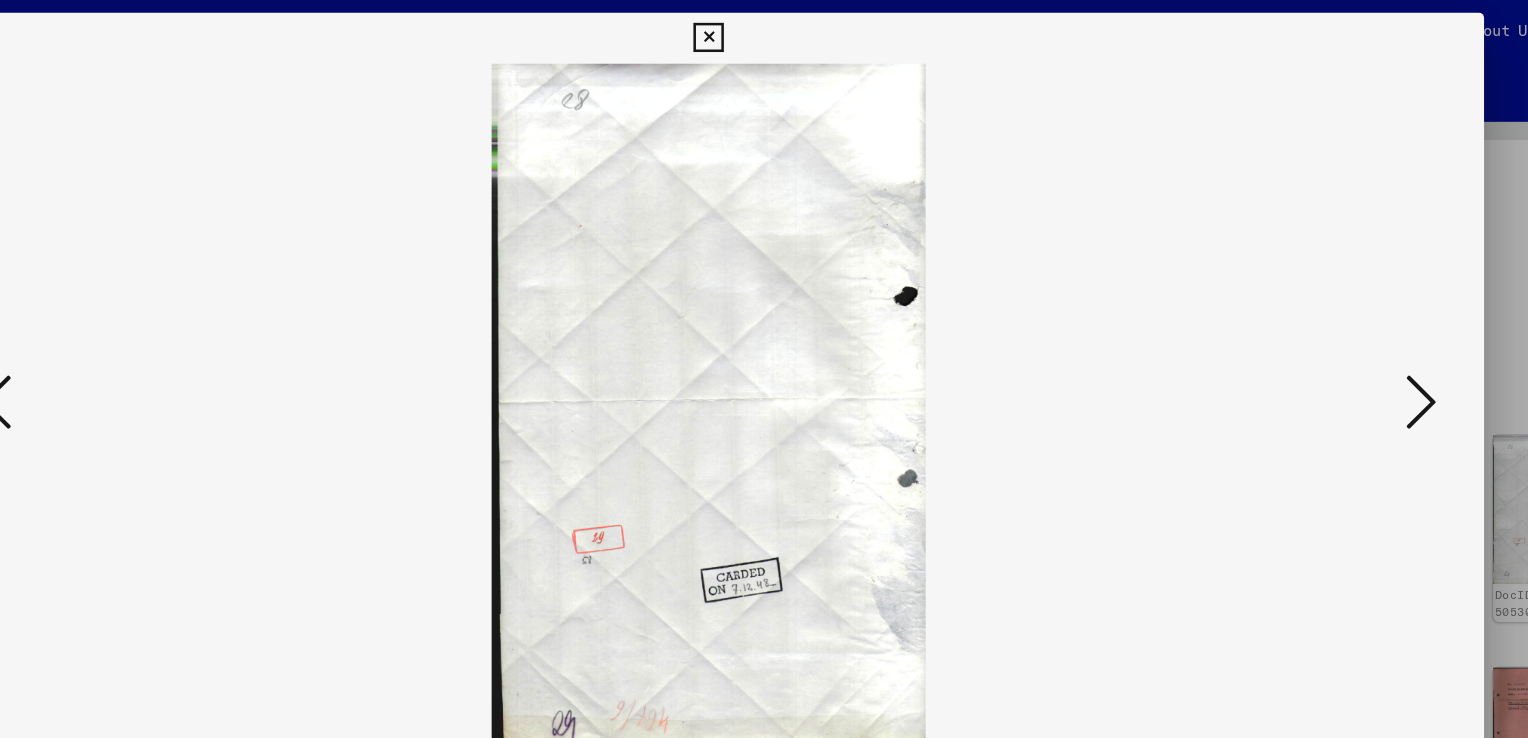click at bounding box center [1325, 317] 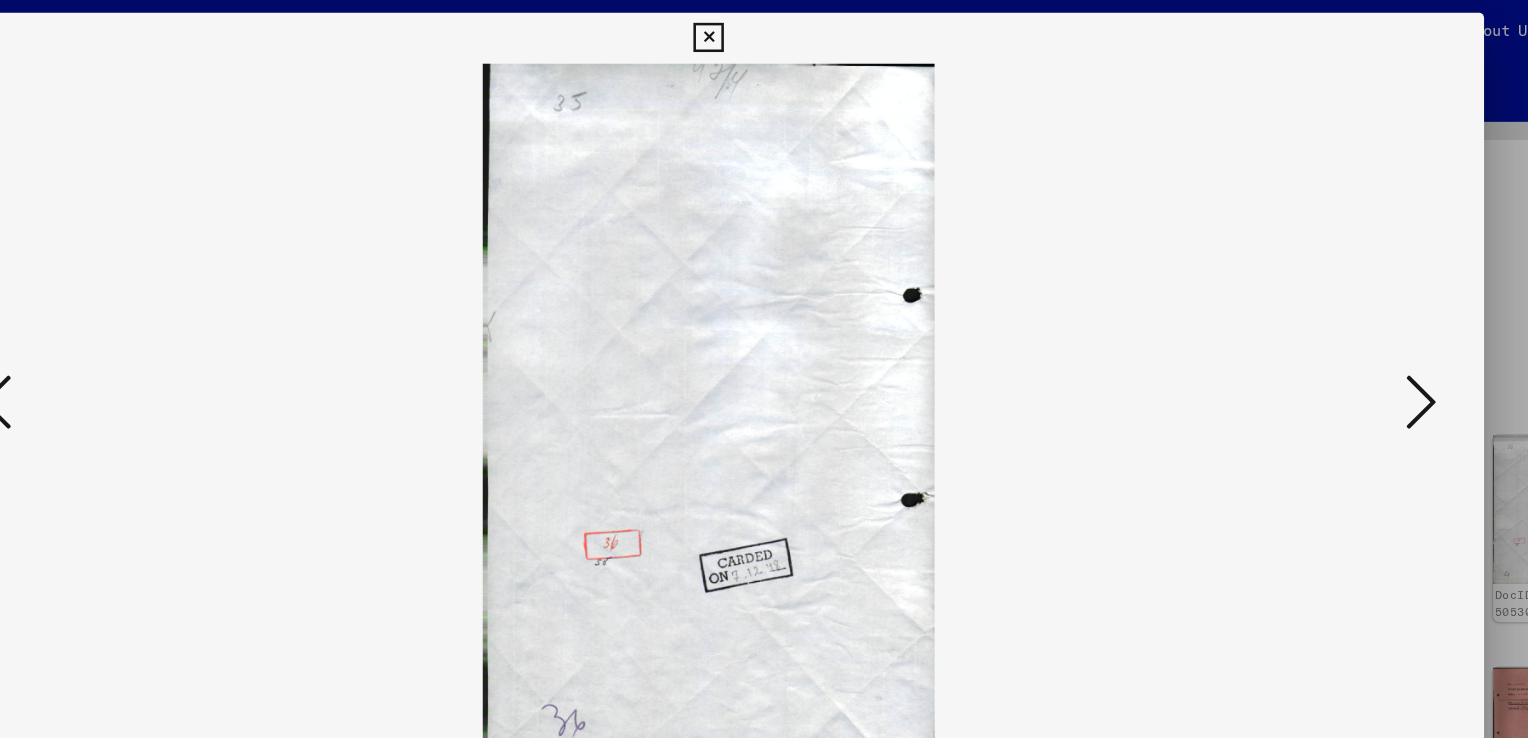 click at bounding box center (1325, 317) 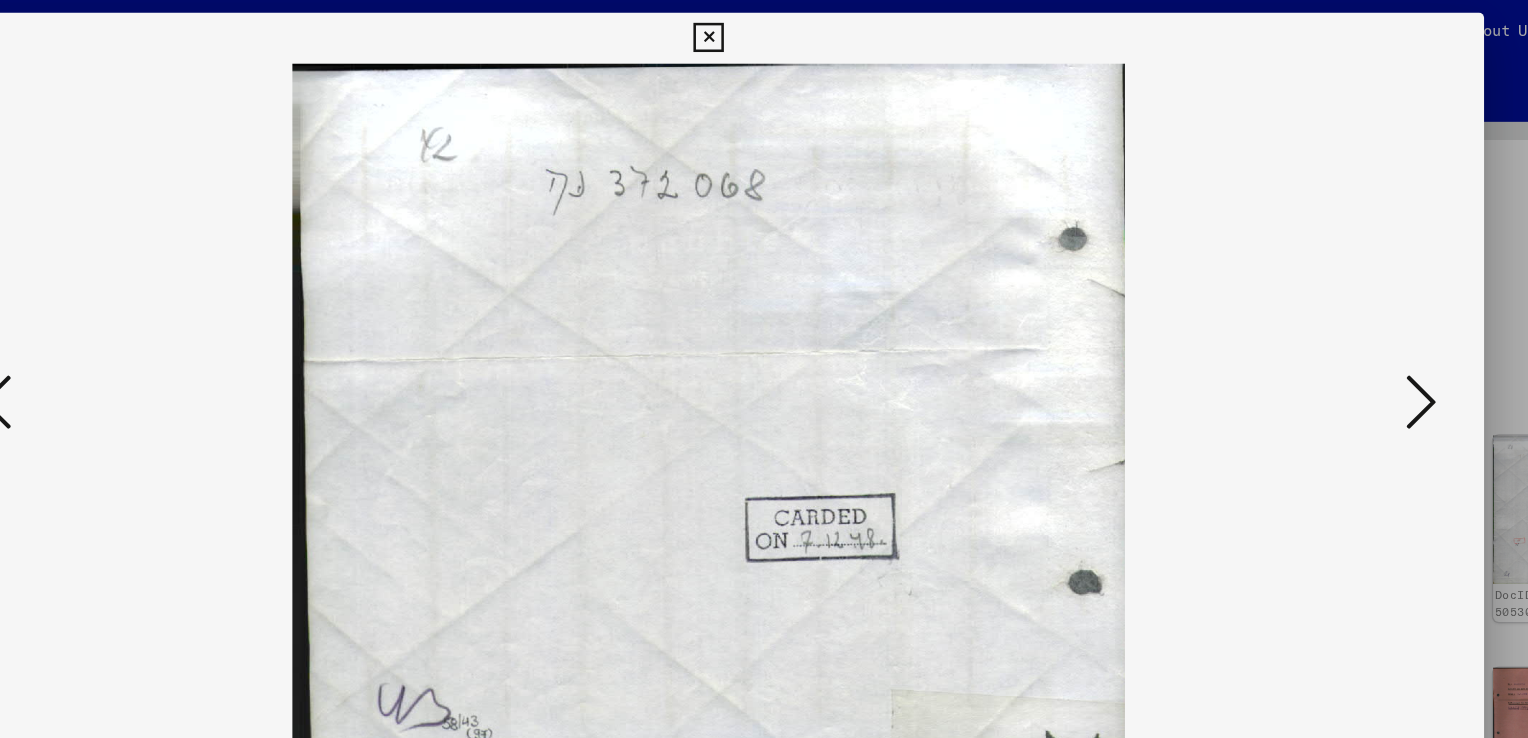 click at bounding box center [1325, 317] 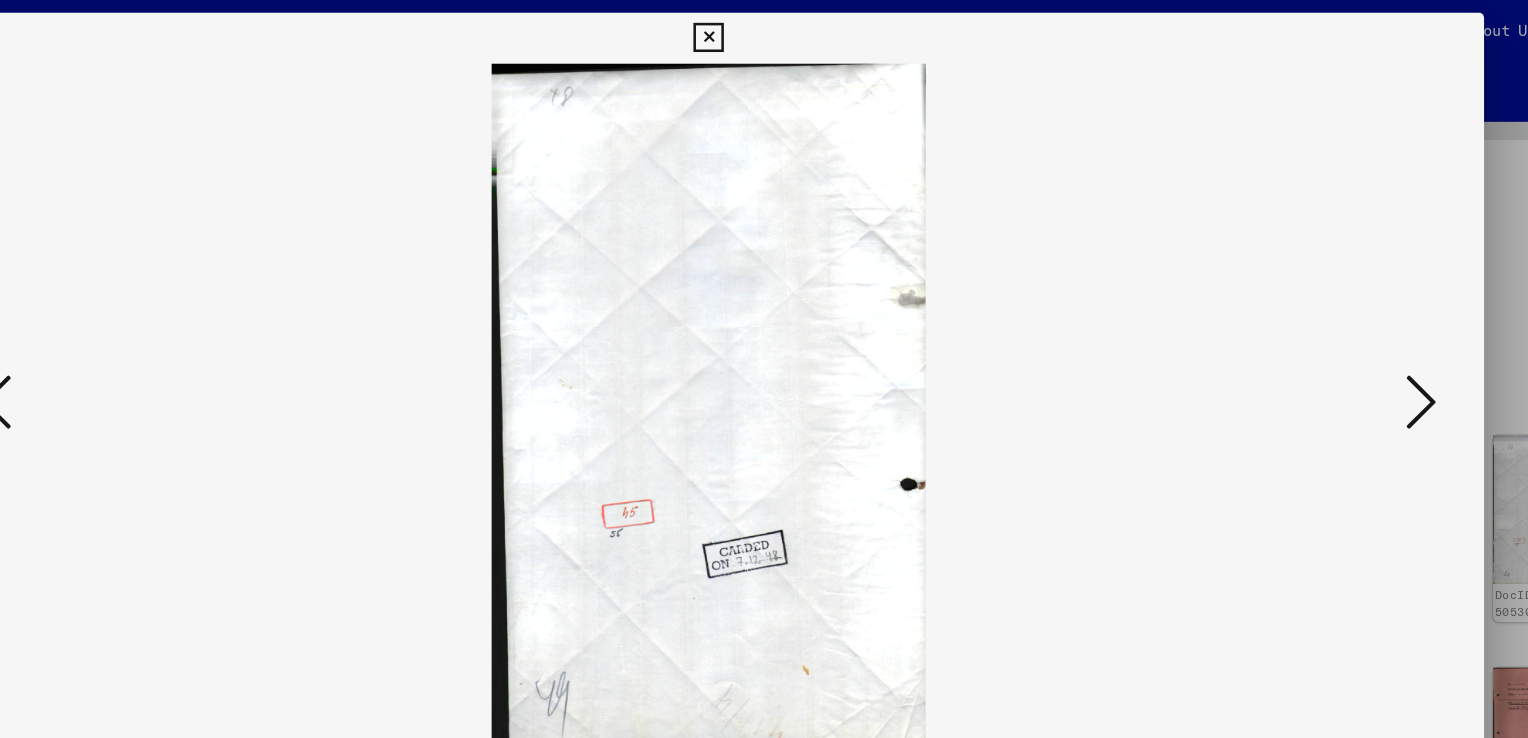 click at bounding box center (1325, 317) 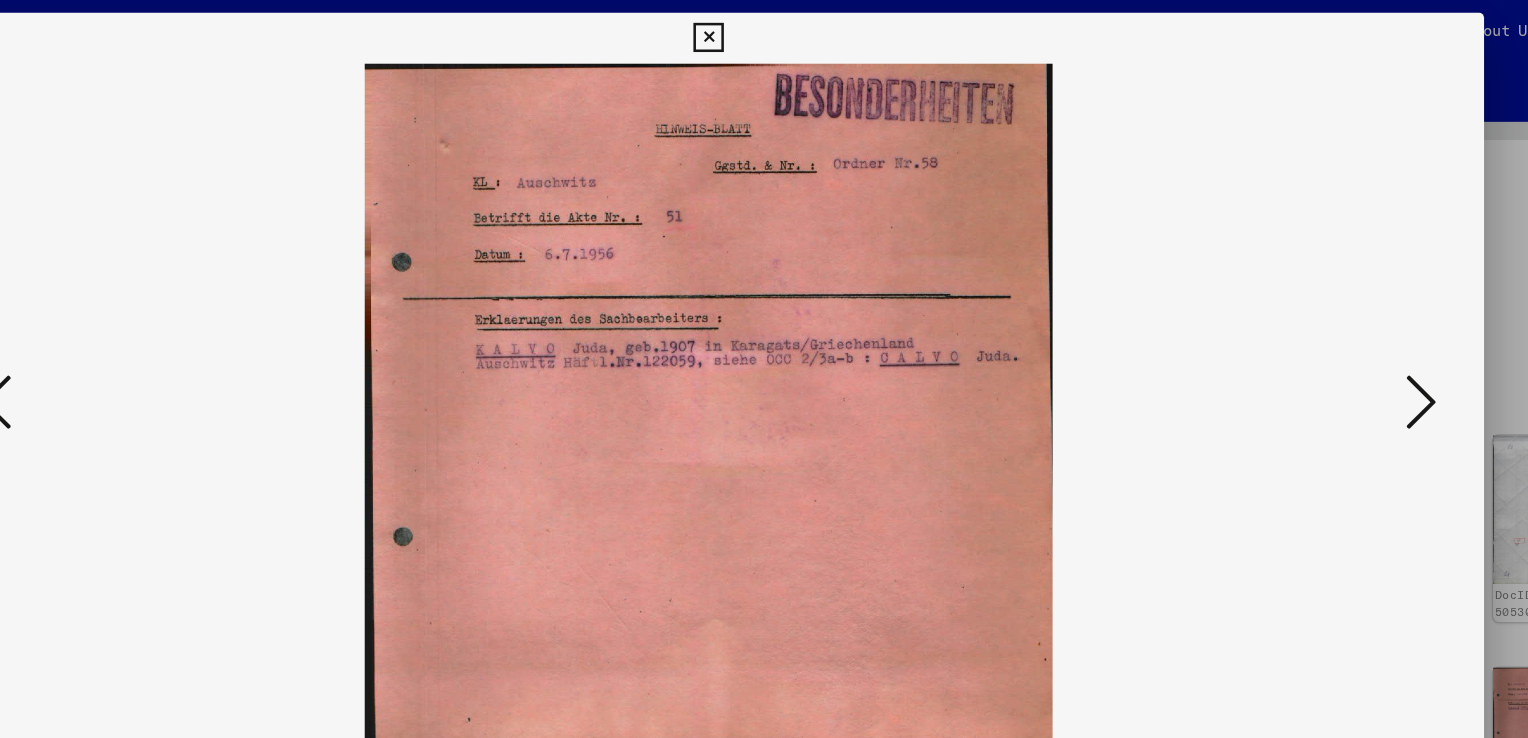 click at bounding box center [1325, 317] 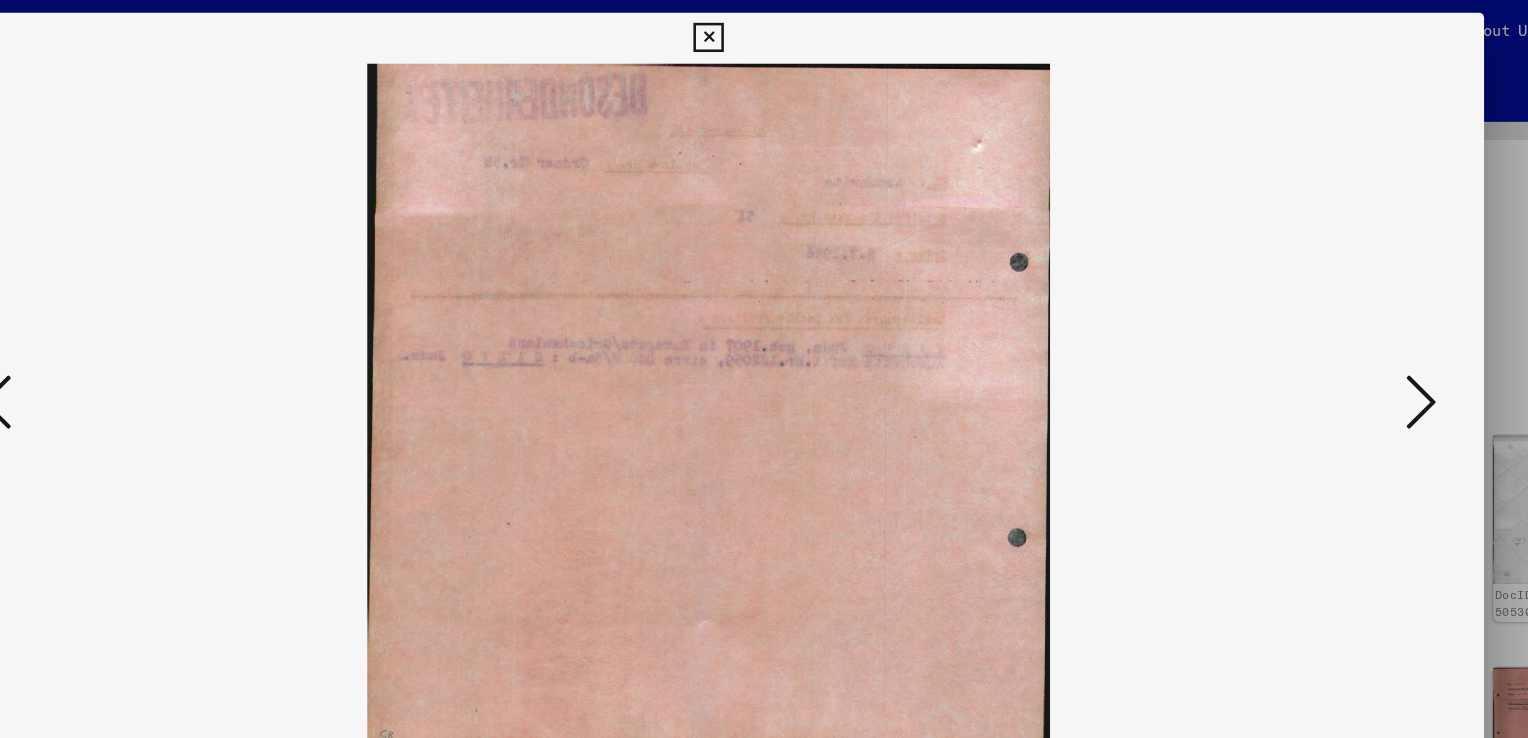 click at bounding box center (1325, 317) 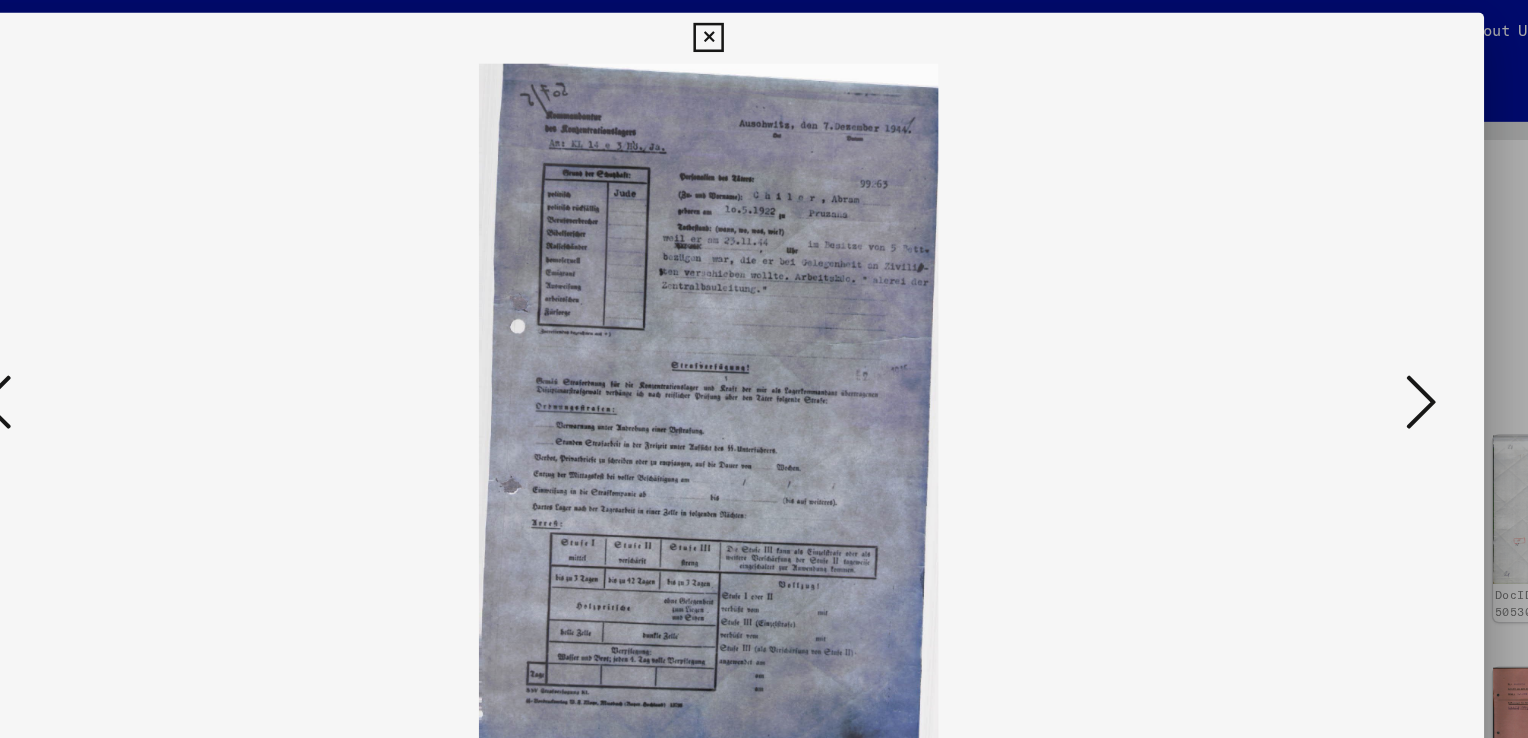 click at bounding box center (1325, 318) 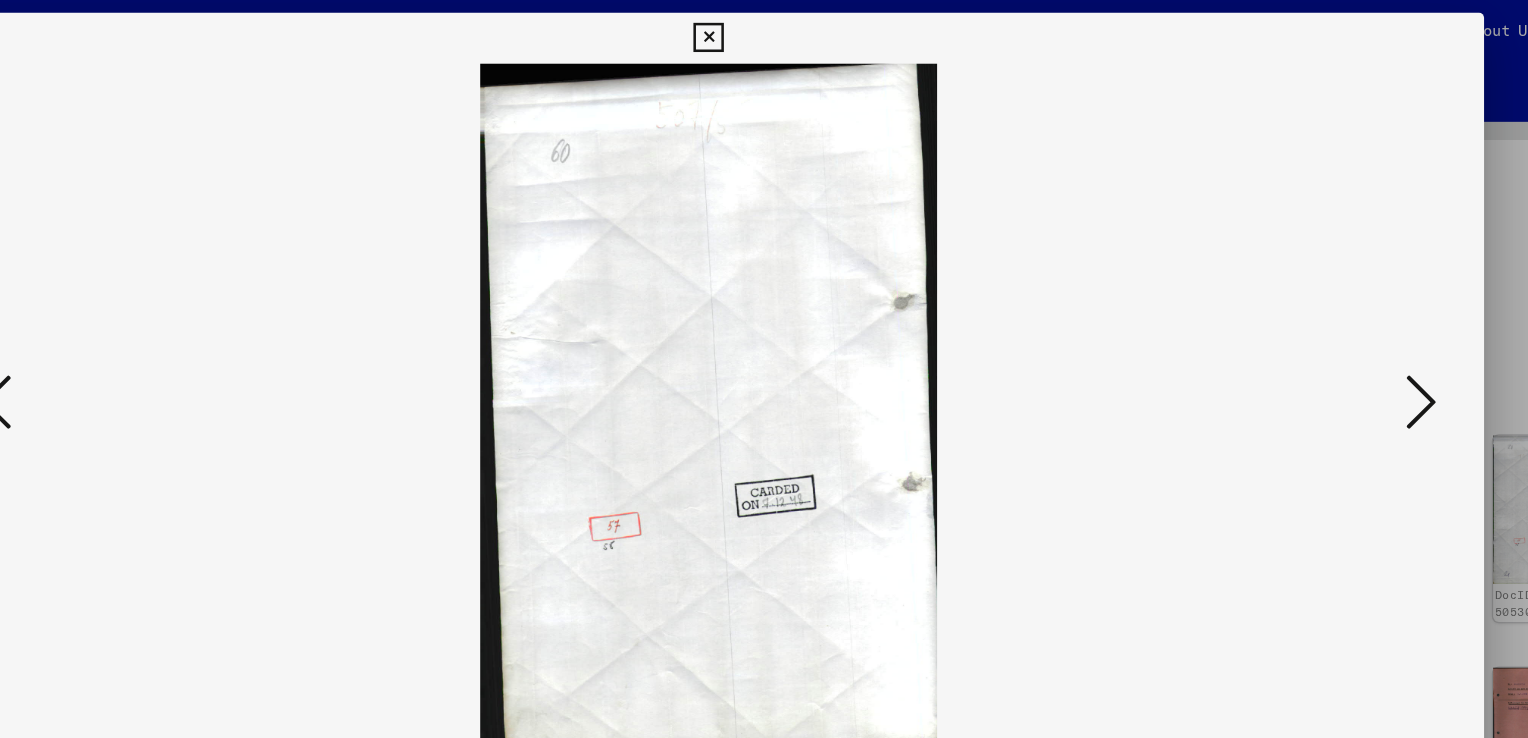 click at bounding box center [1325, 318] 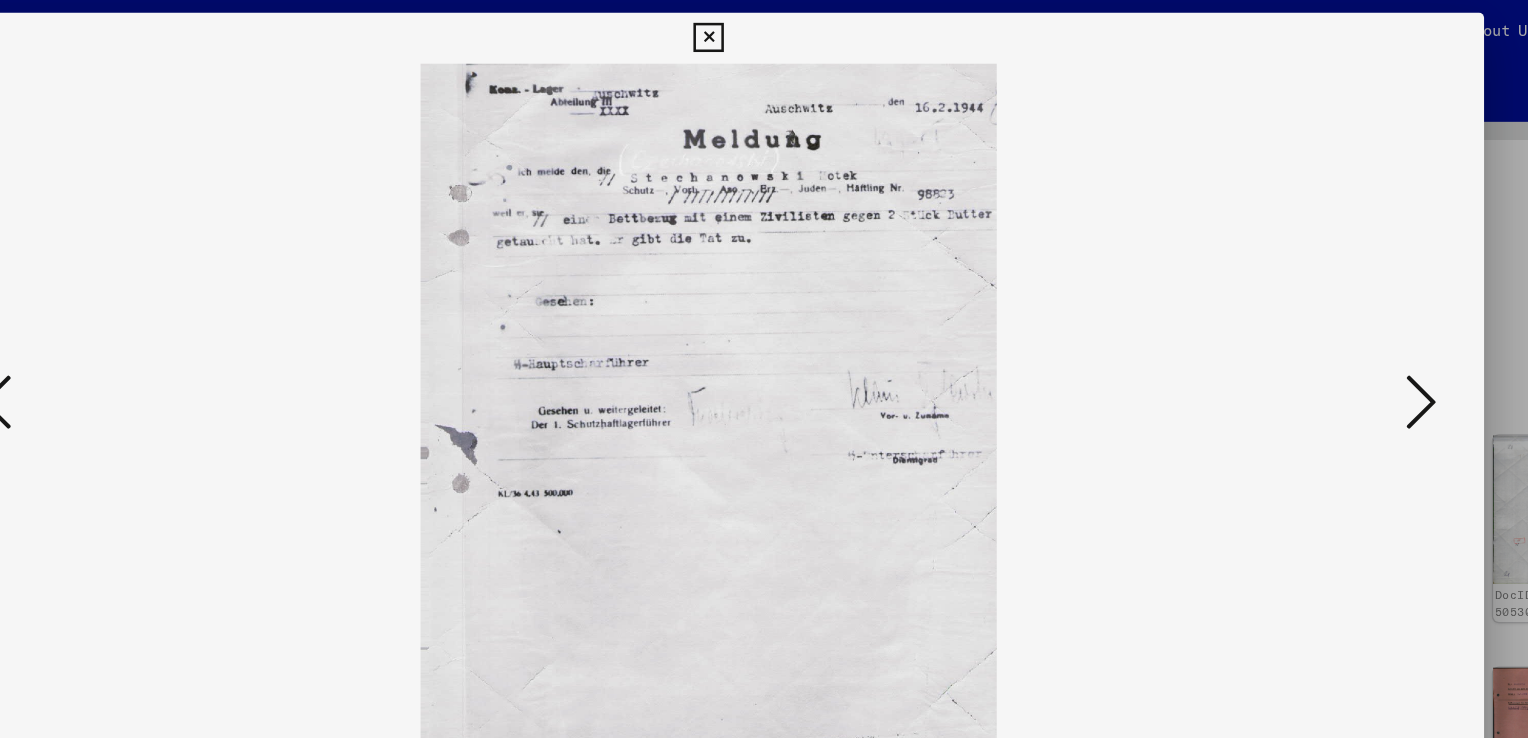 click at bounding box center [1325, 318] 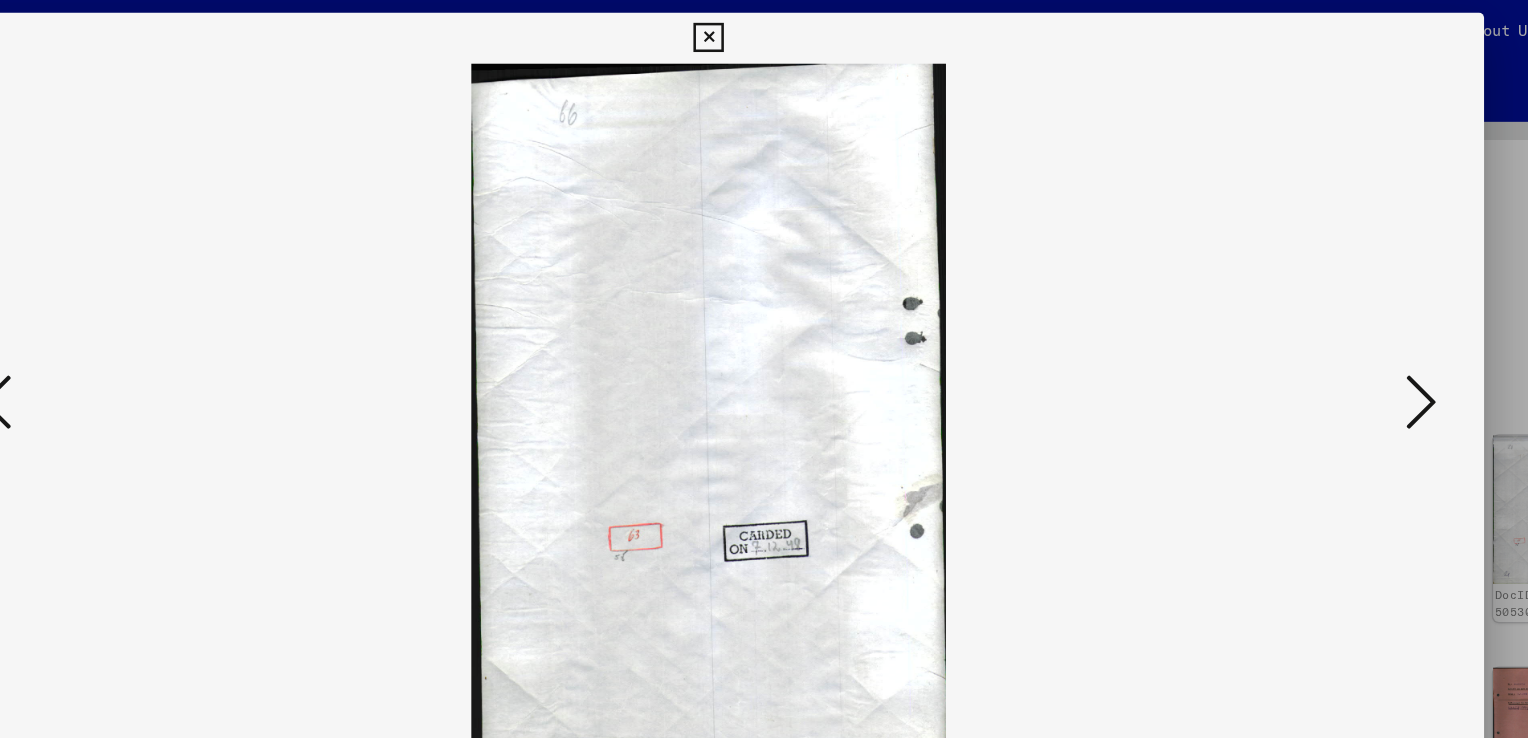 click at bounding box center (1325, 318) 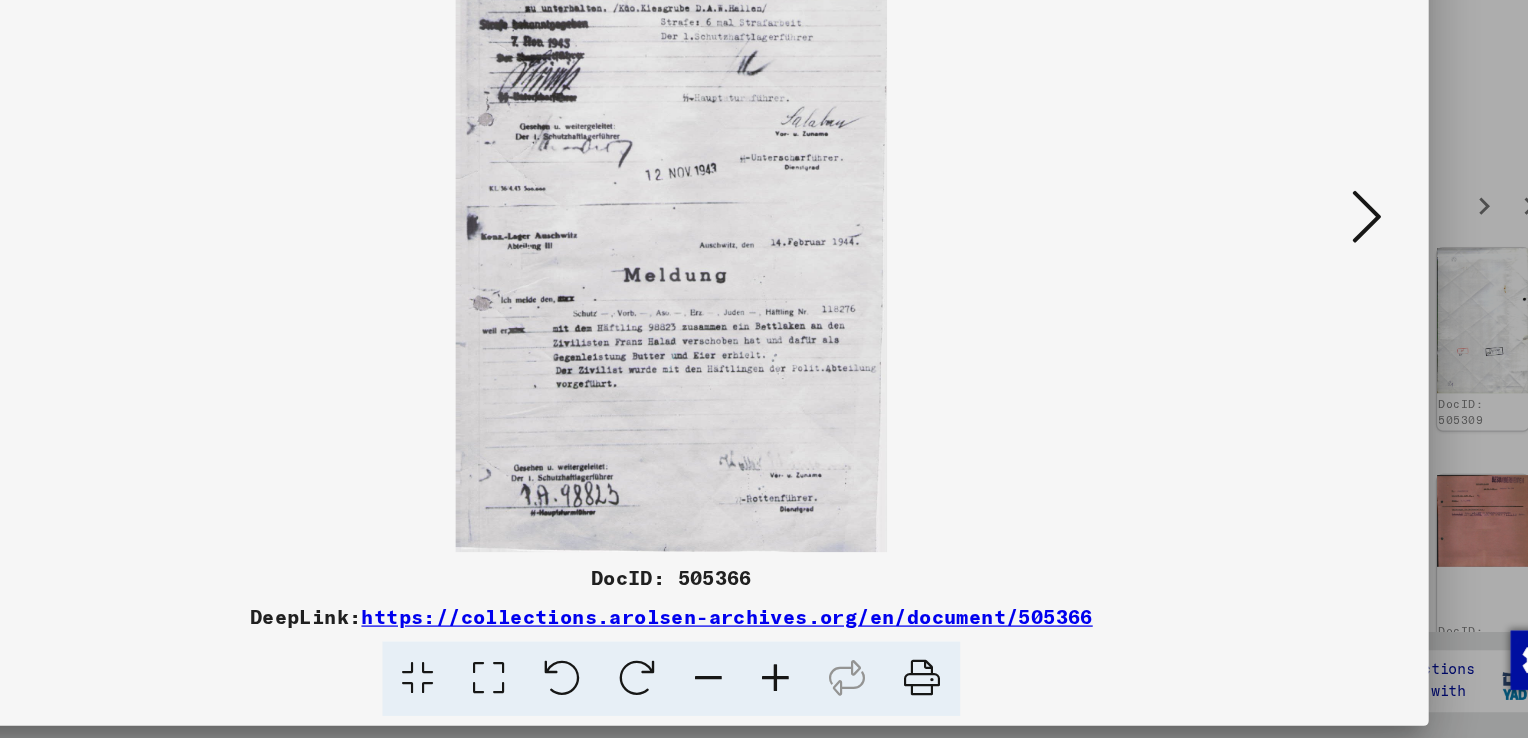 click at bounding box center [1325, 317] 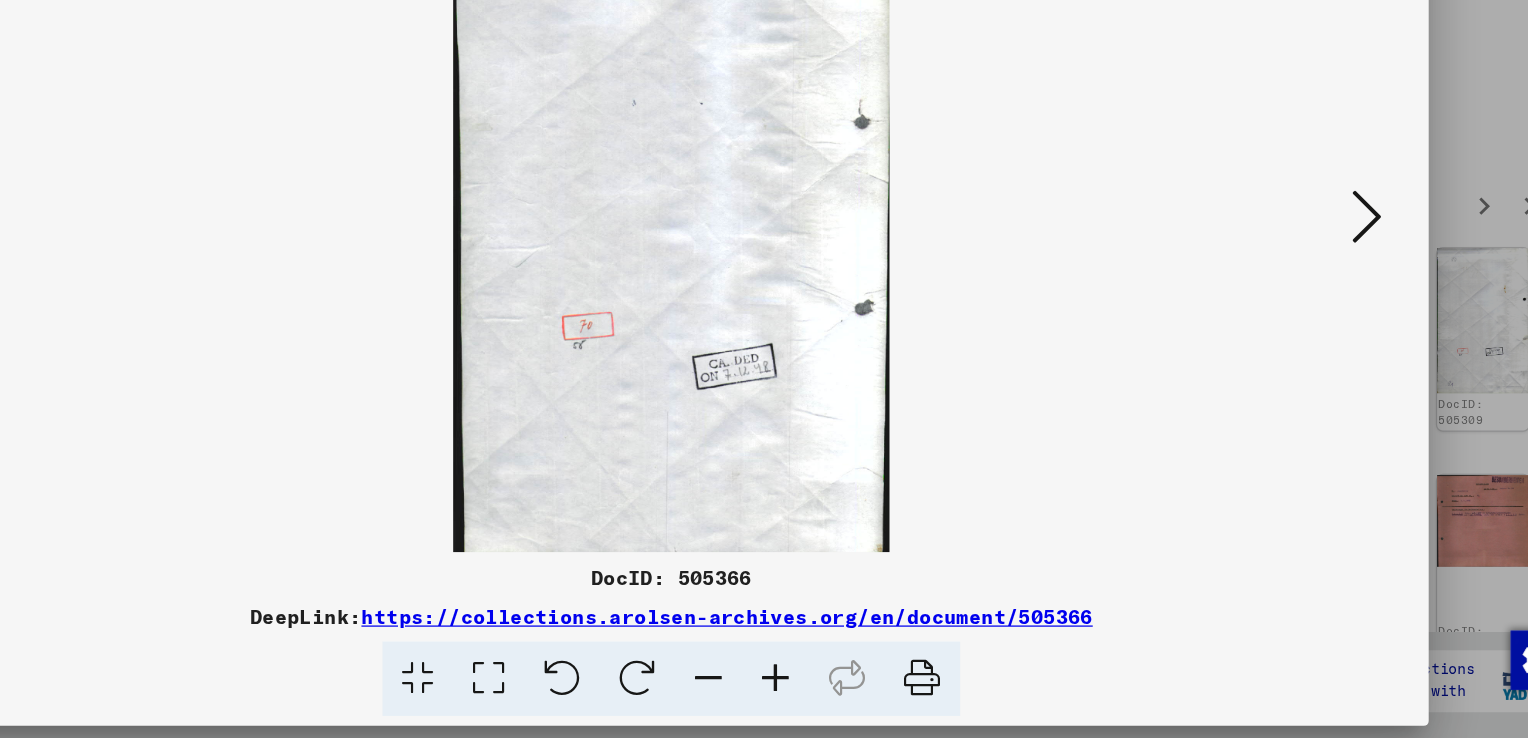 click at bounding box center (1325, 318) 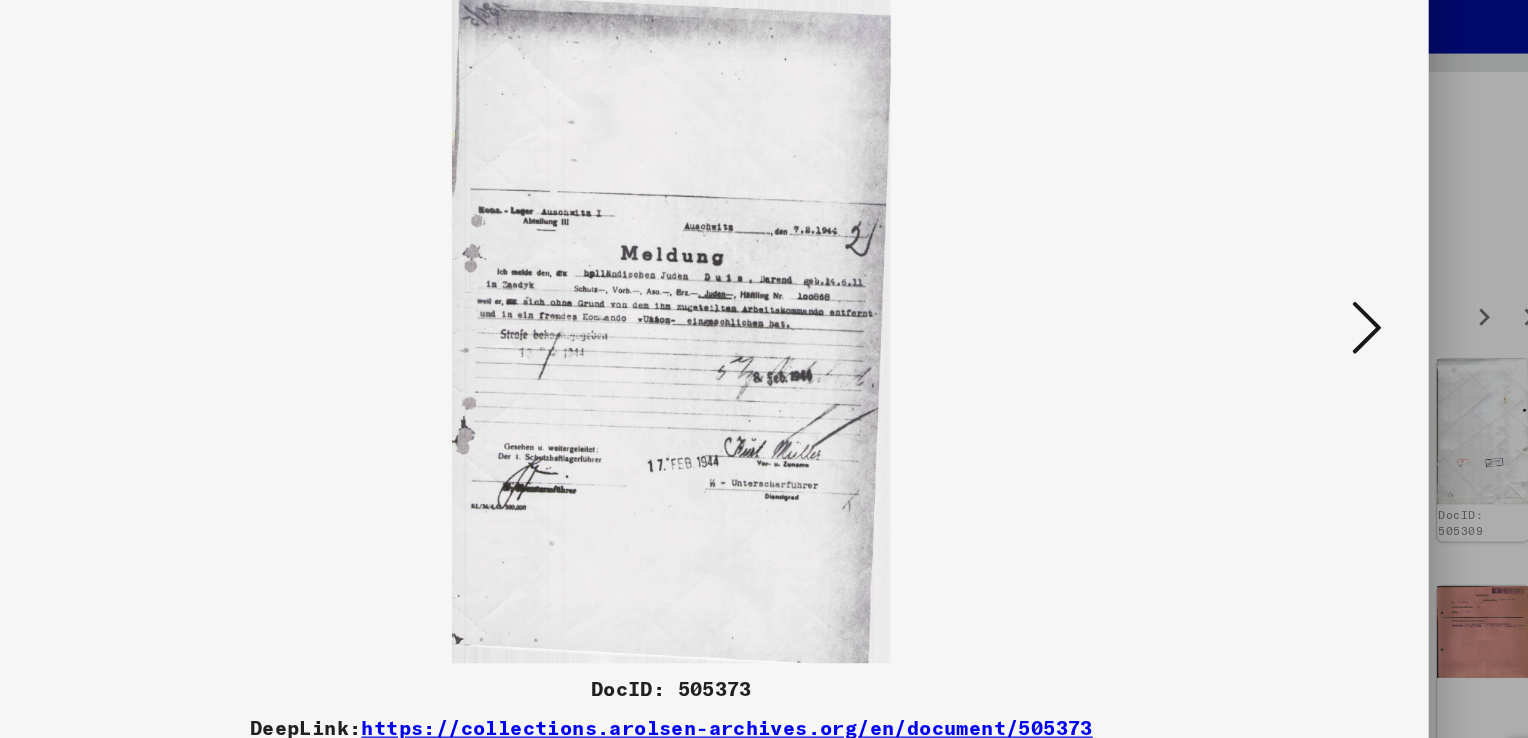 click at bounding box center [1325, 317] 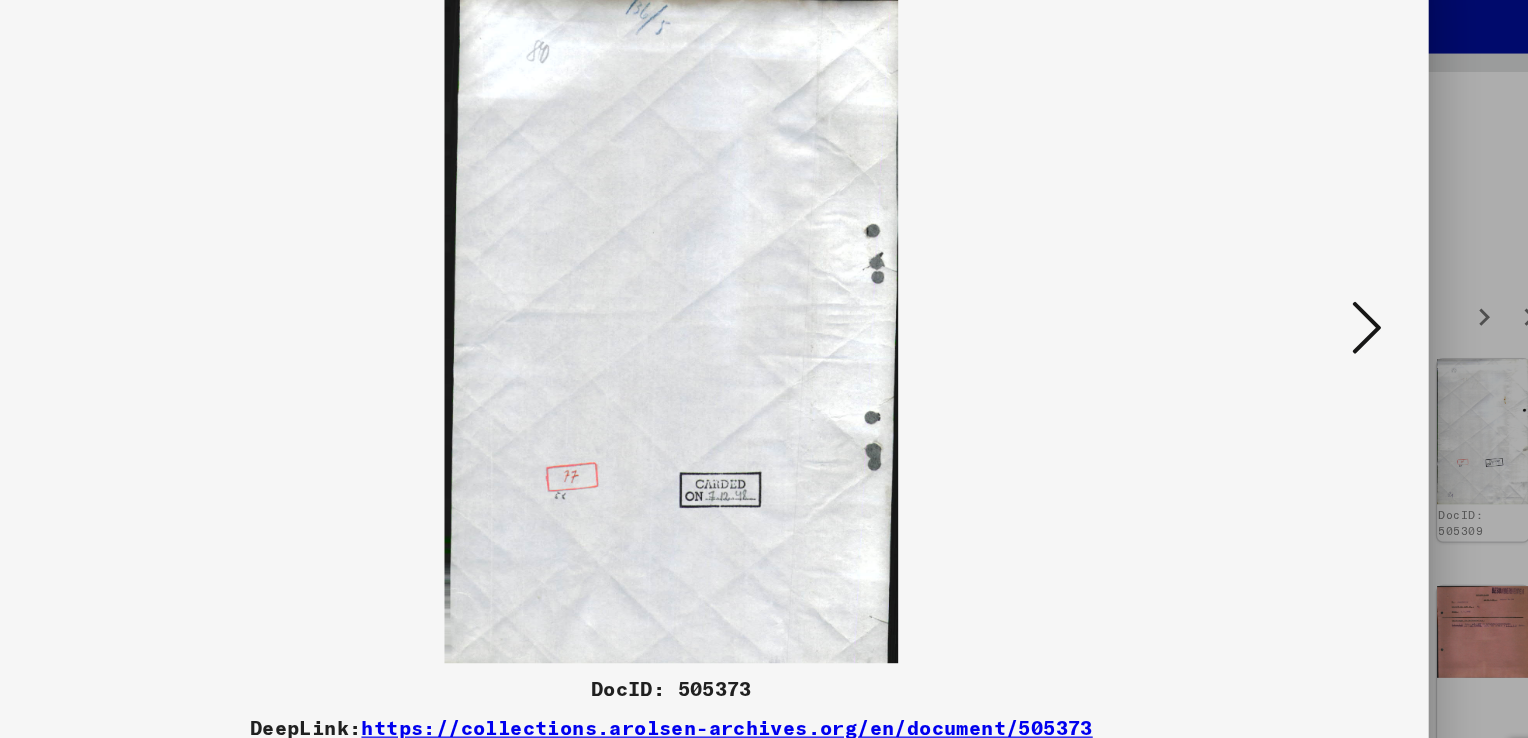 click at bounding box center (1325, 317) 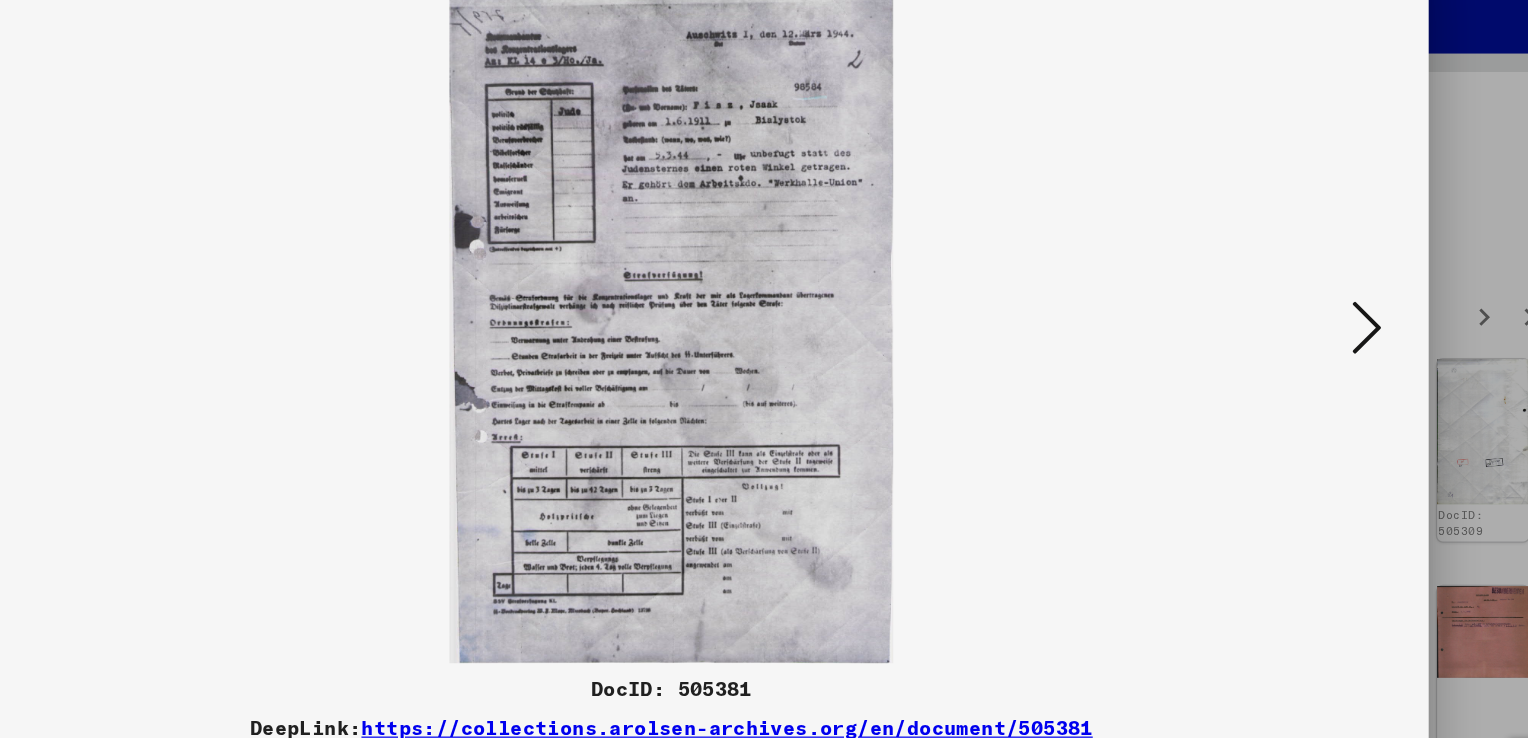 click at bounding box center [1325, 317] 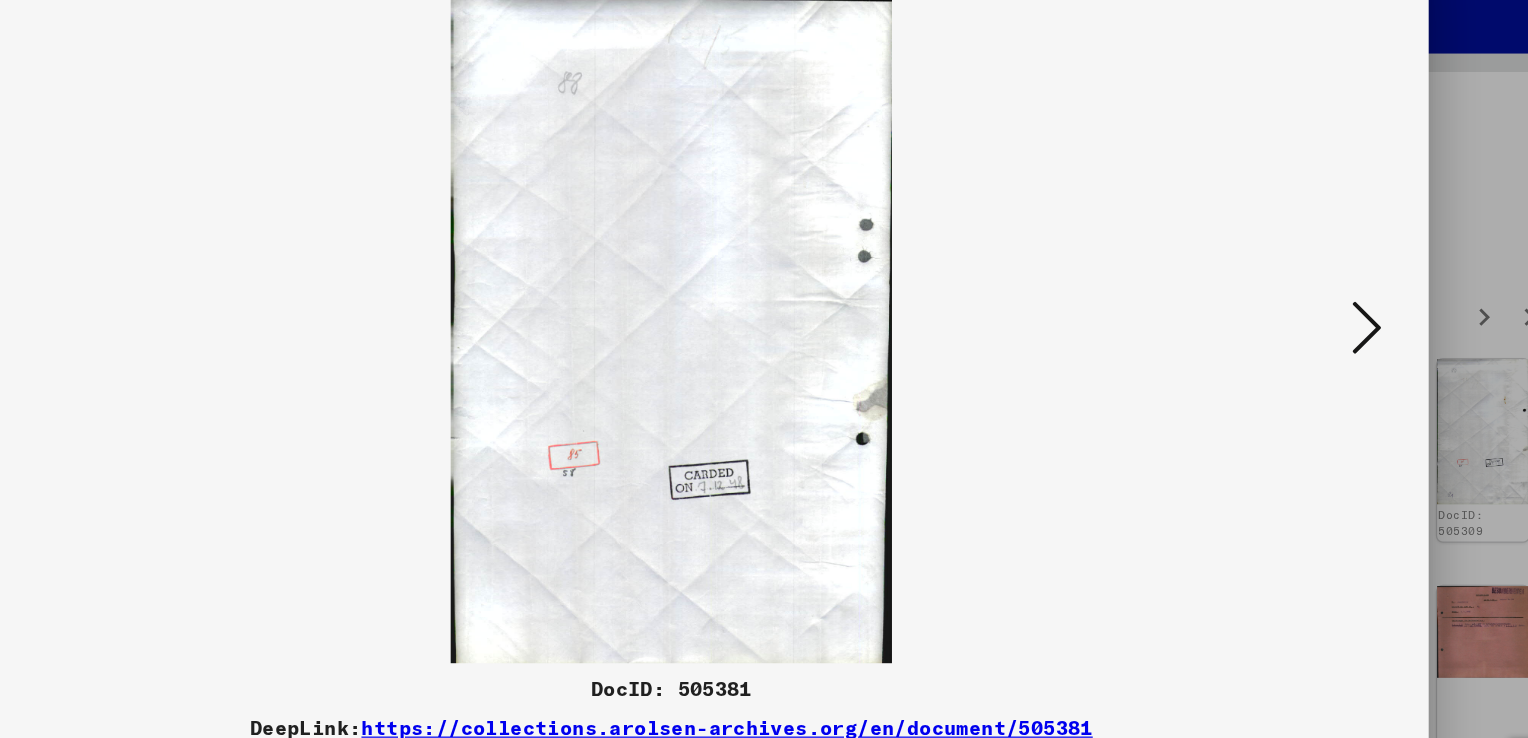 click at bounding box center [1325, 317] 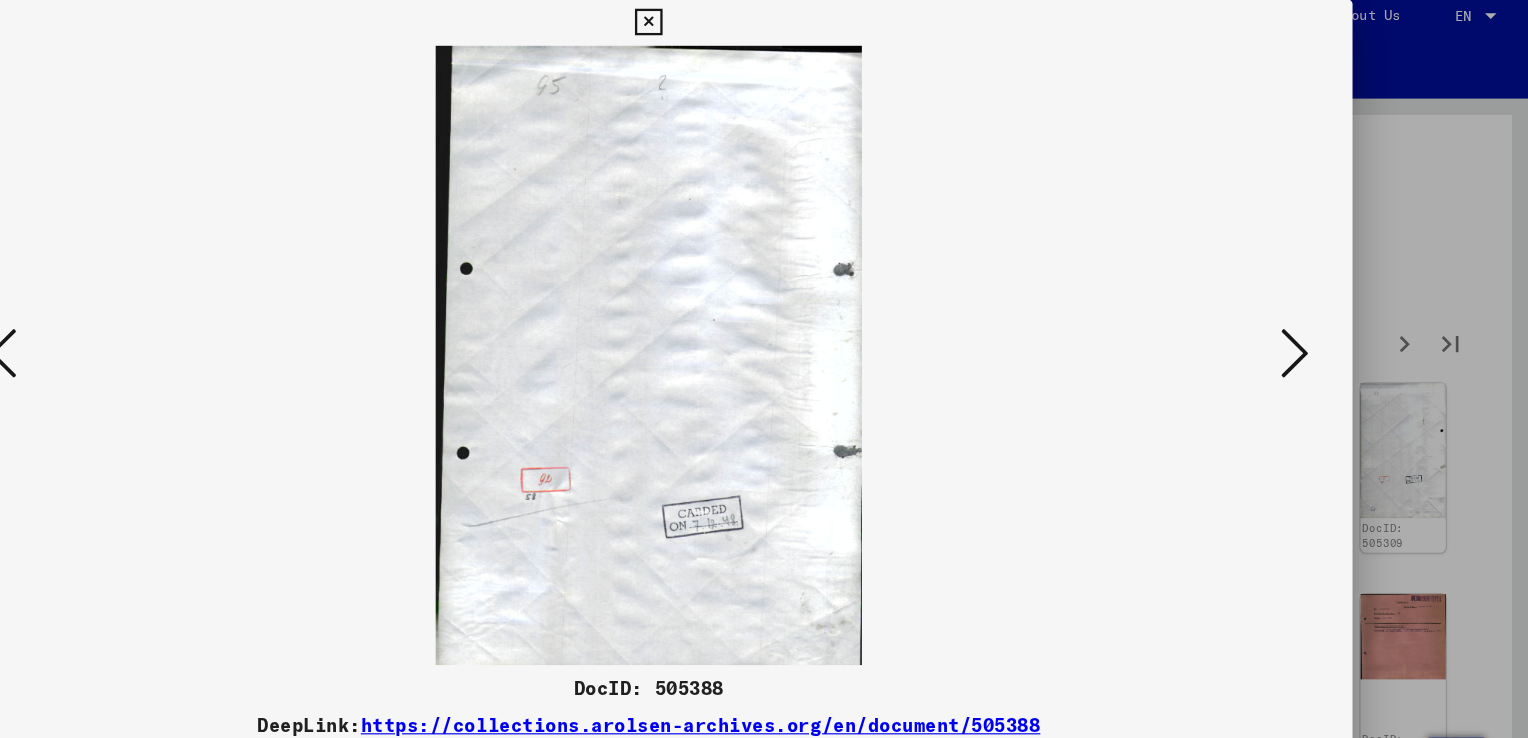 scroll, scrollTop: 0, scrollLeft: 0, axis: both 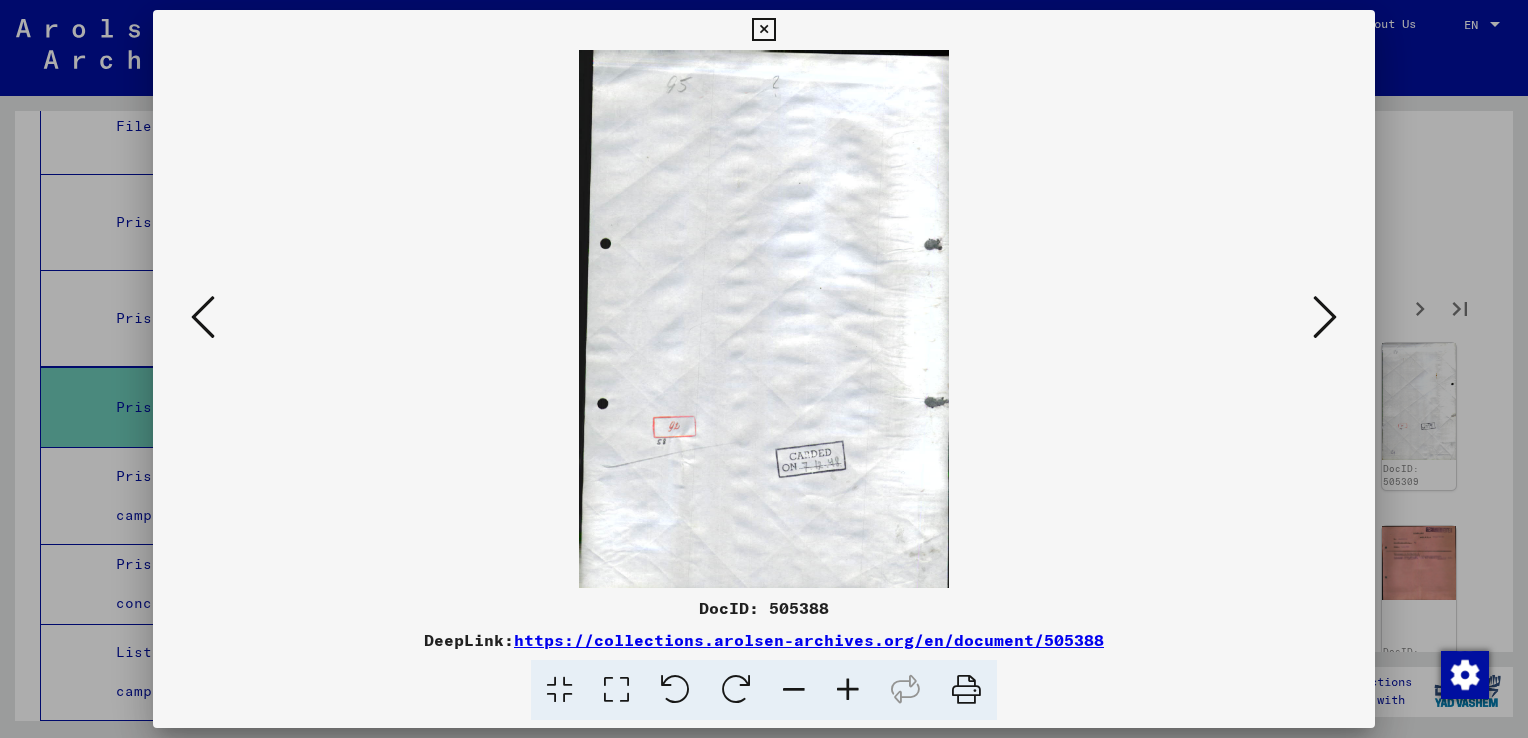 click at bounding box center (203, 317) 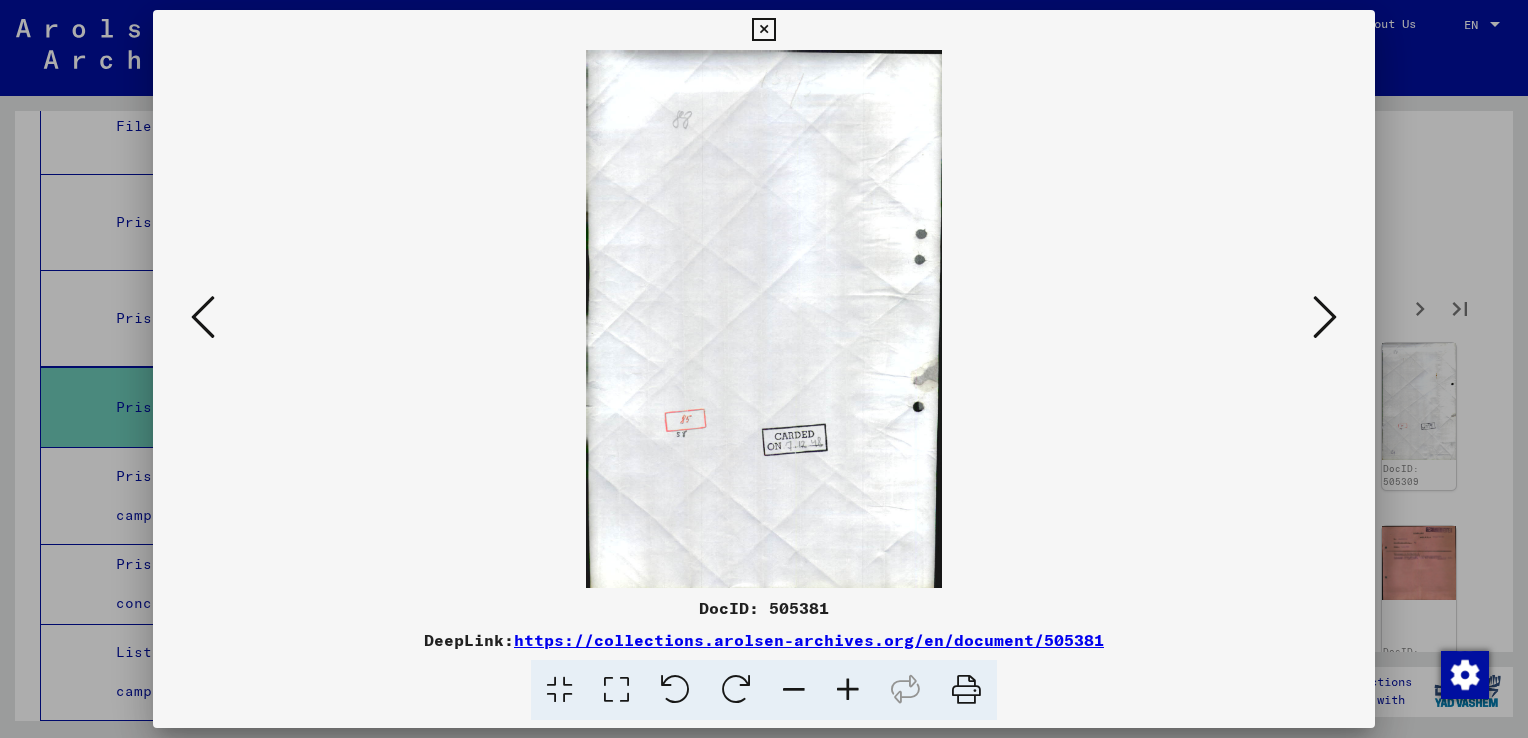 click at bounding box center (203, 317) 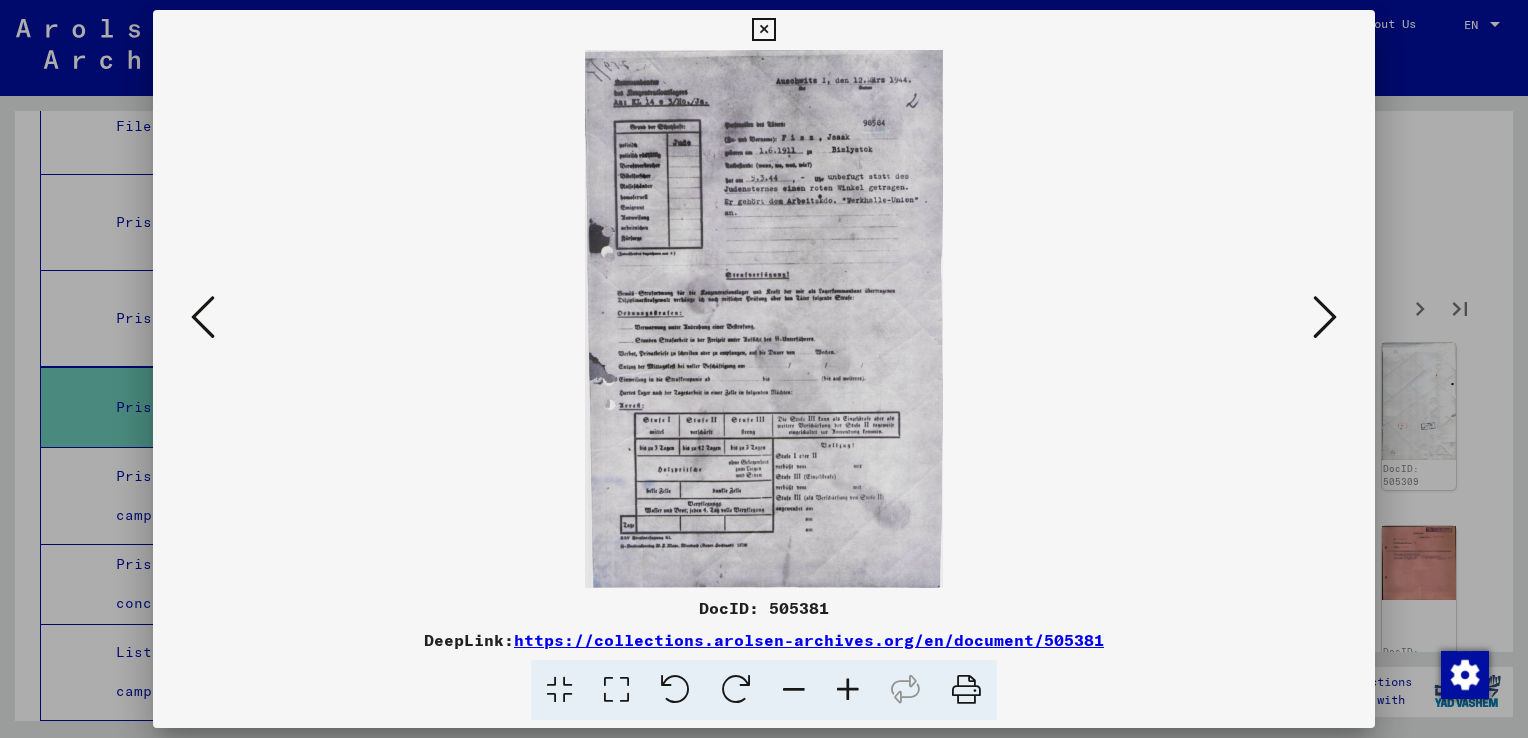 click at bounding box center (1325, 318) 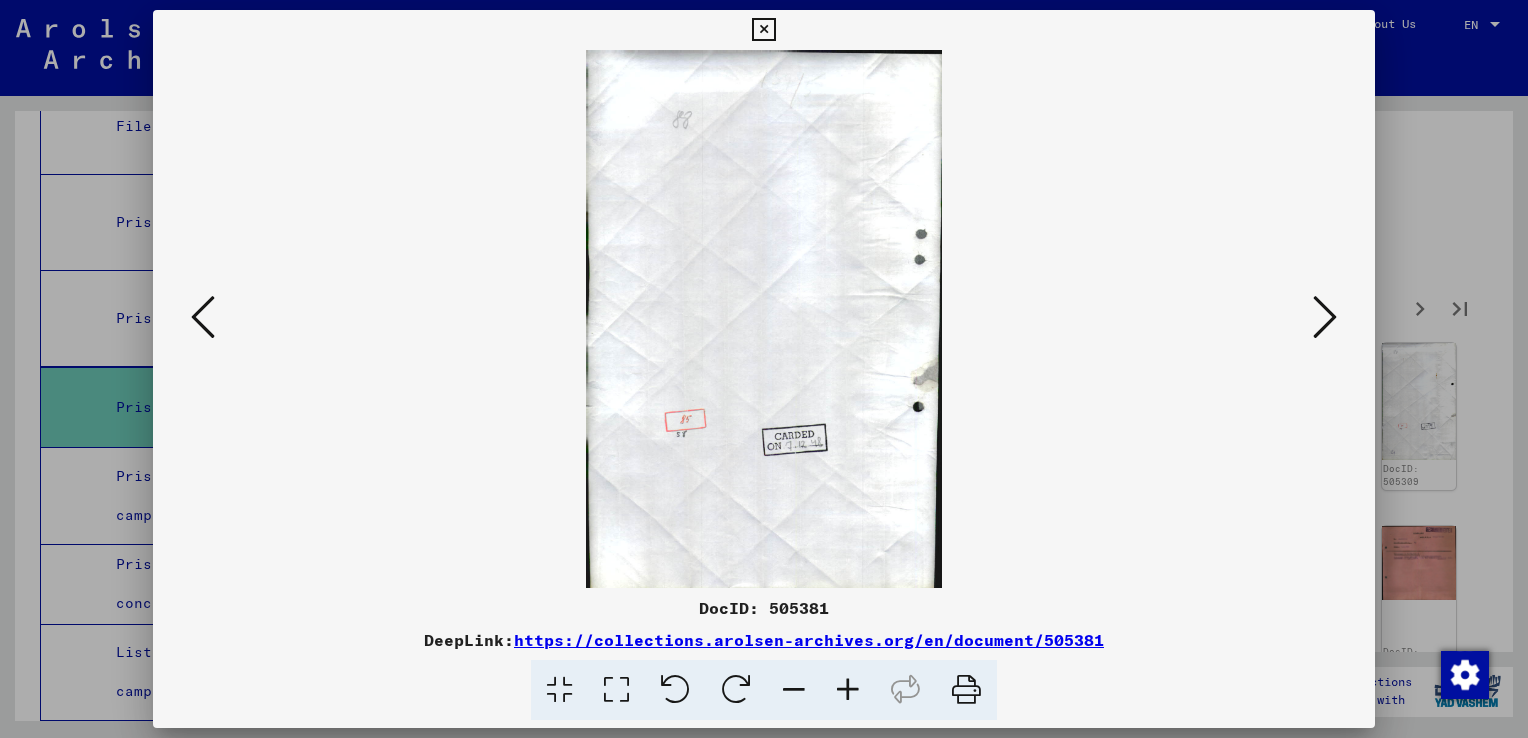 click at bounding box center (1325, 317) 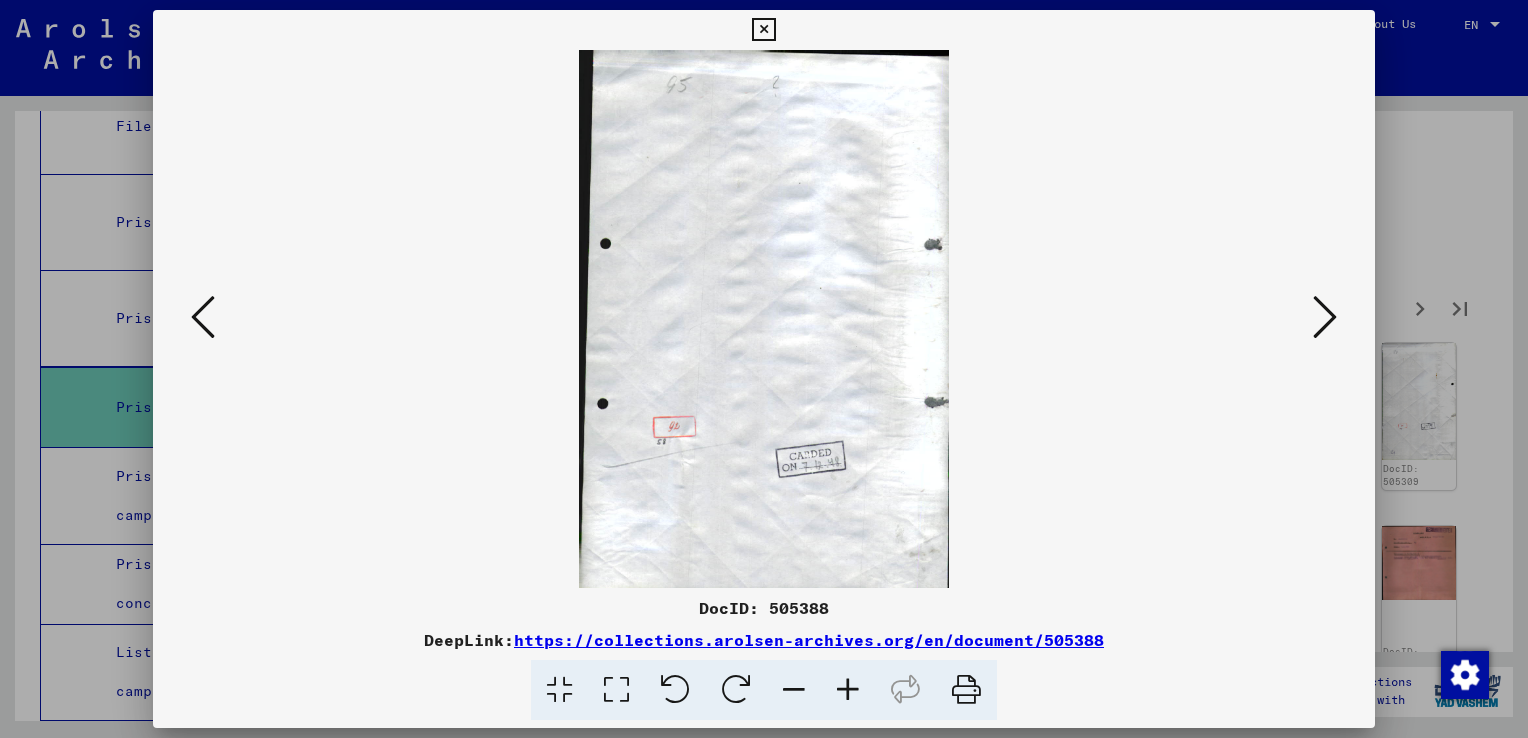 click at bounding box center (1325, 317) 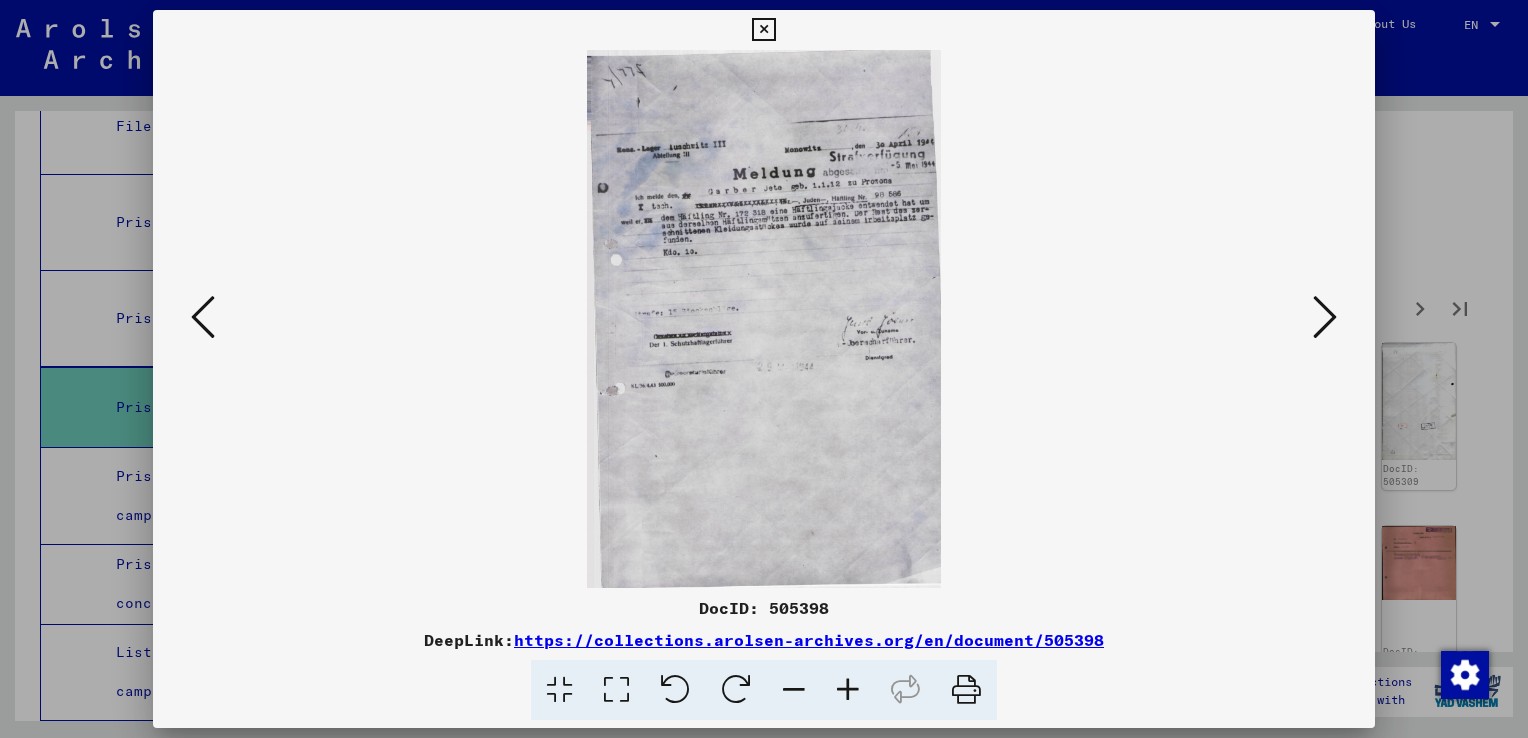 click at bounding box center (1325, 317) 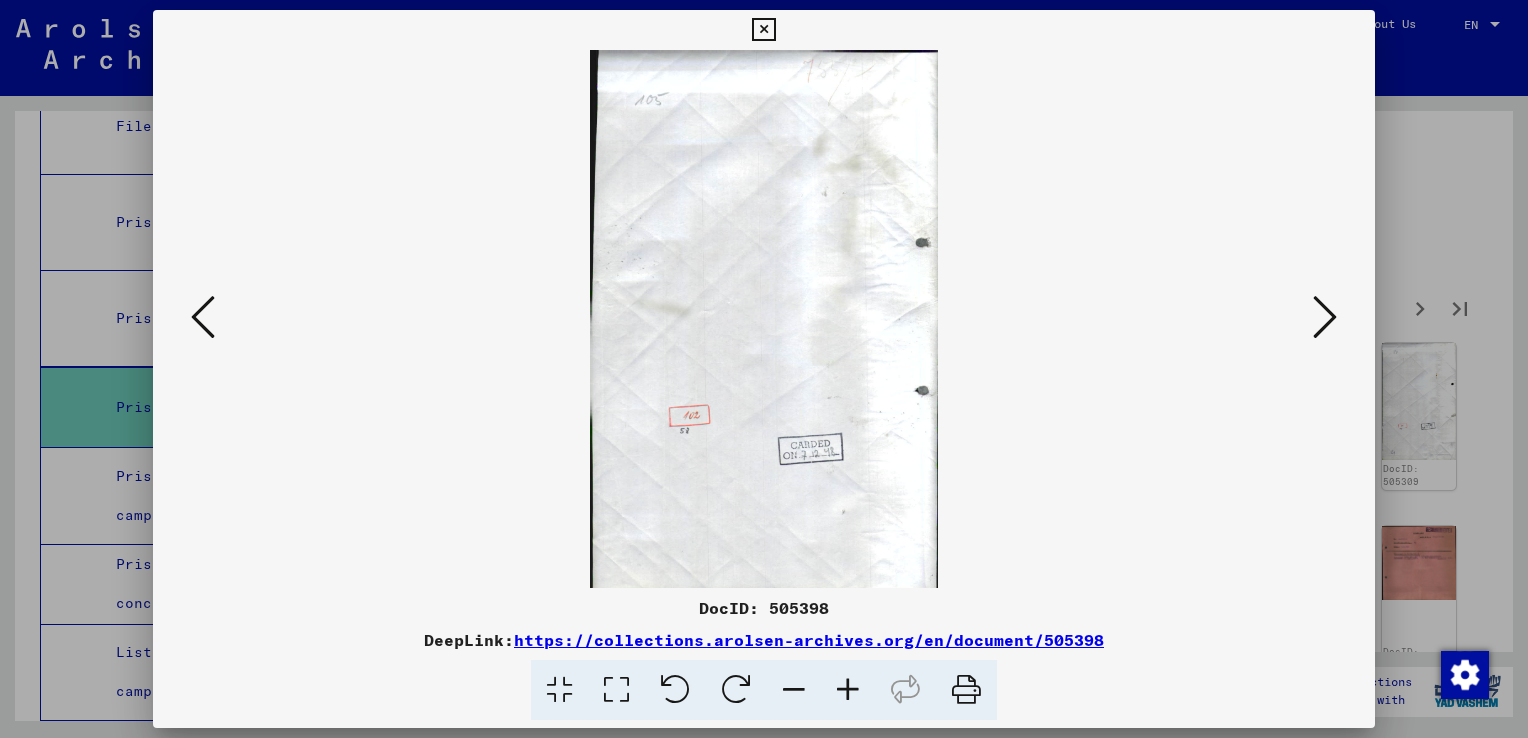 click at bounding box center [1325, 317] 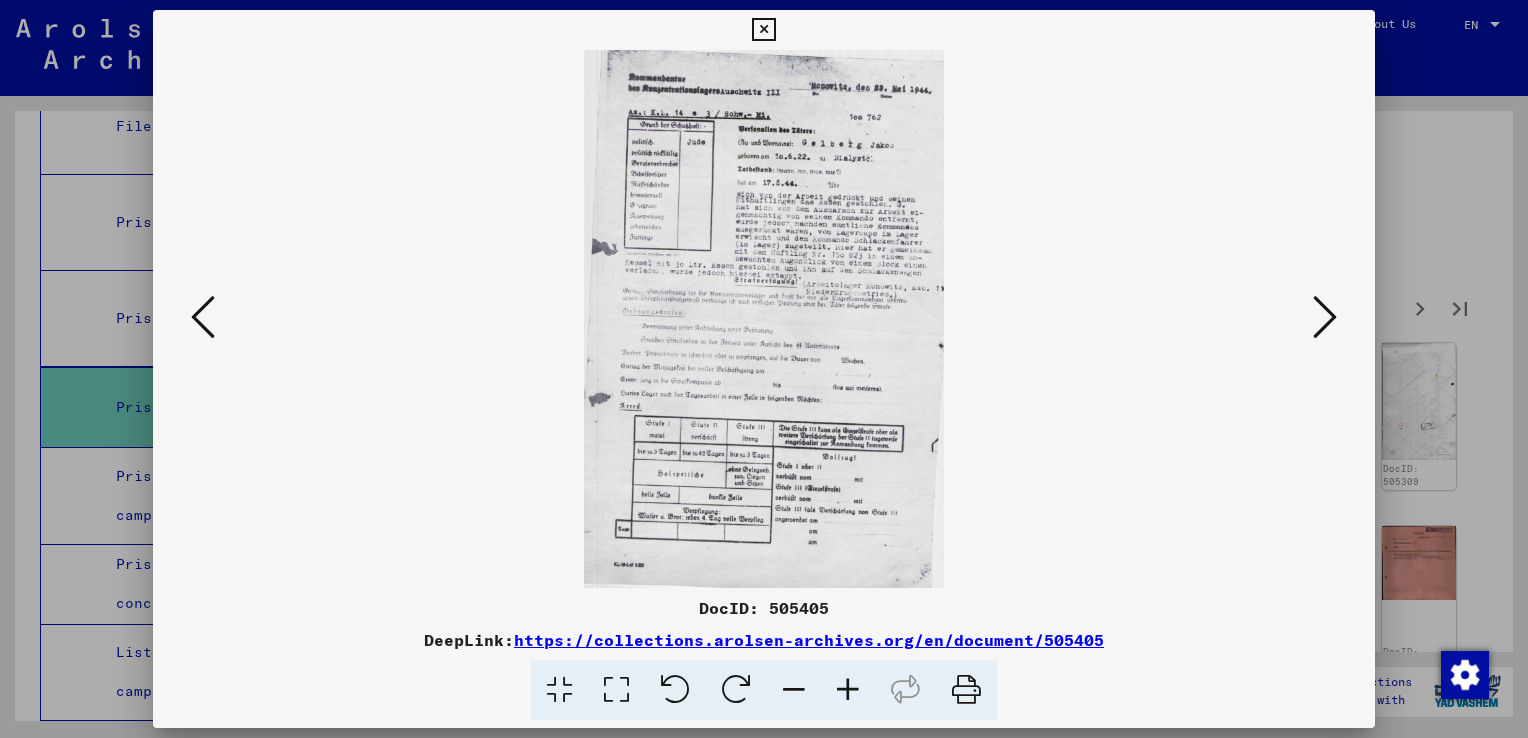 click at bounding box center [1325, 318] 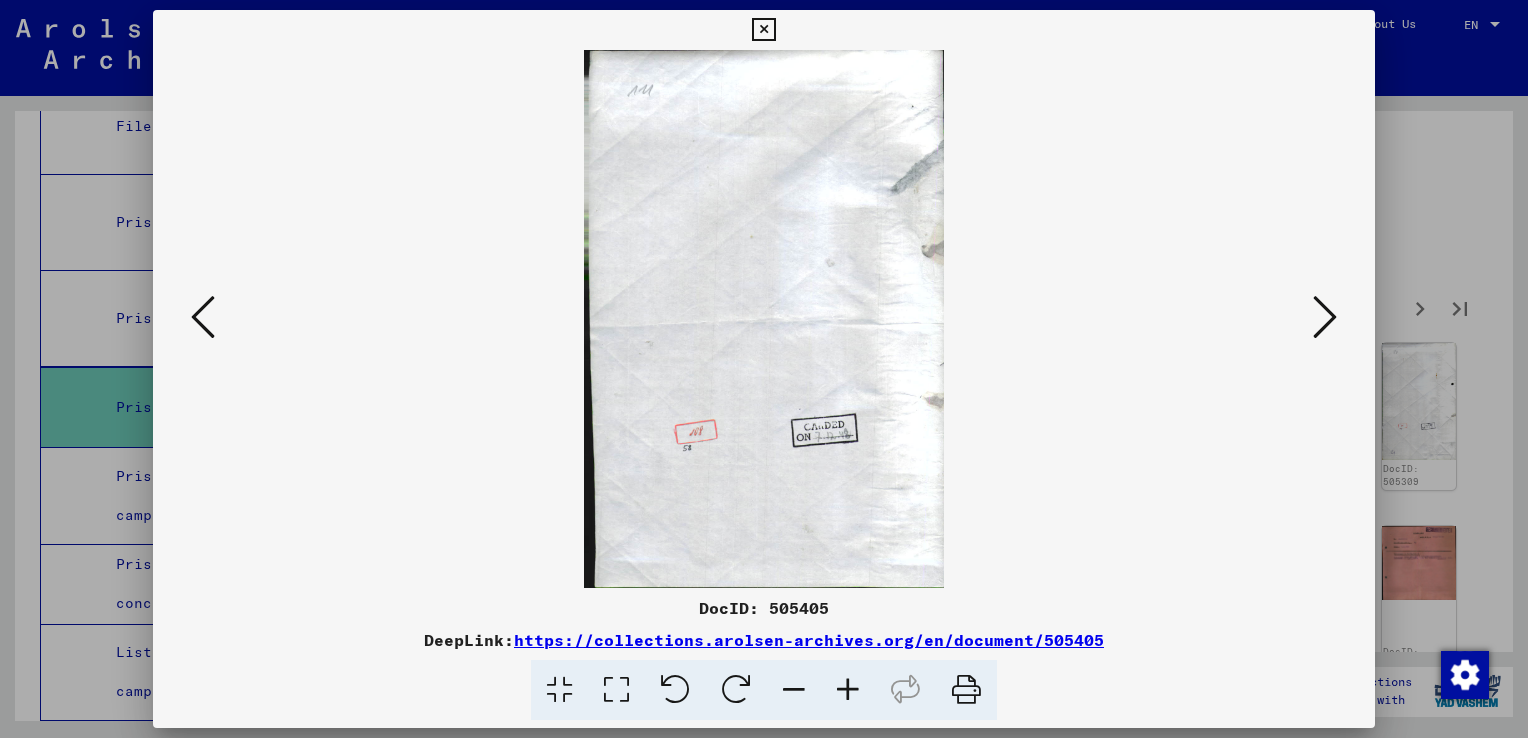 click at bounding box center [1325, 318] 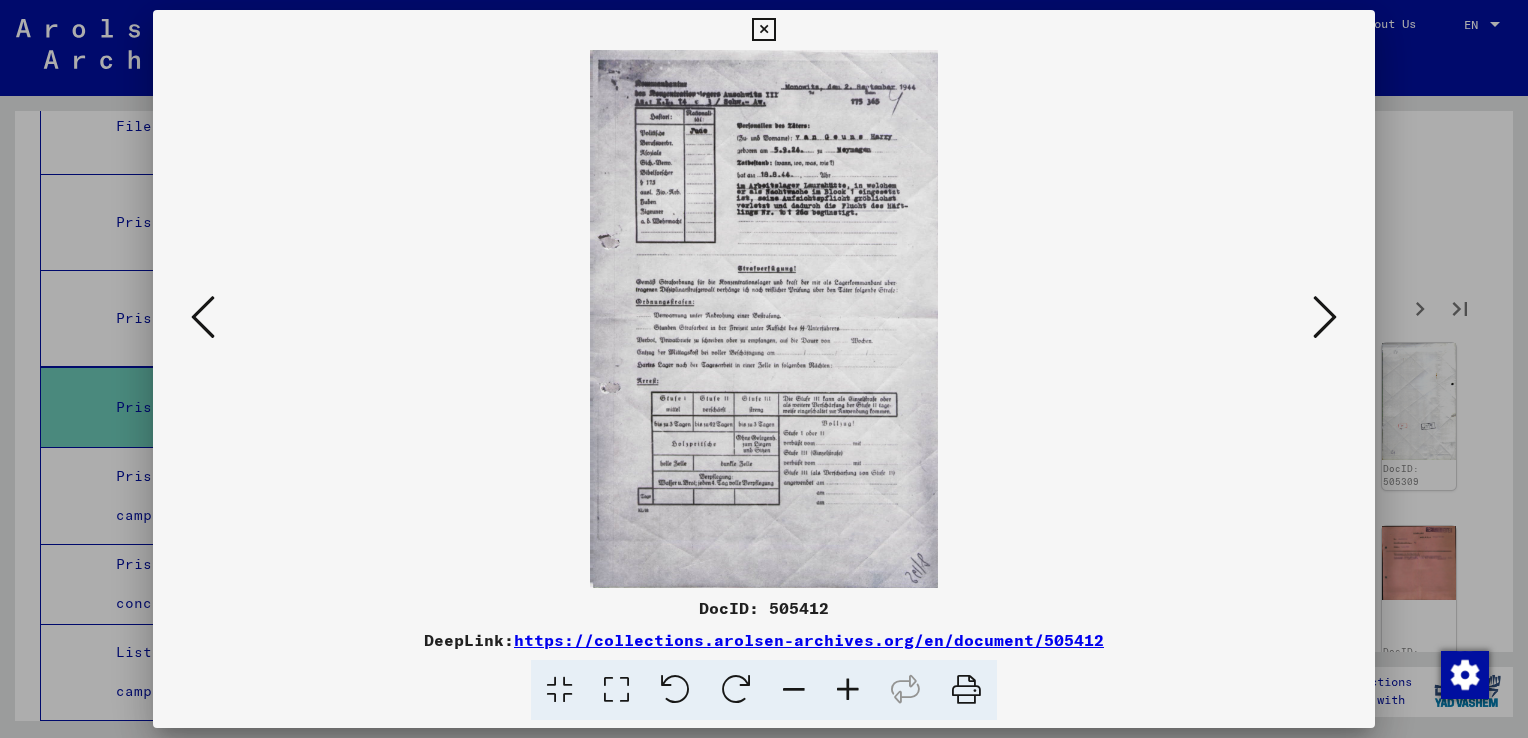 click at bounding box center [1325, 318] 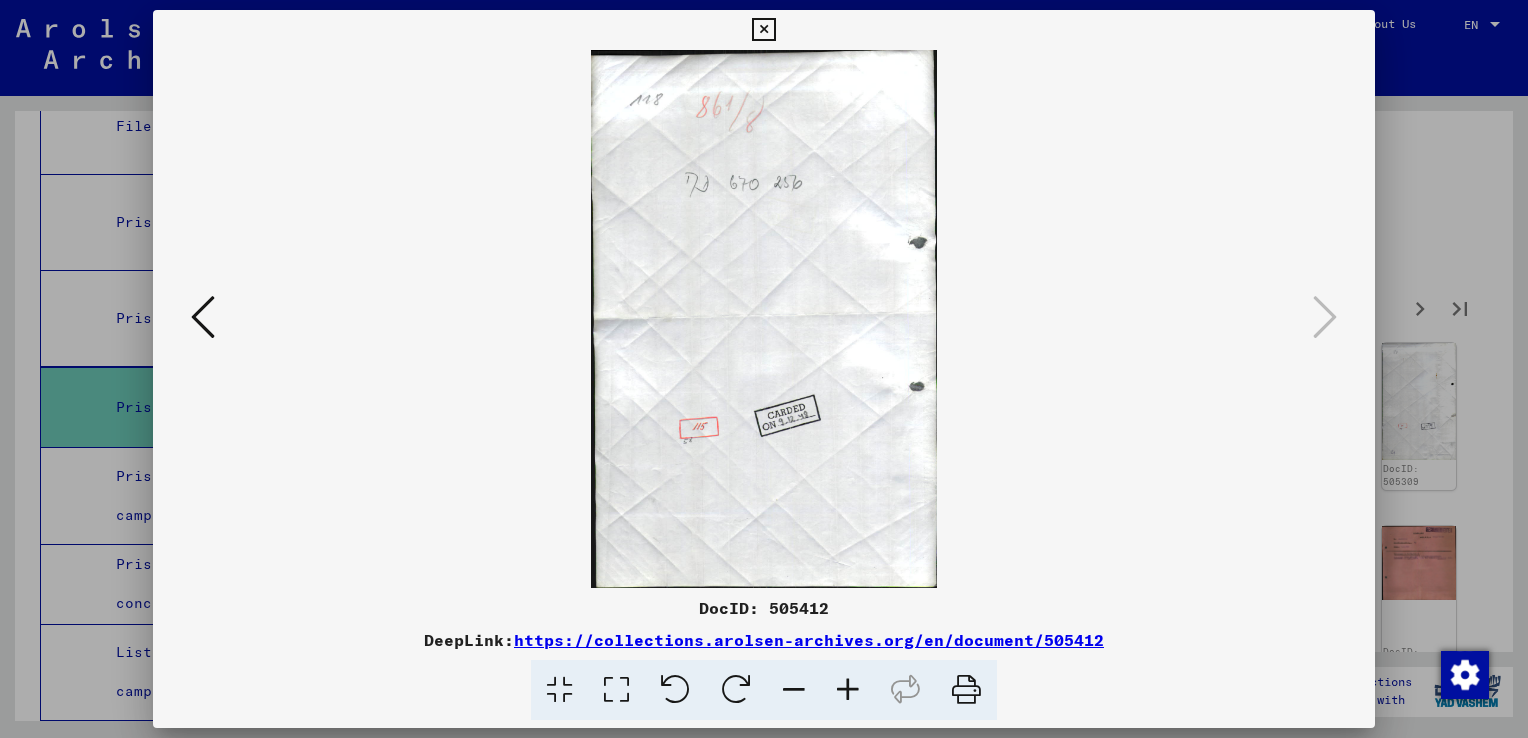 click at bounding box center (763, 30) 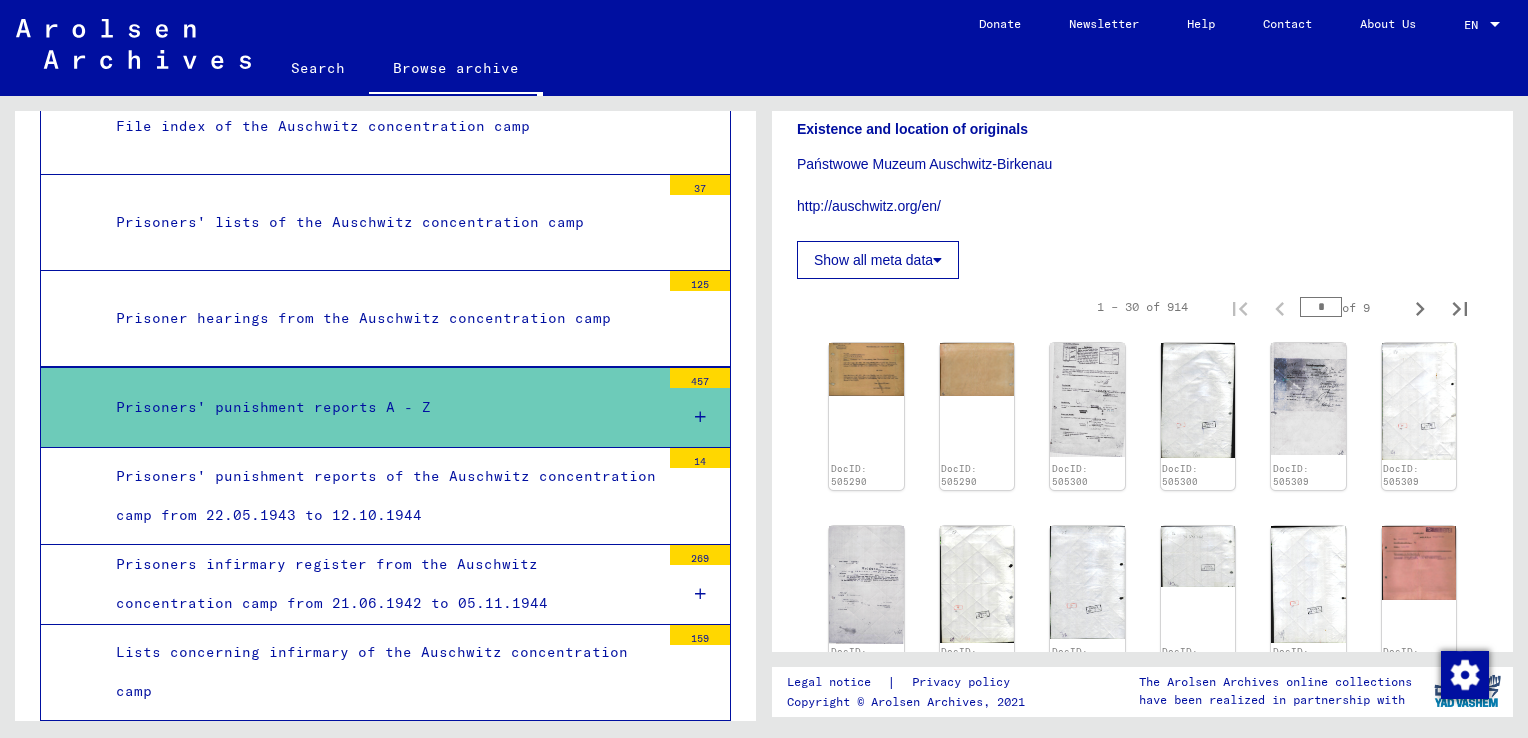 click 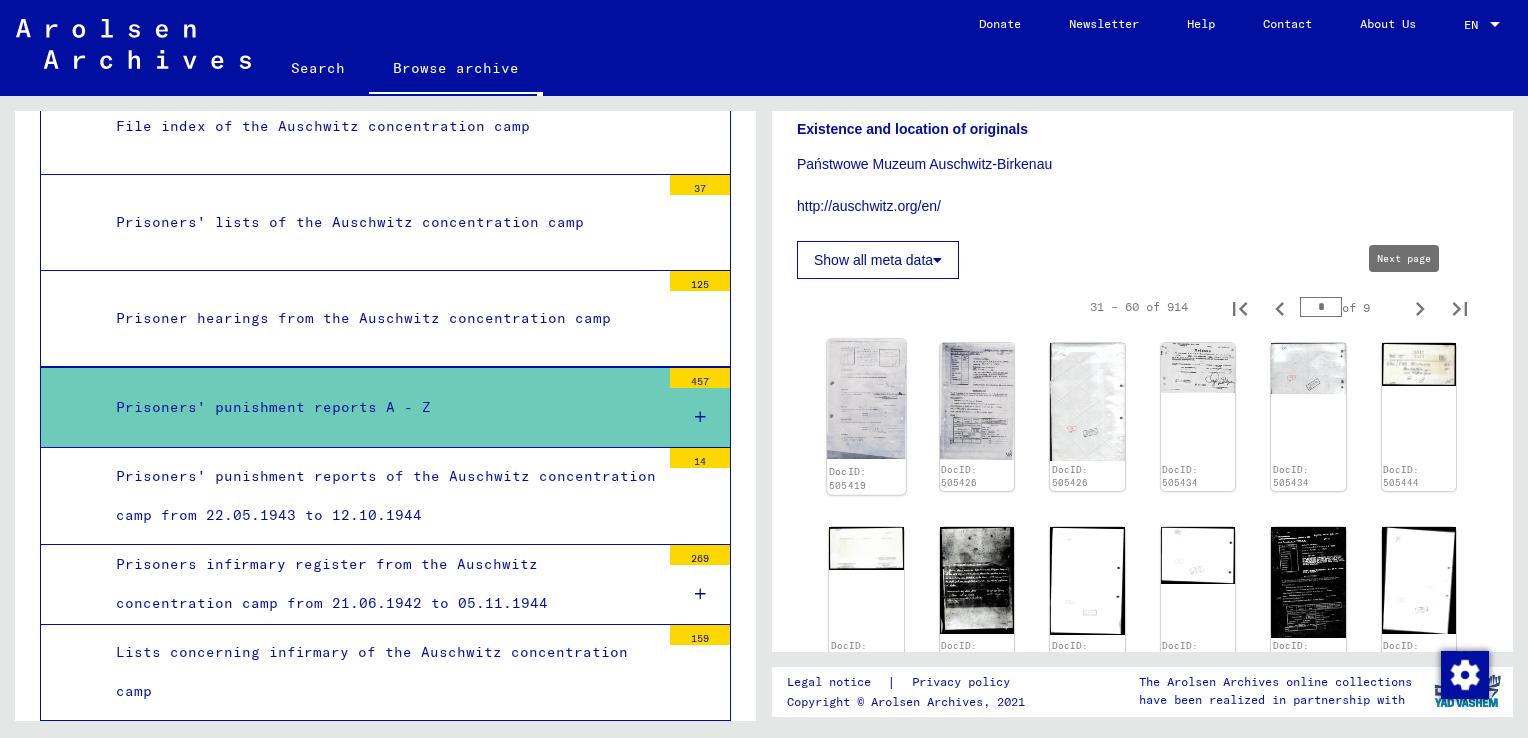 click 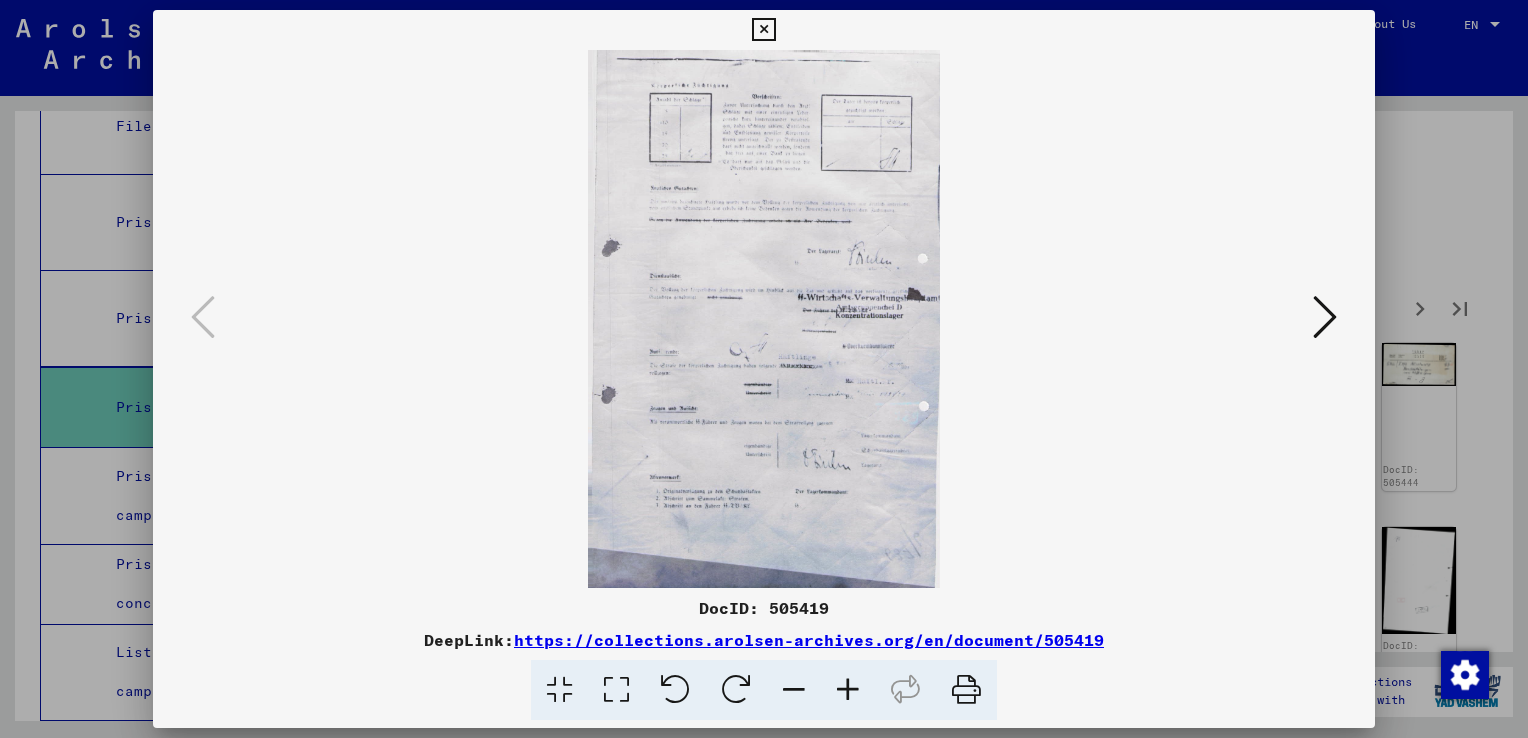 click at bounding box center (764, 319) 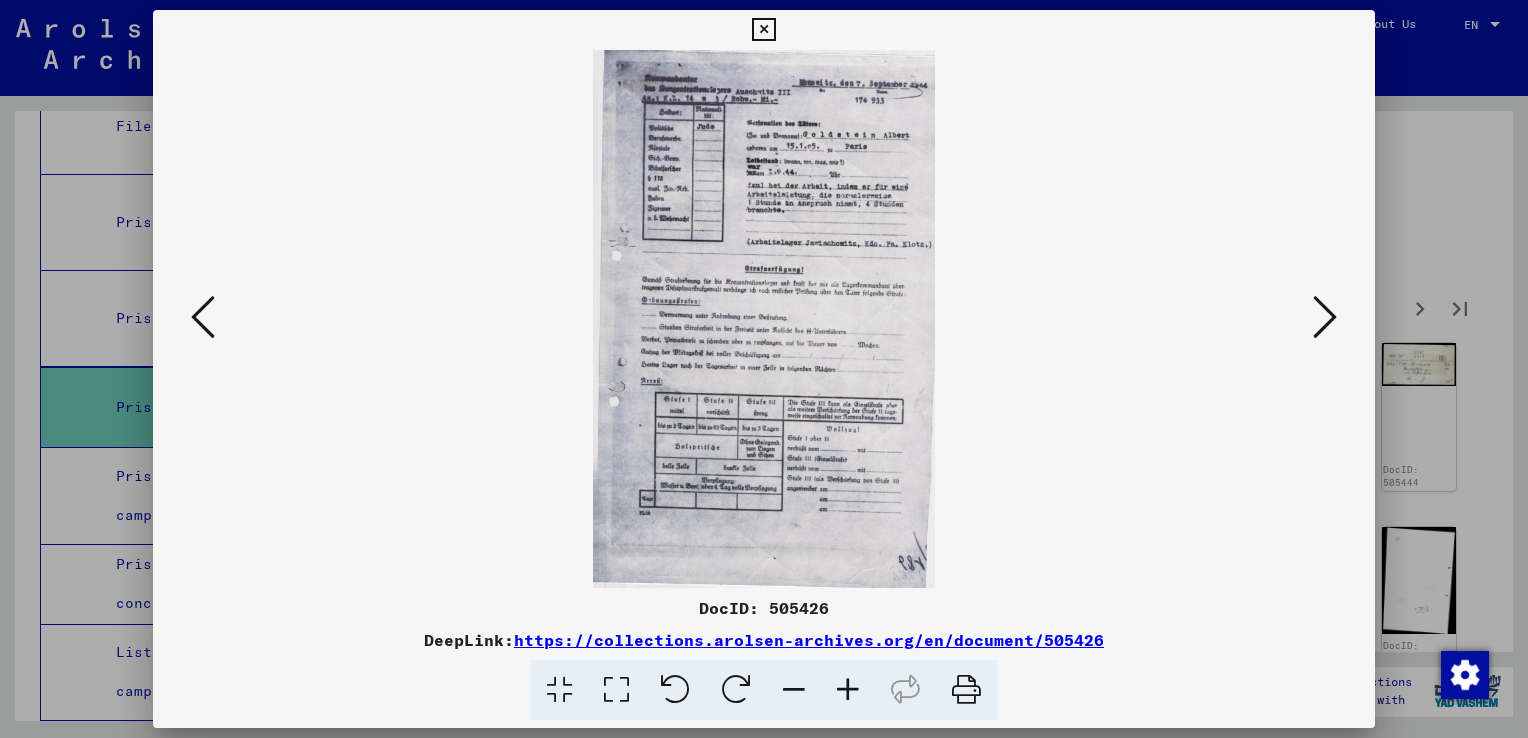 click at bounding box center (1325, 317) 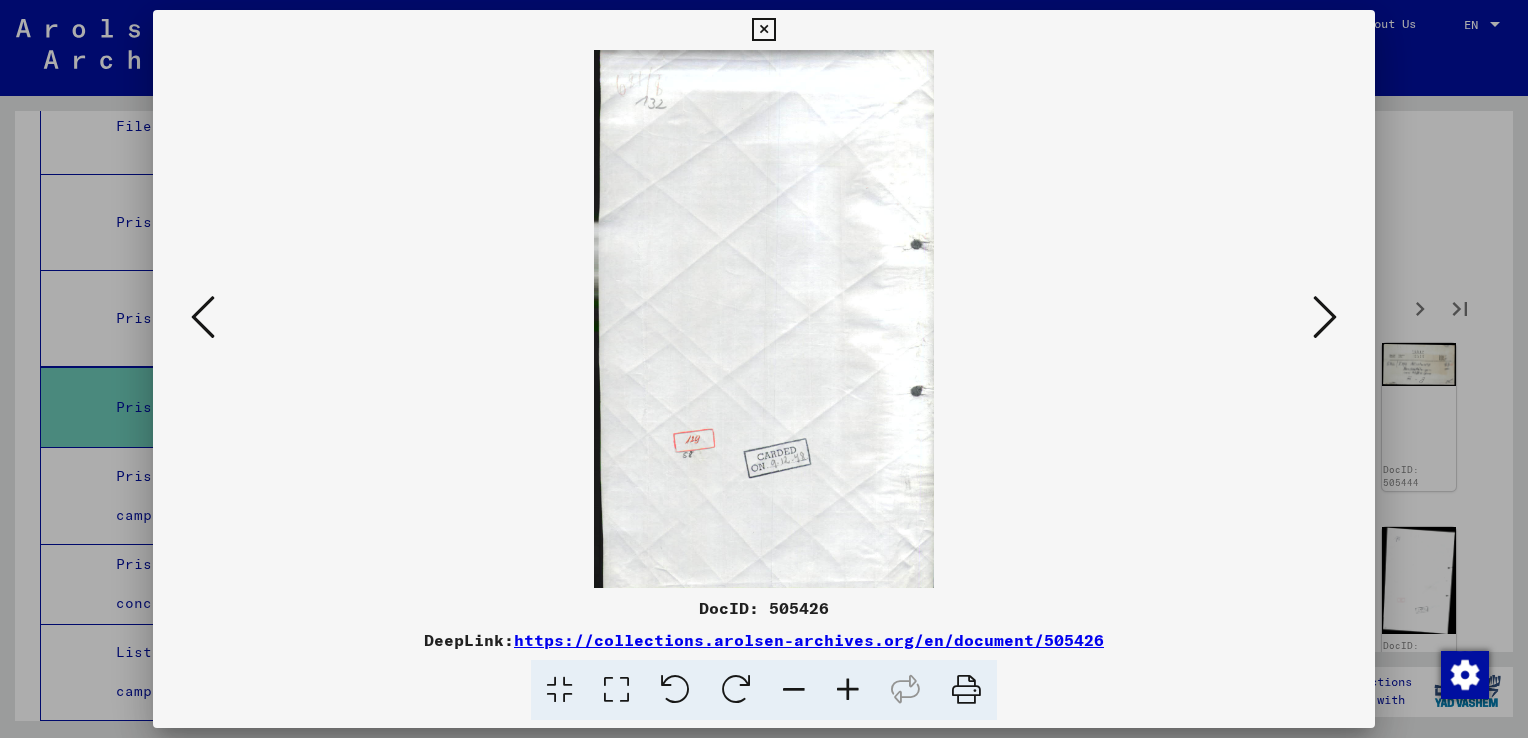 click at bounding box center [1325, 317] 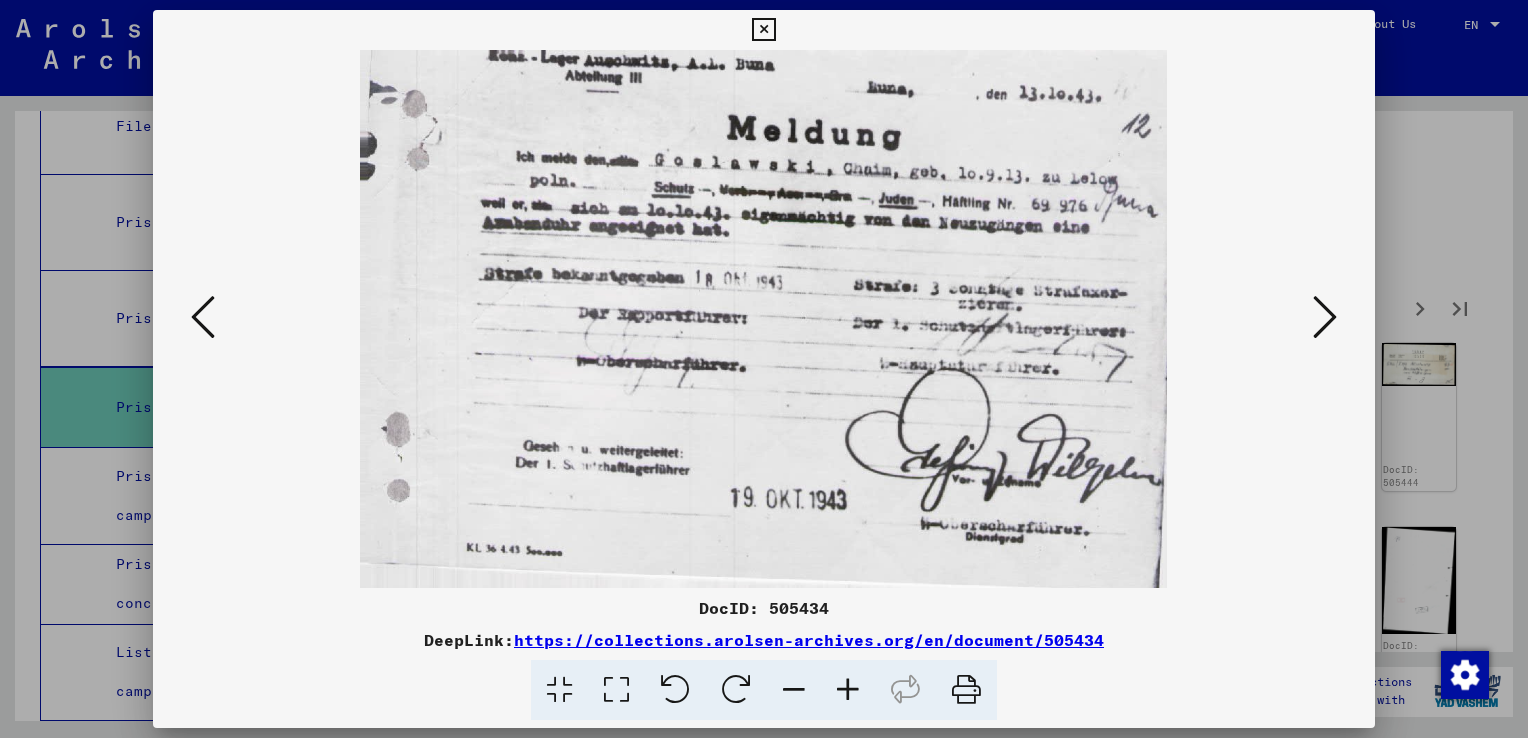 click at bounding box center (1325, 318) 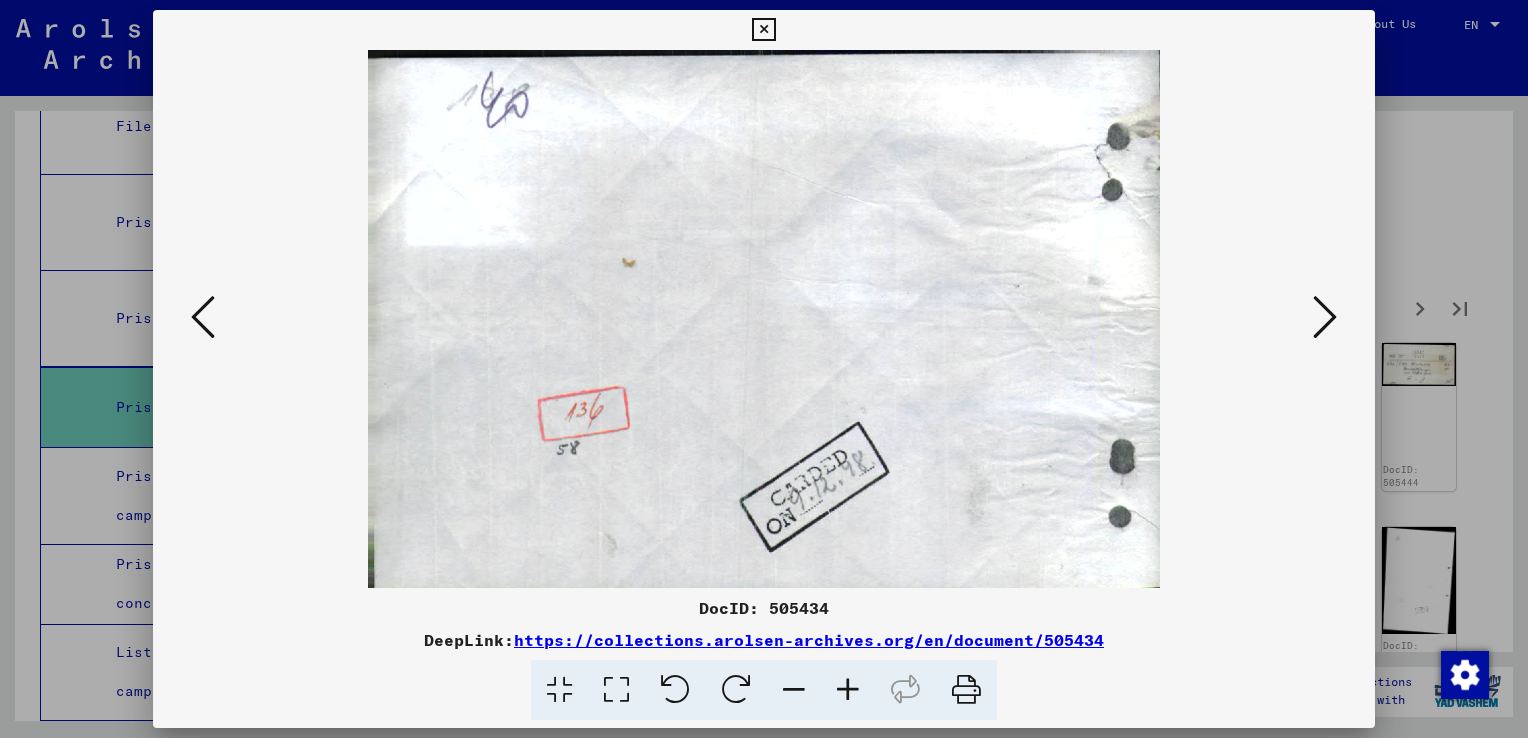 click at bounding box center [1325, 317] 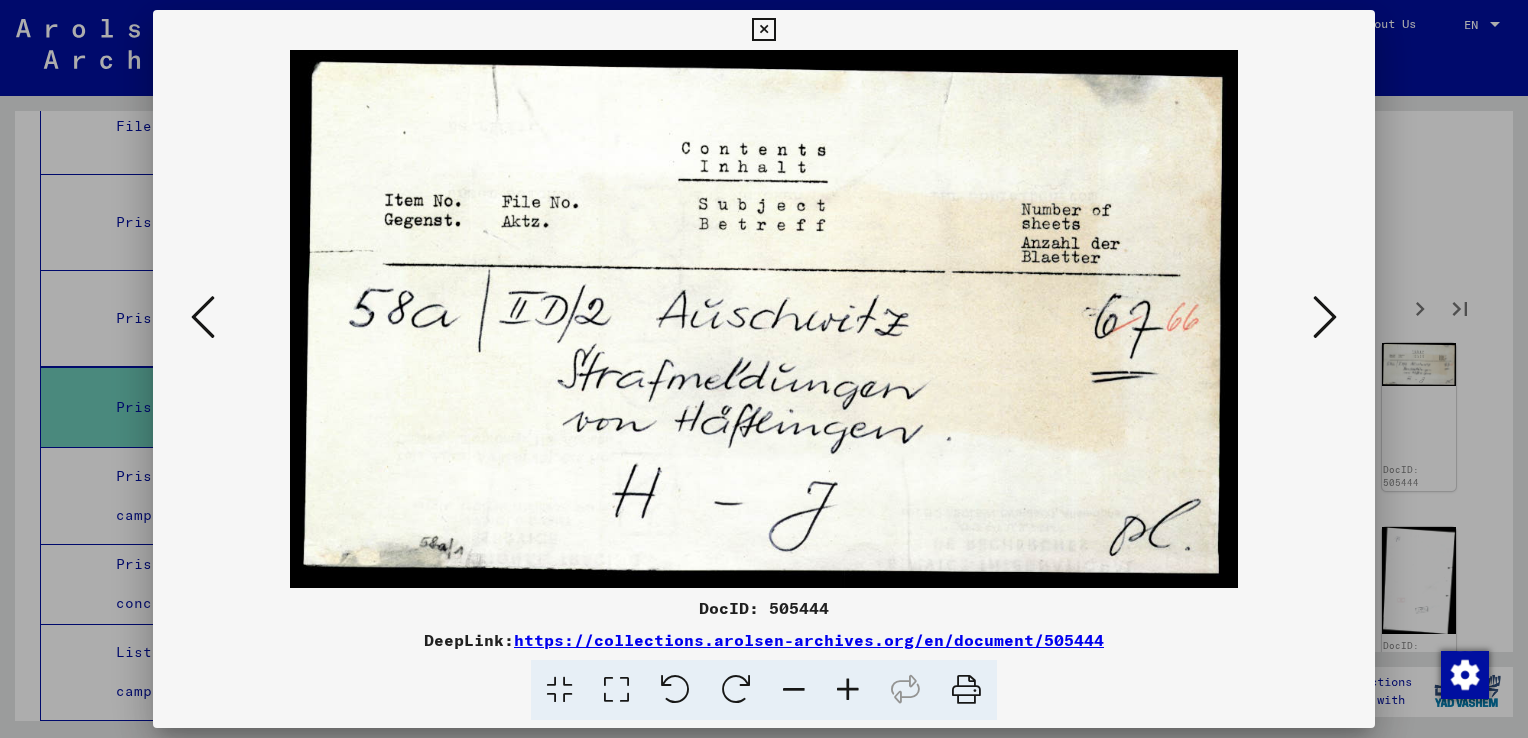 click at bounding box center [1325, 318] 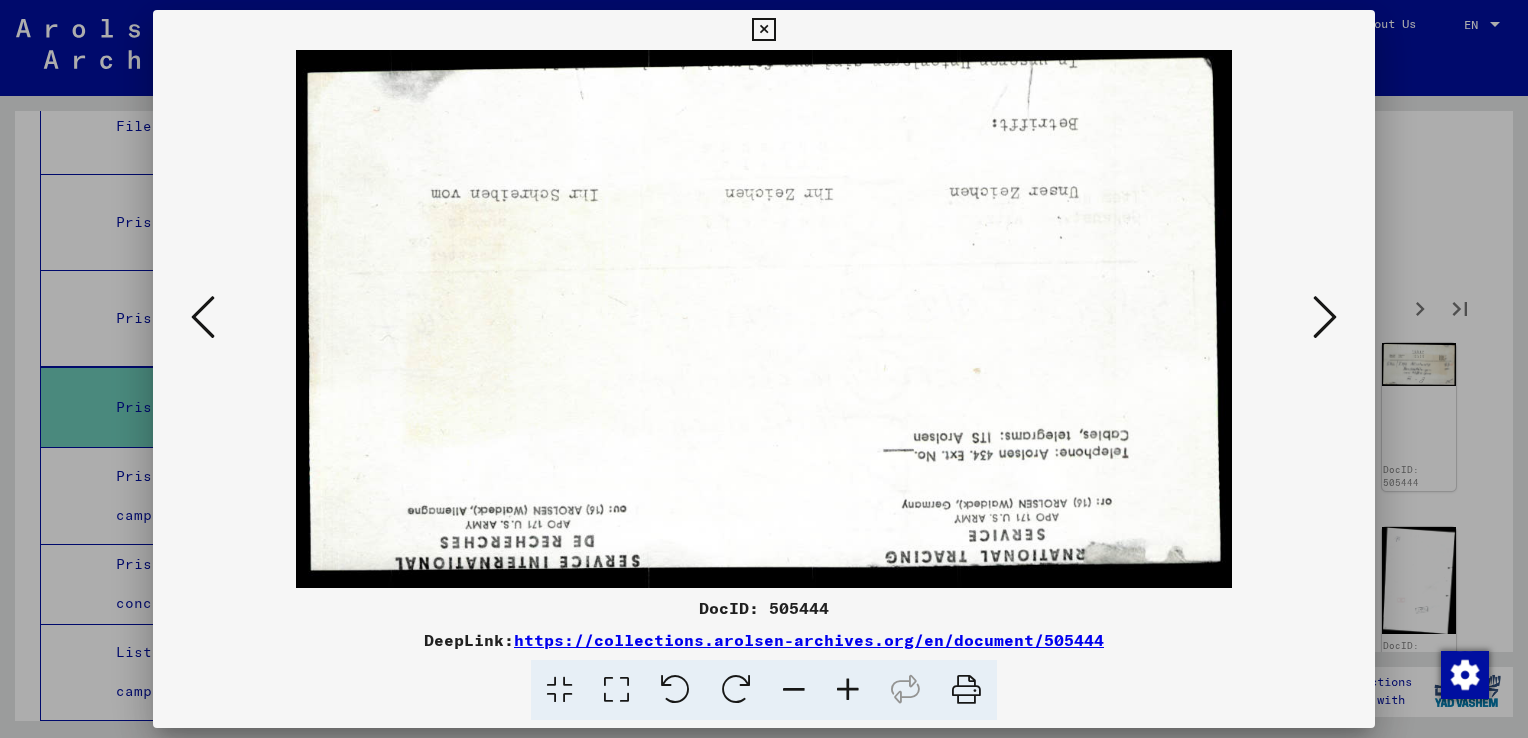click at bounding box center (1325, 318) 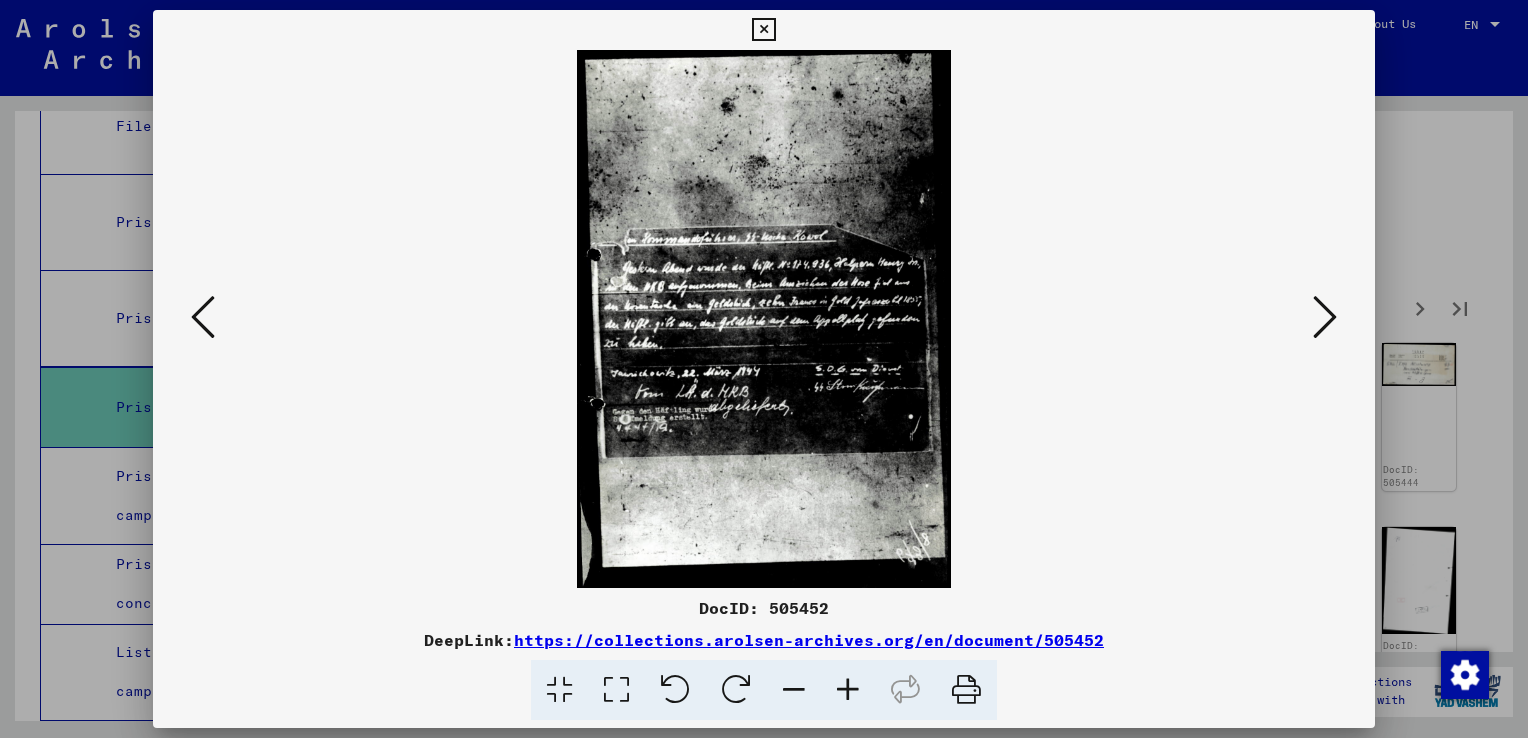 click at bounding box center [1325, 318] 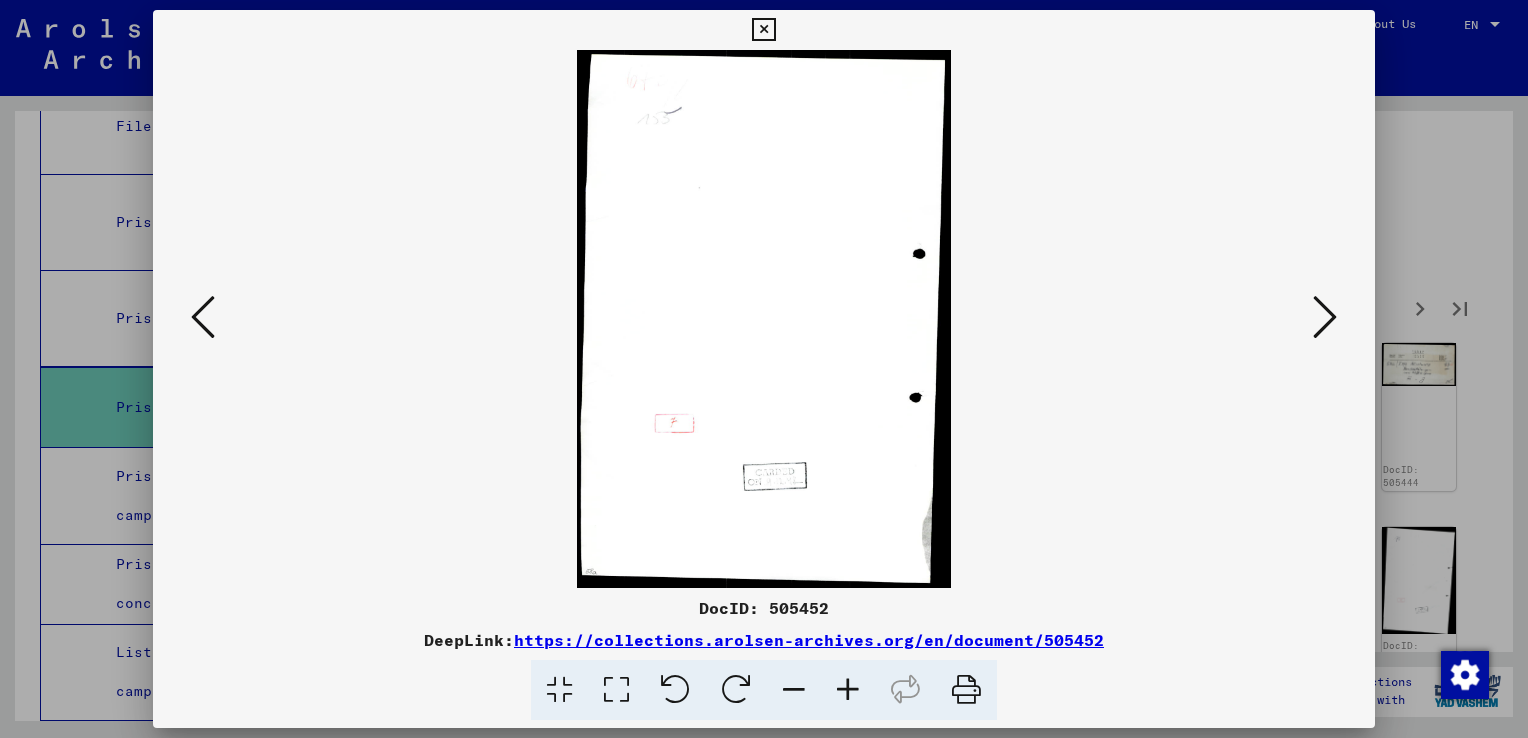 click at bounding box center [1325, 318] 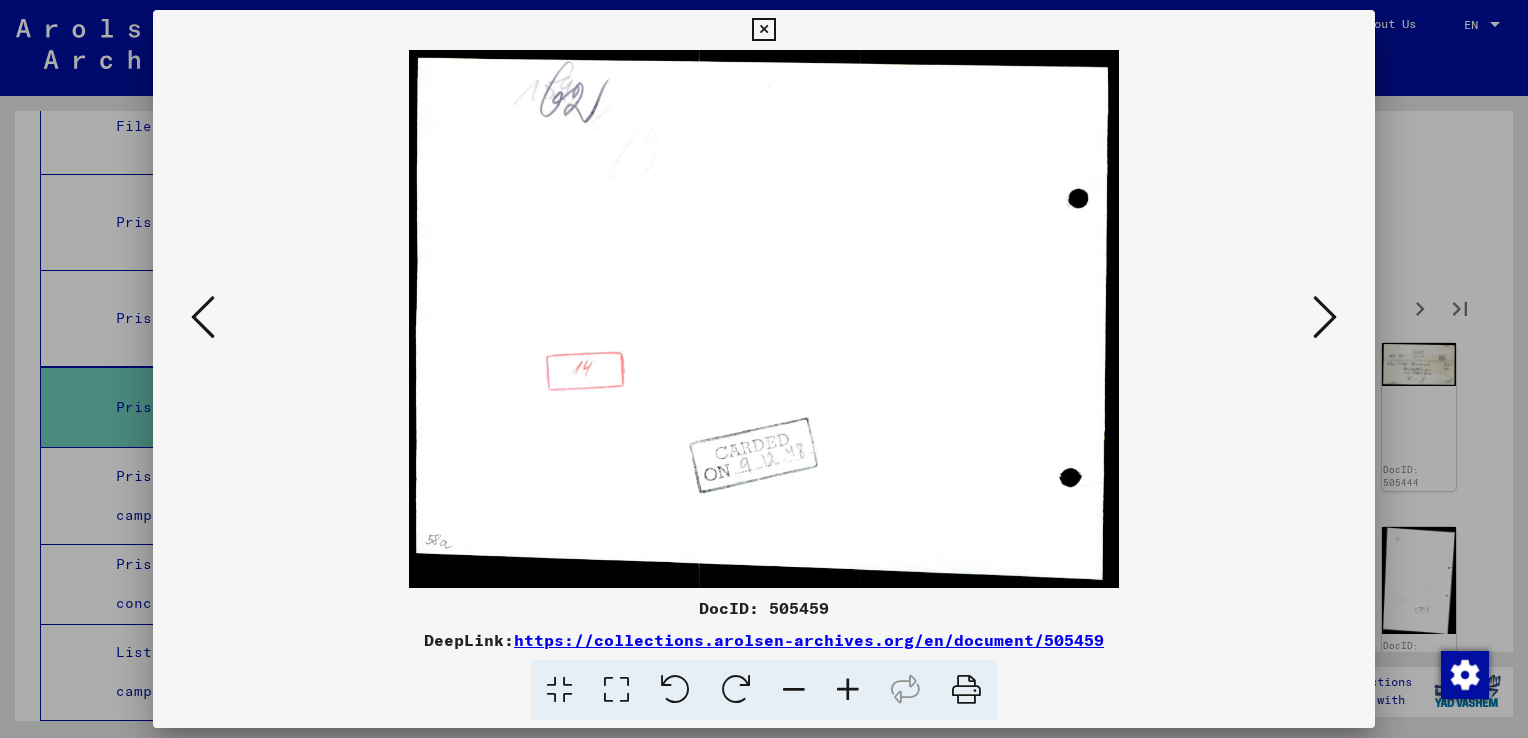 click at bounding box center [1325, 318] 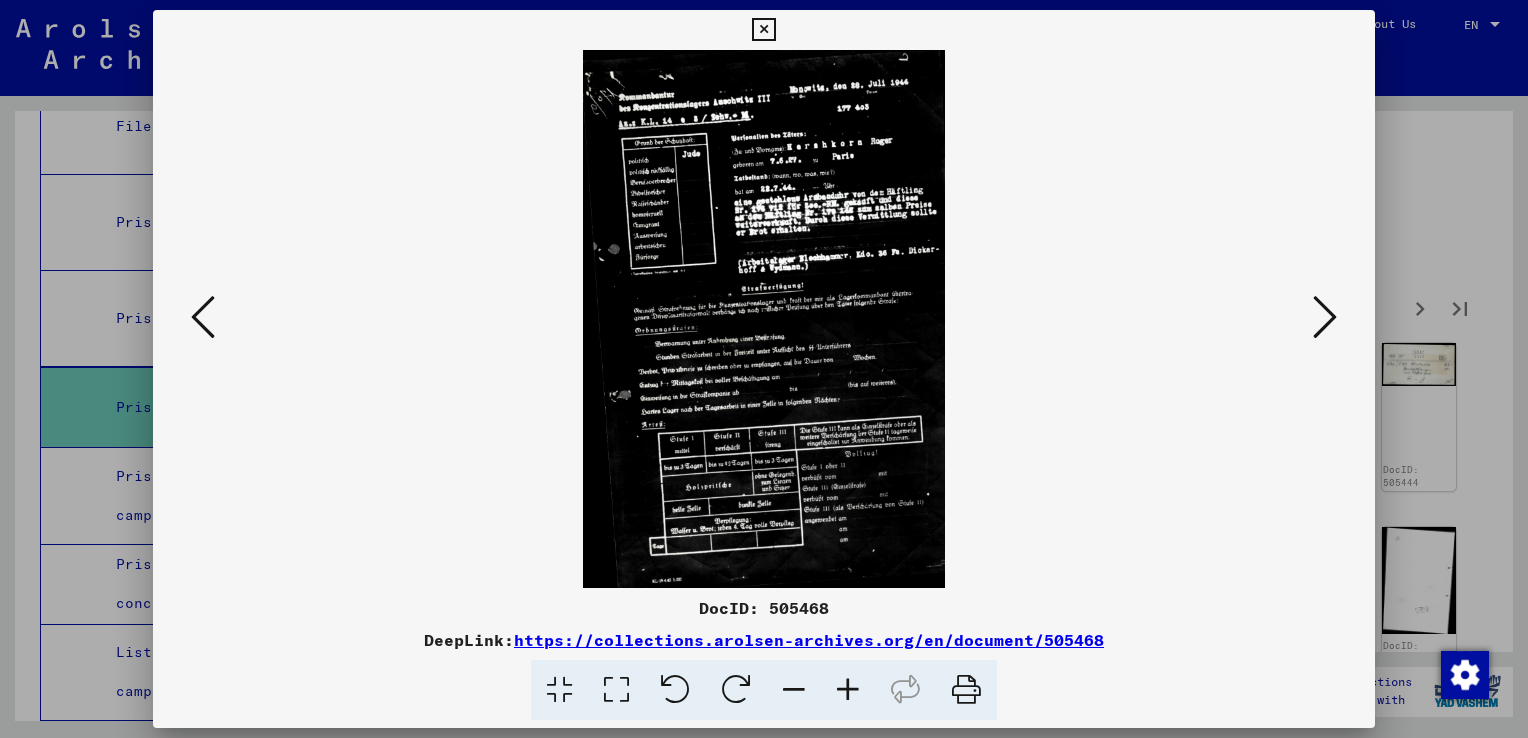 click at bounding box center [1325, 318] 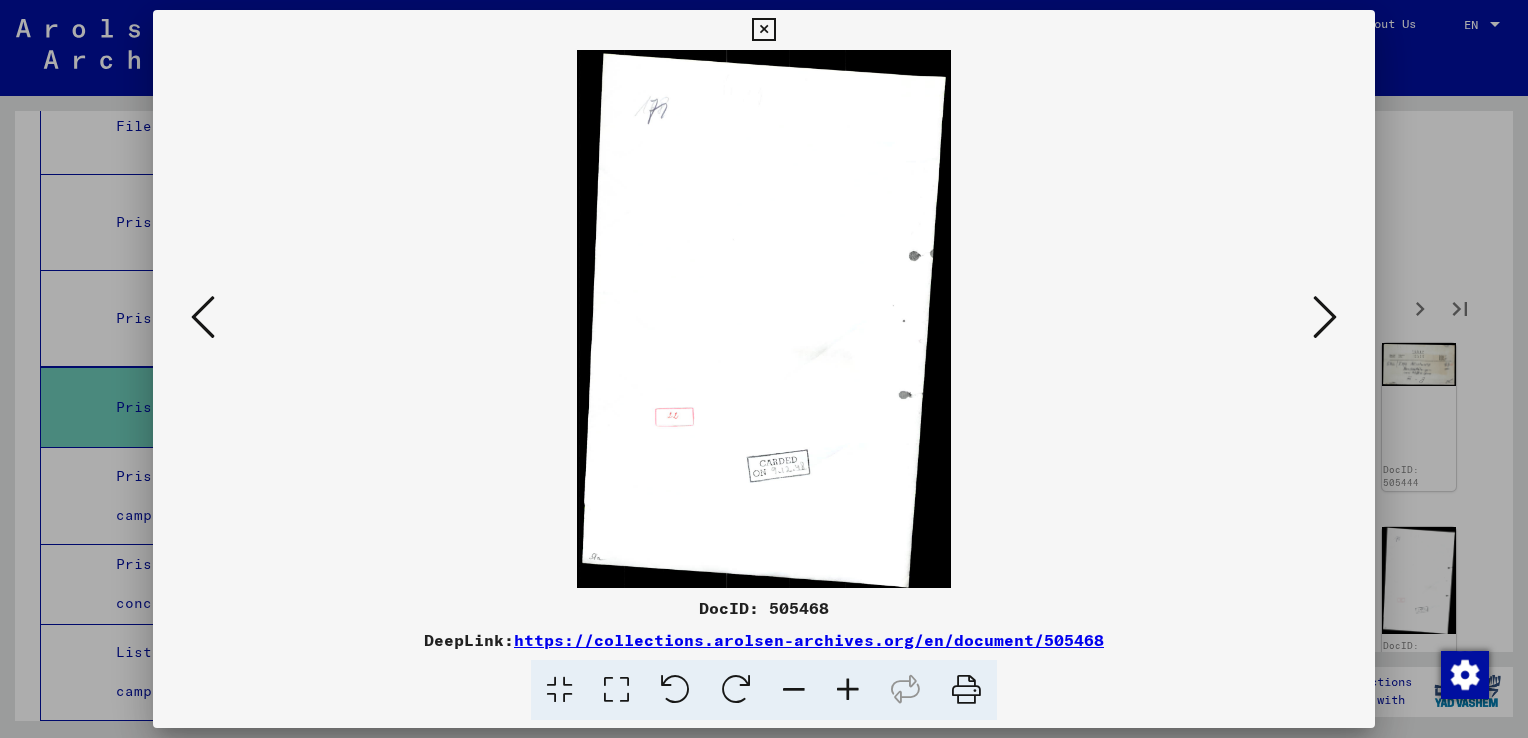 click at bounding box center (1325, 318) 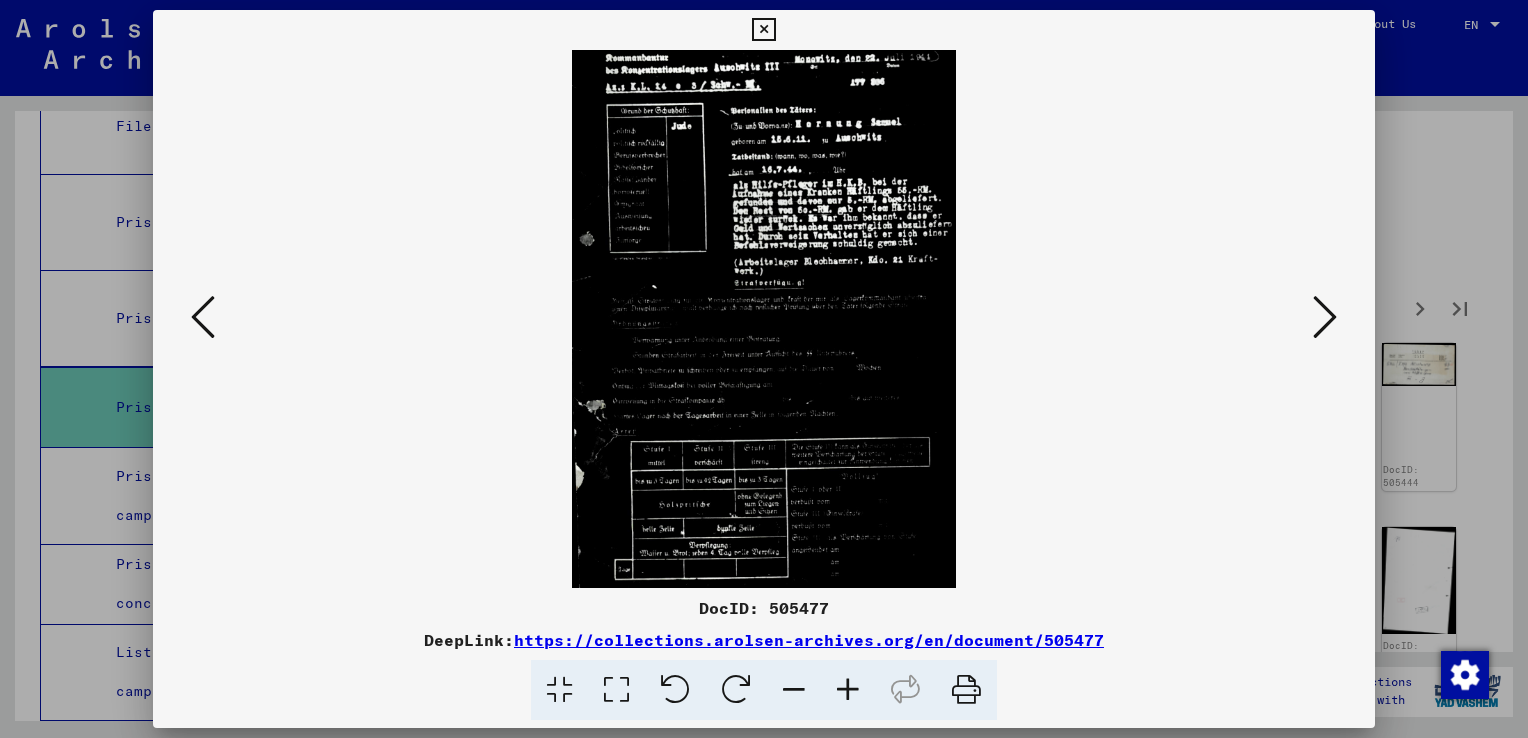 click at bounding box center [1325, 318] 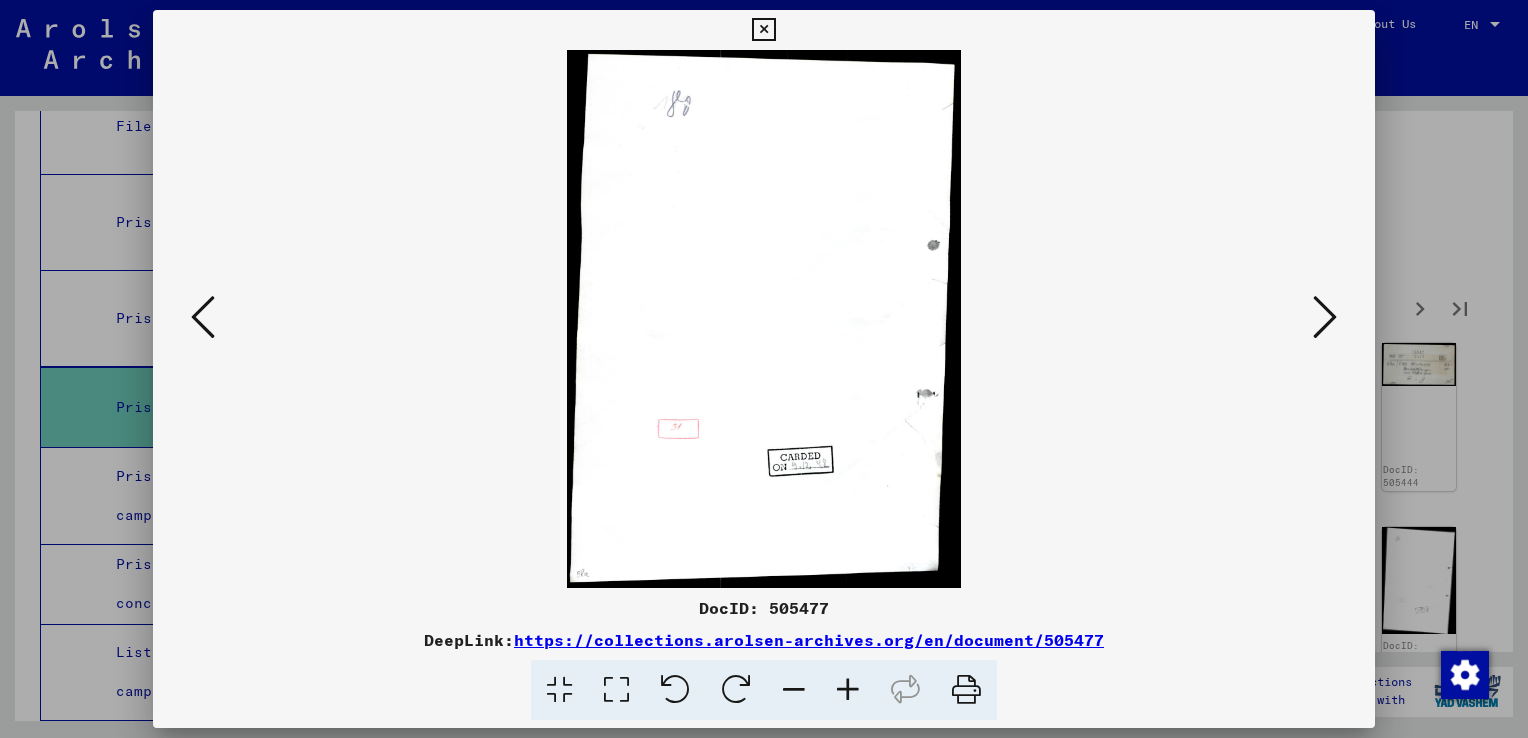 click at bounding box center (1325, 318) 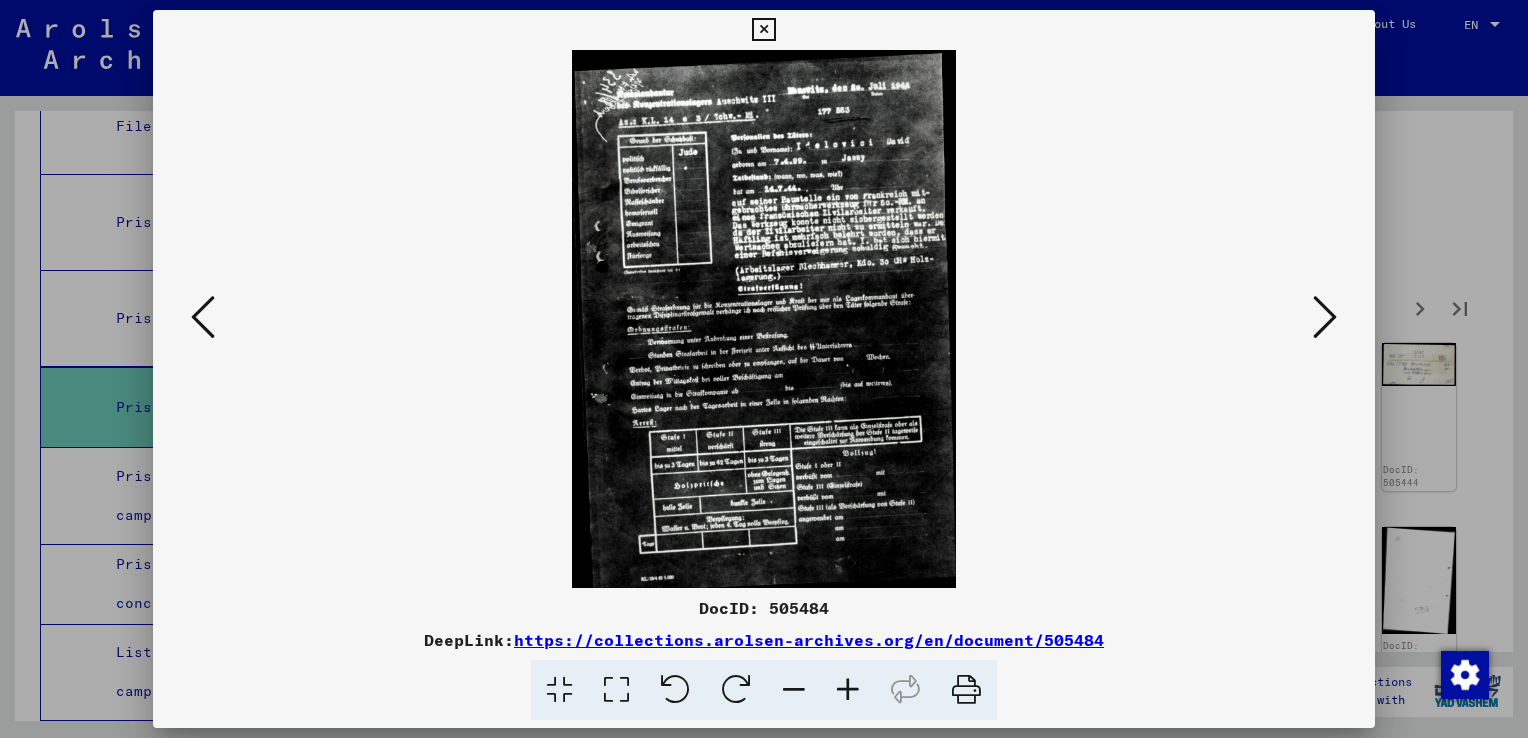 click at bounding box center [1325, 318] 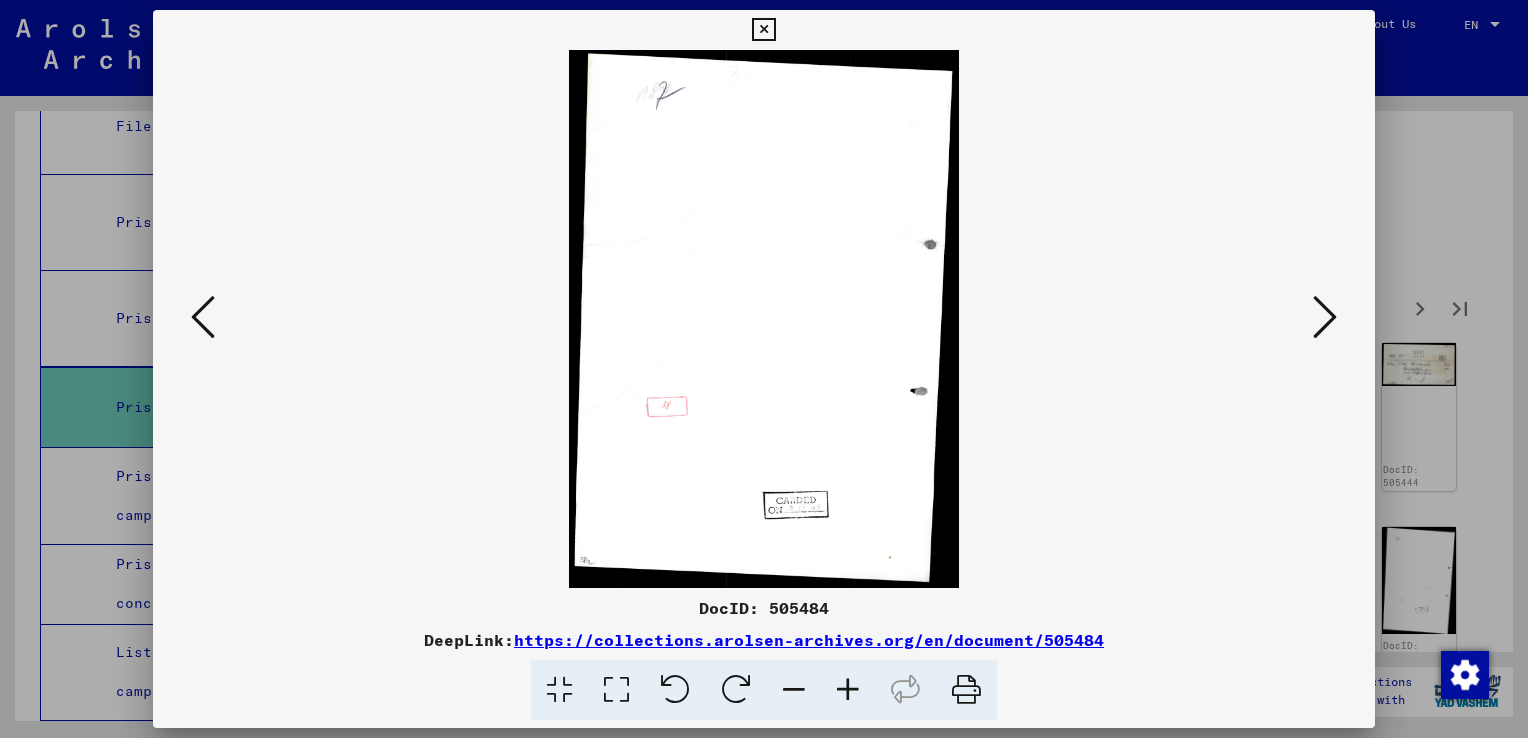 click at bounding box center (1325, 318) 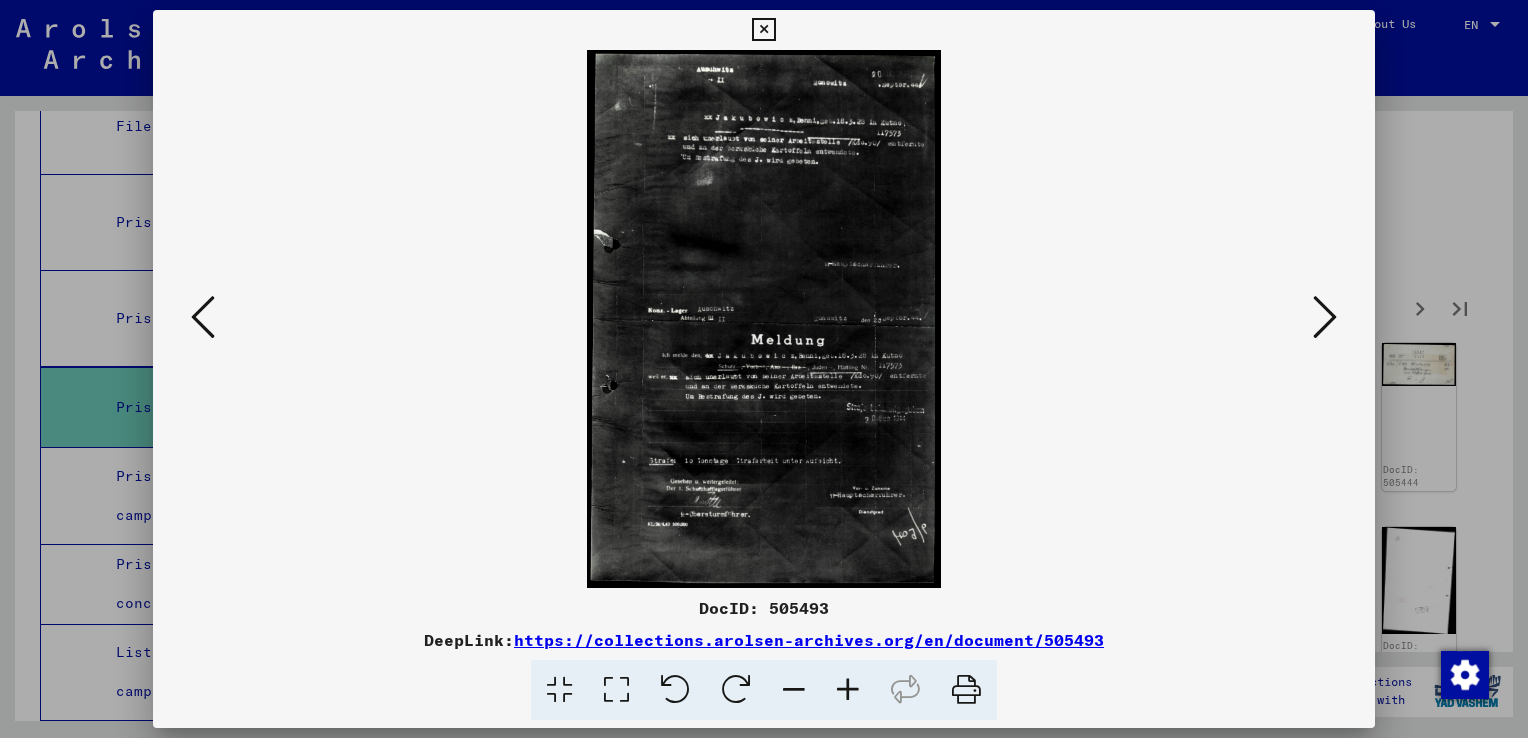 click at bounding box center (1325, 318) 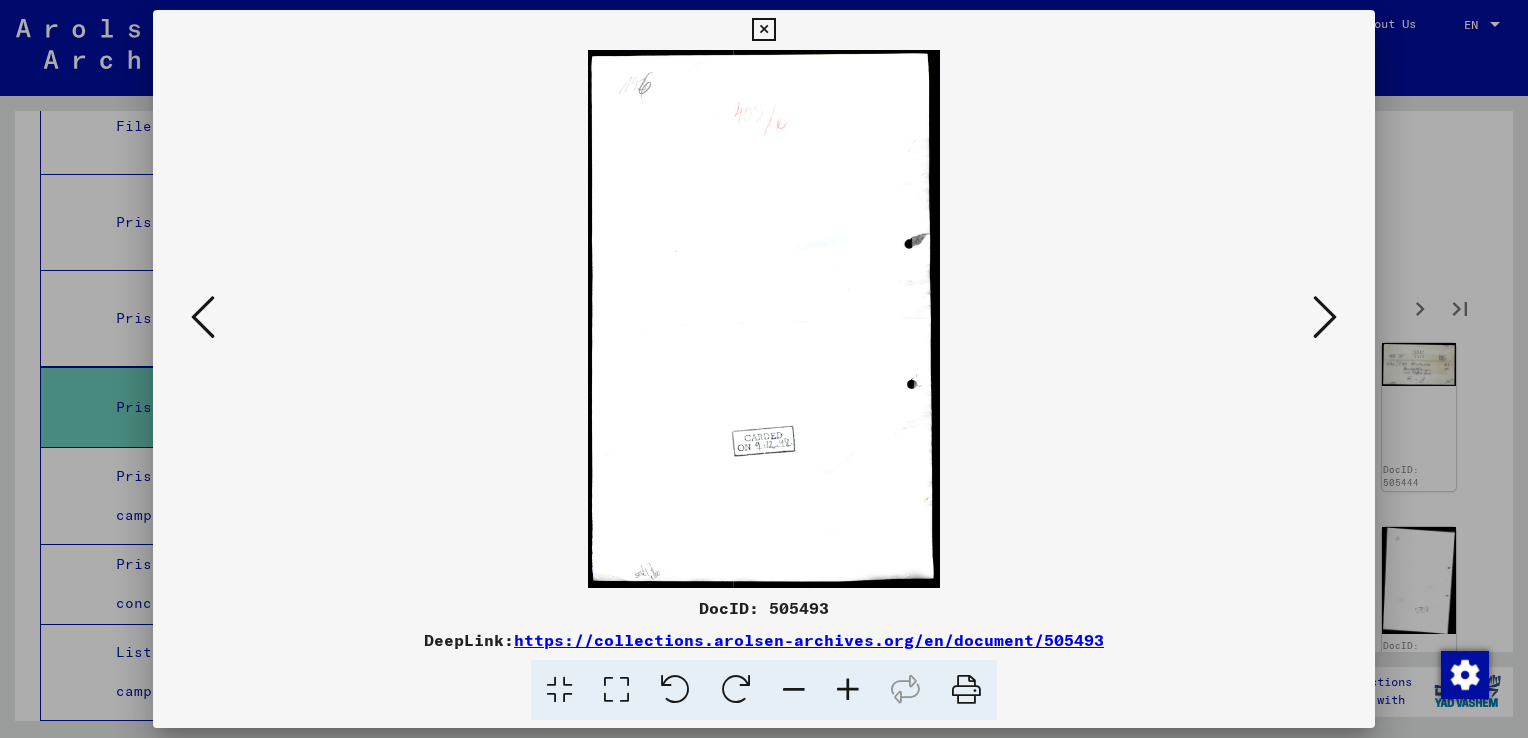 click at bounding box center (1325, 318) 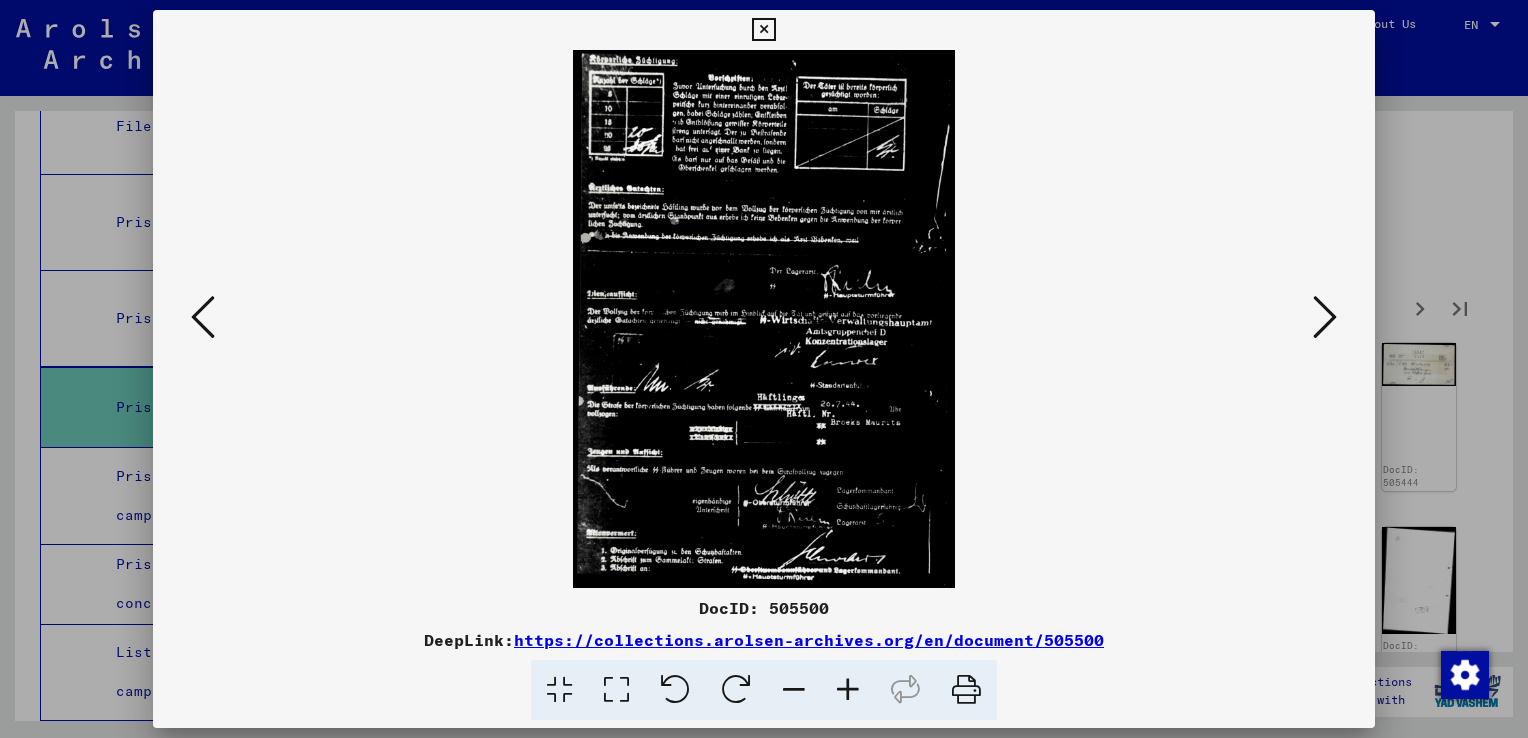 click at bounding box center [1325, 318] 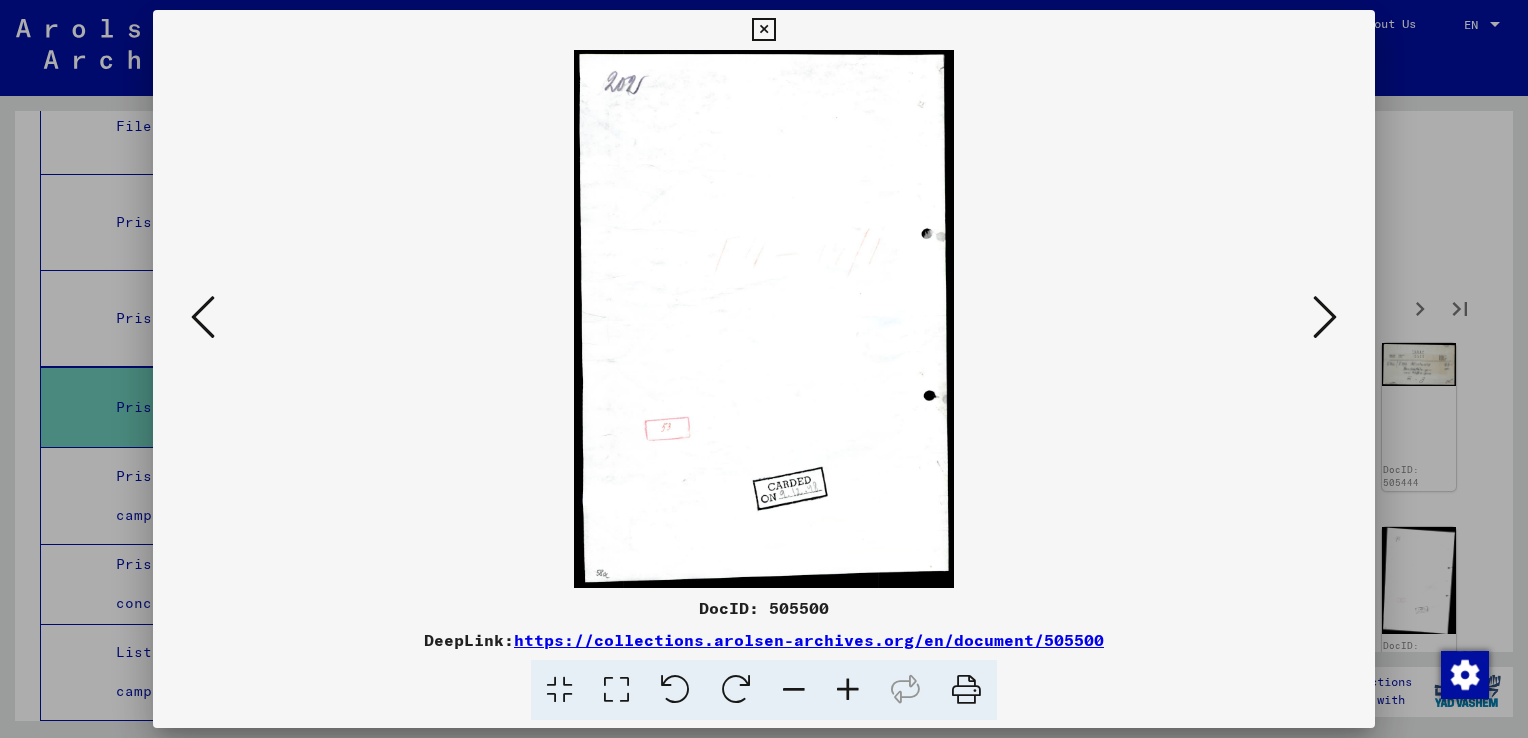 click at bounding box center [1325, 318] 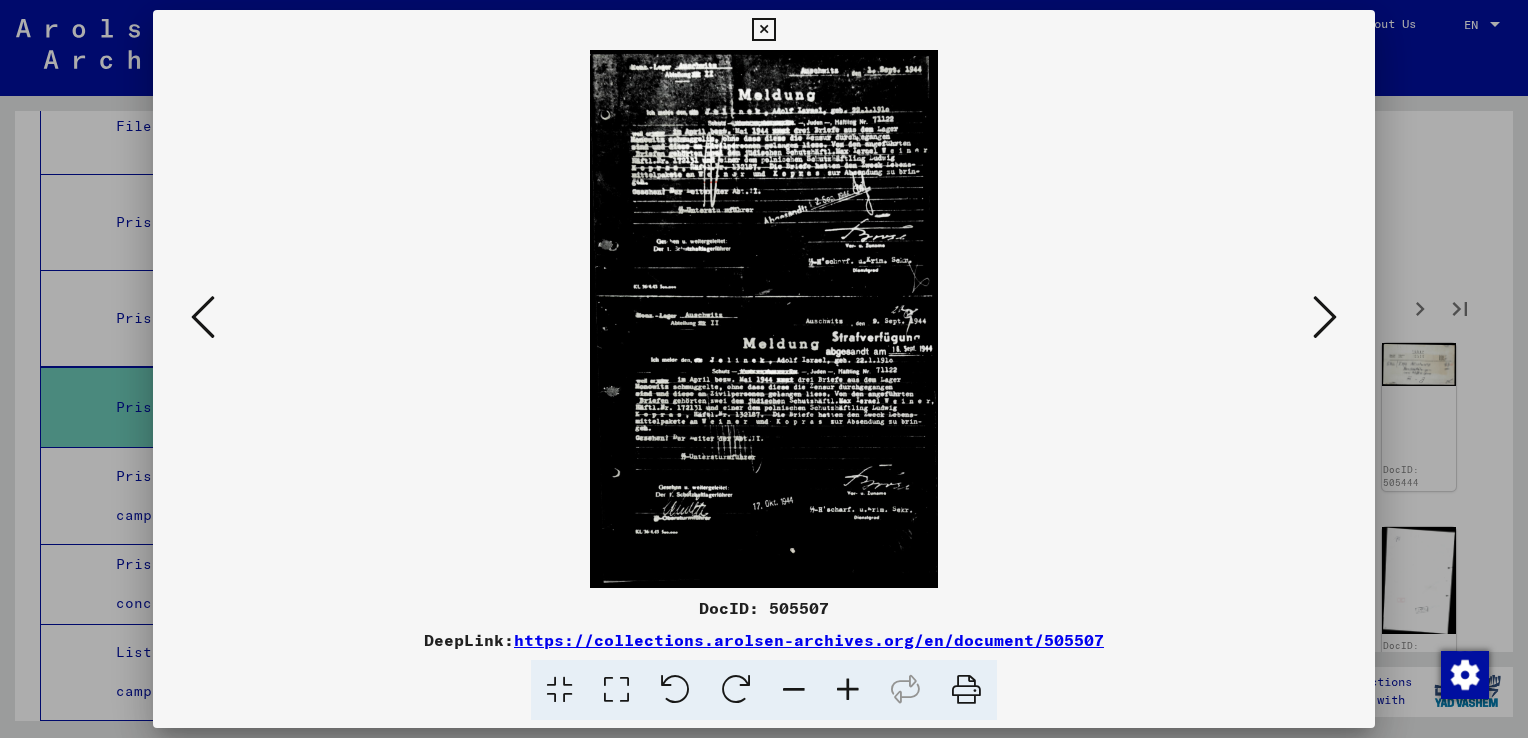 click at bounding box center [1325, 318] 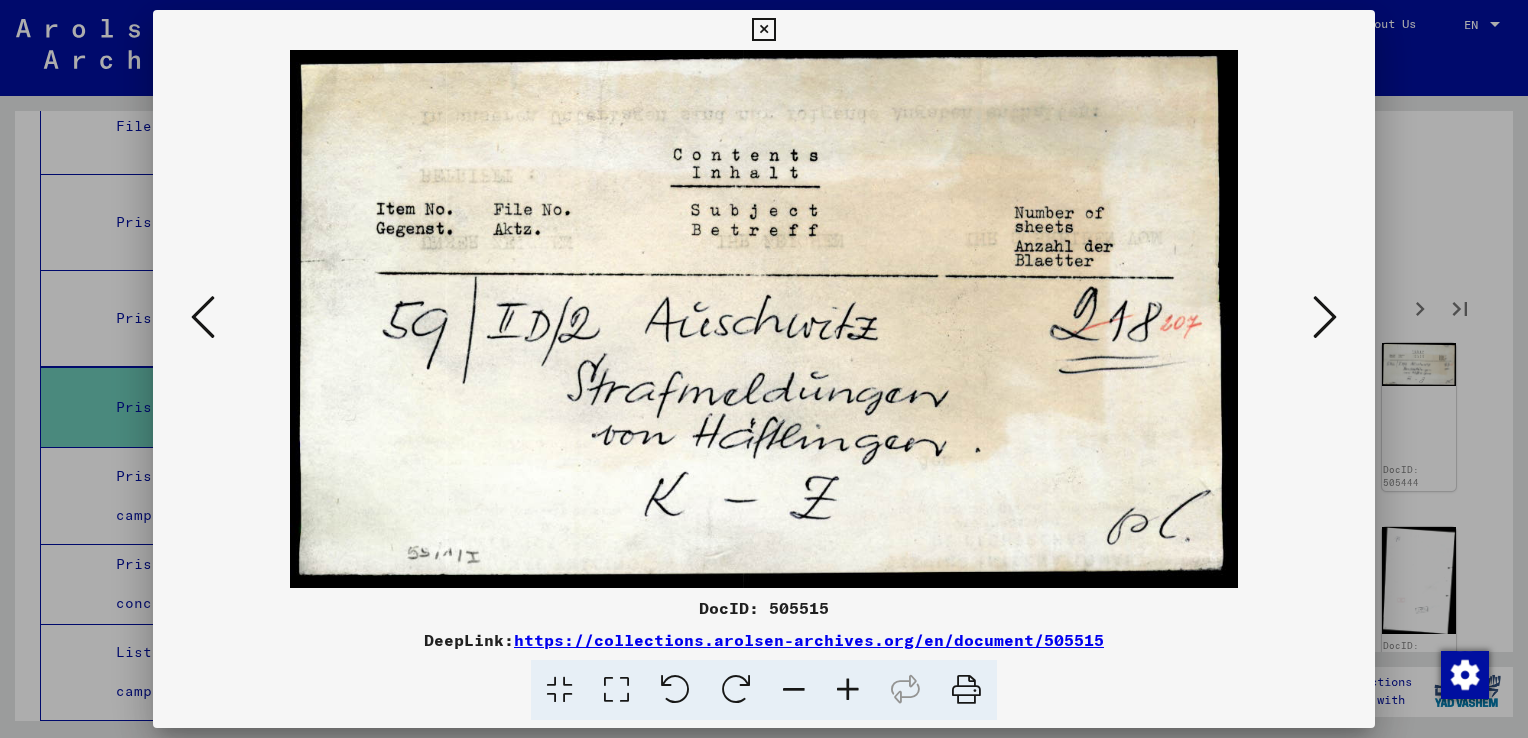 click at bounding box center (1325, 318) 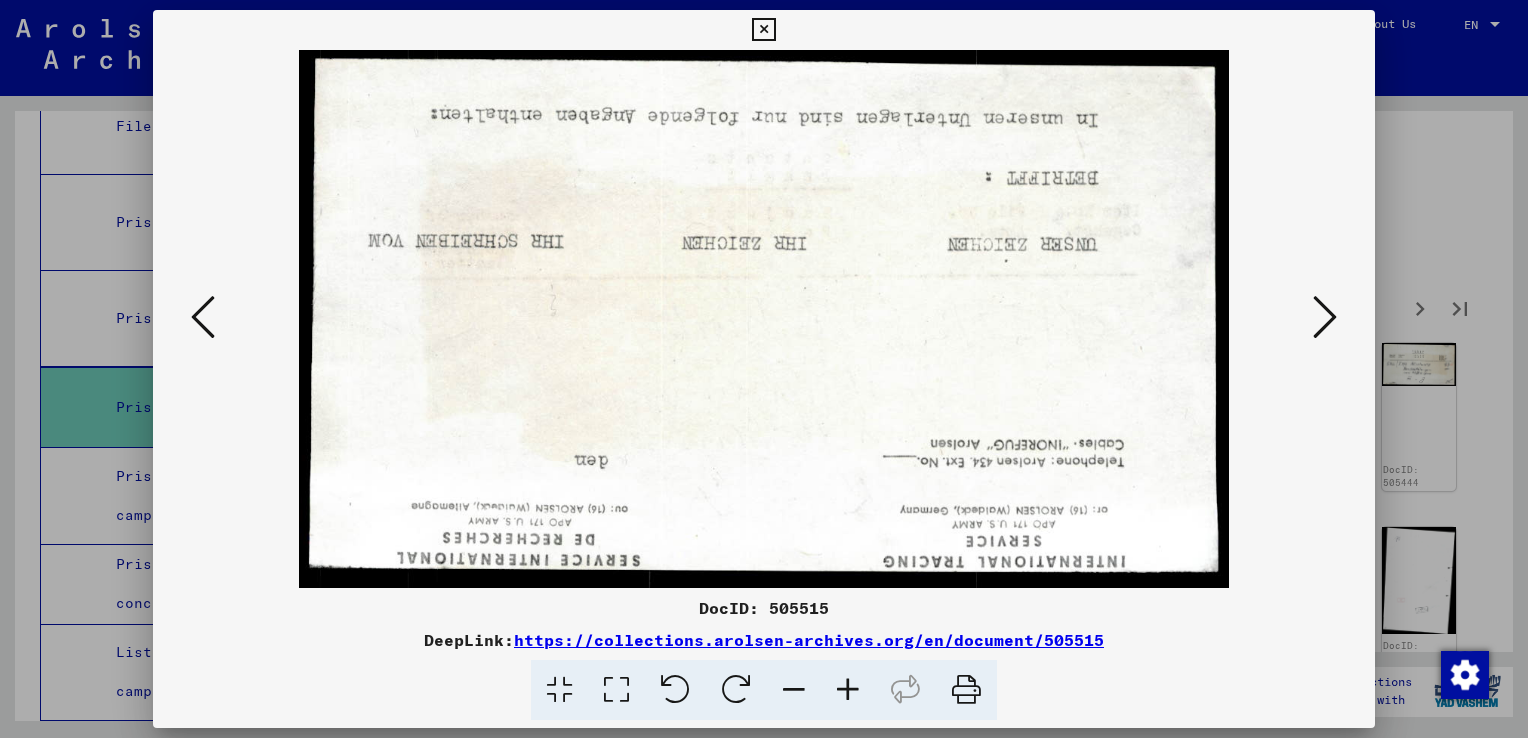 click at bounding box center (1325, 318) 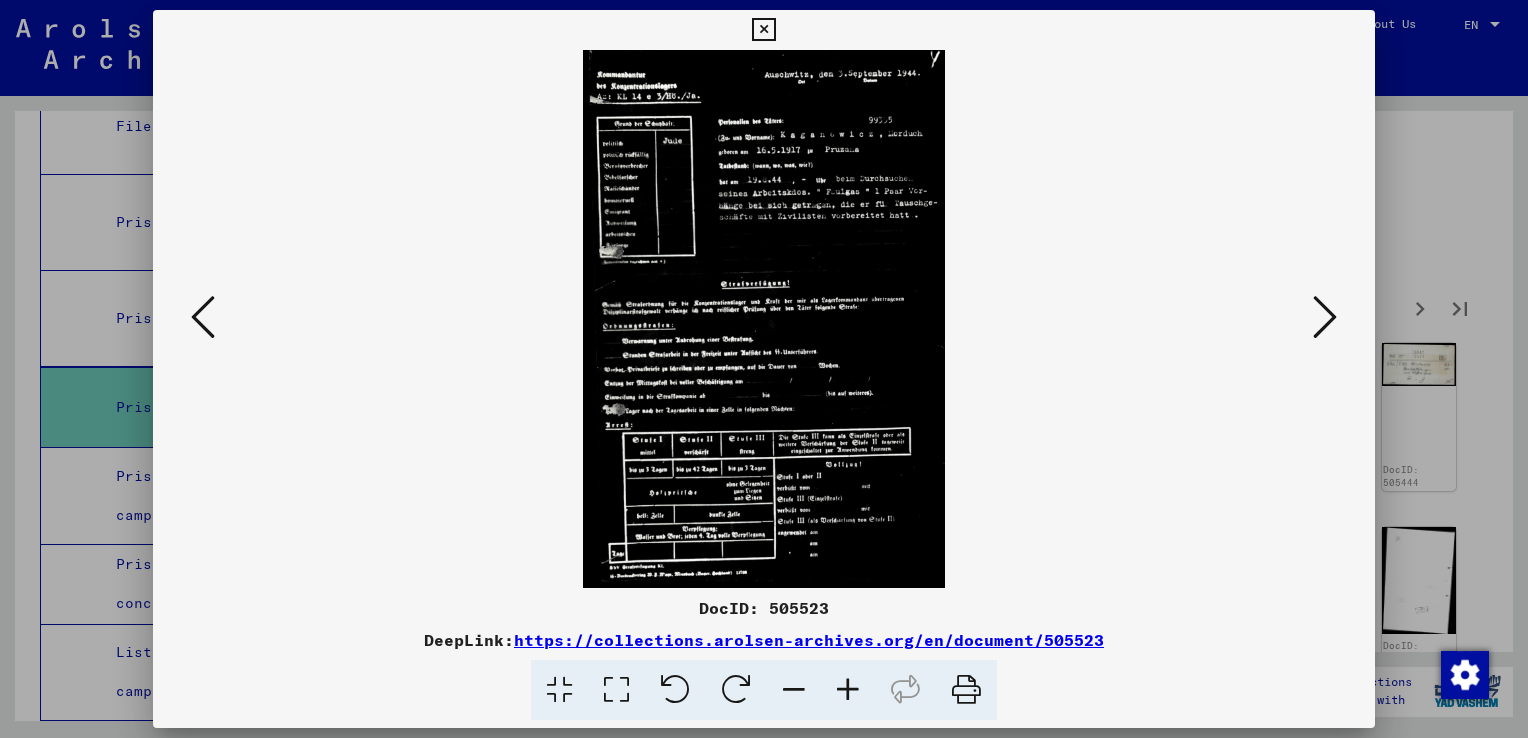 click at bounding box center (1325, 318) 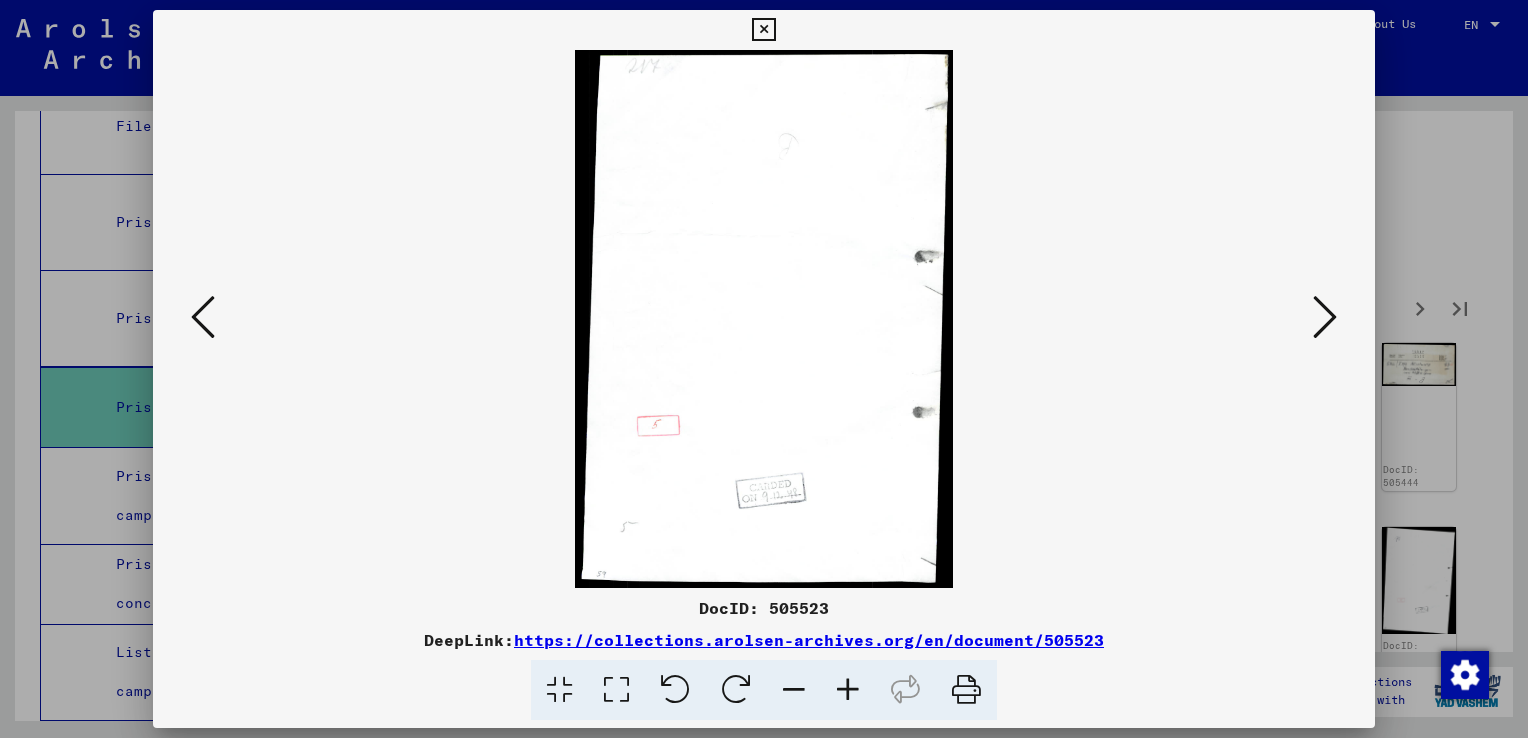 click at bounding box center [1325, 317] 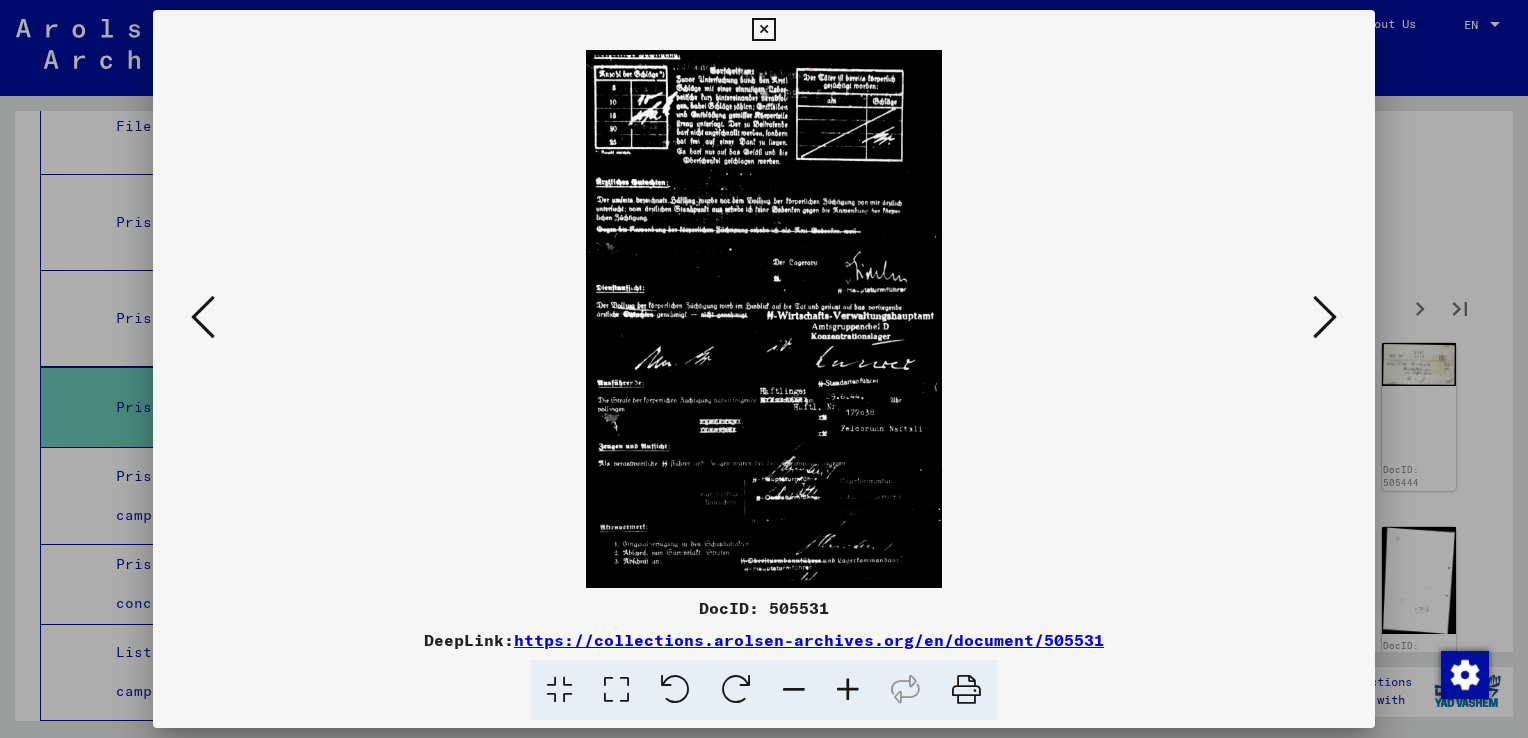click at bounding box center [1325, 317] 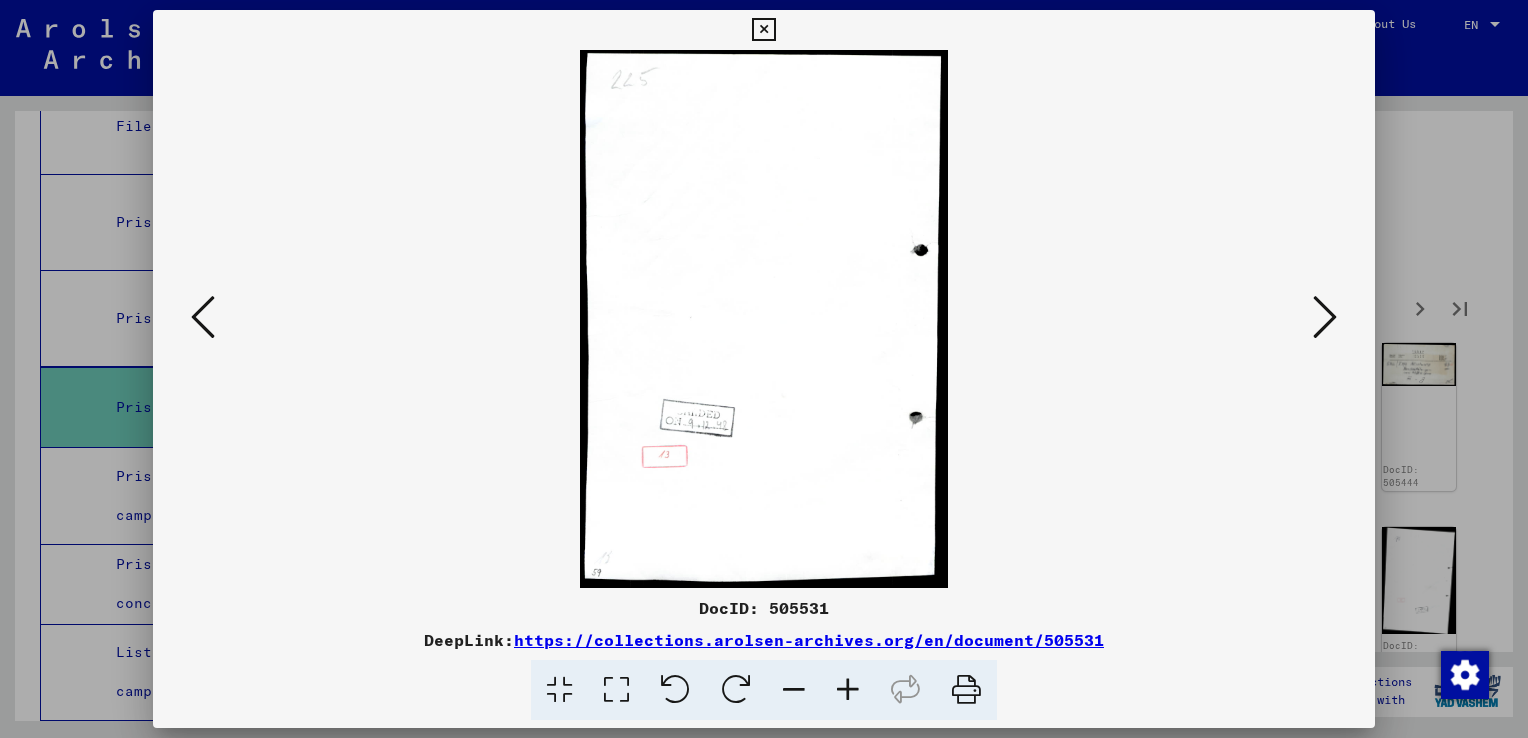 click at bounding box center (1325, 317) 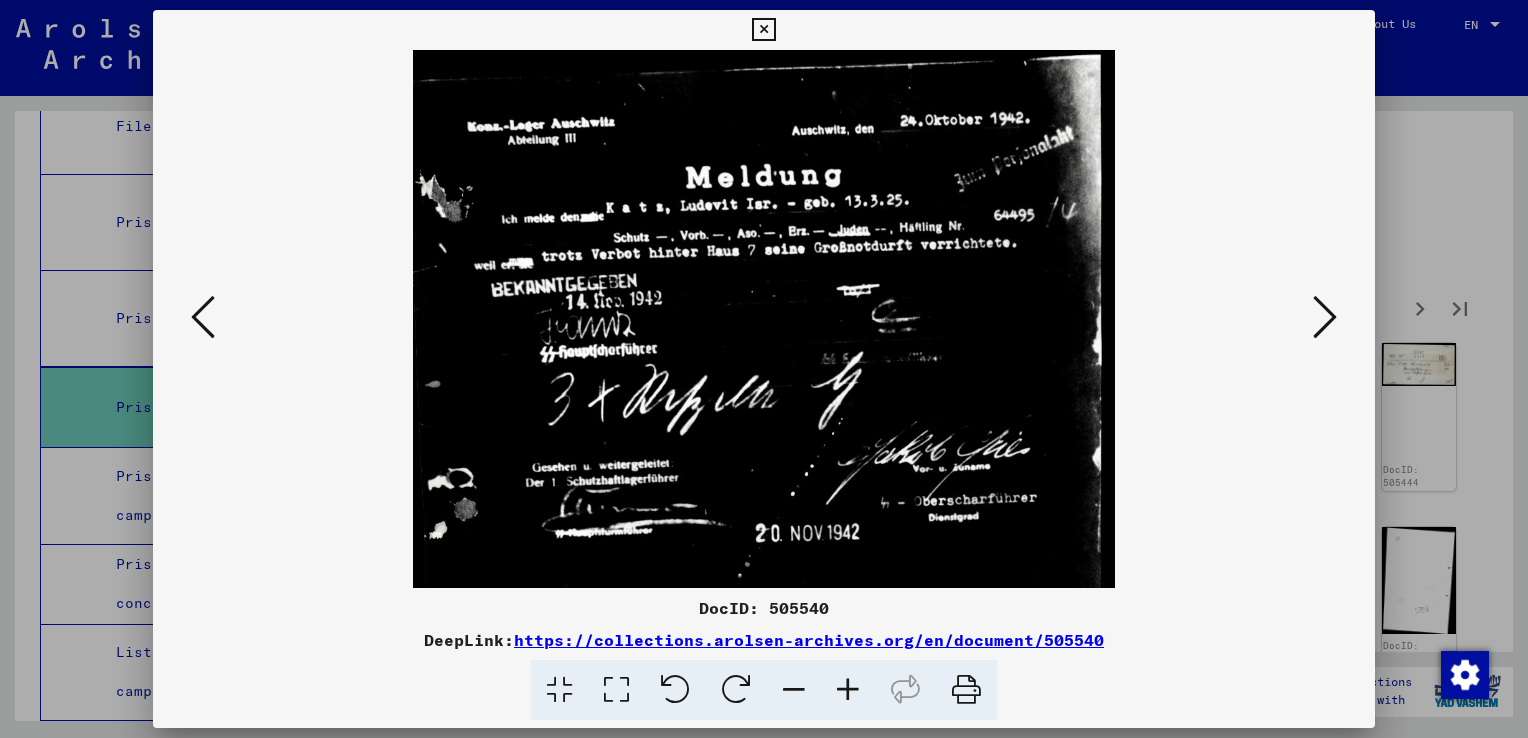 click at bounding box center (1325, 317) 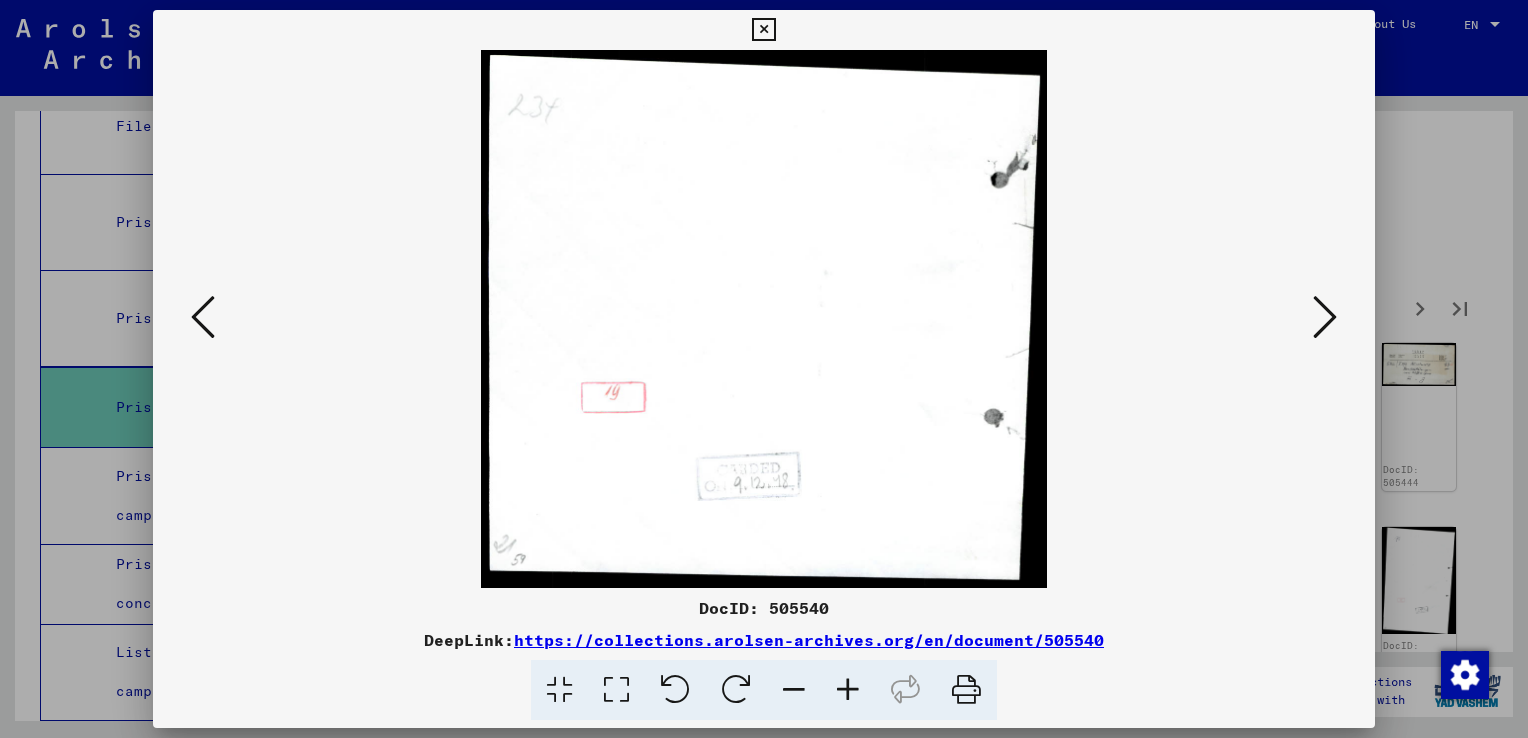 click at bounding box center (1325, 317) 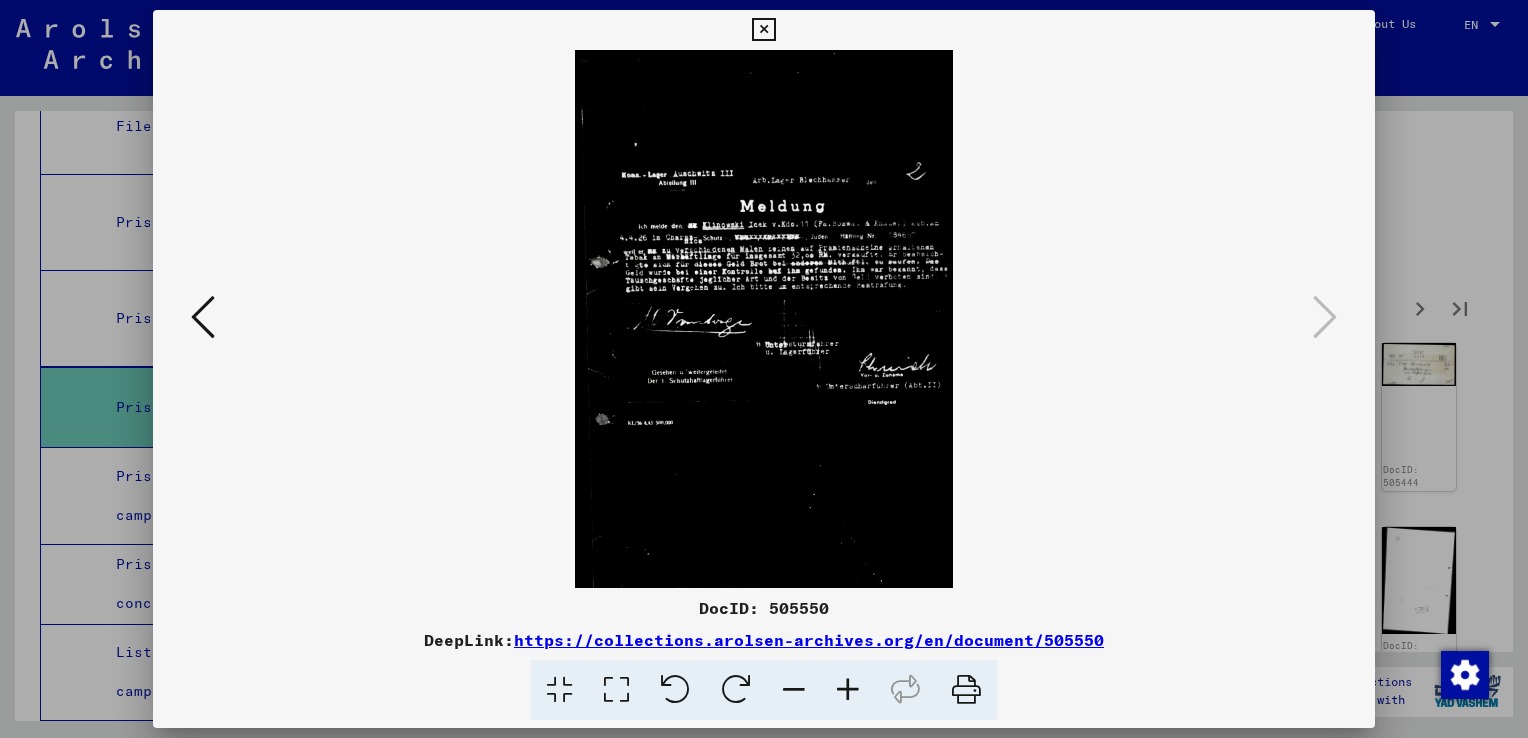 click at bounding box center [763, 30] 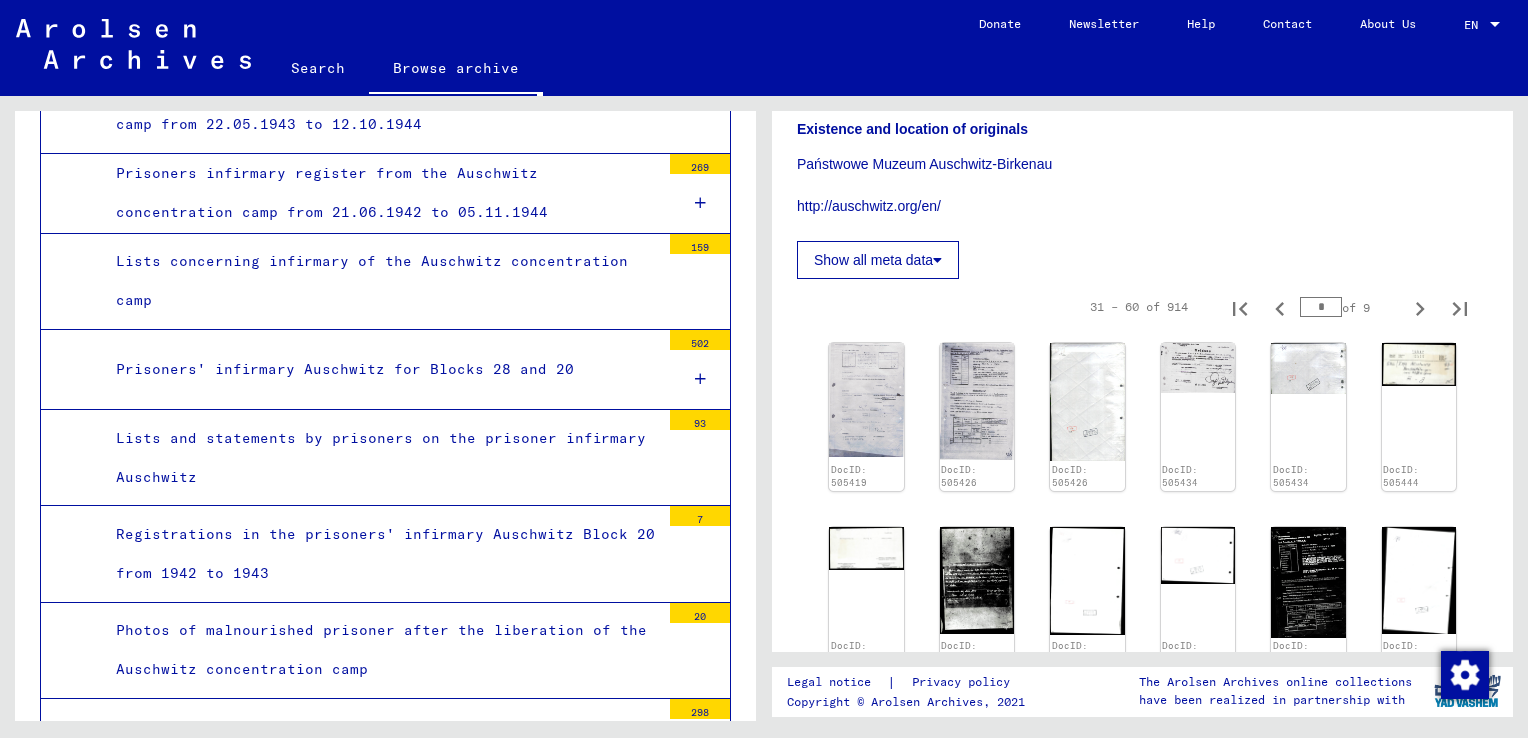 scroll, scrollTop: 3647, scrollLeft: 0, axis: vertical 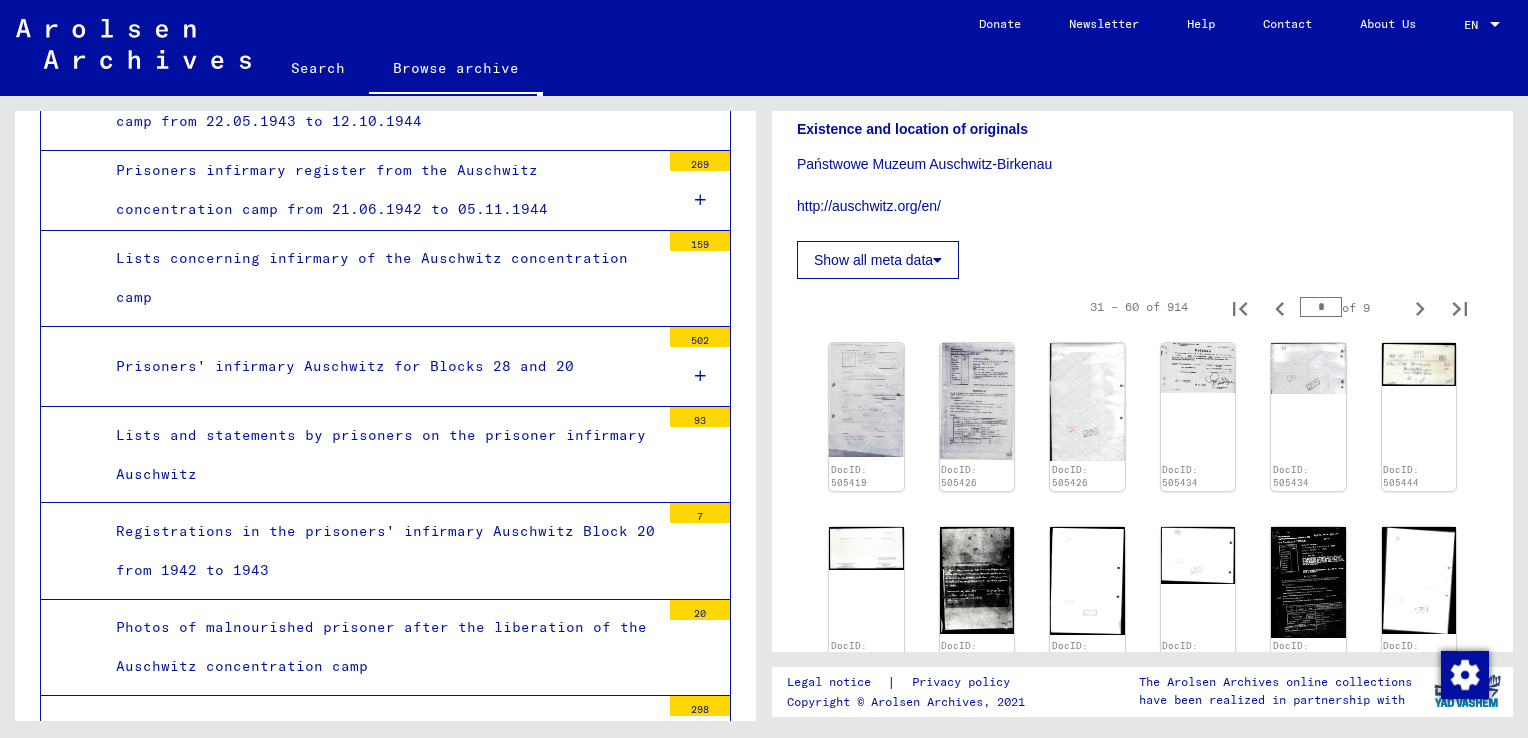 click on "Registrations in the prisoners' infirmary Auschwitz Block 20 from 1942 to      1943" at bounding box center [380, 551] 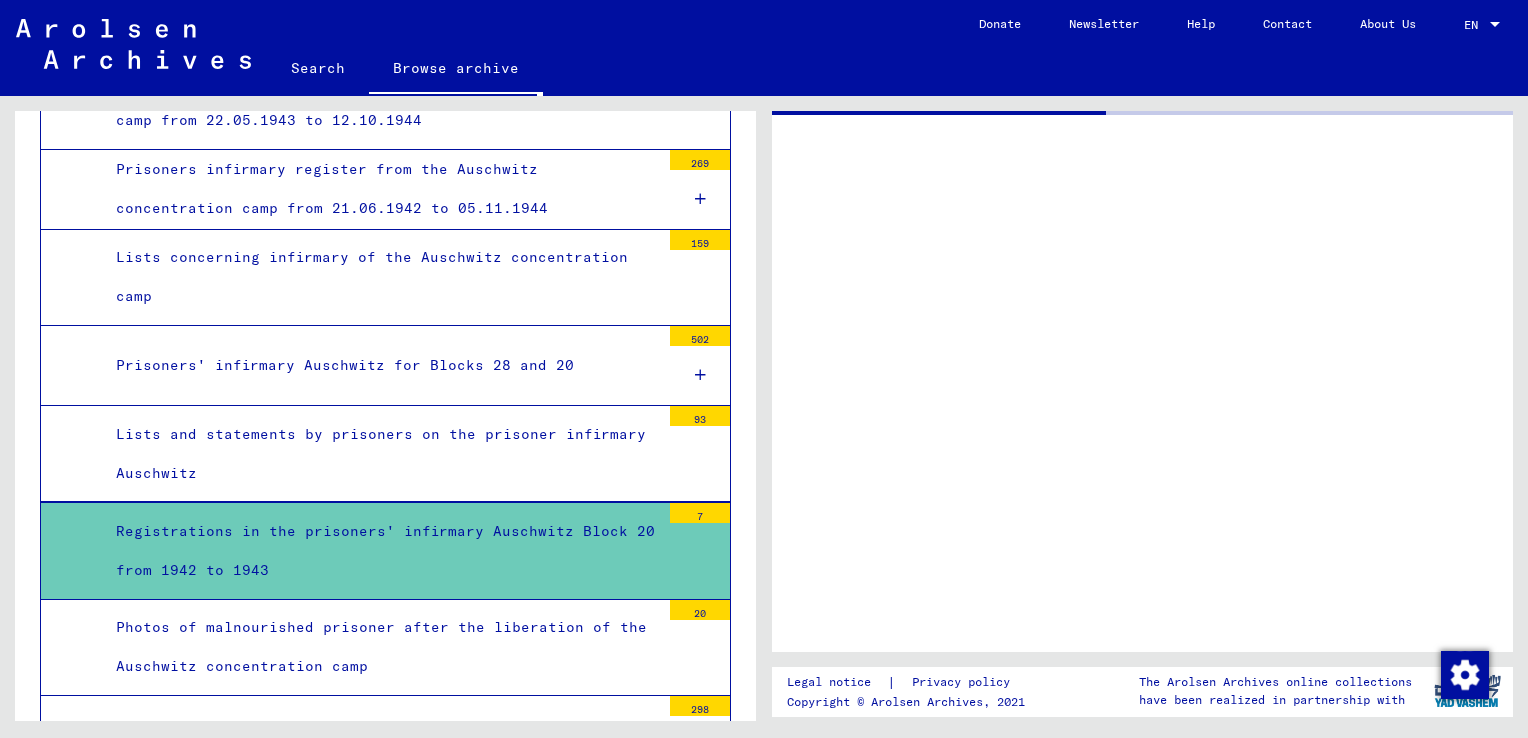scroll, scrollTop: 0, scrollLeft: 0, axis: both 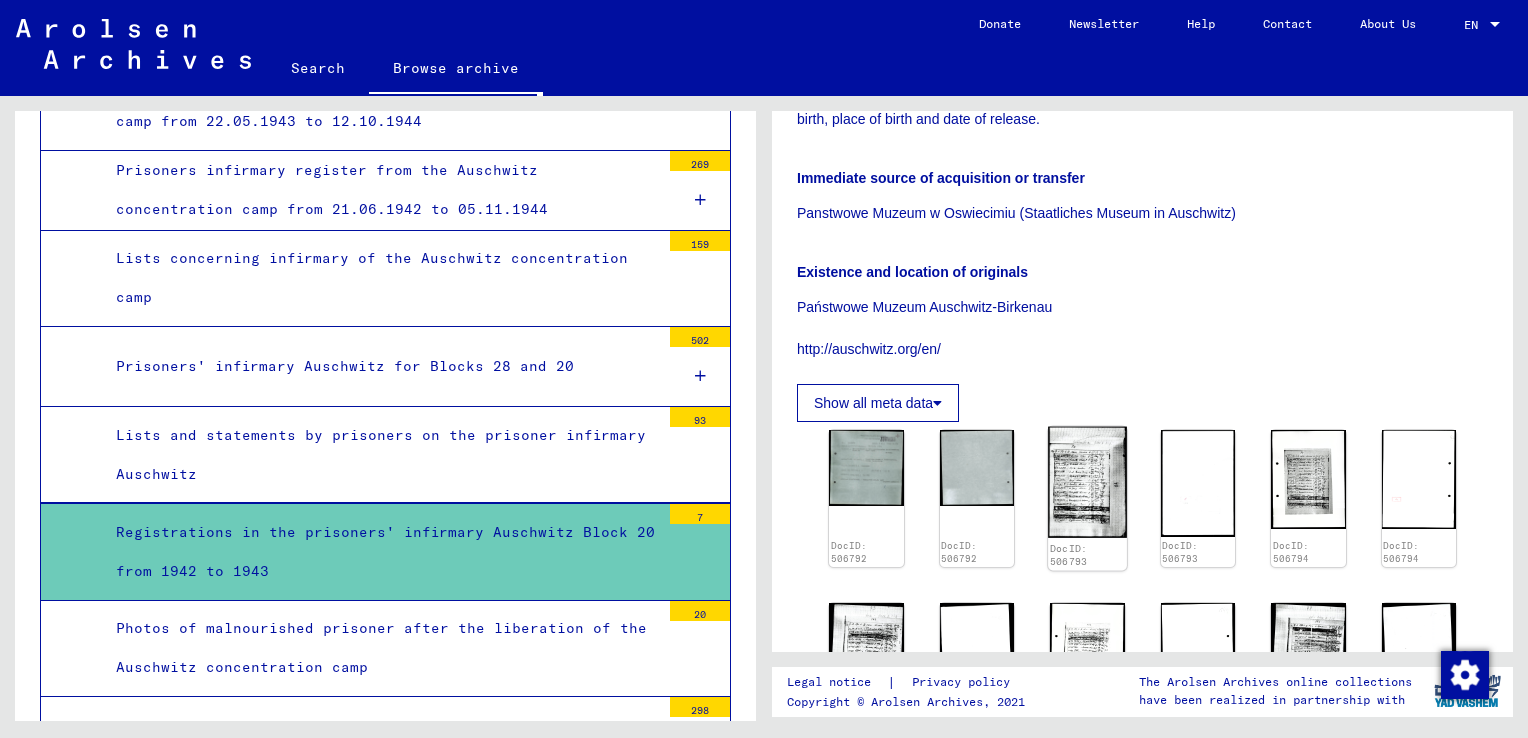 click 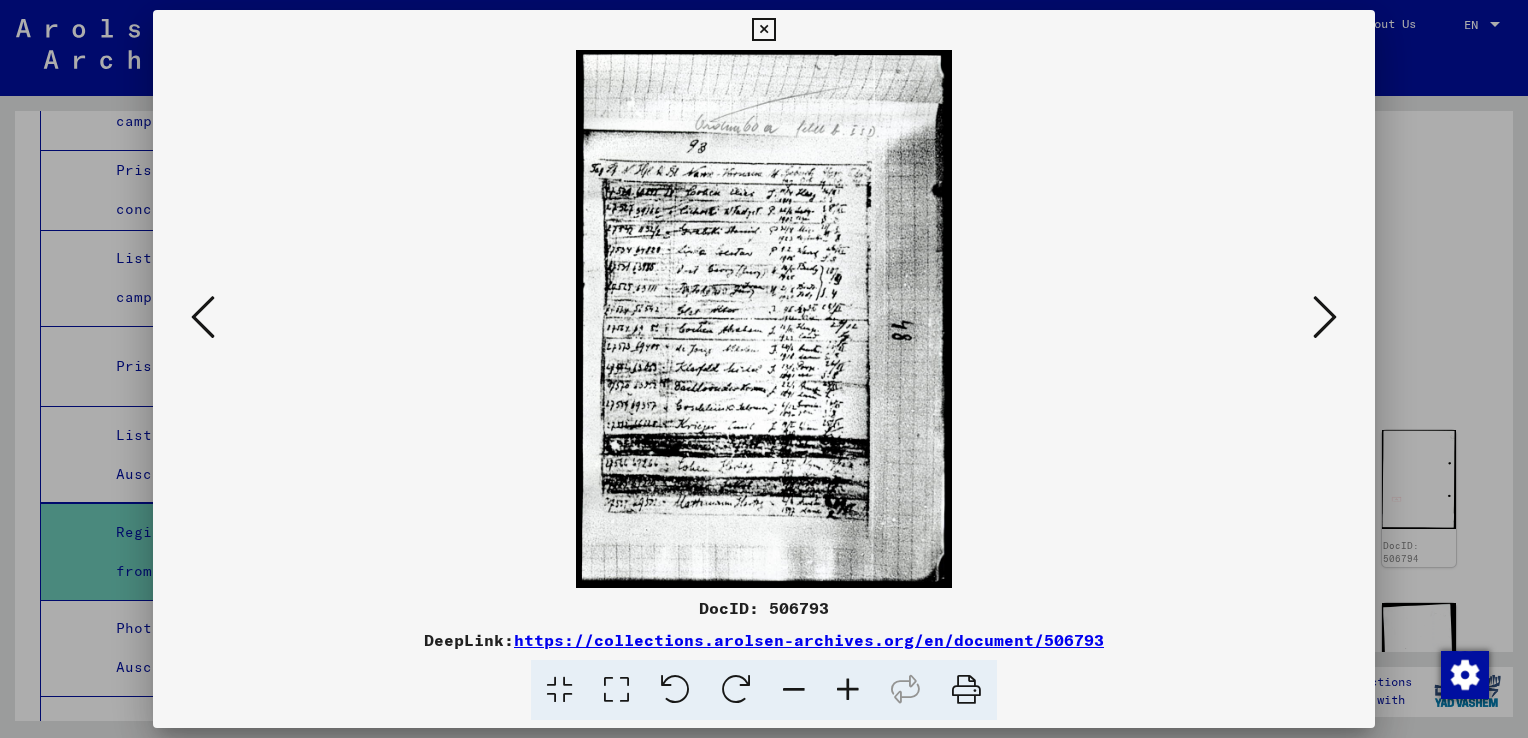 click at bounding box center (763, 30) 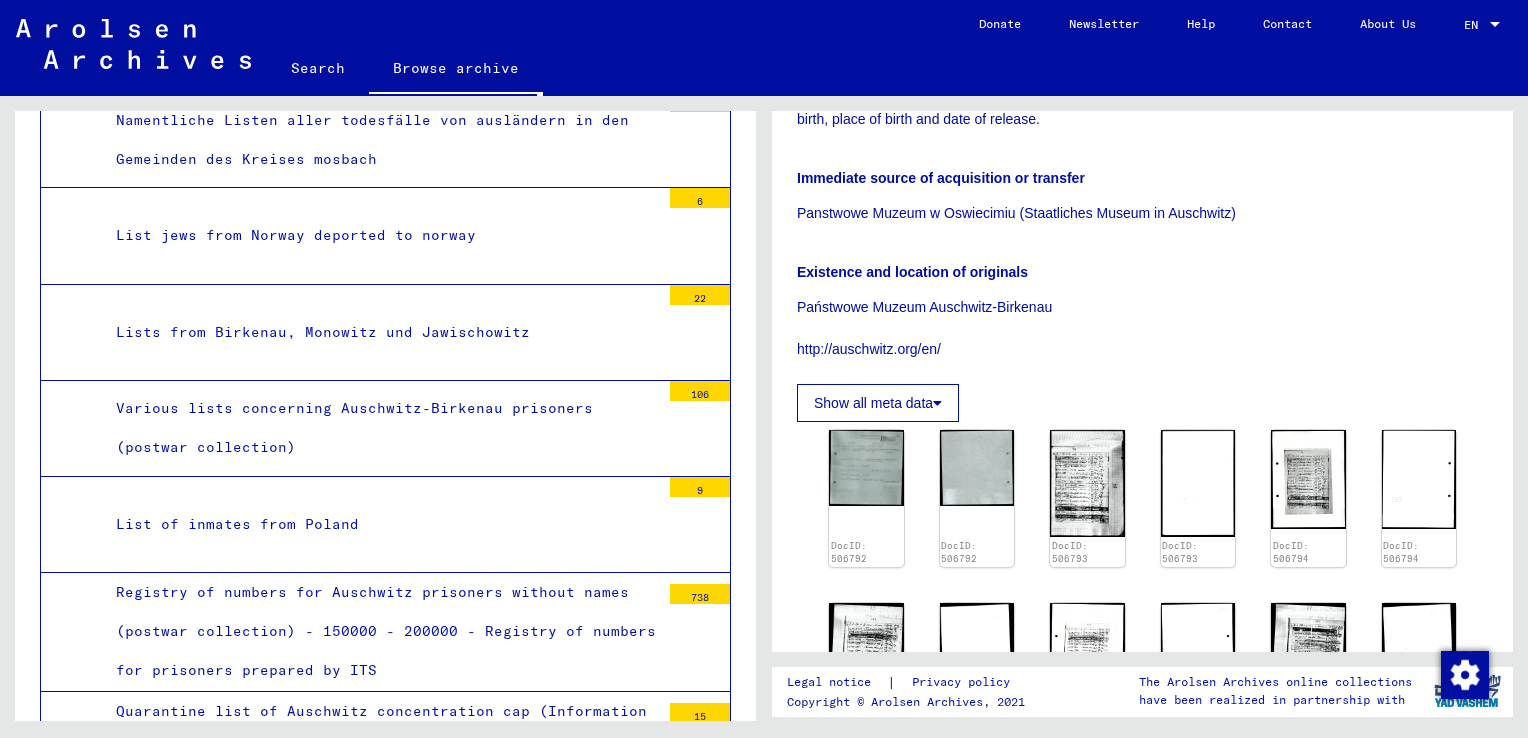 scroll, scrollTop: 9152, scrollLeft: 0, axis: vertical 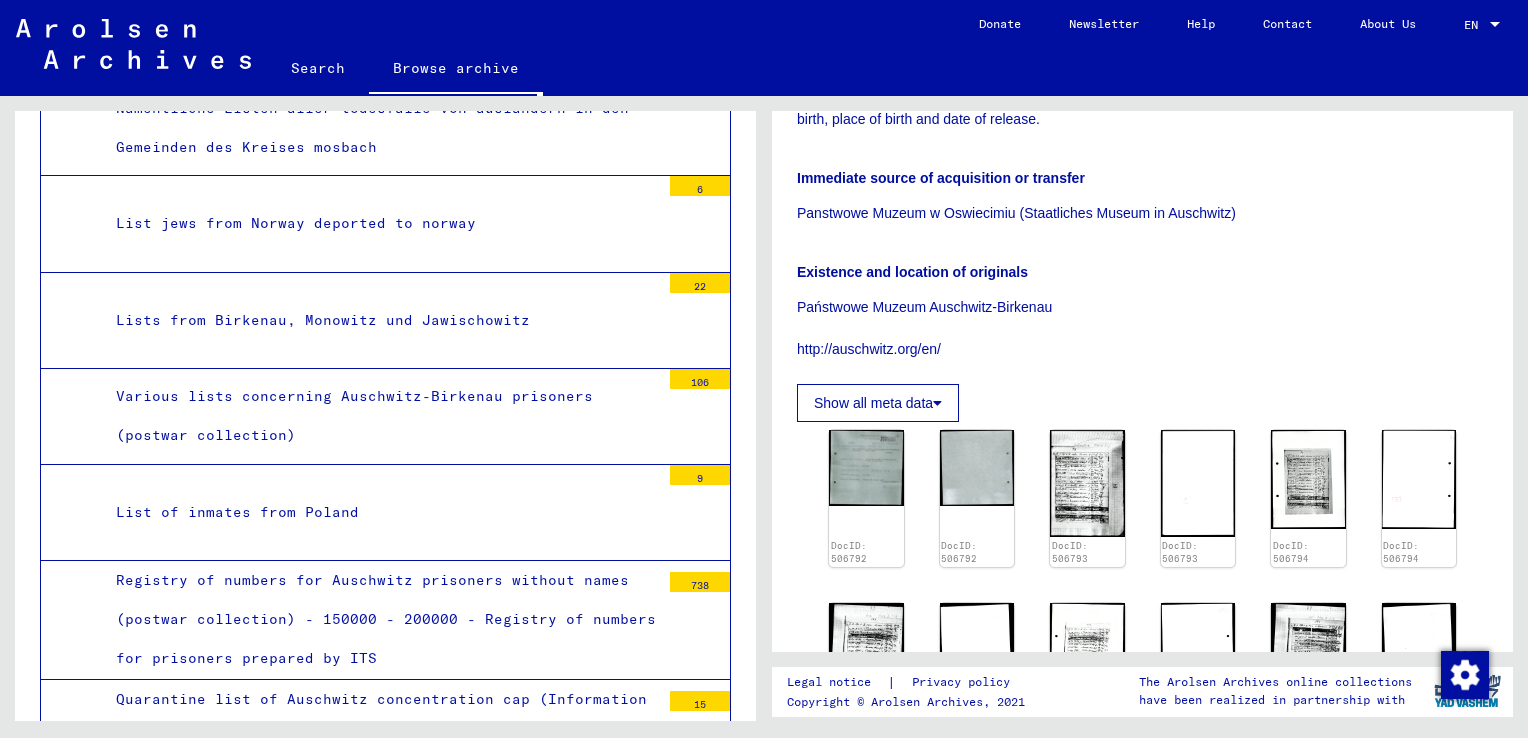 click on "List of inmates from Poland" at bounding box center [380, 512] 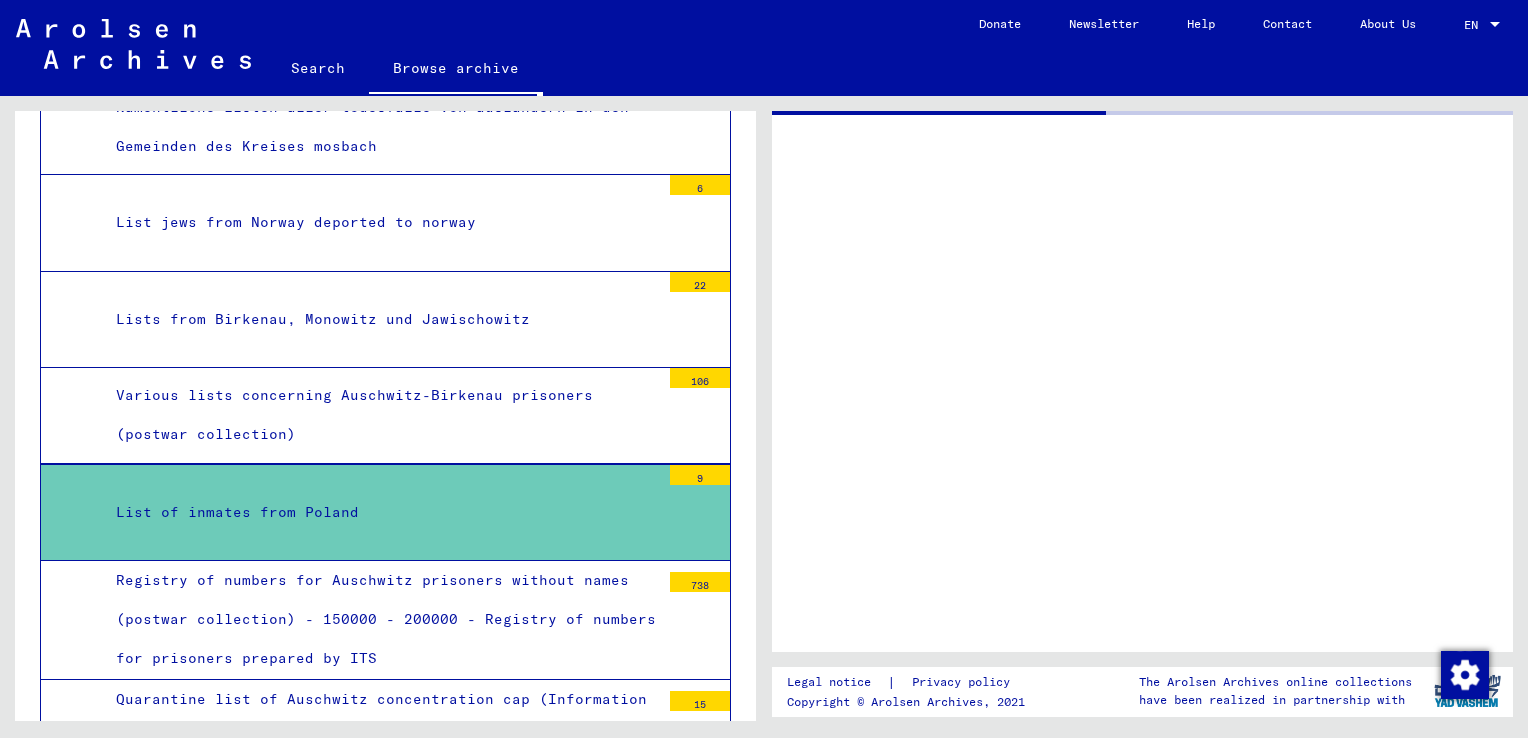 scroll, scrollTop: 0, scrollLeft: 0, axis: both 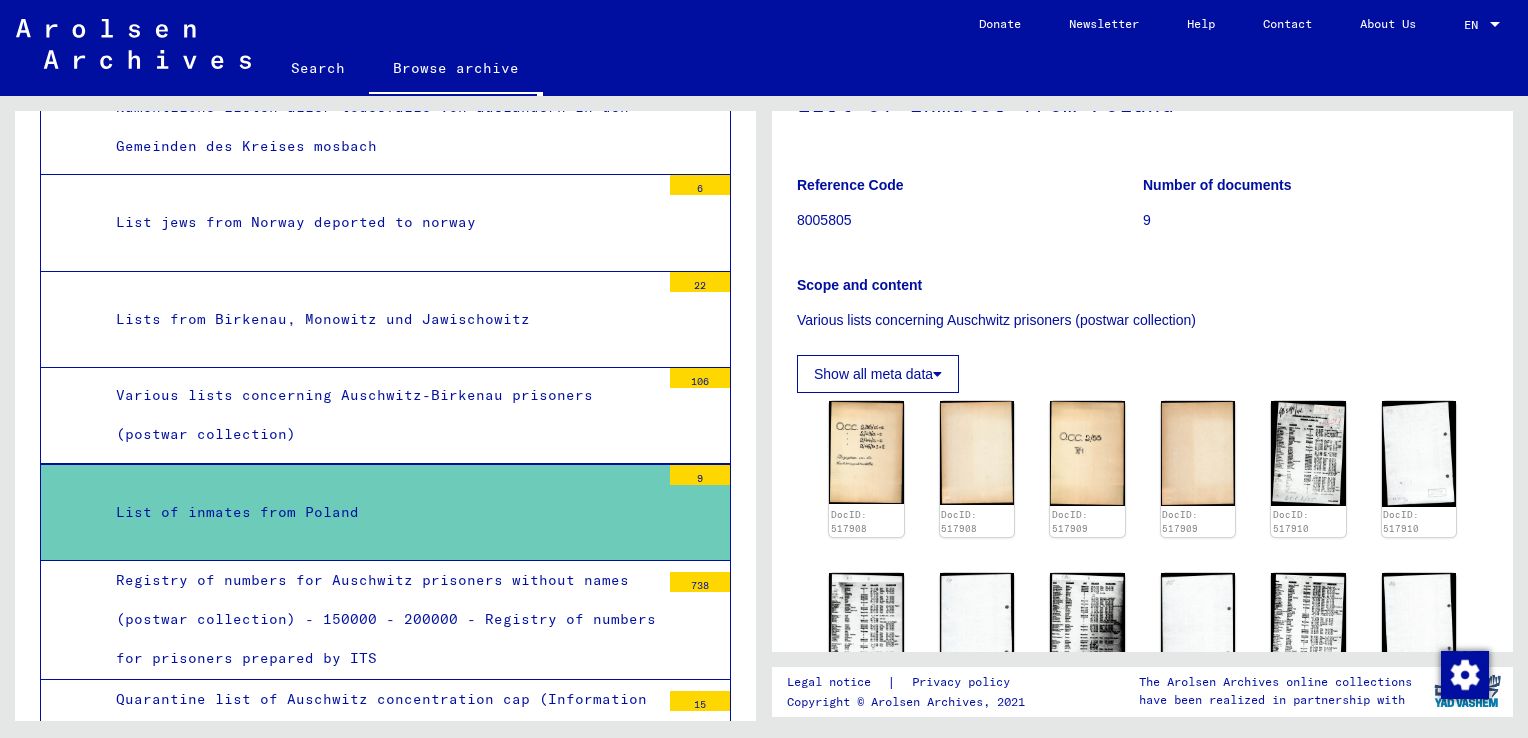 click 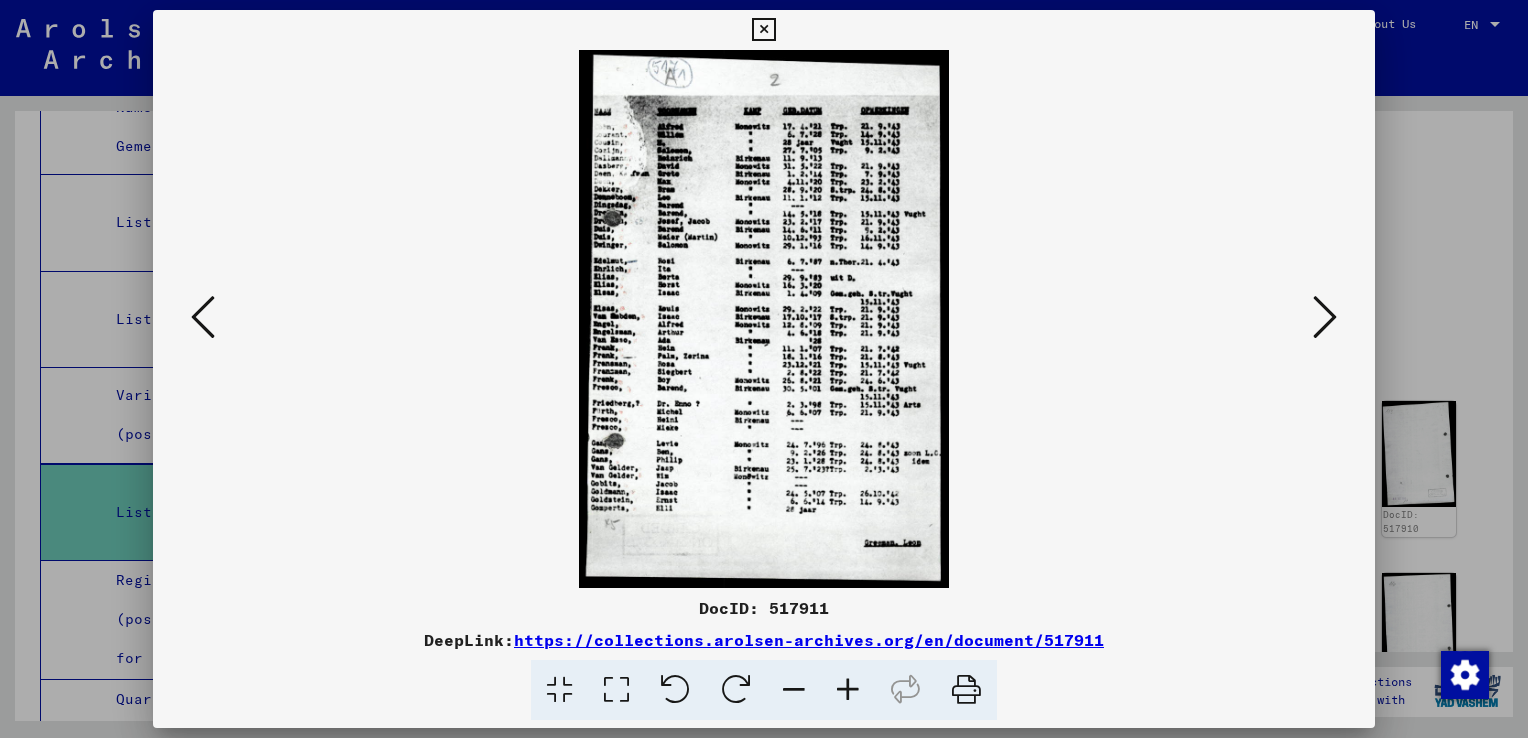 click at bounding box center [203, 317] 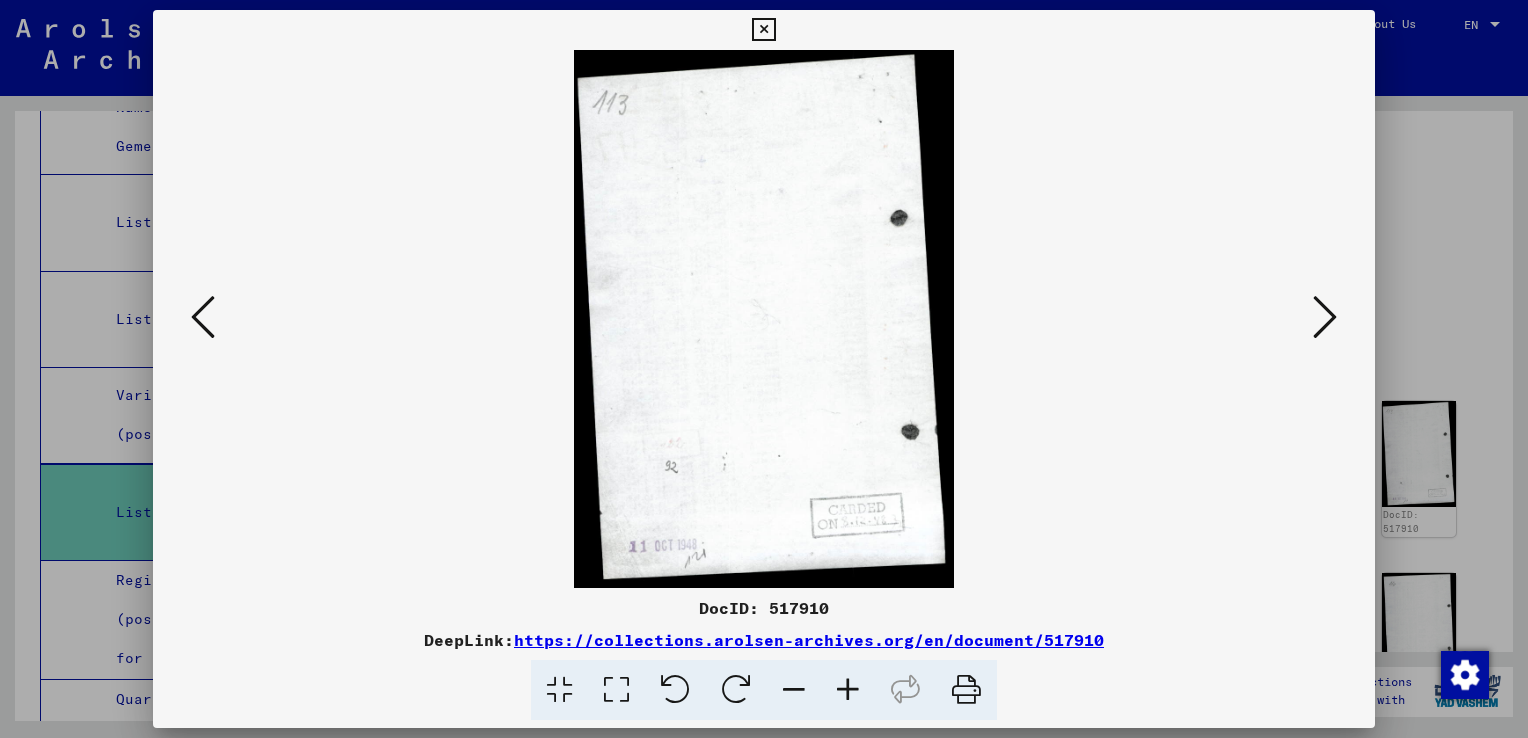 click at bounding box center [203, 317] 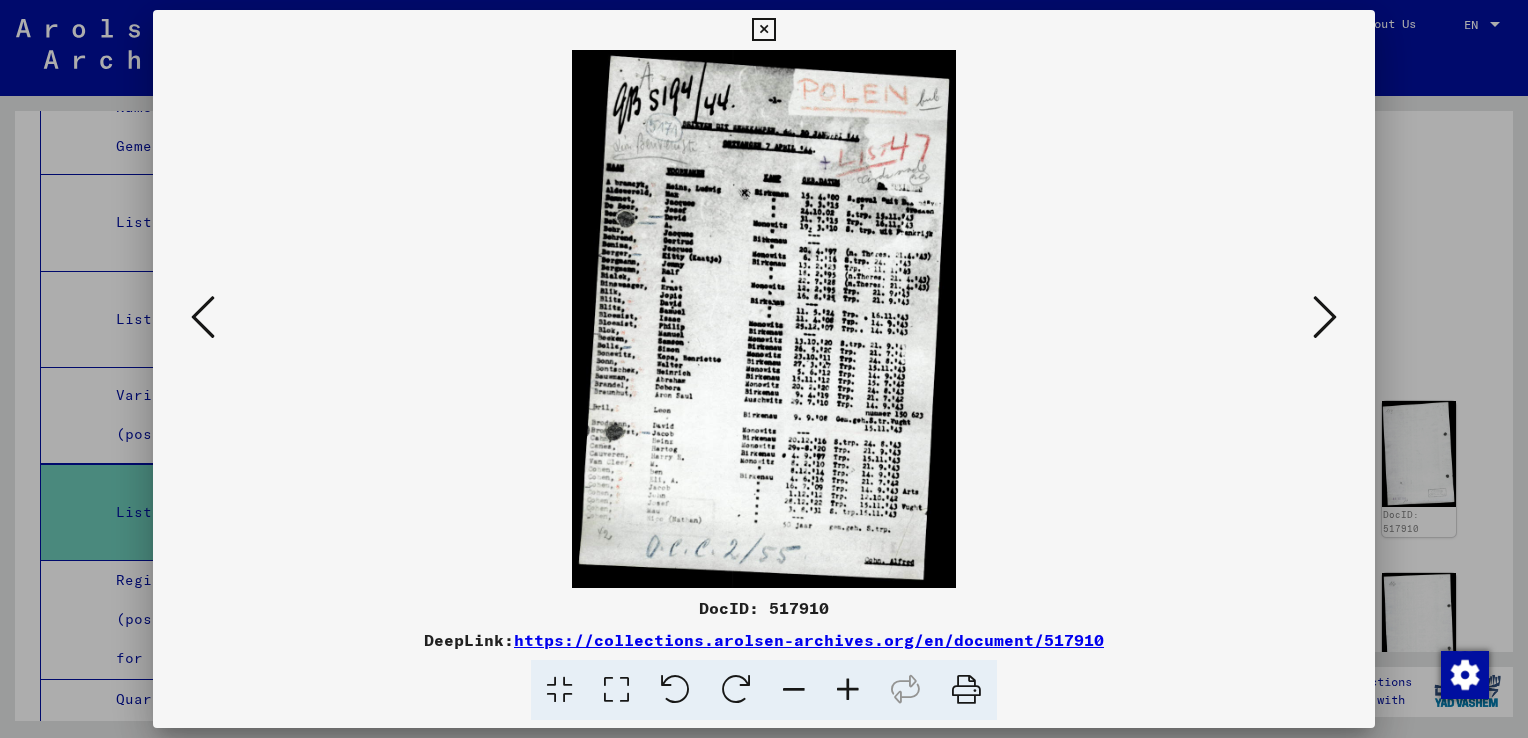 click at bounding box center (203, 317) 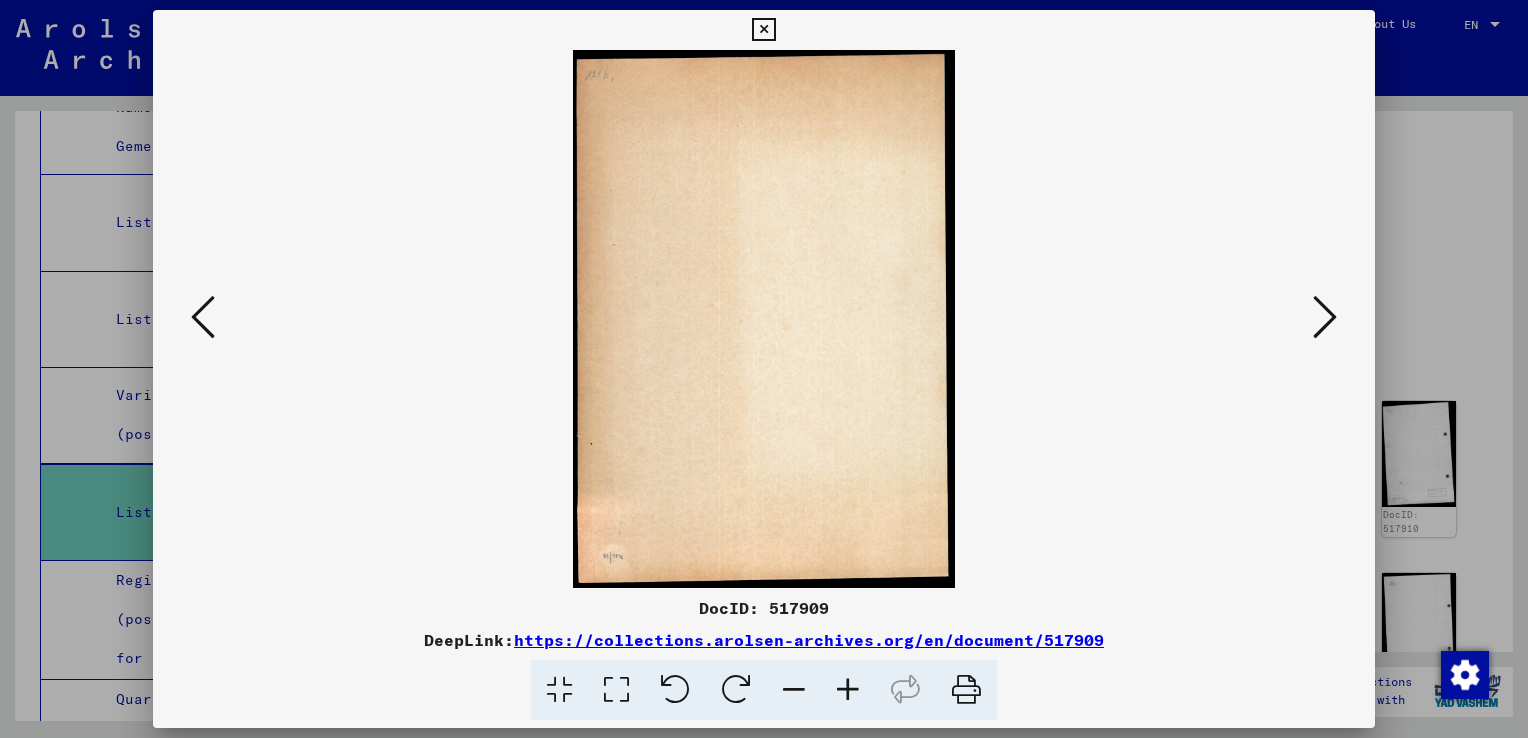 click at bounding box center (203, 317) 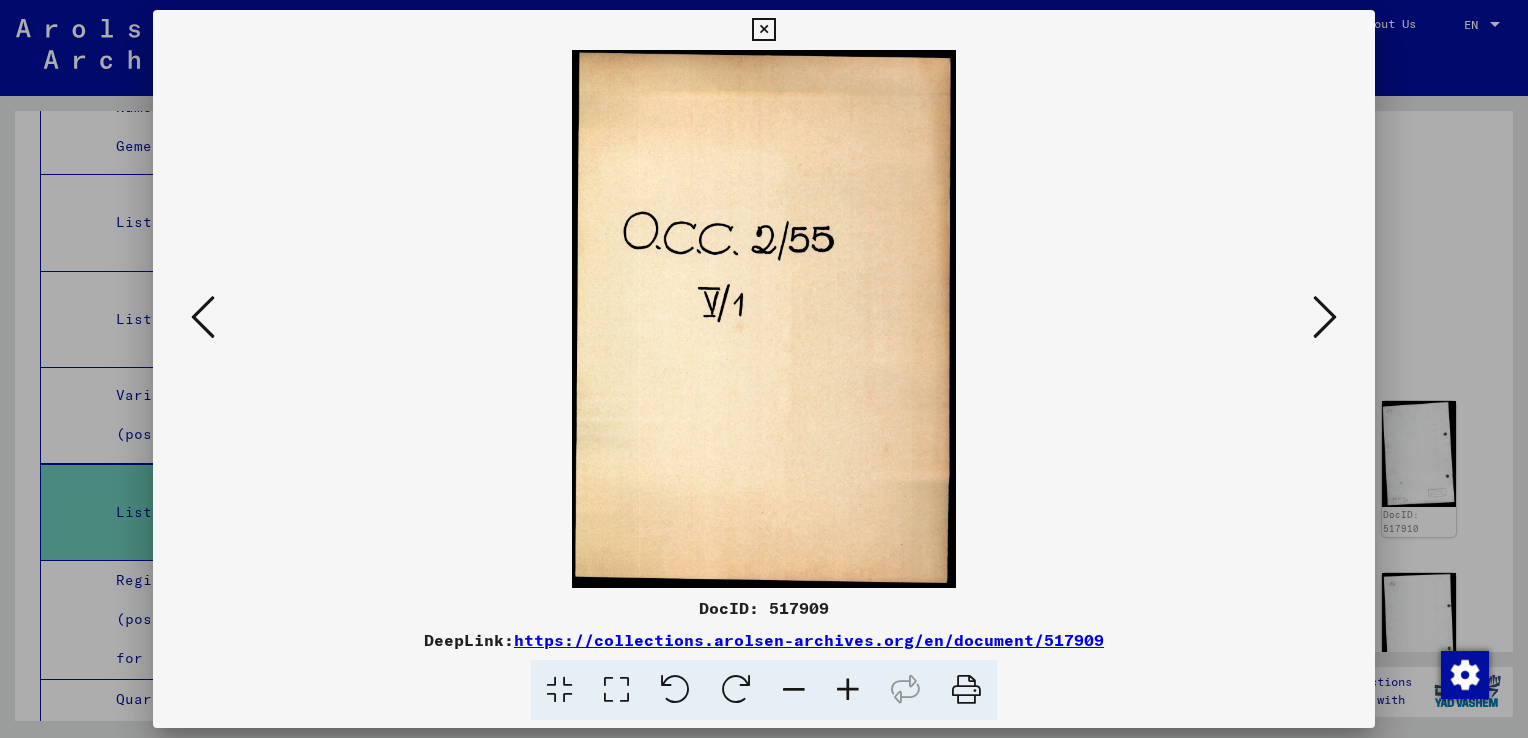 click at bounding box center (203, 317) 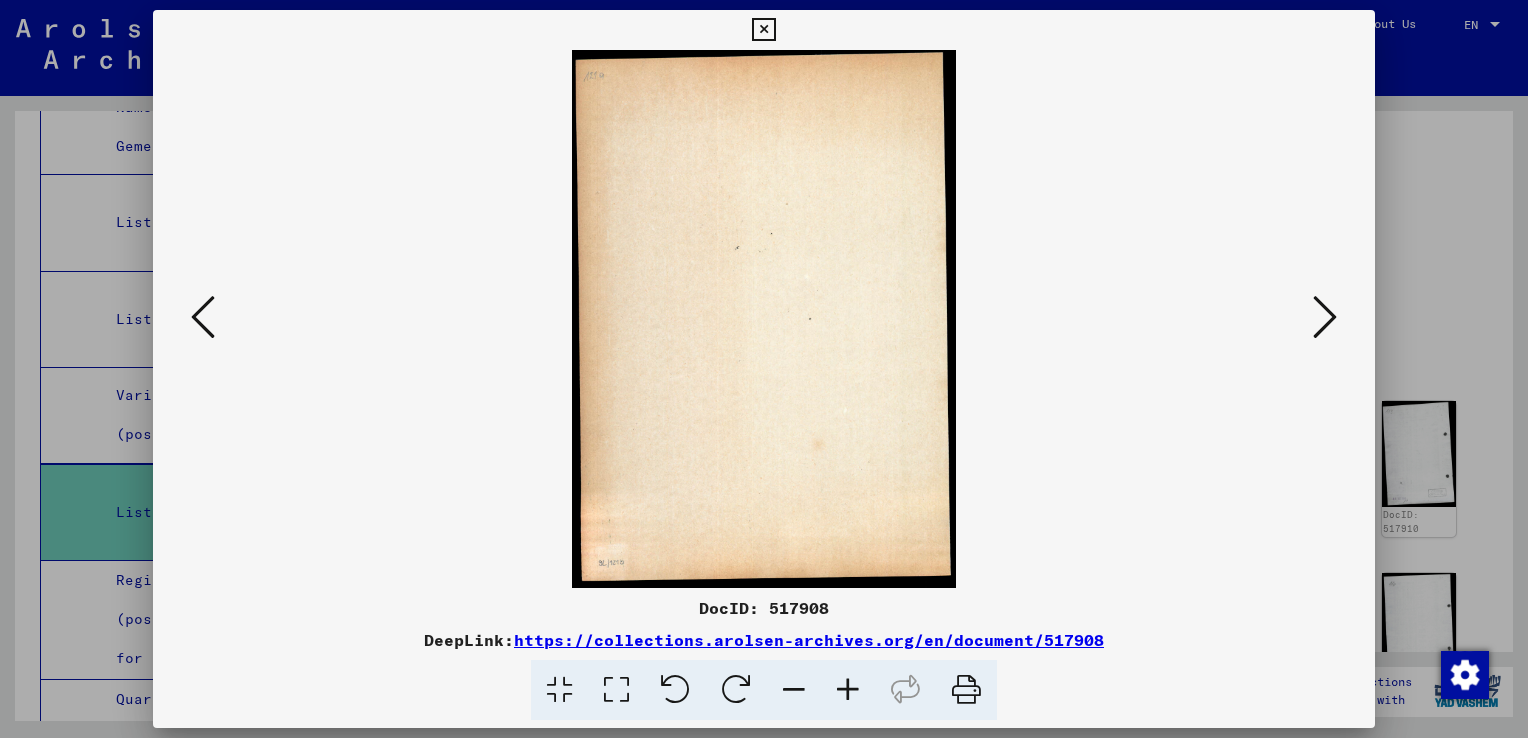 click at bounding box center [203, 317] 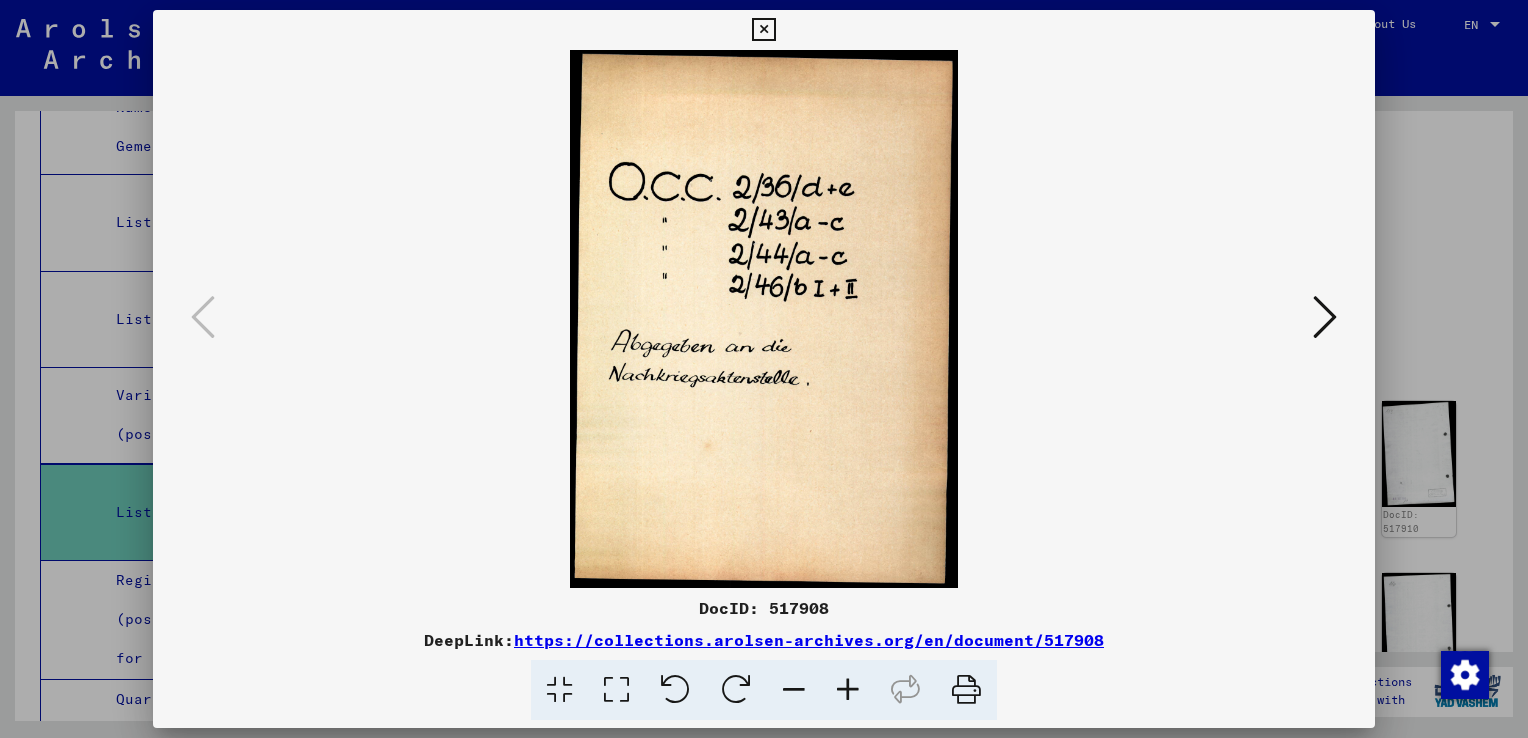 click at bounding box center [764, 319] 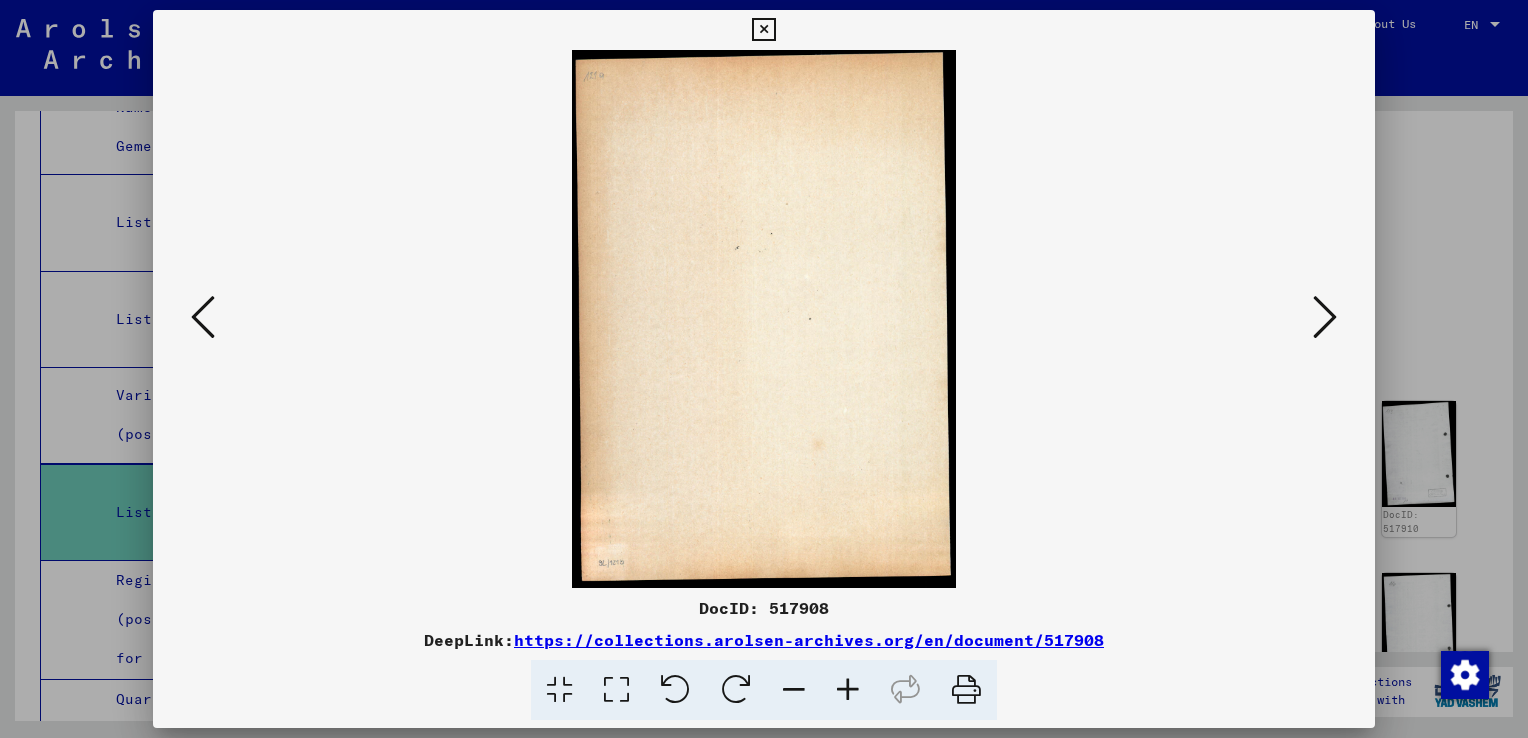 click at bounding box center (1325, 317) 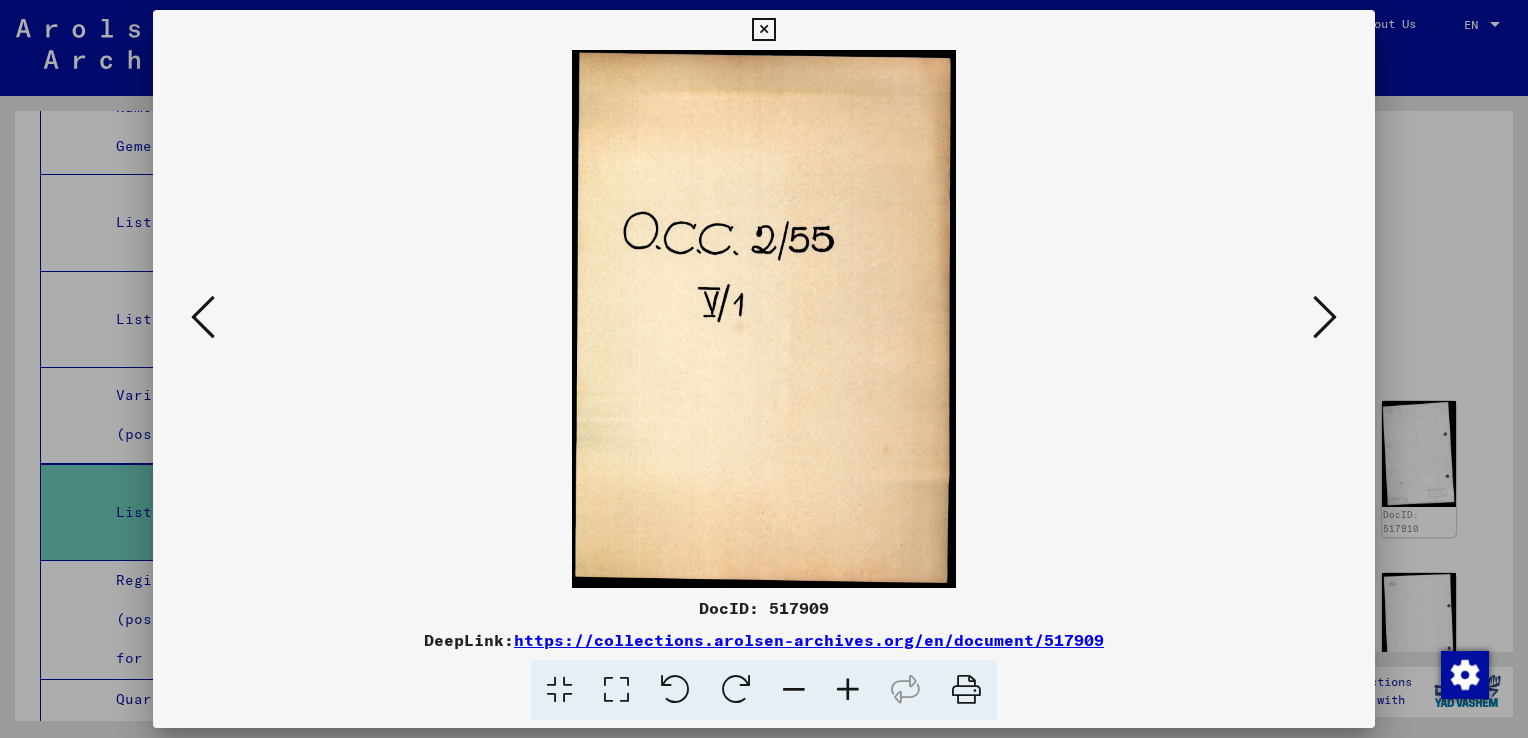 click at bounding box center [1325, 317] 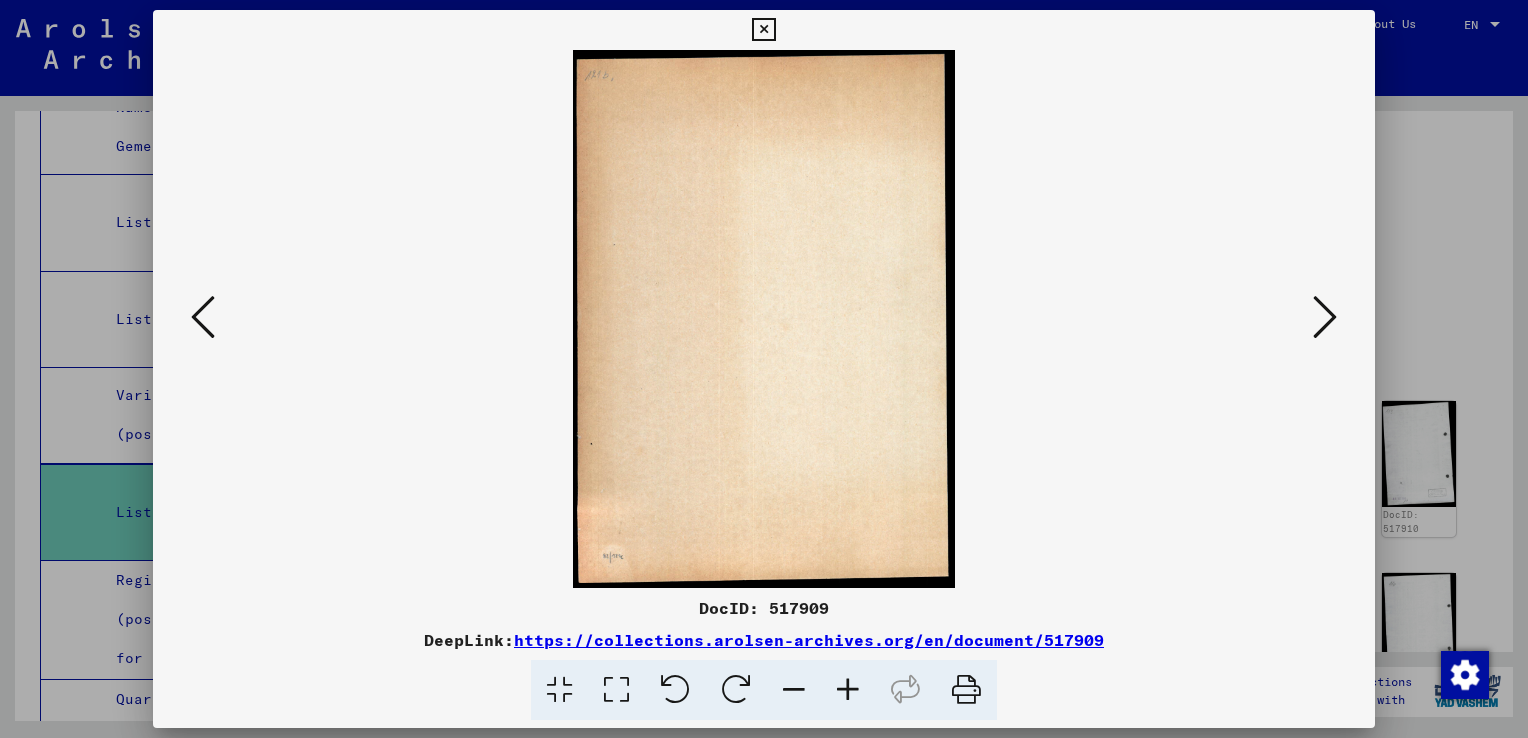 click at bounding box center (1325, 318) 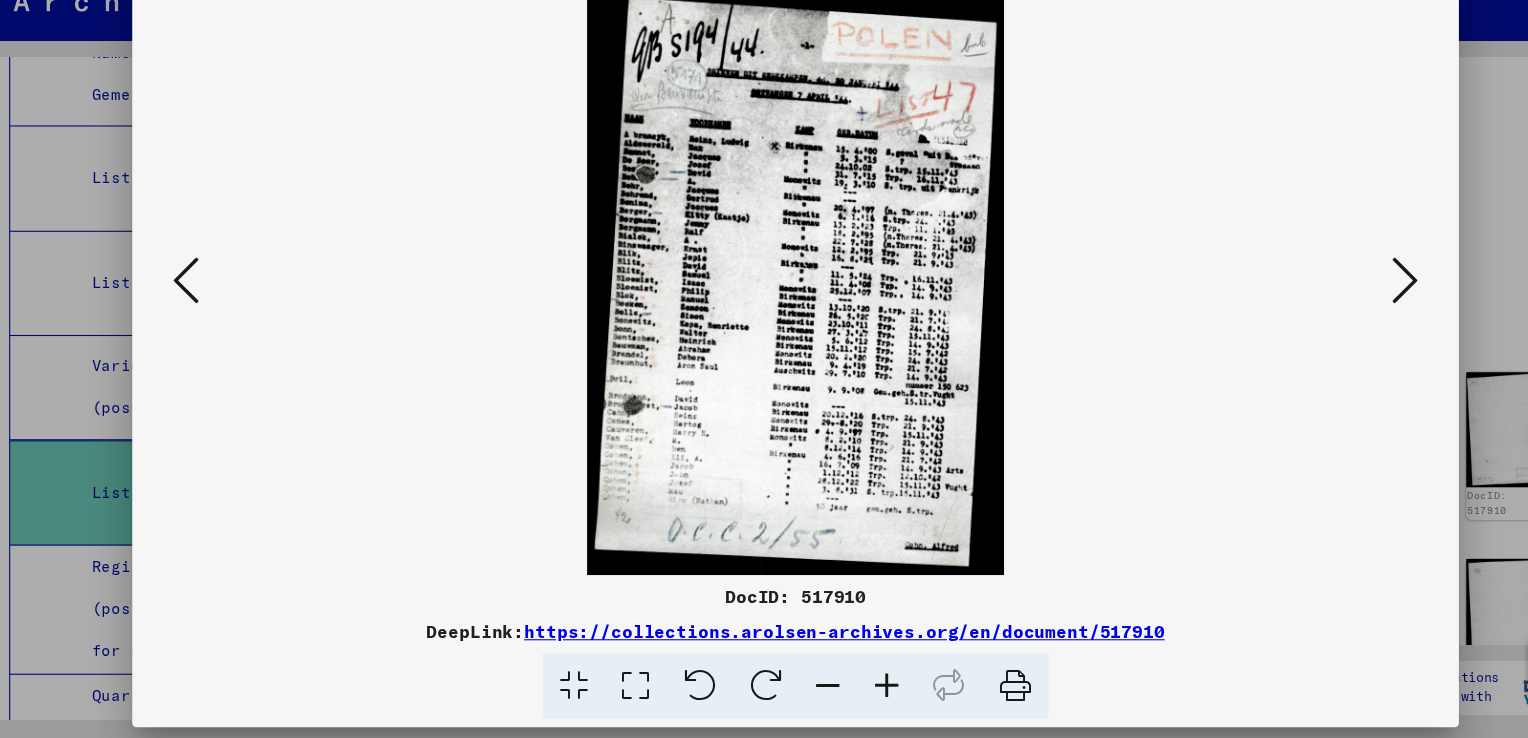 scroll, scrollTop: 0, scrollLeft: 0, axis: both 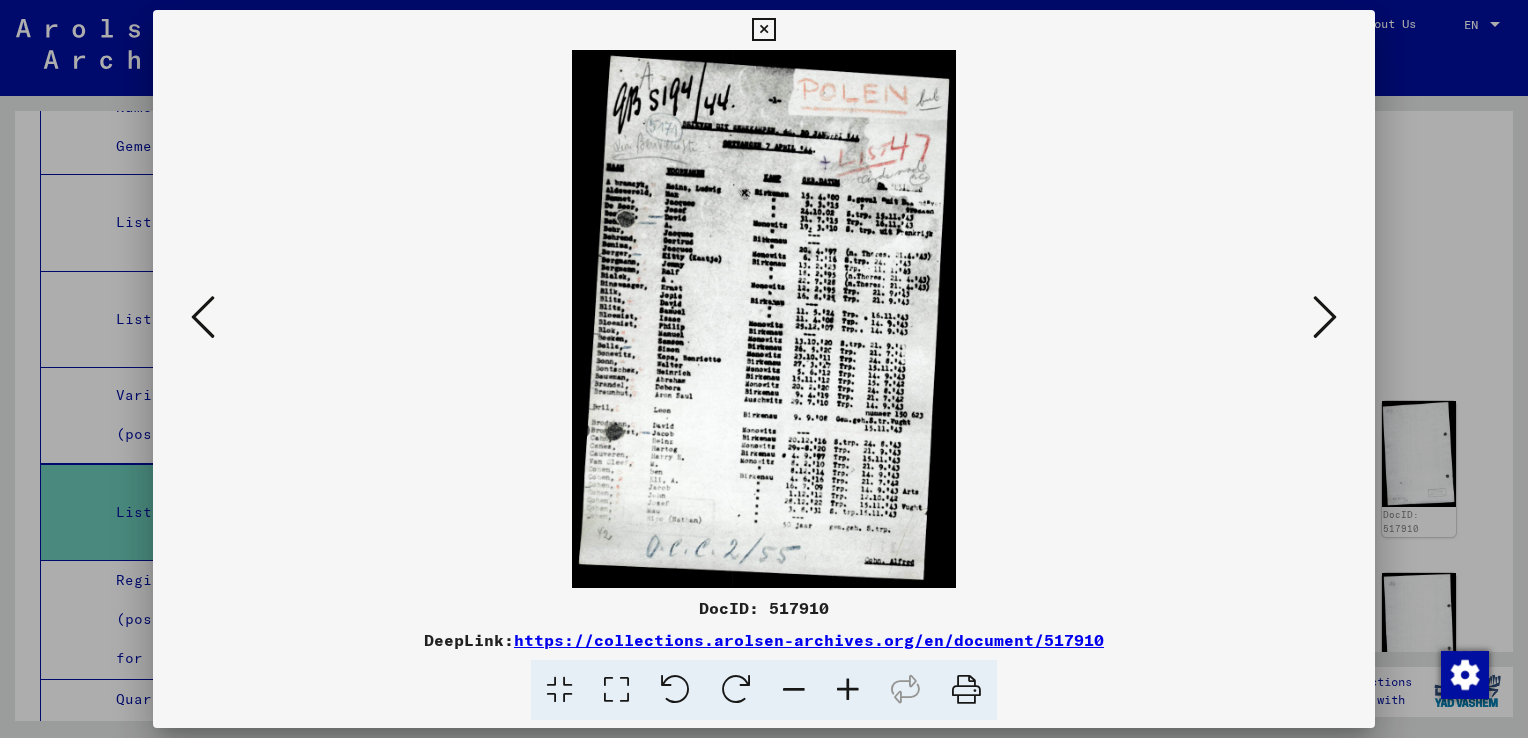 click at bounding box center [1325, 317] 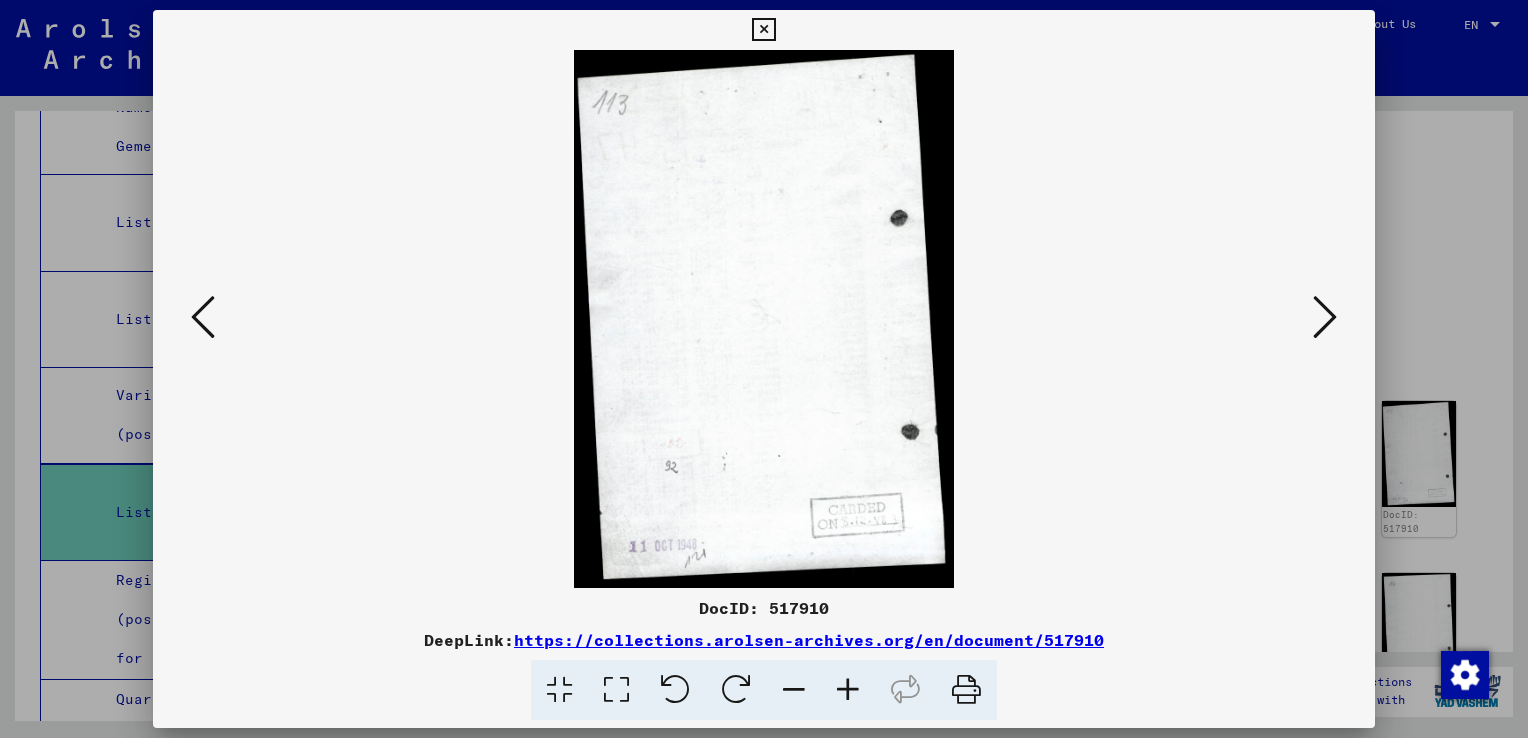click at bounding box center (1325, 317) 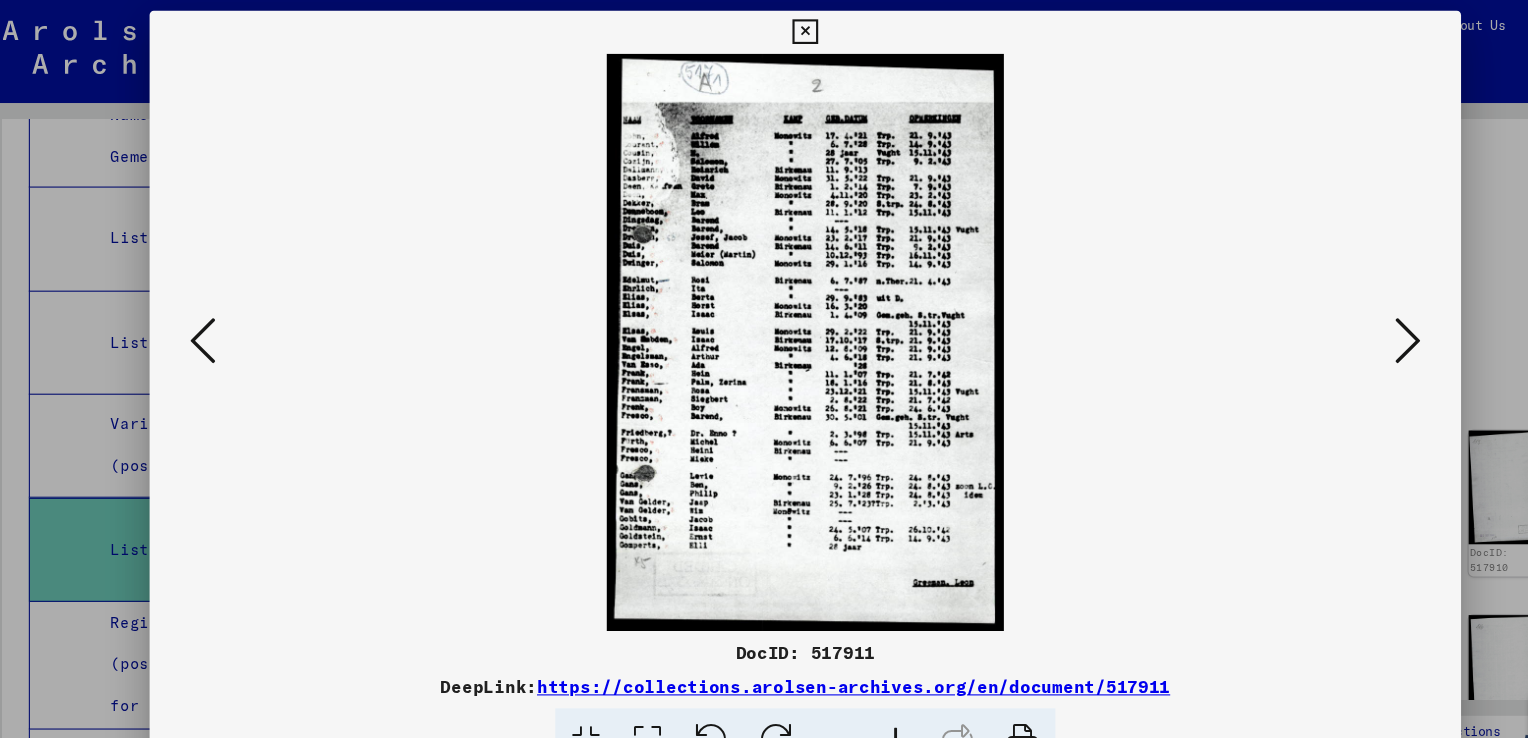 click at bounding box center [1325, 317] 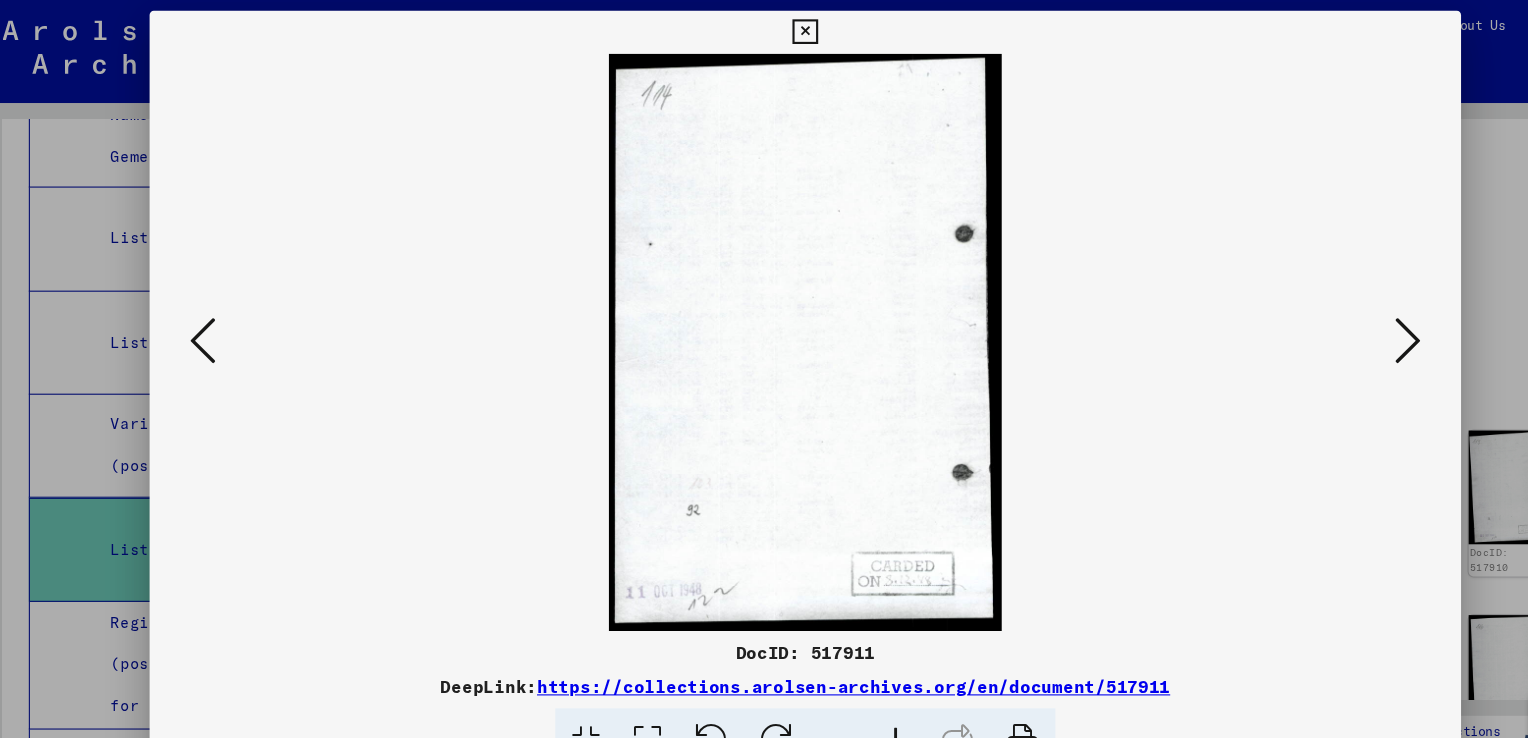 click at bounding box center [1325, 317] 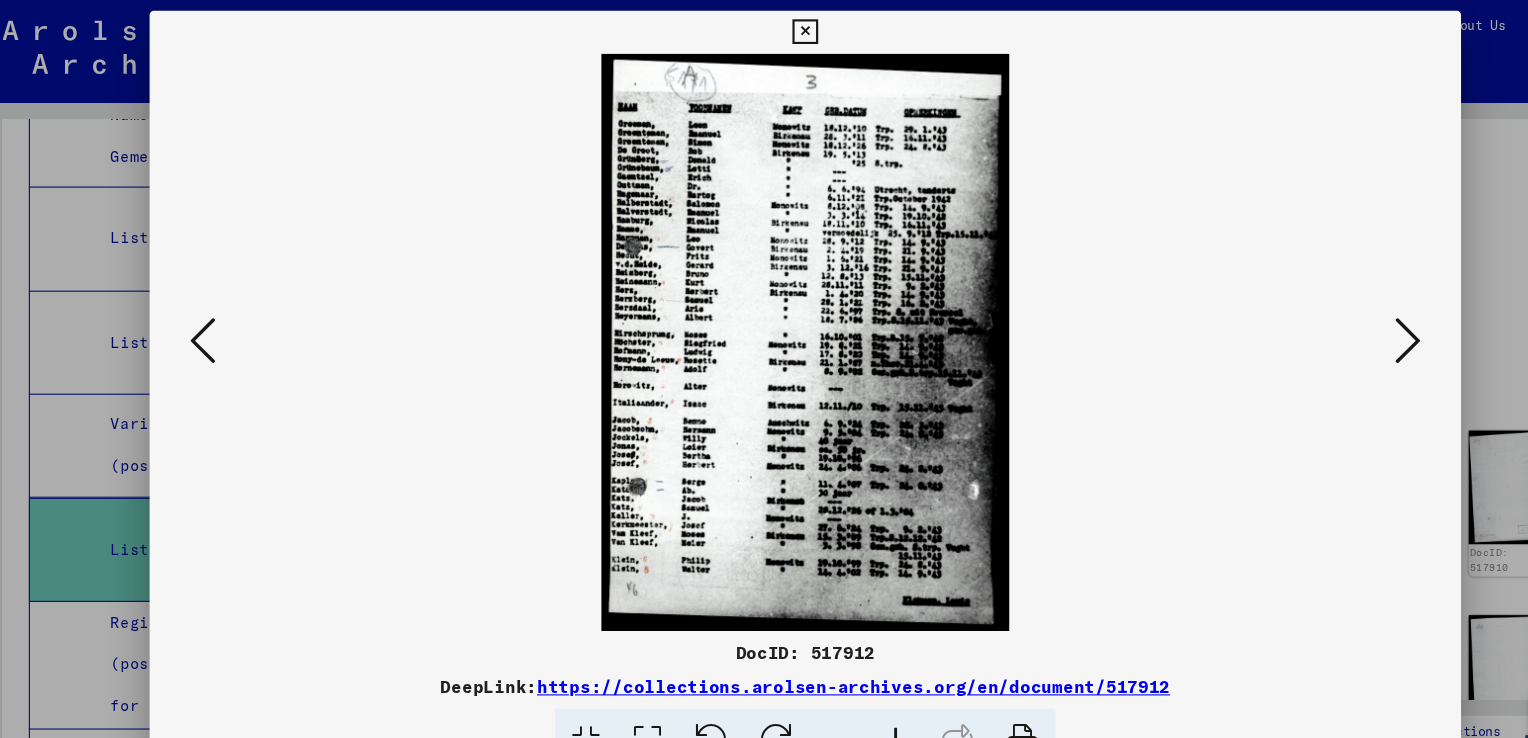 click at bounding box center [764, 319] 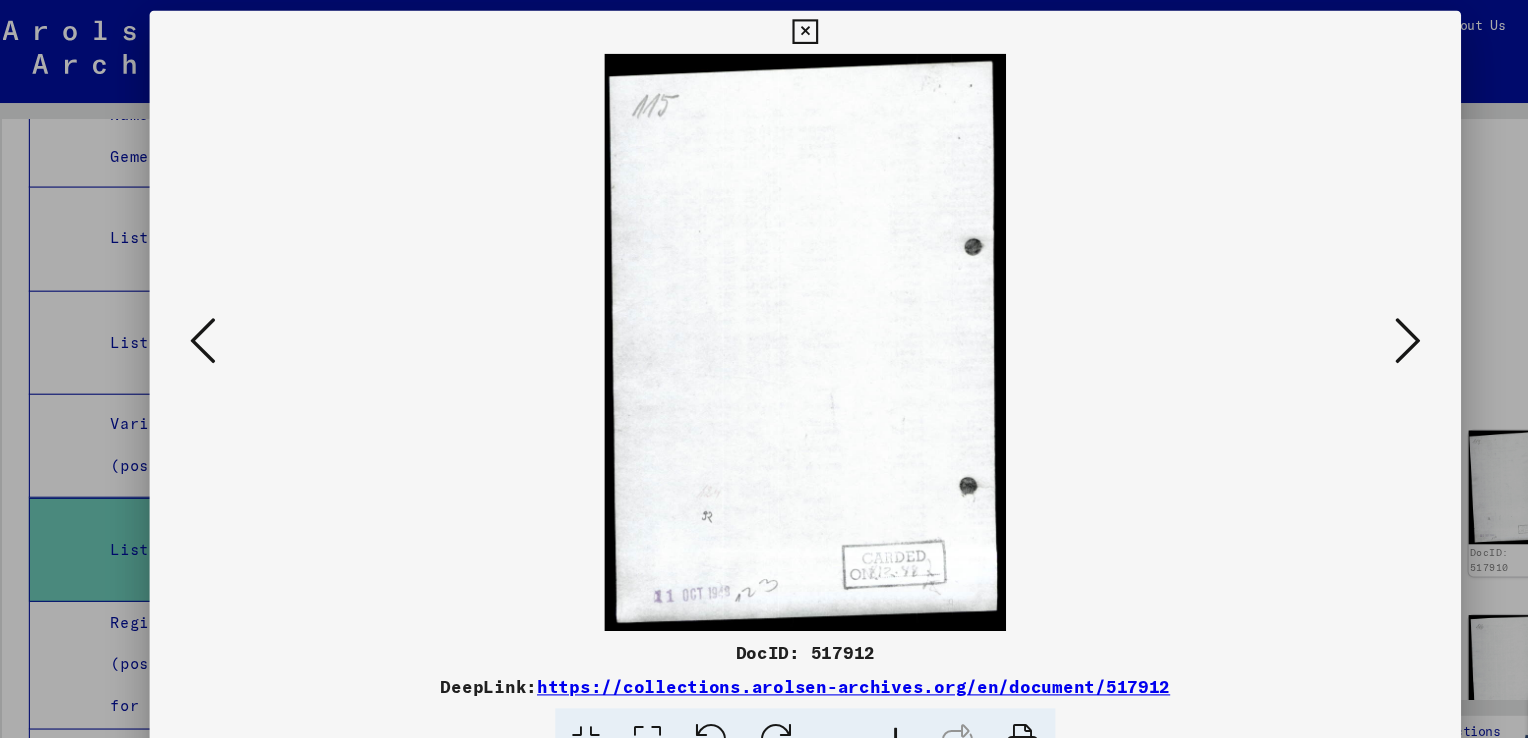 click at bounding box center [1325, 317] 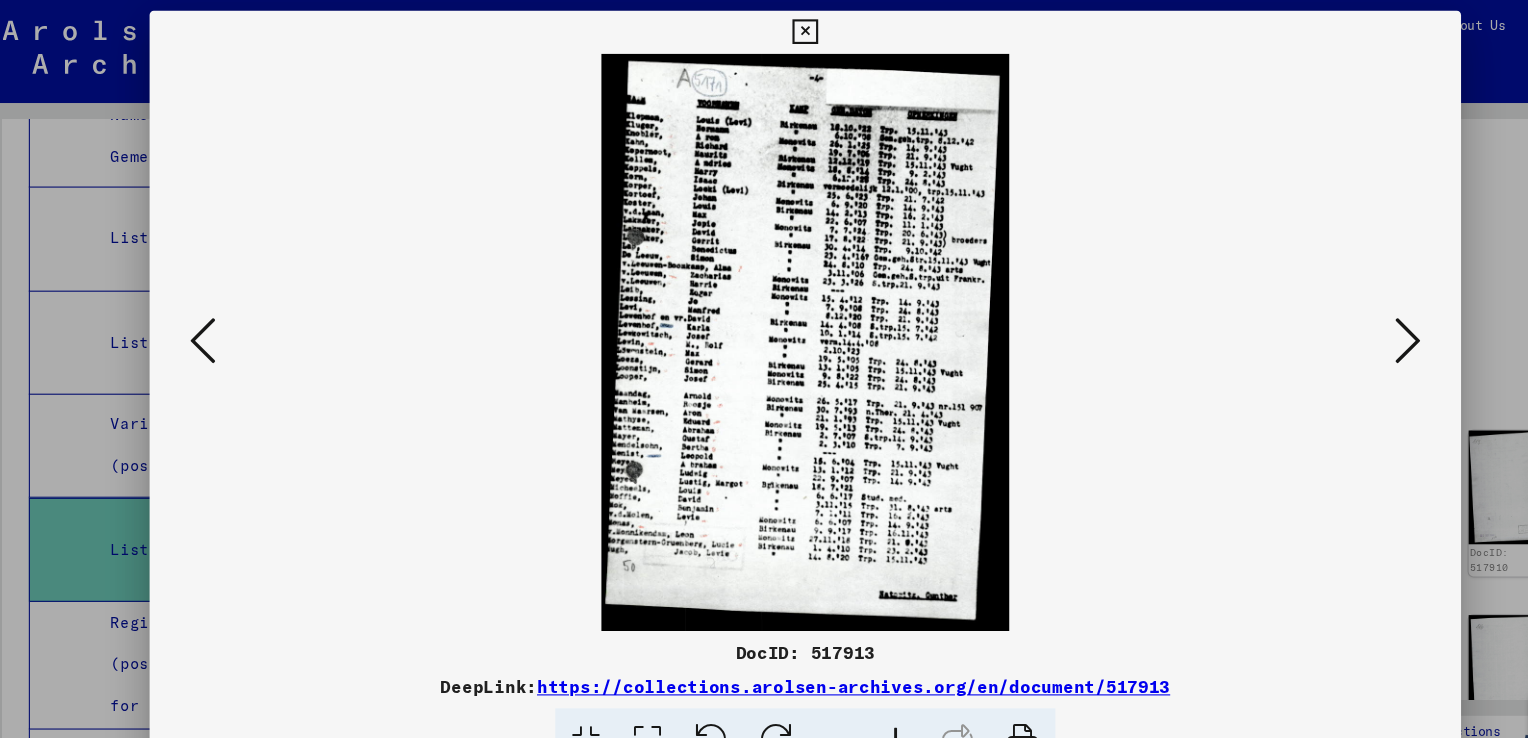 click at bounding box center [1325, 317] 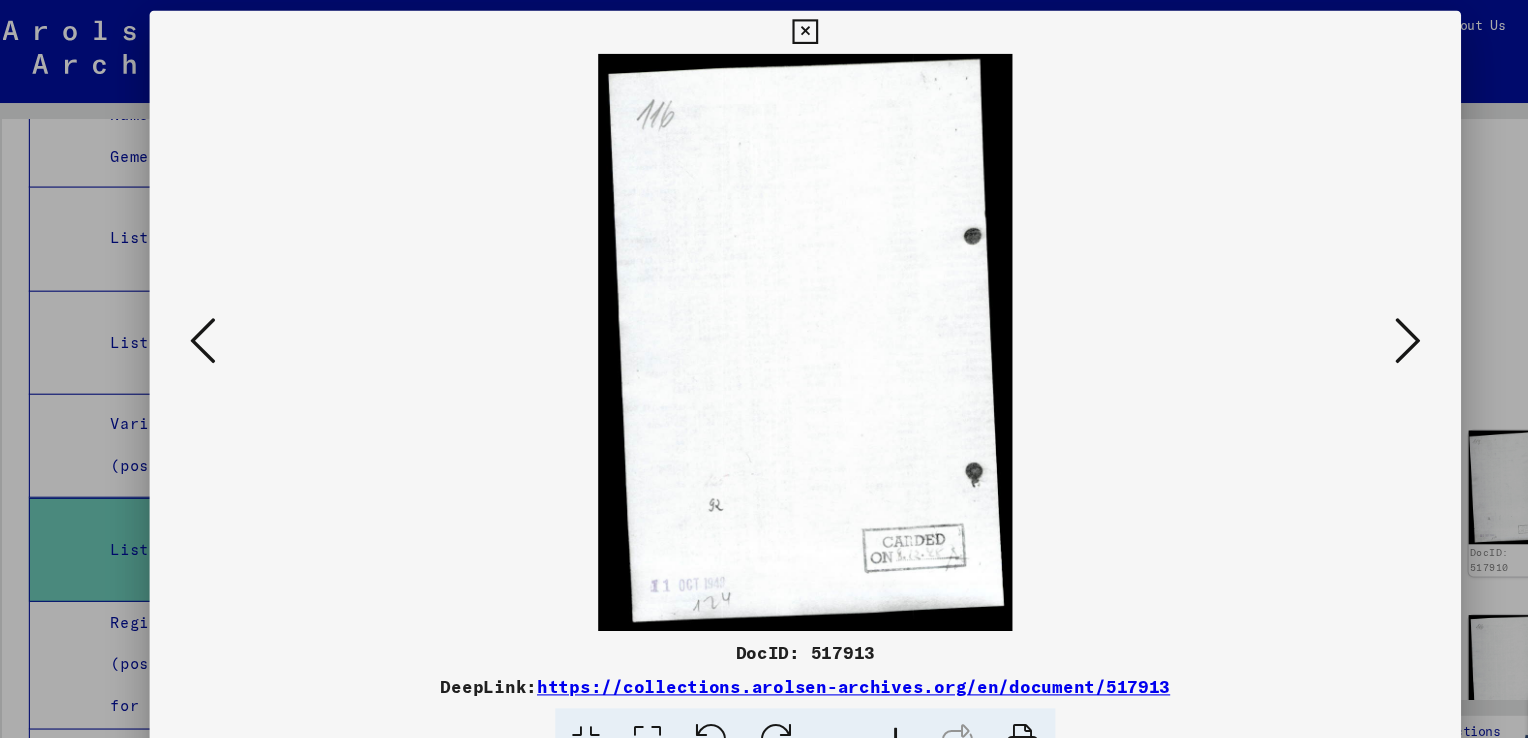 click at bounding box center (1325, 317) 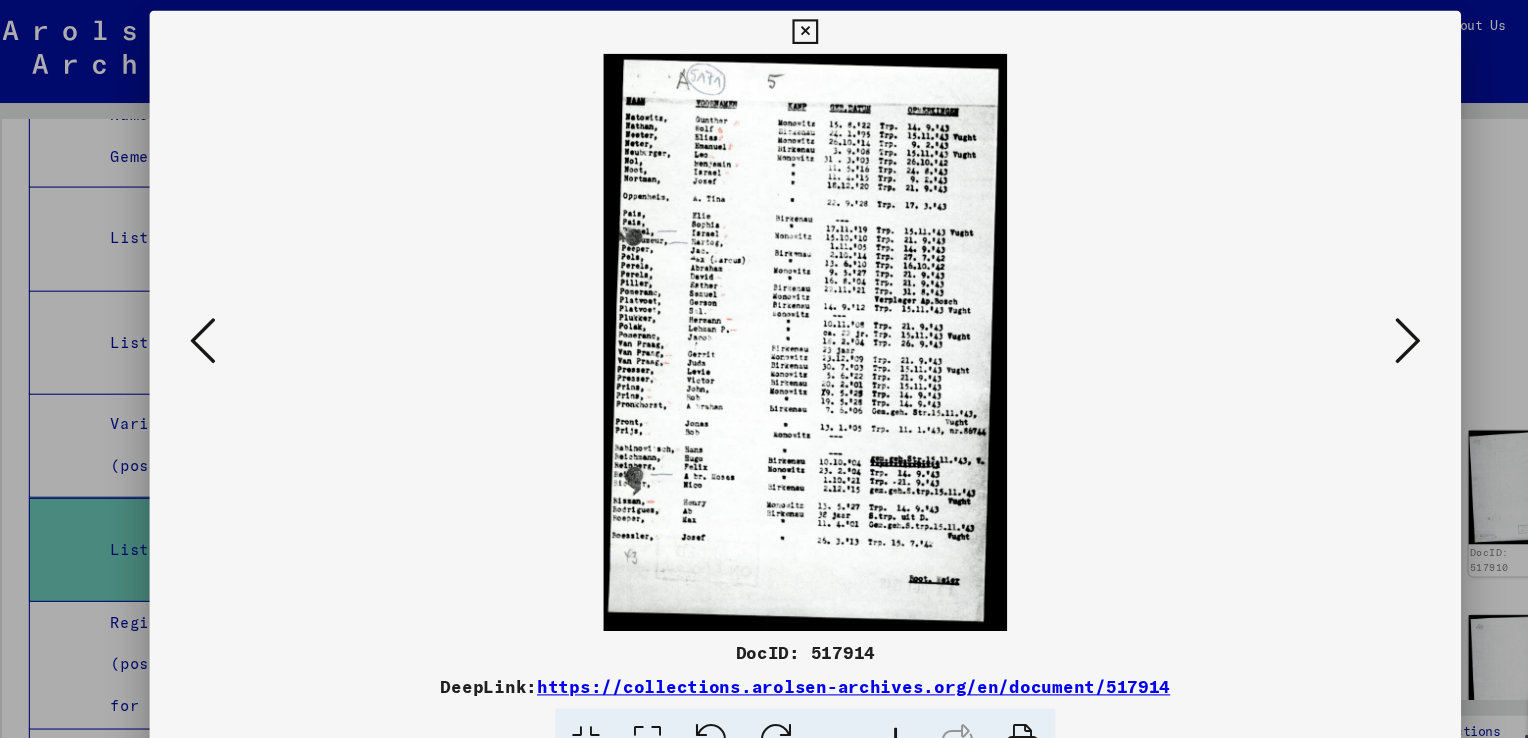 click at bounding box center (1325, 317) 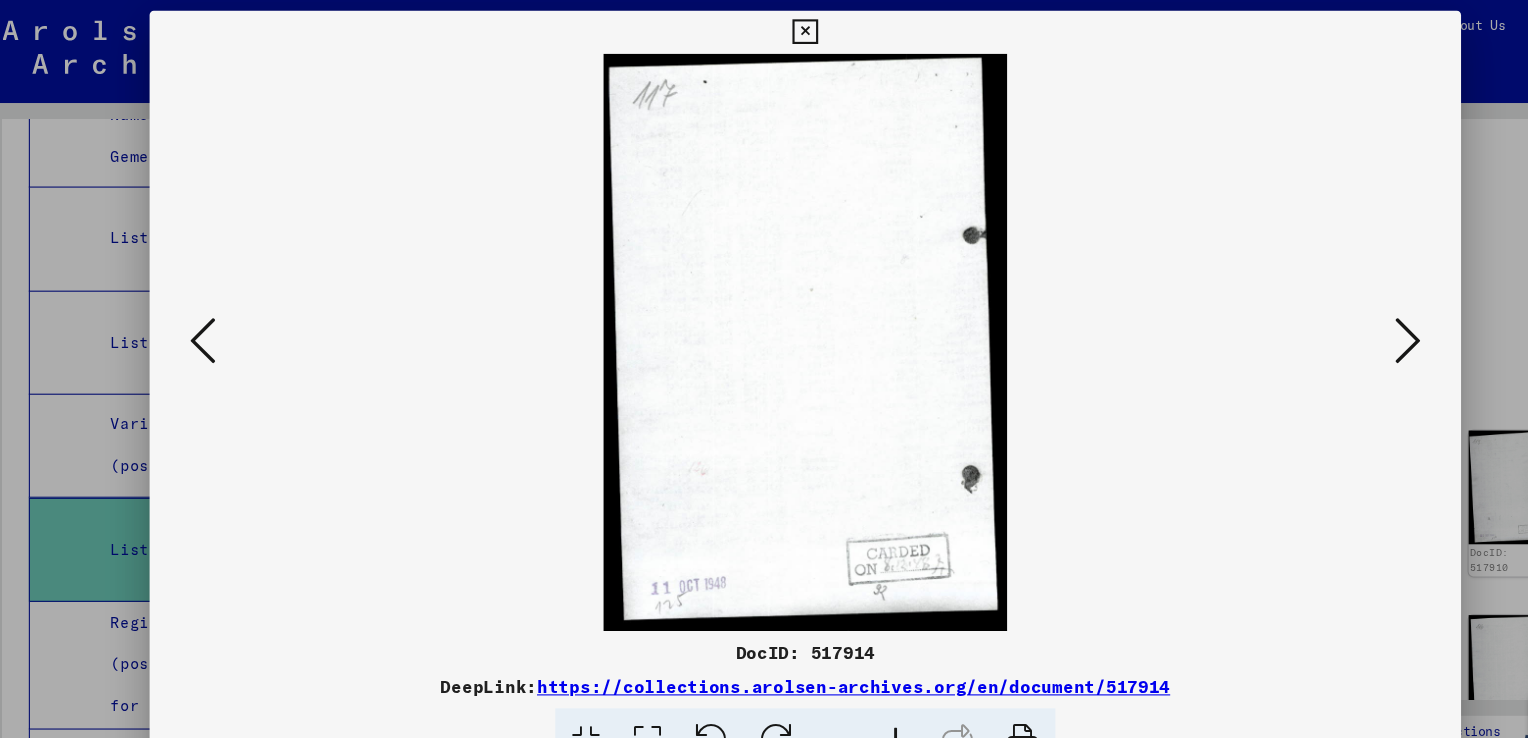 click at bounding box center (1325, 317) 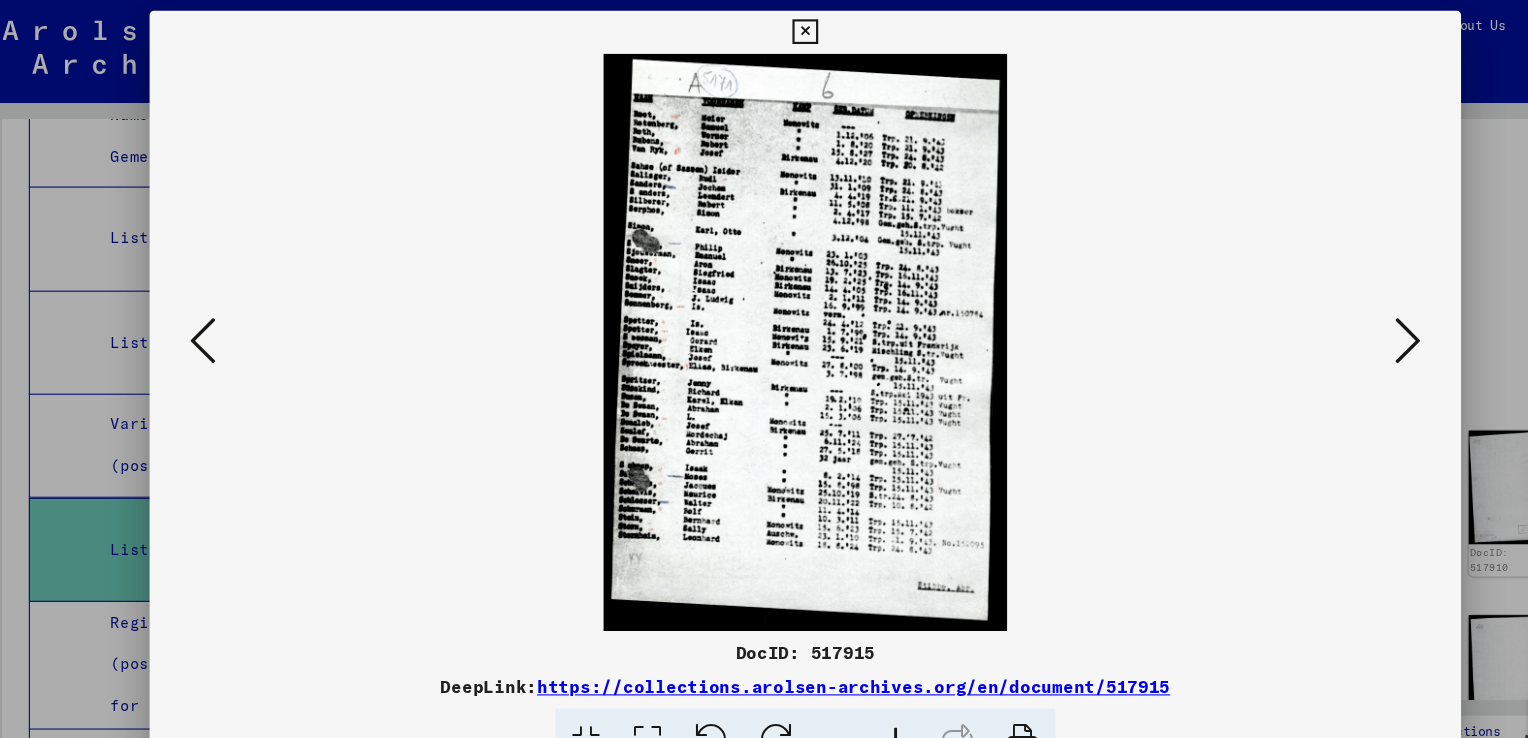 click at bounding box center [1325, 317] 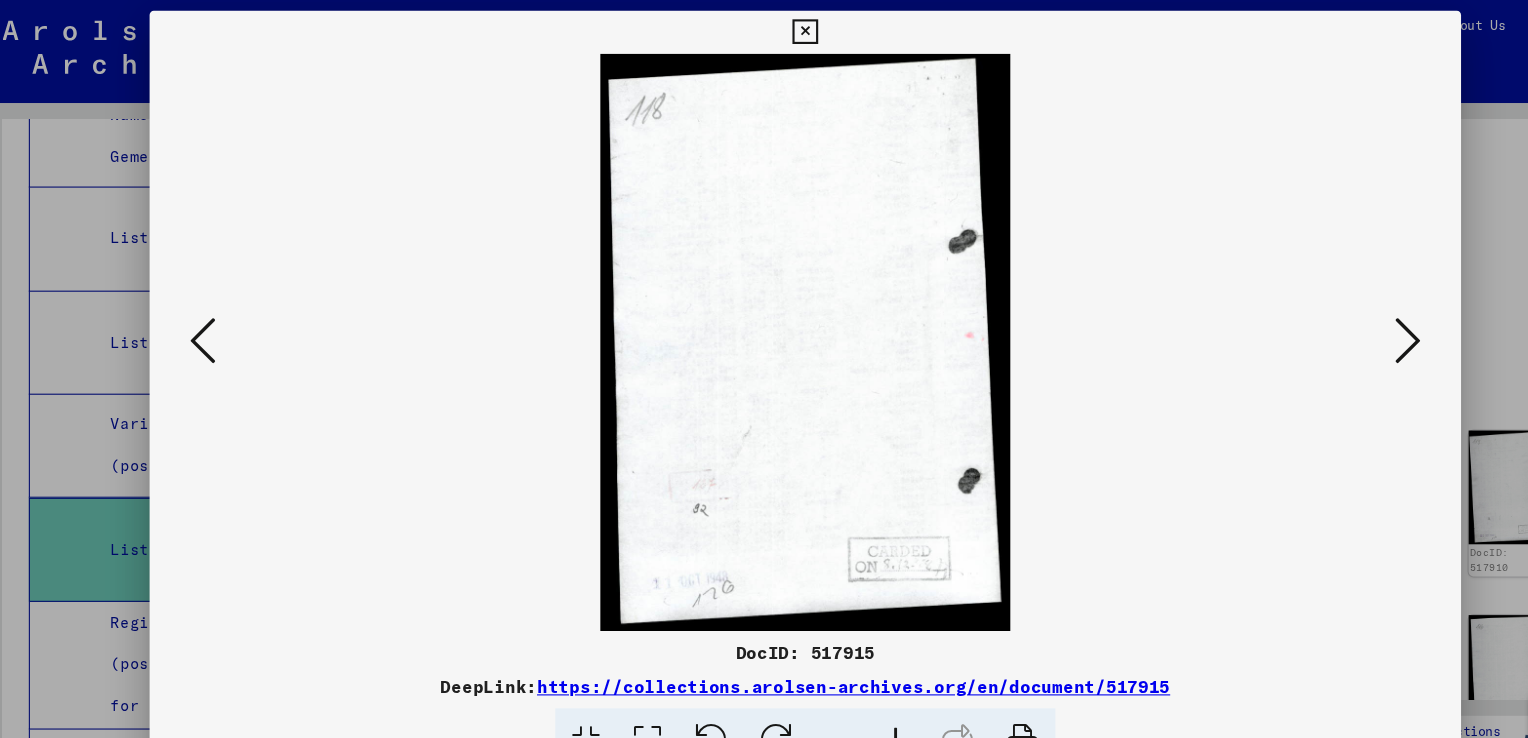 click at bounding box center (1325, 318) 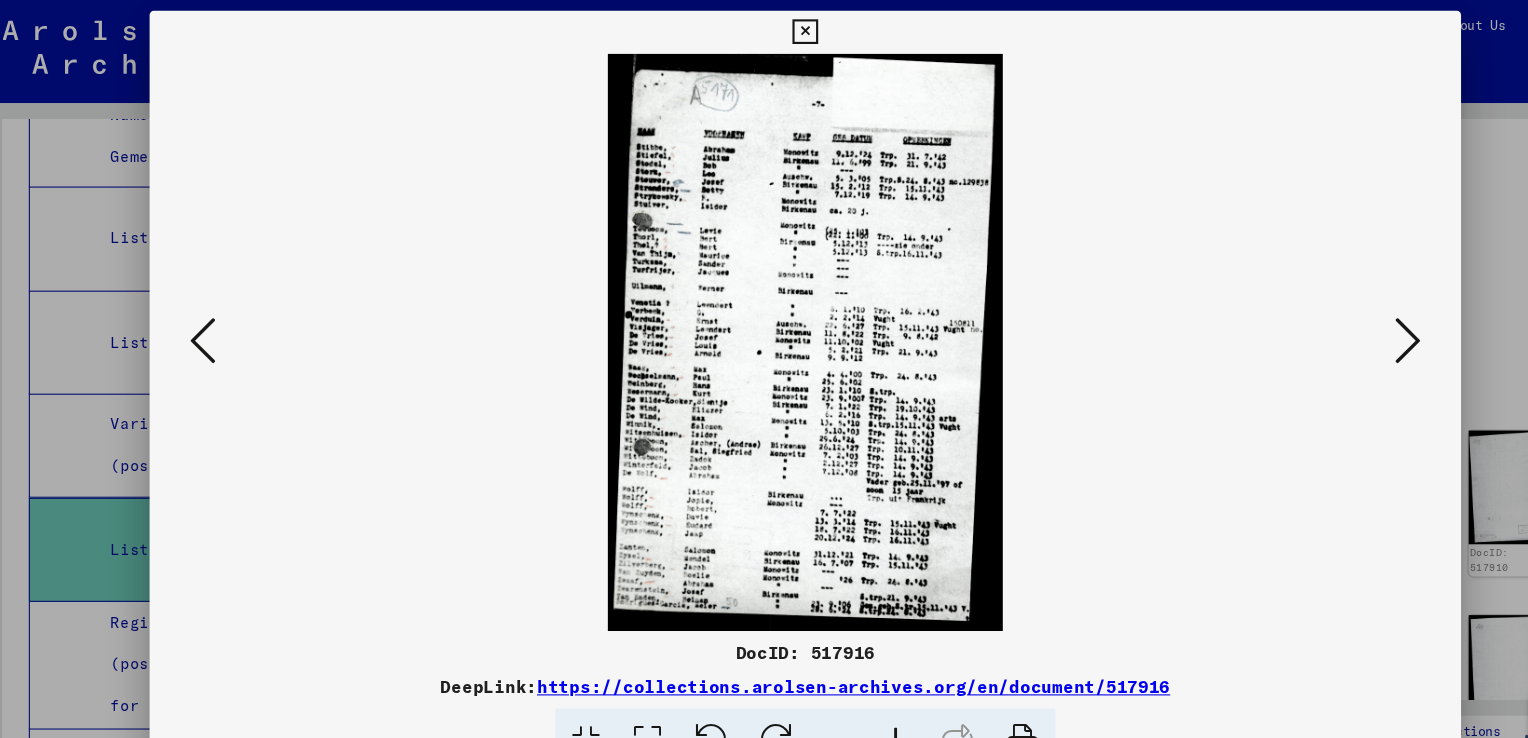 click at bounding box center [1325, 318] 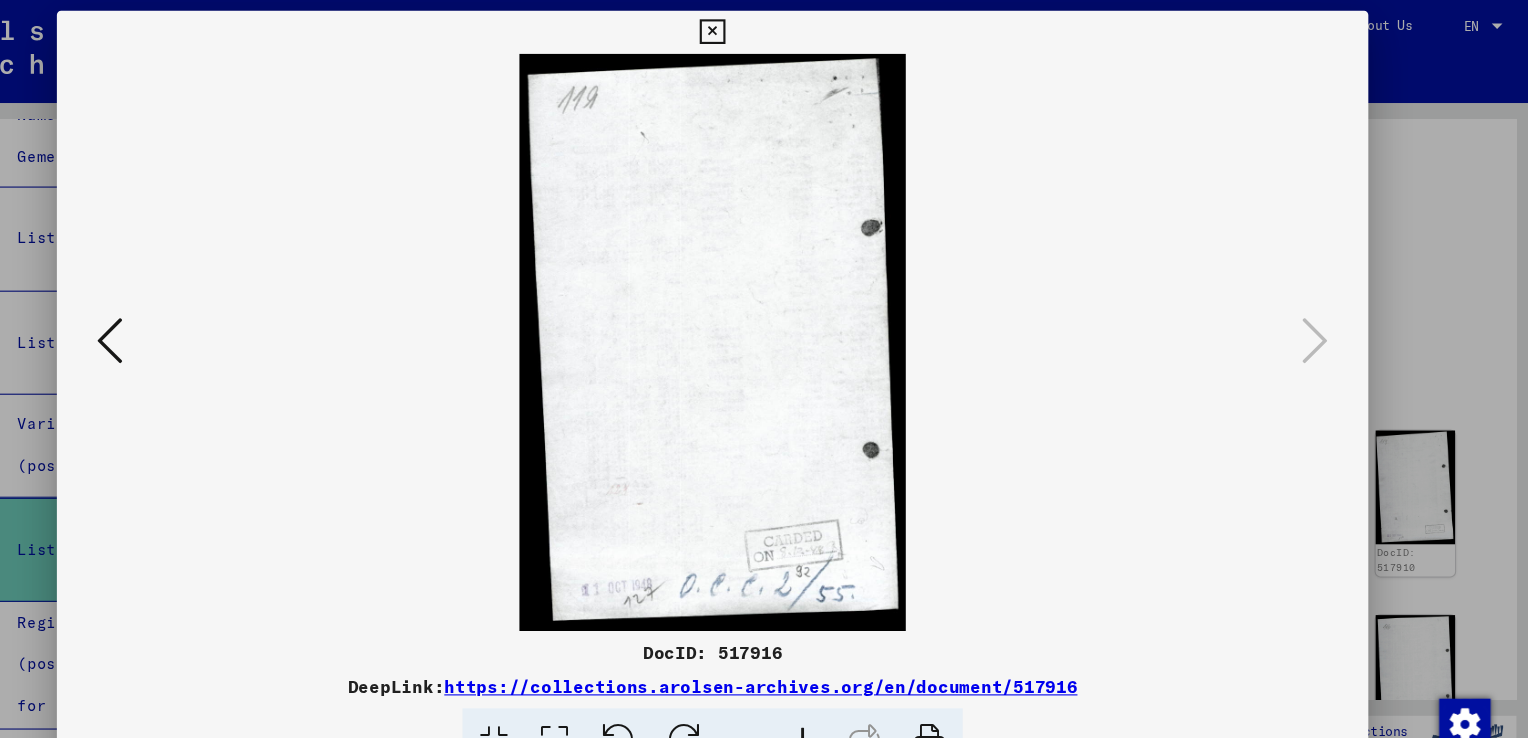 scroll, scrollTop: 0, scrollLeft: 0, axis: both 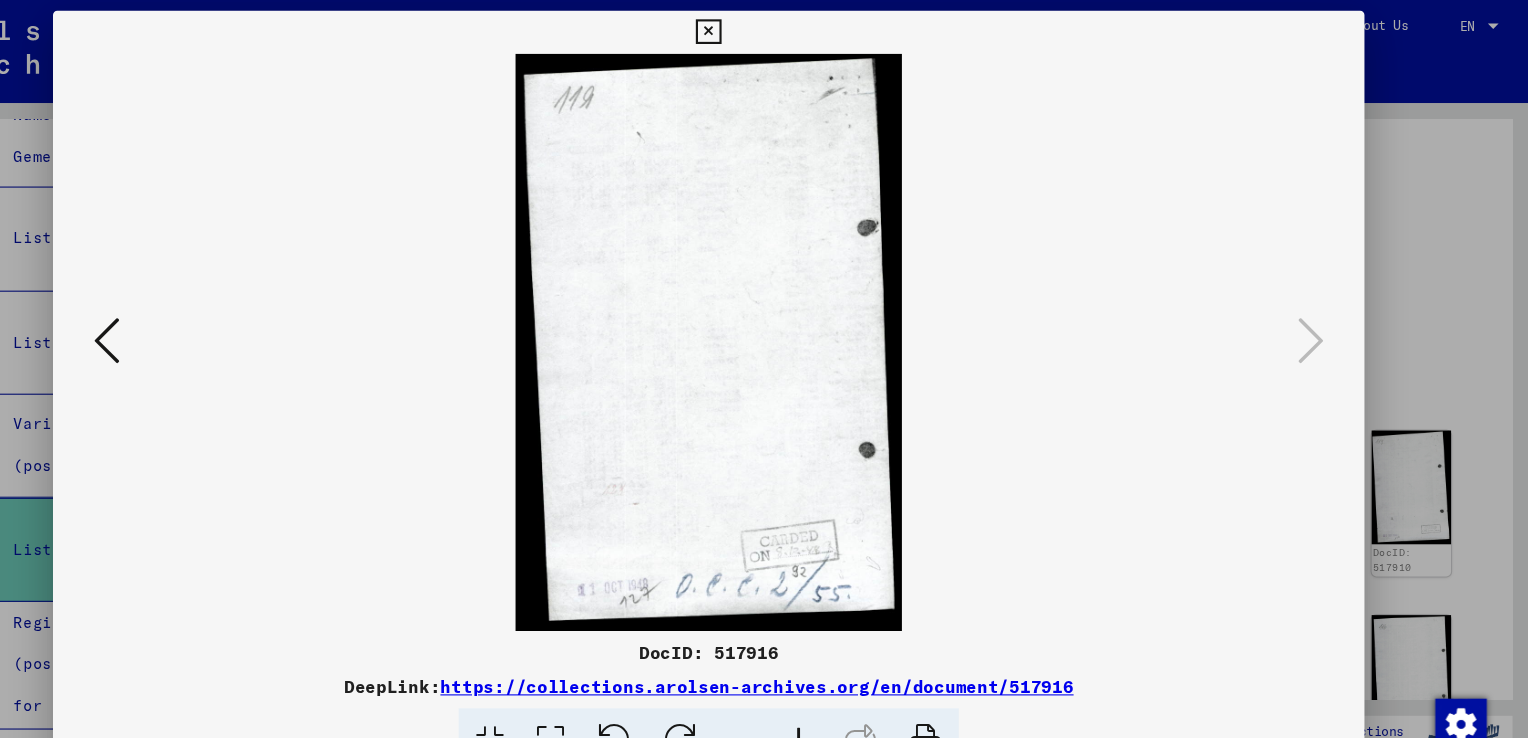 click at bounding box center [763, 30] 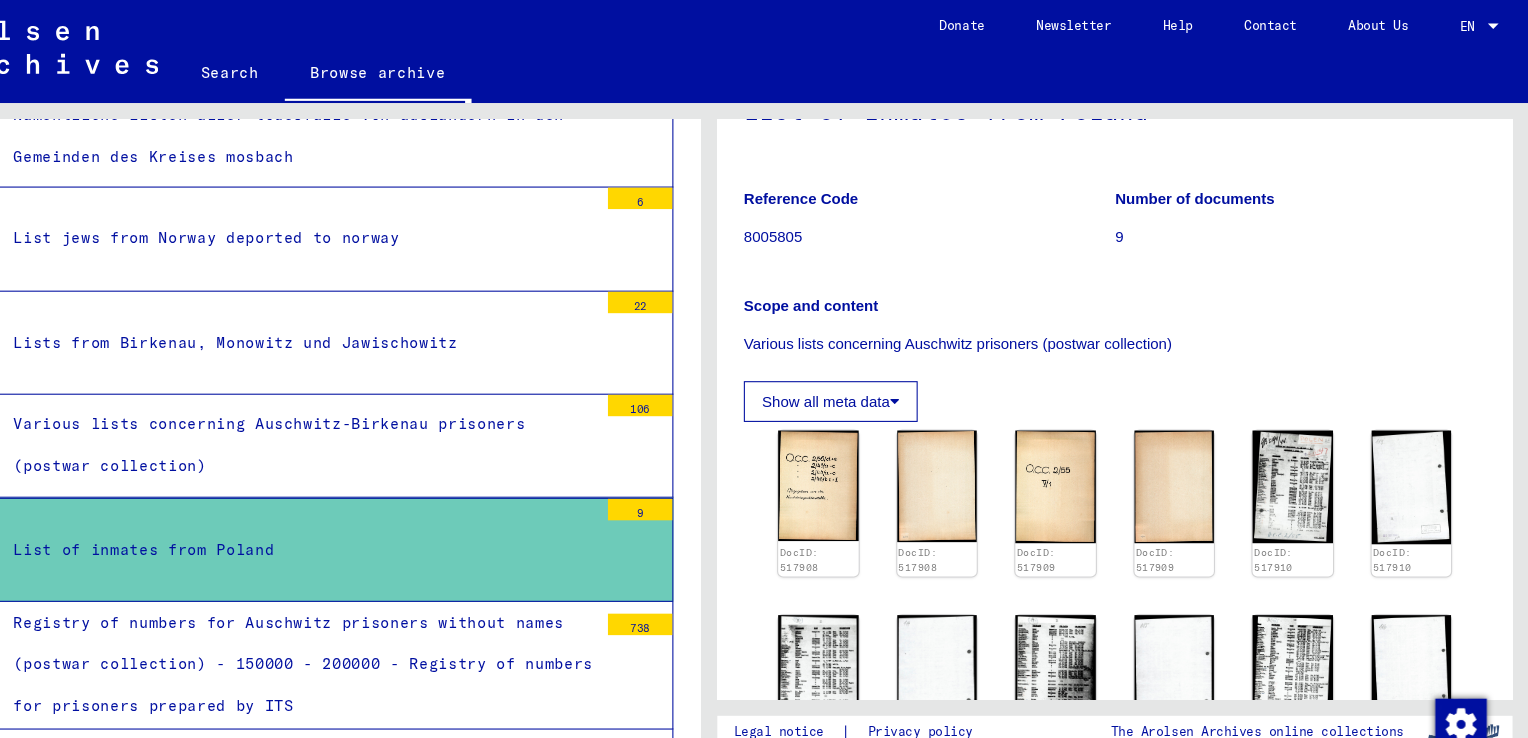 scroll, scrollTop: 0, scrollLeft: 0, axis: both 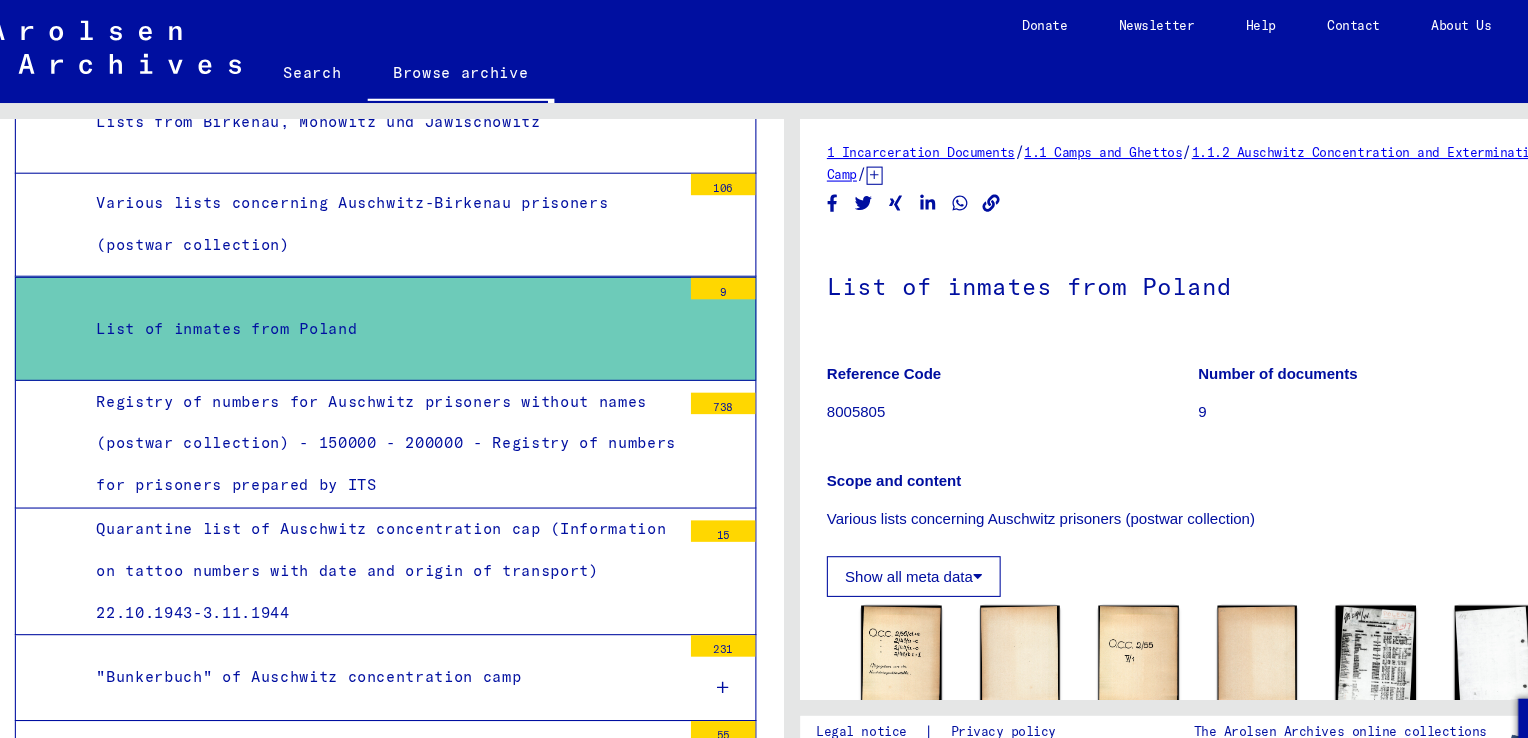 click on "Registry of numbers for Auschwitz prisoners without names (postwar collection) - 150000 - 200000 - Registry of numbers for prisoners prepared by ITS" at bounding box center [380, 414] 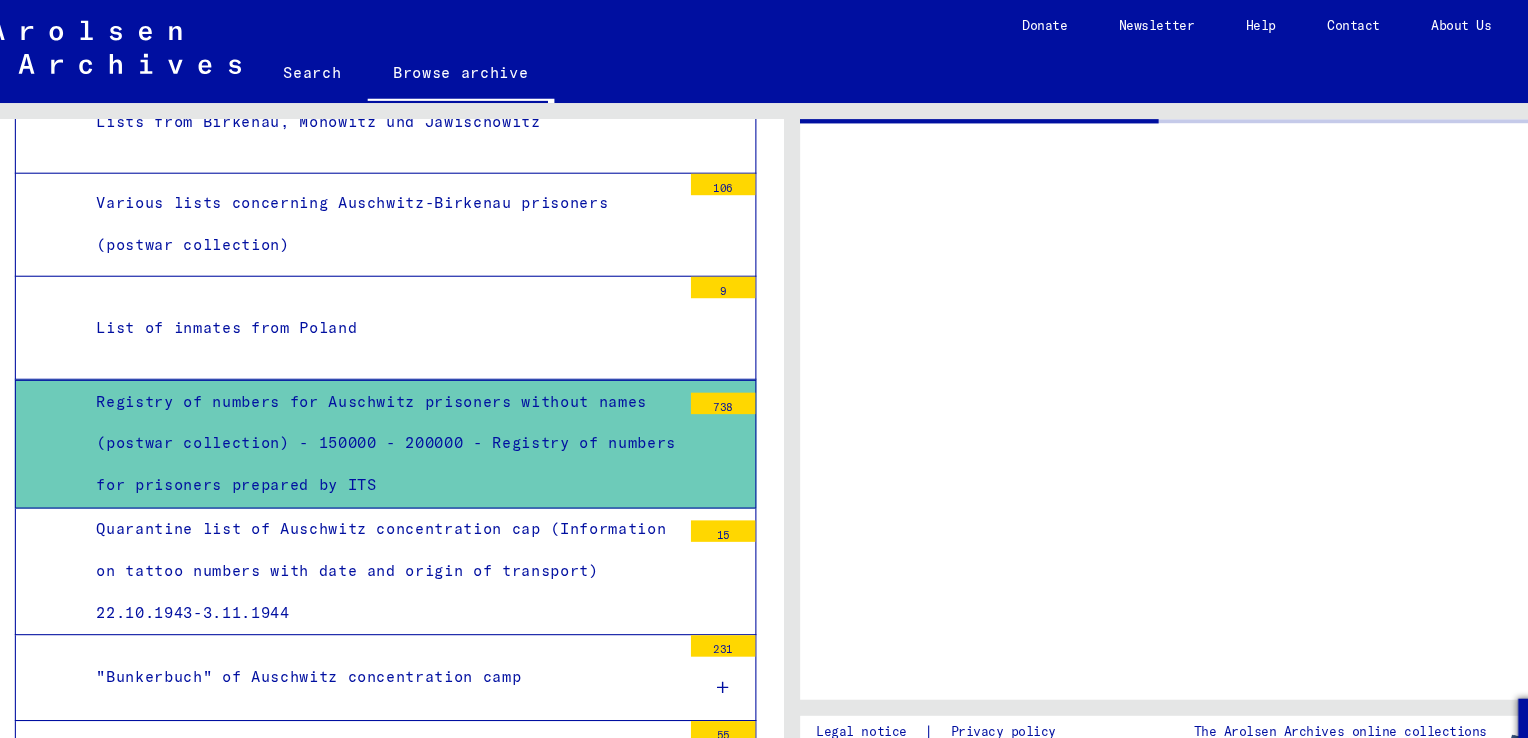 scroll, scrollTop: 0, scrollLeft: 0, axis: both 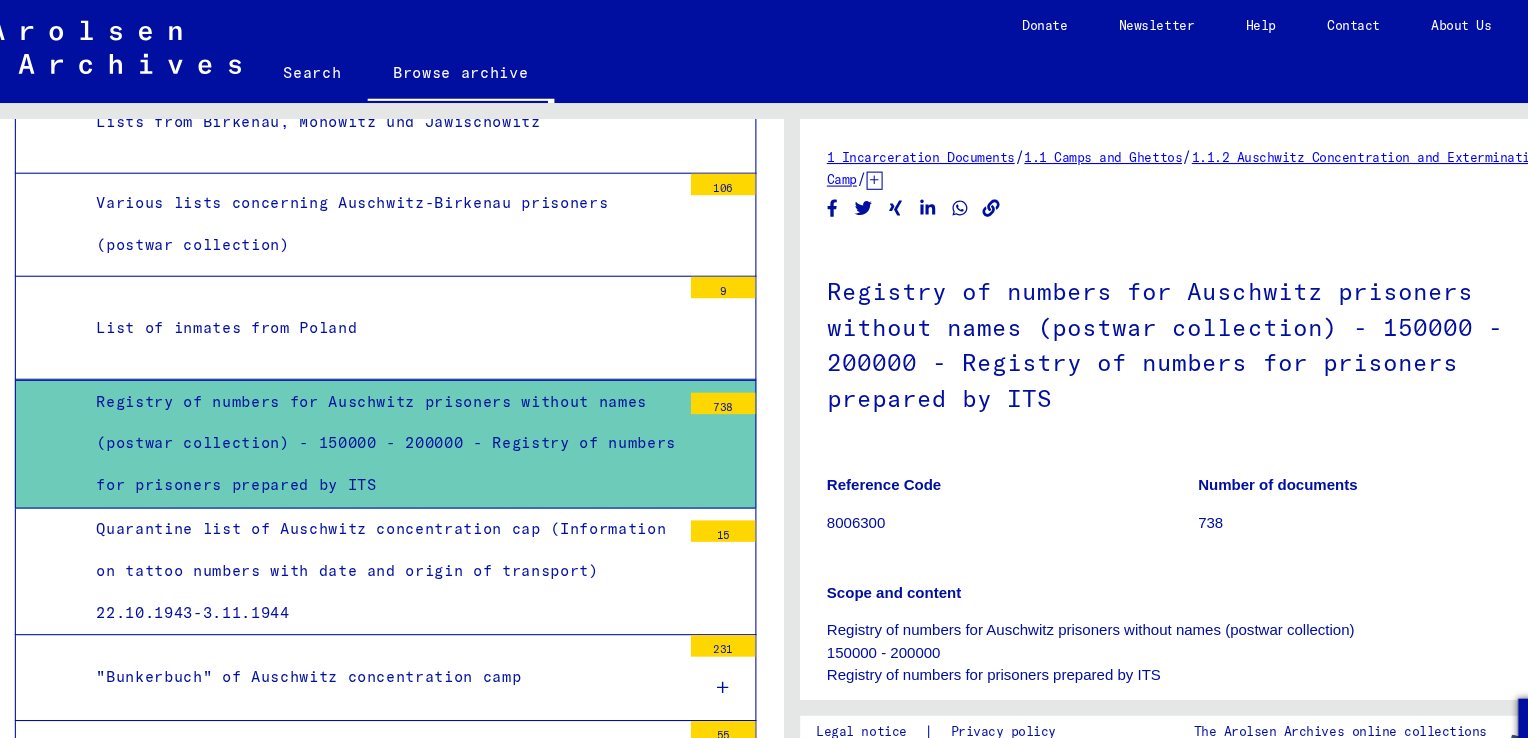 click on "Quarantine list of Auschwitz concentration cap (Information on tattoo      numbers with date and origin of transport) 22.10.1943-3.11.1944" at bounding box center (380, 533) 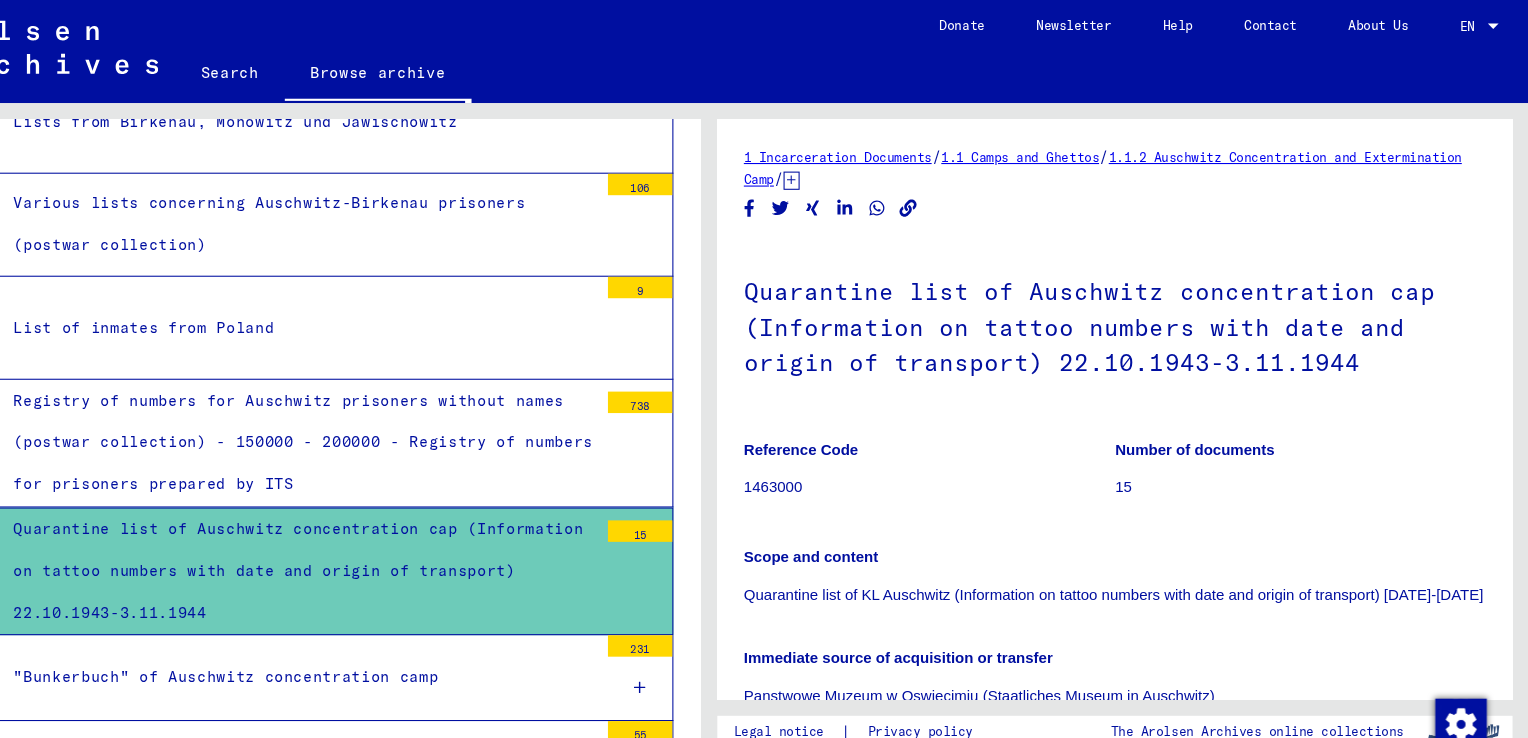 scroll, scrollTop: 0, scrollLeft: 0, axis: both 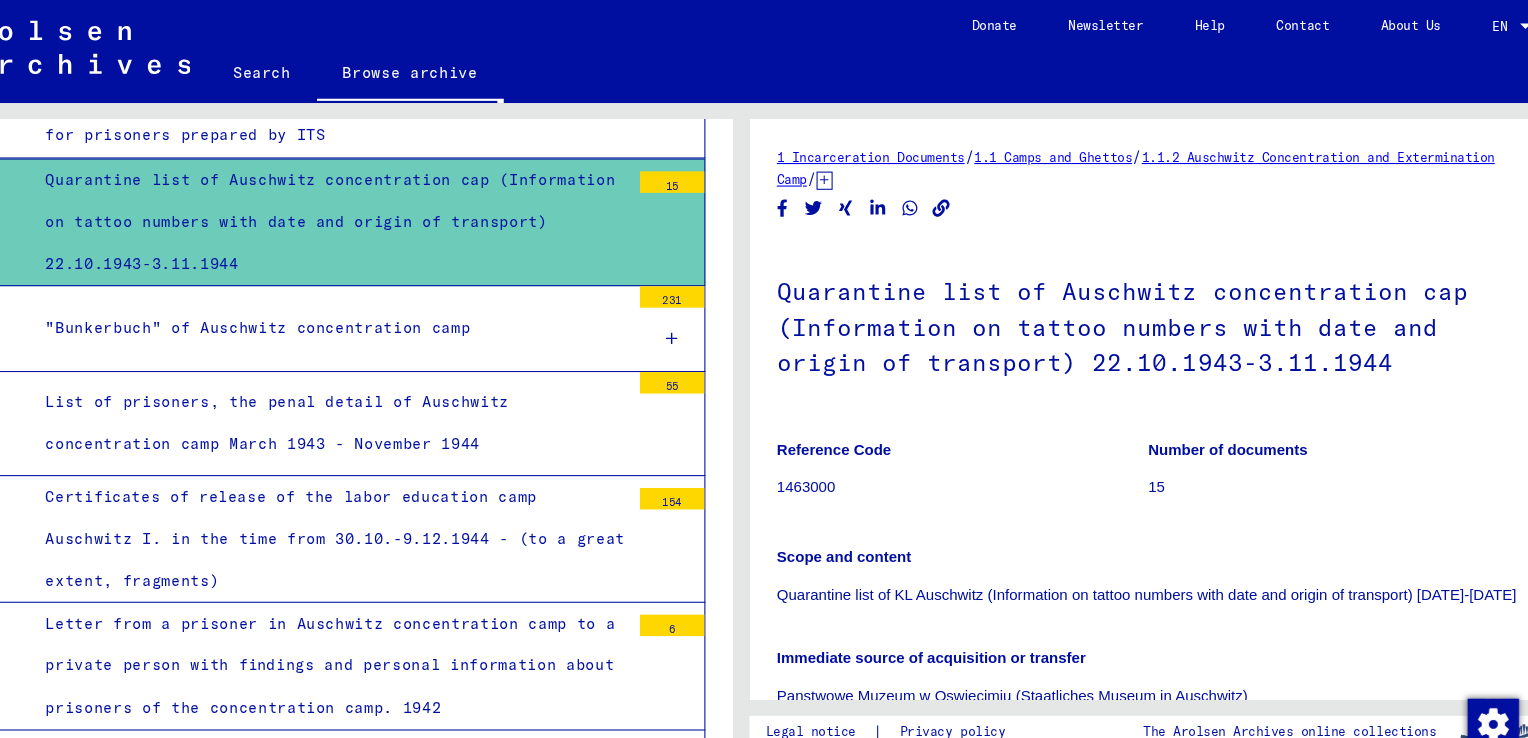 click on ""Bunkerbuch" of Auschwitz concentration camp" at bounding box center (380, 306) 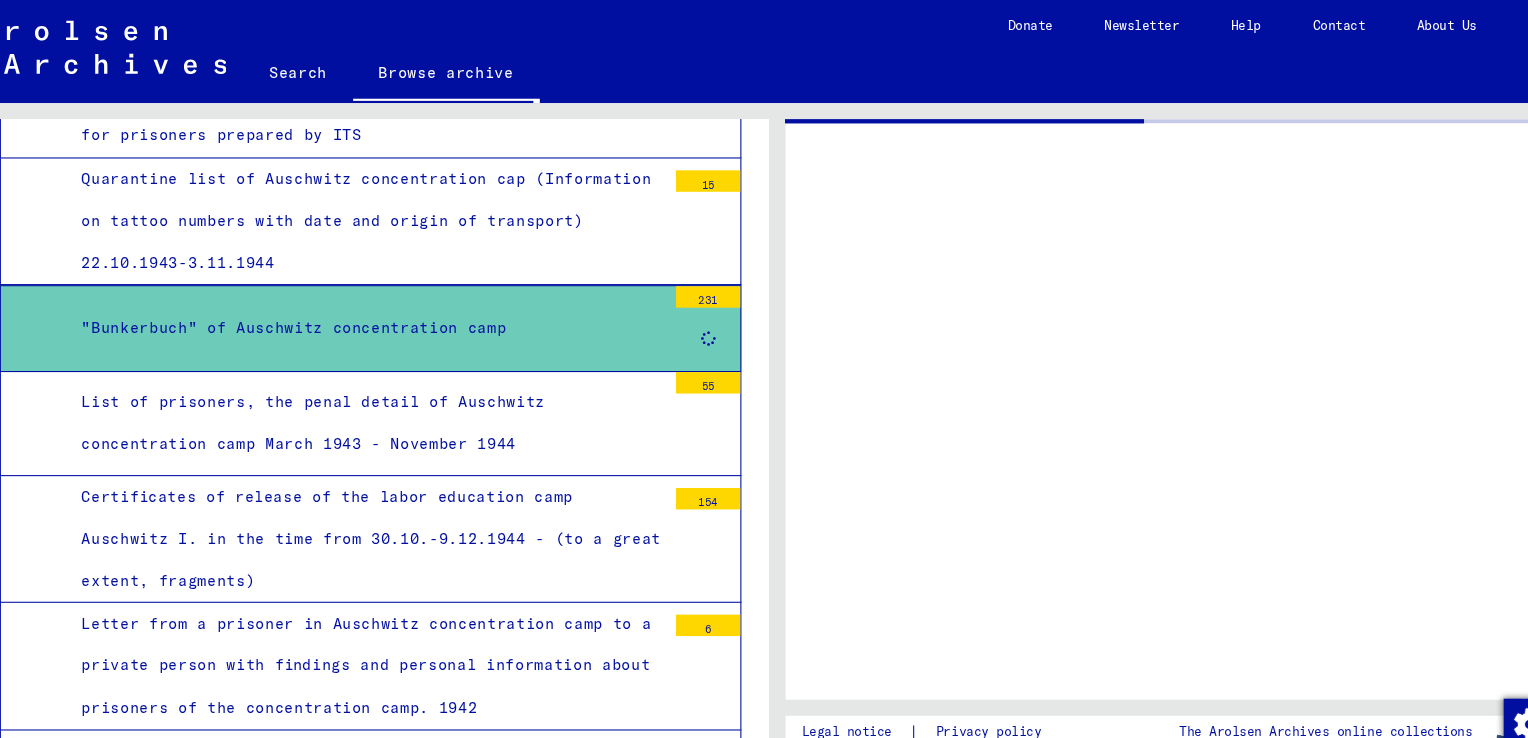 scroll, scrollTop: 9682, scrollLeft: 0, axis: vertical 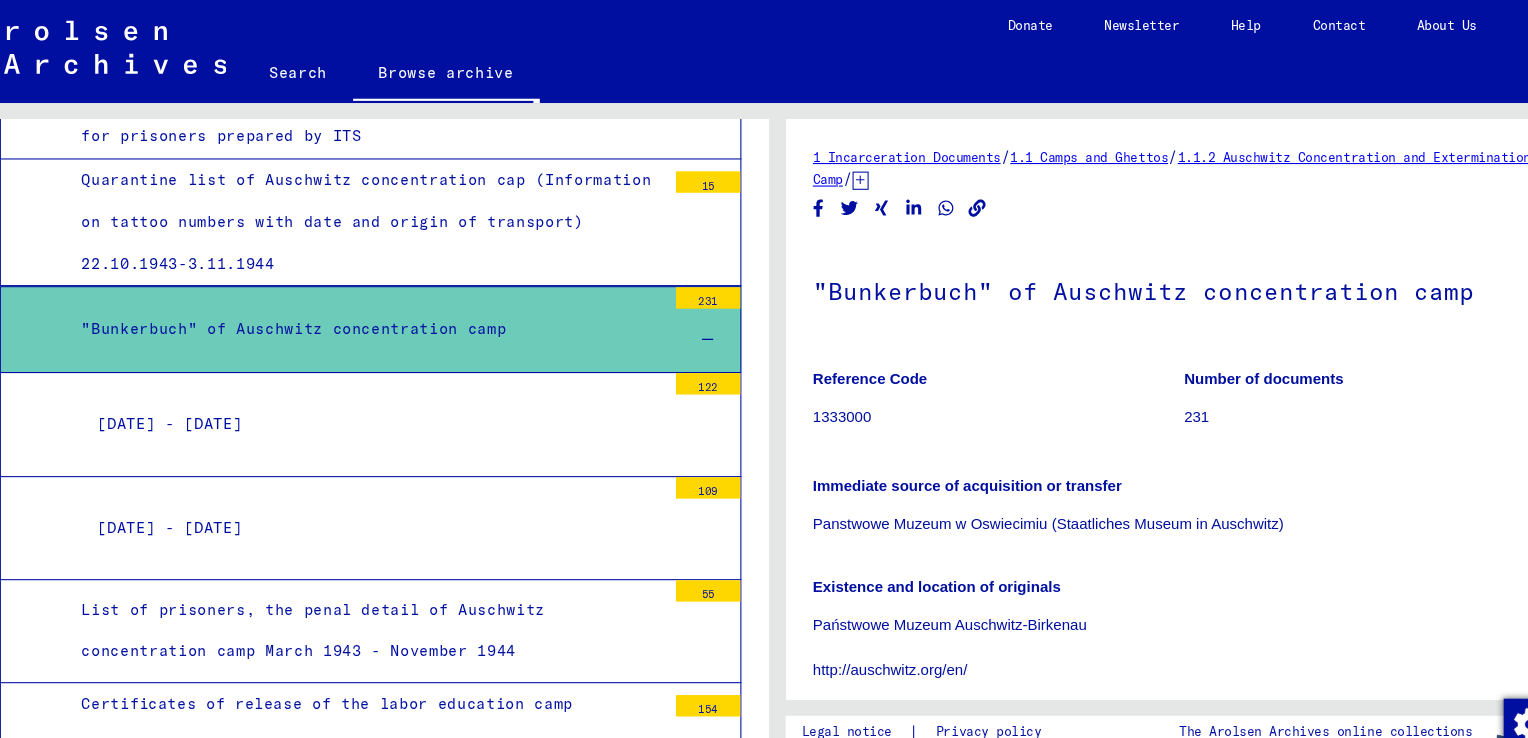 click on "[DATE] - [DATE]" at bounding box center [388, 395] 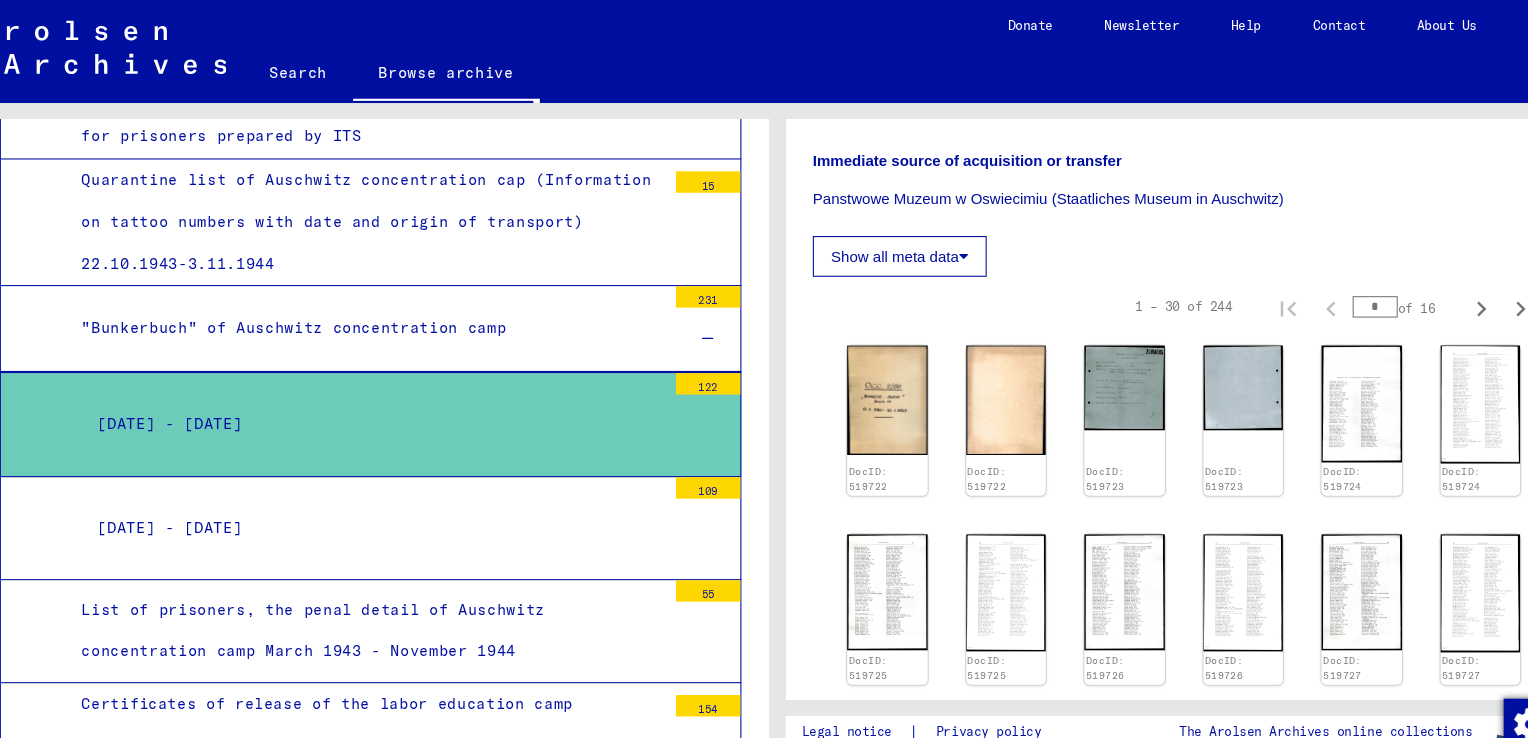 scroll, scrollTop: 400, scrollLeft: 0, axis: vertical 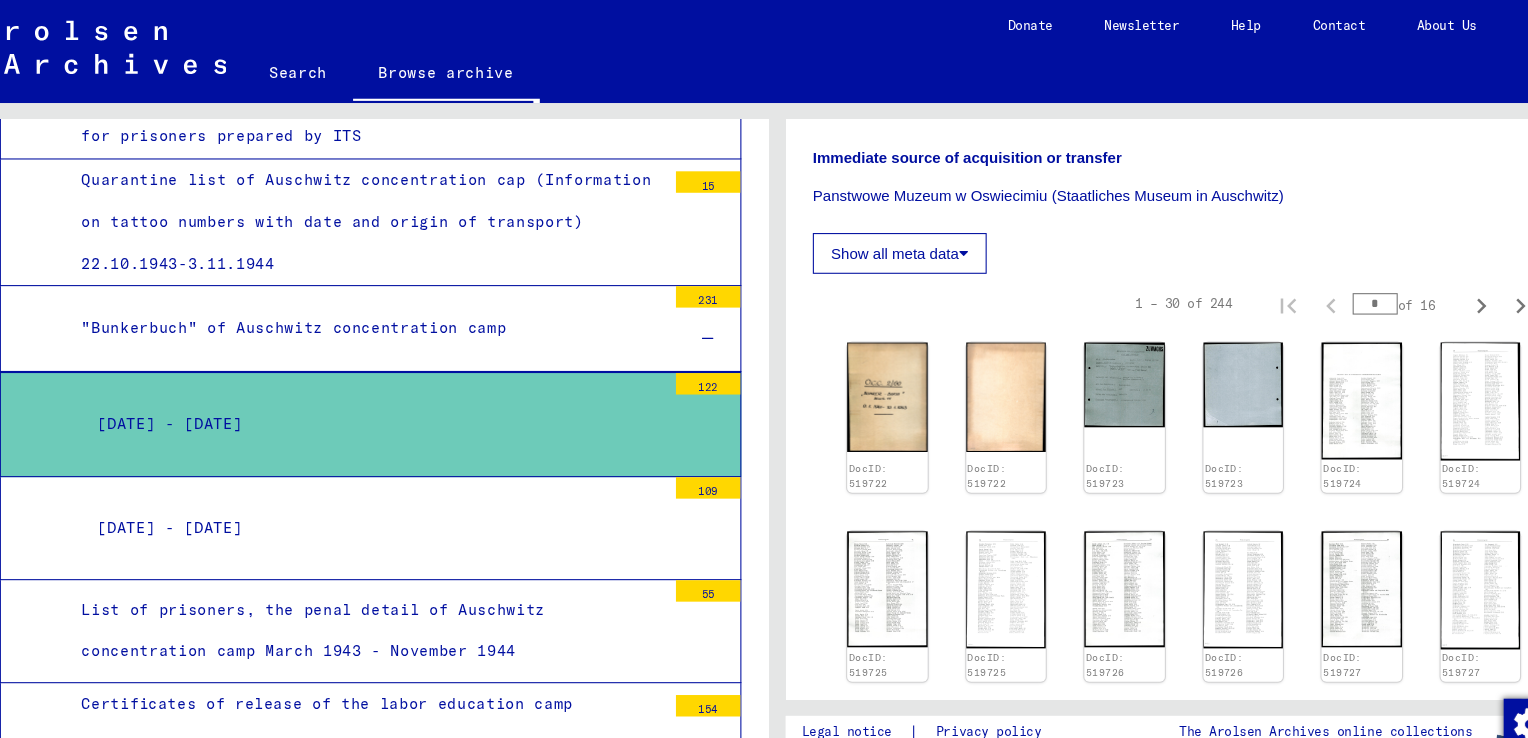 click 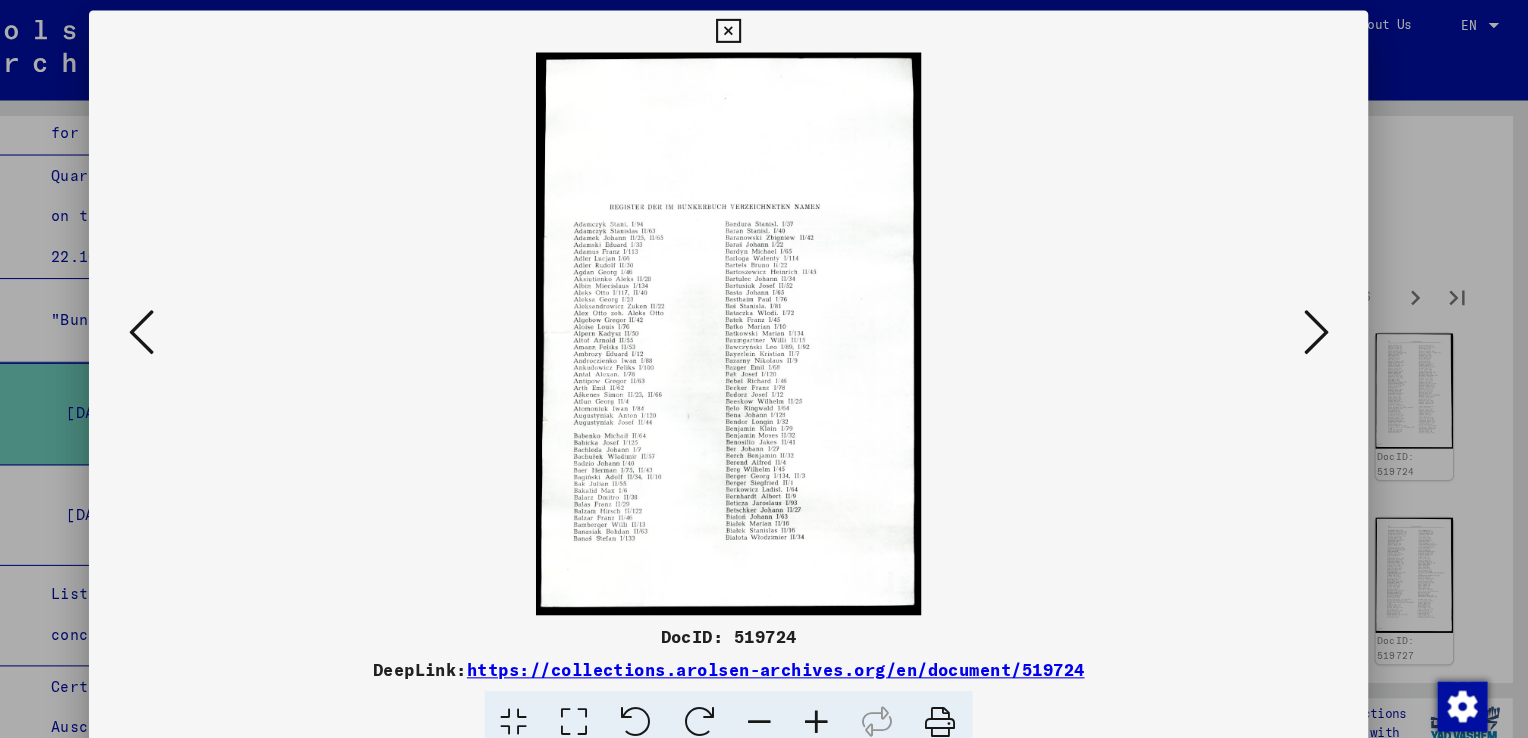 click at bounding box center [1325, 317] 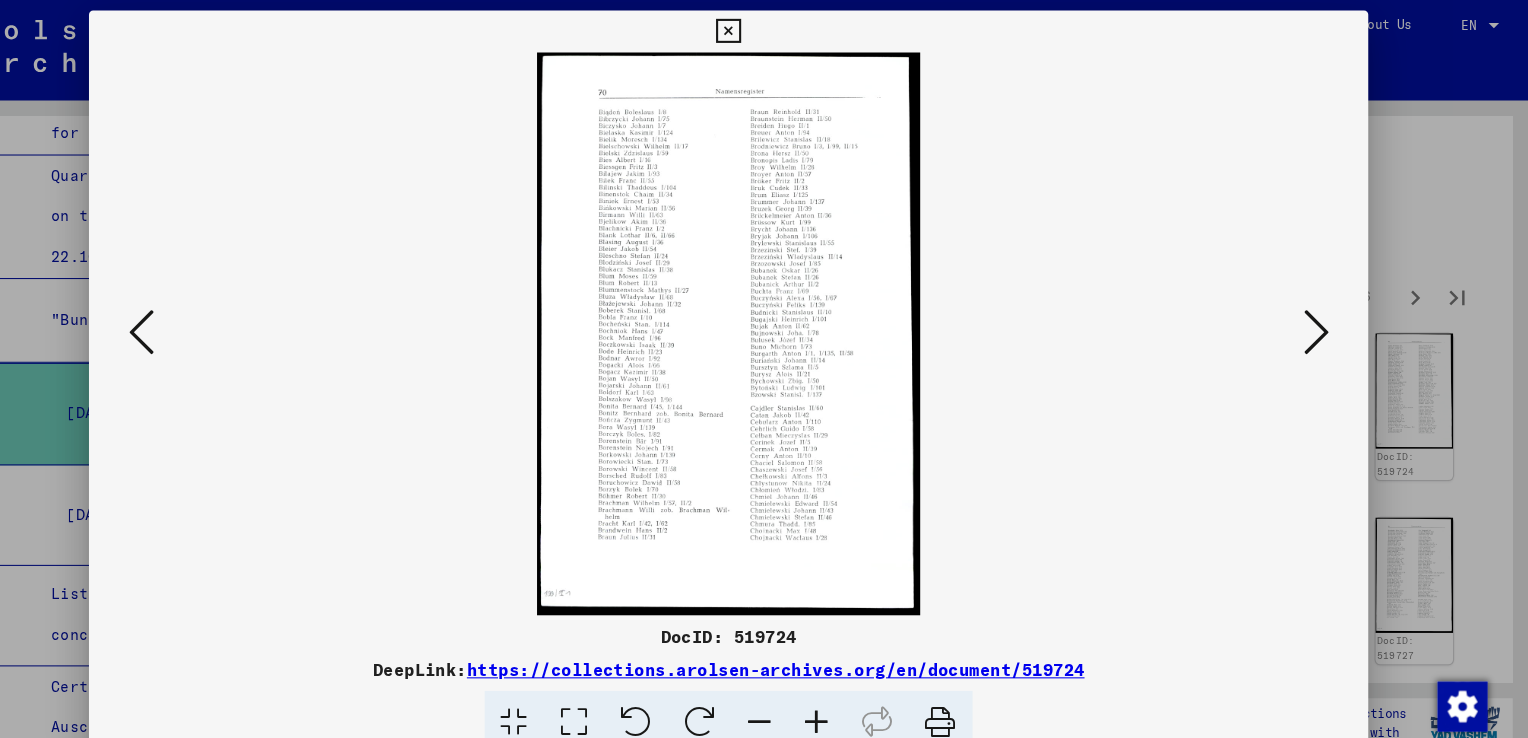 click at bounding box center [1325, 317] 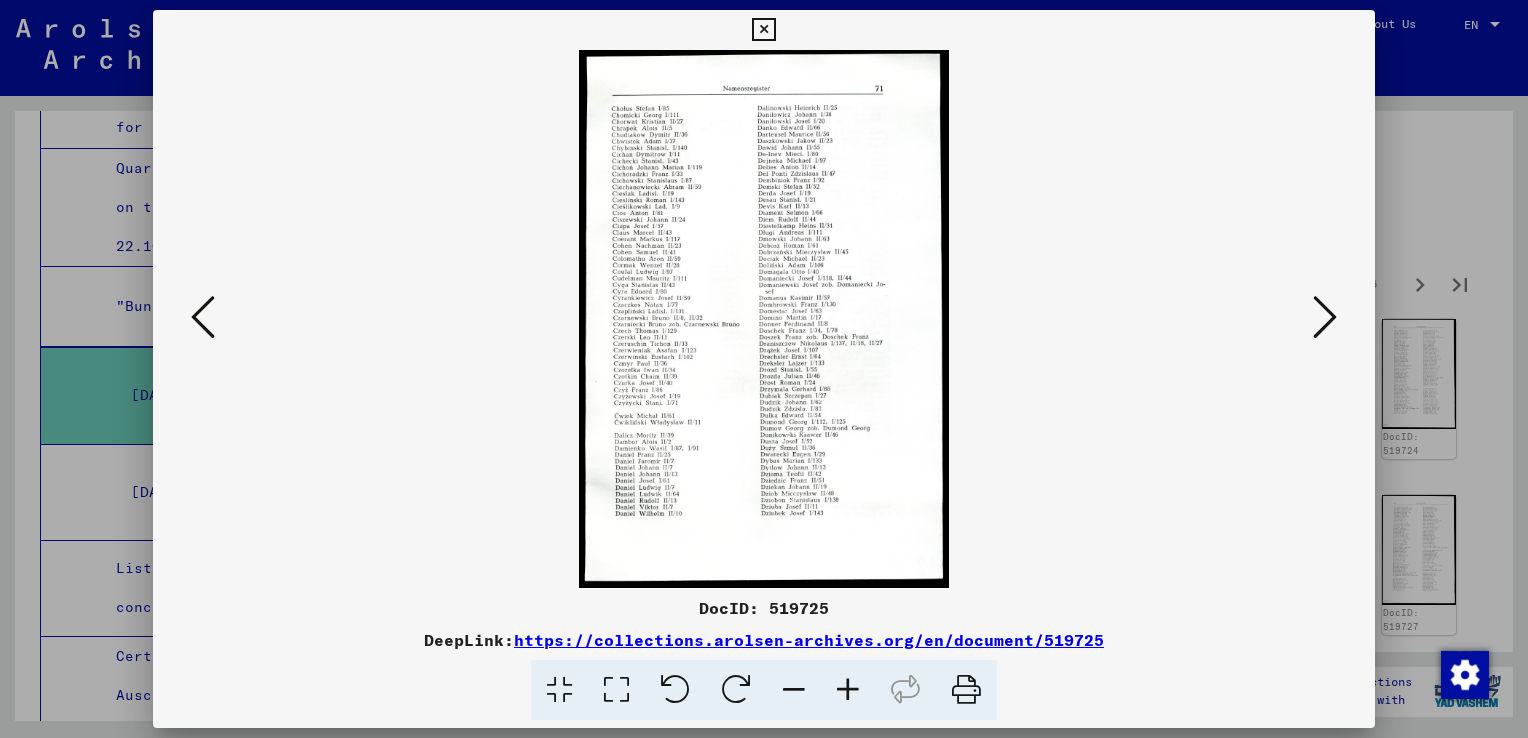 click at bounding box center (203, 317) 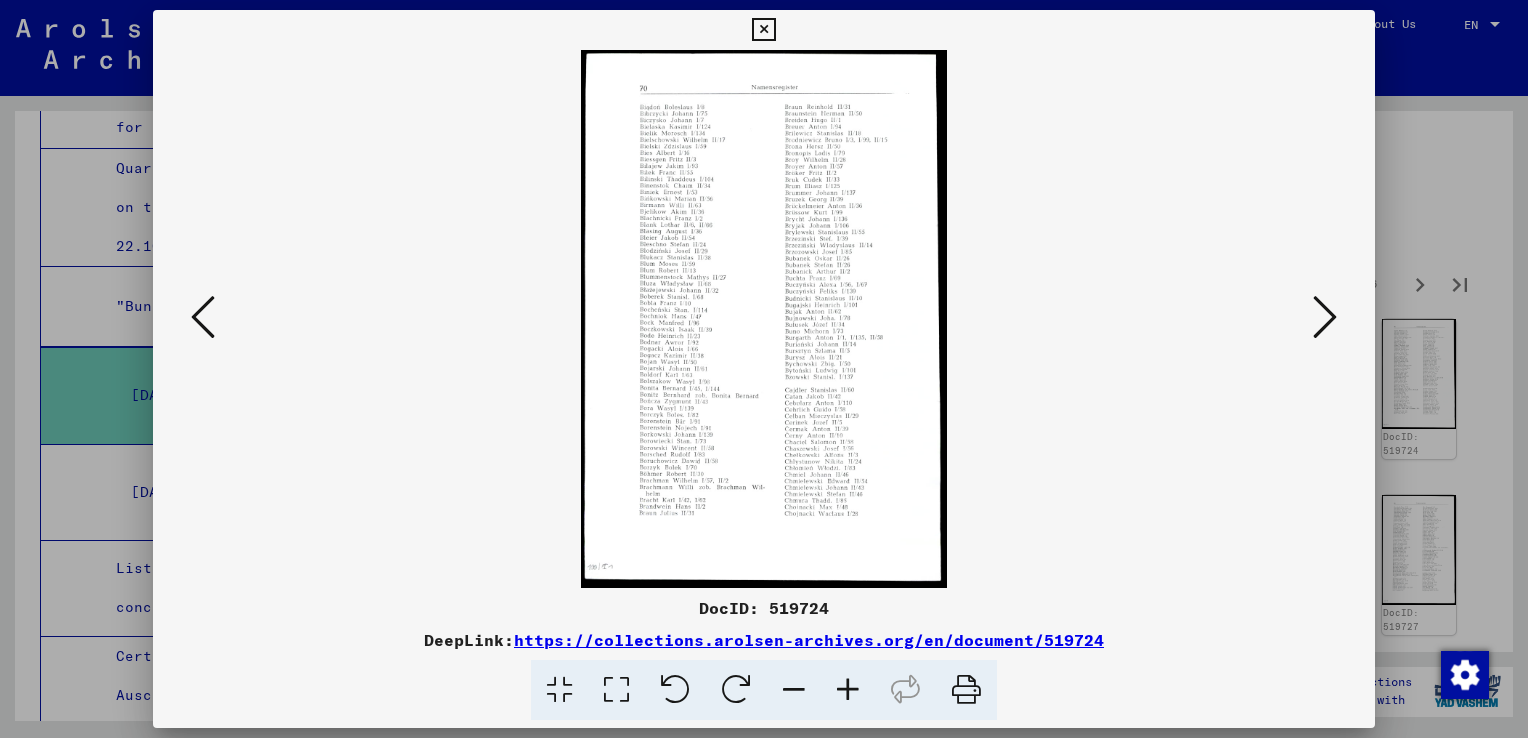 click at bounding box center (763, 30) 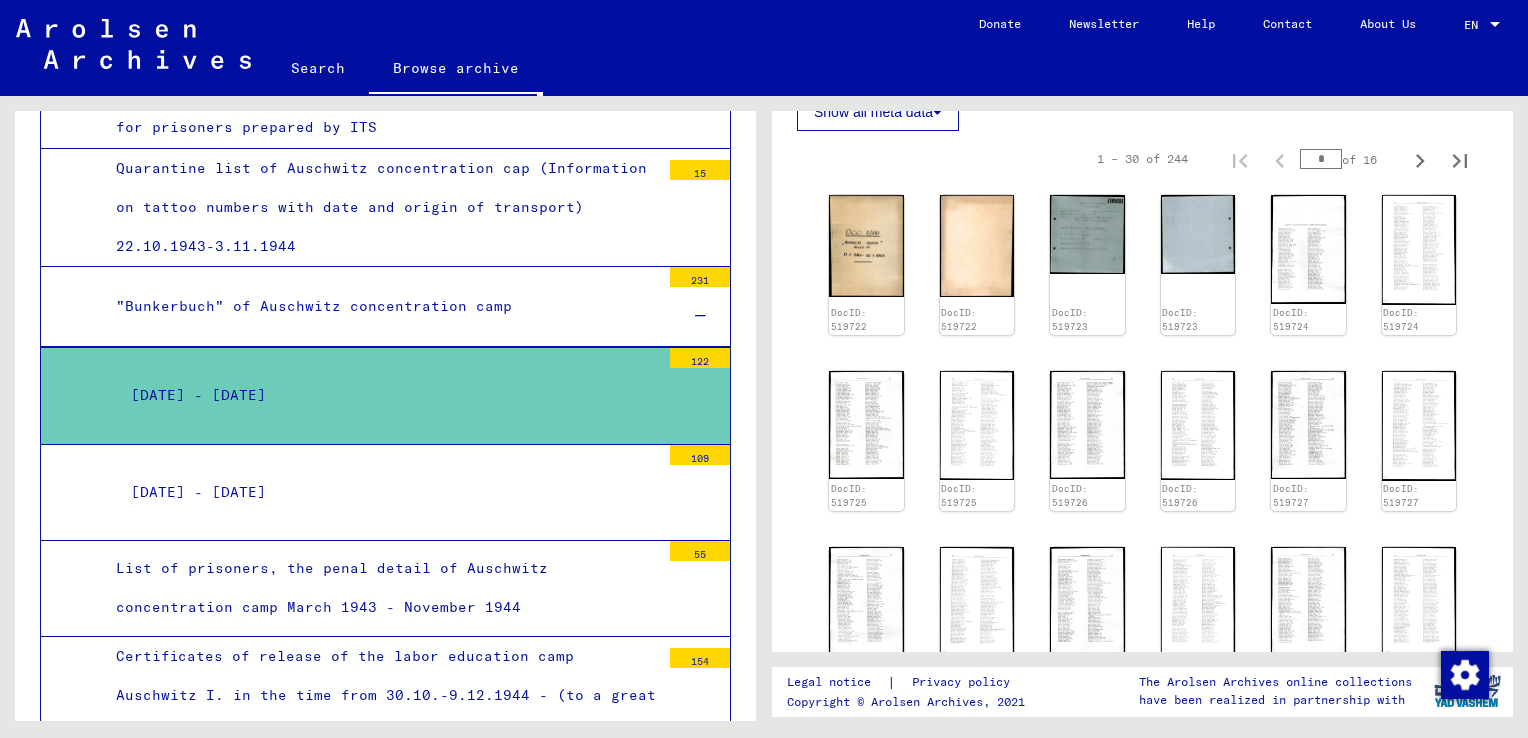 scroll, scrollTop: 563, scrollLeft: 0, axis: vertical 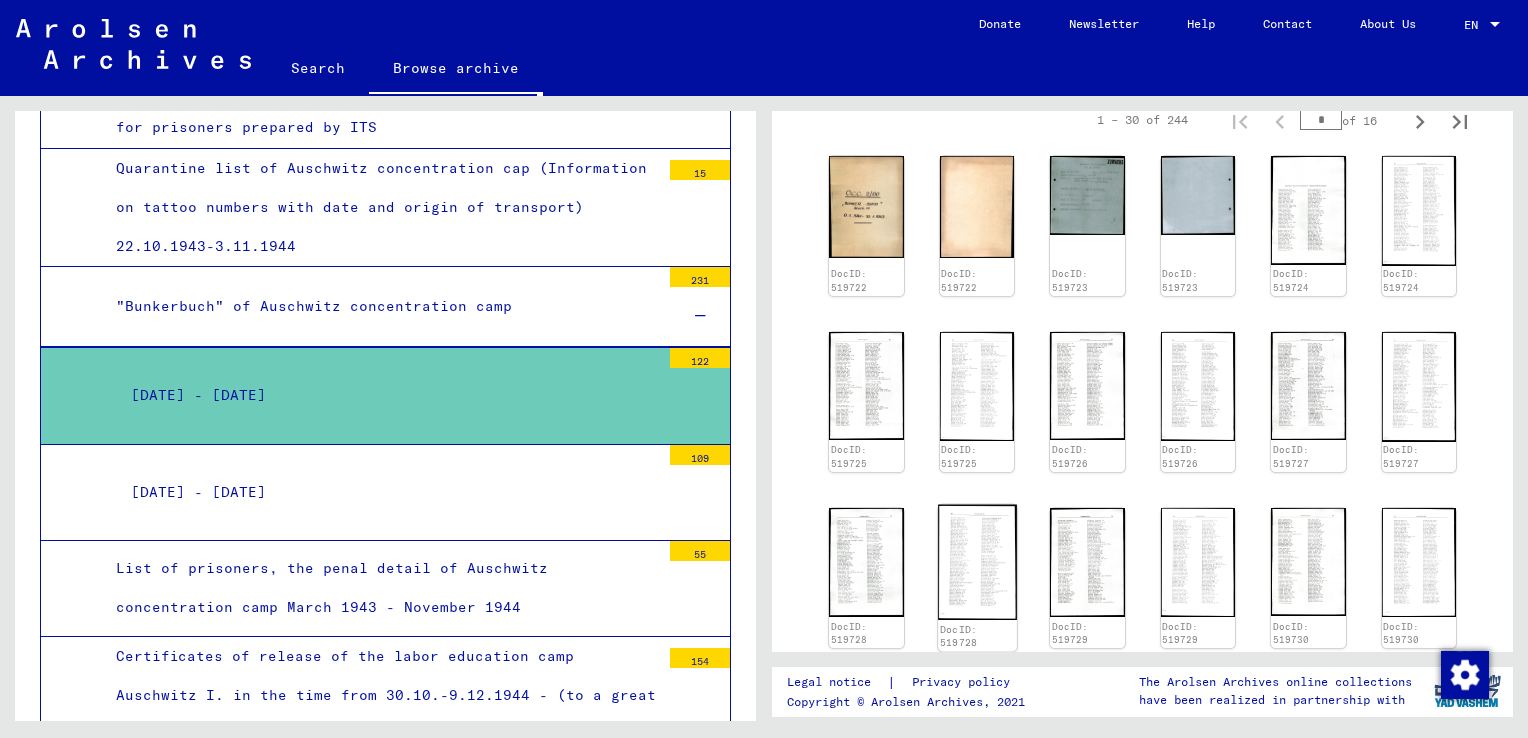 click 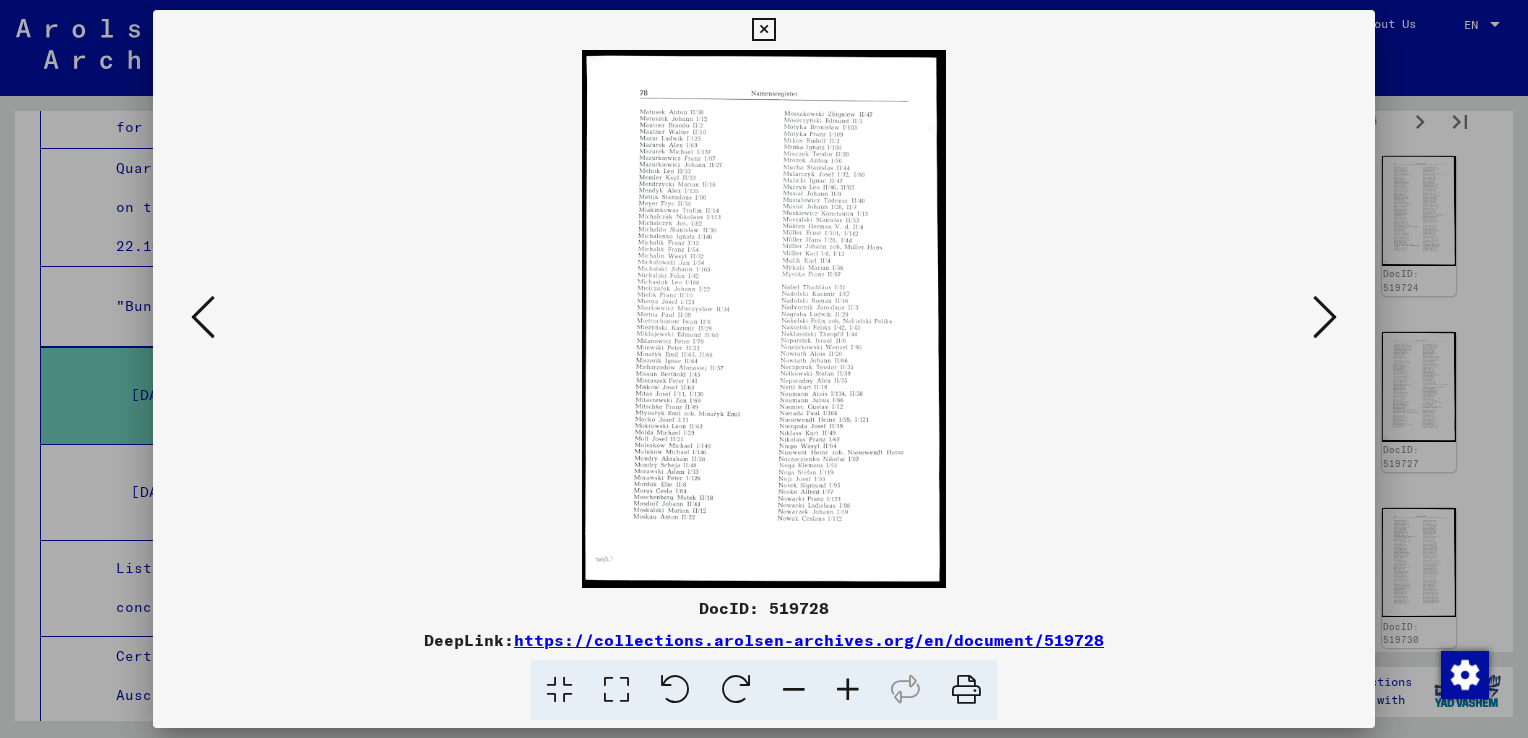 click at bounding box center (763, 30) 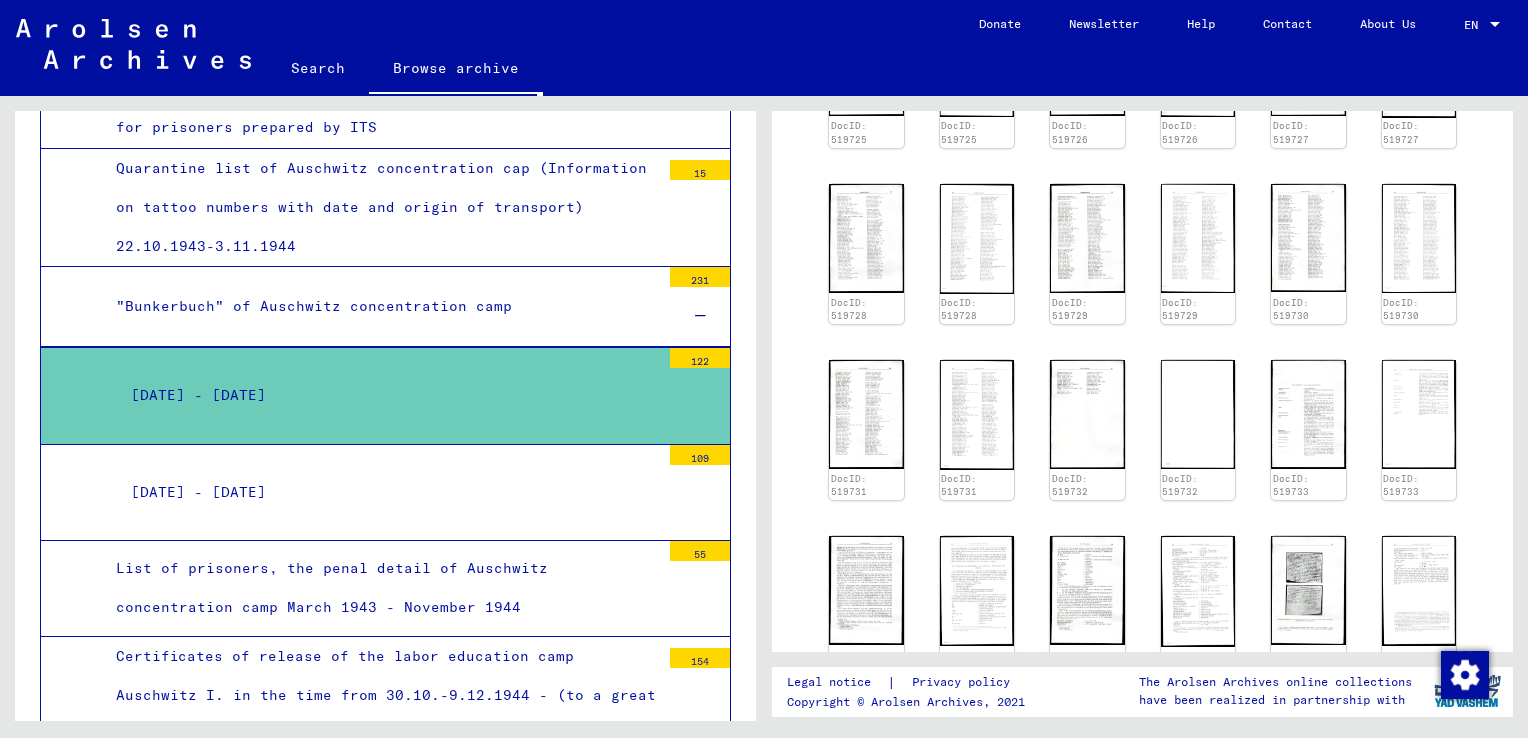 scroll, scrollTop: 888, scrollLeft: 0, axis: vertical 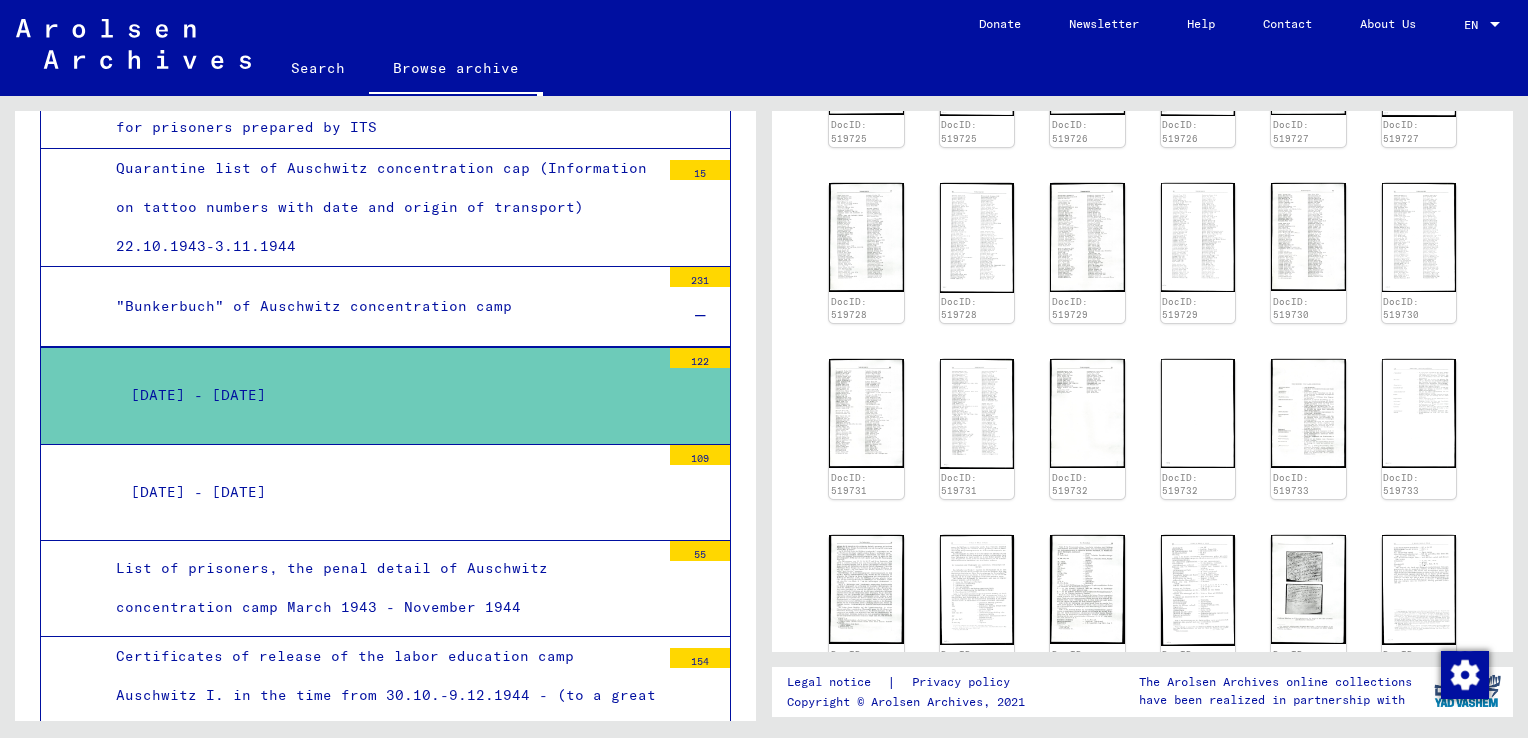 click 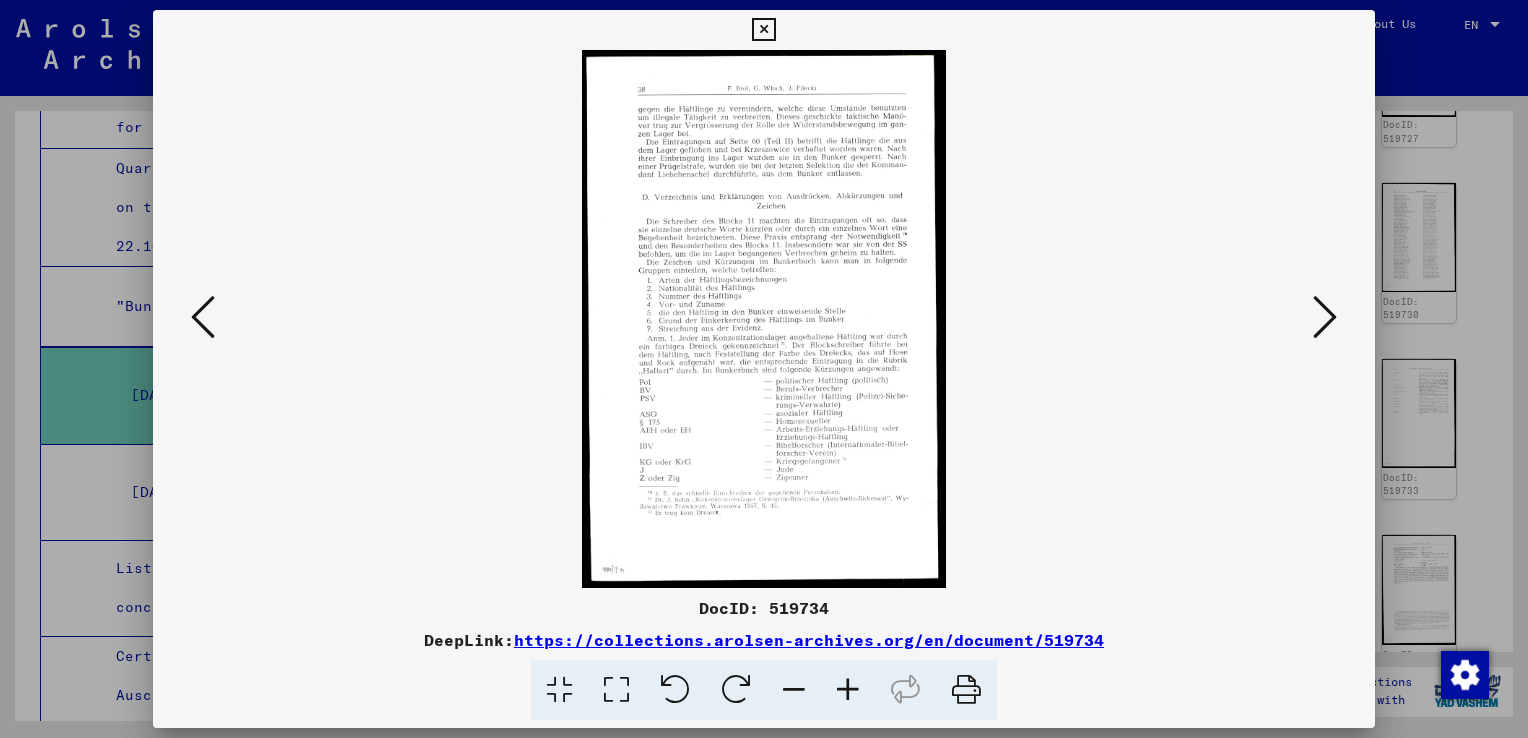 click at bounding box center [1325, 317] 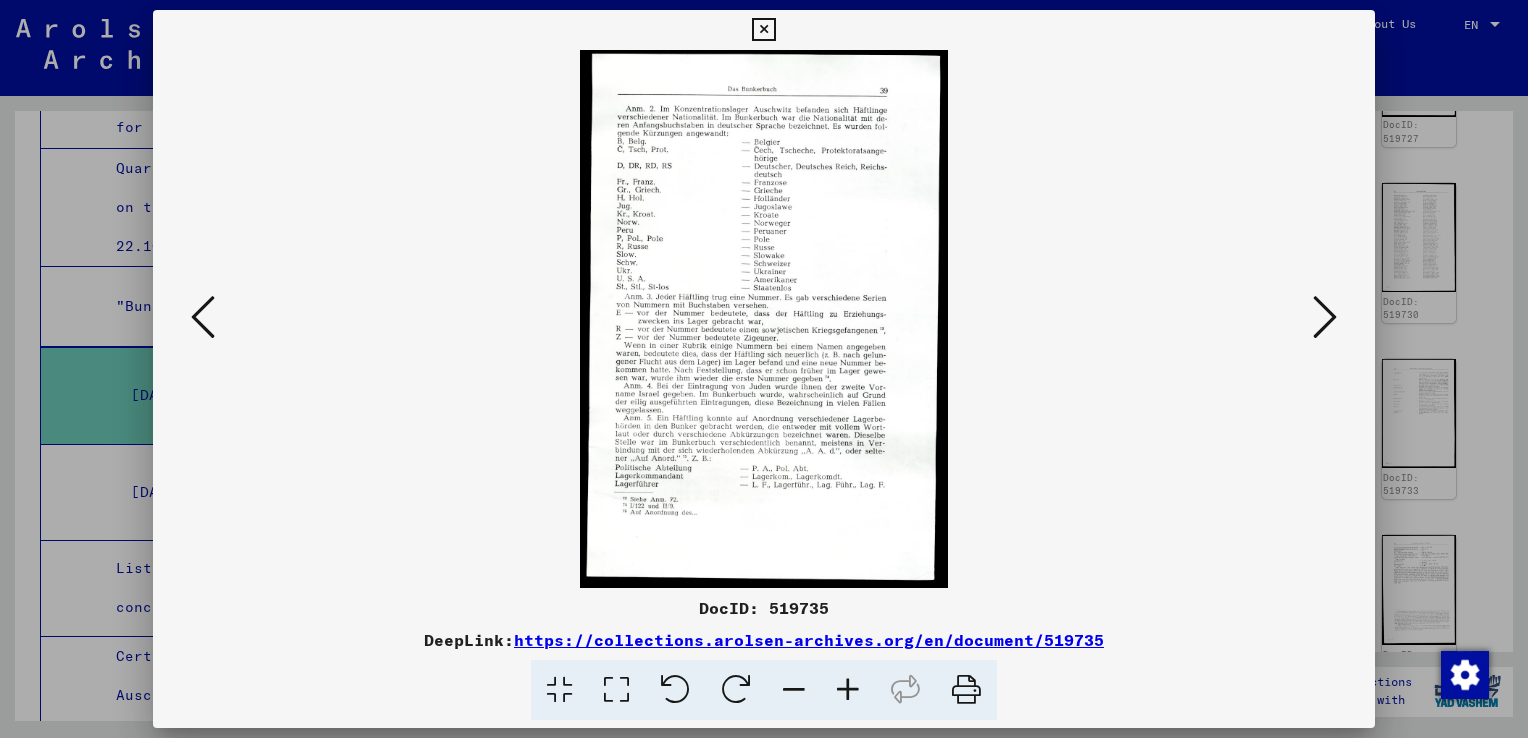 click at bounding box center [763, 30] 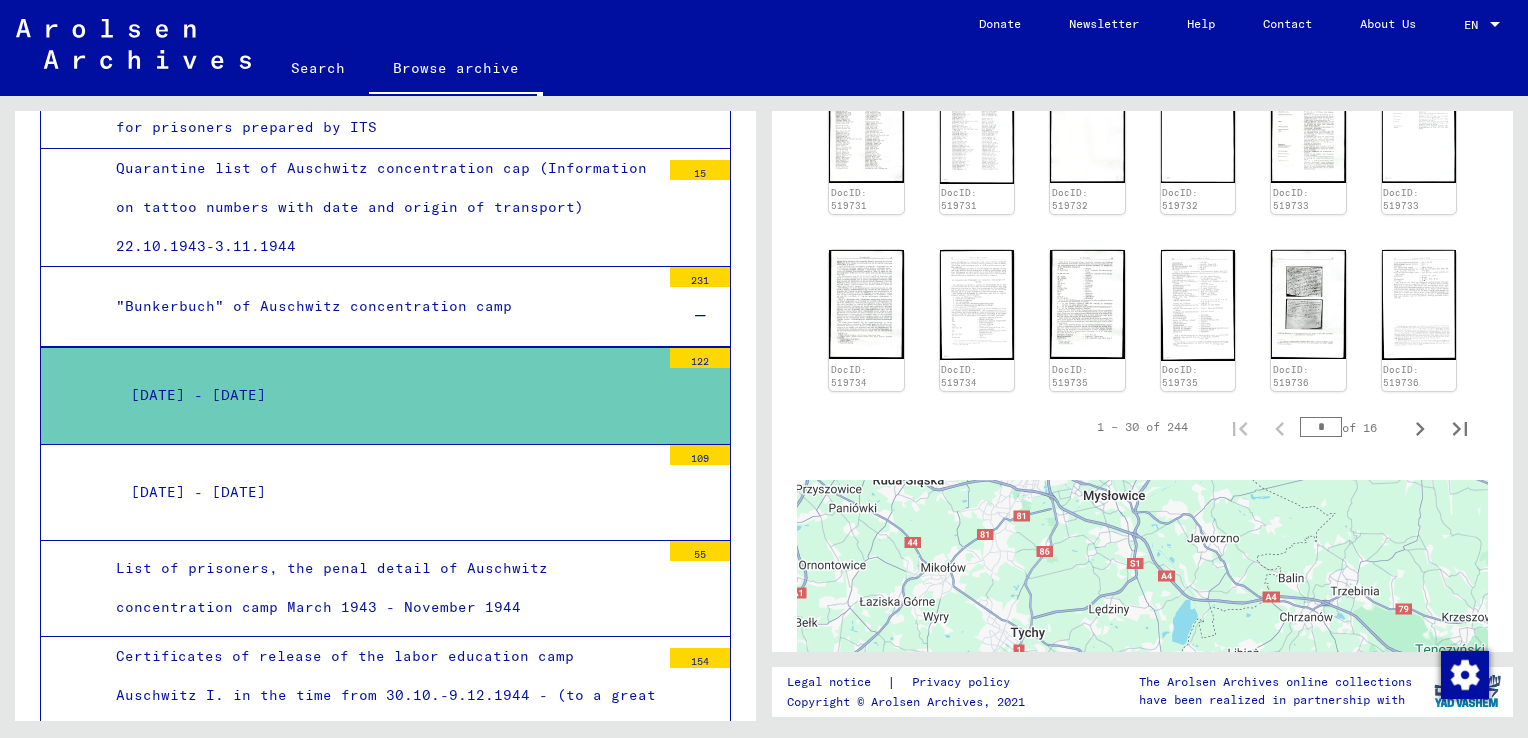 scroll, scrollTop: 1174, scrollLeft: 0, axis: vertical 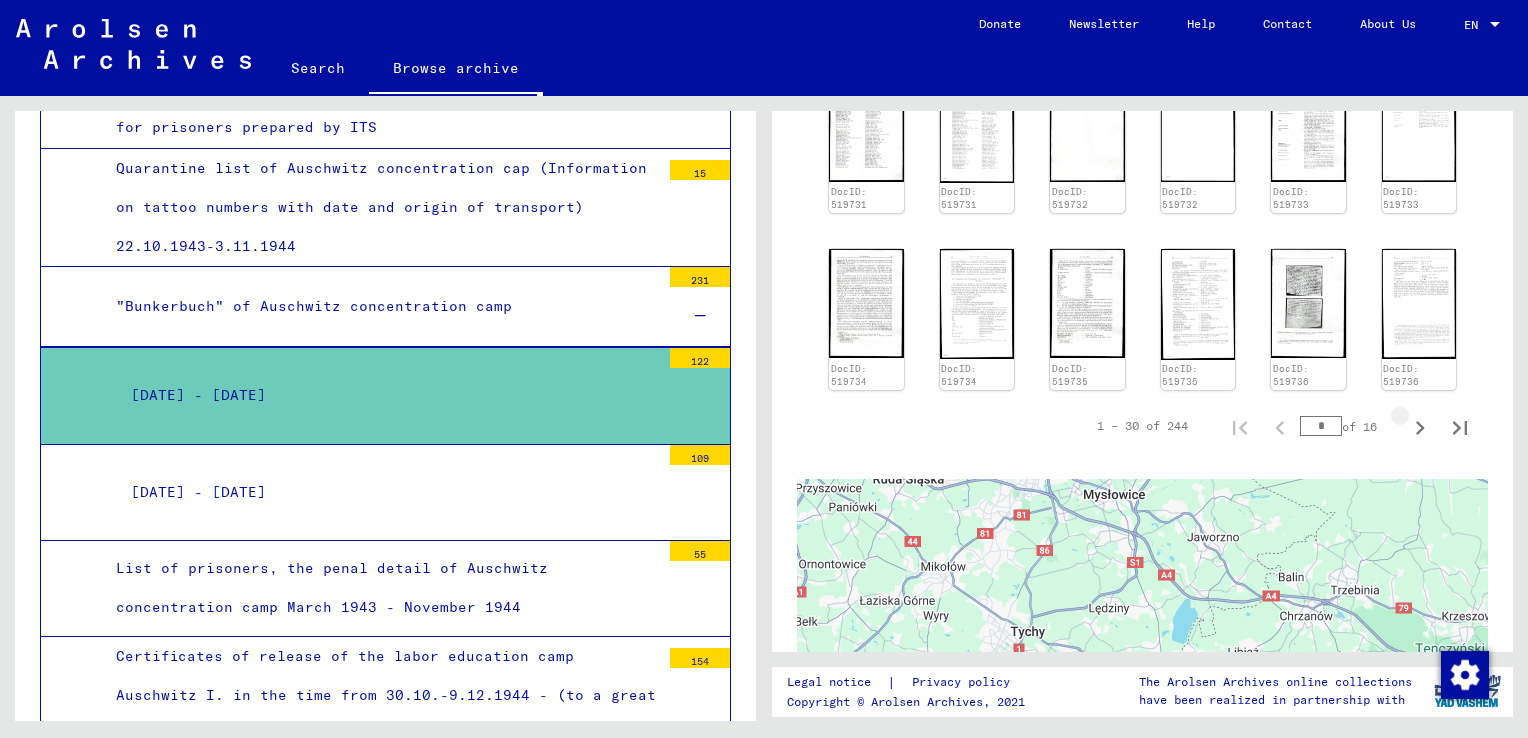 click at bounding box center [1420, 426] 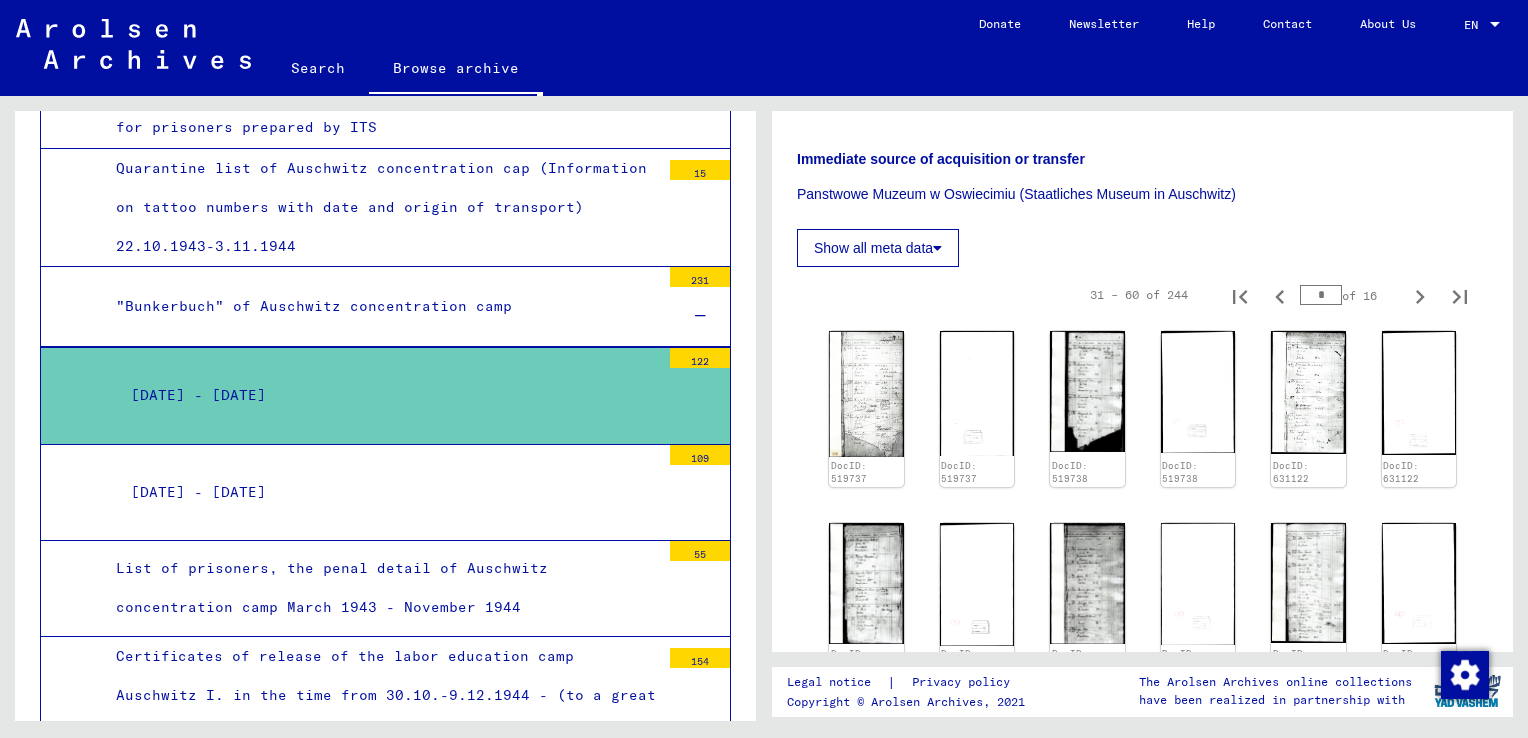 scroll, scrollTop: 374, scrollLeft: 0, axis: vertical 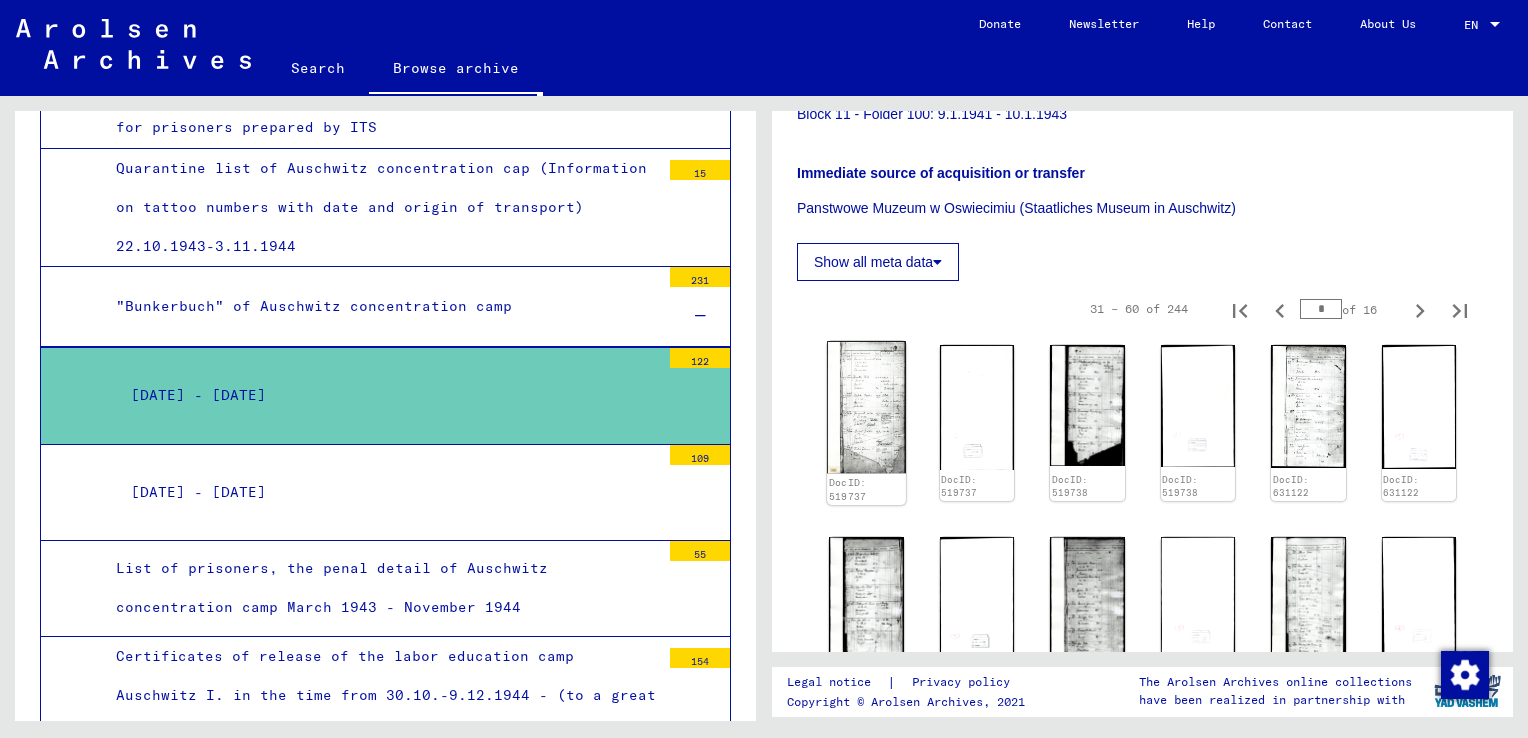 click 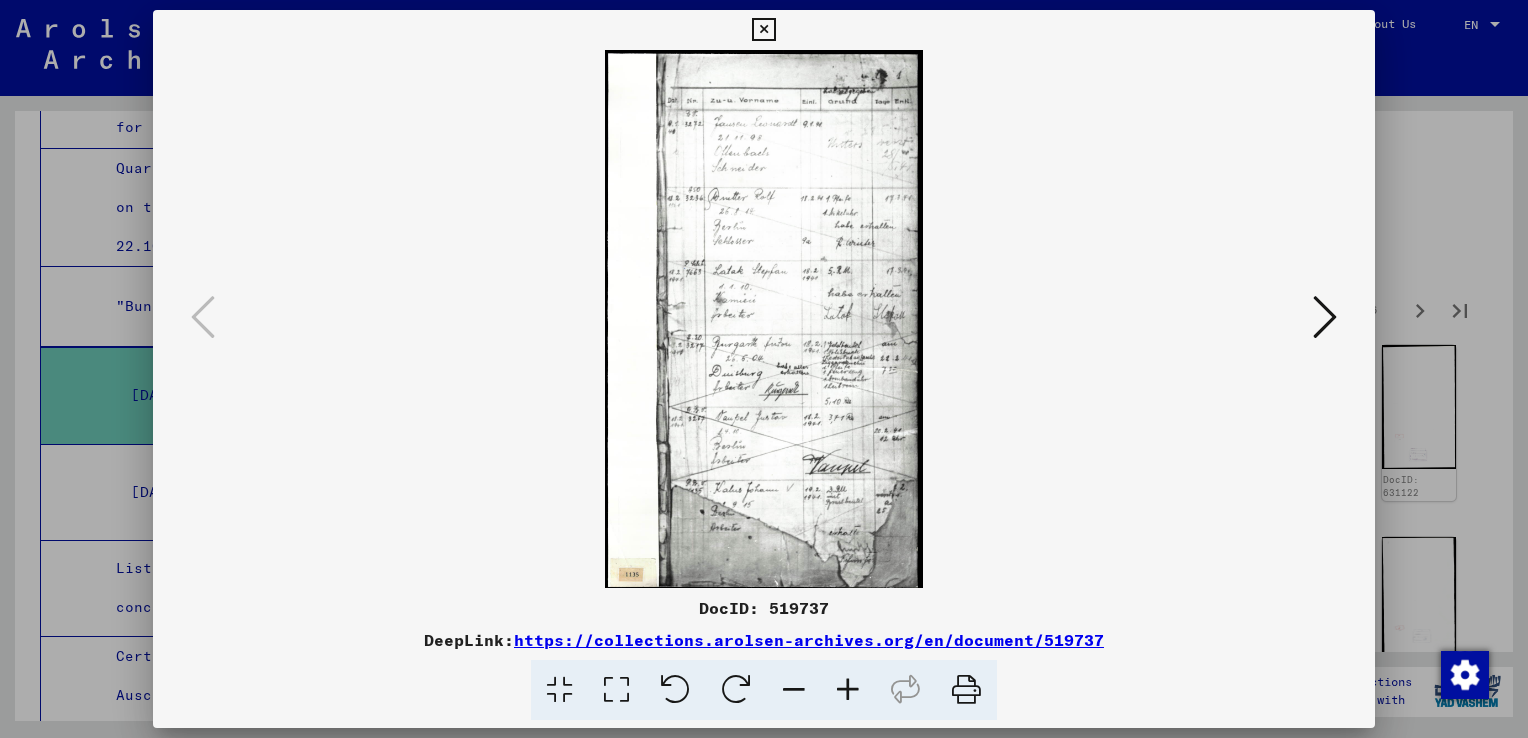 click at bounding box center (763, 30) 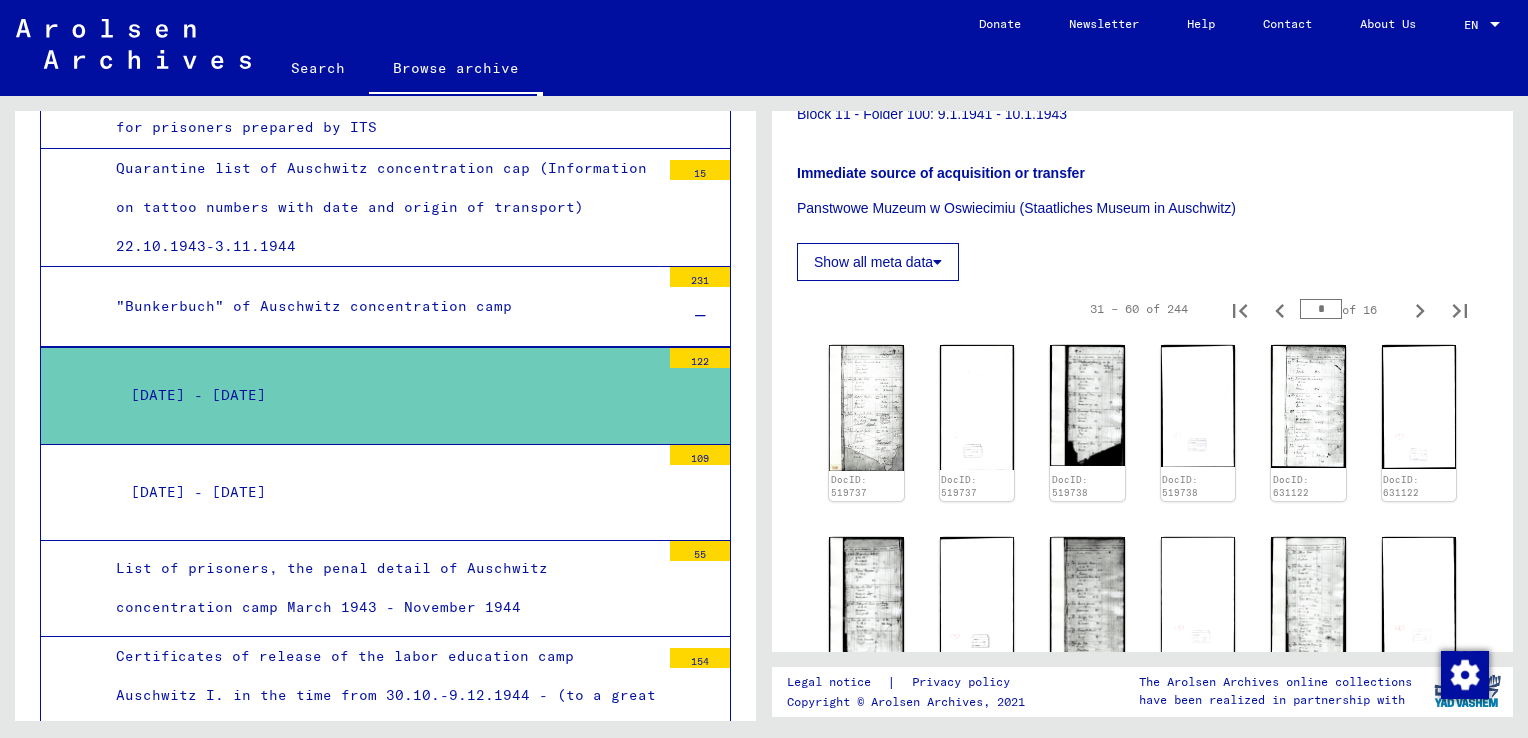 click 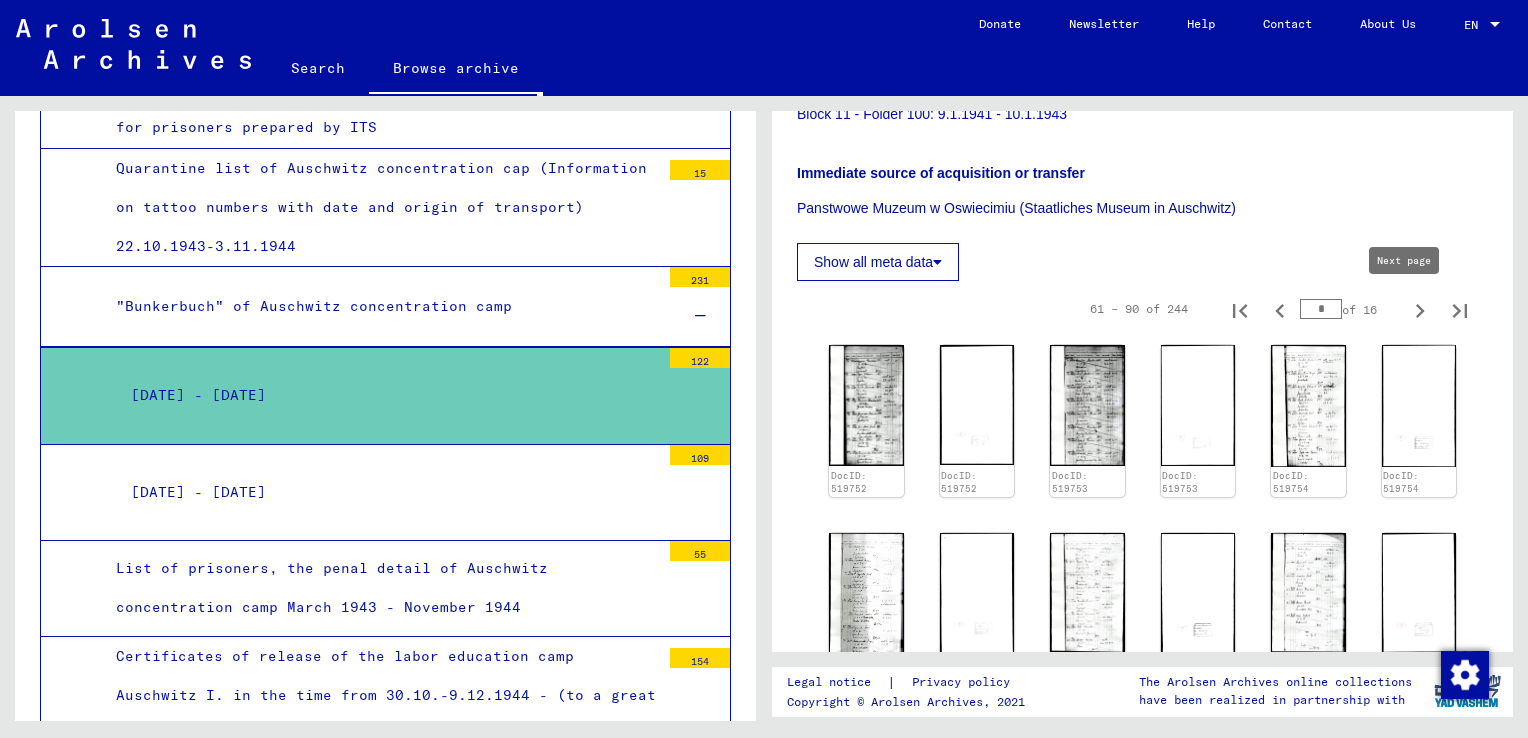 click 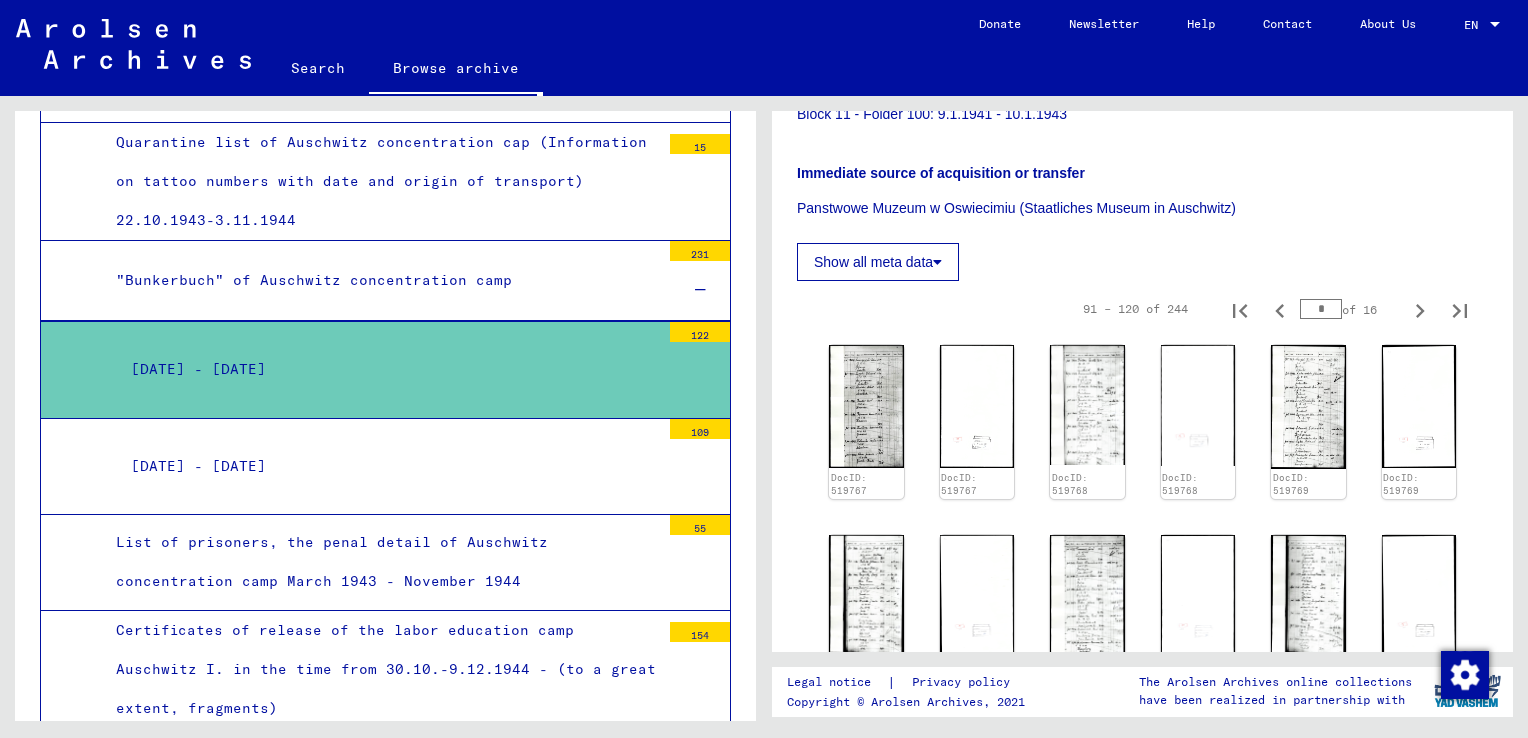 scroll, scrollTop: 9732, scrollLeft: 0, axis: vertical 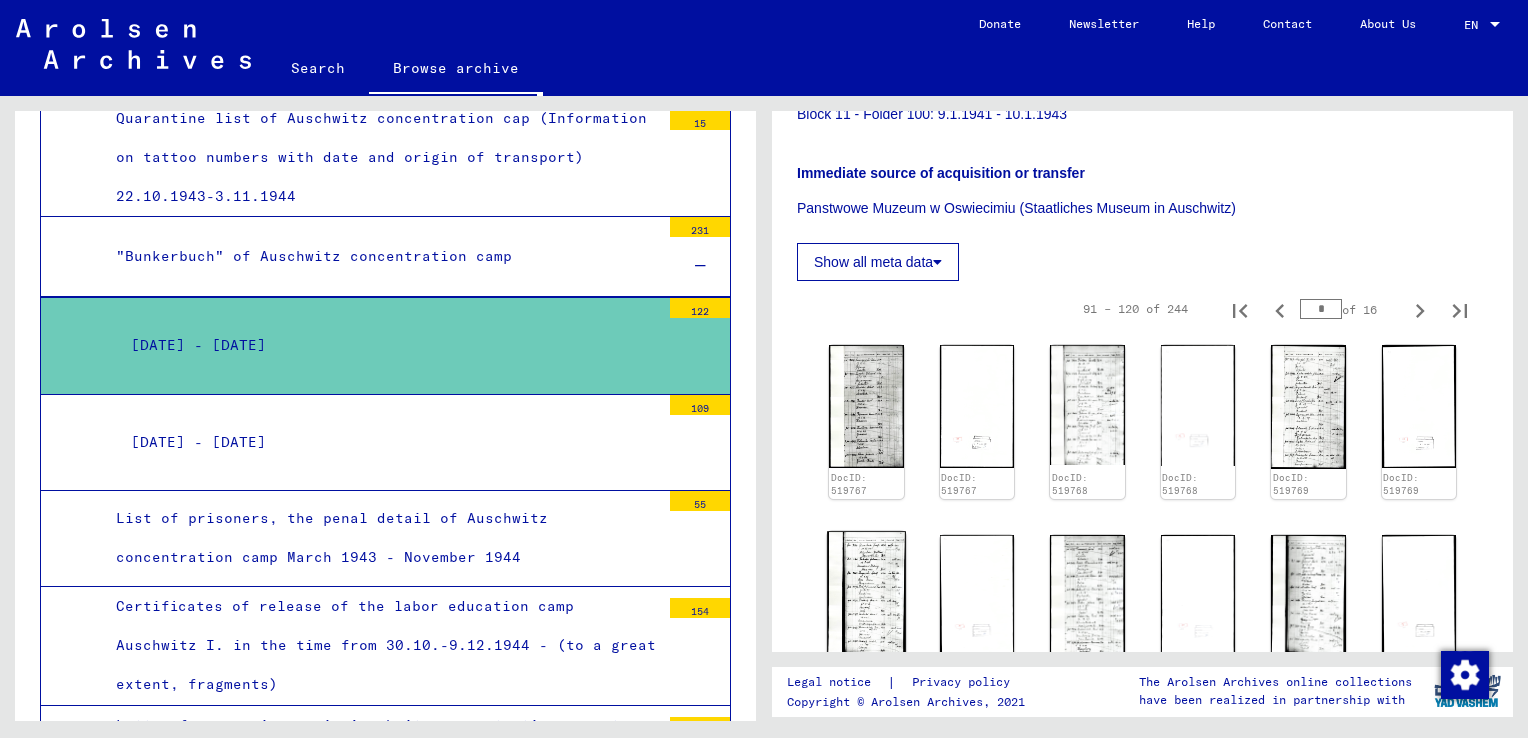 click 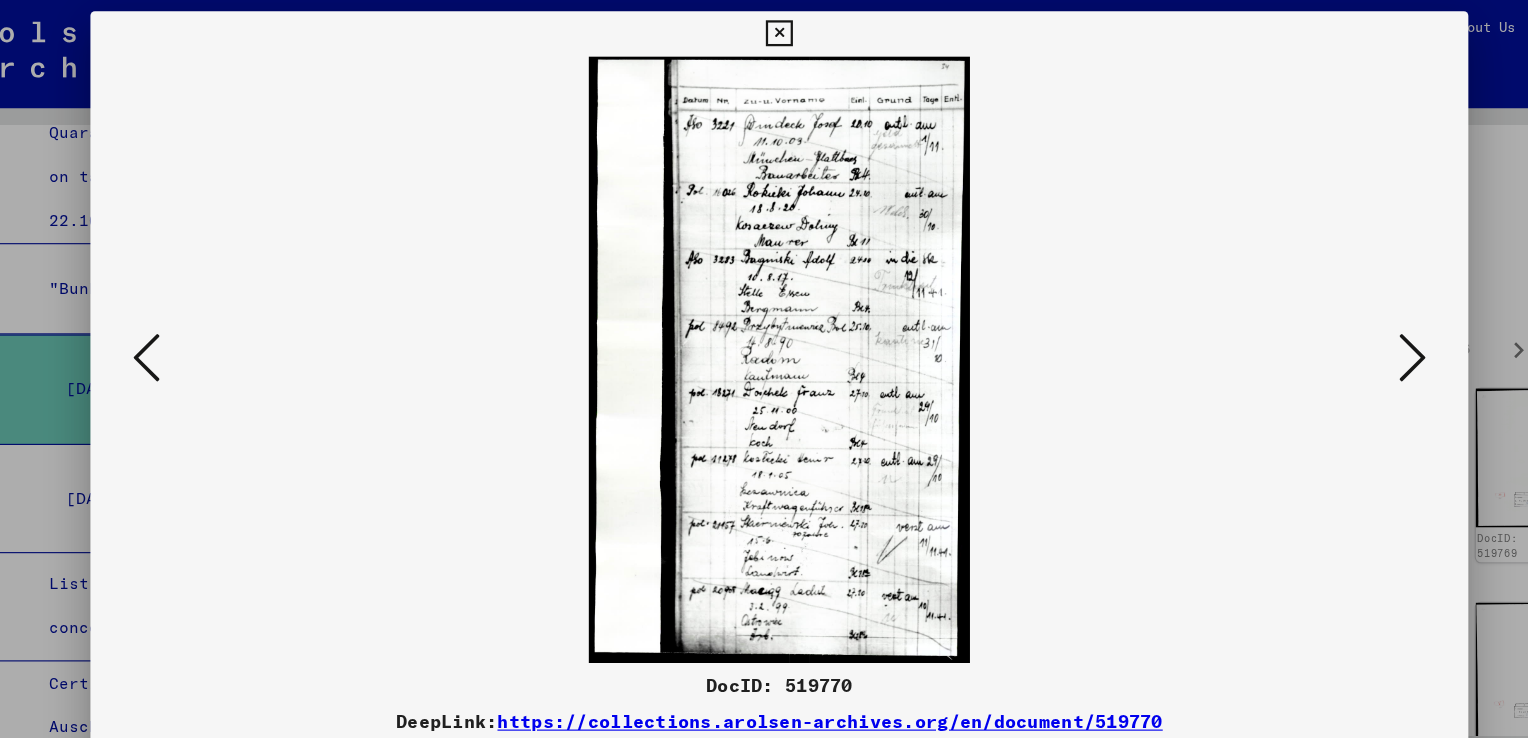 click at bounding box center (763, 30) 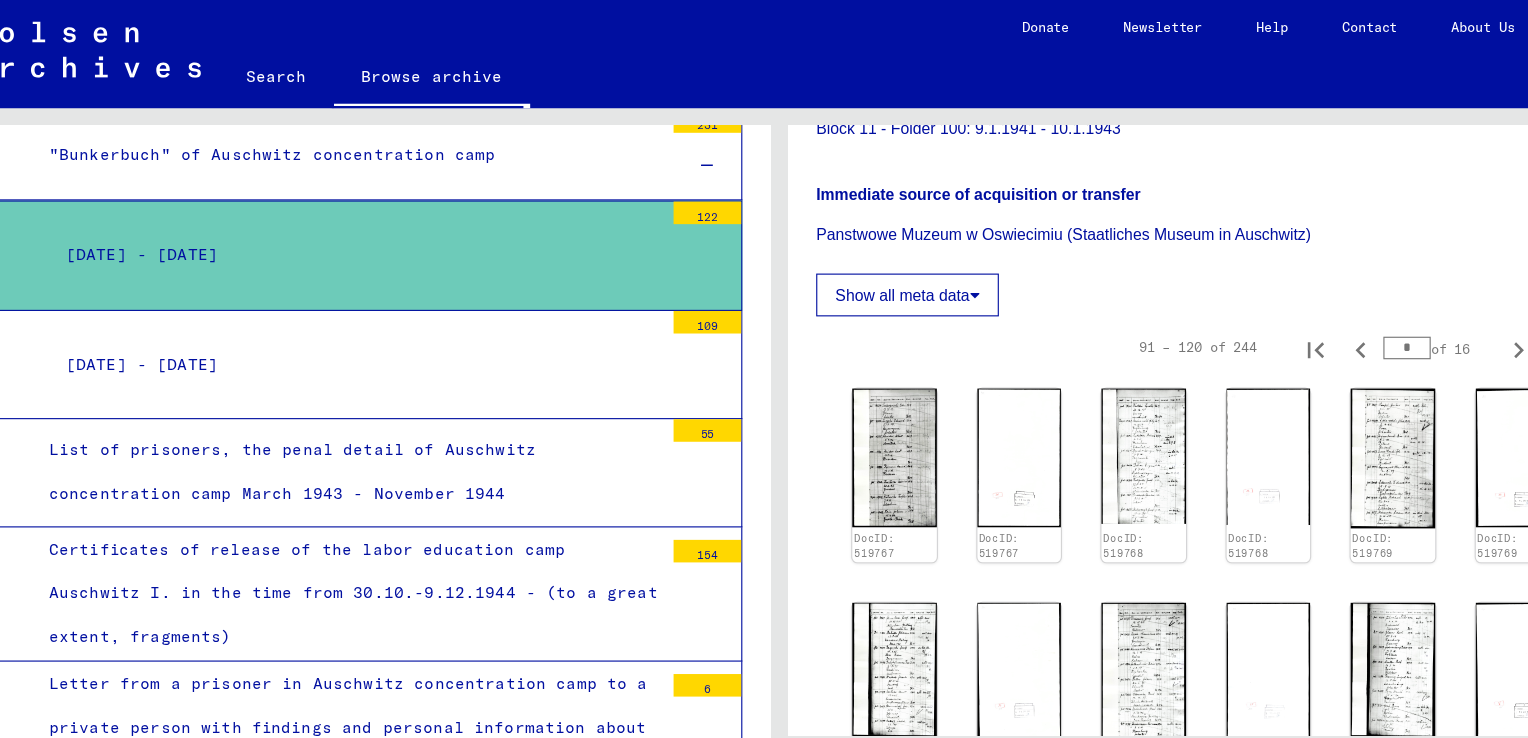 scroll, scrollTop: 9854, scrollLeft: 0, axis: vertical 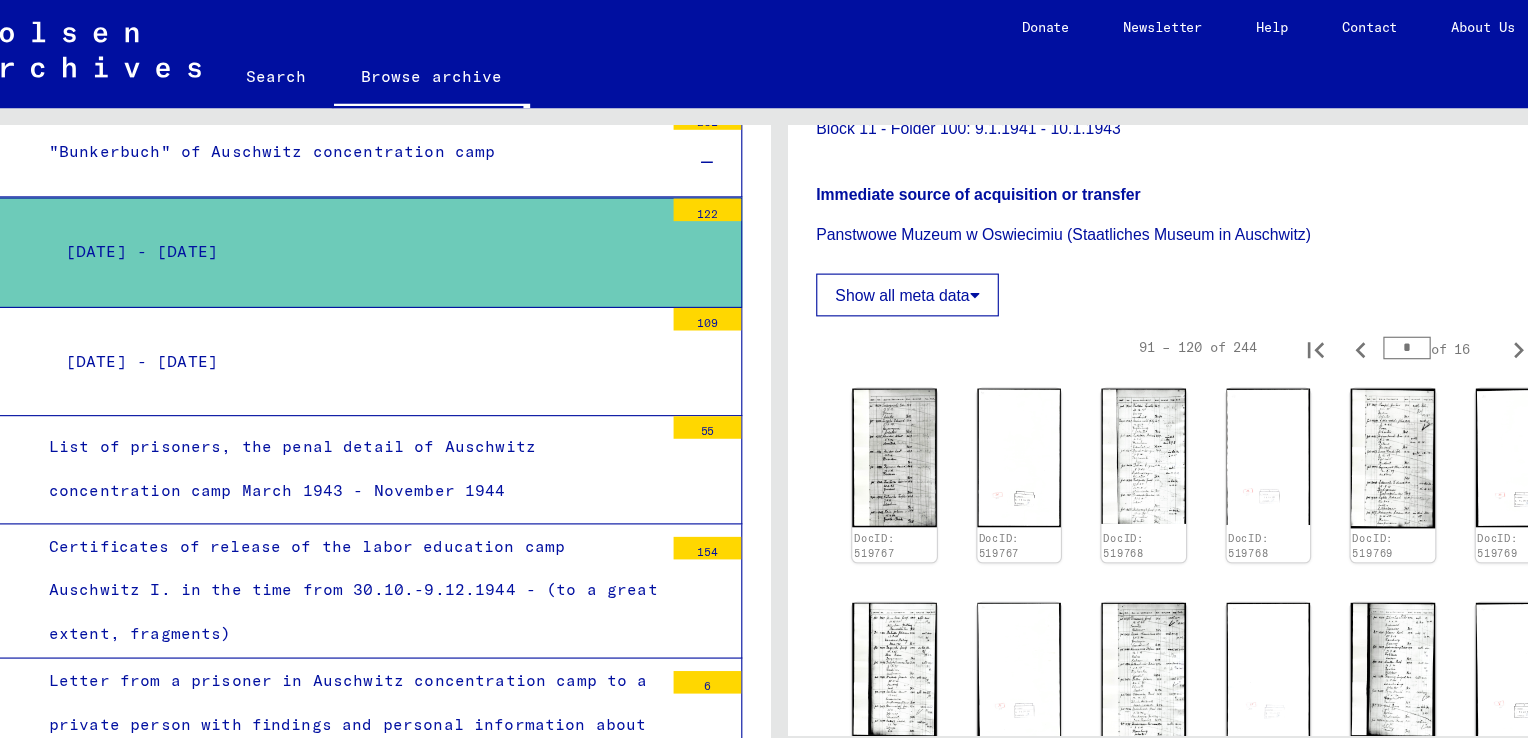 click on "List of prisoners, the penal detail of Auschwitz concentration camp March      1943 - November 1944" at bounding box center (380, 416) 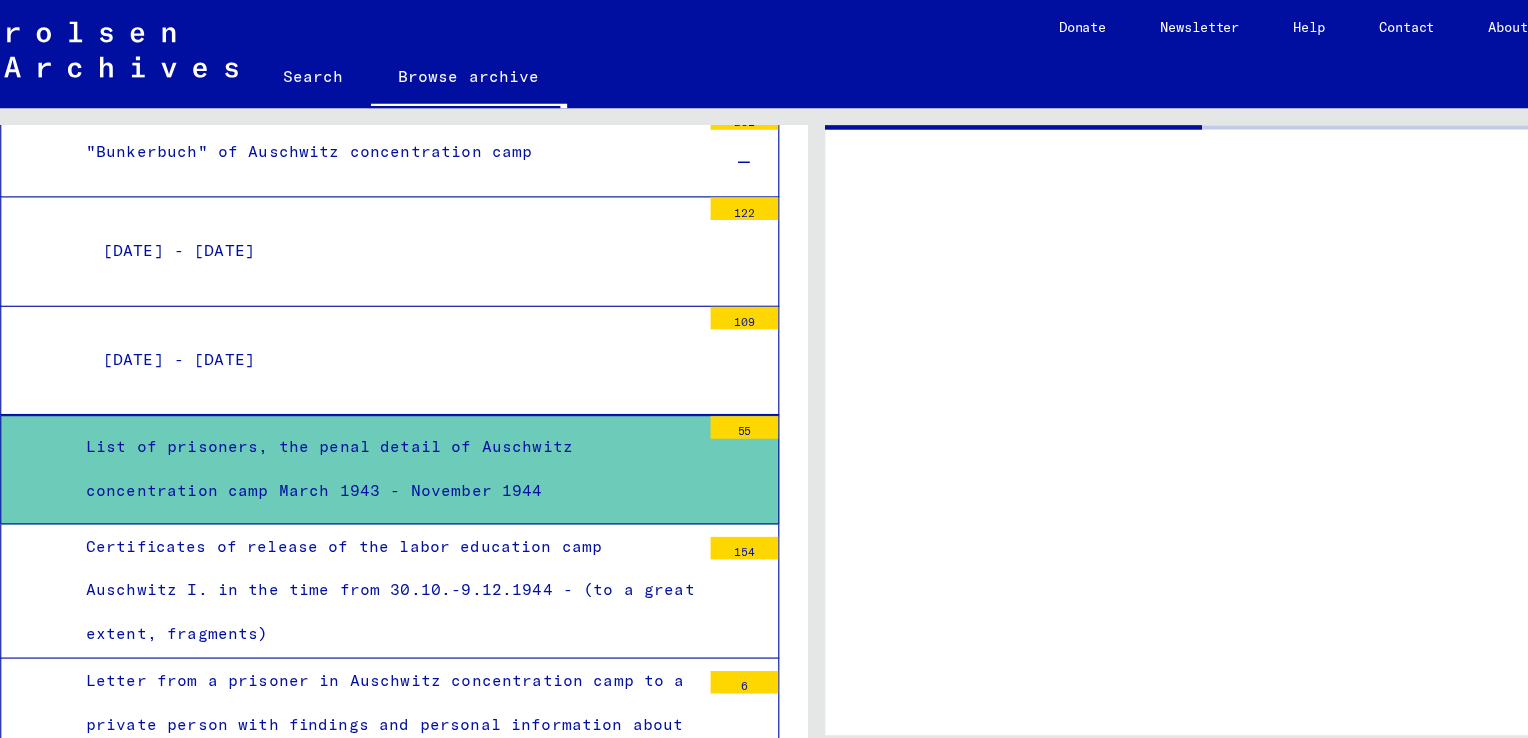 scroll, scrollTop: 0, scrollLeft: 0, axis: both 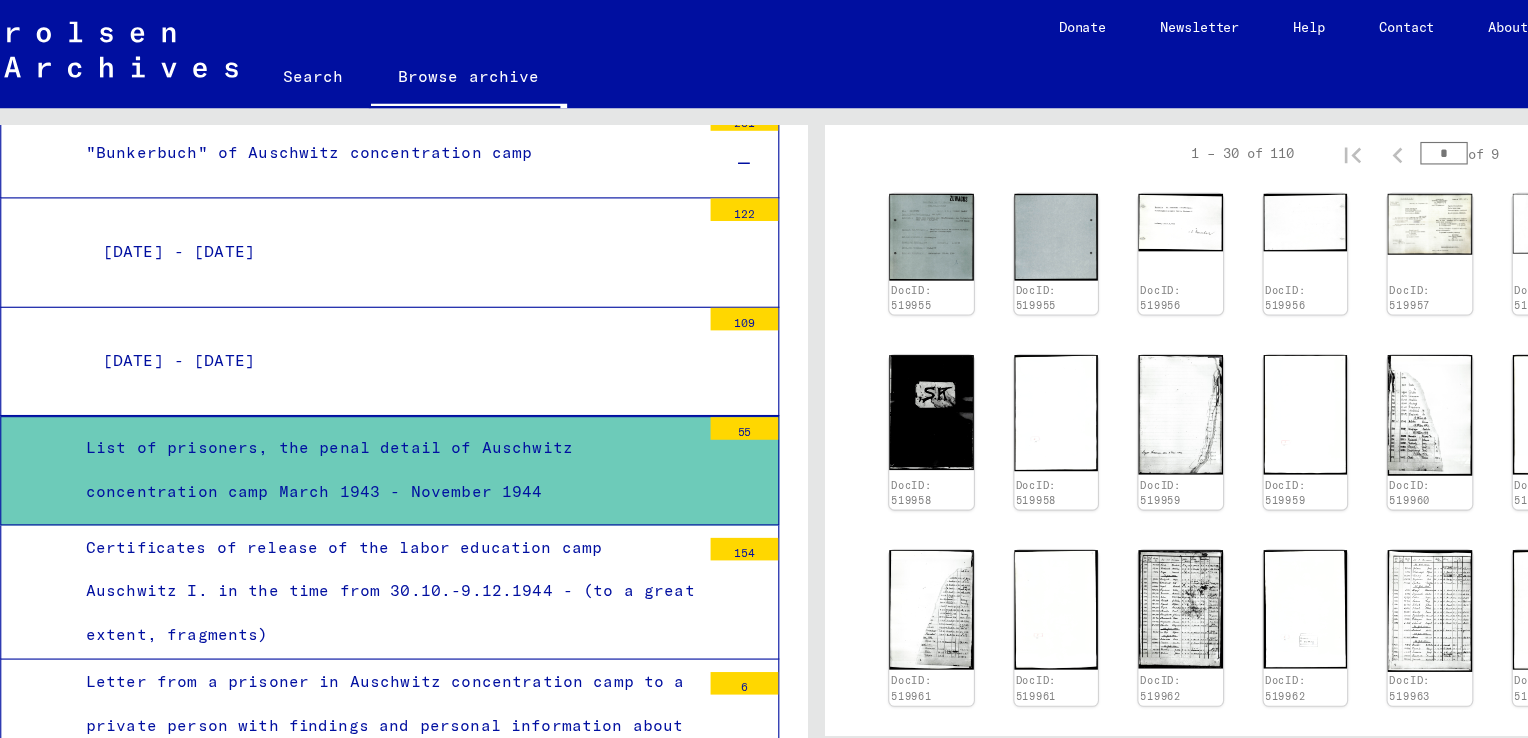 click 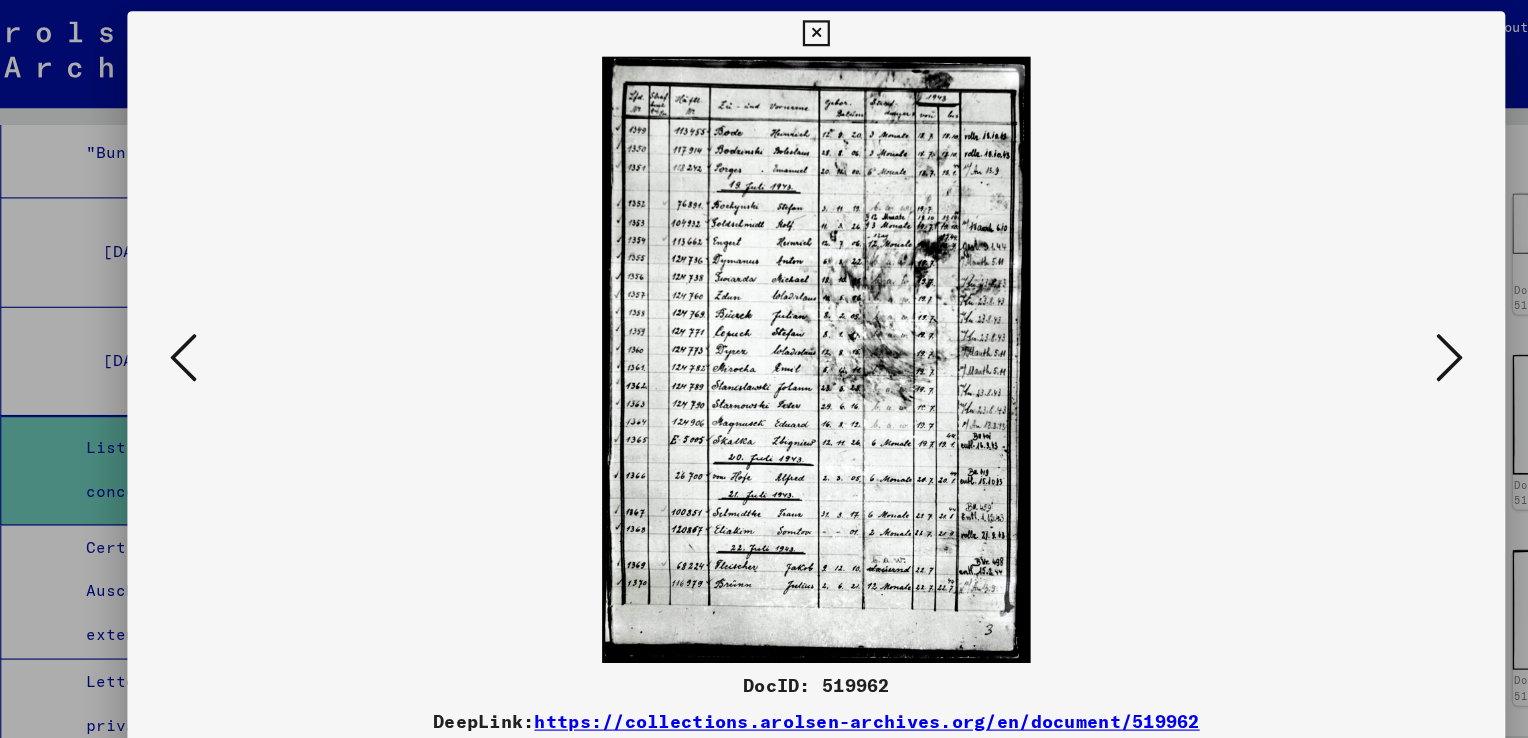 click at bounding box center (763, 30) 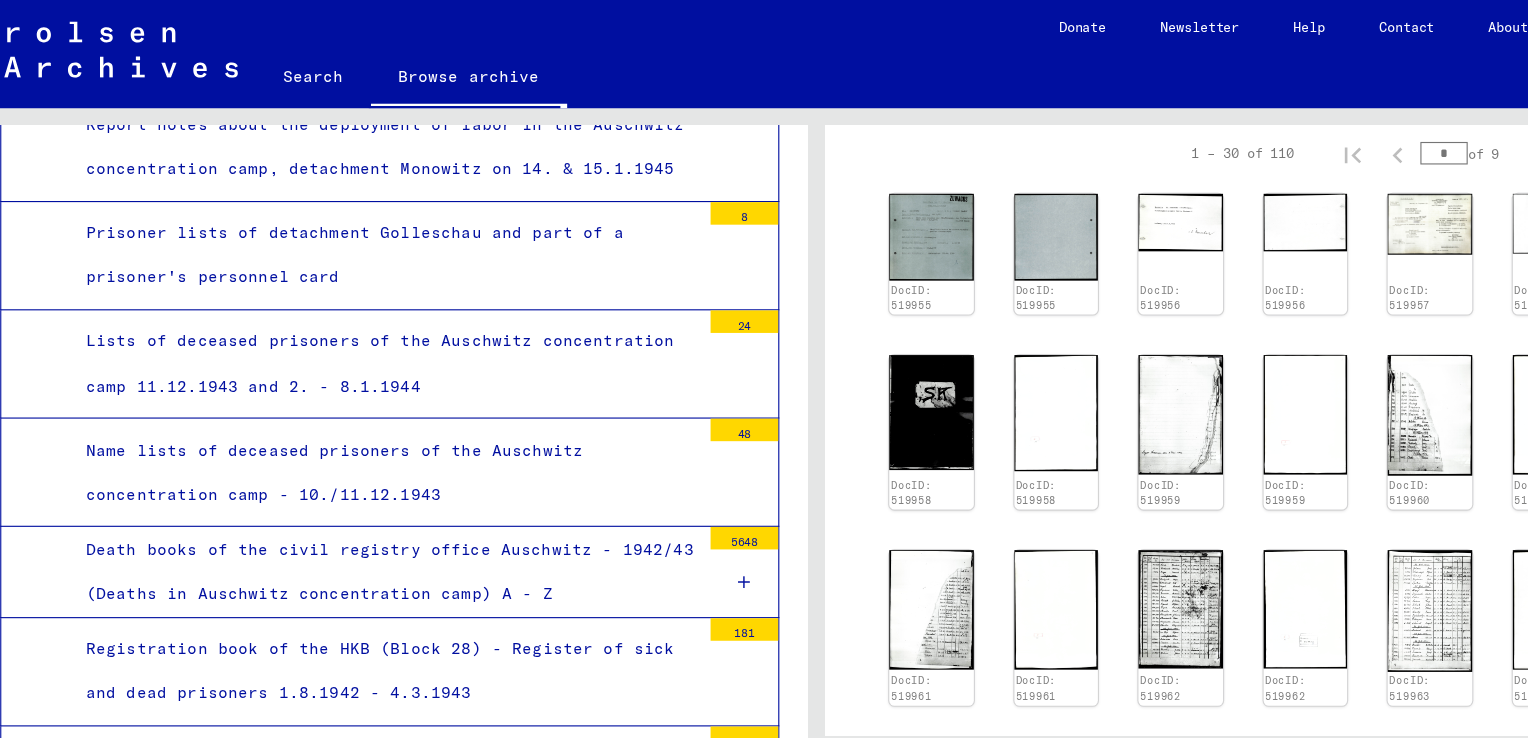 scroll, scrollTop: 10623, scrollLeft: 0, axis: vertical 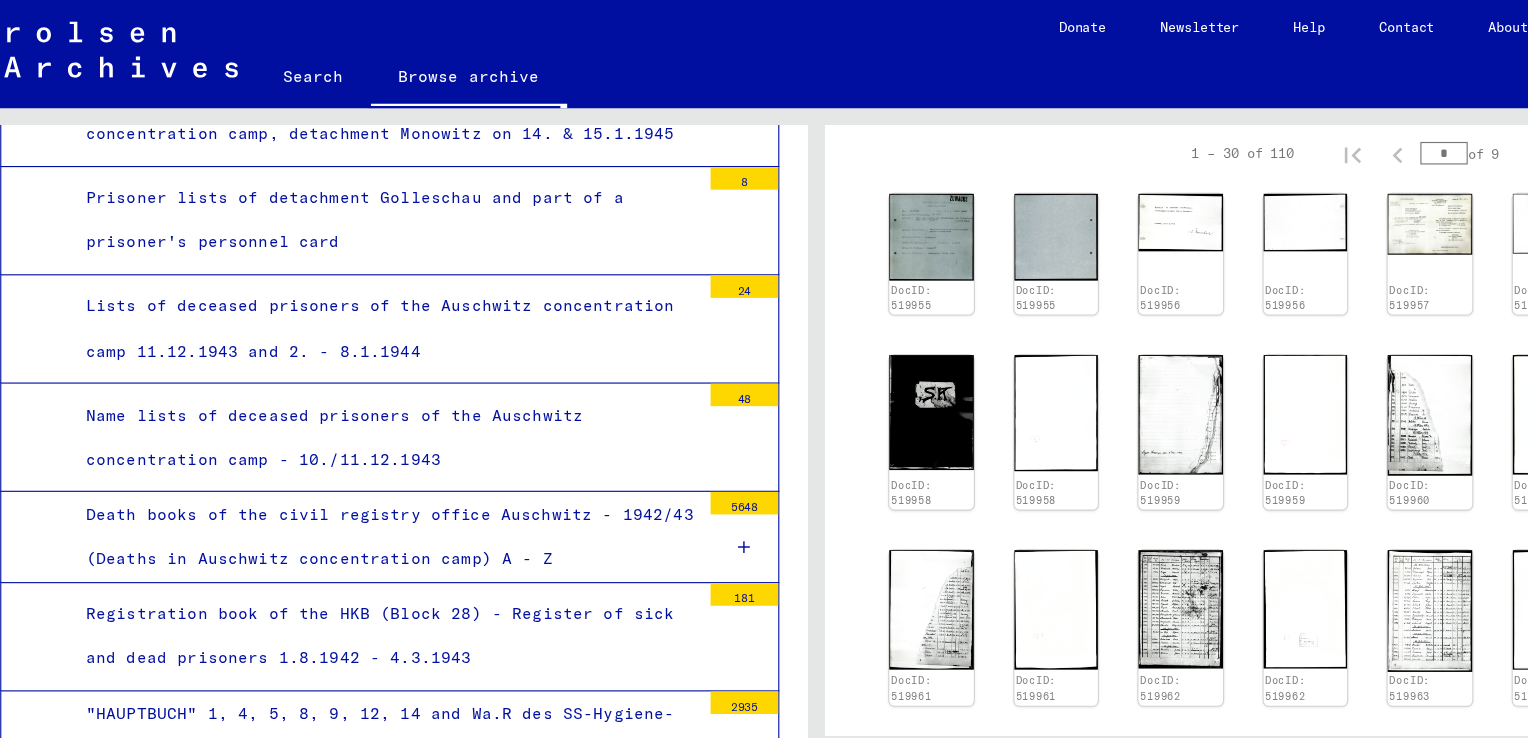 click on "Registration book of the HKB (Block 28) - Register of sick and dead prisoners 1.8.1942 - 4.3.1943" at bounding box center [380, 564] 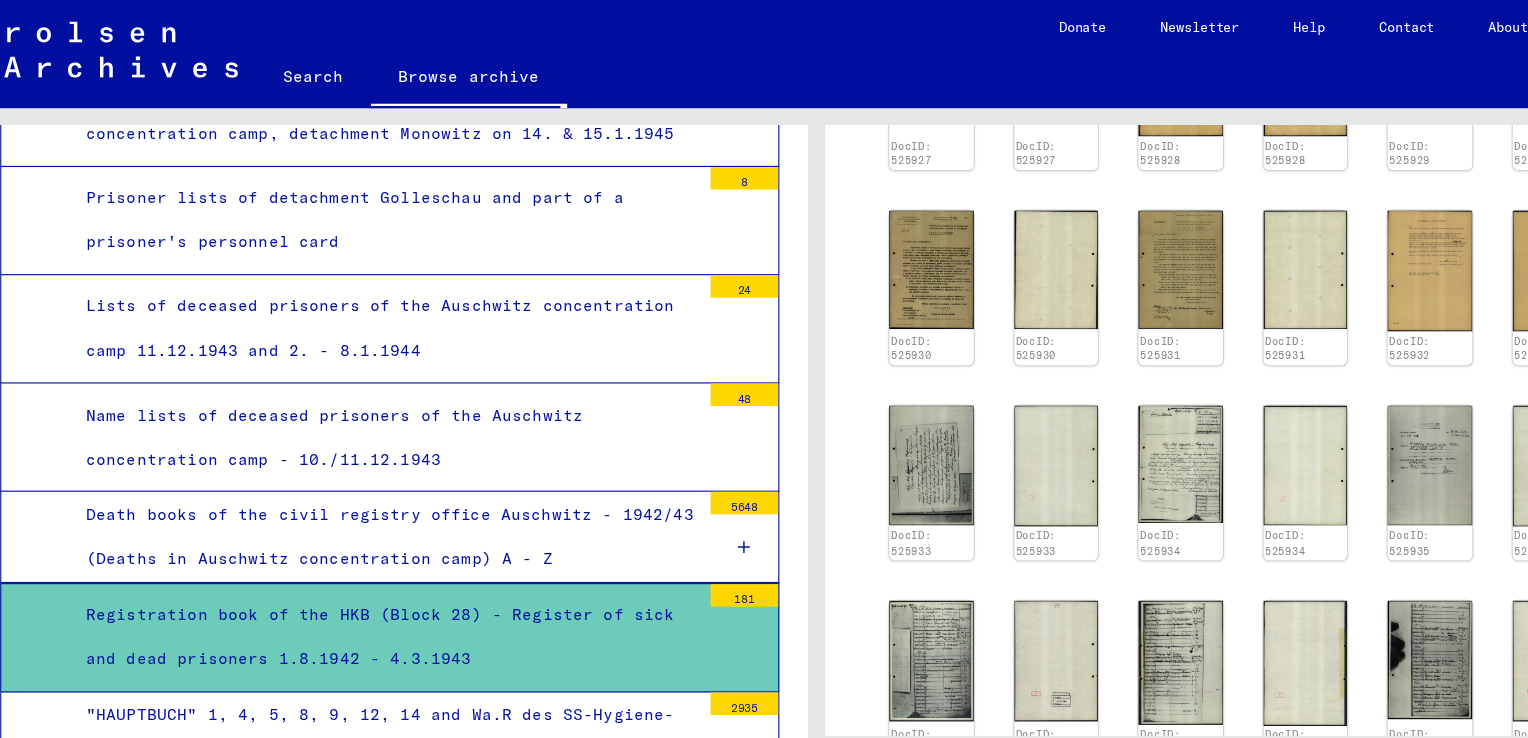 scroll, scrollTop: 956, scrollLeft: 0, axis: vertical 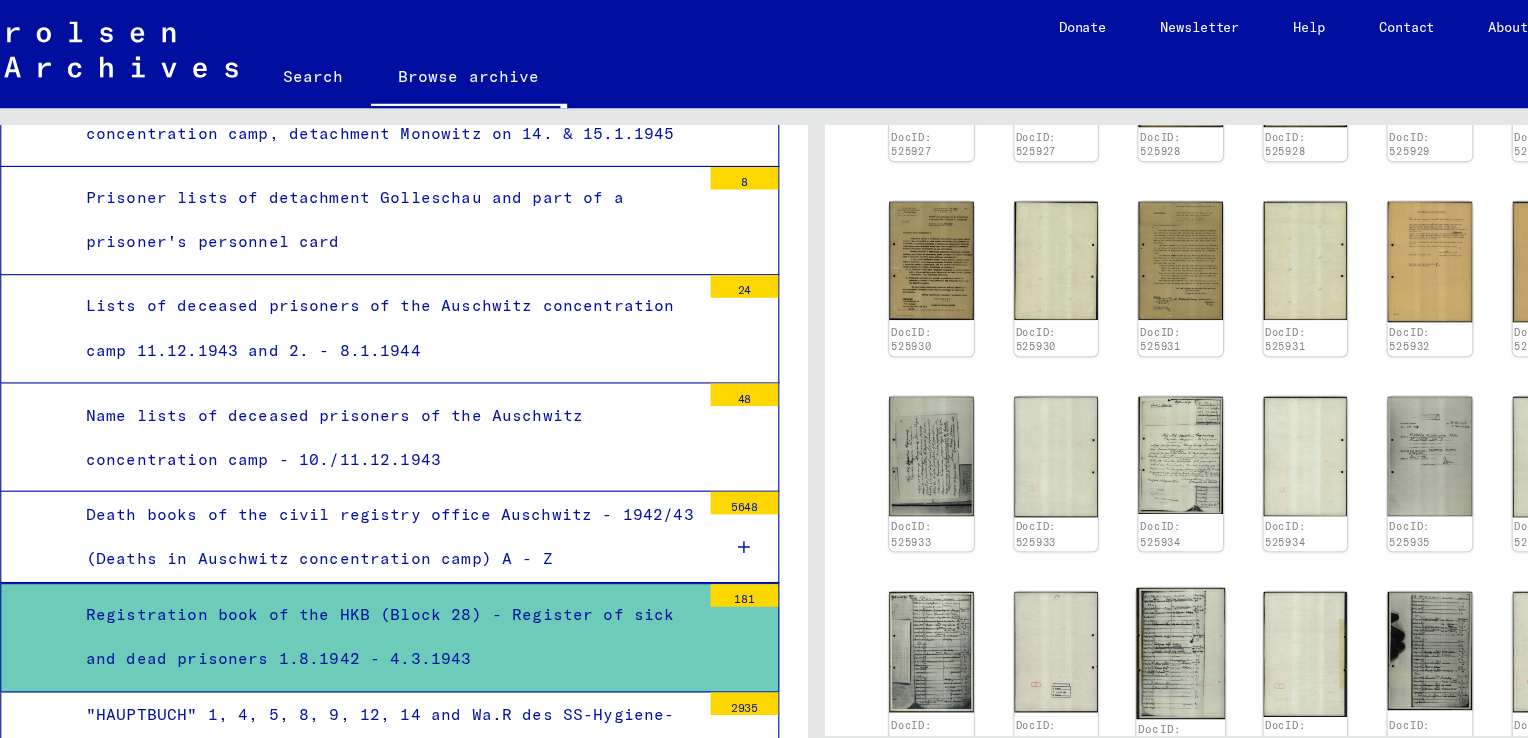 click 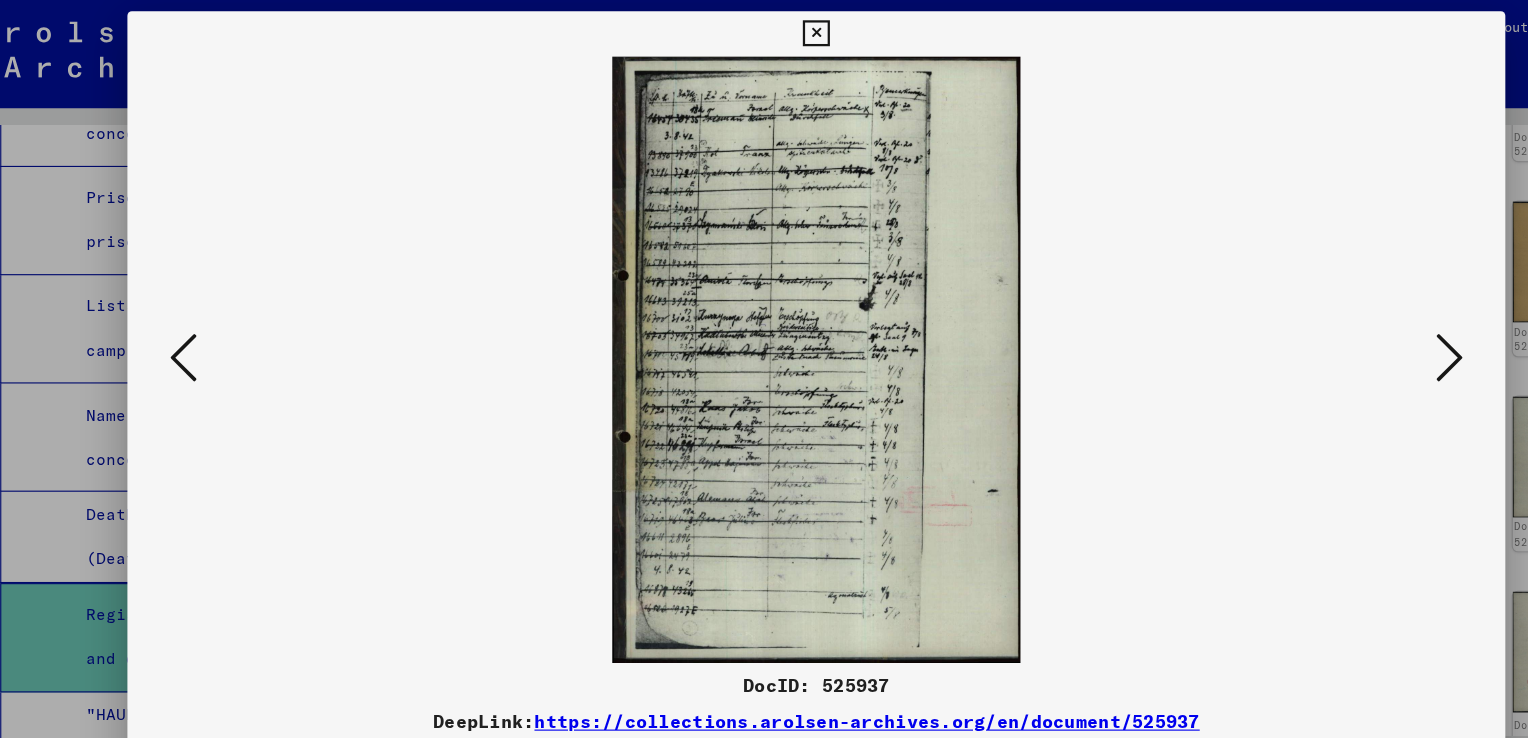 click at bounding box center [763, 30] 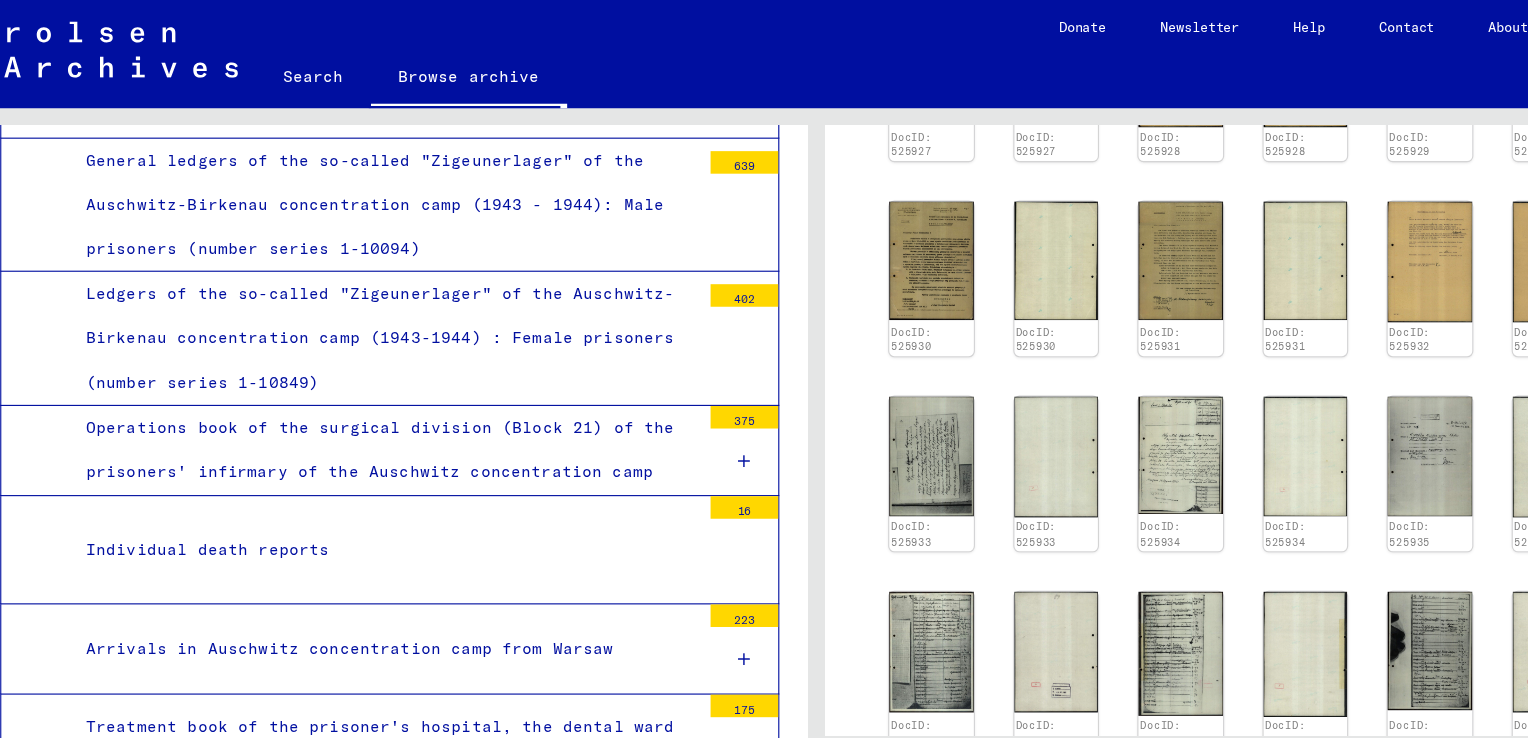 scroll, scrollTop: 11704, scrollLeft: 0, axis: vertical 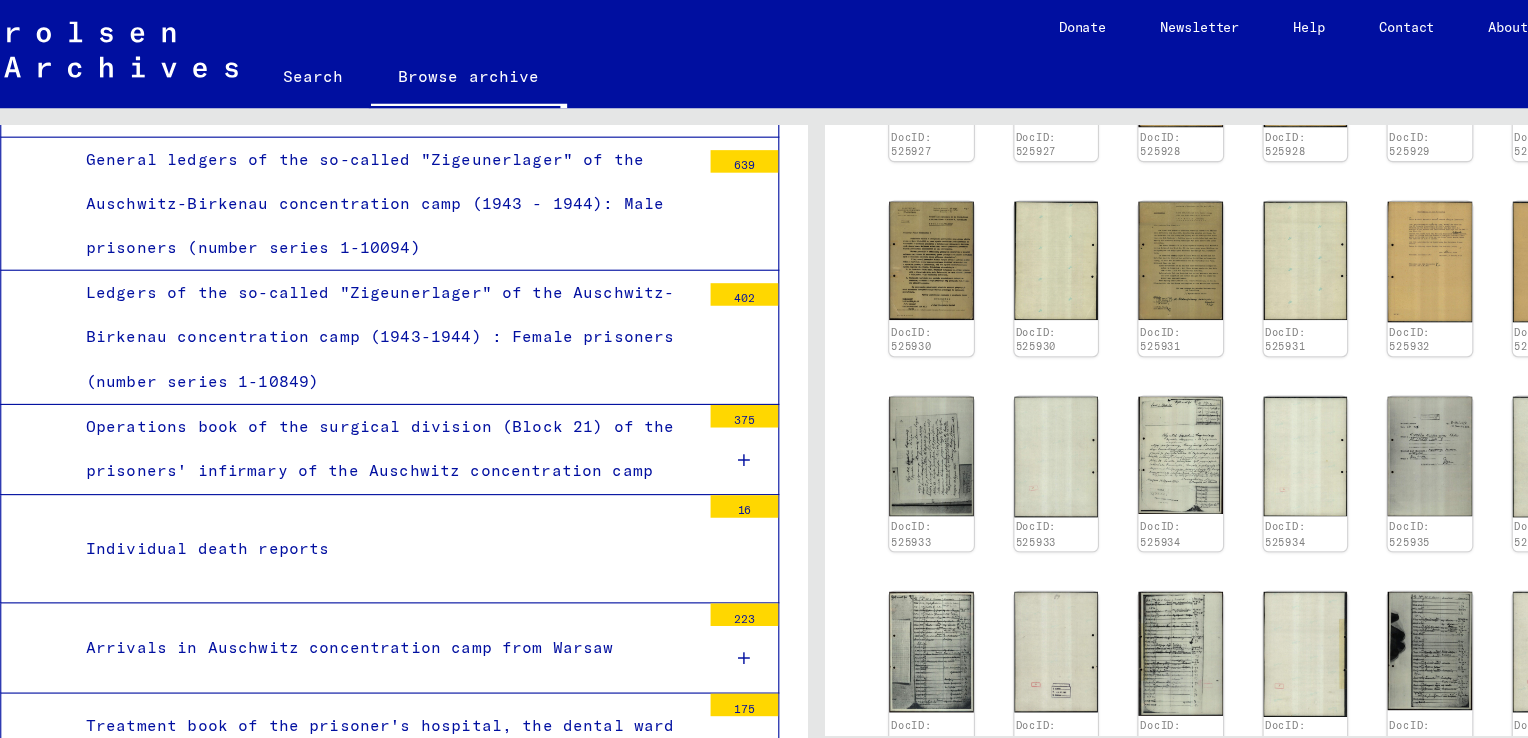 click on "Arrivals in Auschwitz concentration camp from Warsaw" at bounding box center (380, 574) 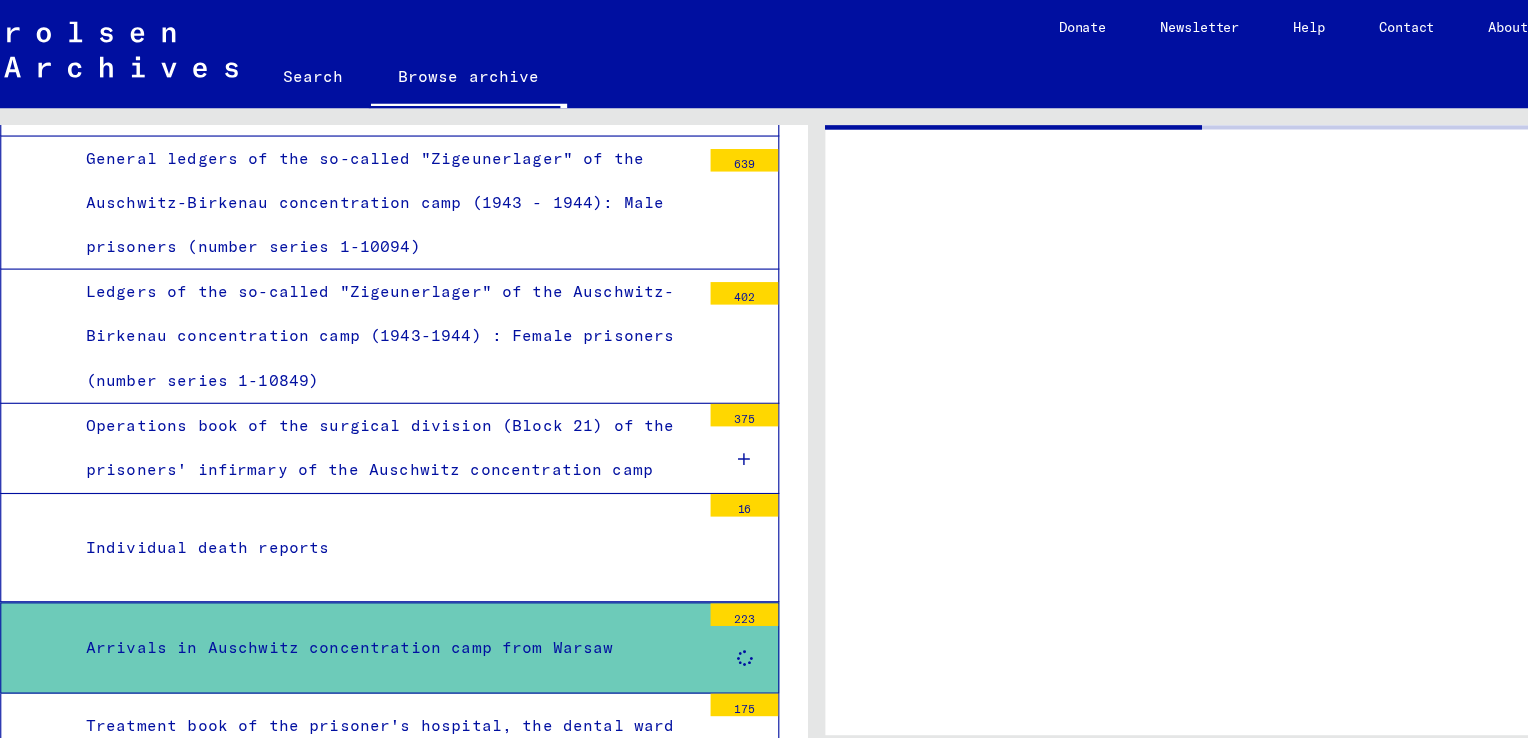 scroll, scrollTop: 0, scrollLeft: 0, axis: both 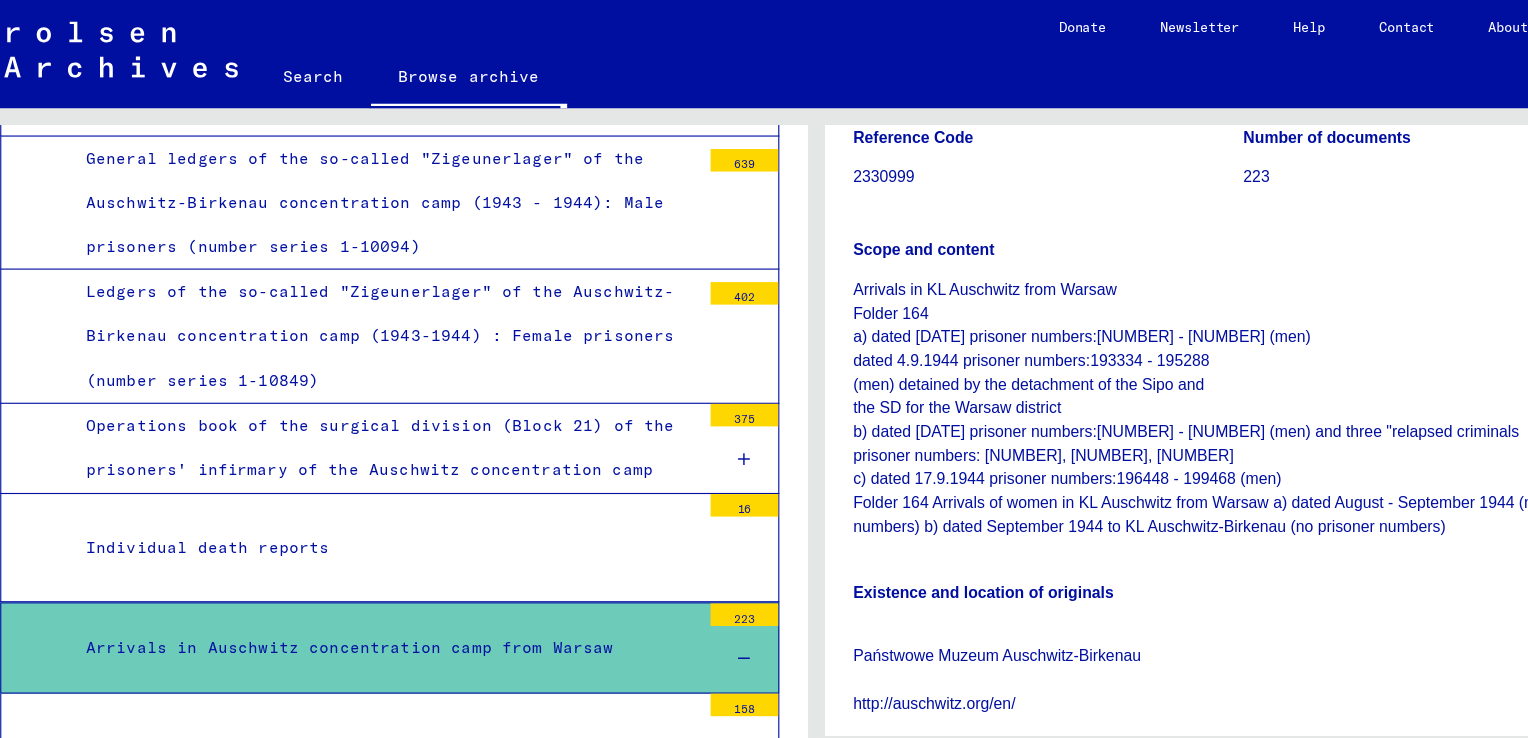 click on "Arrivals in KL Auschwitz from Warsaw" at bounding box center [388, 662] 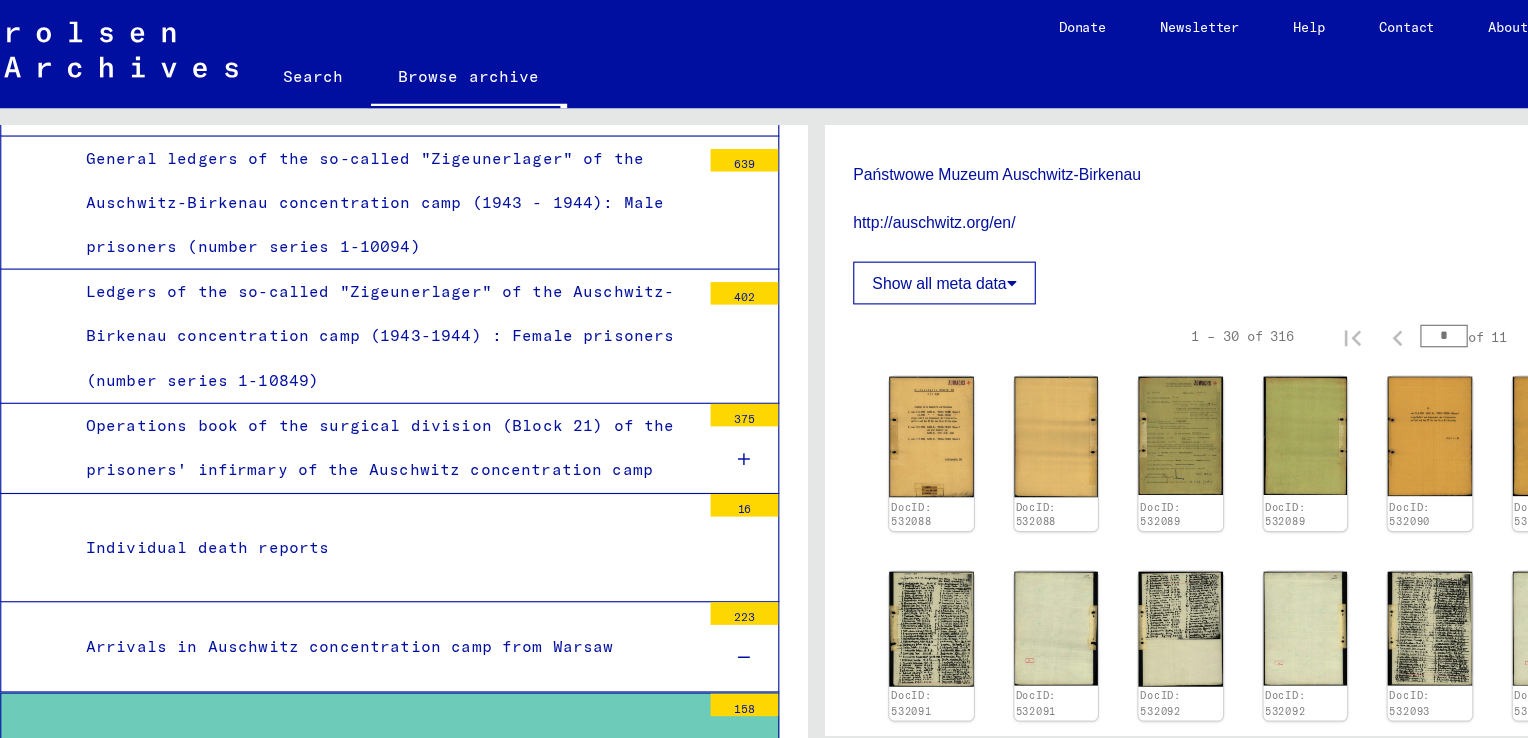 scroll, scrollTop: 456, scrollLeft: 0, axis: vertical 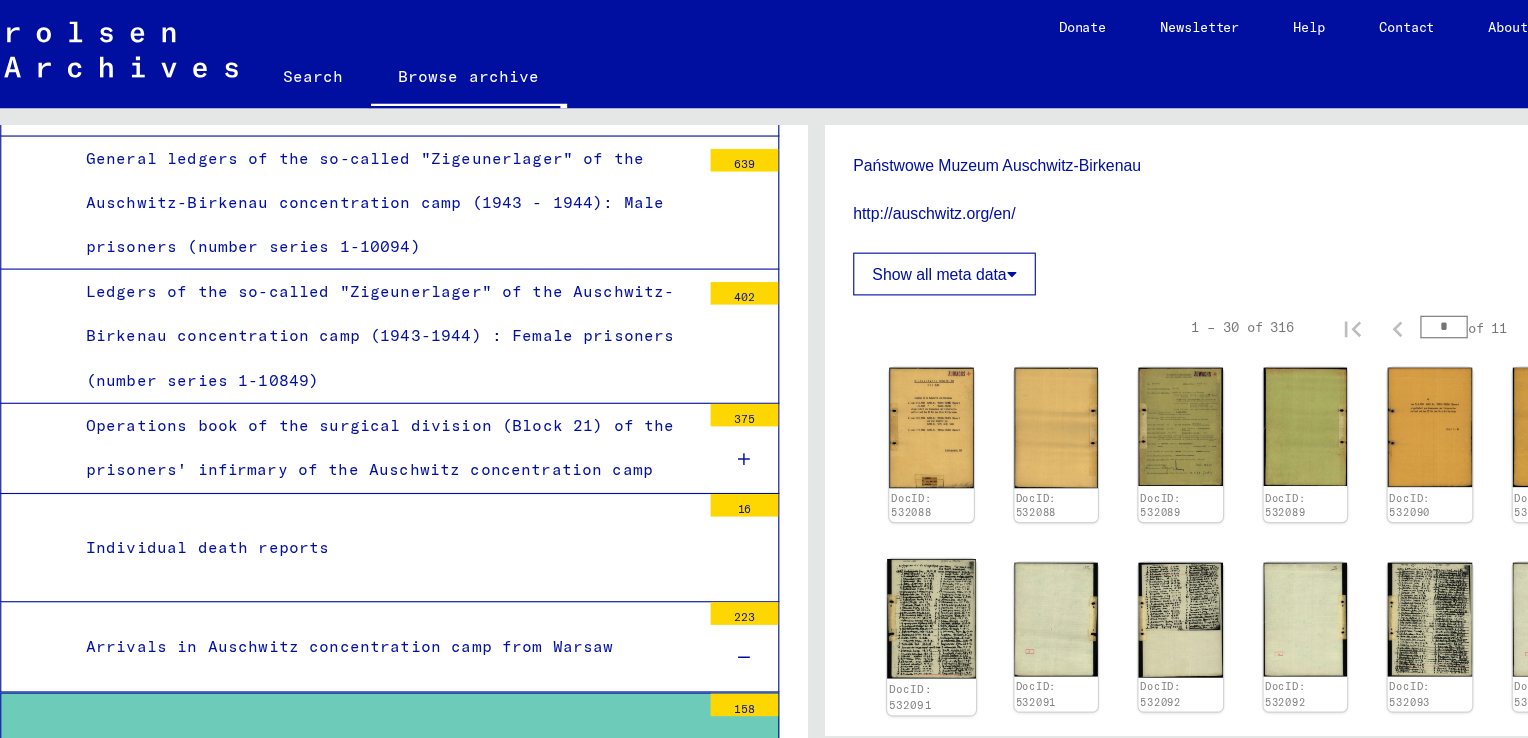 click 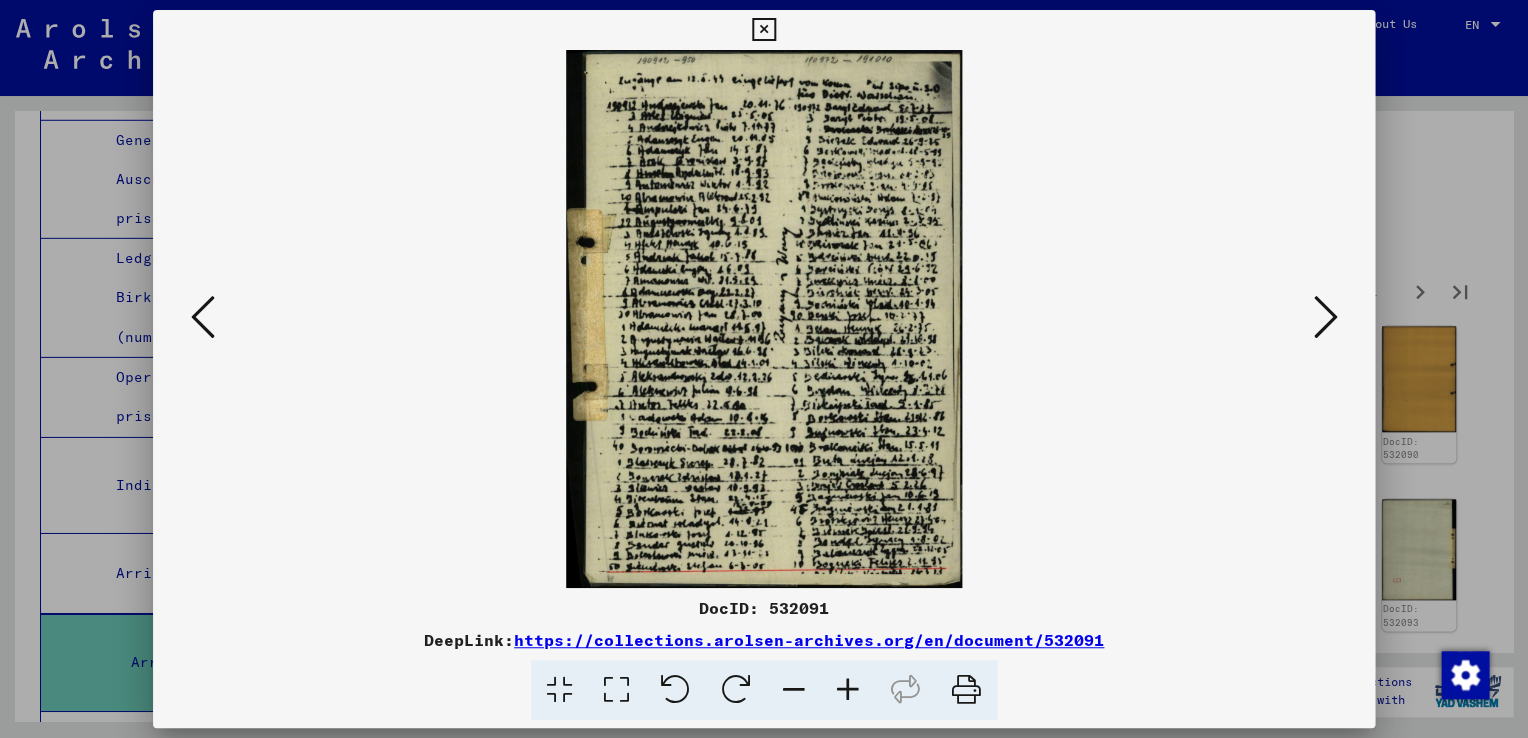 click at bounding box center (1325, 317) 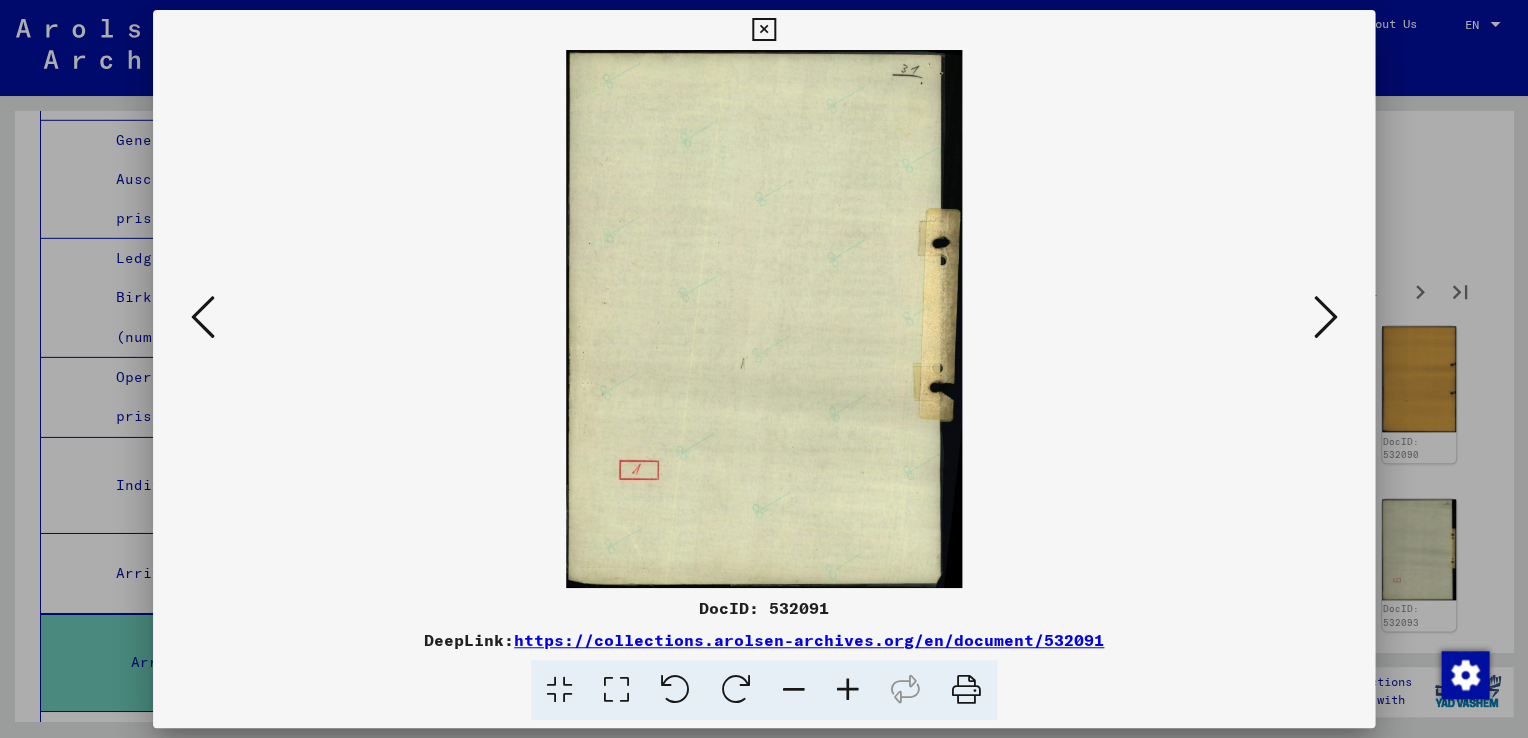 click at bounding box center [1325, 317] 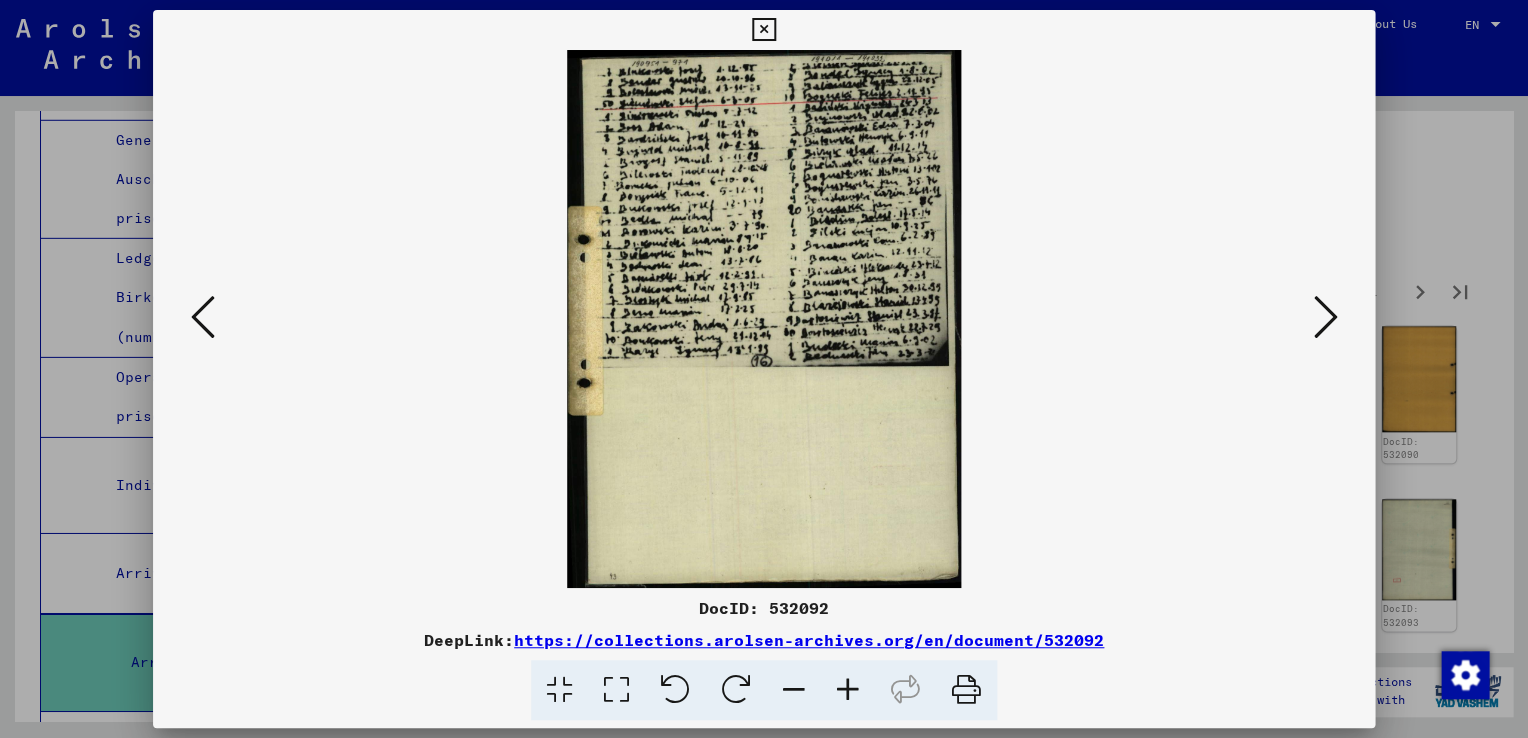 click at bounding box center [1325, 317] 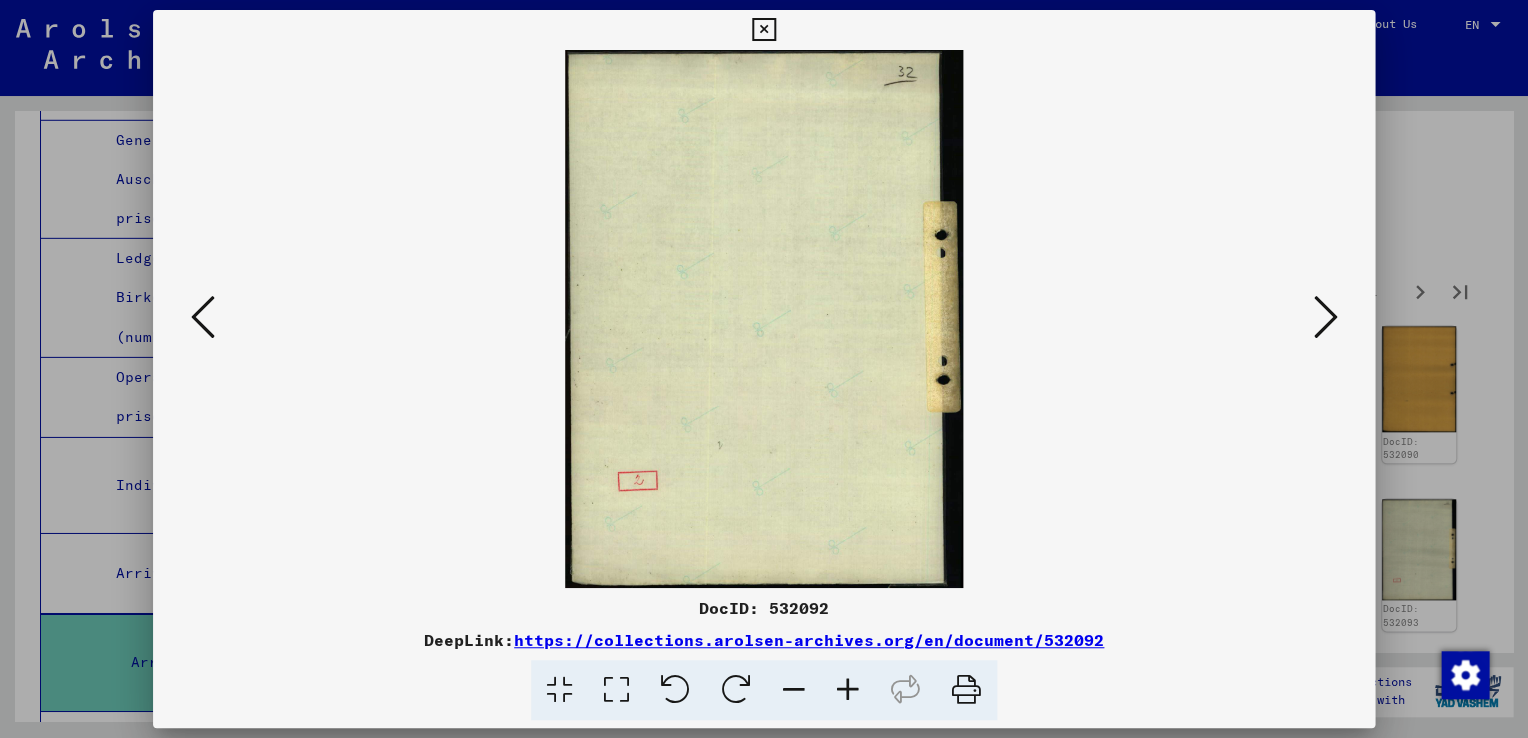 click at bounding box center (1325, 317) 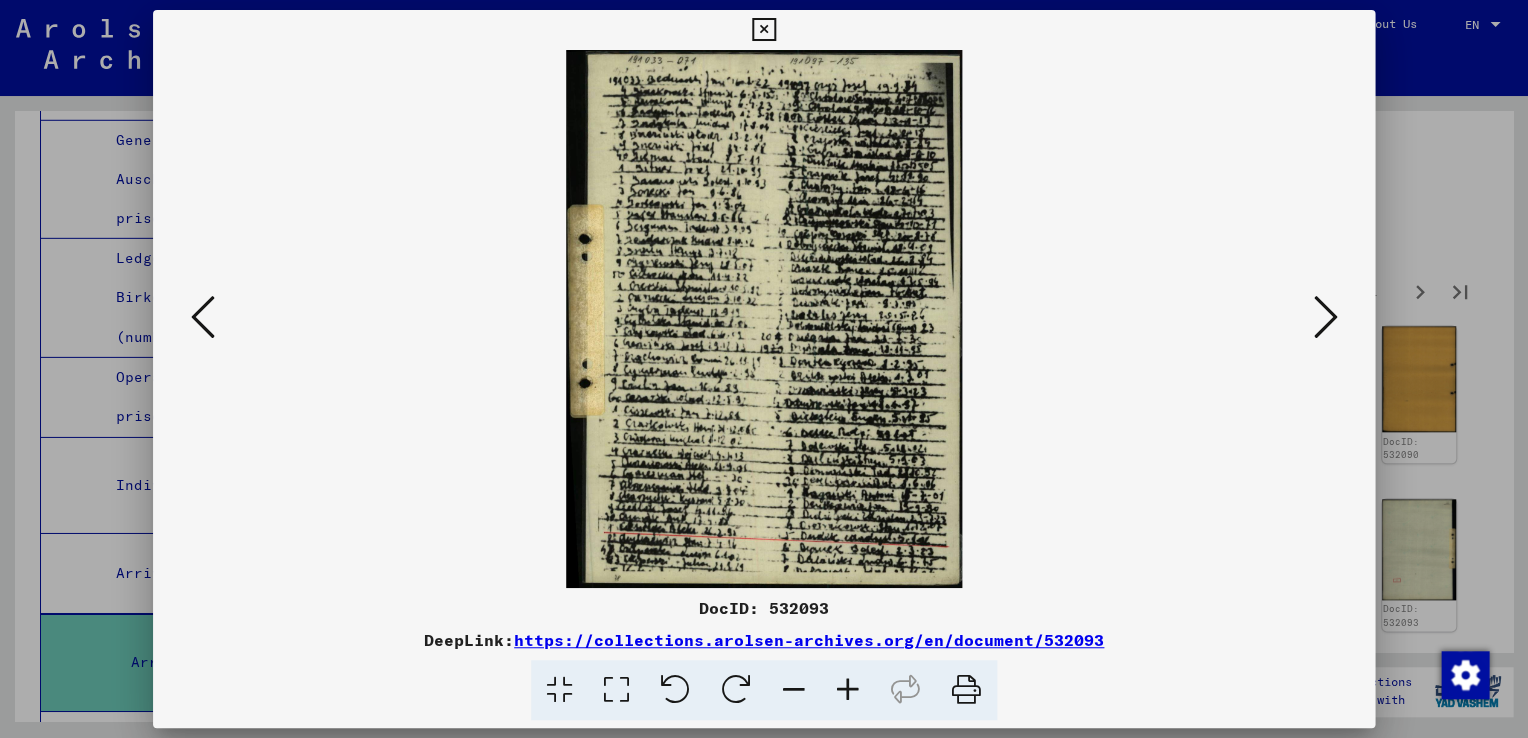 click at bounding box center [1325, 317] 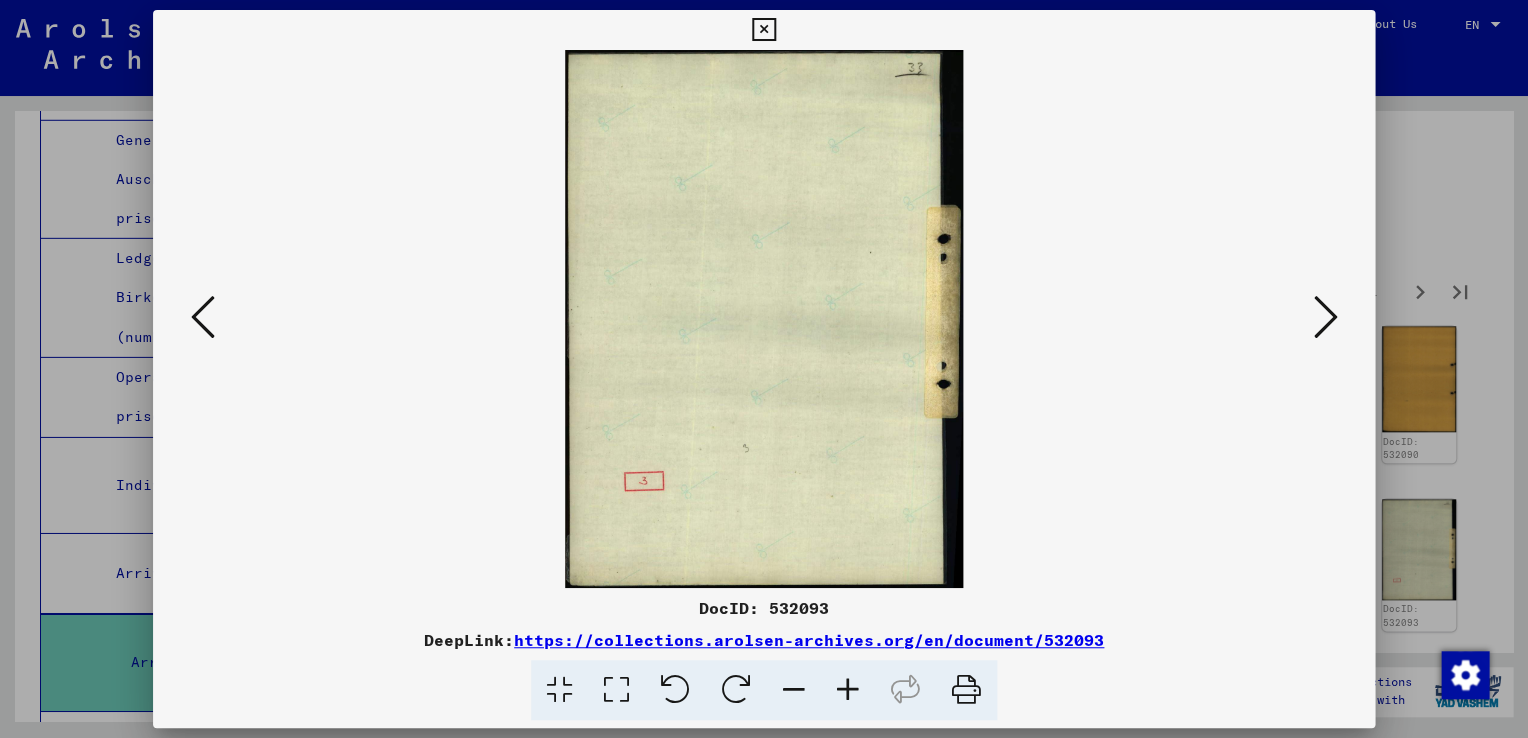click at bounding box center (1325, 317) 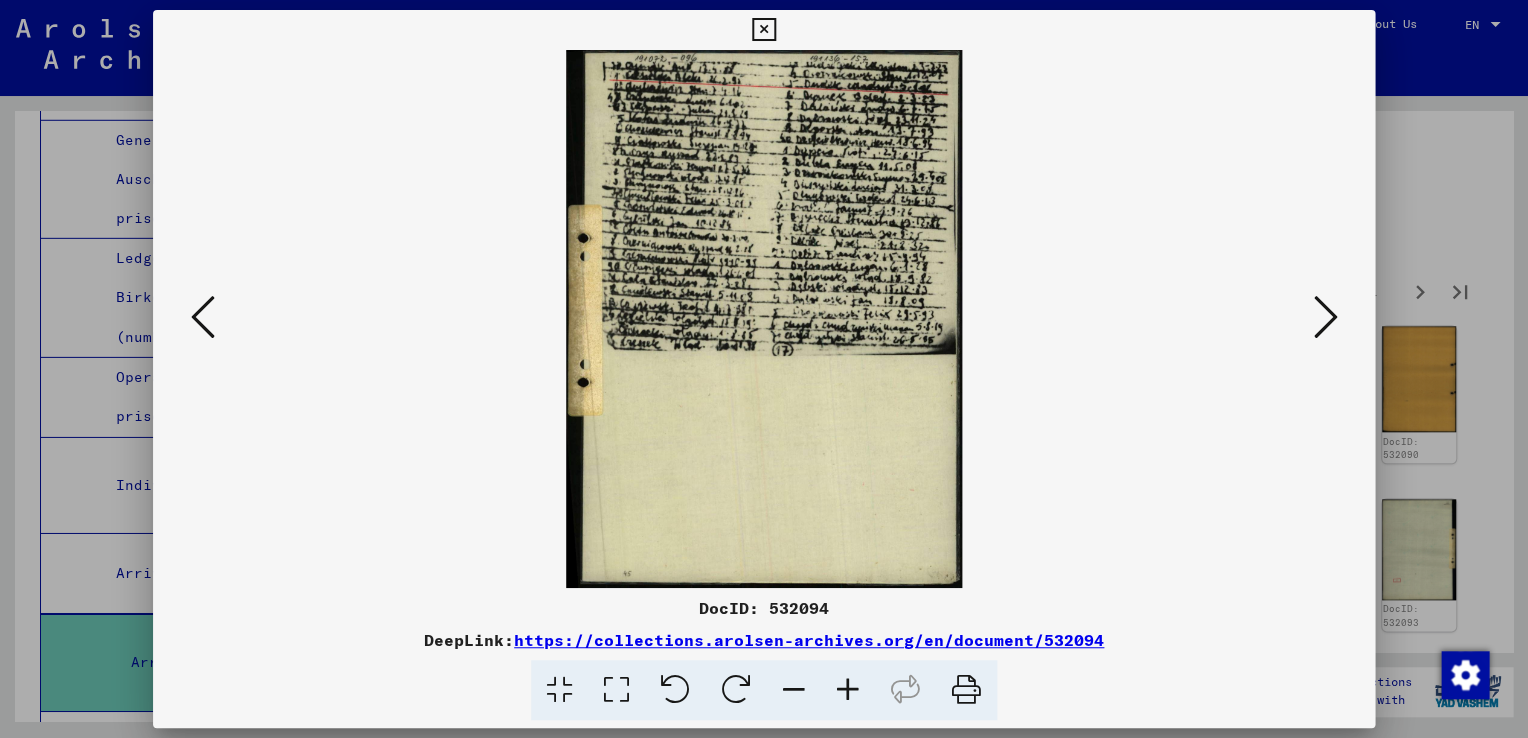 click at bounding box center (1325, 317) 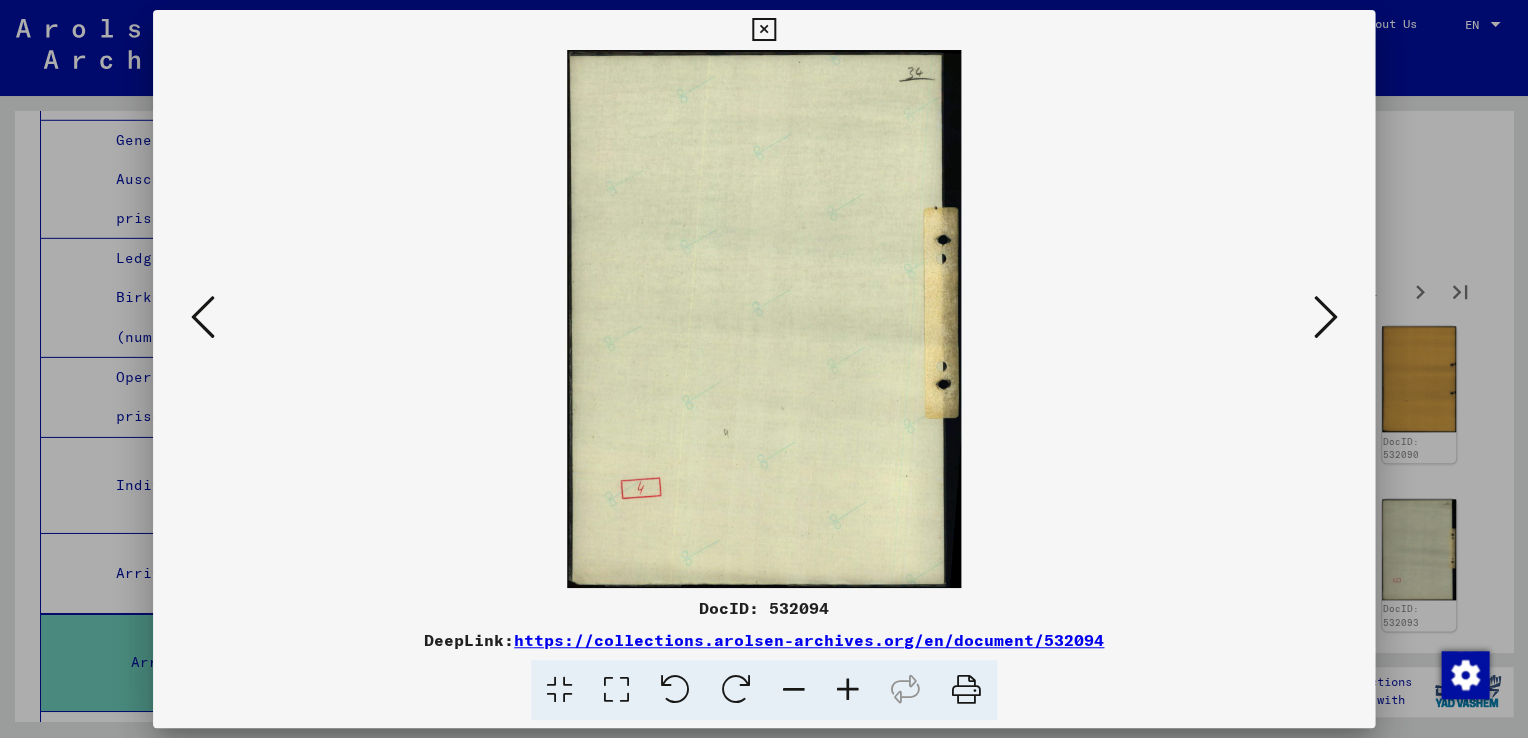 click at bounding box center [1325, 317] 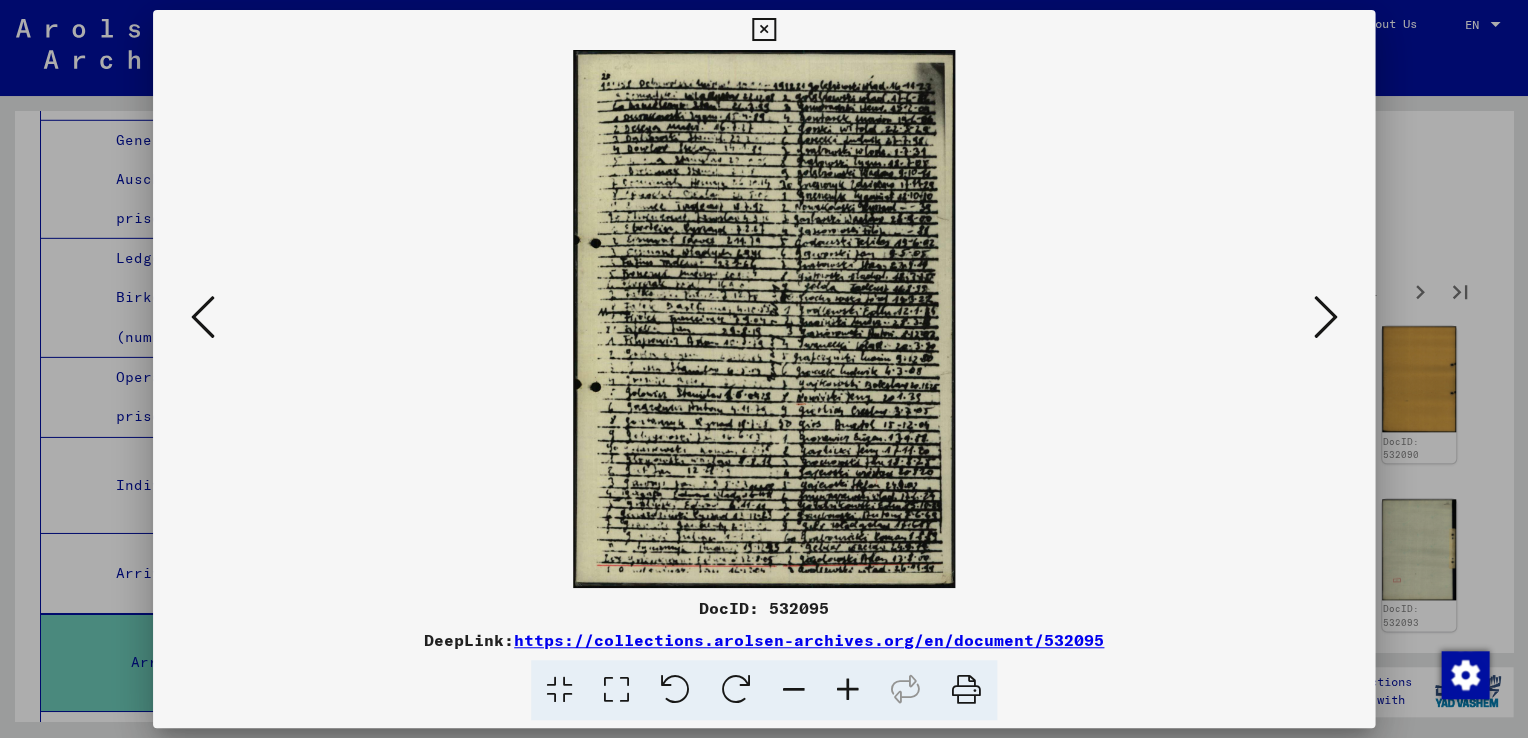 click at bounding box center [1325, 317] 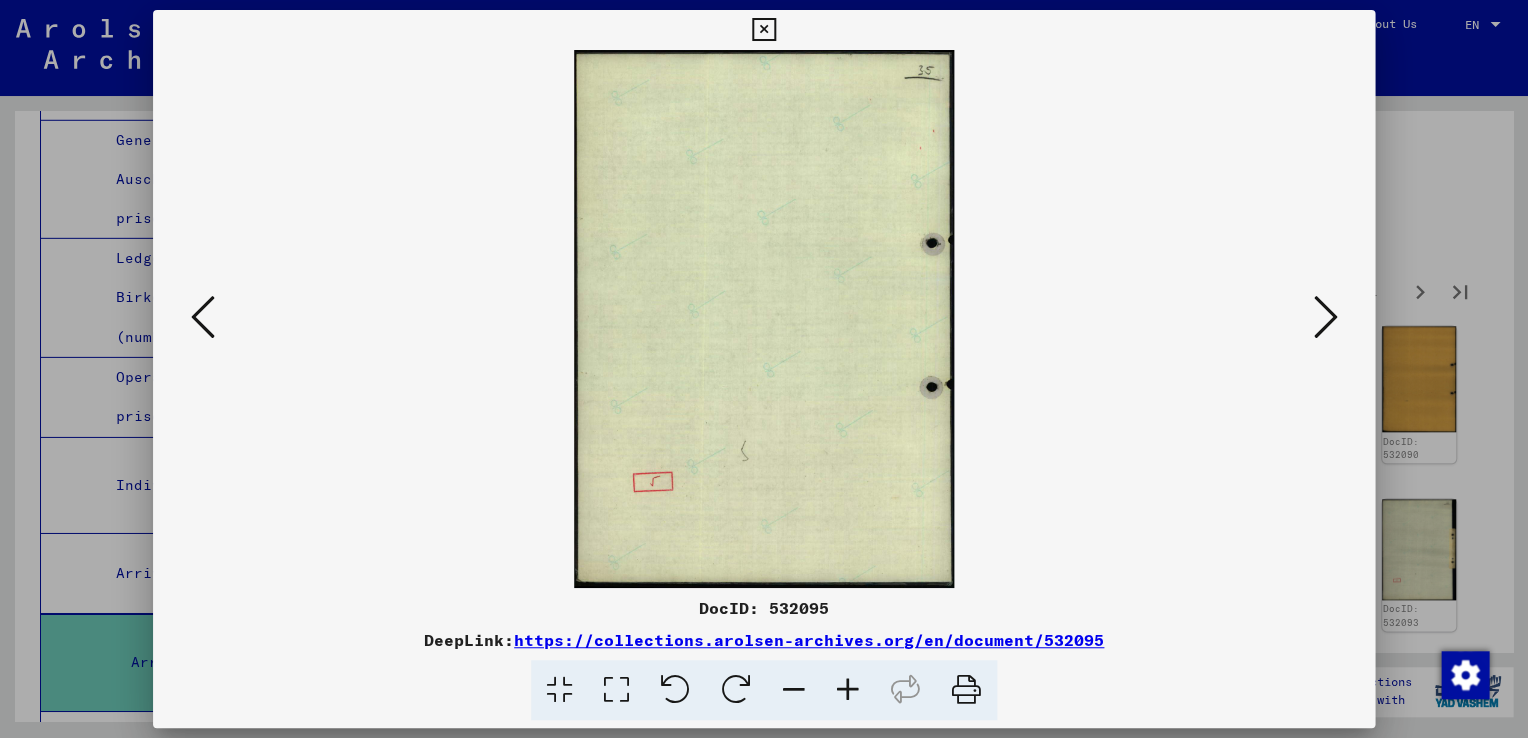 click at bounding box center [1325, 317] 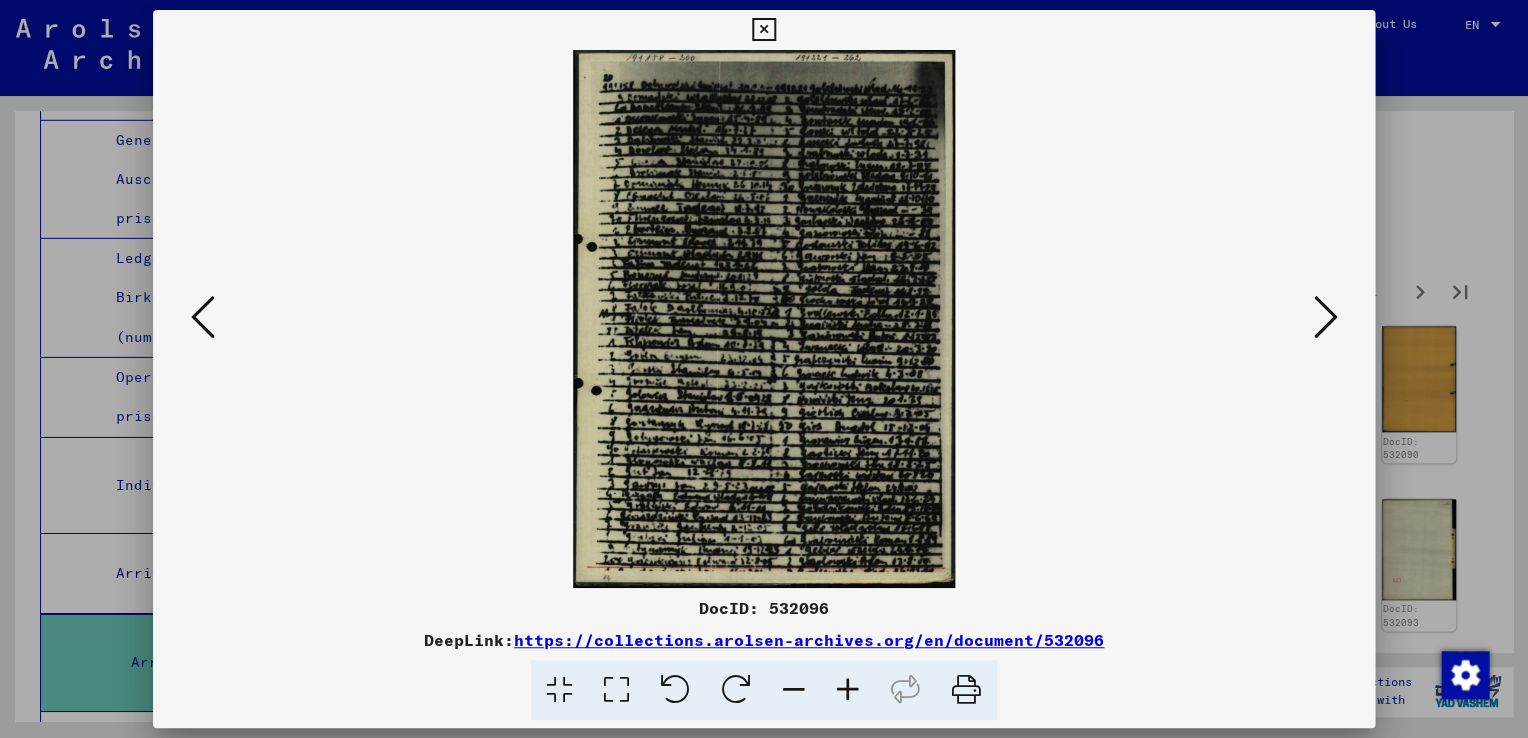 click at bounding box center (1325, 317) 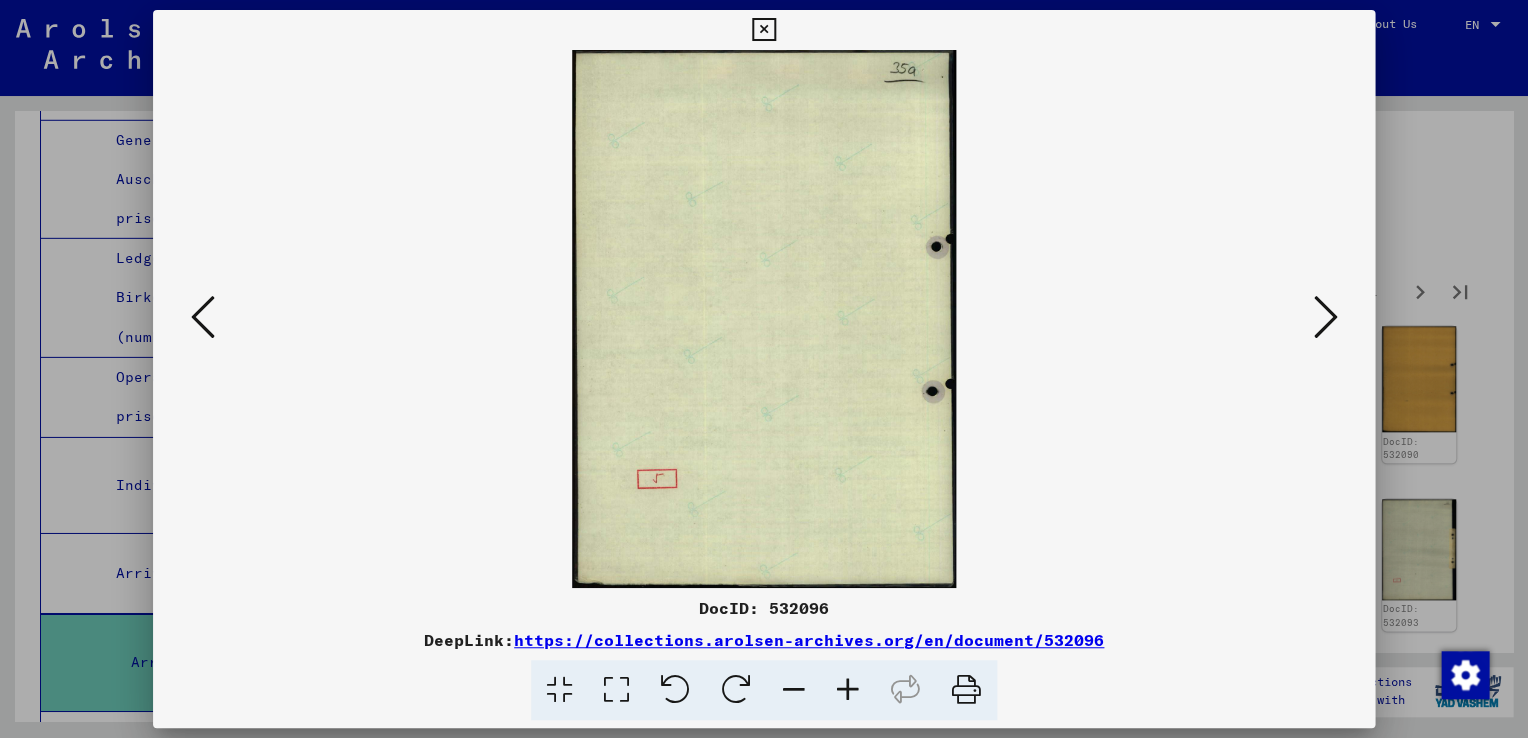 click at bounding box center [1325, 317] 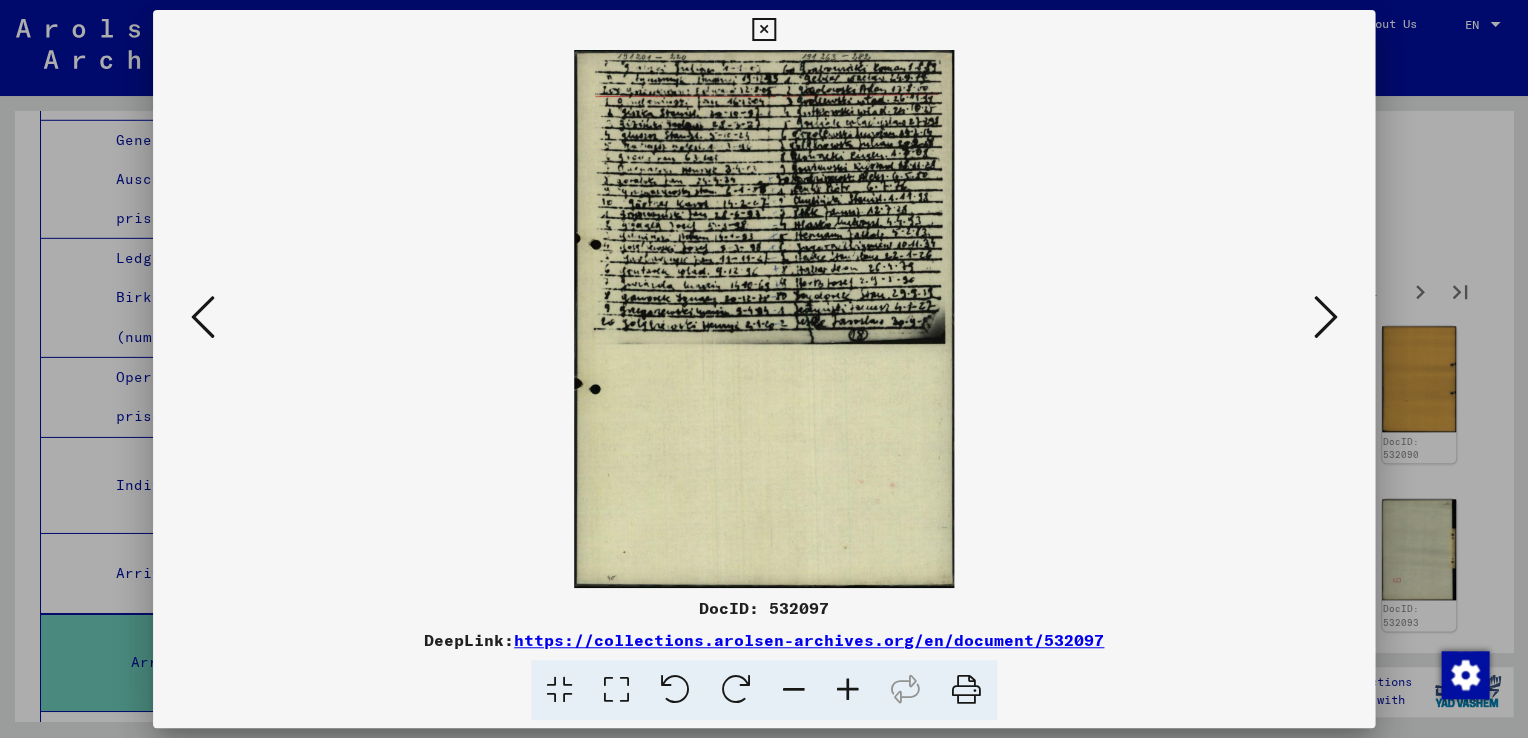click at bounding box center (1325, 317) 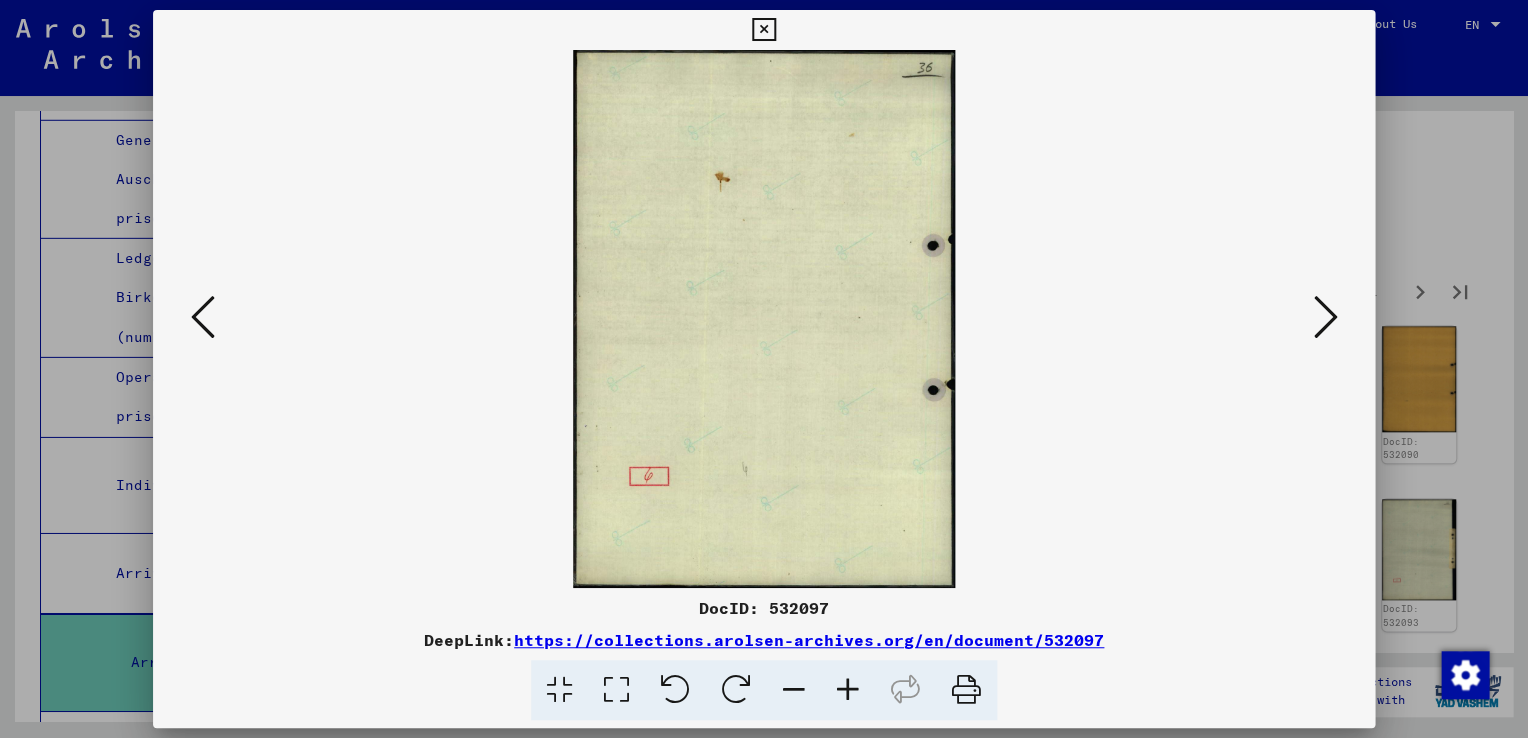 click at bounding box center [1325, 317] 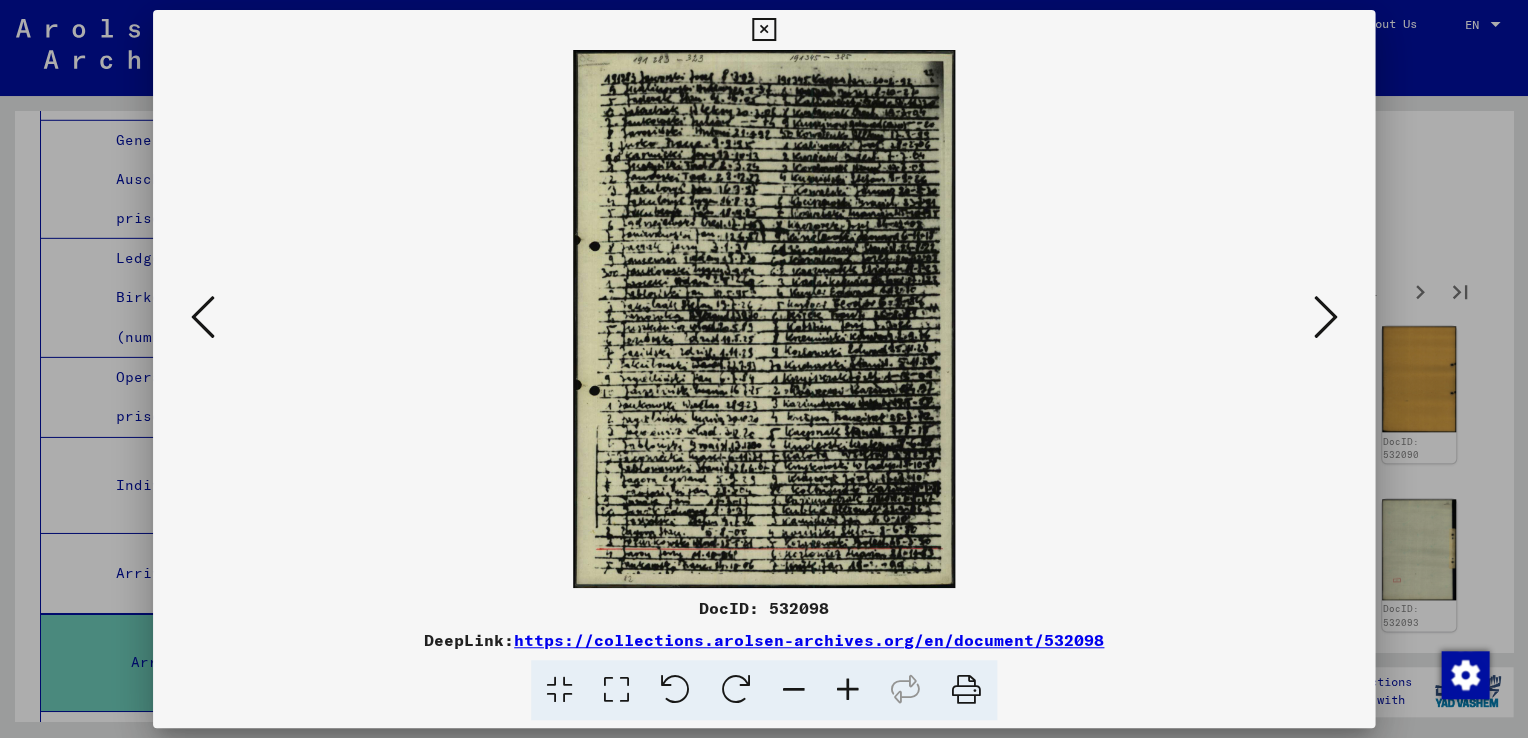 click at bounding box center [1325, 317] 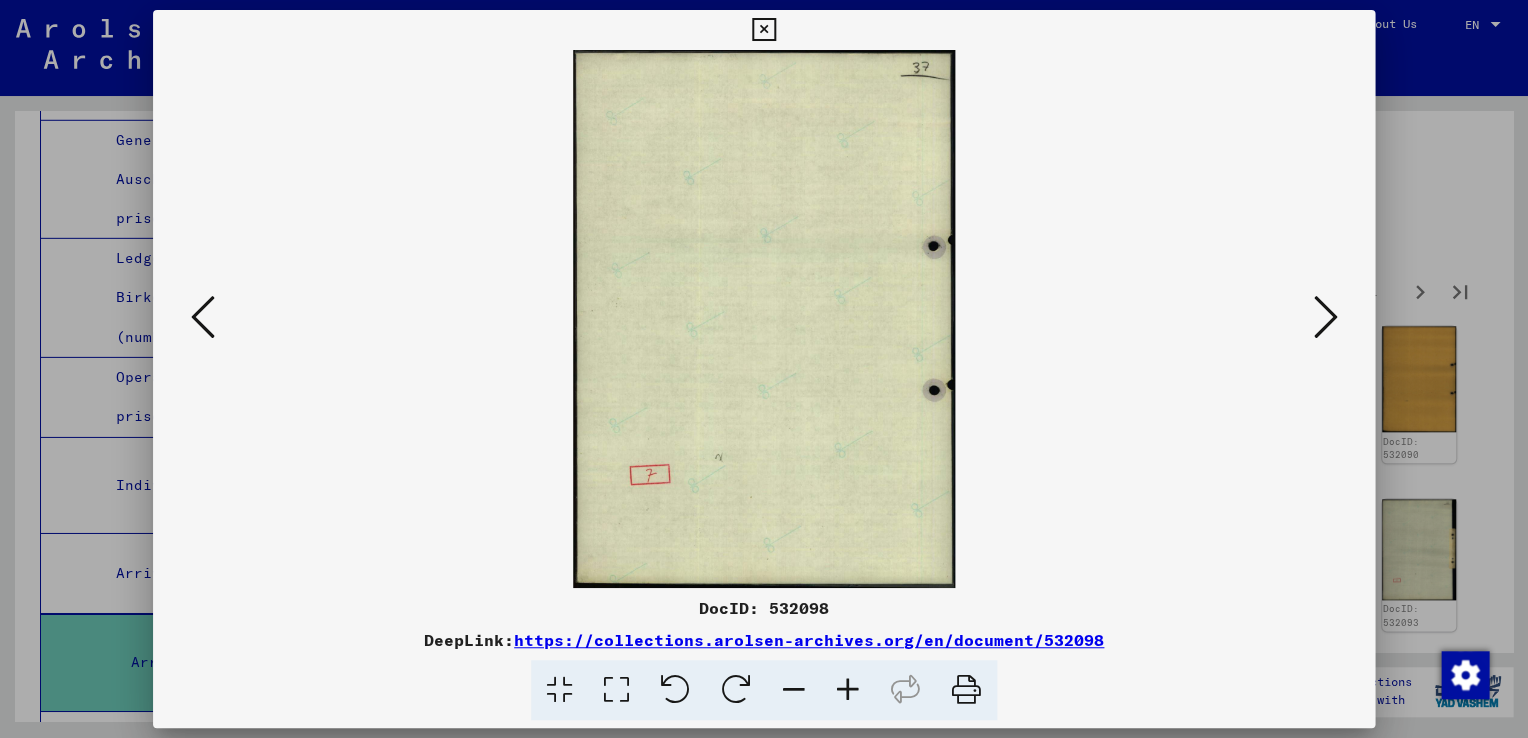 click at bounding box center (1325, 317) 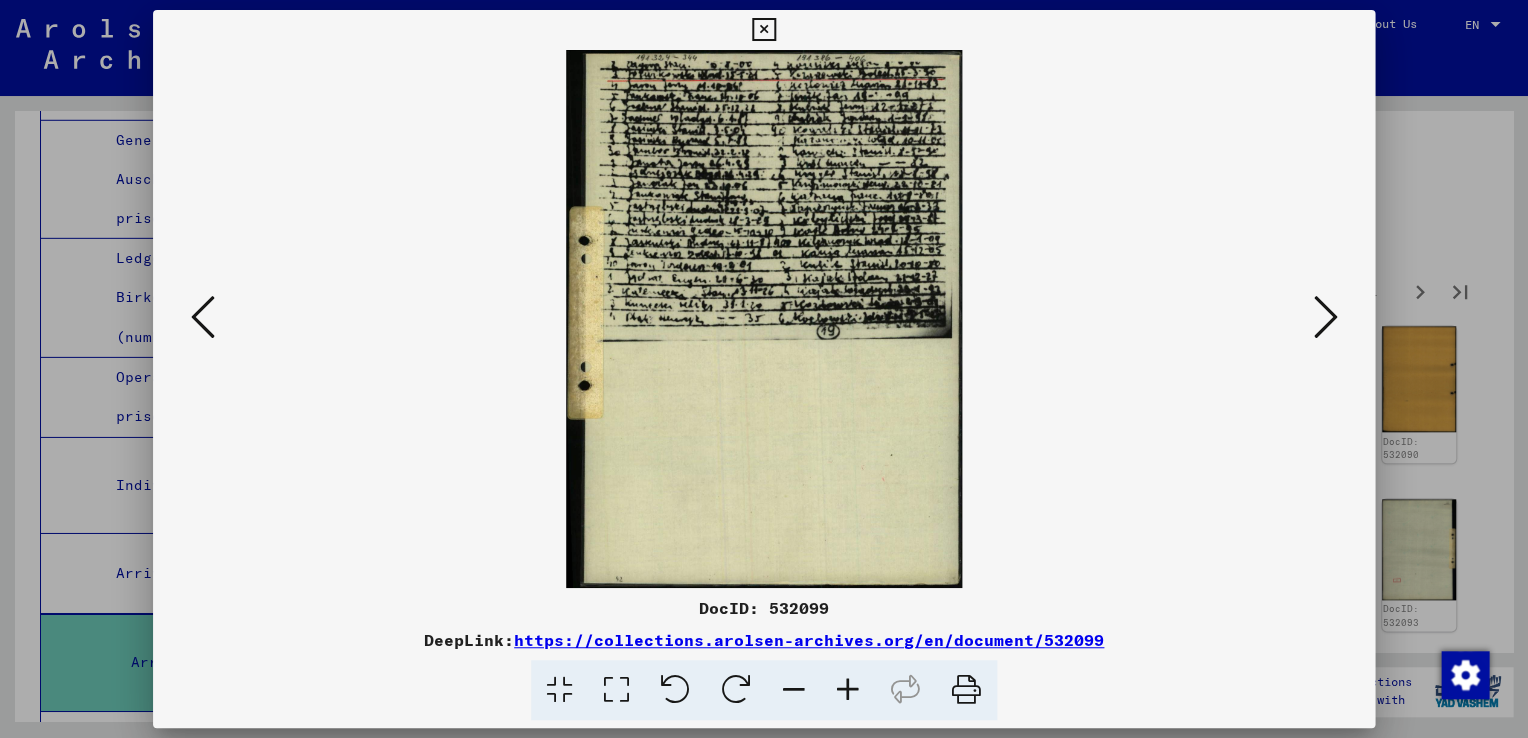 click at bounding box center [763, 30] 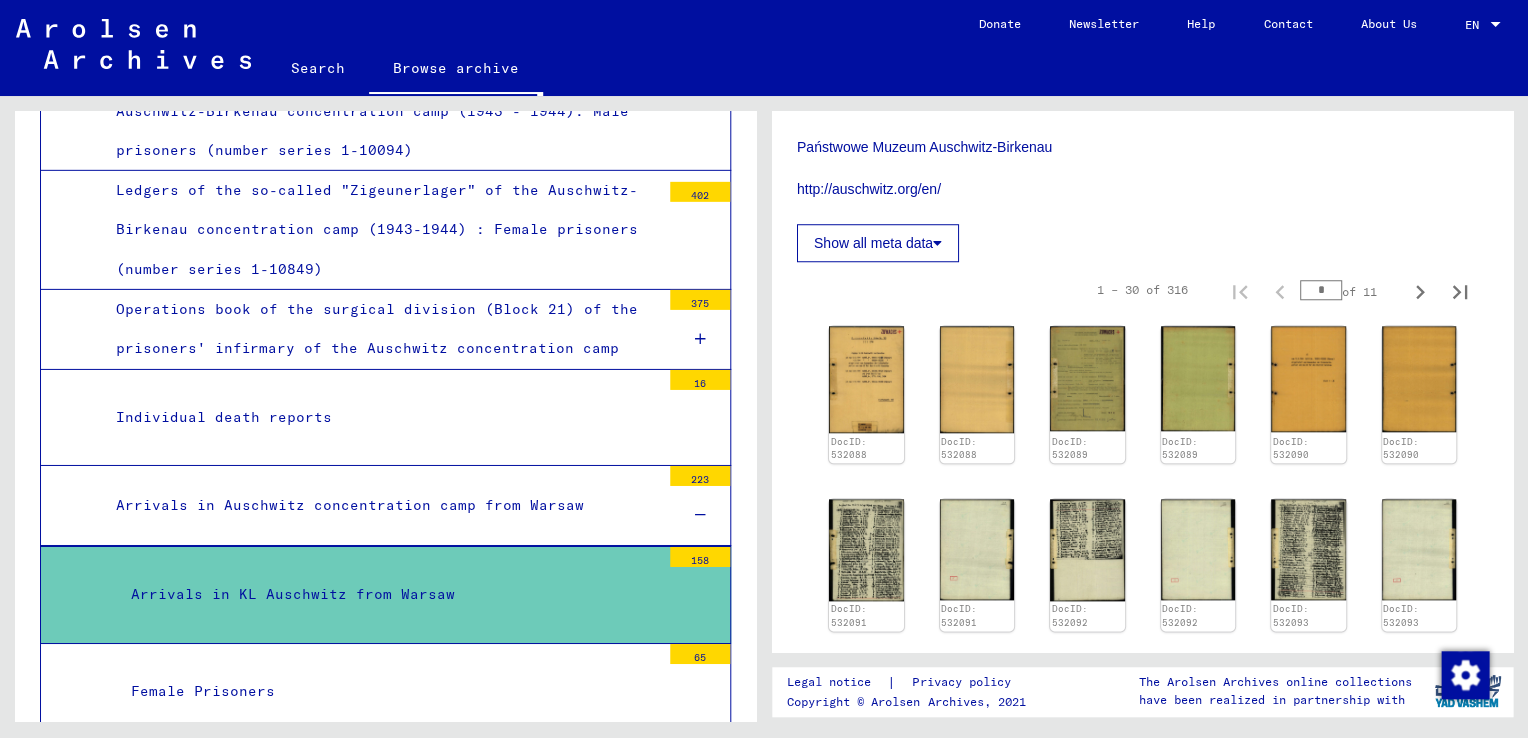 scroll, scrollTop: 11787, scrollLeft: 0, axis: vertical 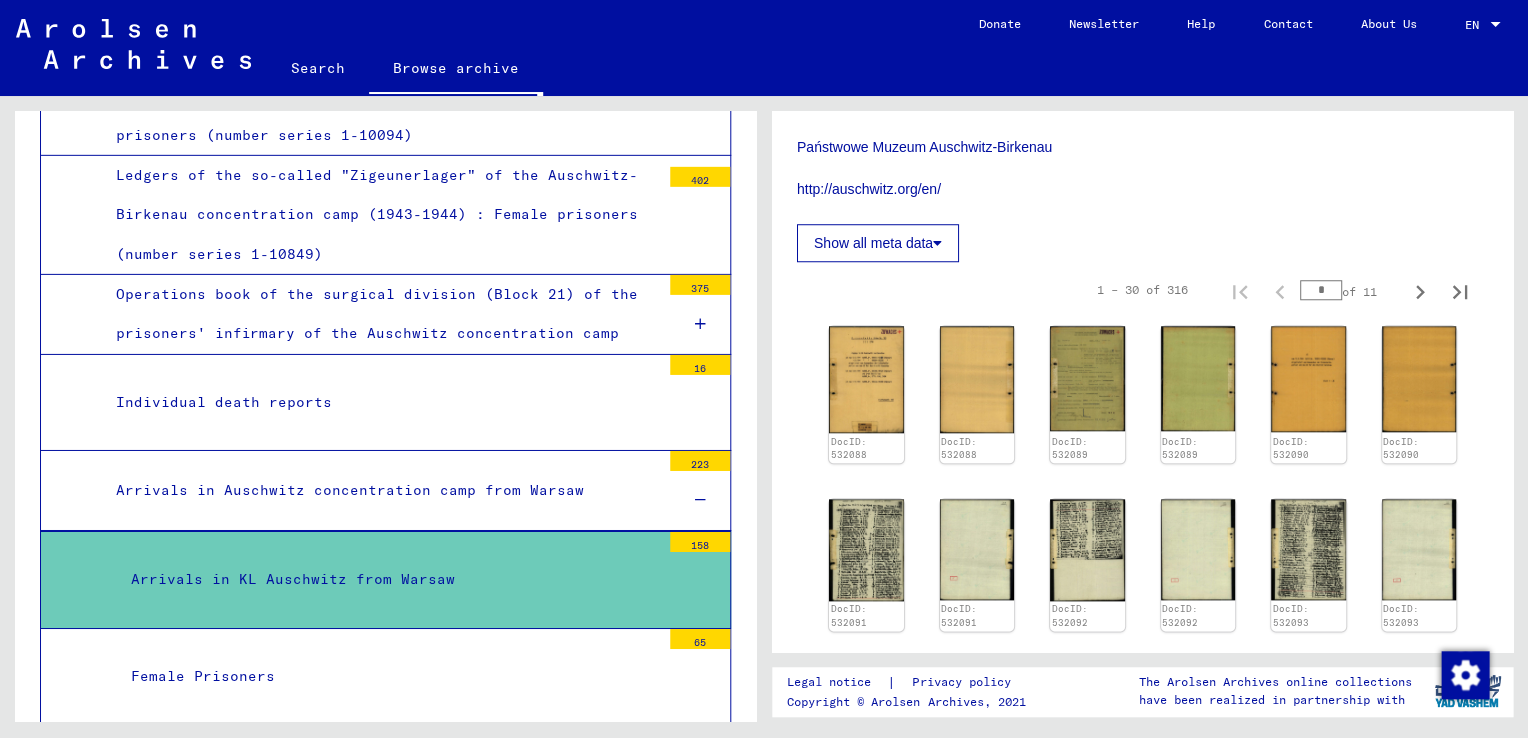 click on "Female Prisoners" at bounding box center (388, 676) 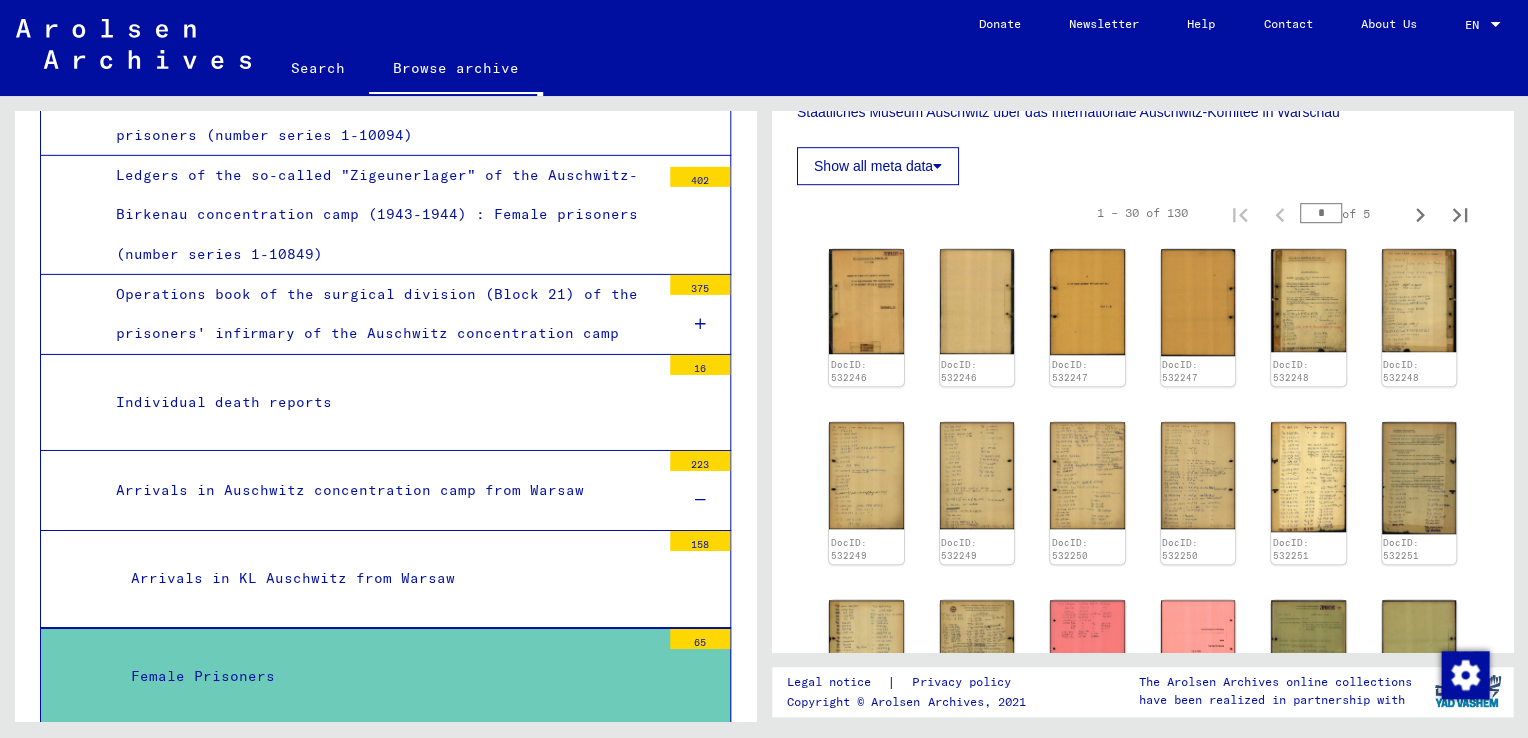 scroll, scrollTop: 377, scrollLeft: 0, axis: vertical 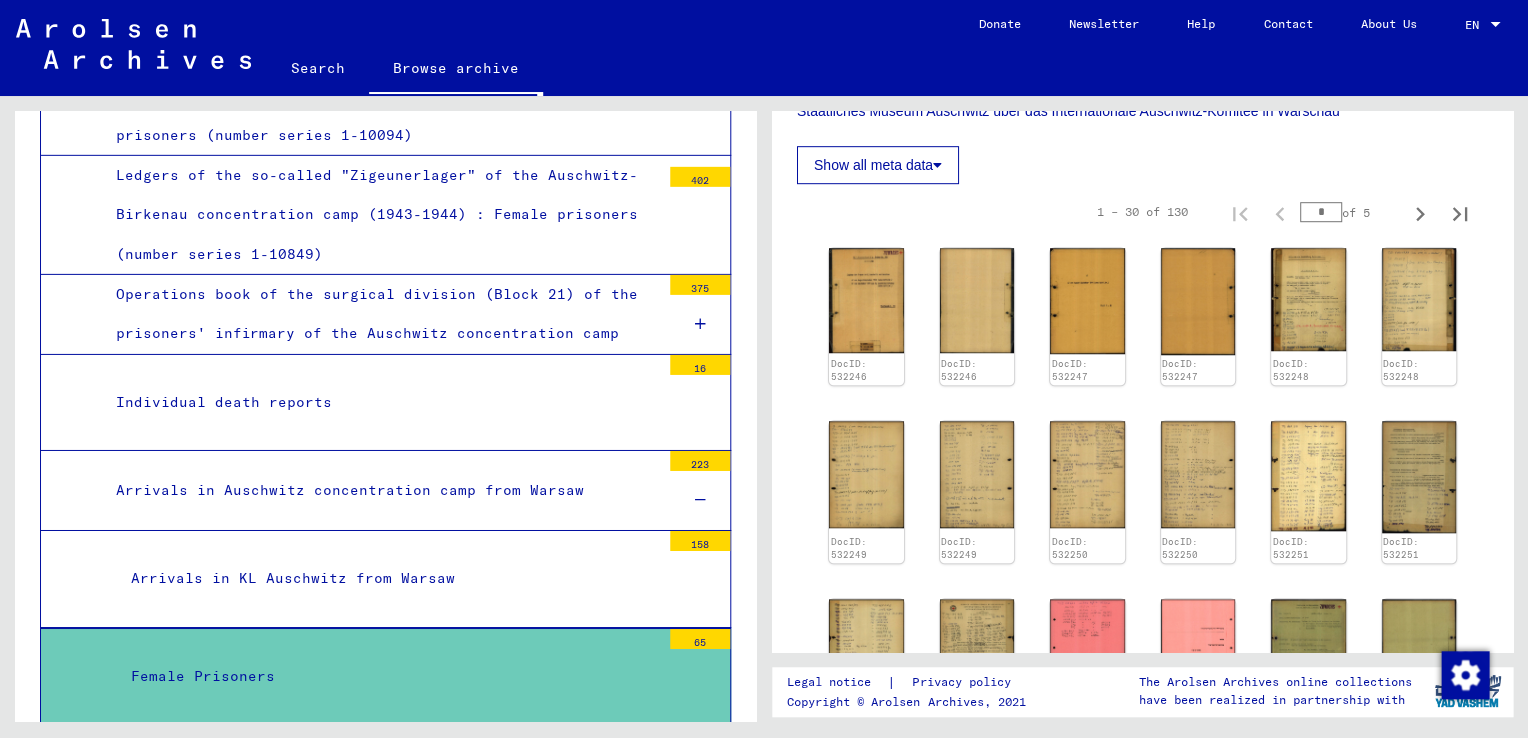 click 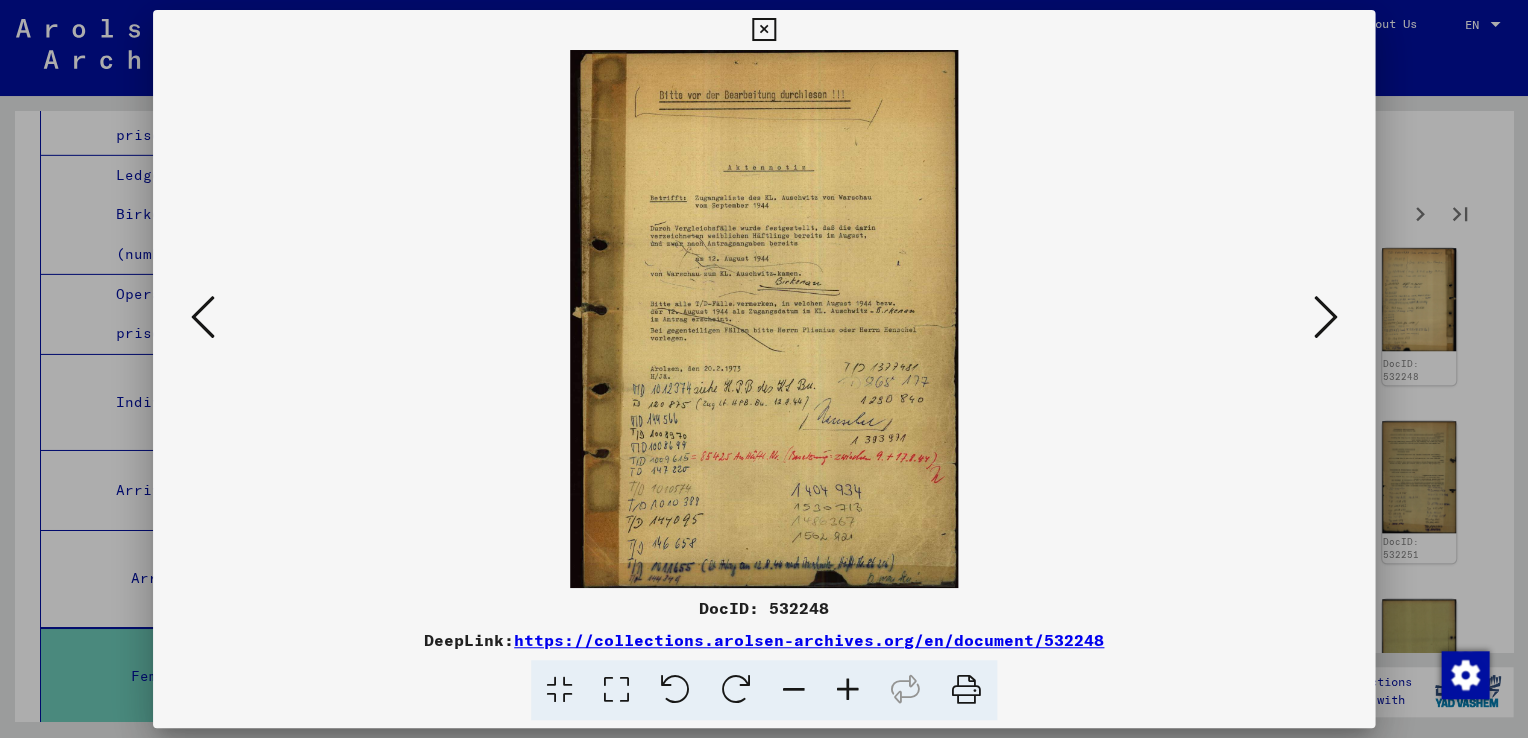 click at bounding box center [1325, 317] 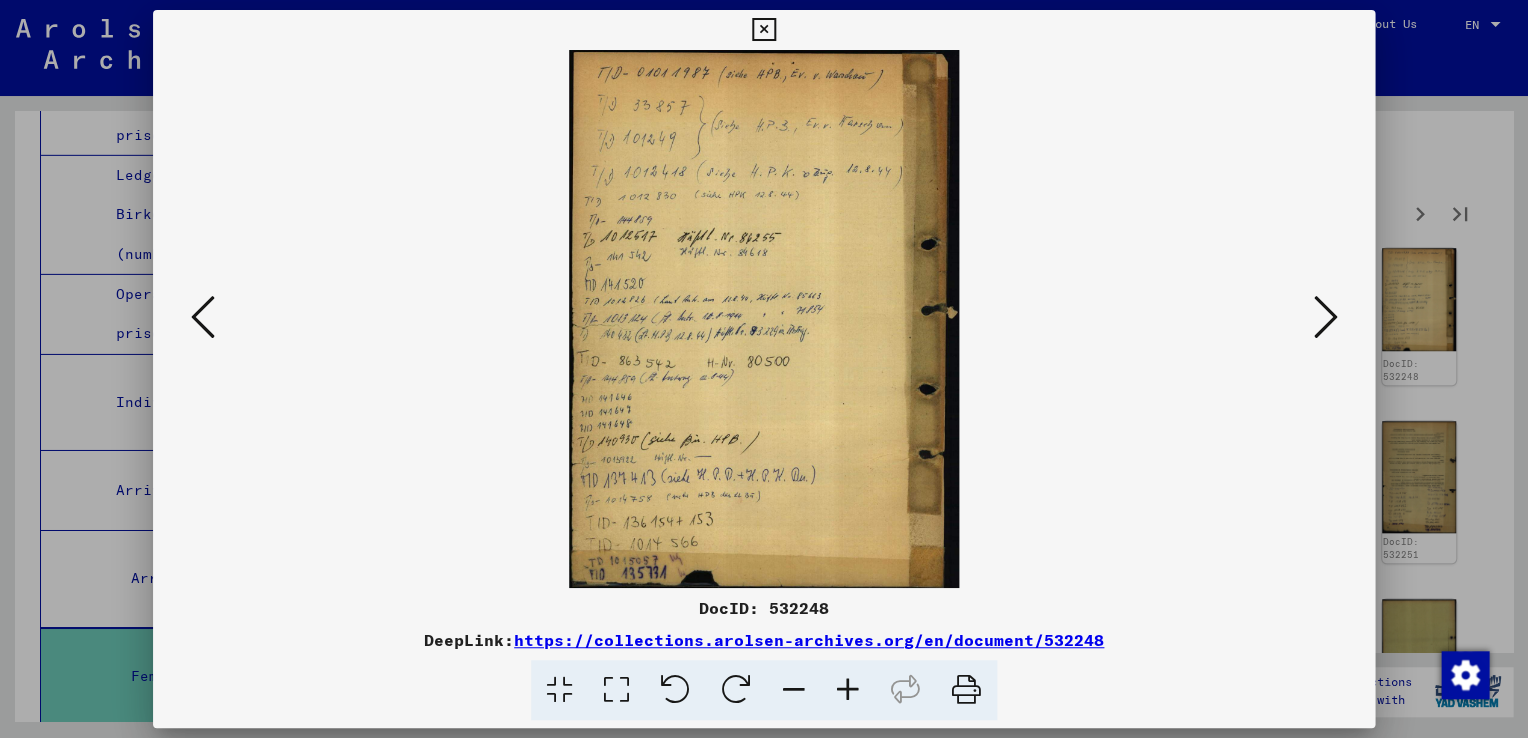 click at bounding box center (1325, 317) 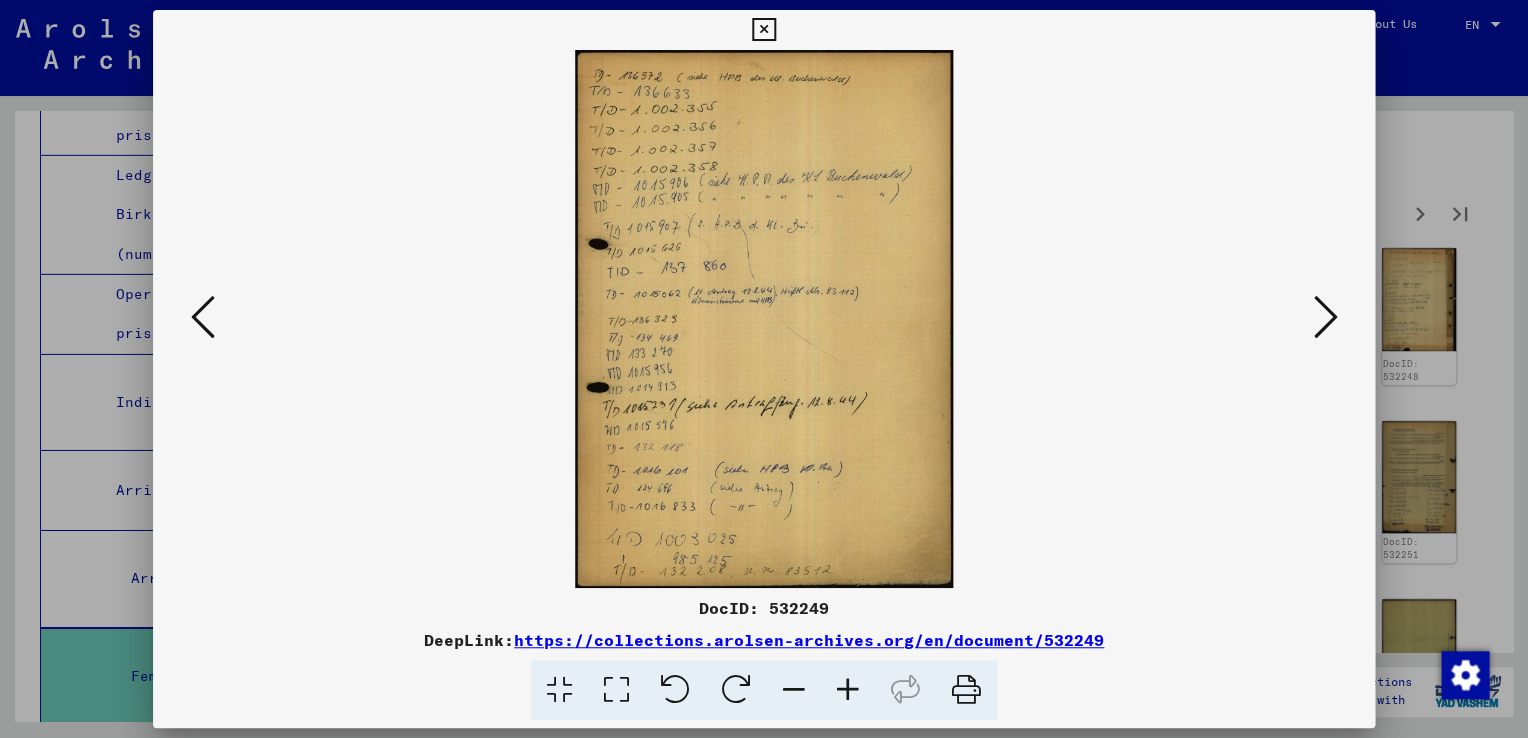 click at bounding box center (1325, 317) 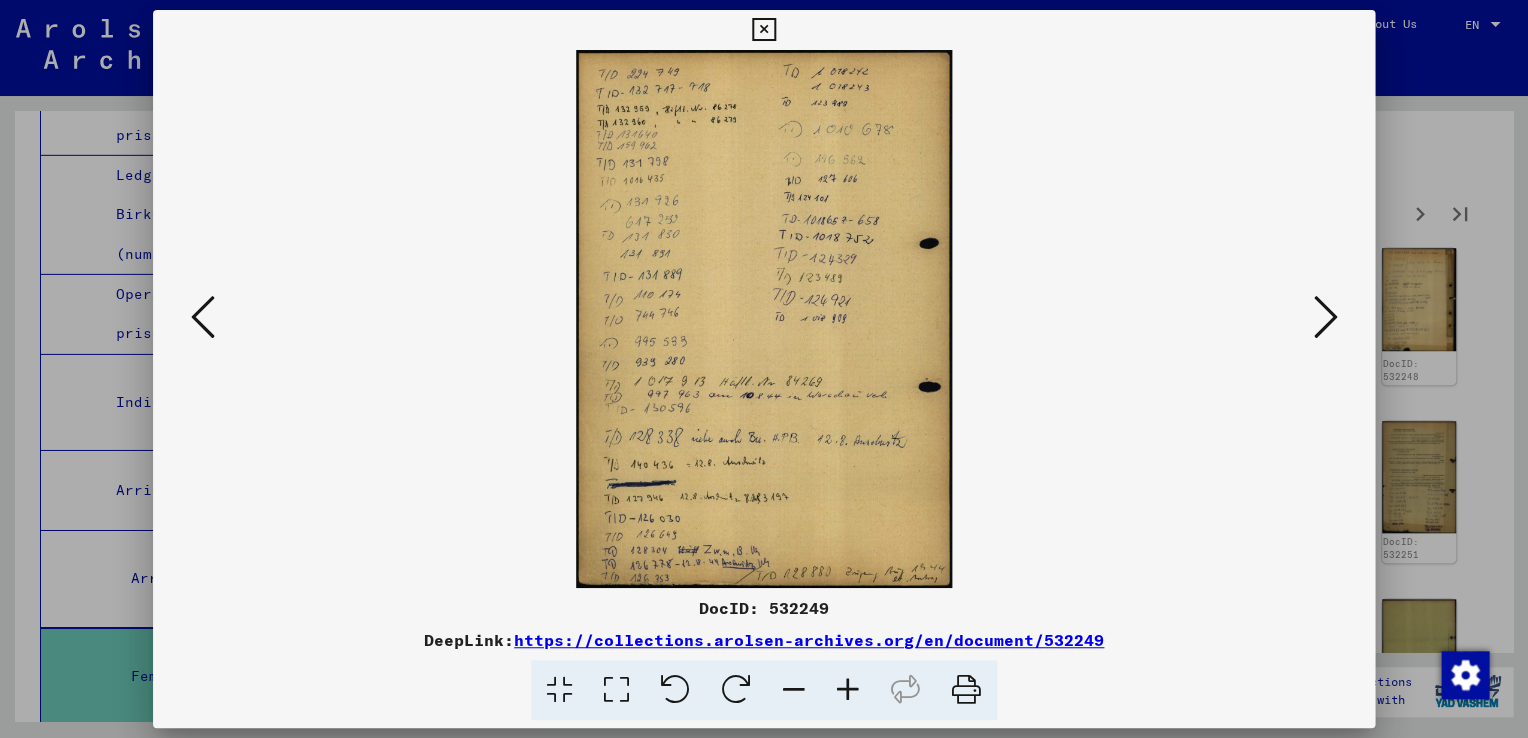 click at bounding box center [1325, 317] 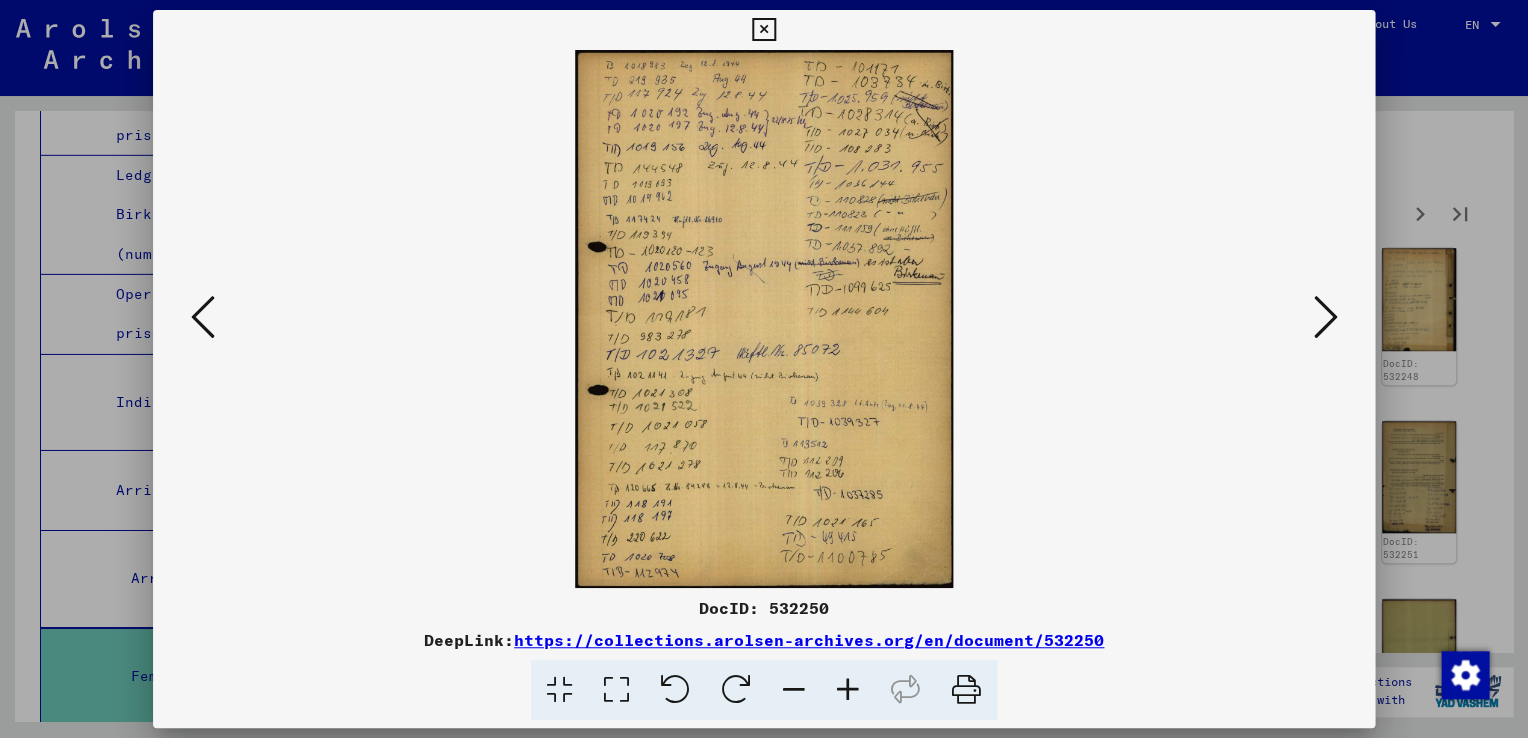 click at bounding box center [1325, 317] 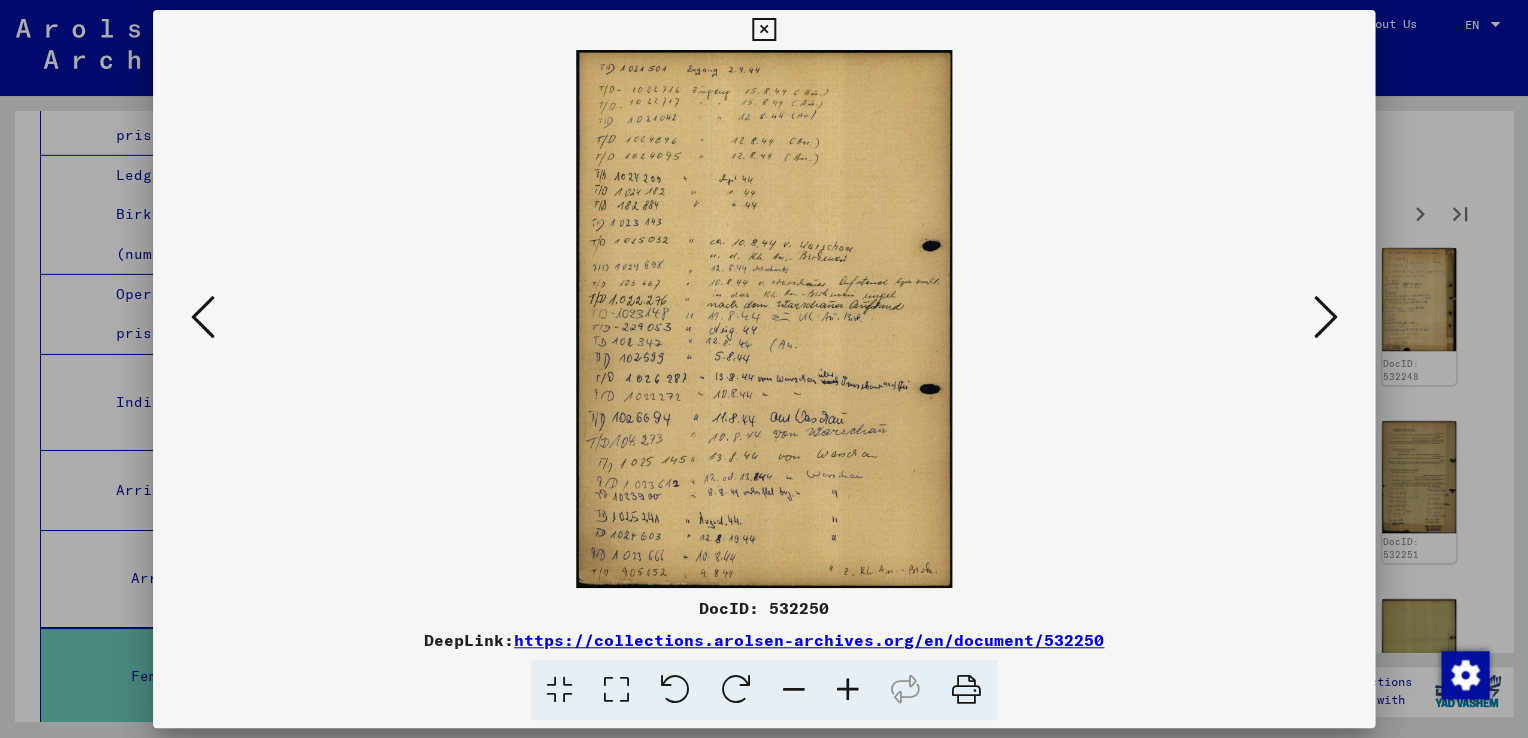 click at bounding box center [1325, 317] 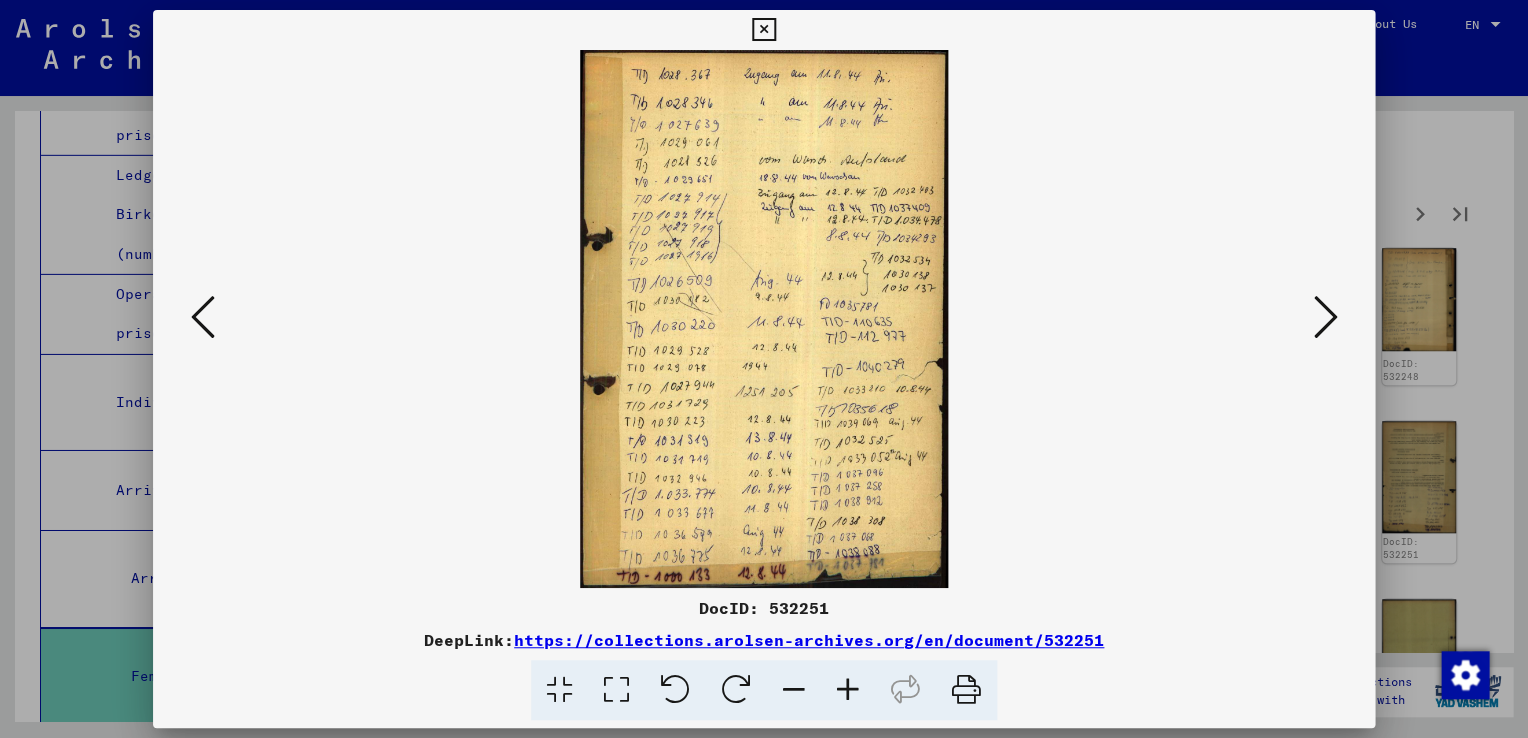 click at bounding box center (1325, 317) 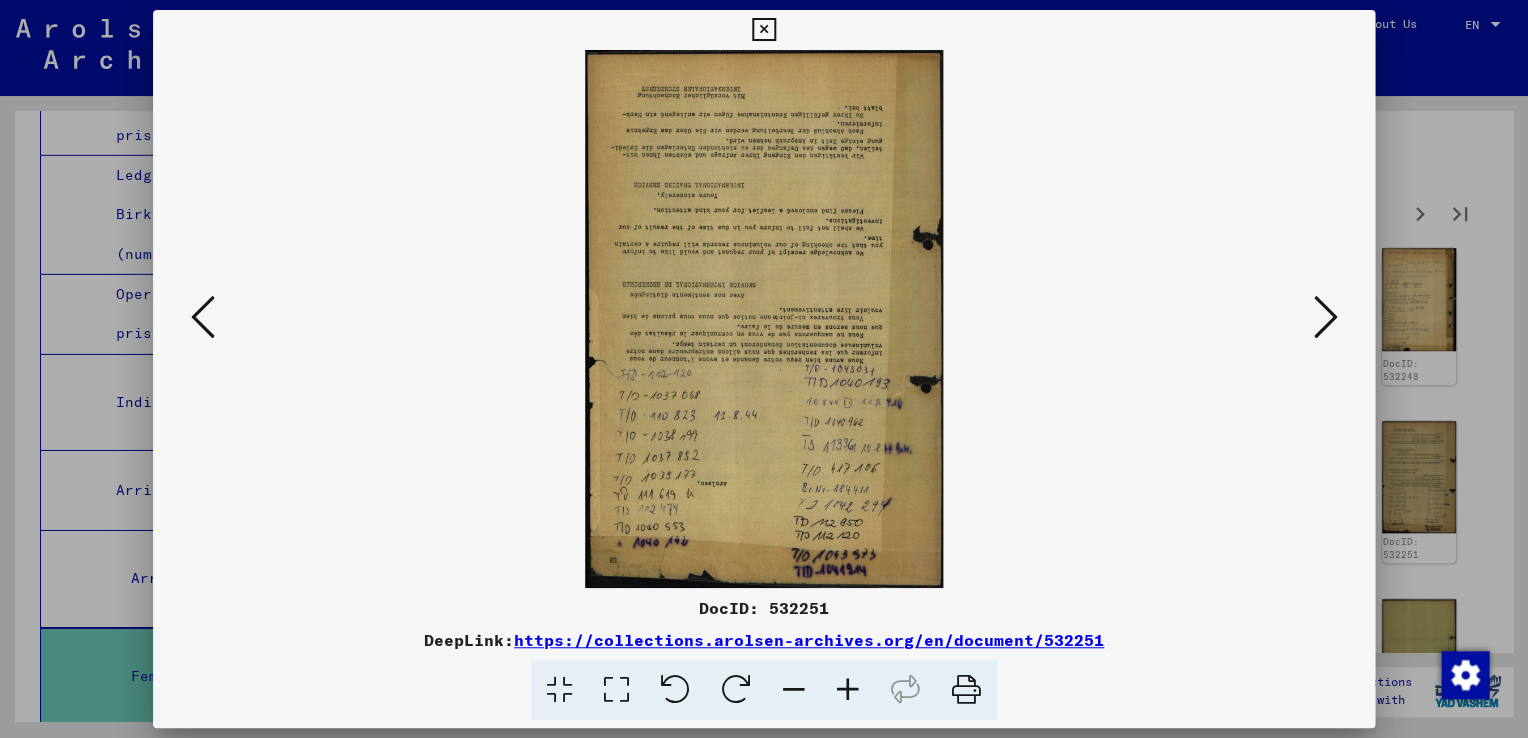 click at bounding box center [1325, 317] 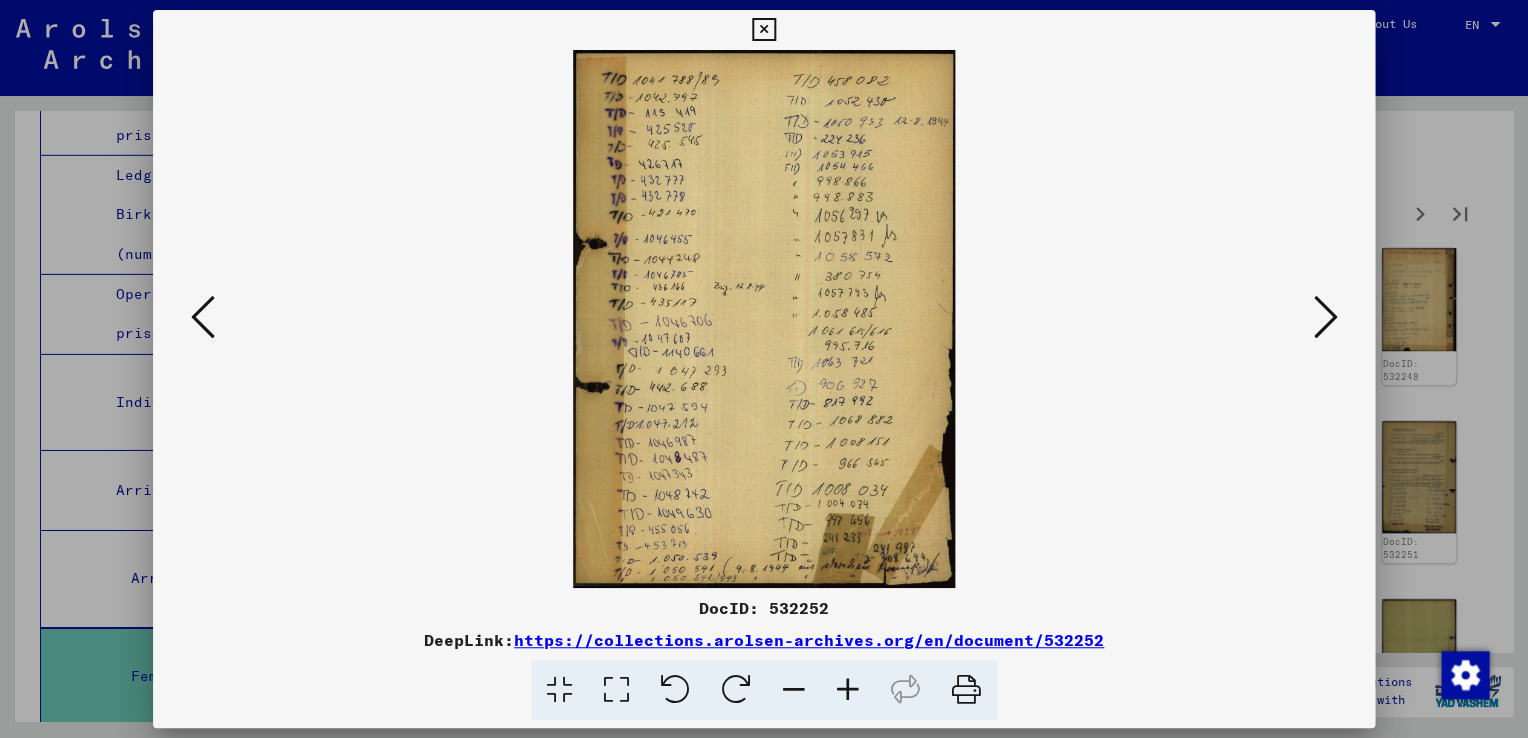 click at bounding box center (1325, 317) 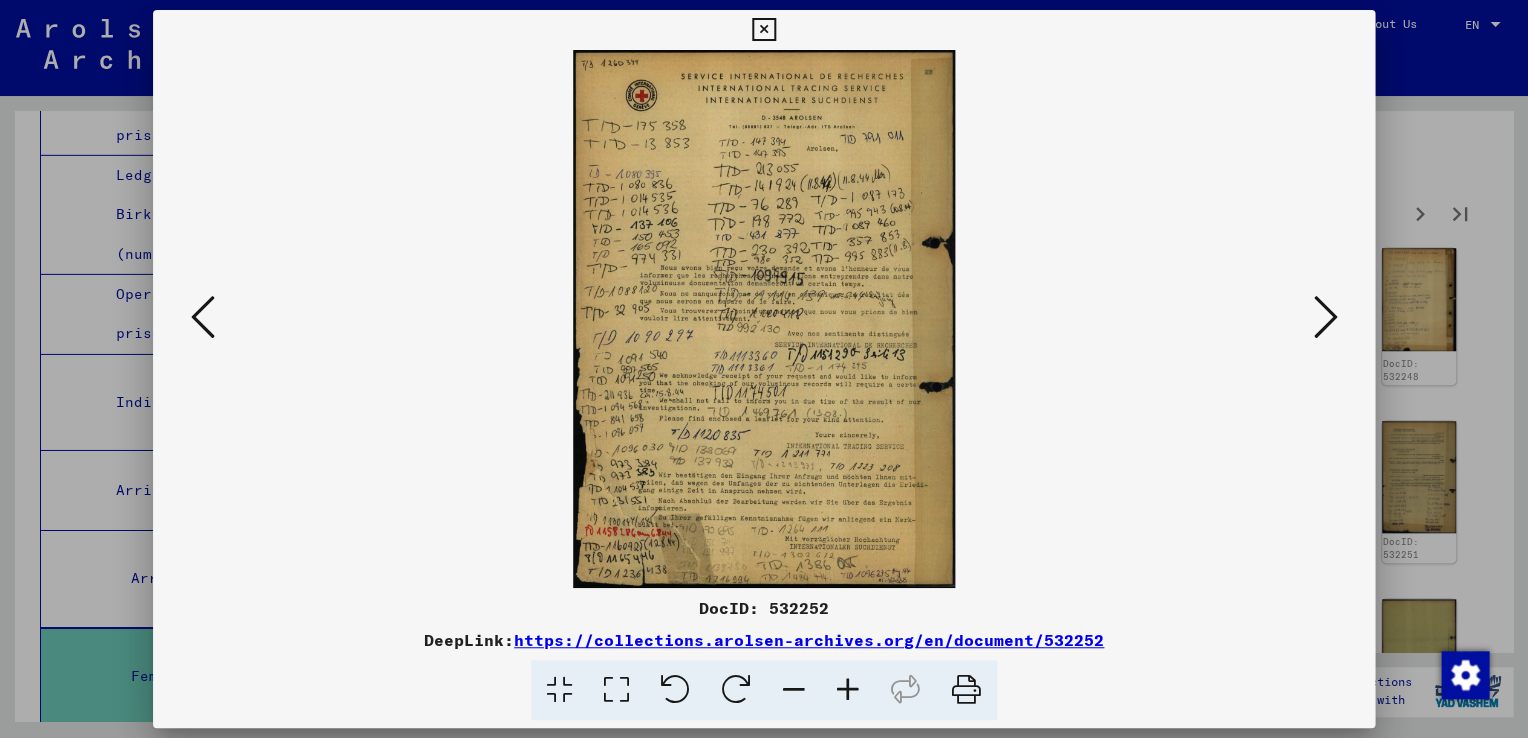 click at bounding box center (763, 30) 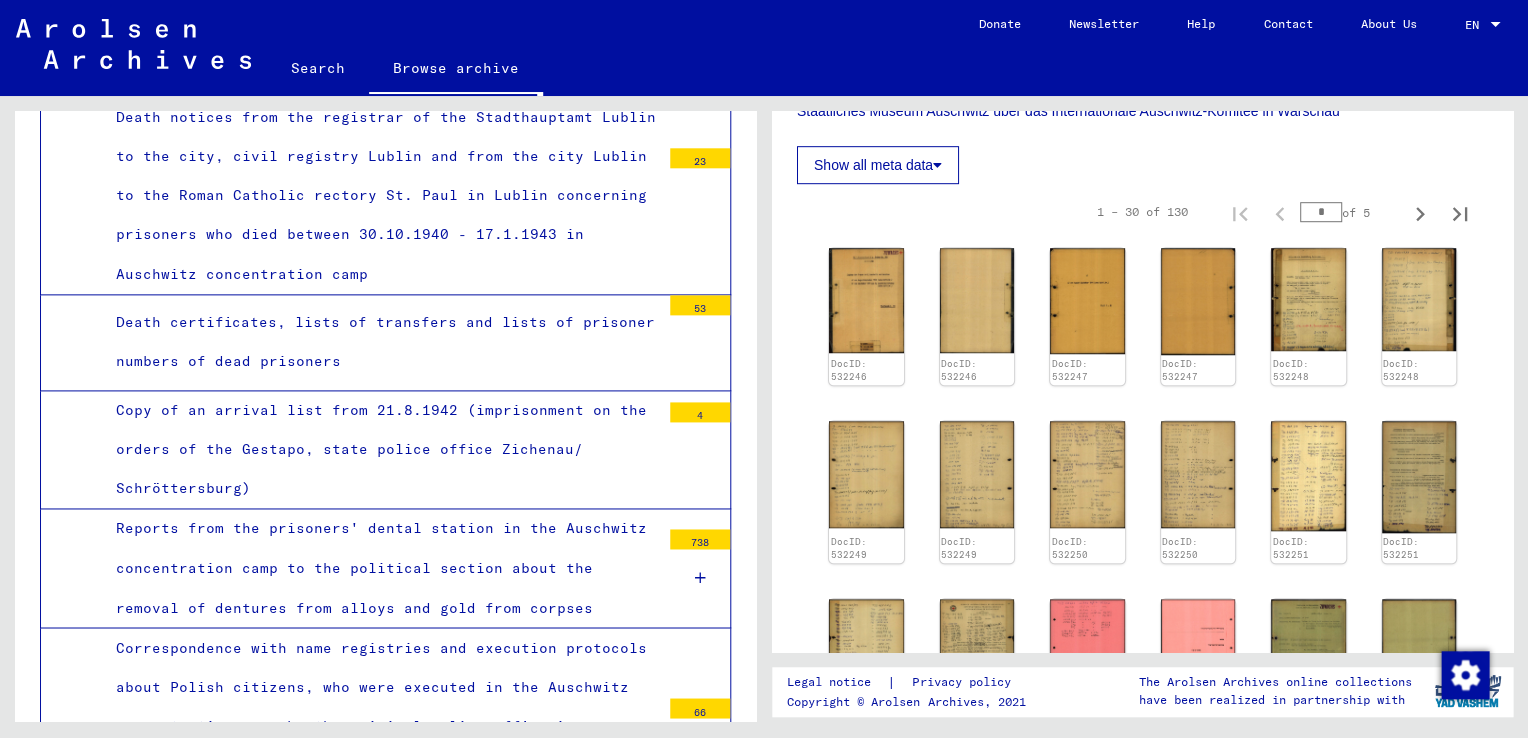 scroll, scrollTop: 12980, scrollLeft: 0, axis: vertical 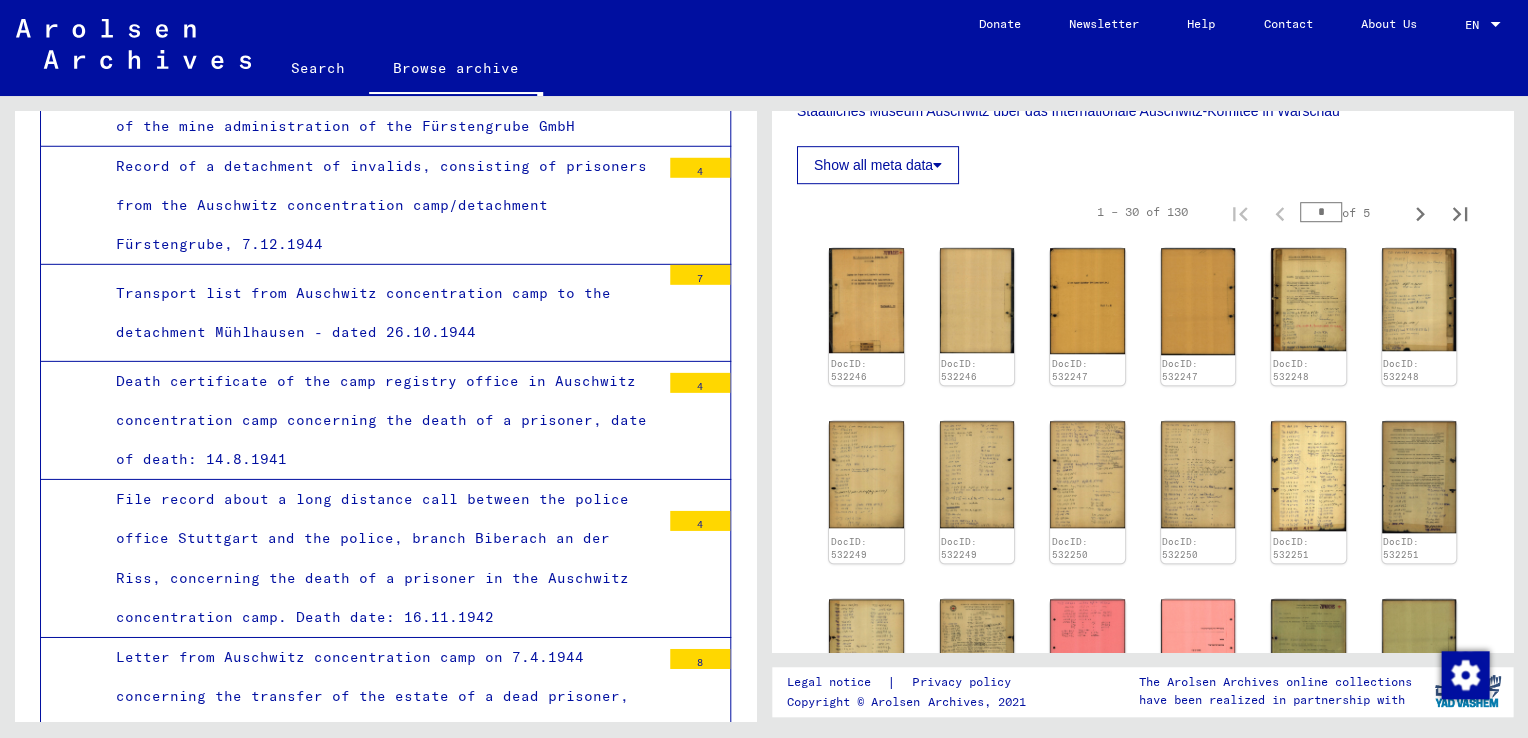 click on "Transport list from Auschwitz concentration camp to the detachment      Mühlhausen - dated 26.10.1944" at bounding box center [380, 313] 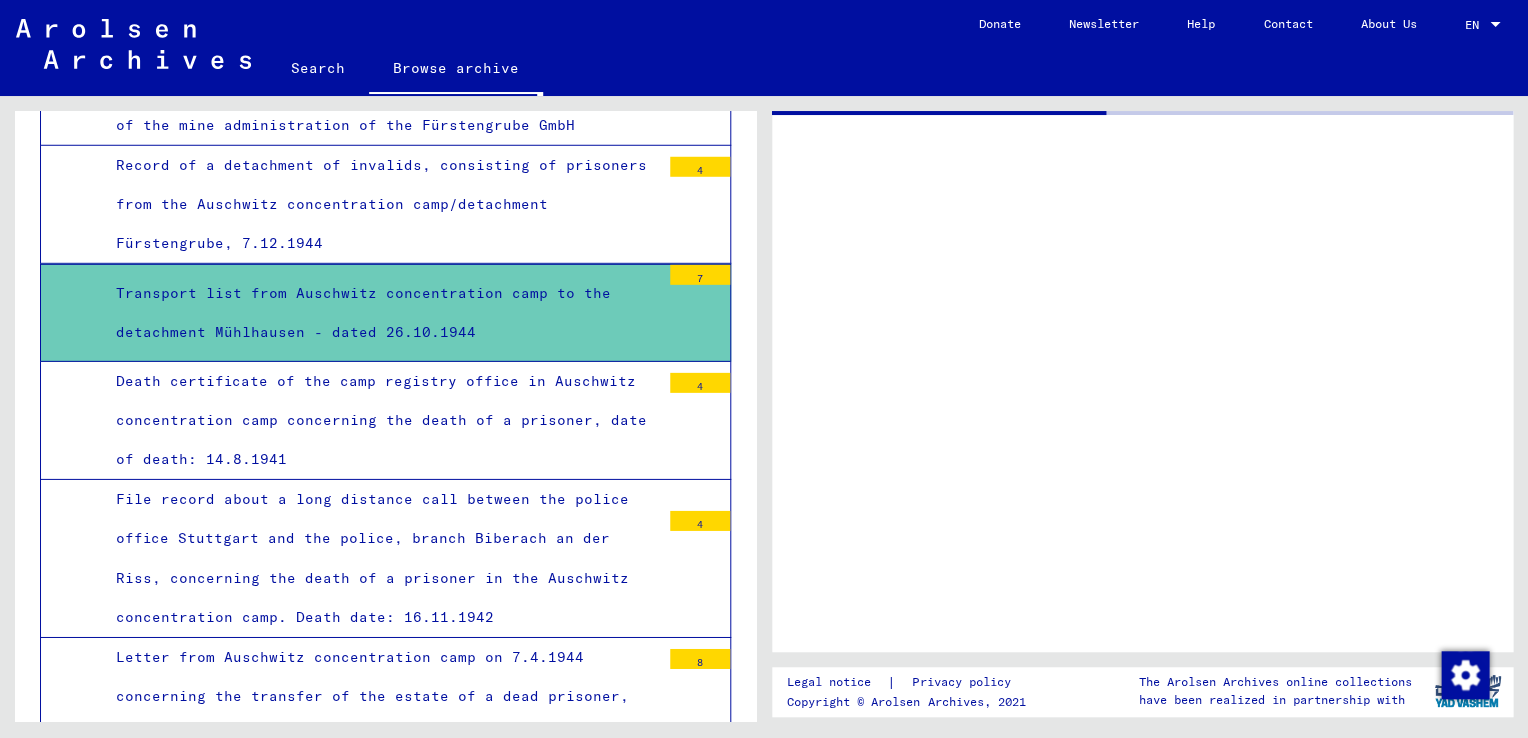 scroll, scrollTop: 0, scrollLeft: 0, axis: both 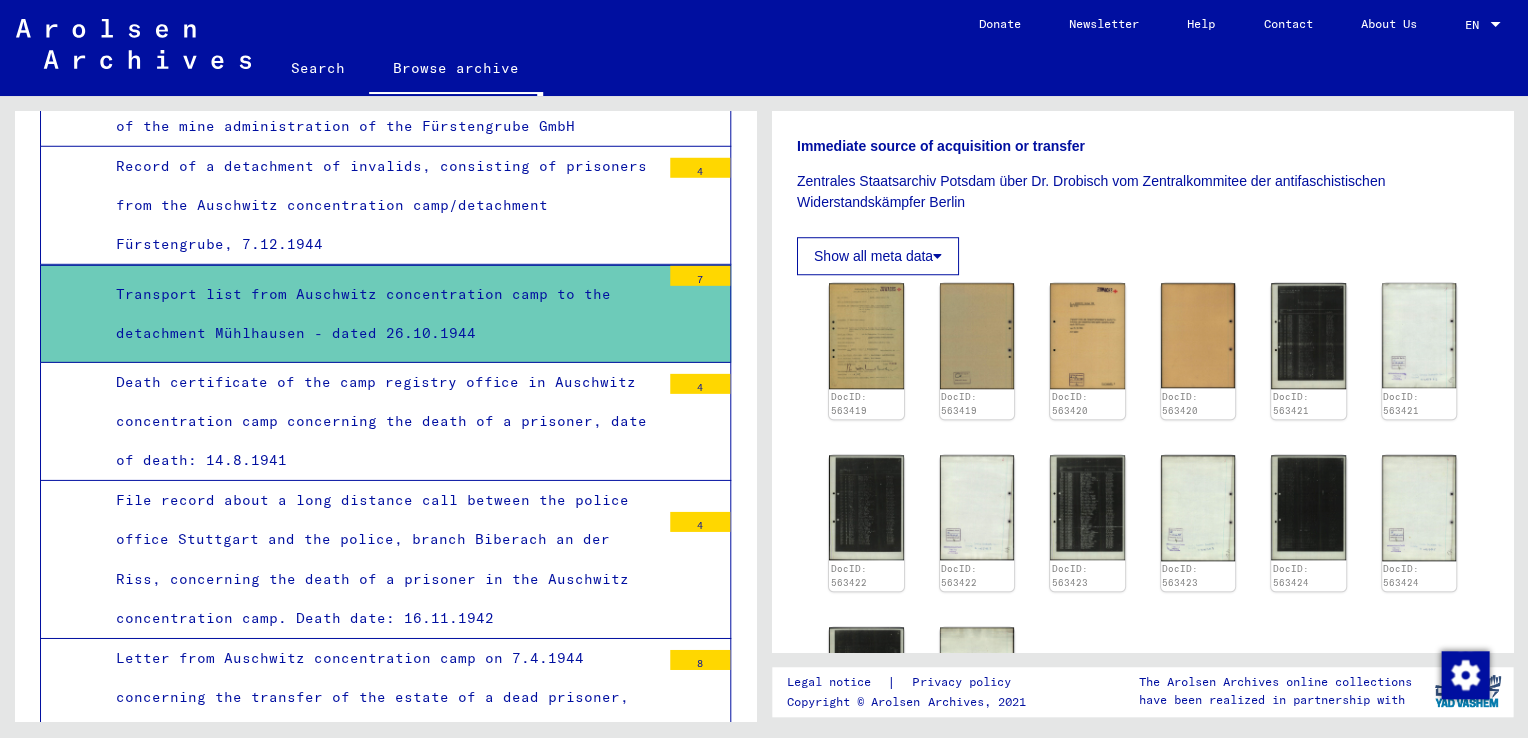 click 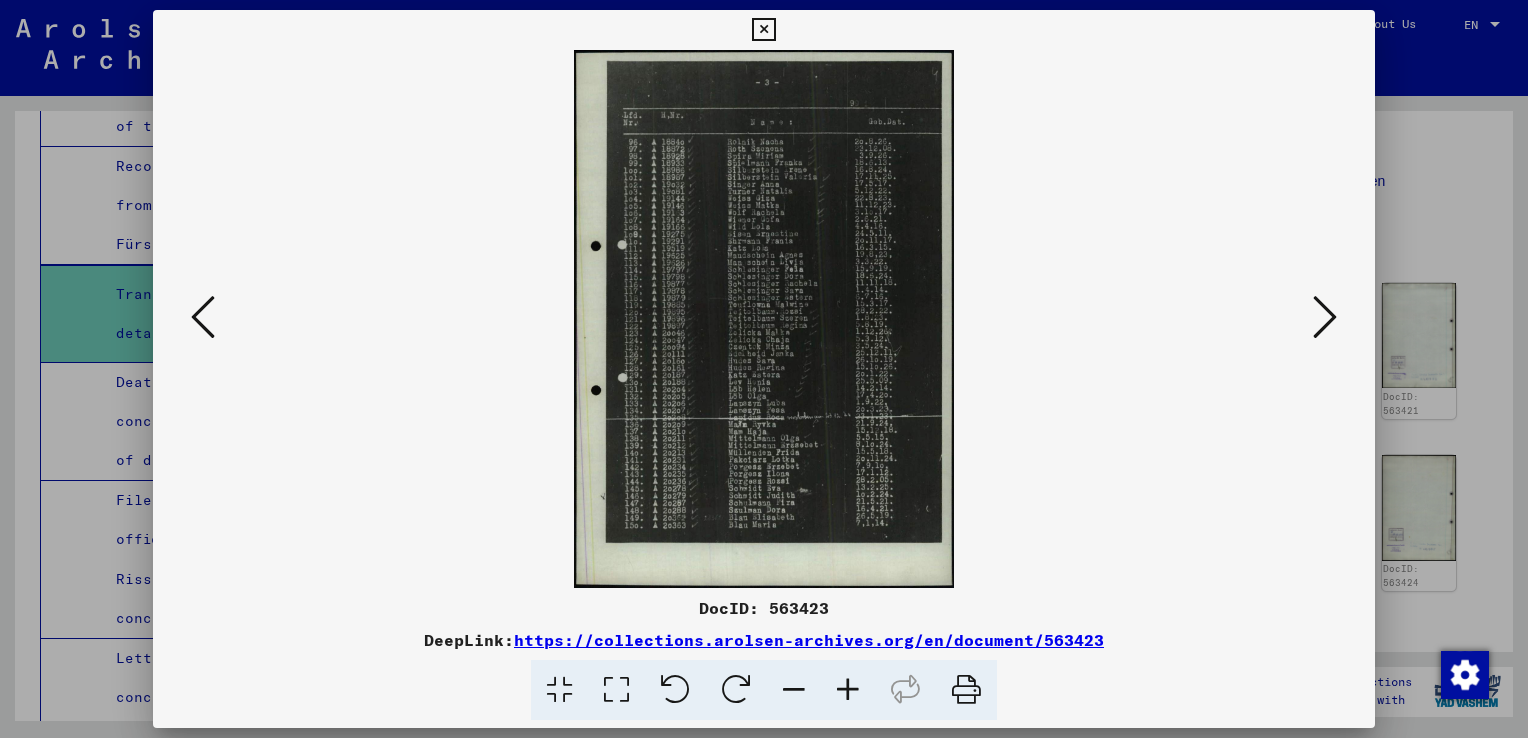 click at bounding box center [763, 30] 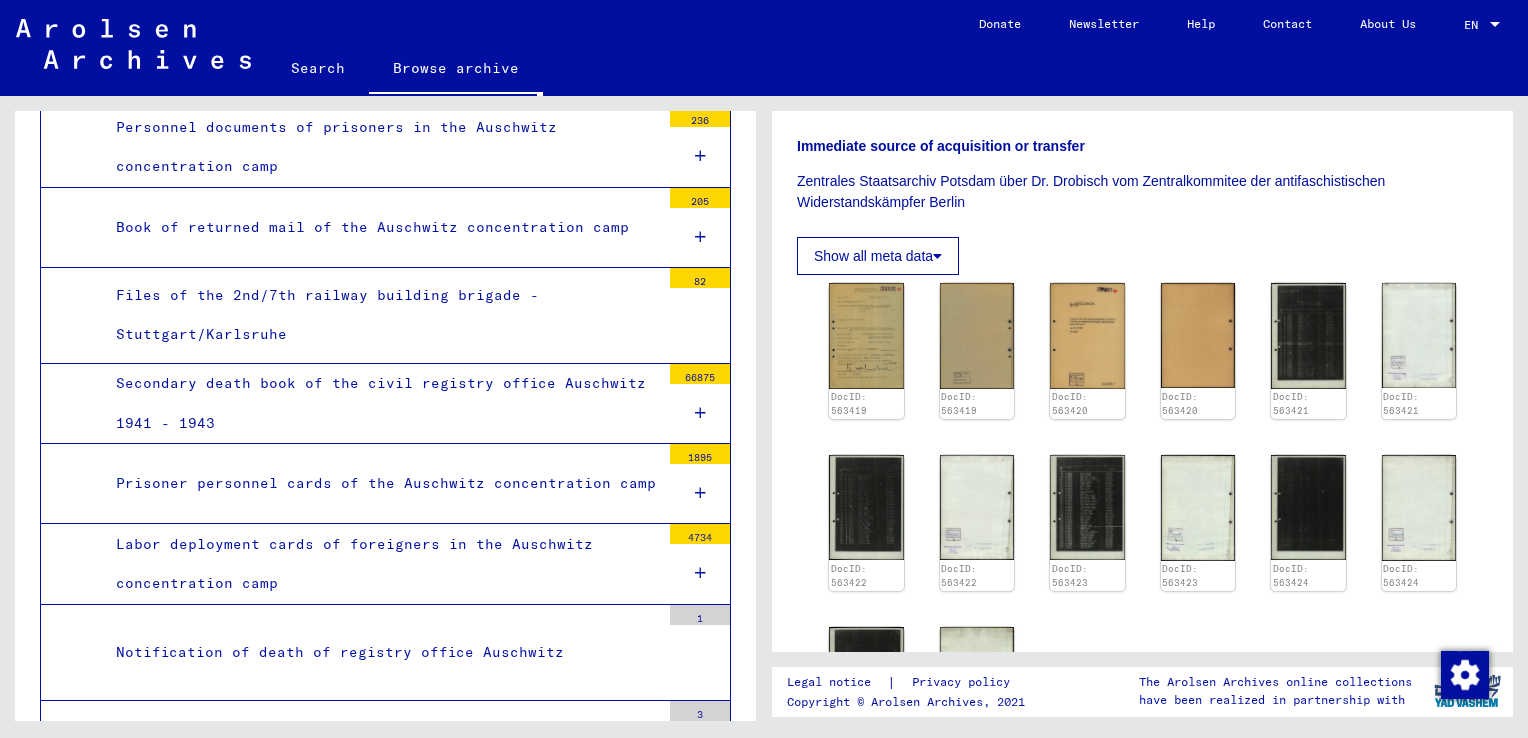 scroll, scrollTop: 14728, scrollLeft: 0, axis: vertical 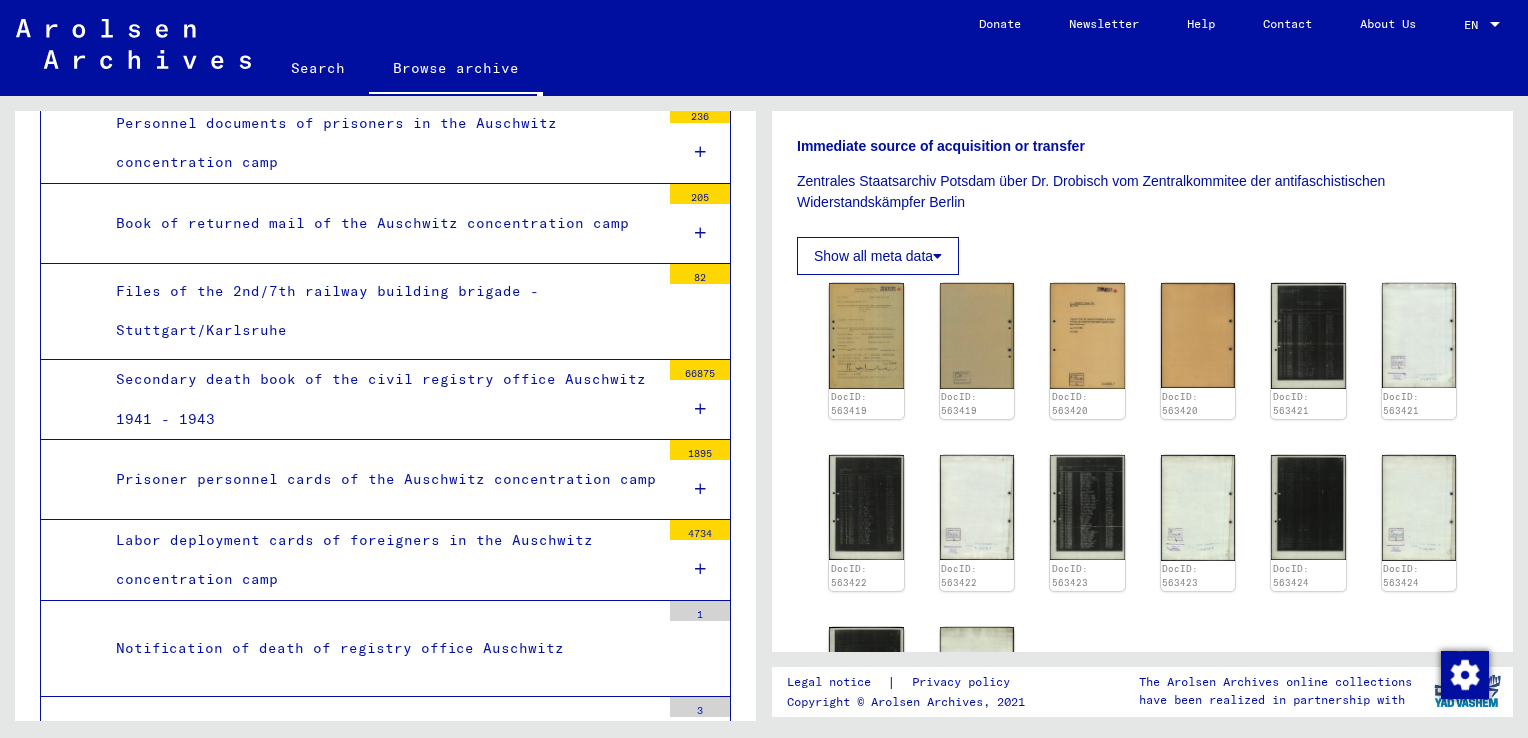 click on "Prisoner personnel cards of the Auschwitz concentration camp" at bounding box center [380, 479] 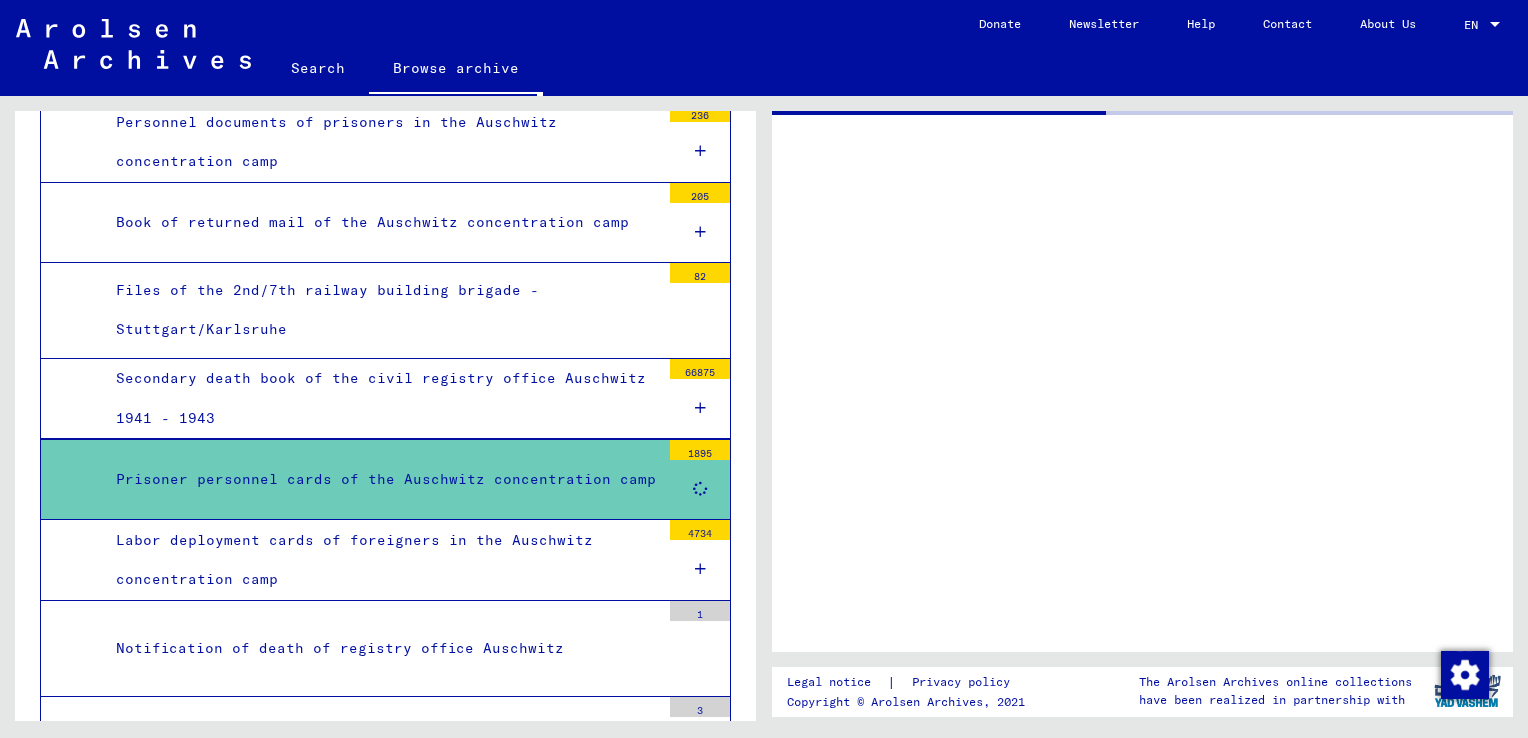 scroll, scrollTop: 0, scrollLeft: 0, axis: both 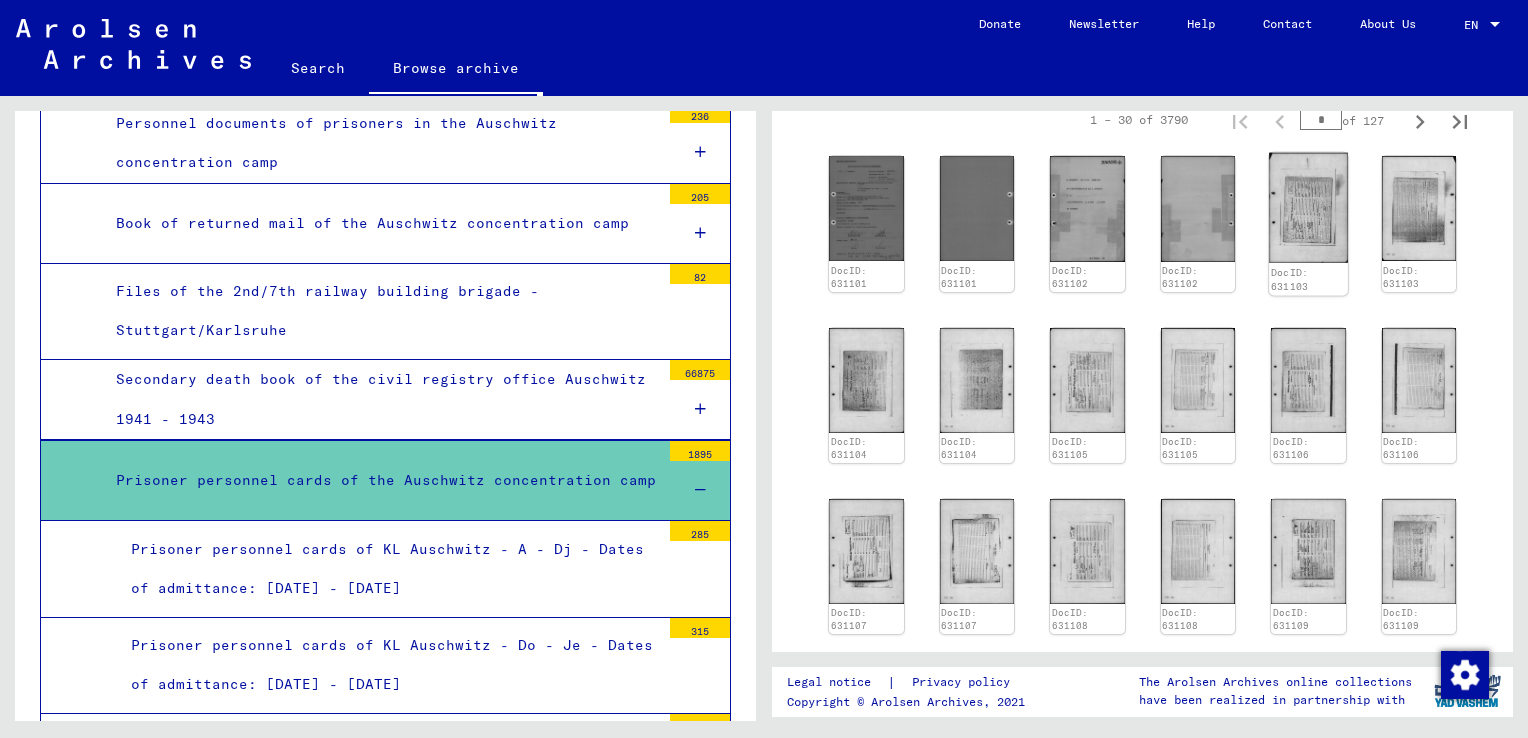 click 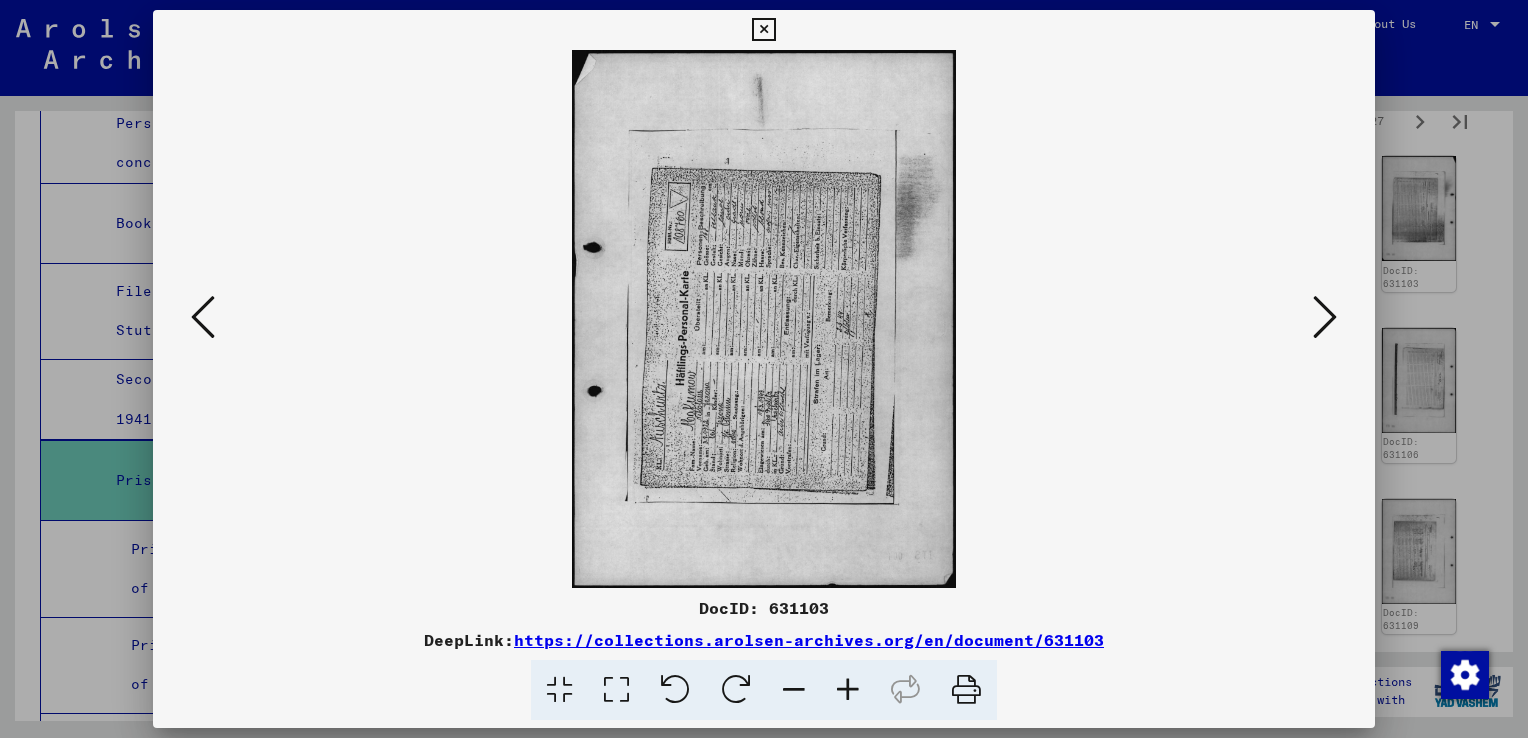 click at bounding box center (736, 690) 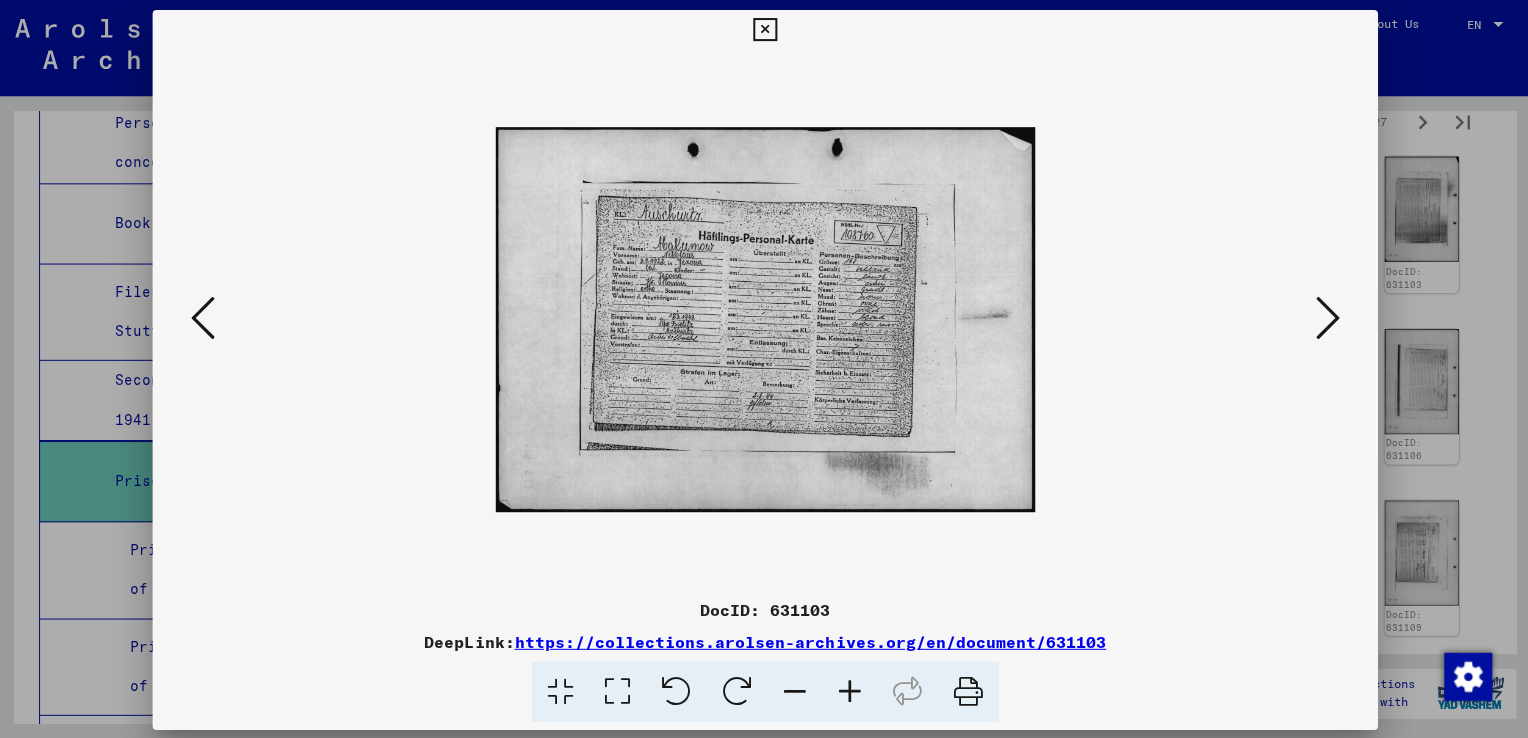 click at bounding box center [1325, 317] 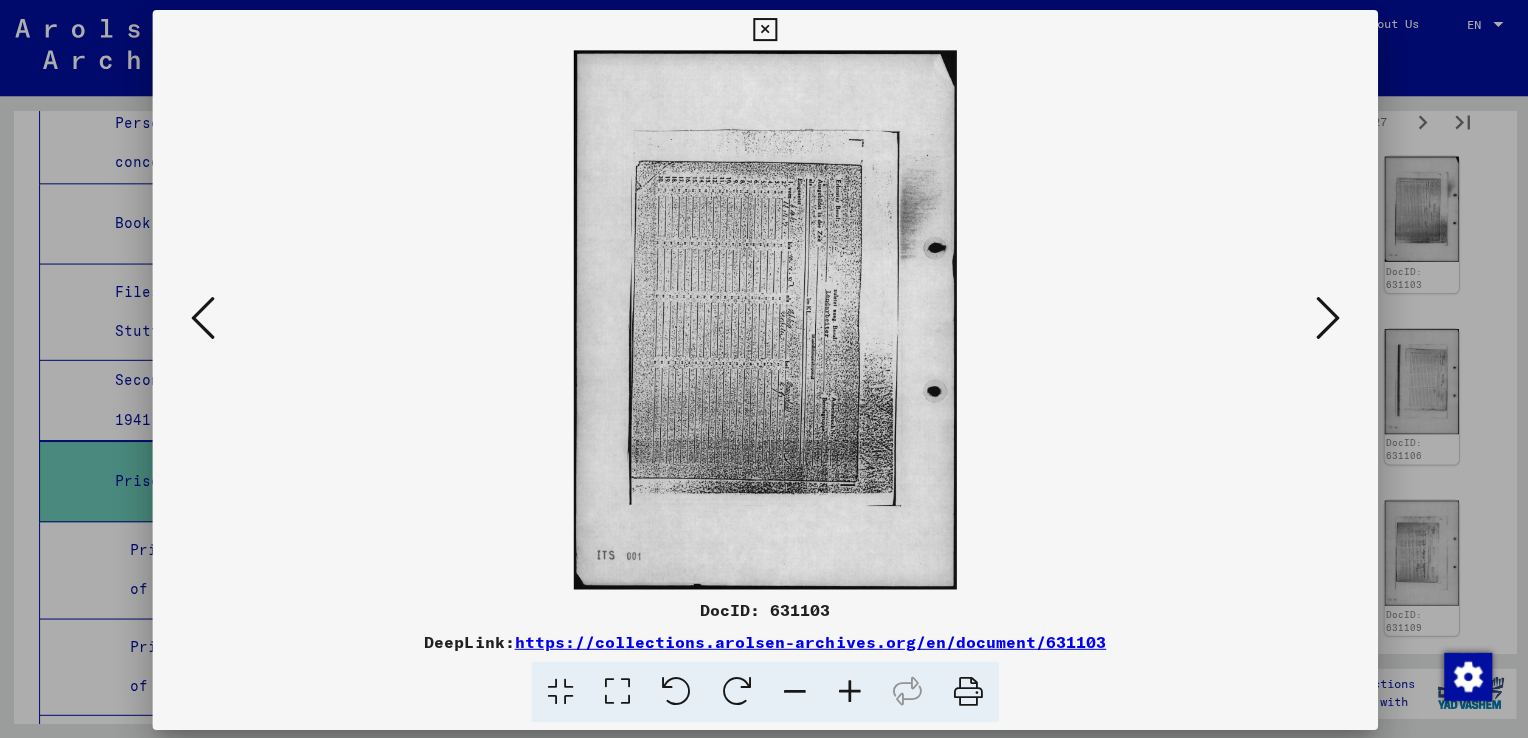 click at bounding box center (1325, 317) 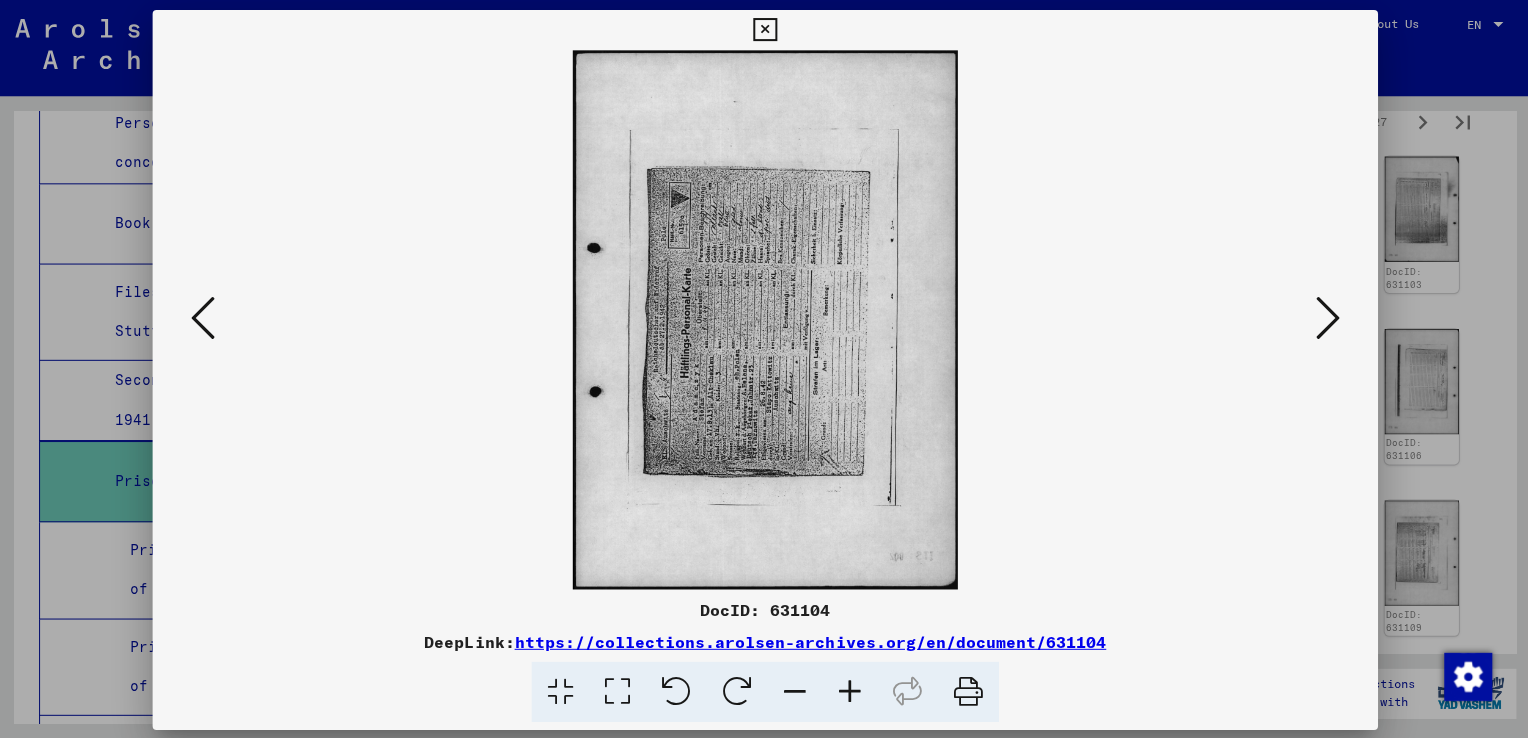 click at bounding box center (736, 690) 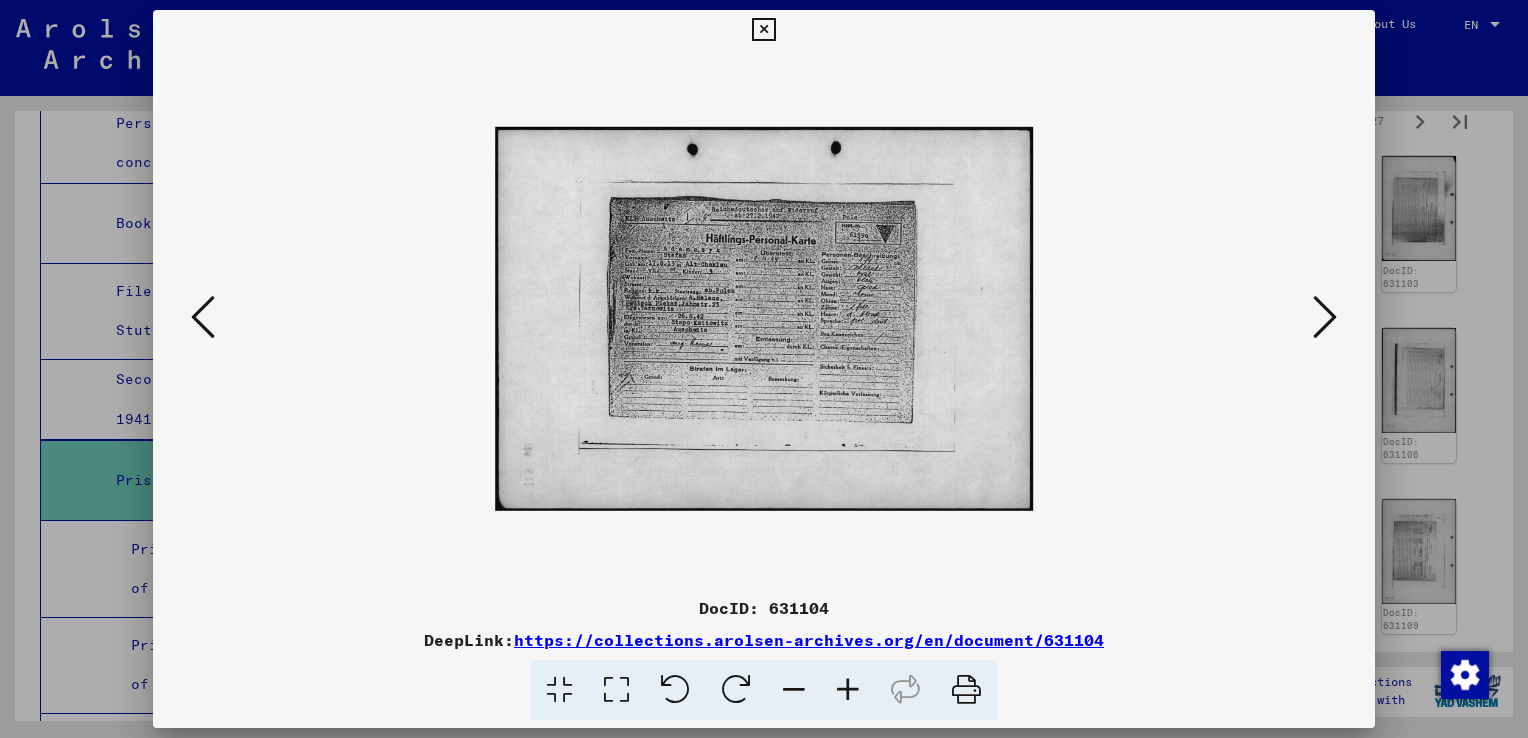 click at bounding box center (1325, 317) 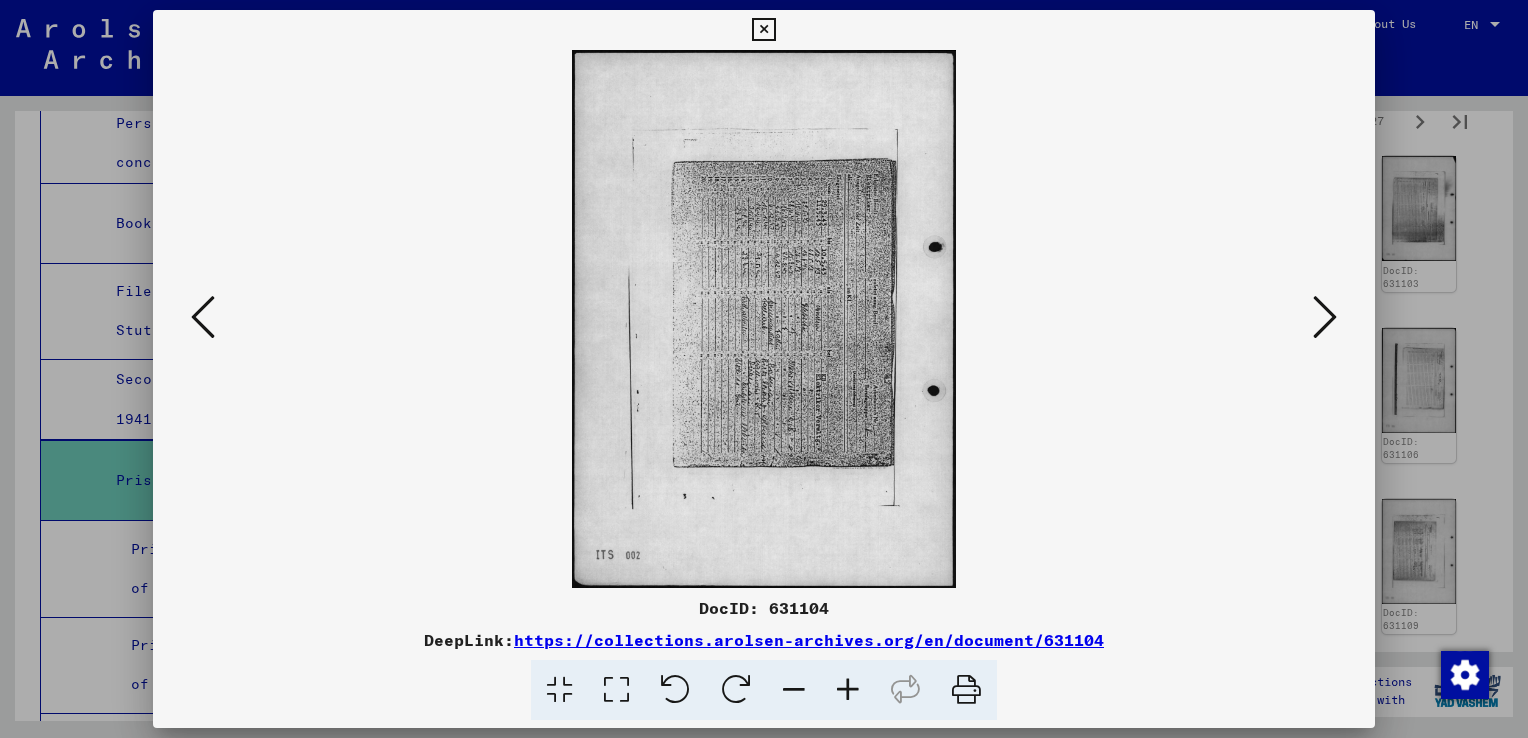 click at bounding box center [1325, 317] 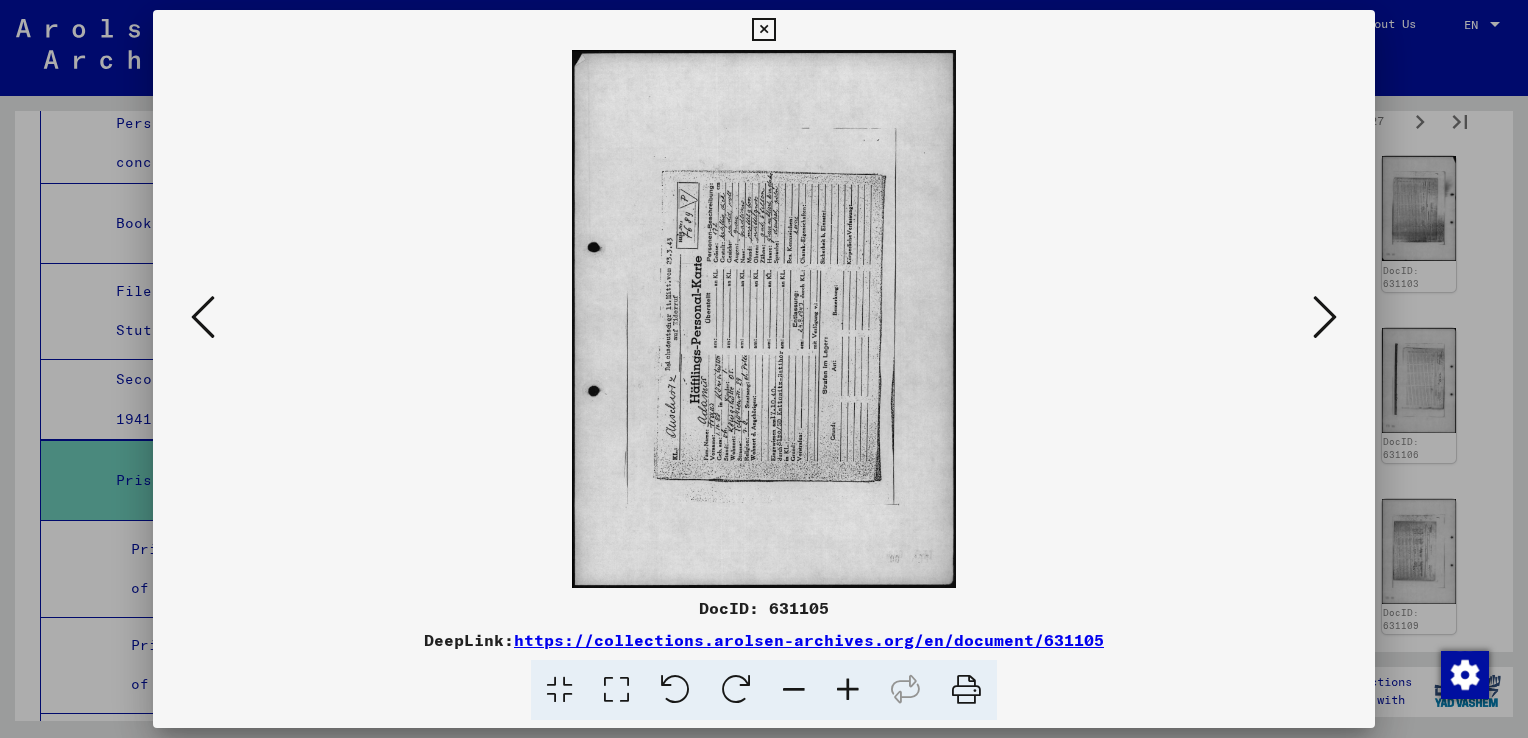 click at bounding box center (736, 690) 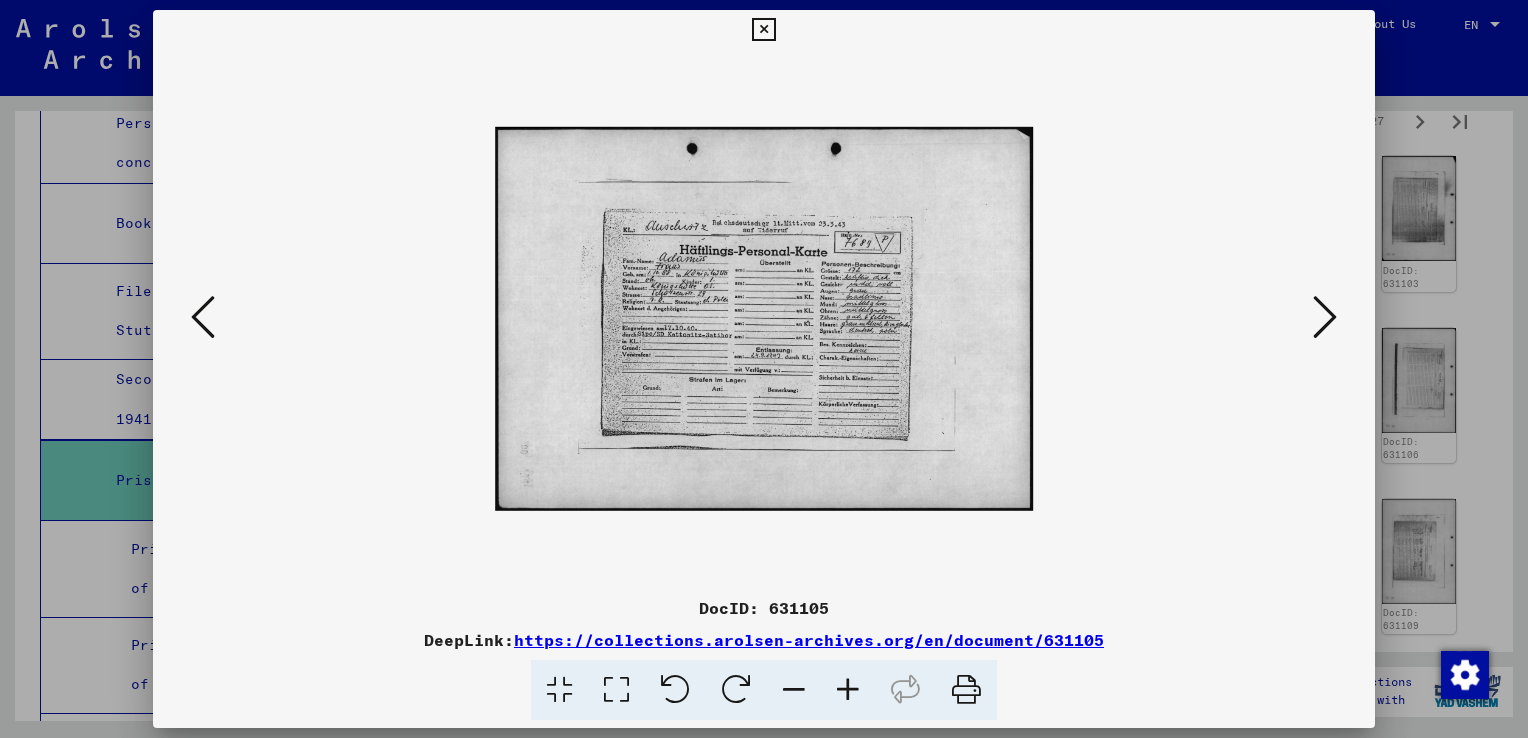 click at bounding box center [1325, 318] 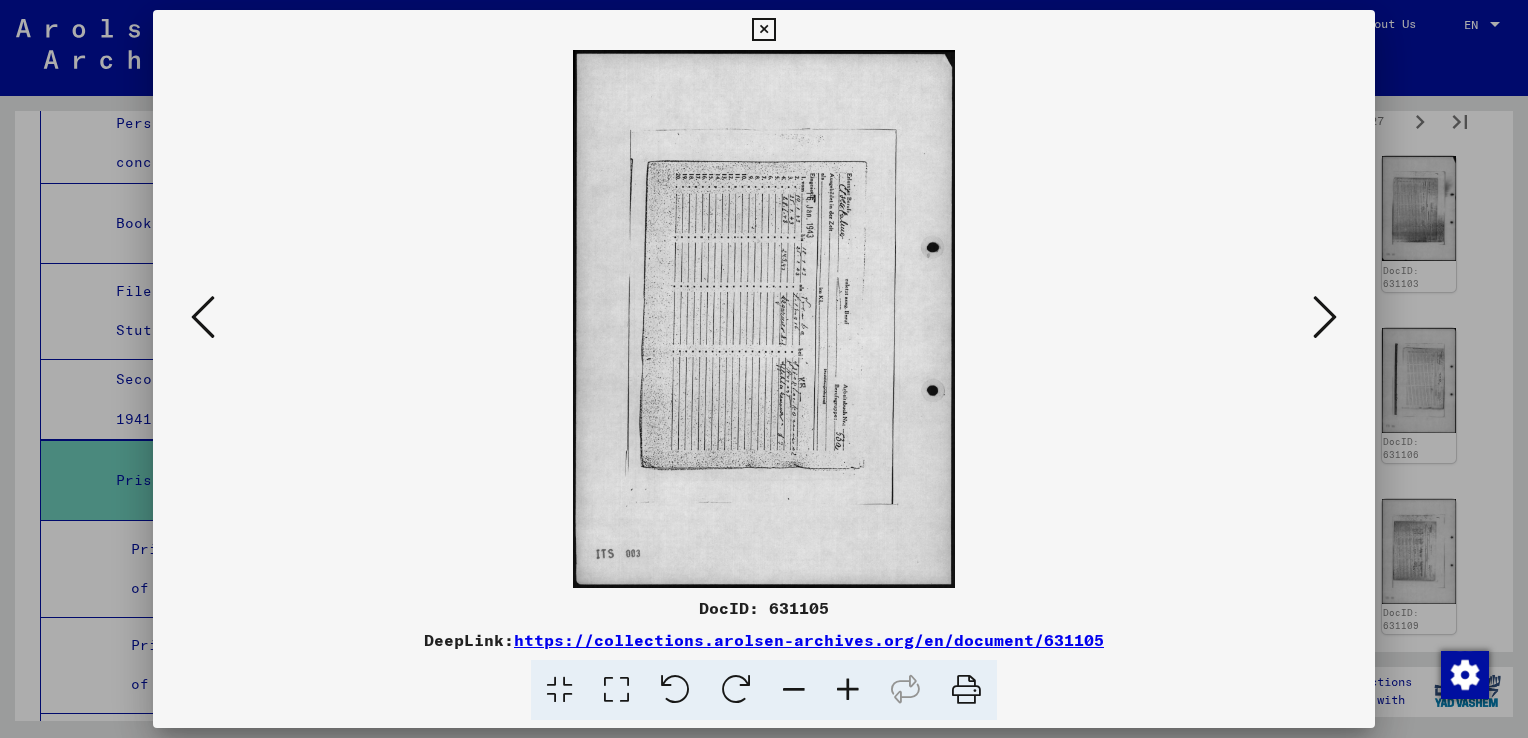 click at bounding box center (1325, 317) 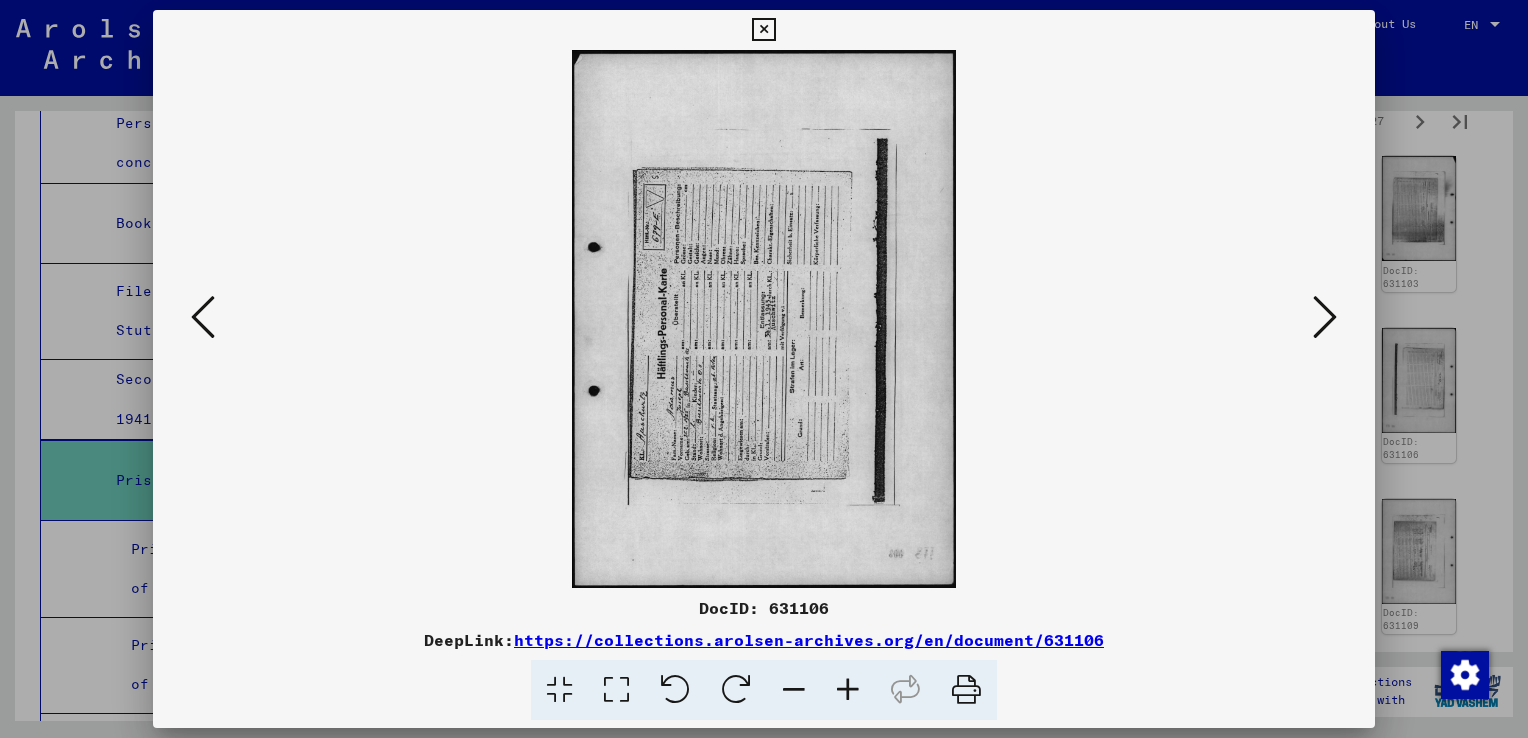 click at bounding box center [1325, 317] 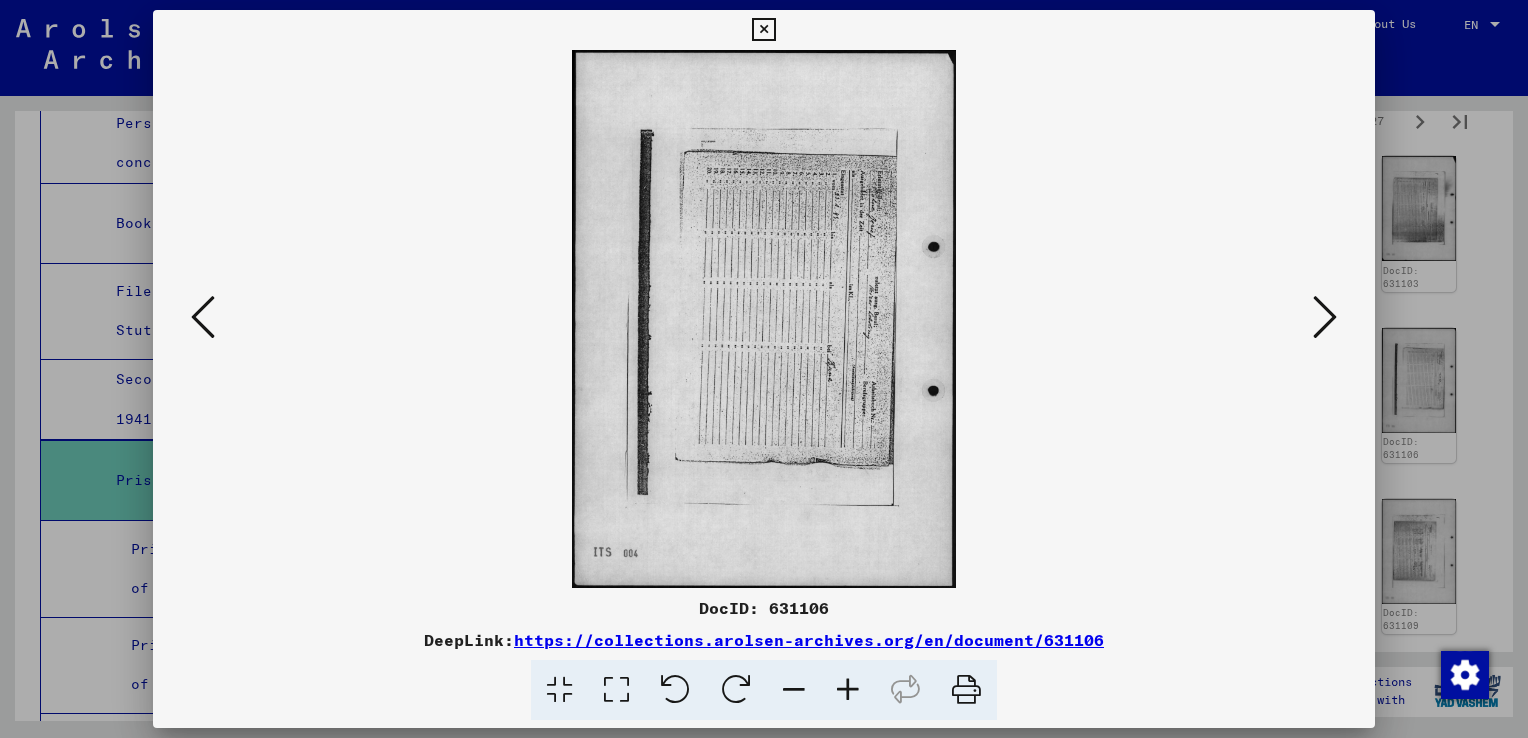 click at bounding box center [1325, 318] 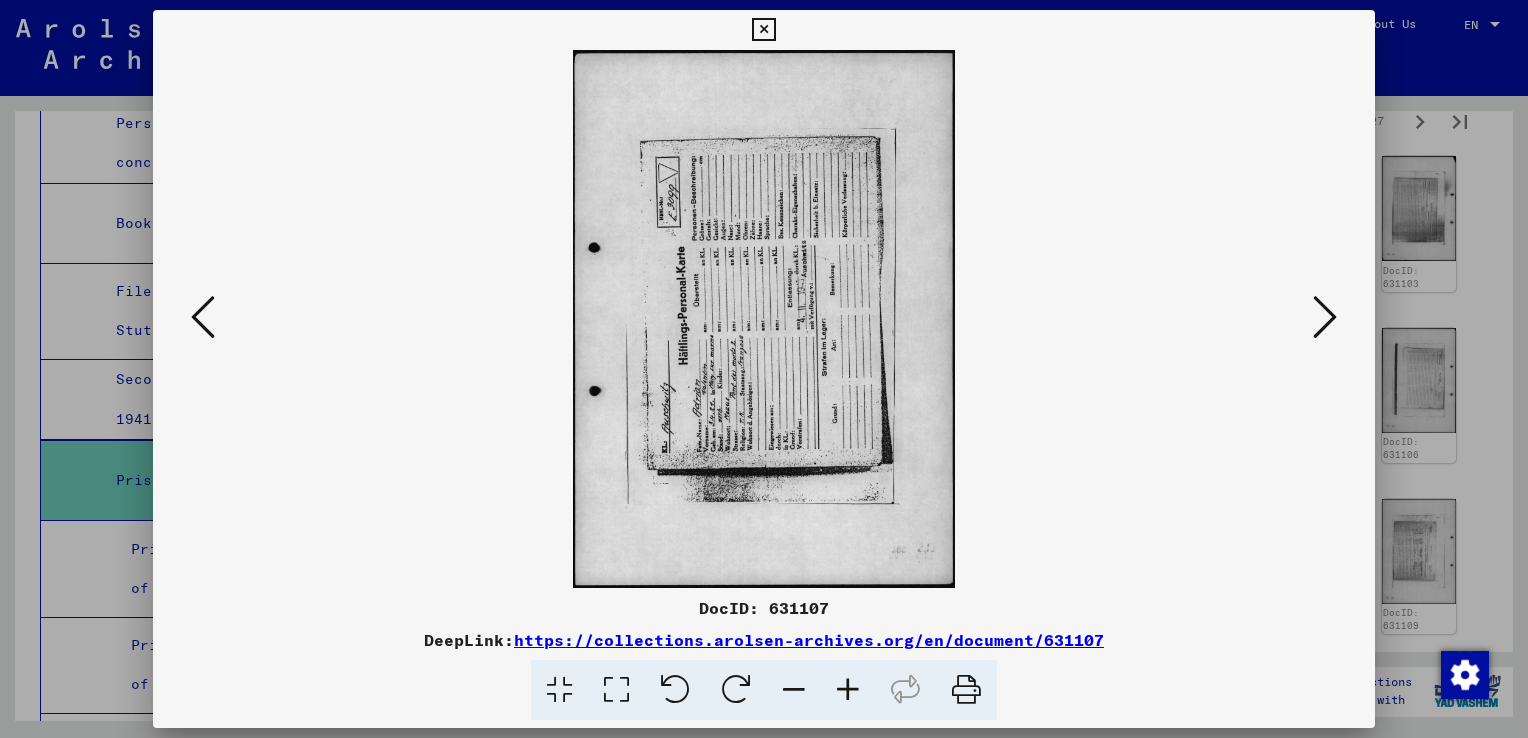 click at bounding box center (675, 690) 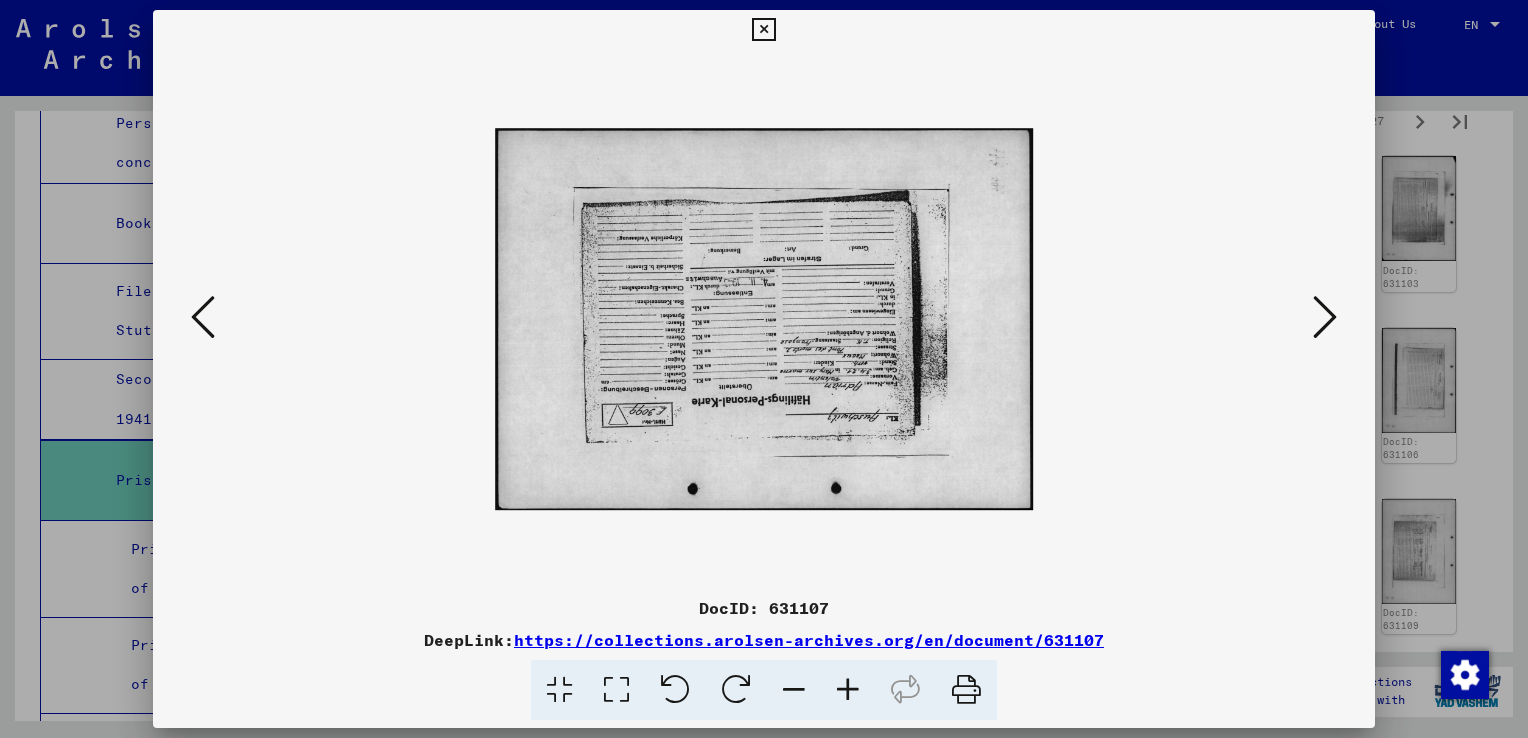 click at bounding box center [675, 690] 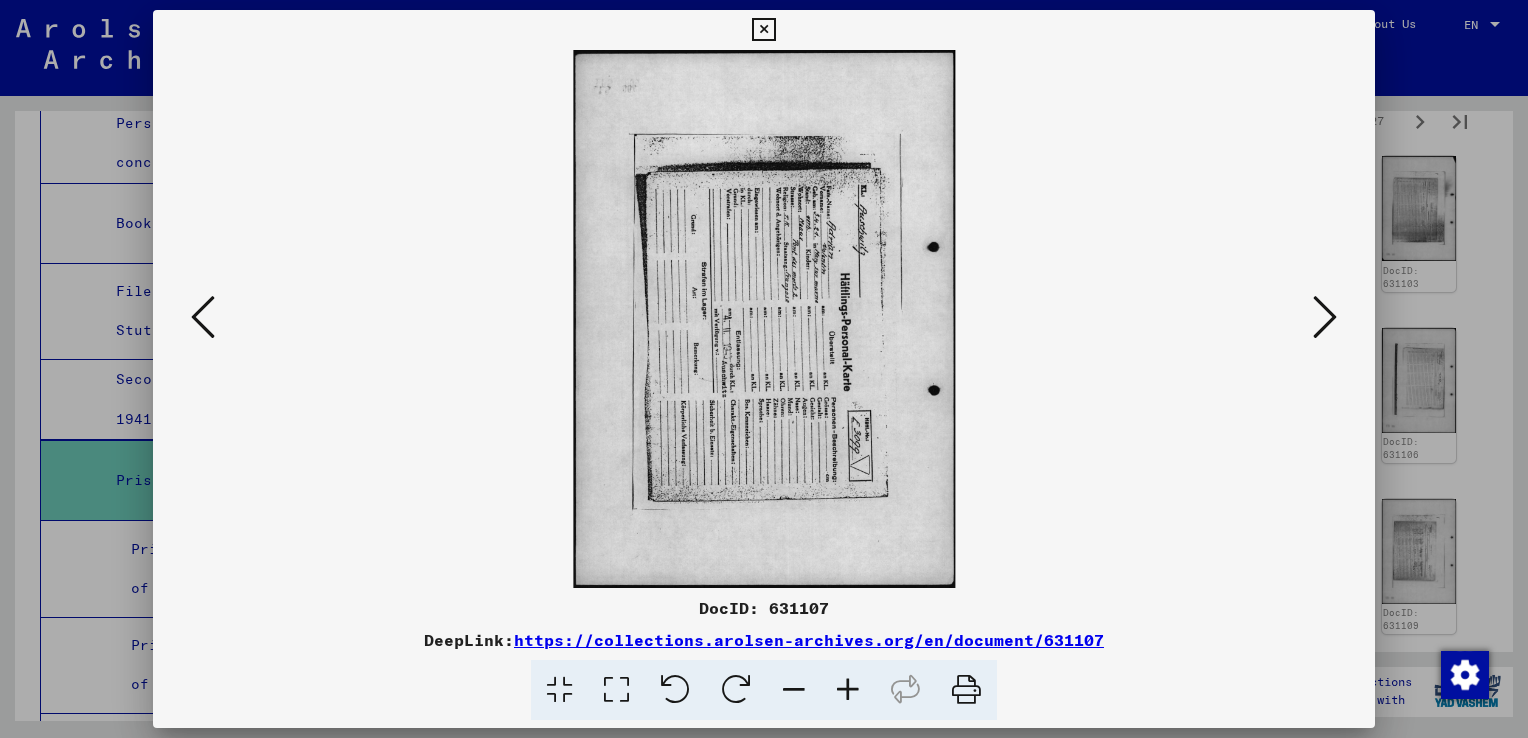 click at bounding box center (675, 690) 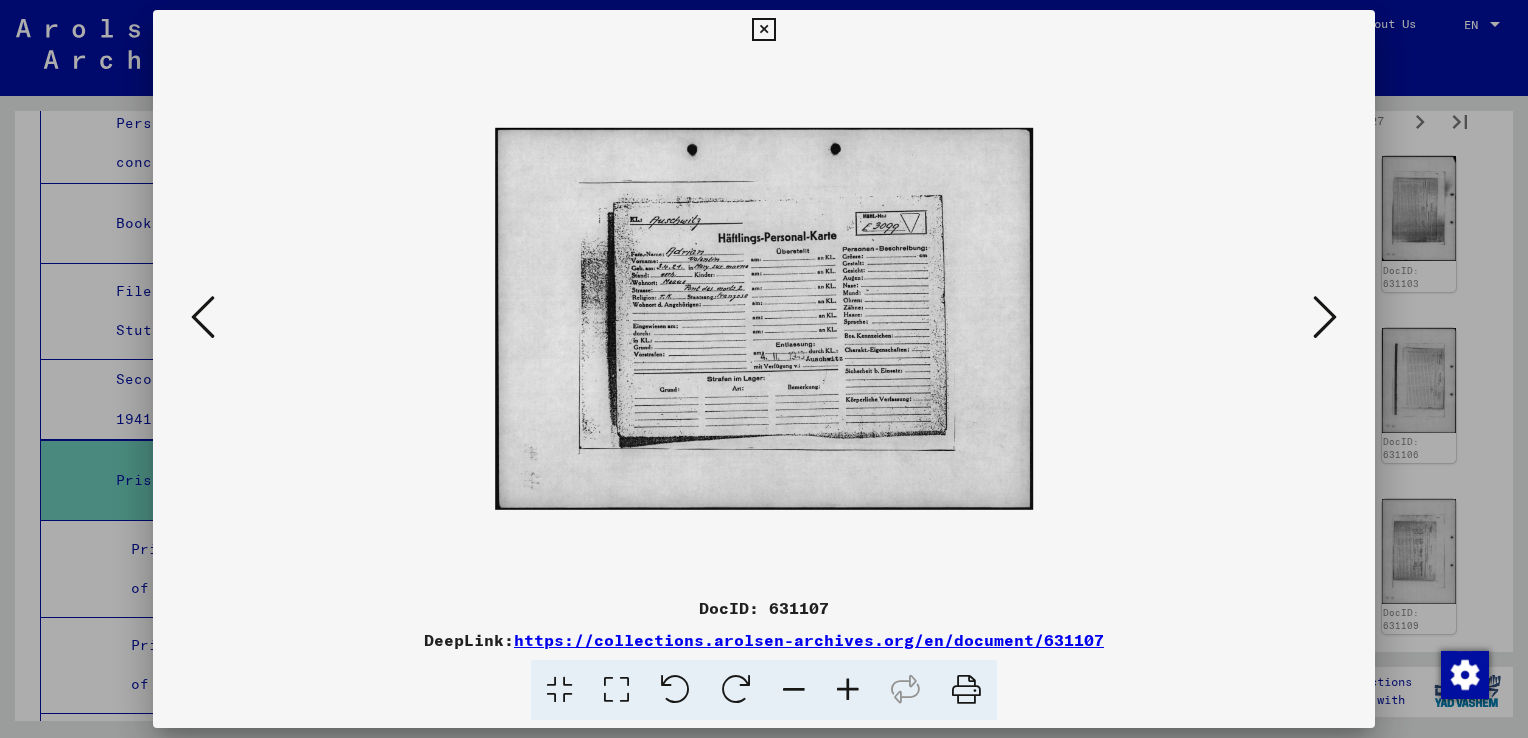 click at bounding box center (763, 30) 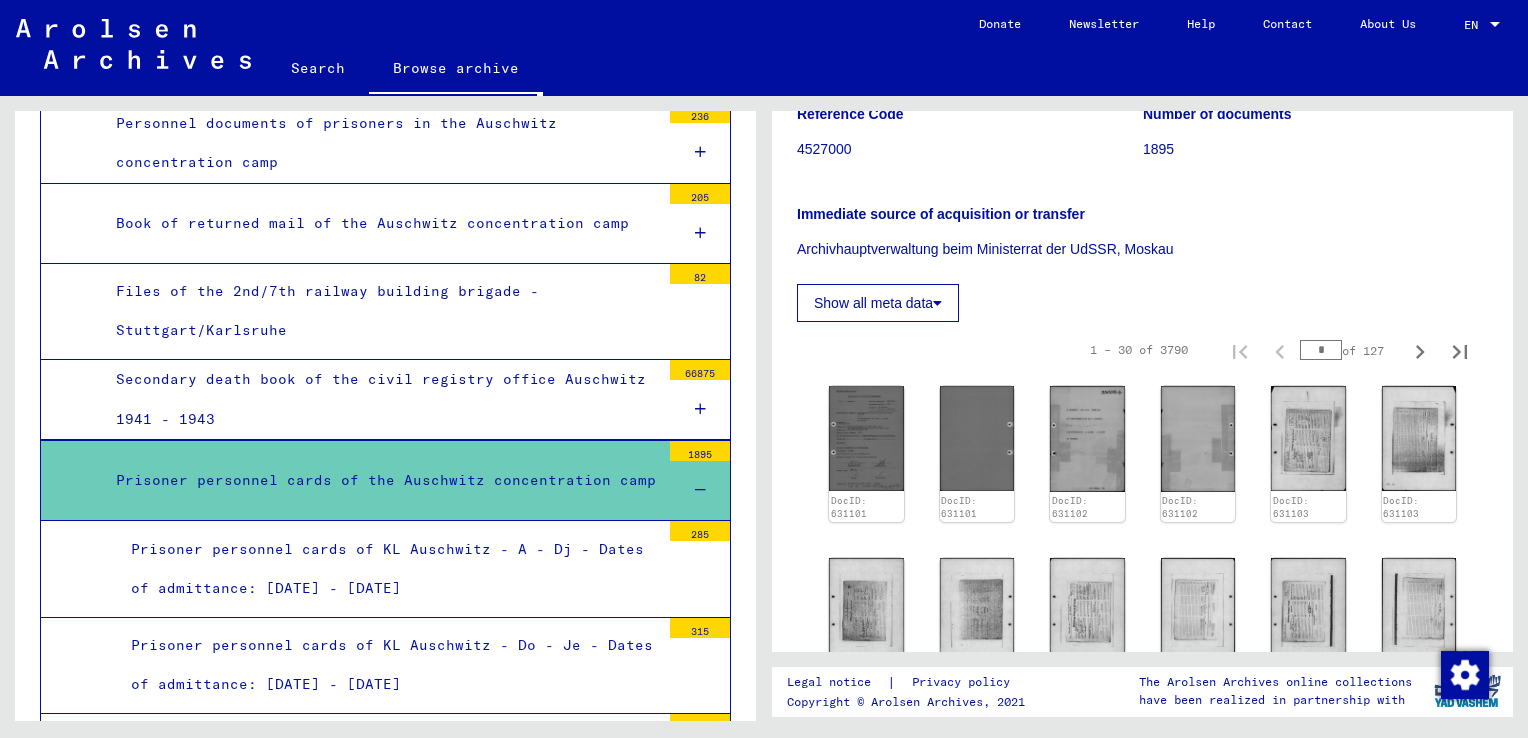 scroll, scrollTop: 271, scrollLeft: 0, axis: vertical 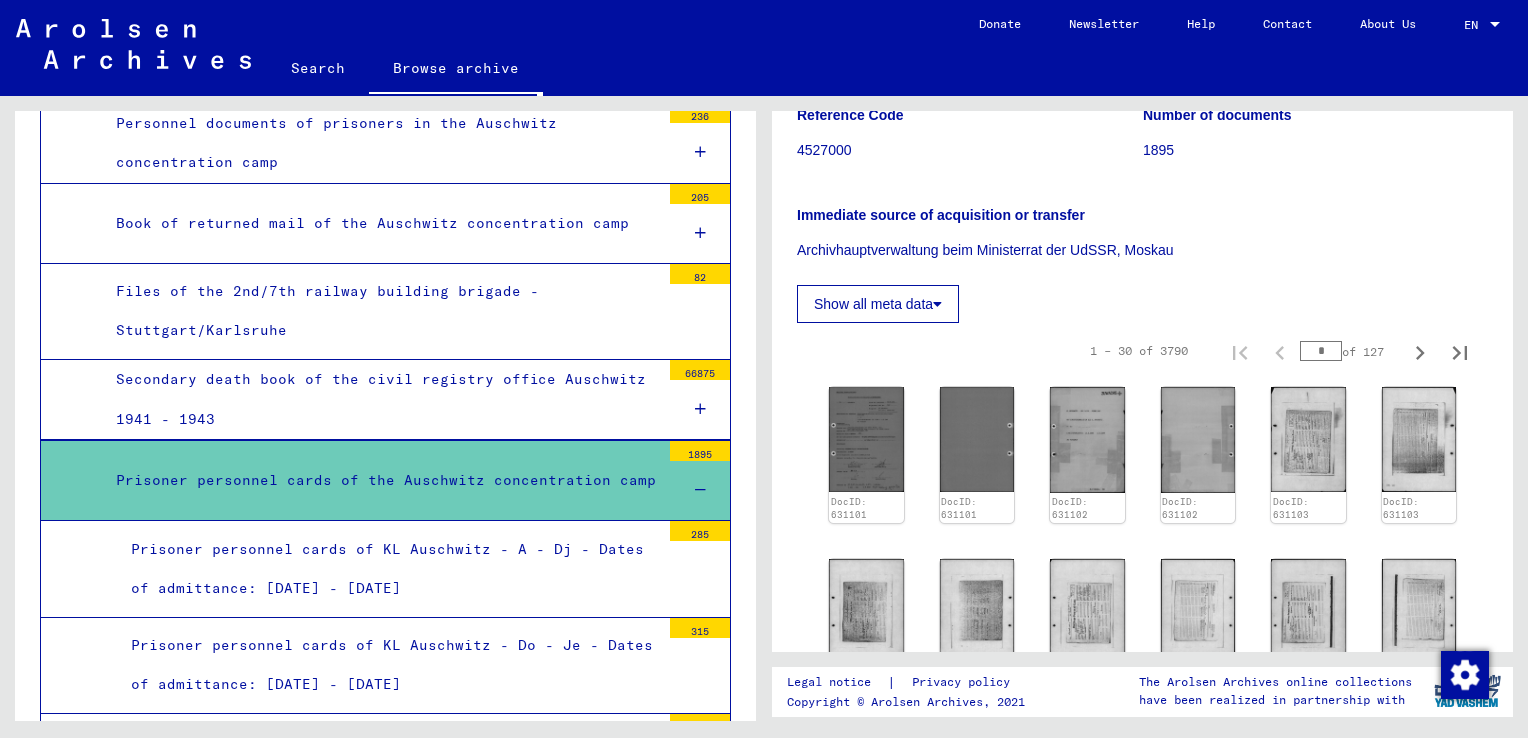 click 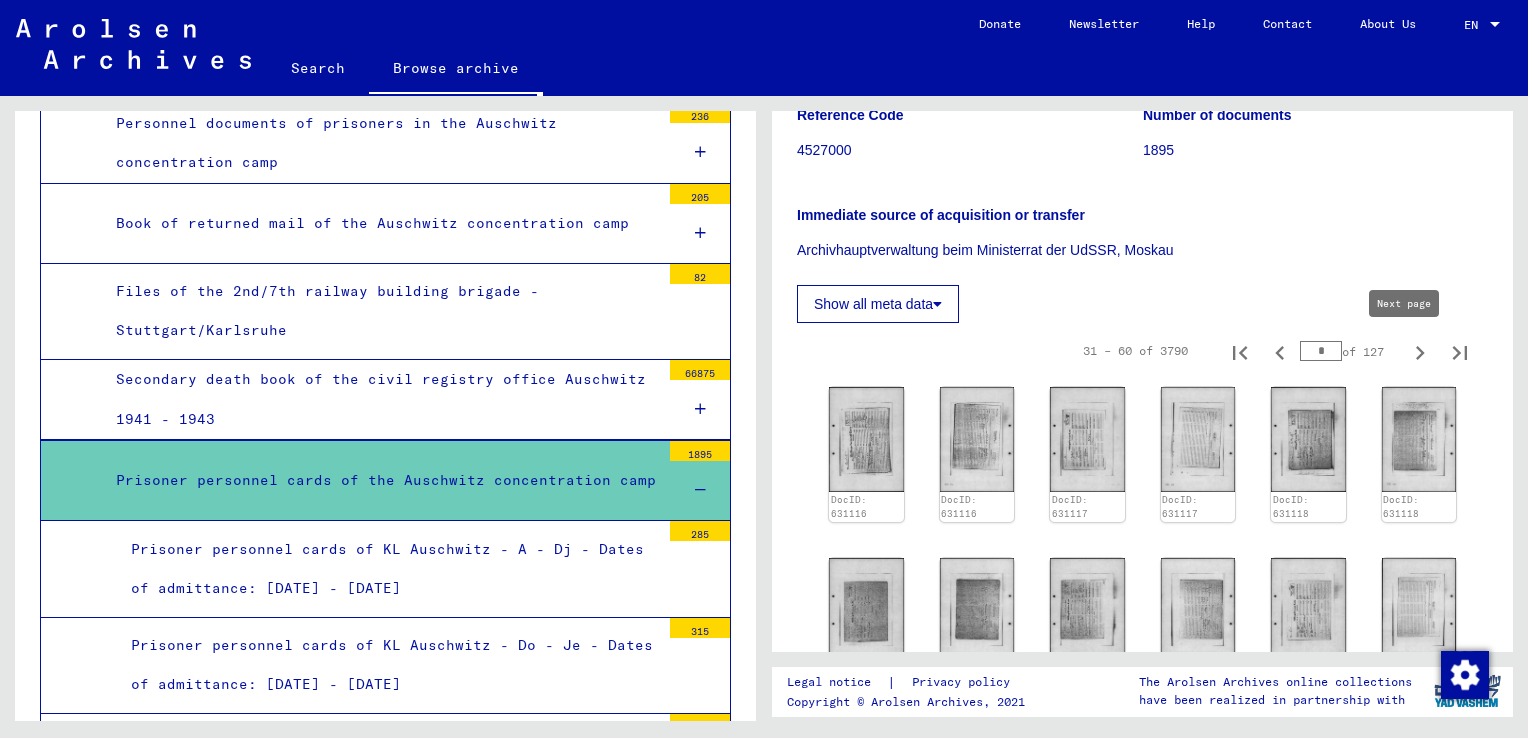 click 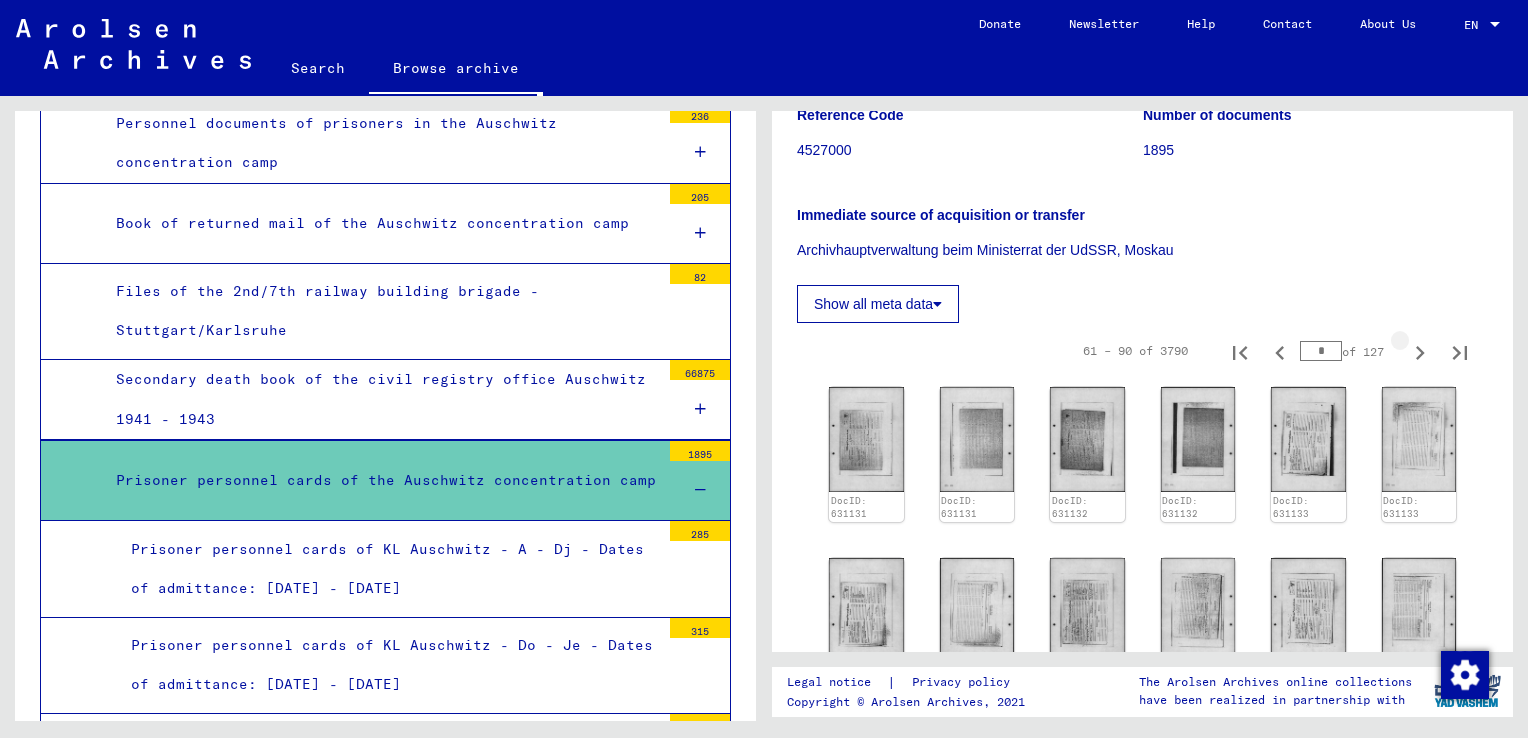 click 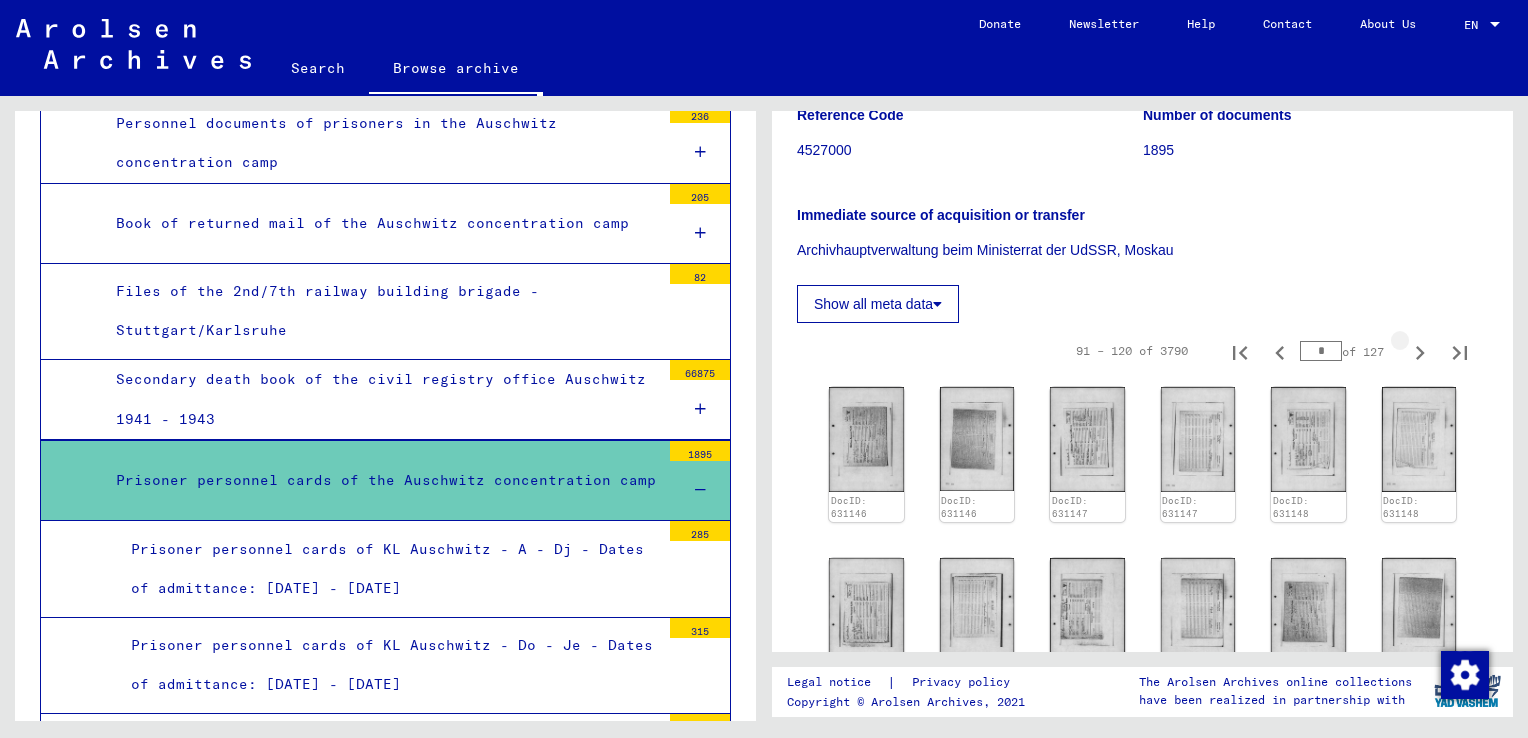 click 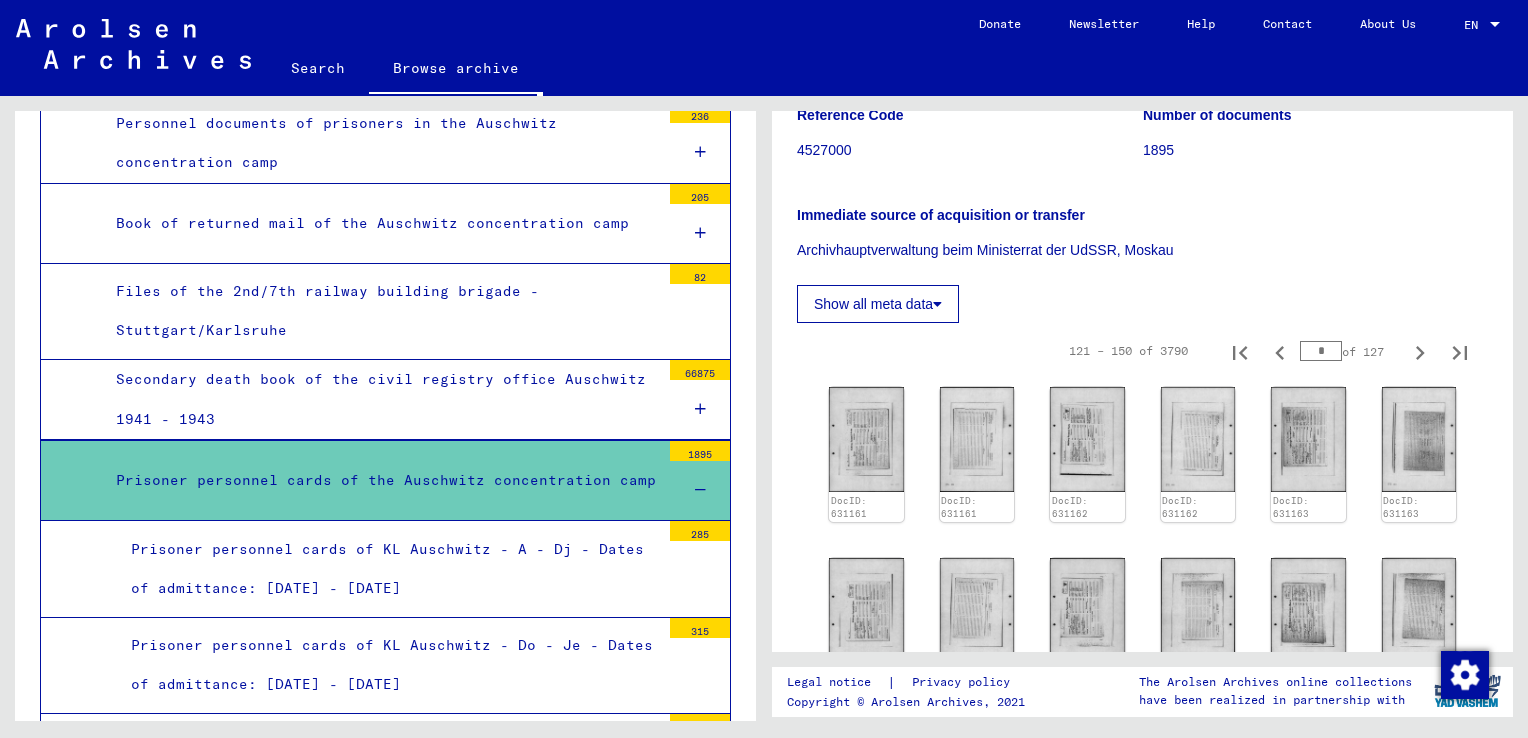 click 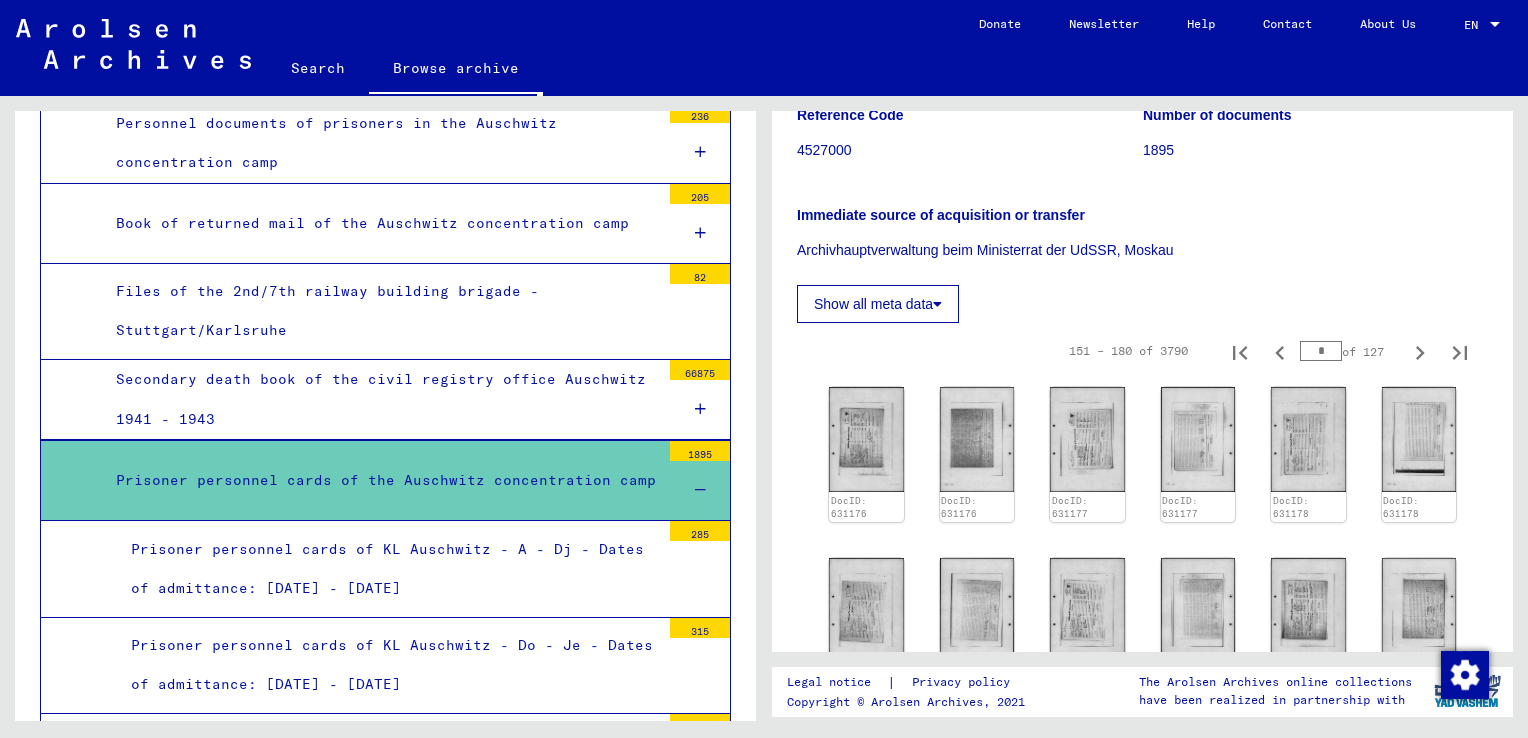 click 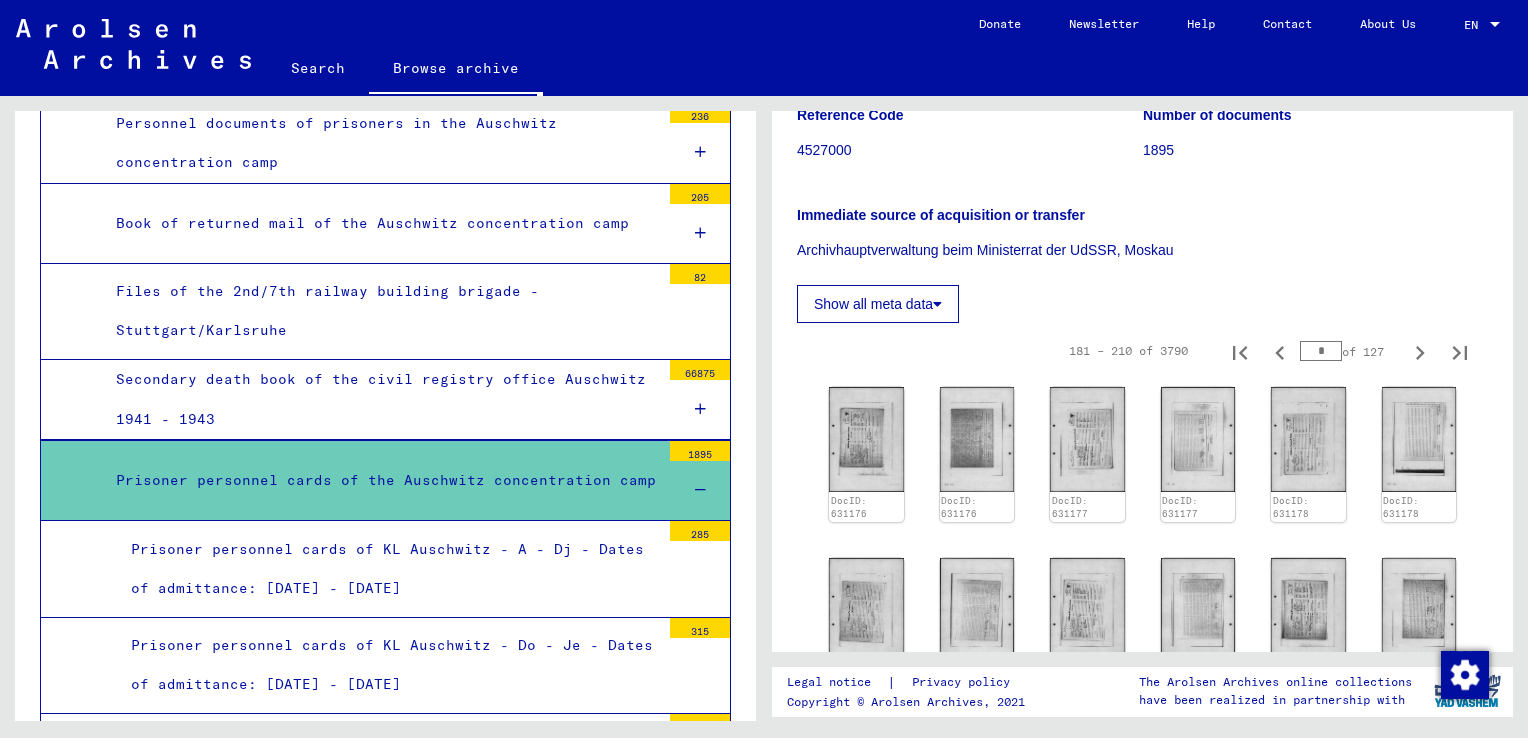 click on "Prisoner personnel cards of KL Auschwitz - A - Dj - Dates of admittance: [DATE] - [DATE]" at bounding box center [388, 569] 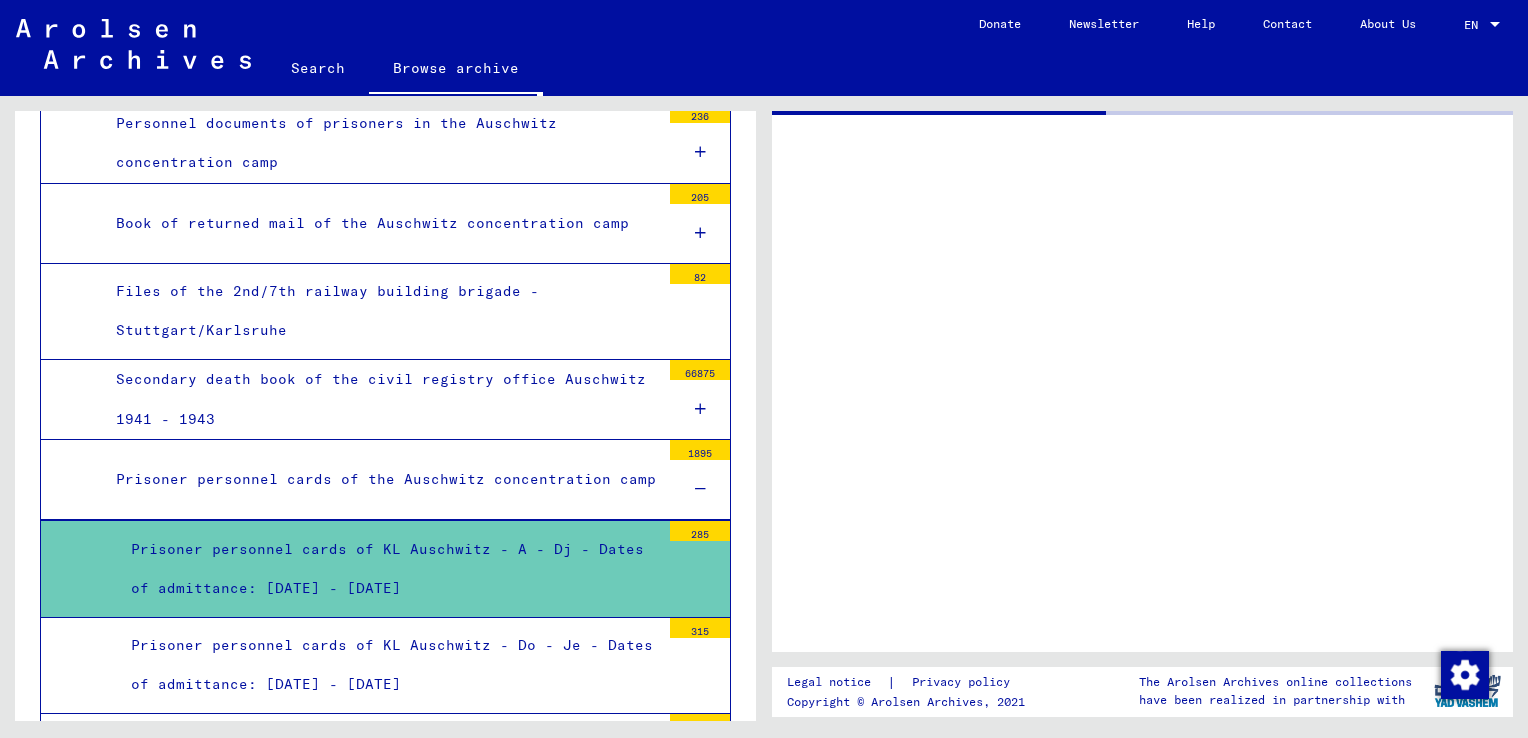 scroll, scrollTop: 0, scrollLeft: 0, axis: both 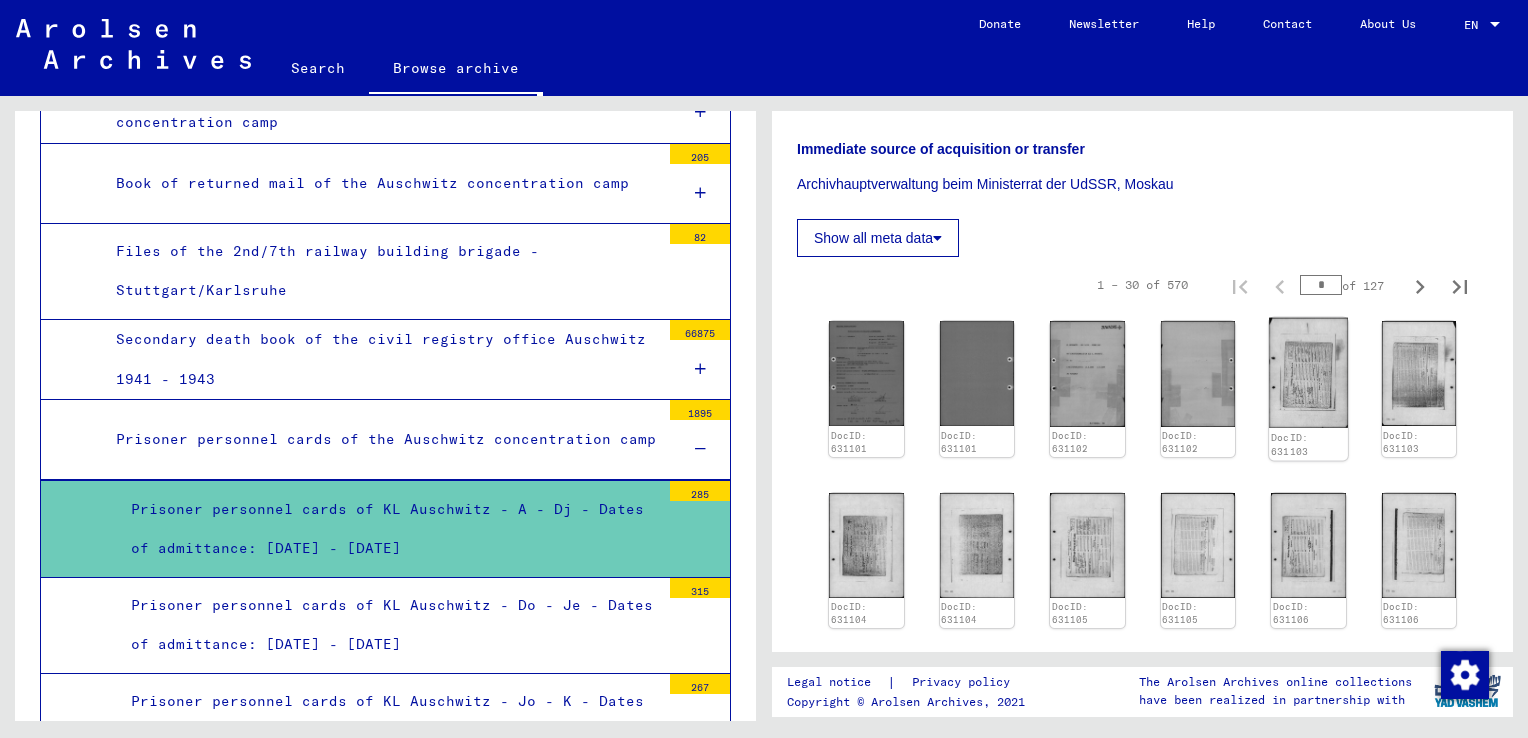 click 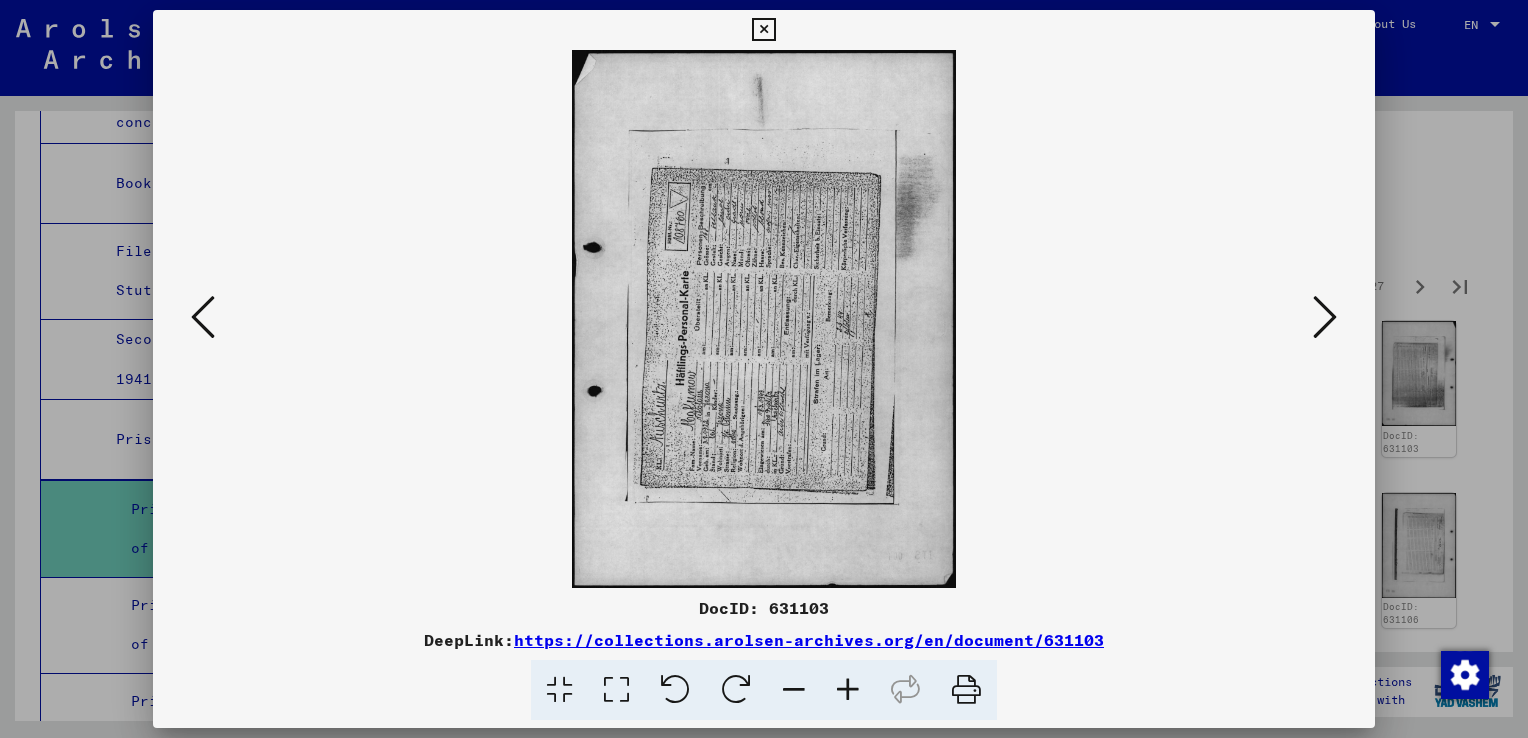 click at bounding box center (736, 690) 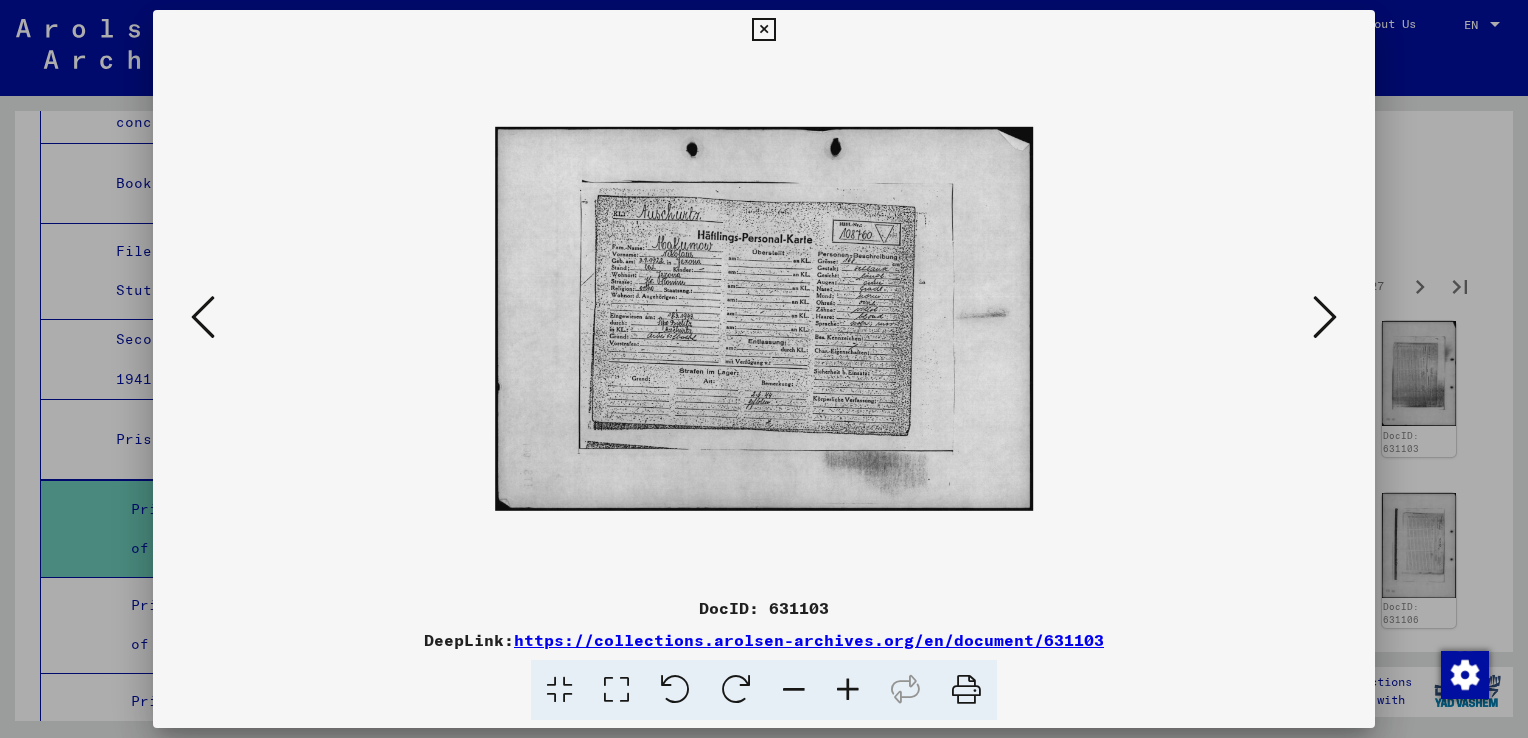 click at bounding box center (1325, 317) 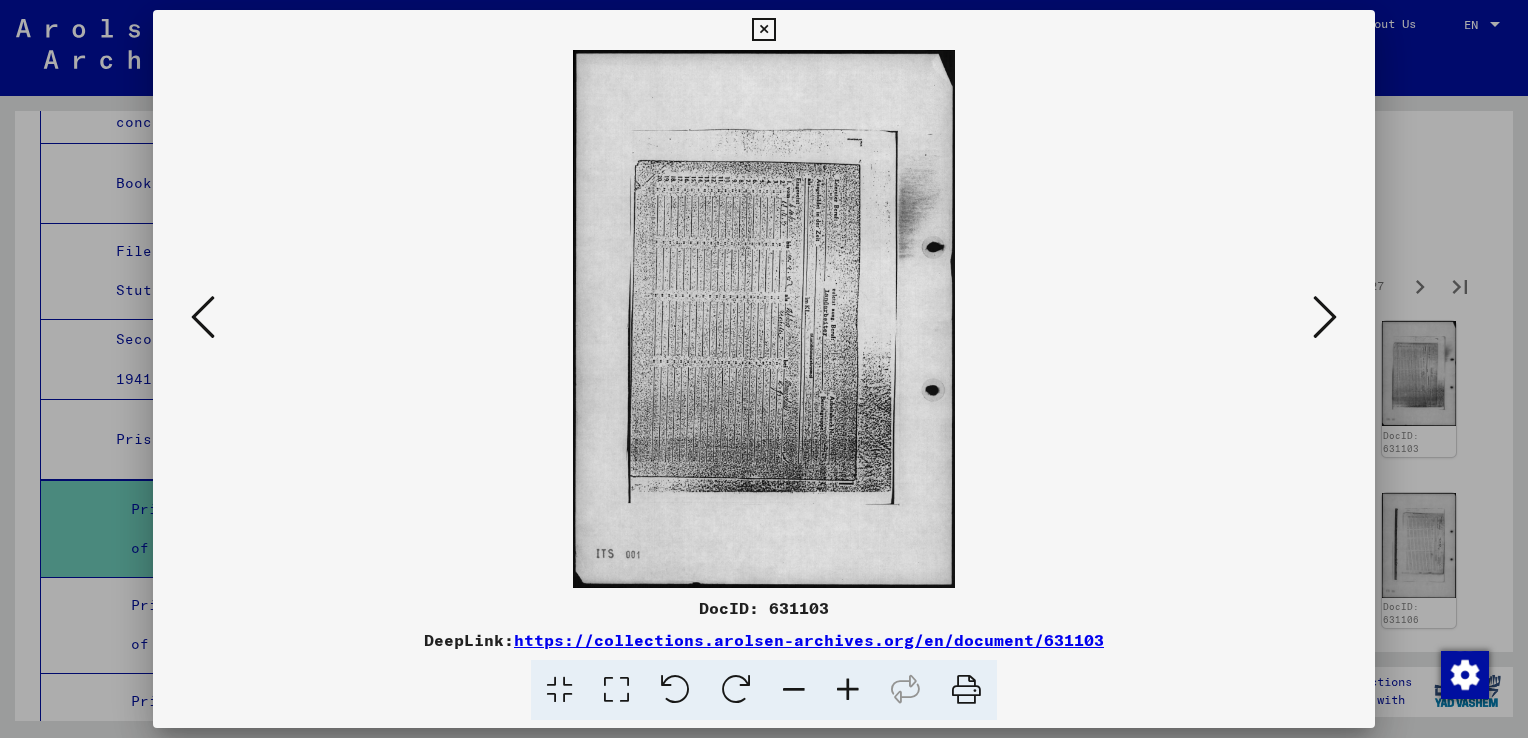 click at bounding box center (1325, 317) 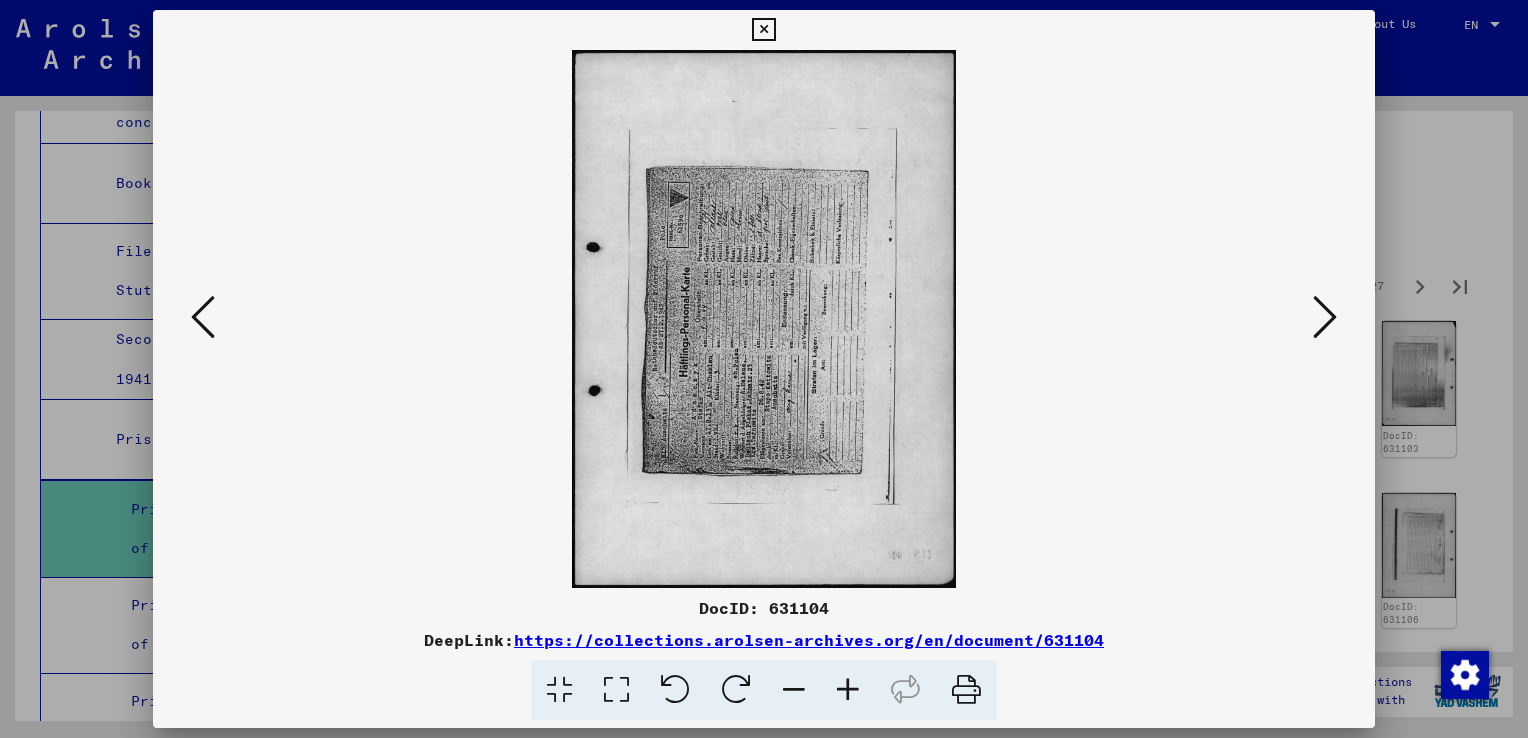 click at bounding box center (736, 690) 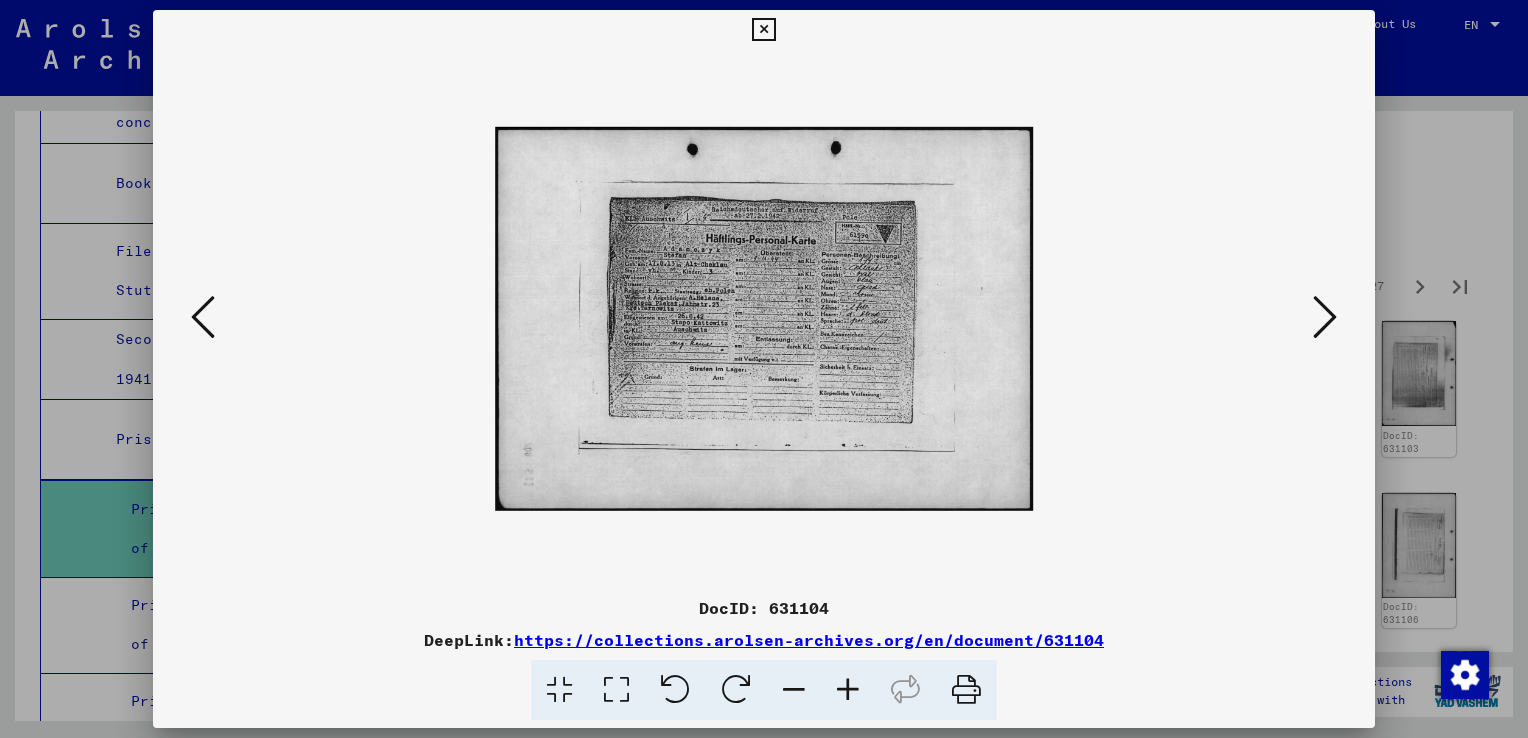 click at bounding box center (1325, 317) 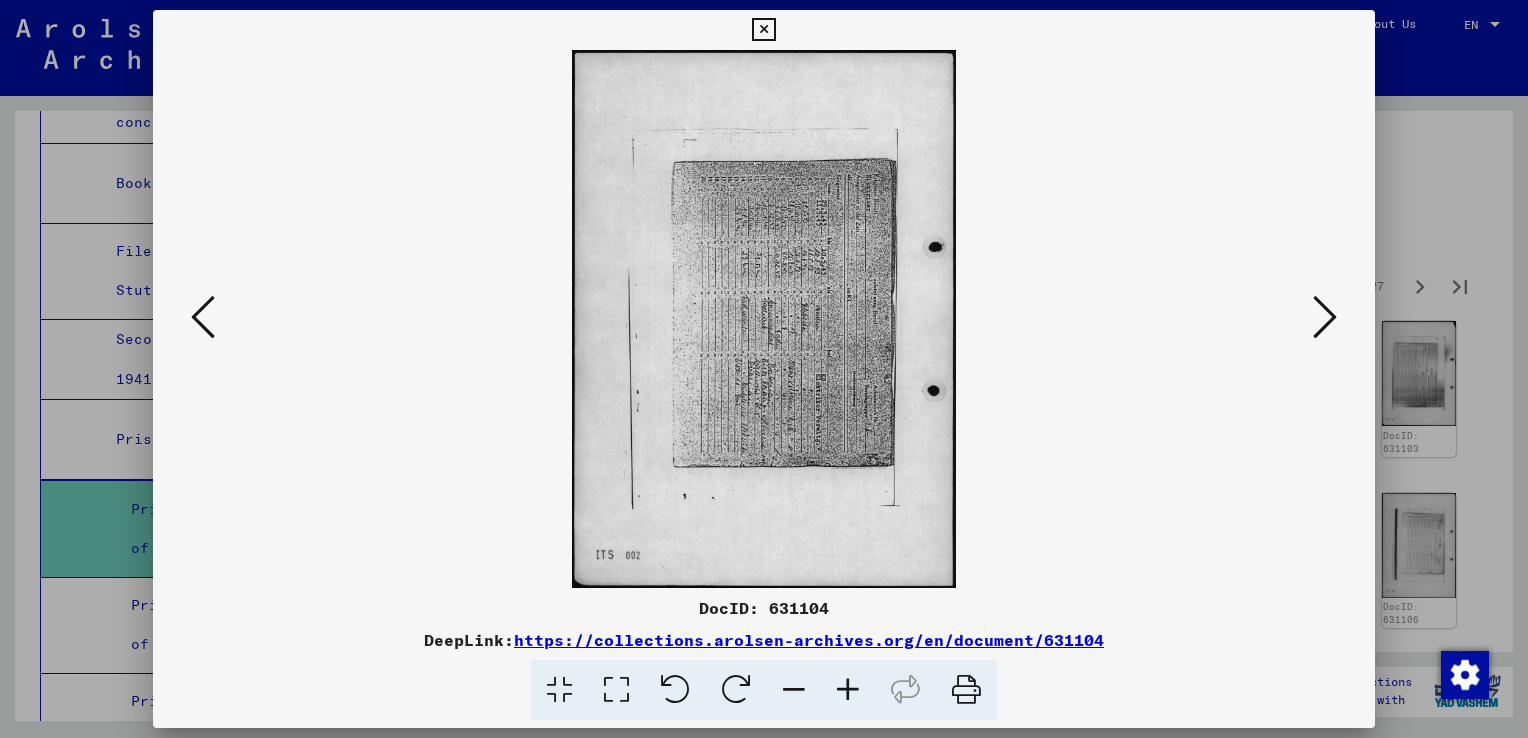 click at bounding box center (1325, 317) 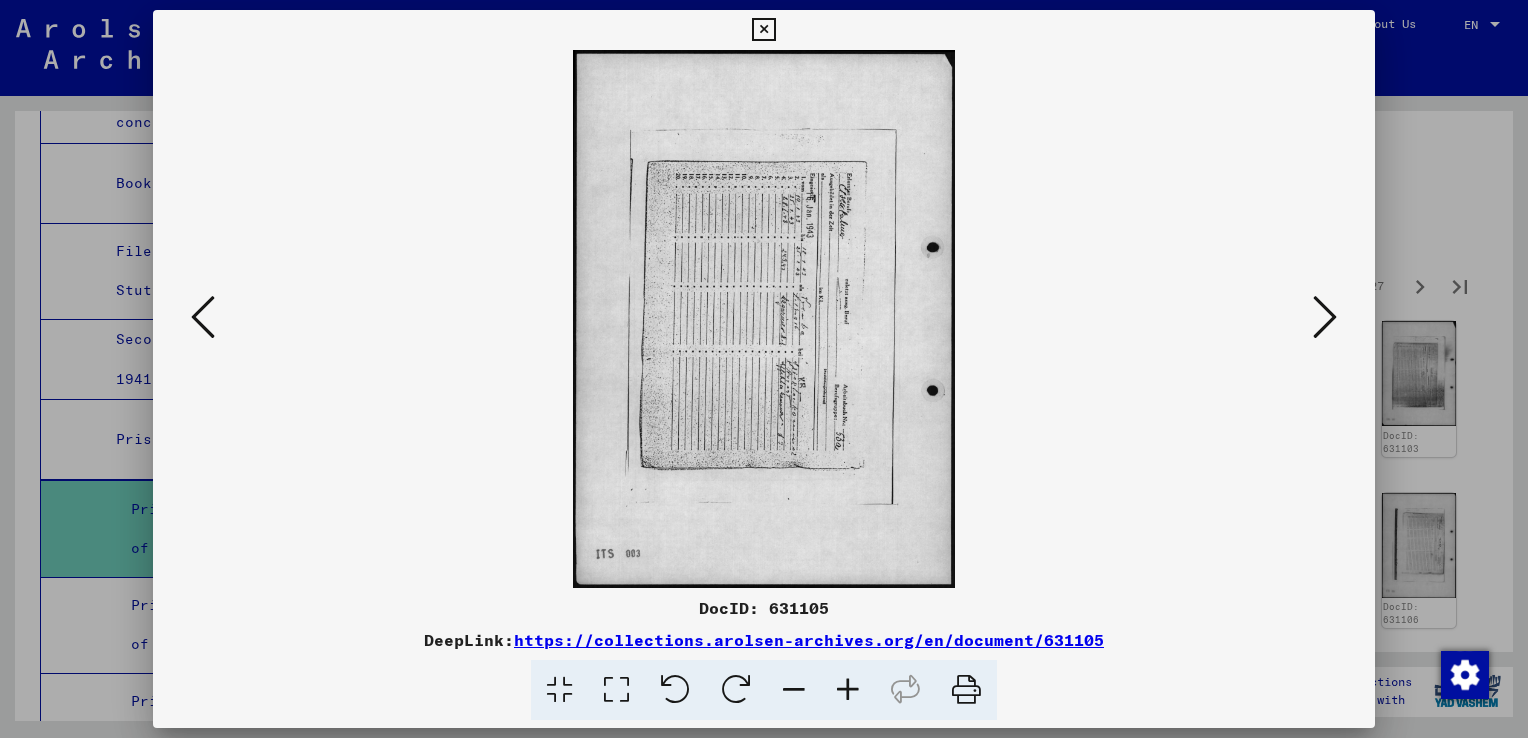 click at bounding box center (1325, 317) 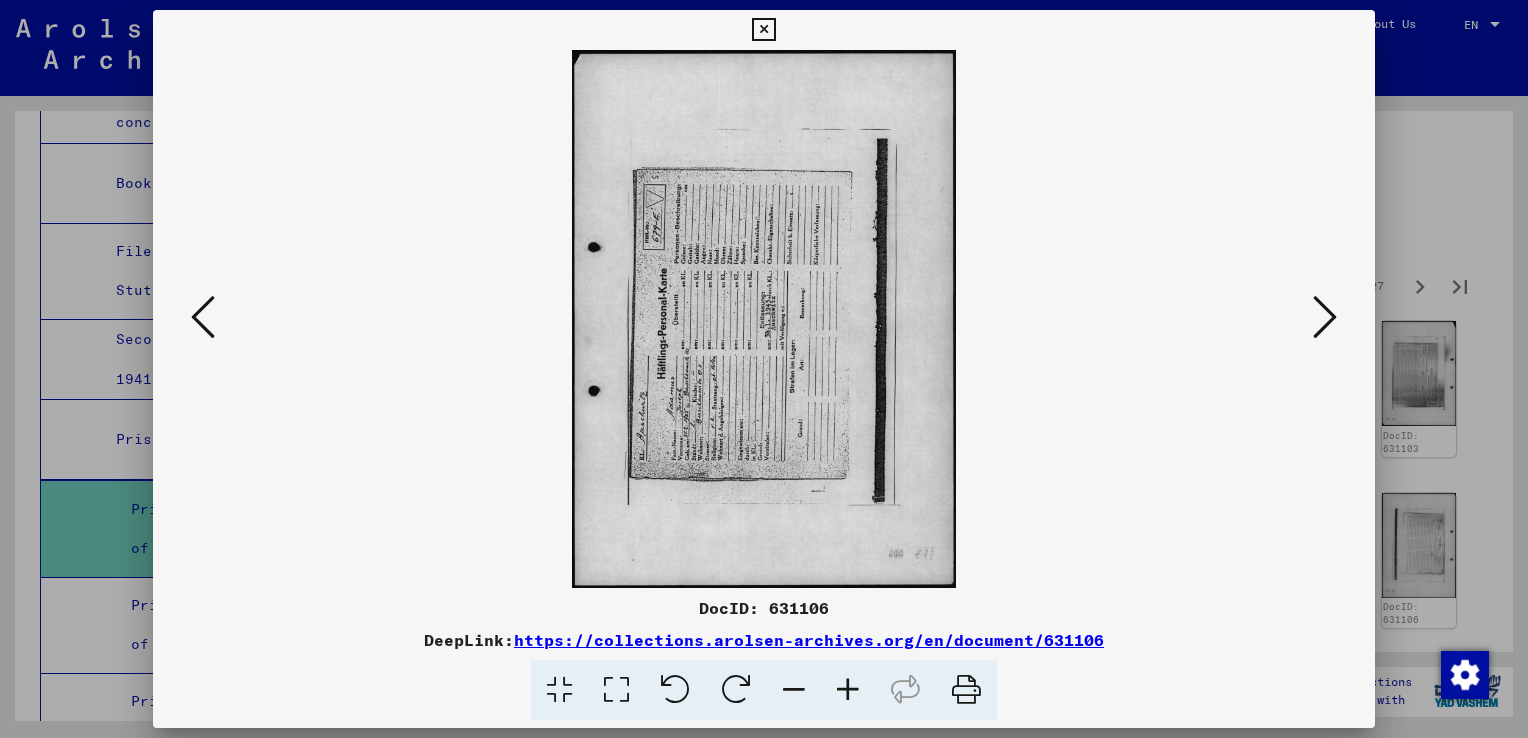 click at bounding box center [1325, 317] 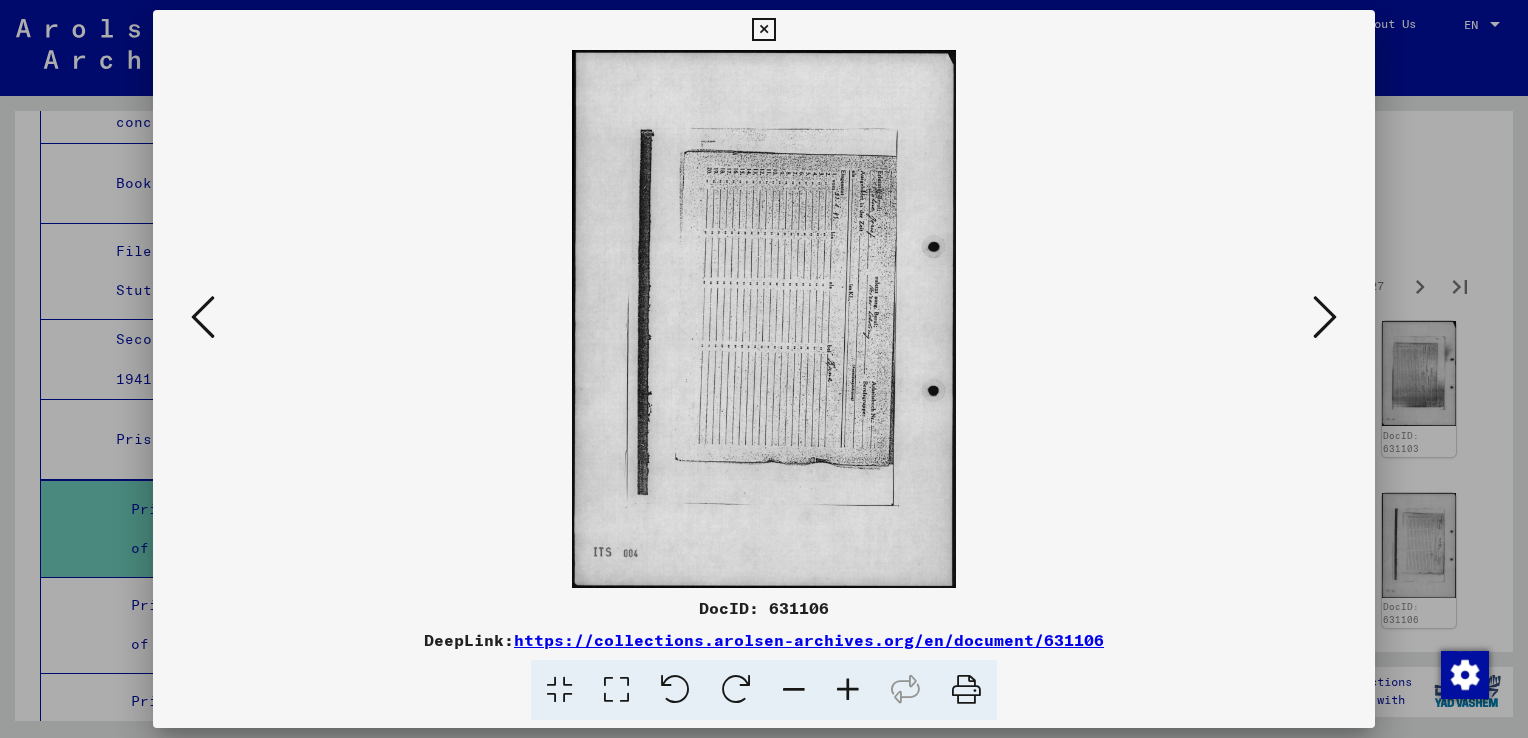click at bounding box center (1325, 317) 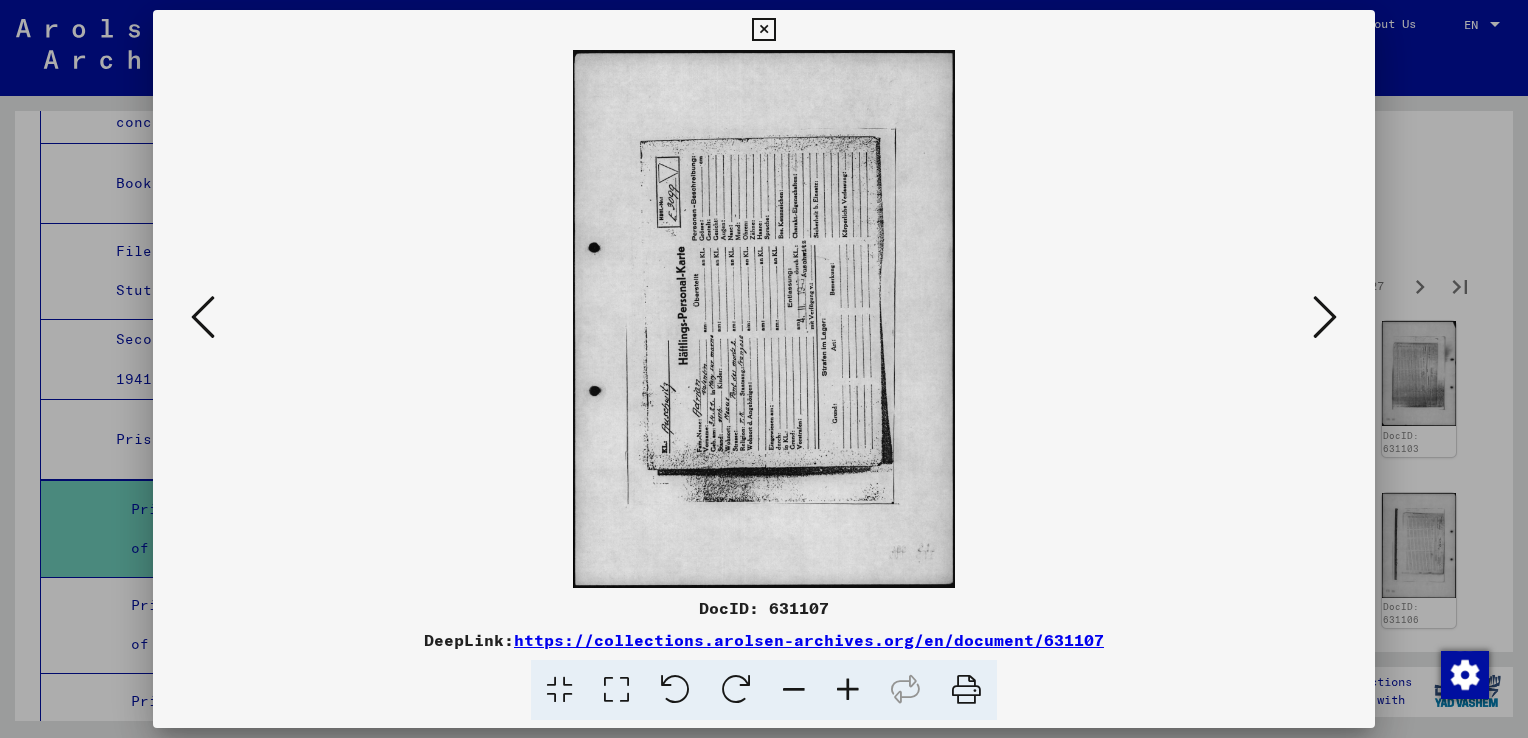 click at bounding box center (1325, 317) 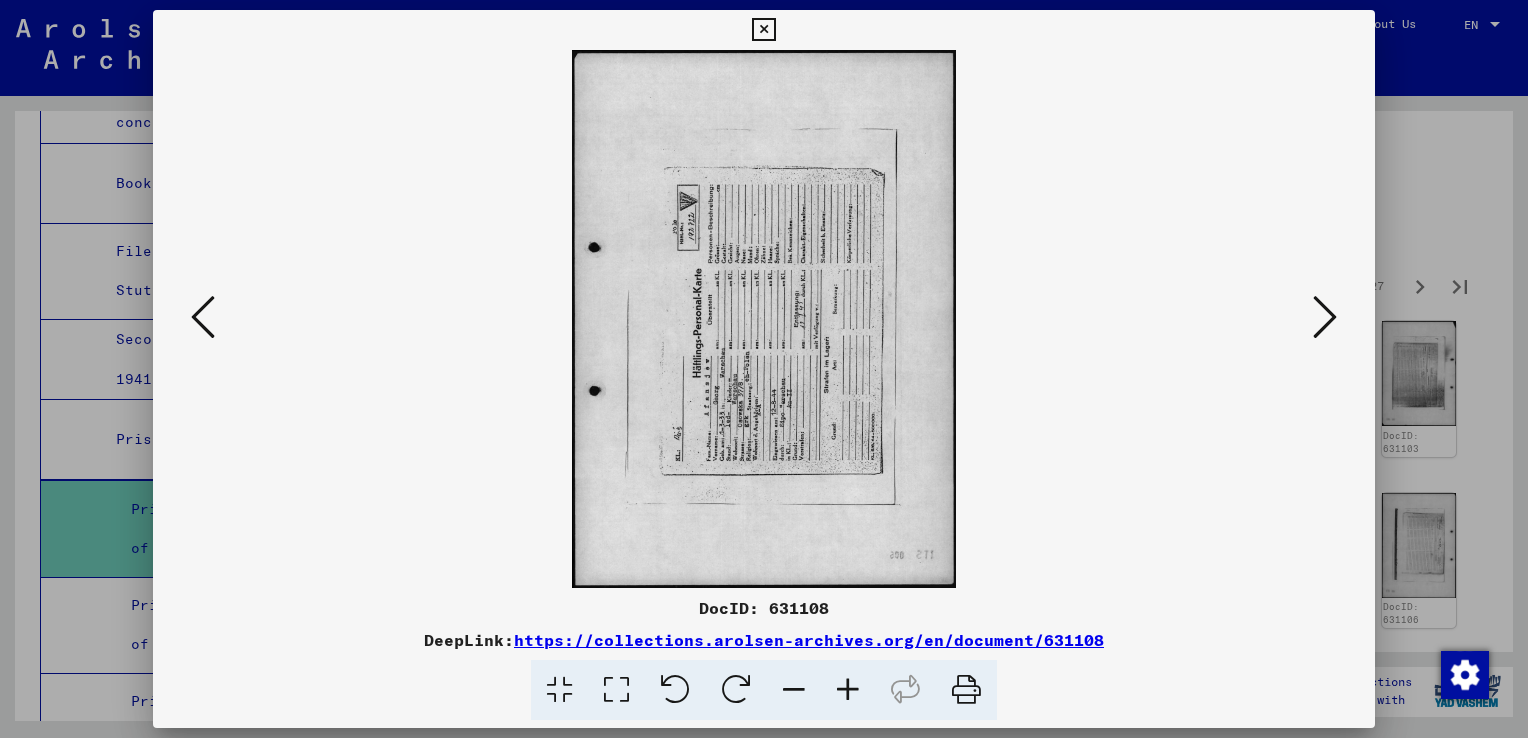 click at bounding box center [1325, 317] 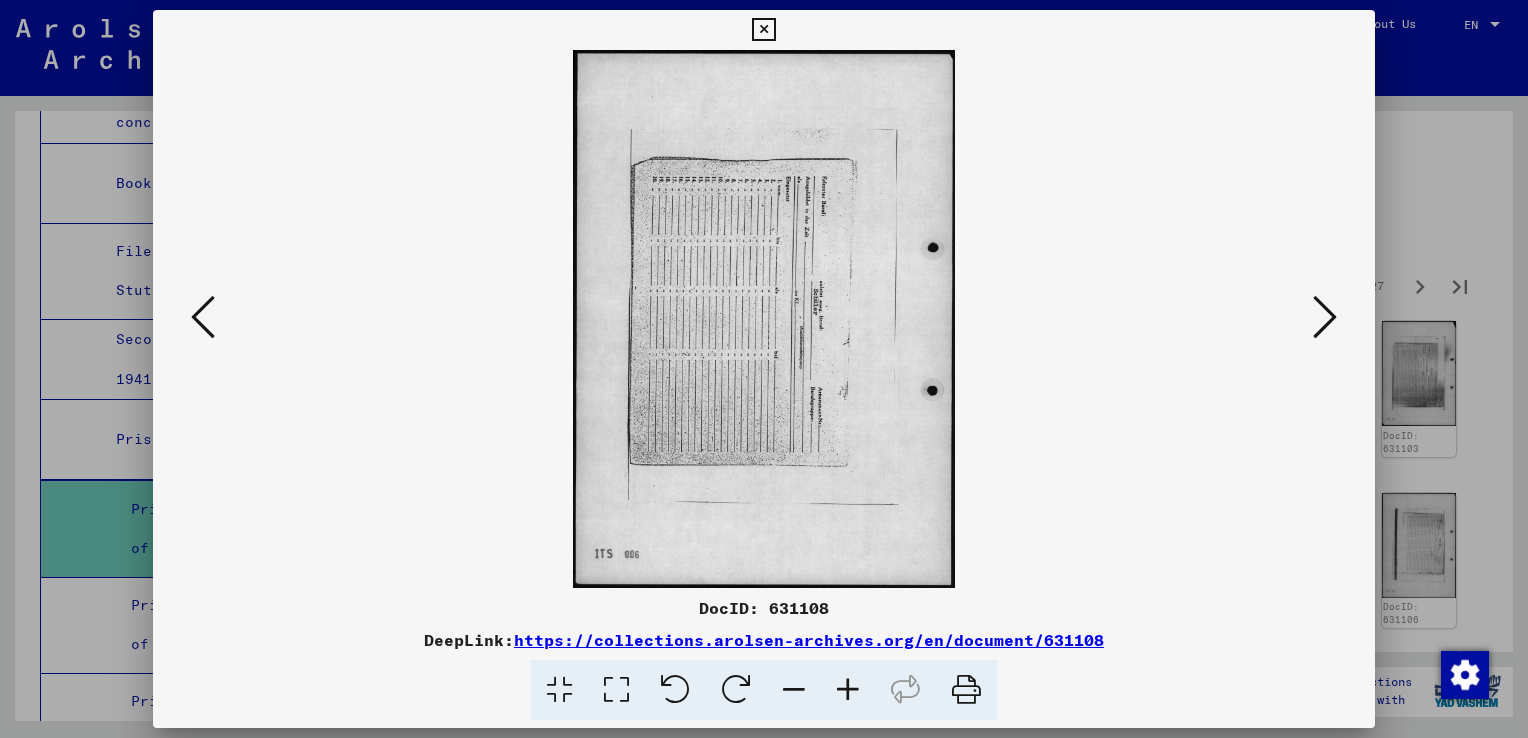 click at bounding box center [1325, 317] 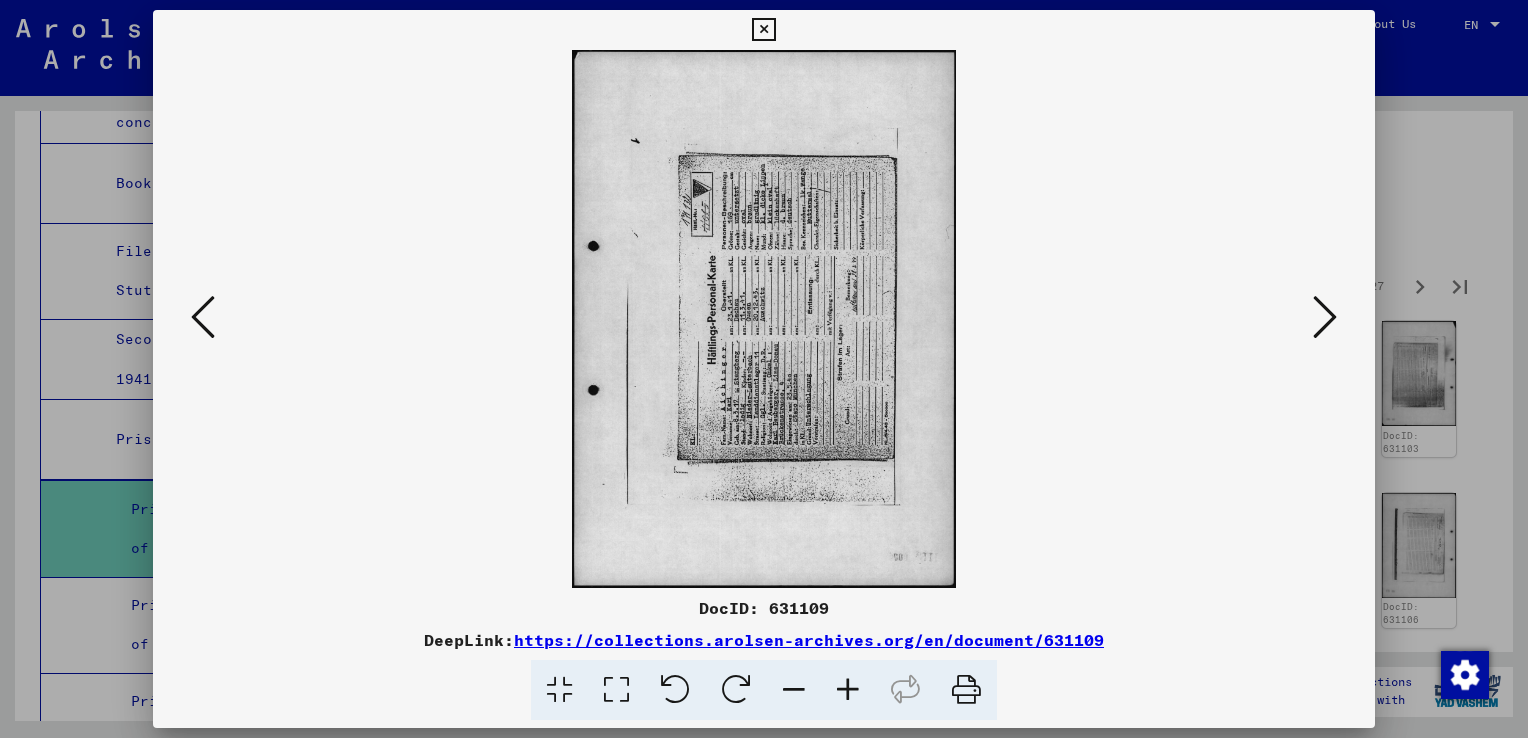 click at bounding box center [1325, 317] 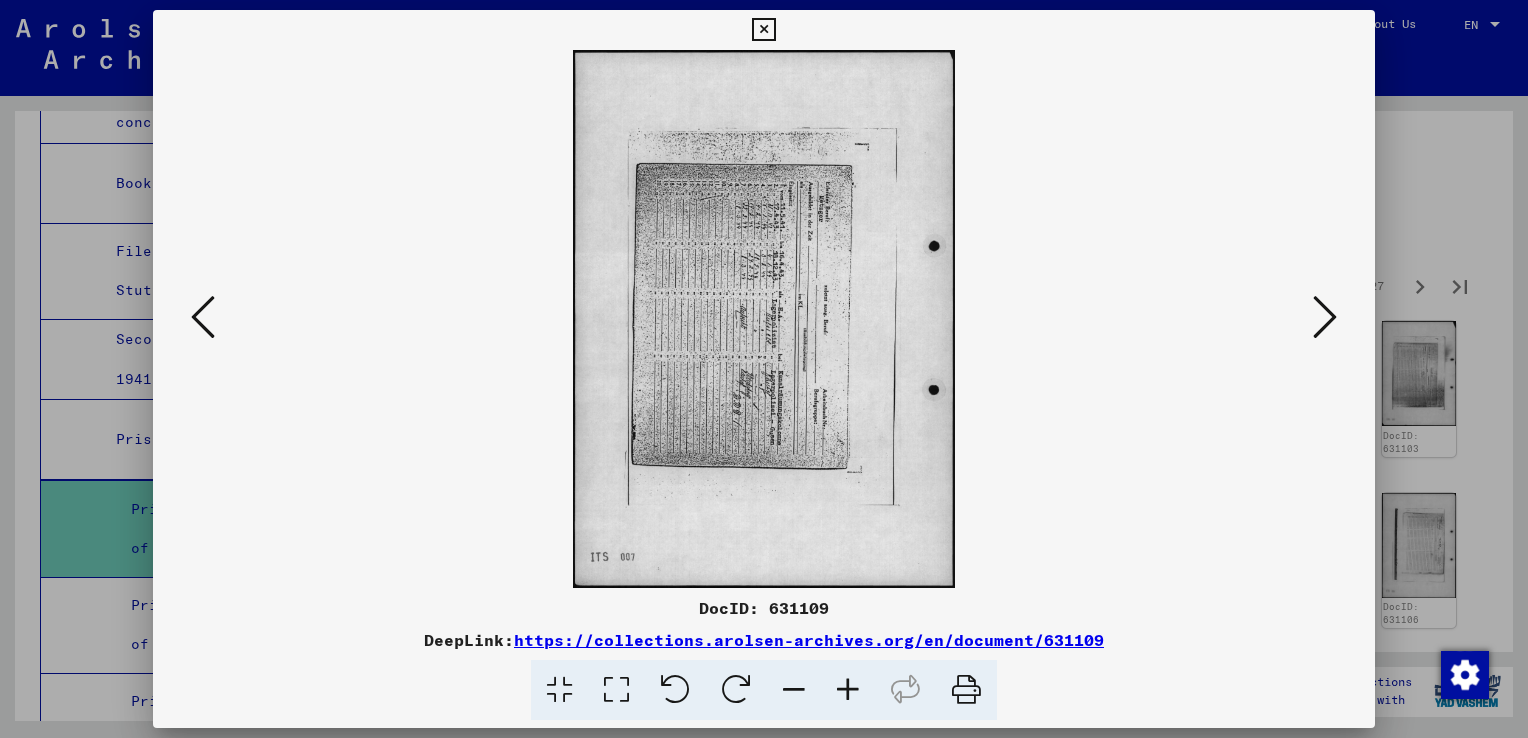 click at bounding box center (1325, 317) 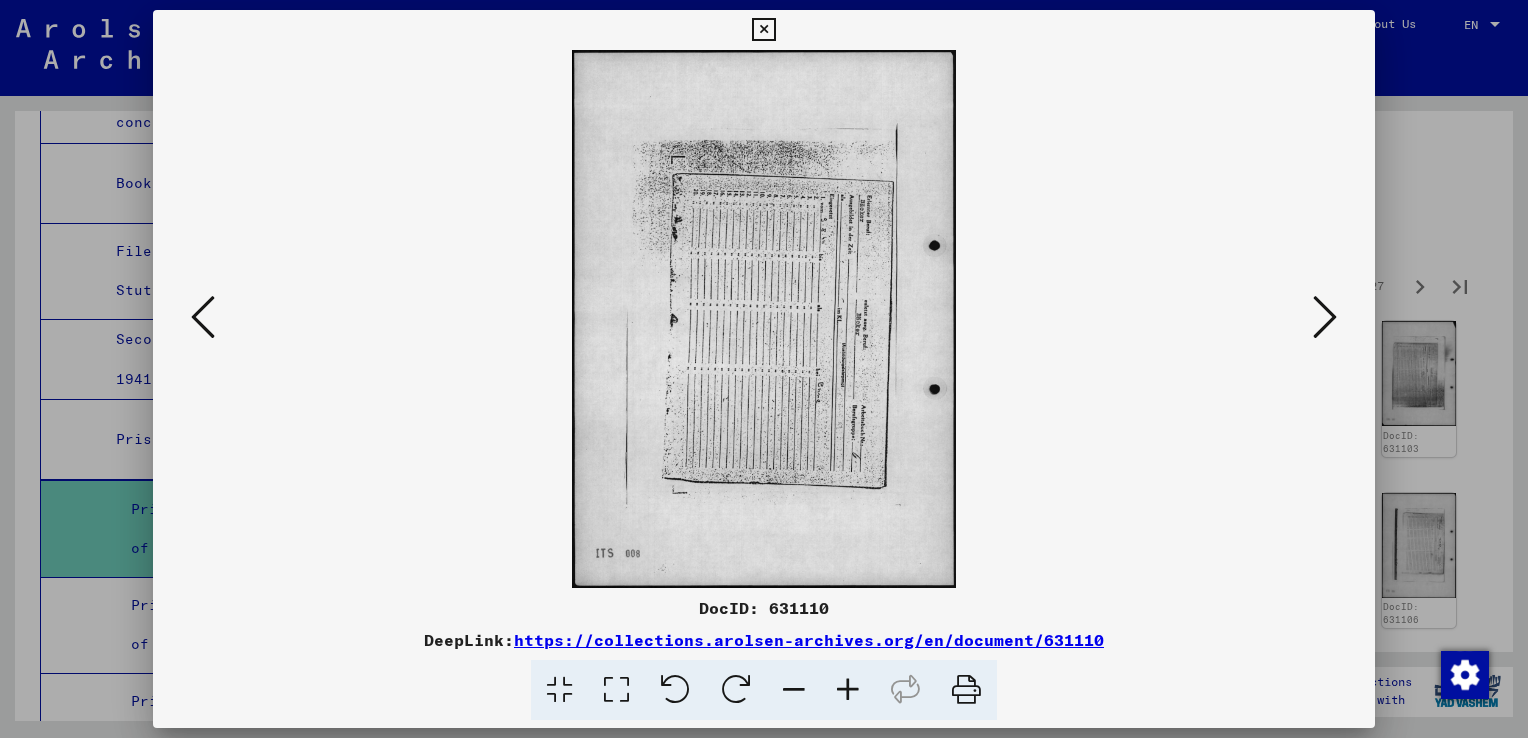 click at bounding box center [1325, 317] 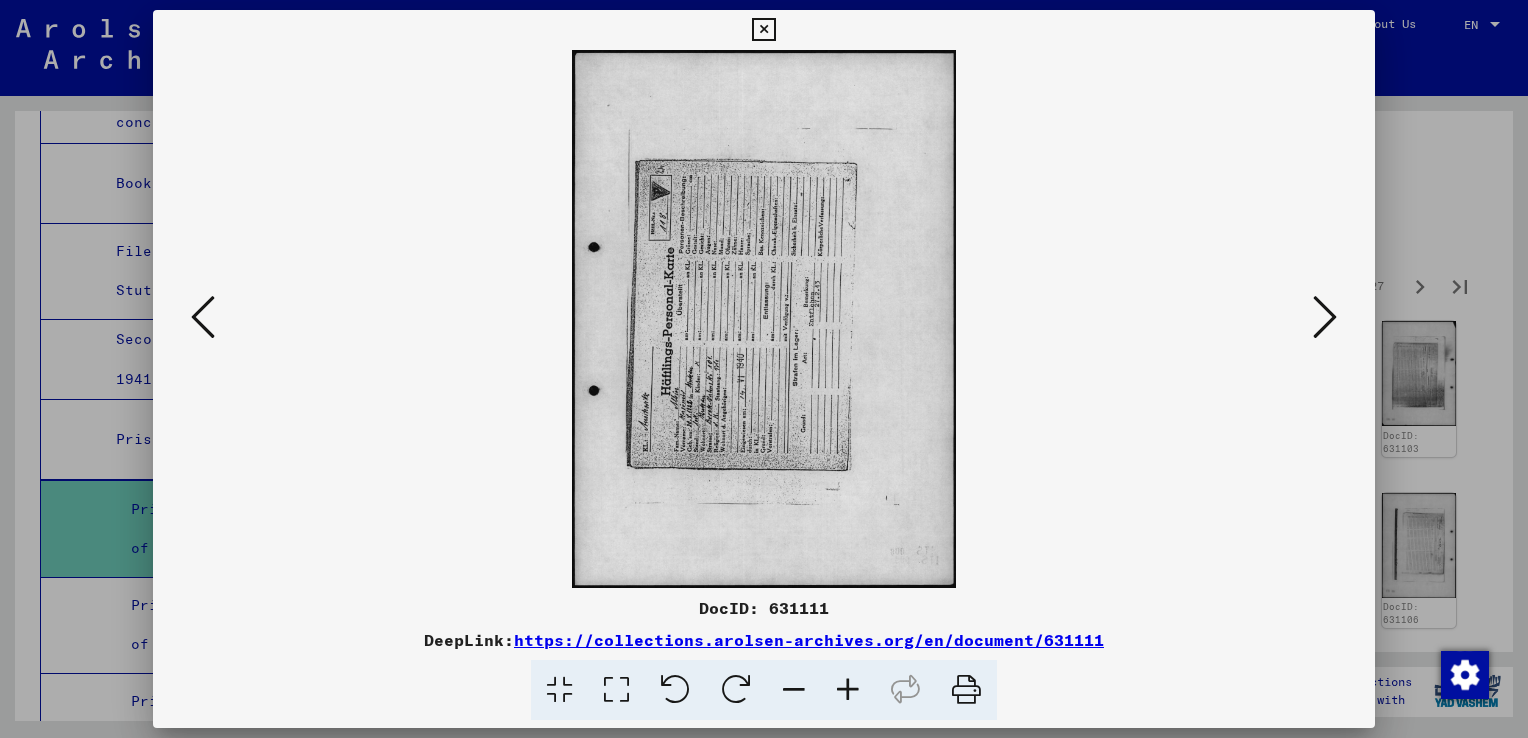 click at bounding box center [1325, 317] 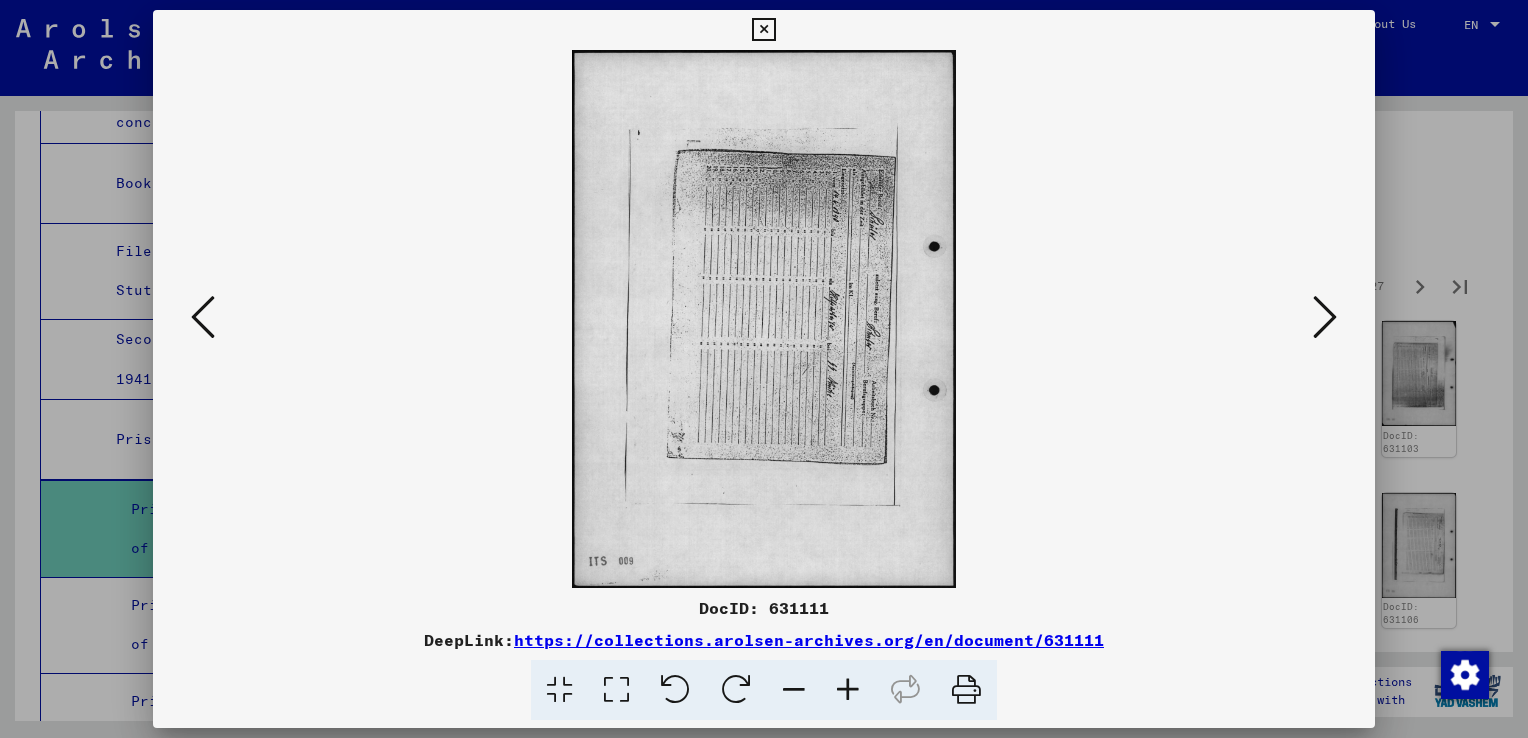click at bounding box center (1325, 317) 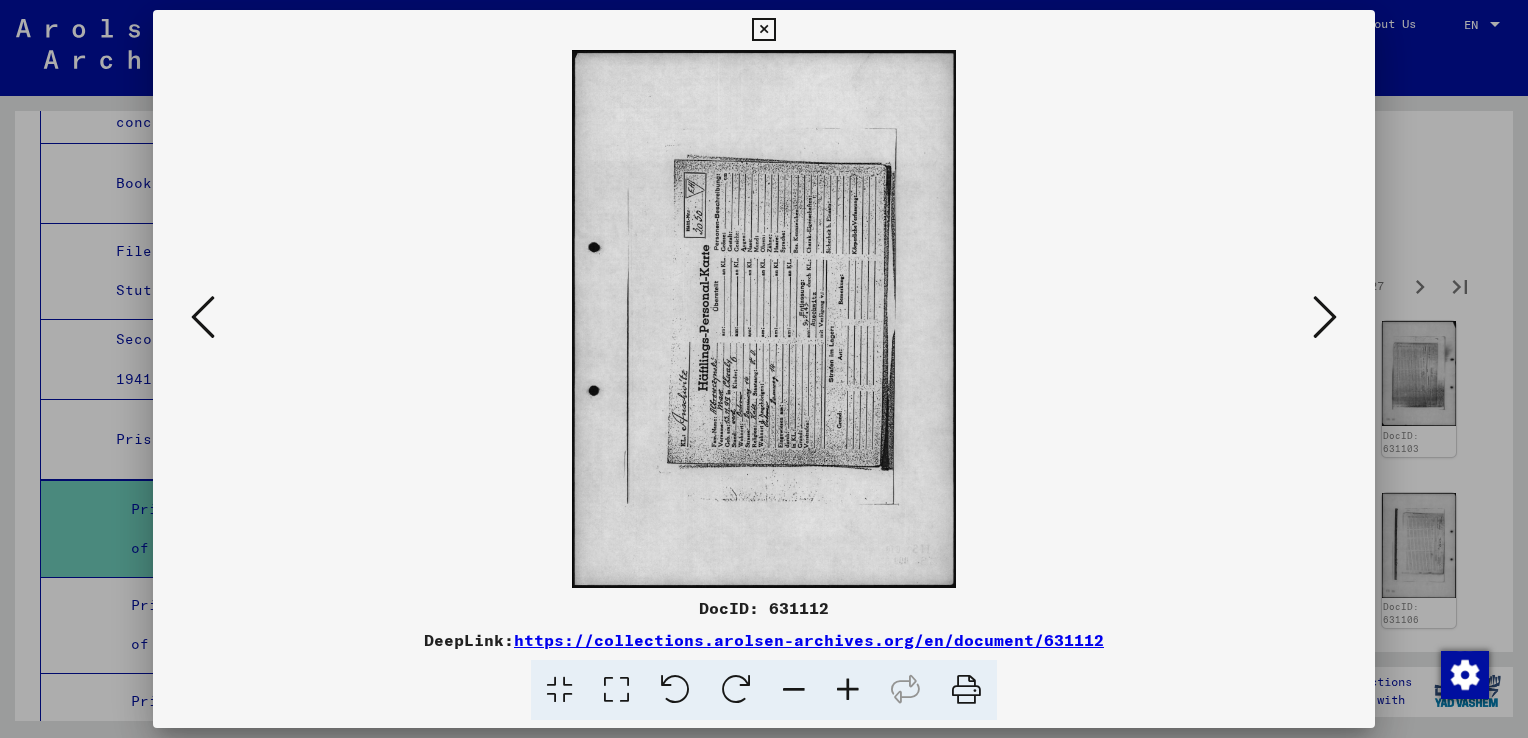 click at bounding box center (1325, 317) 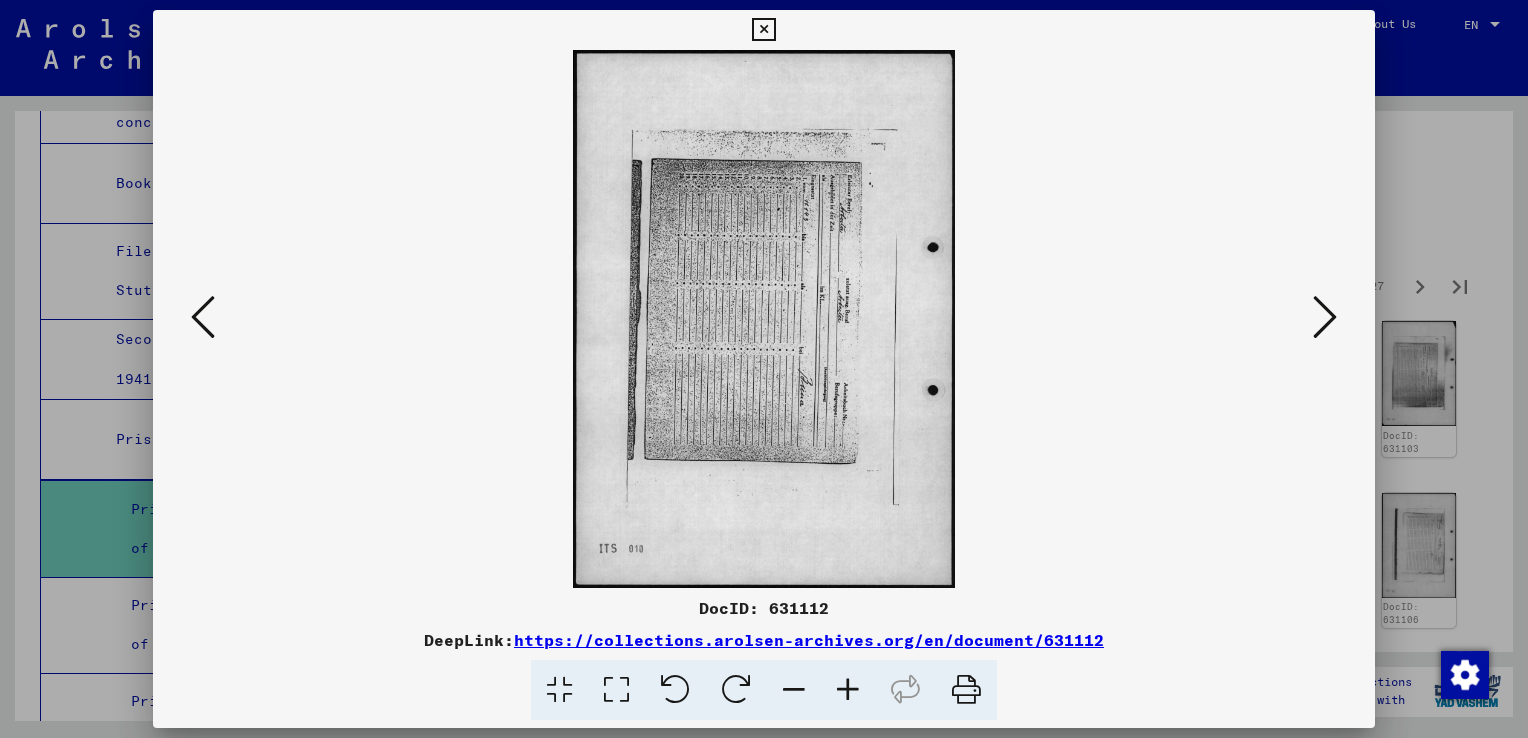click at bounding box center (1325, 317) 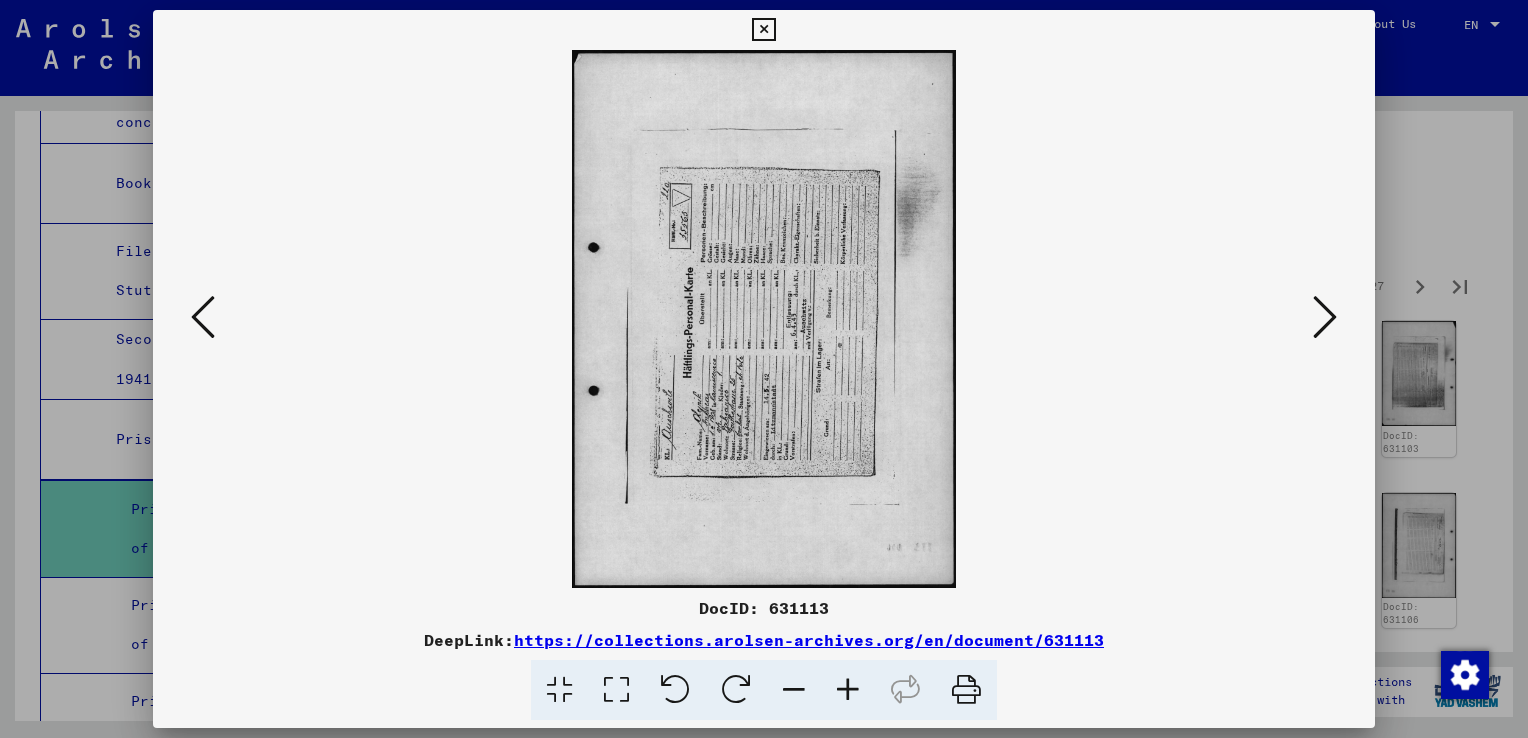click at bounding box center (1325, 317) 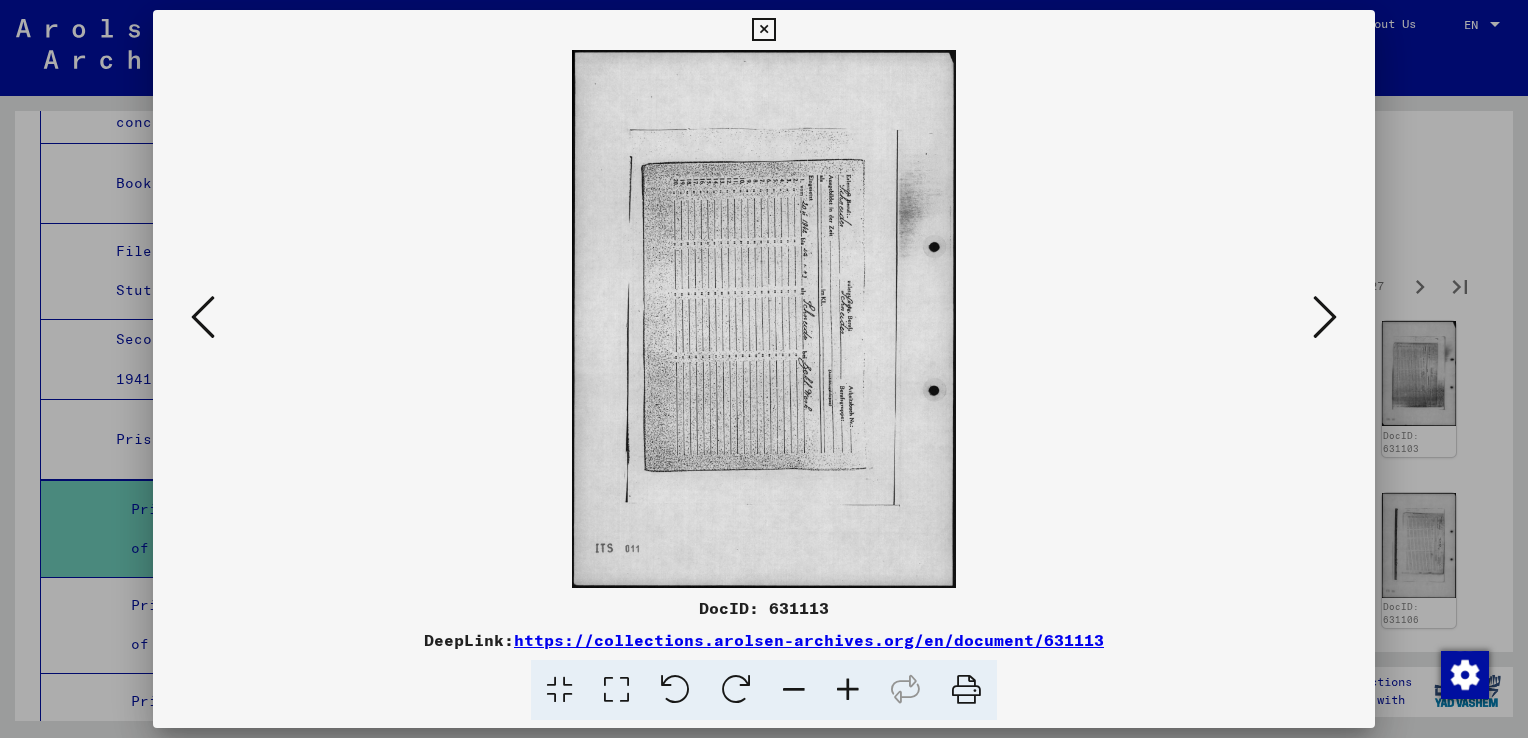 click at bounding box center (1325, 317) 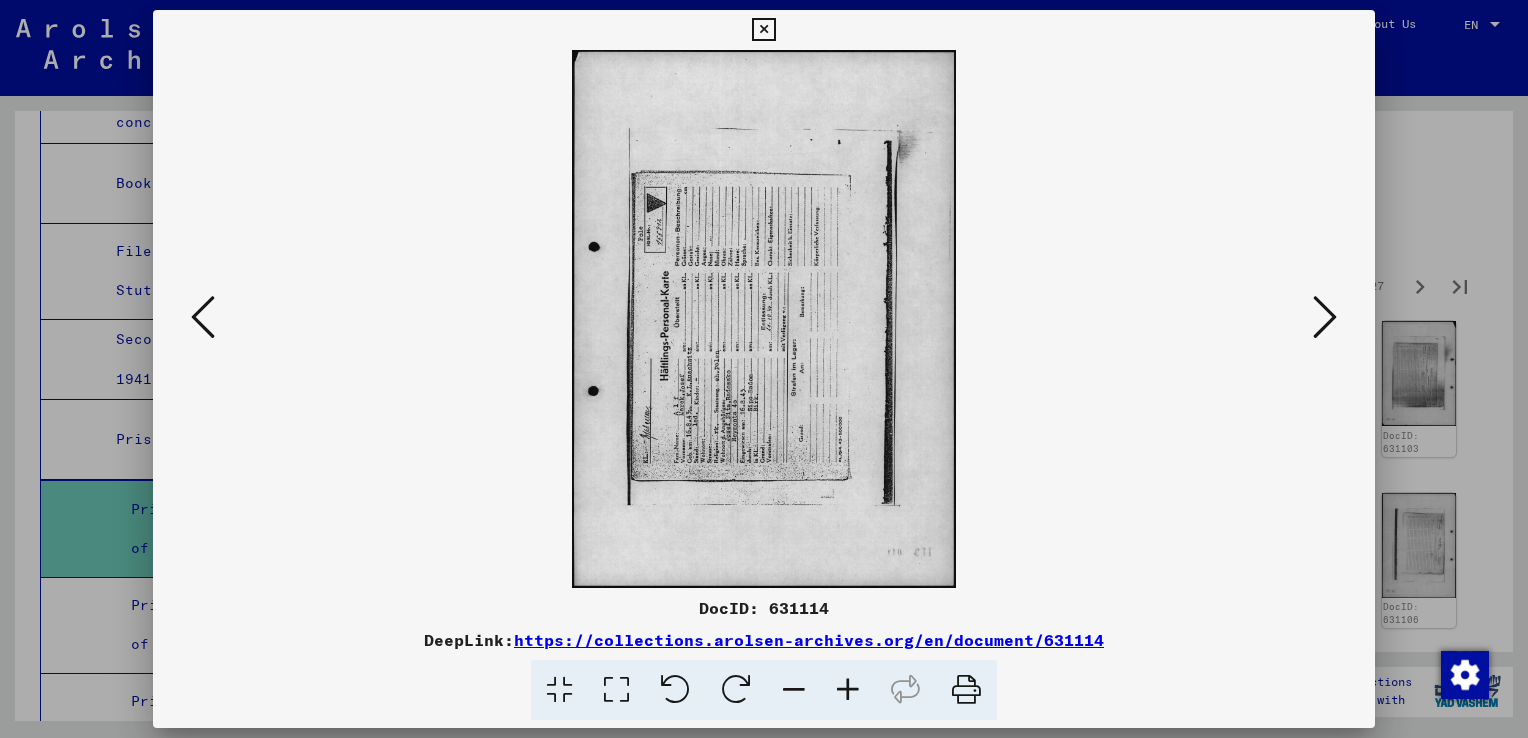 click at bounding box center [736, 690] 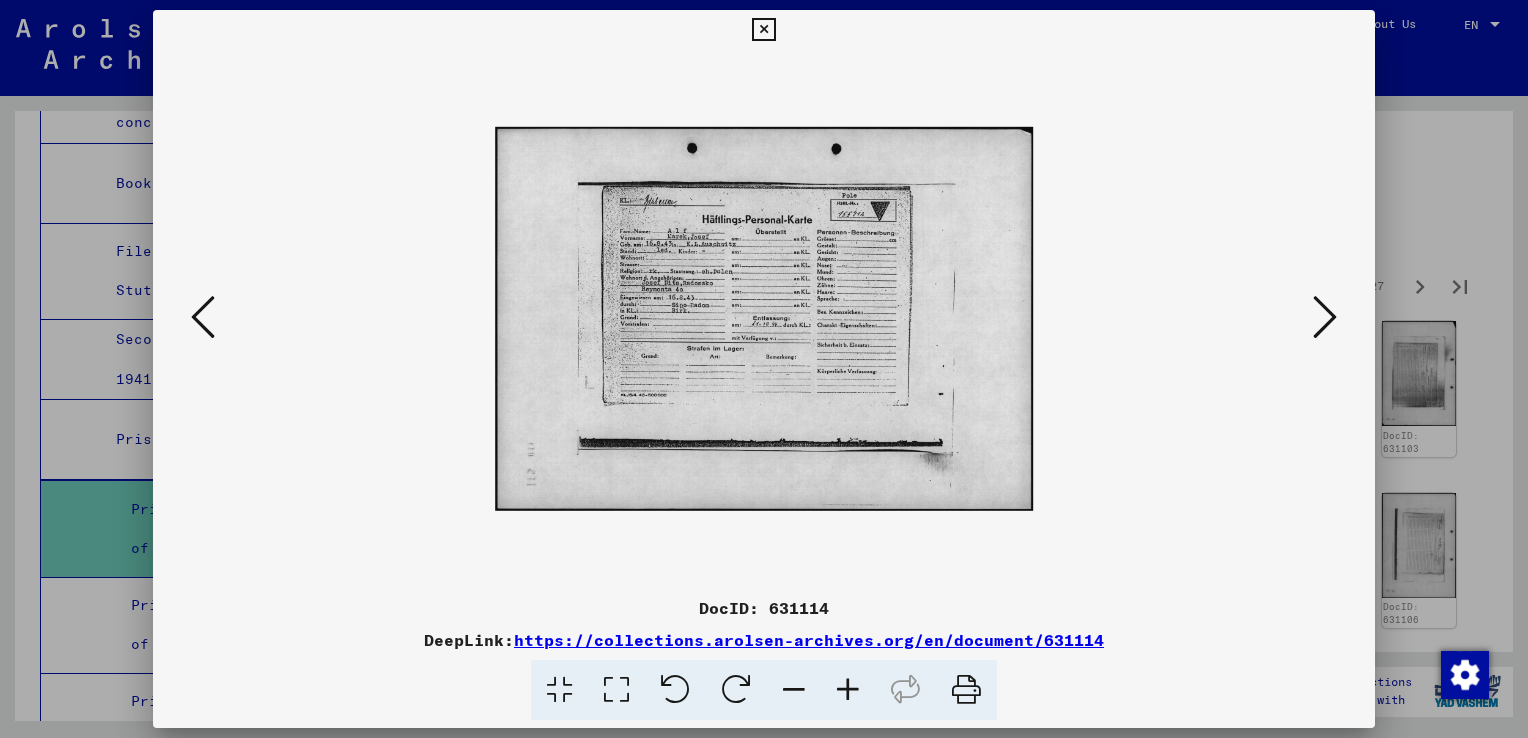 click at bounding box center (1325, 317) 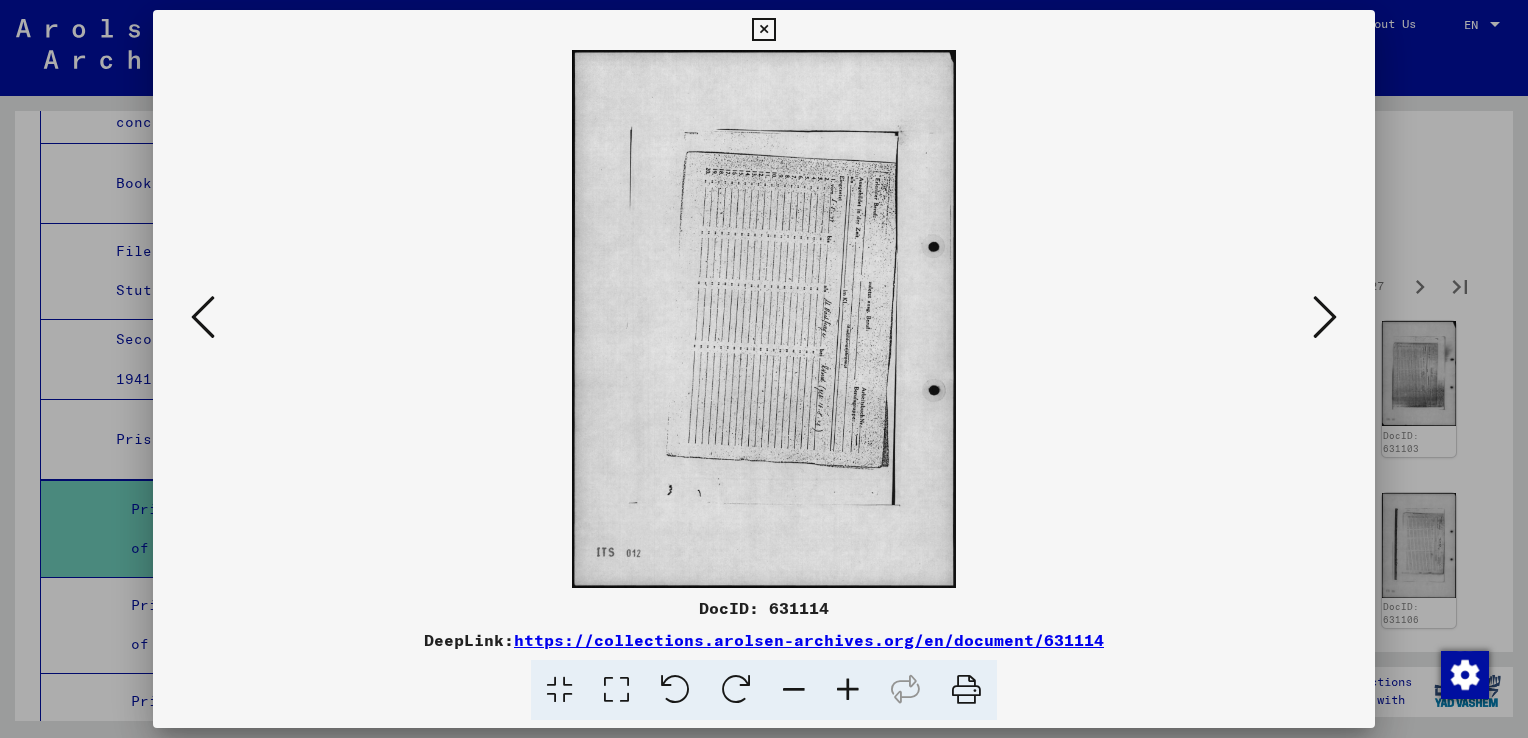 click at bounding box center (1325, 317) 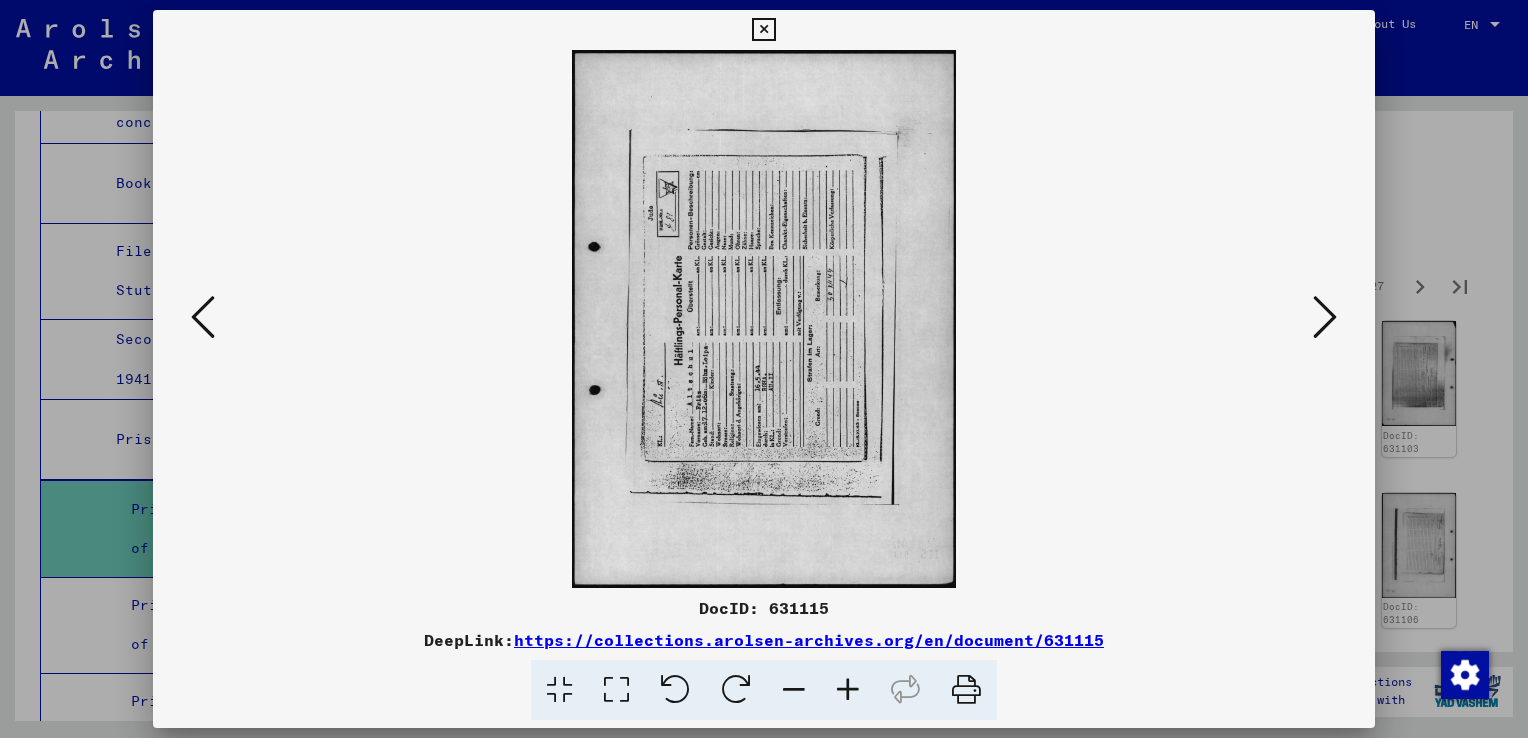 click at bounding box center [1325, 317] 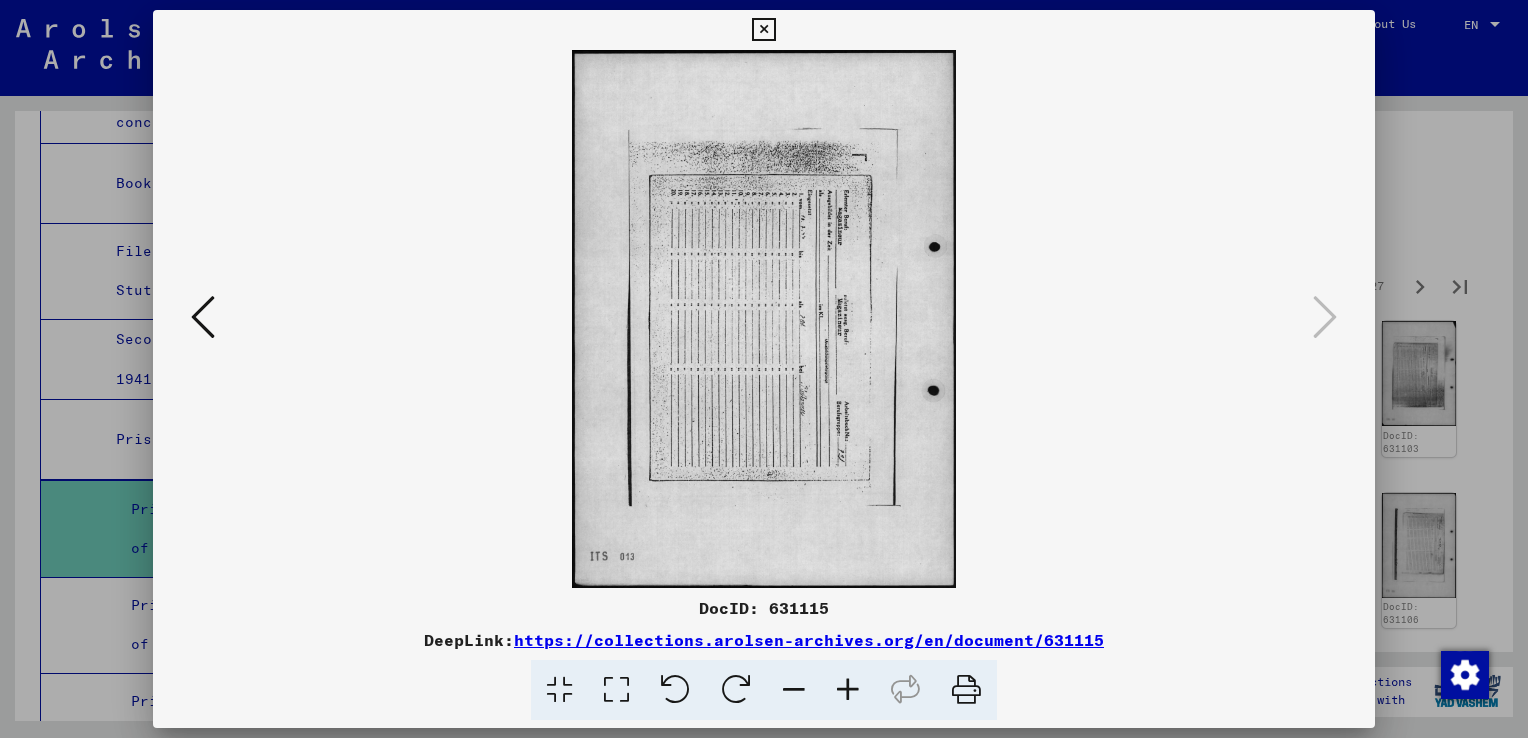 click at bounding box center (763, 30) 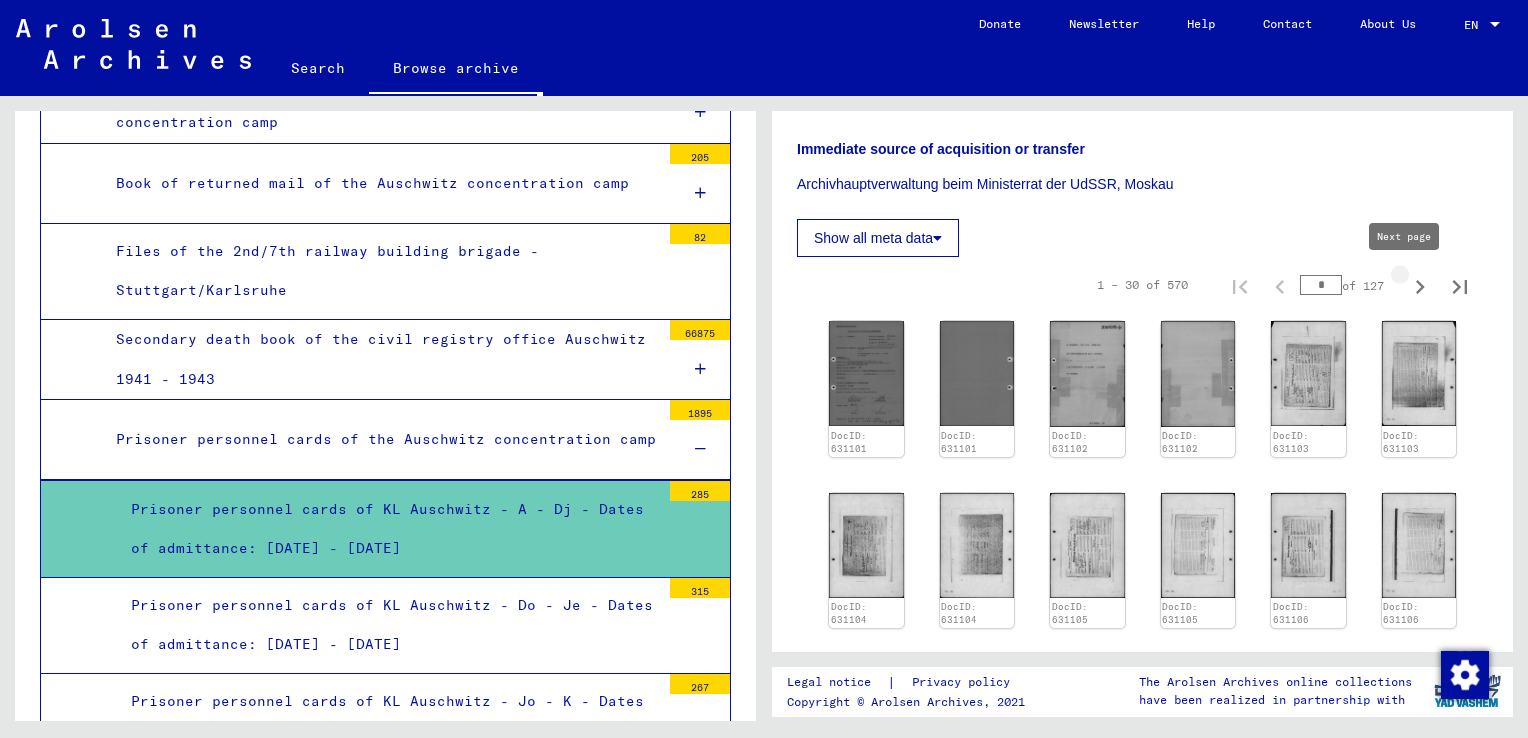 click 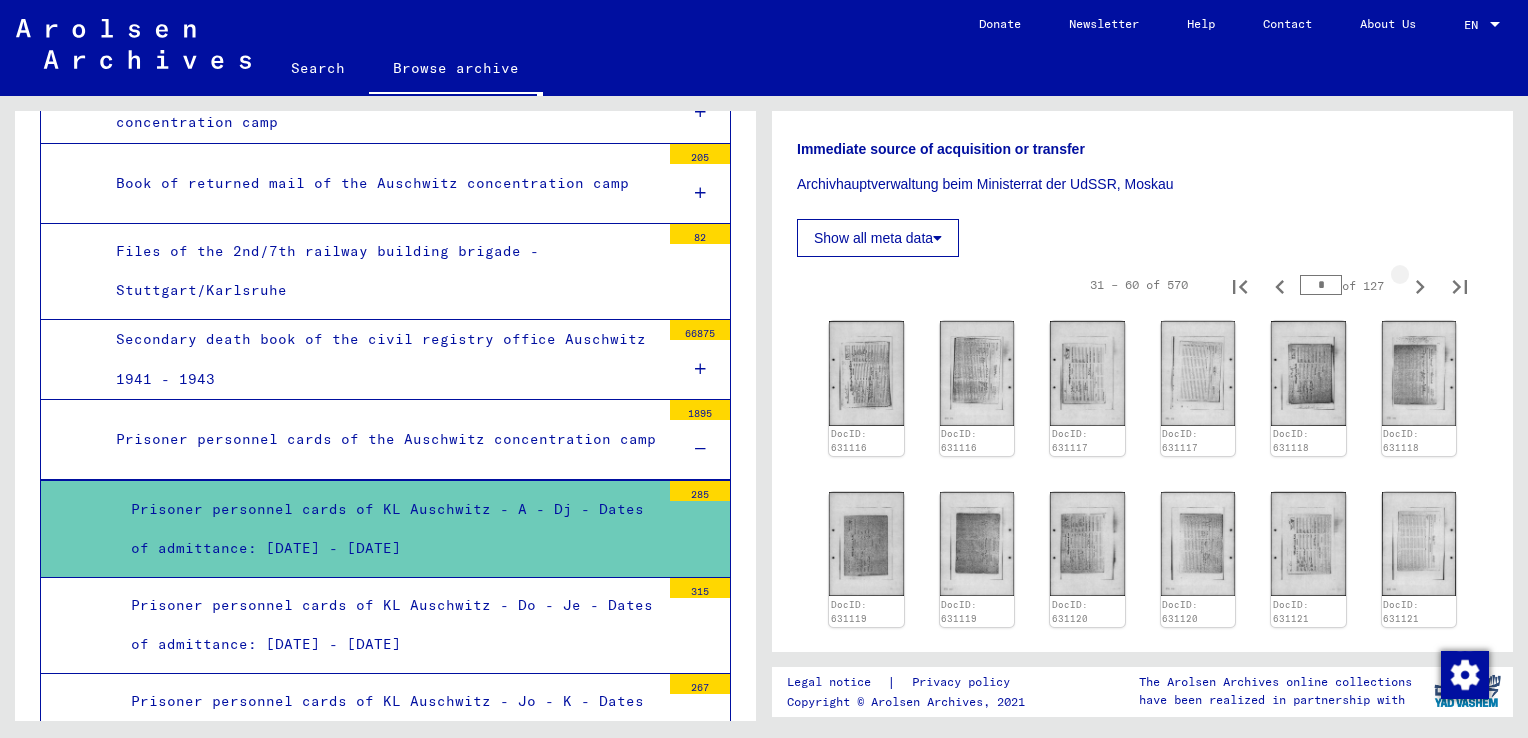 click 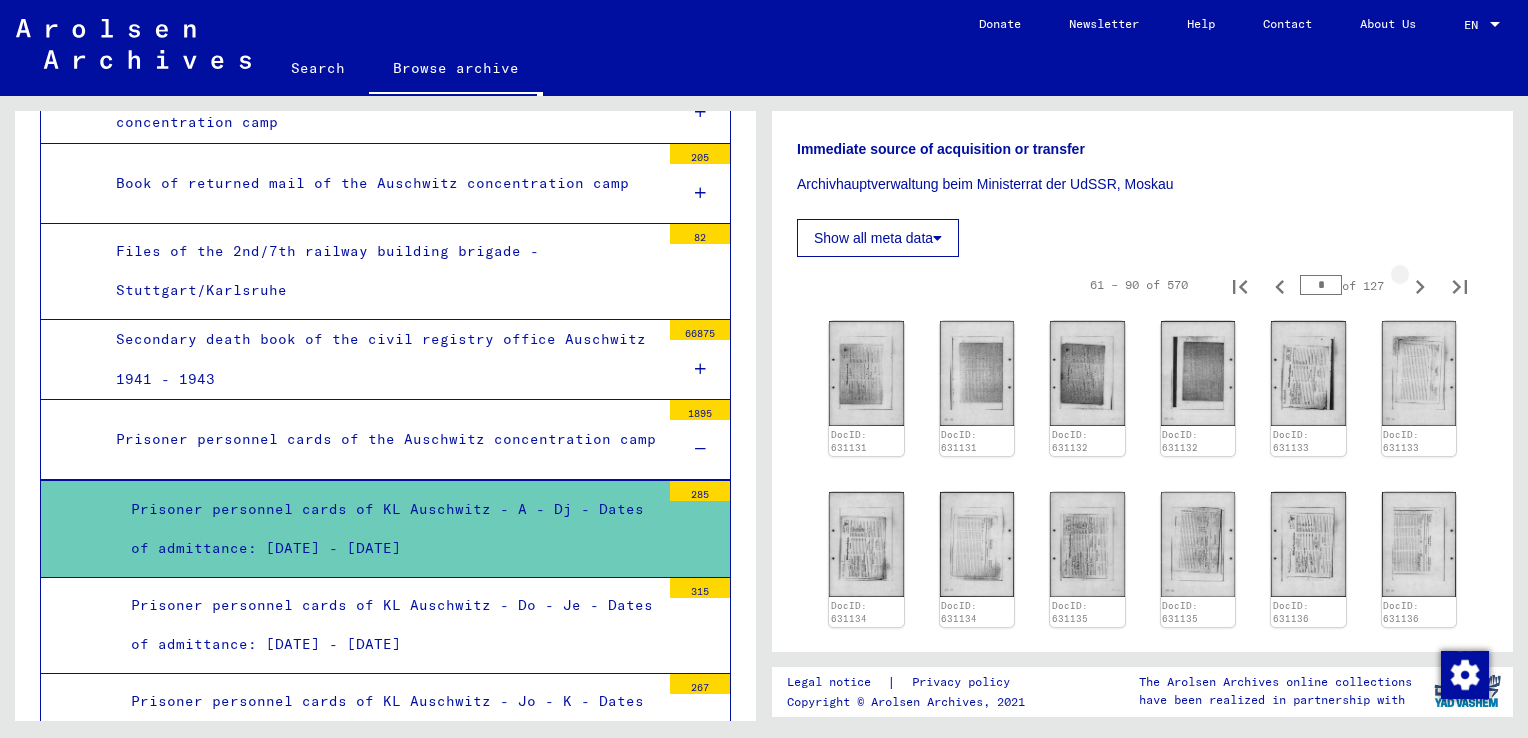 click 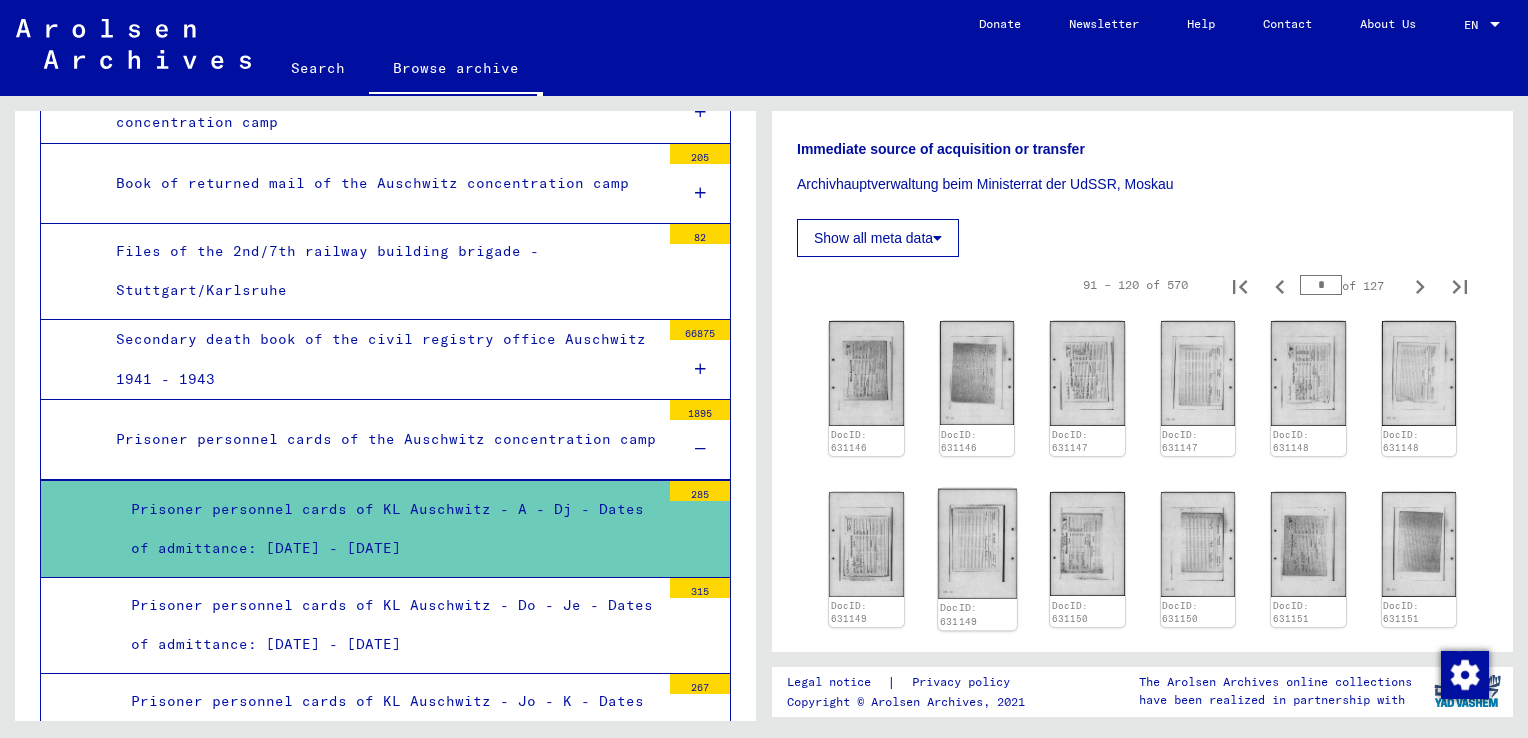 click 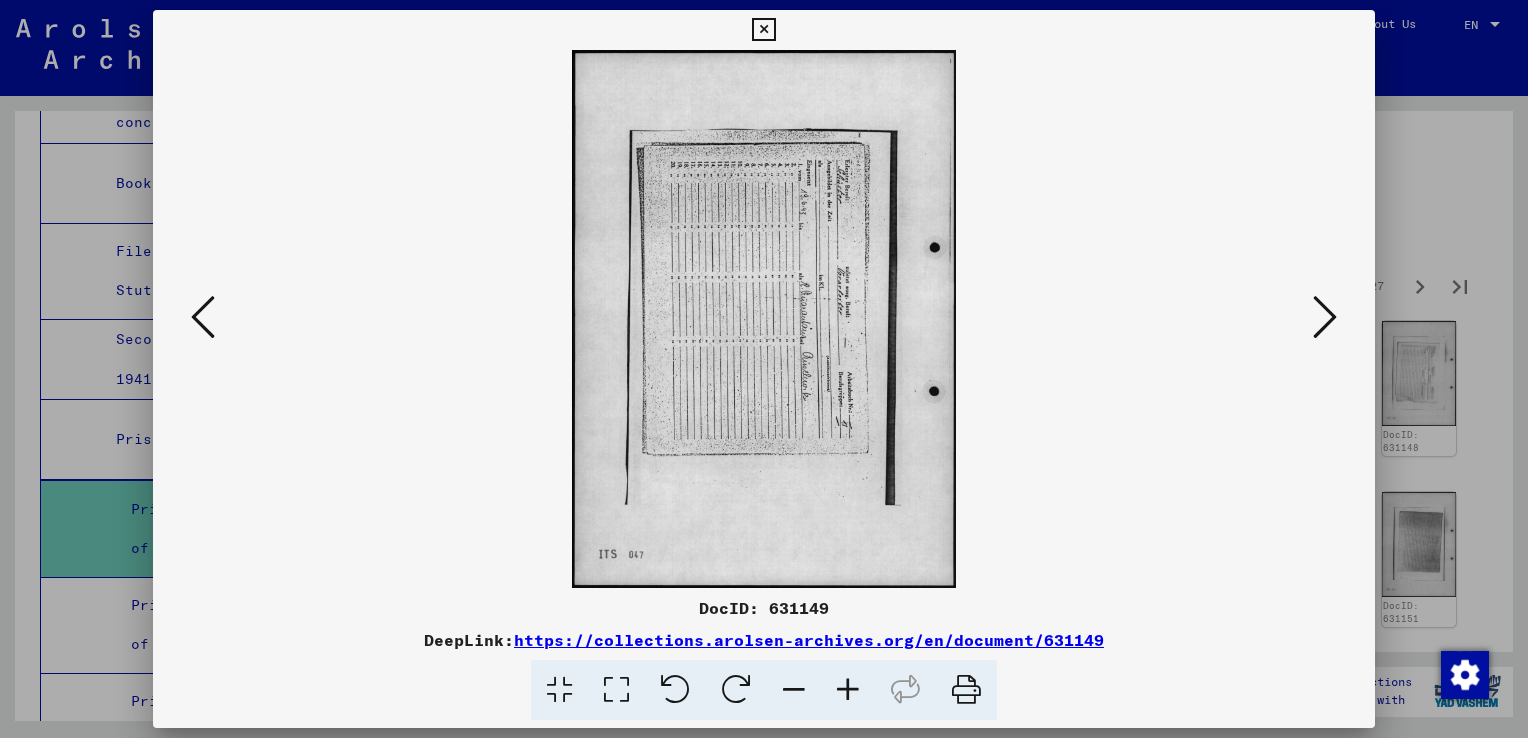 click at bounding box center [736, 690] 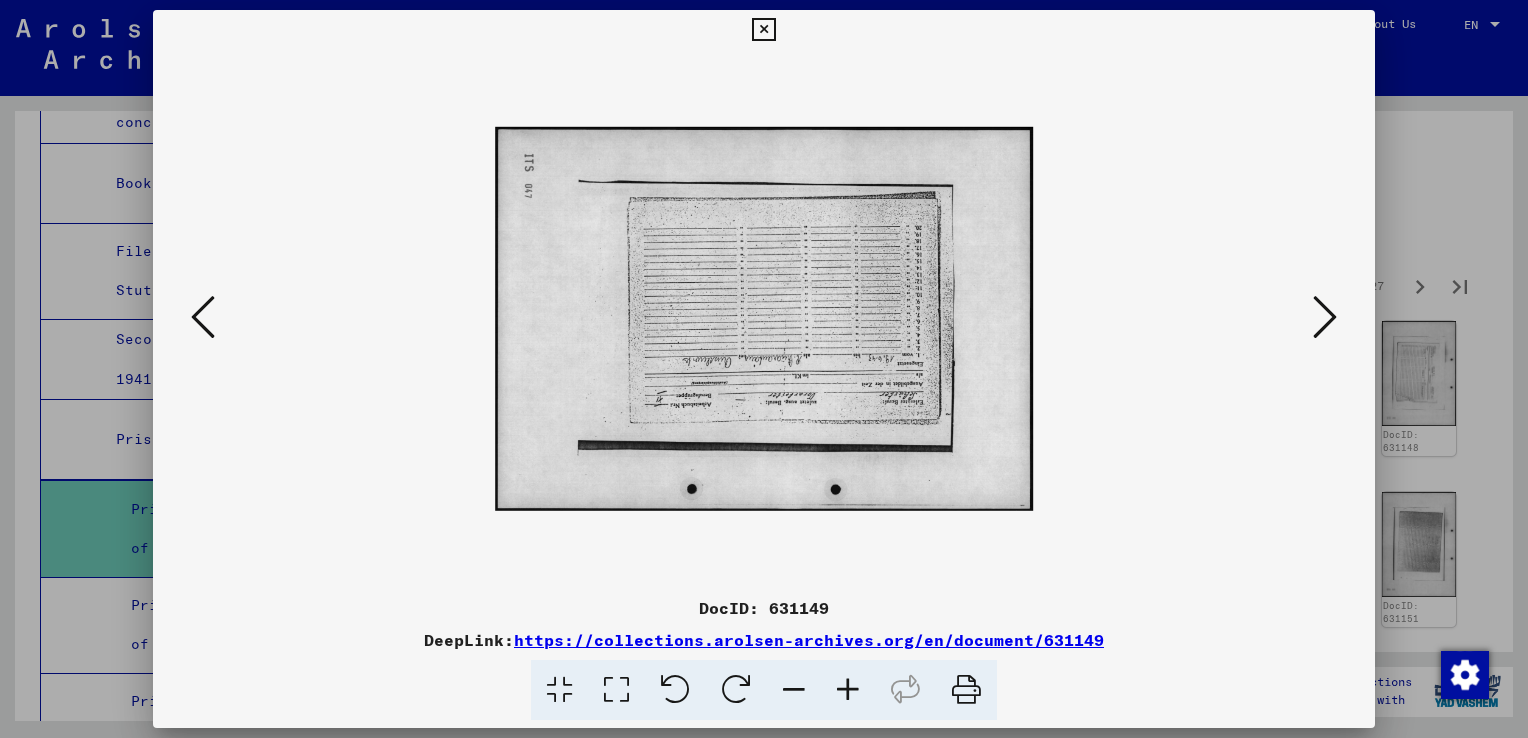 click at bounding box center [736, 690] 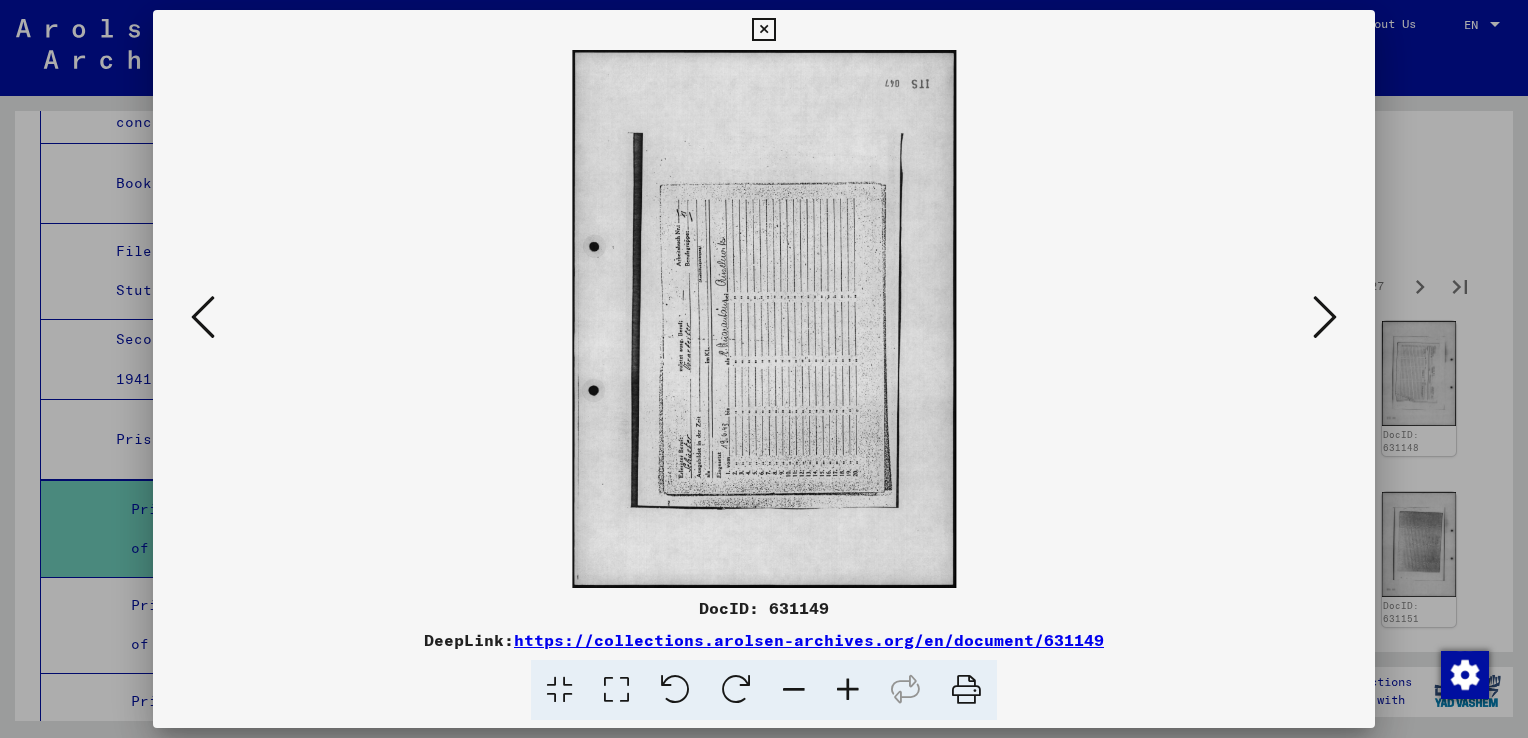 click at bounding box center (736, 690) 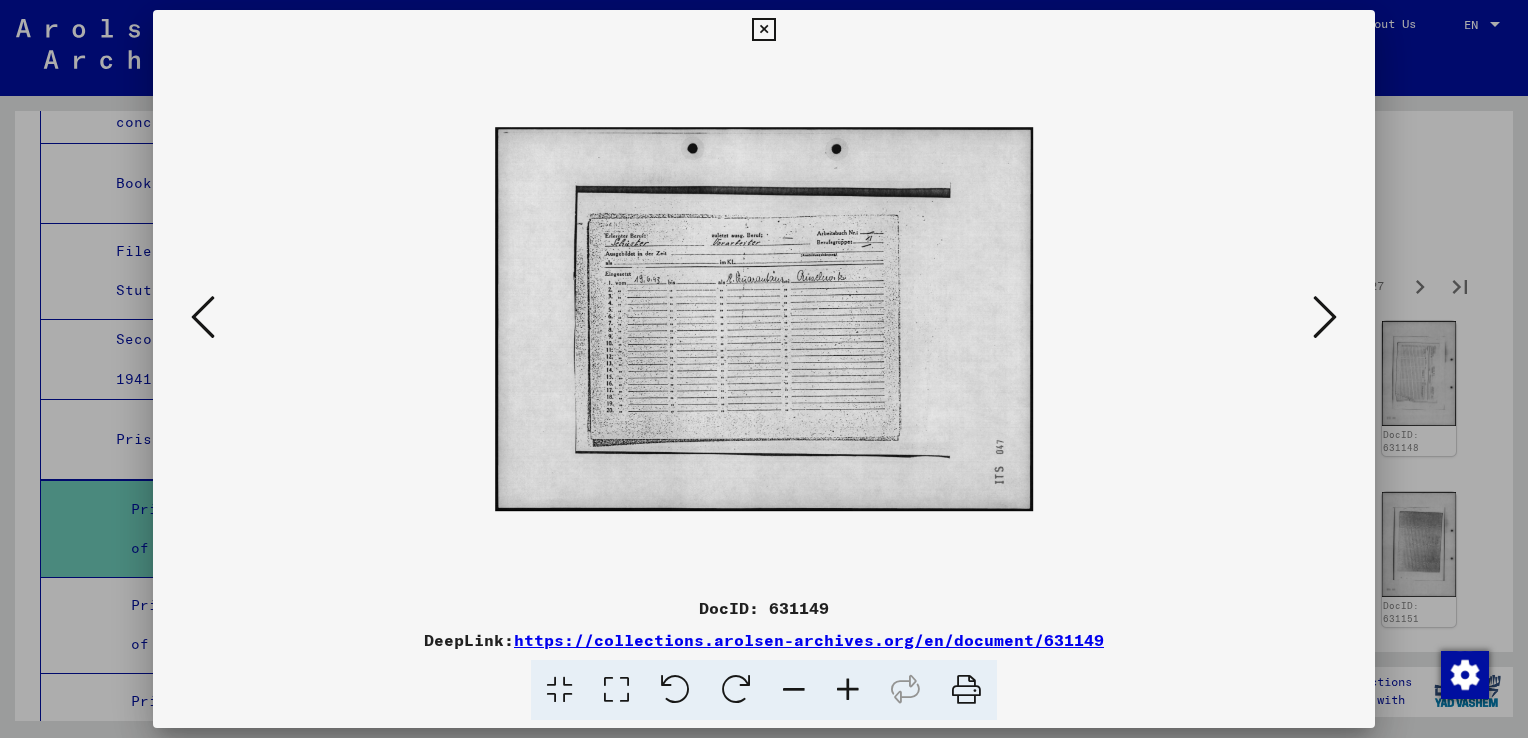 click at bounding box center (1325, 317) 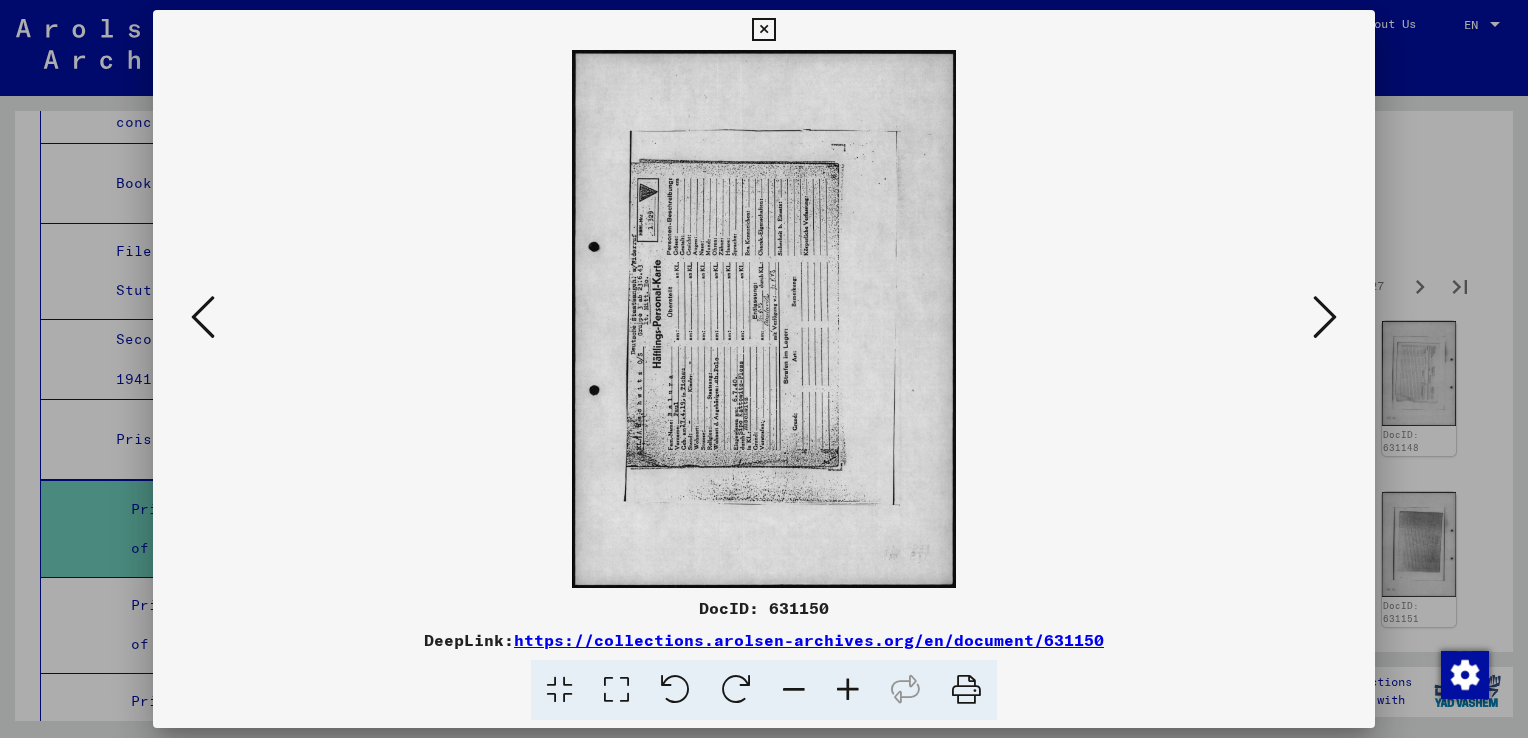click at bounding box center [1325, 317] 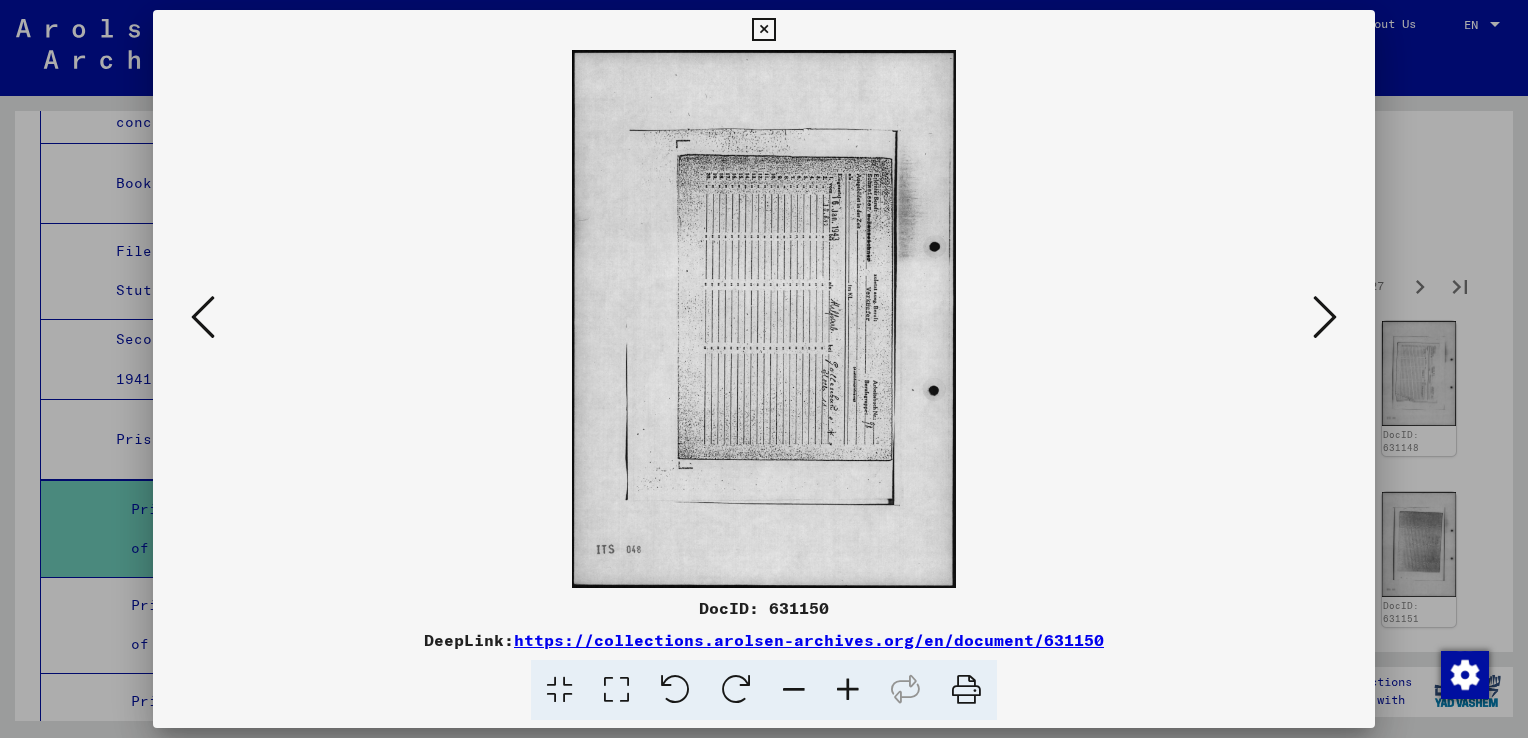 click at bounding box center [1325, 317] 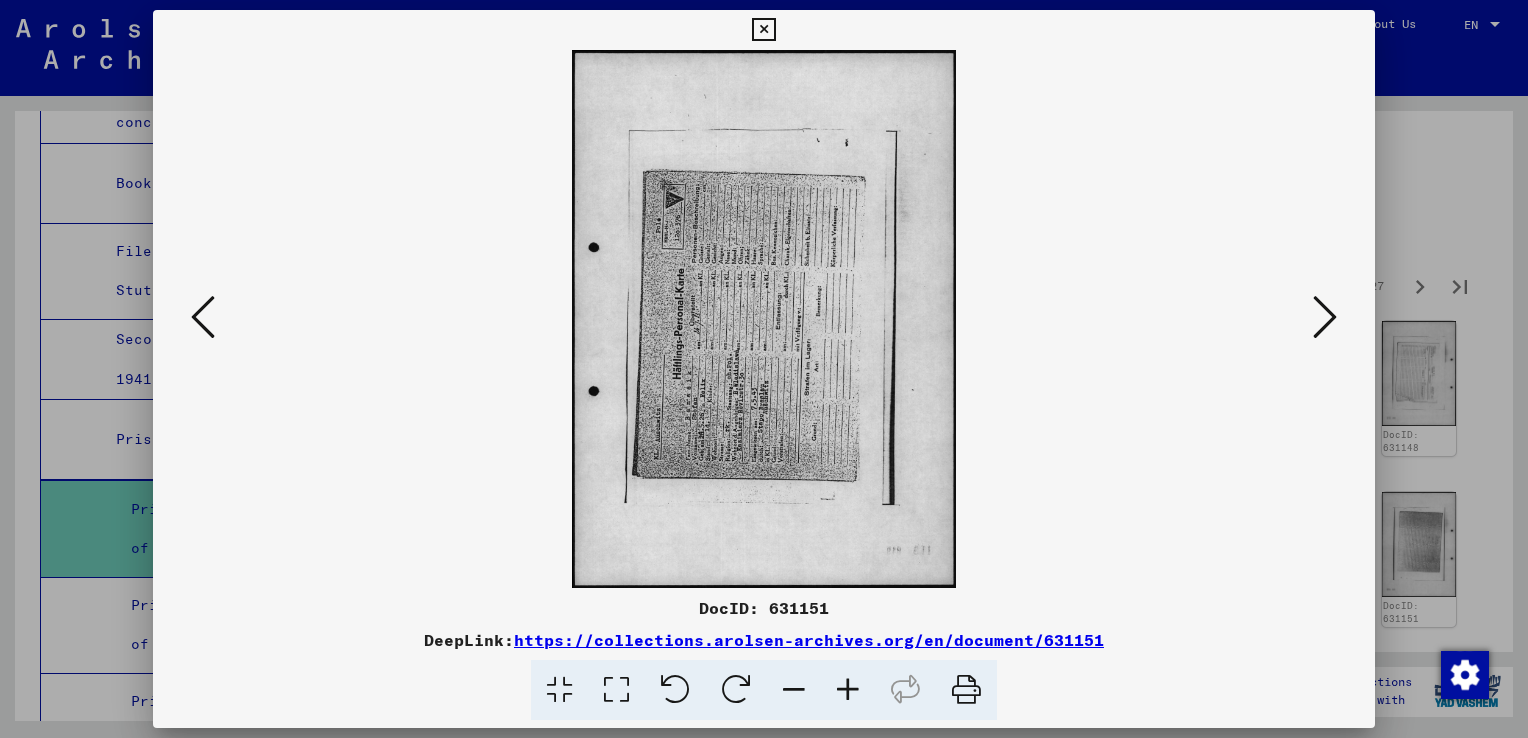 click at bounding box center [736, 690] 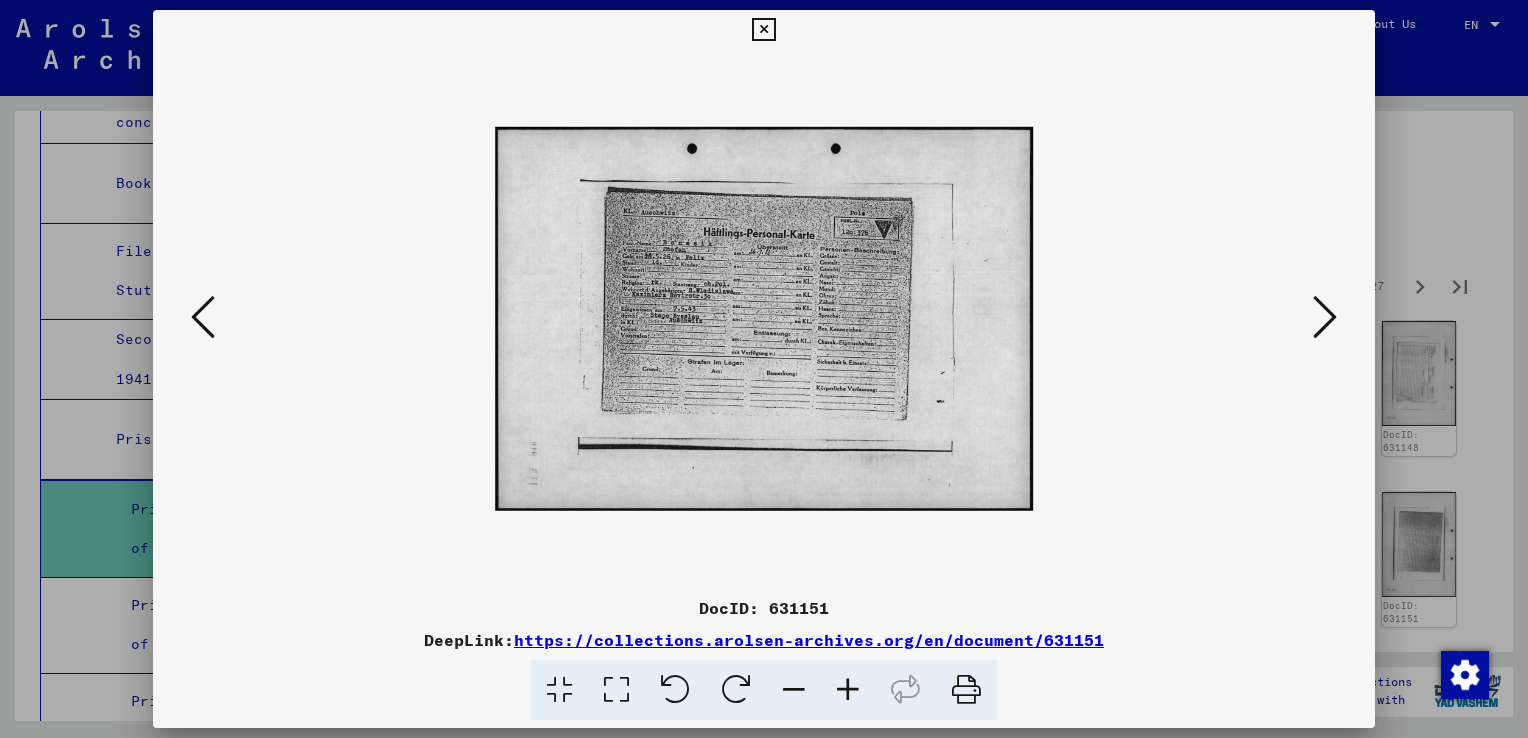 click at bounding box center [763, 30] 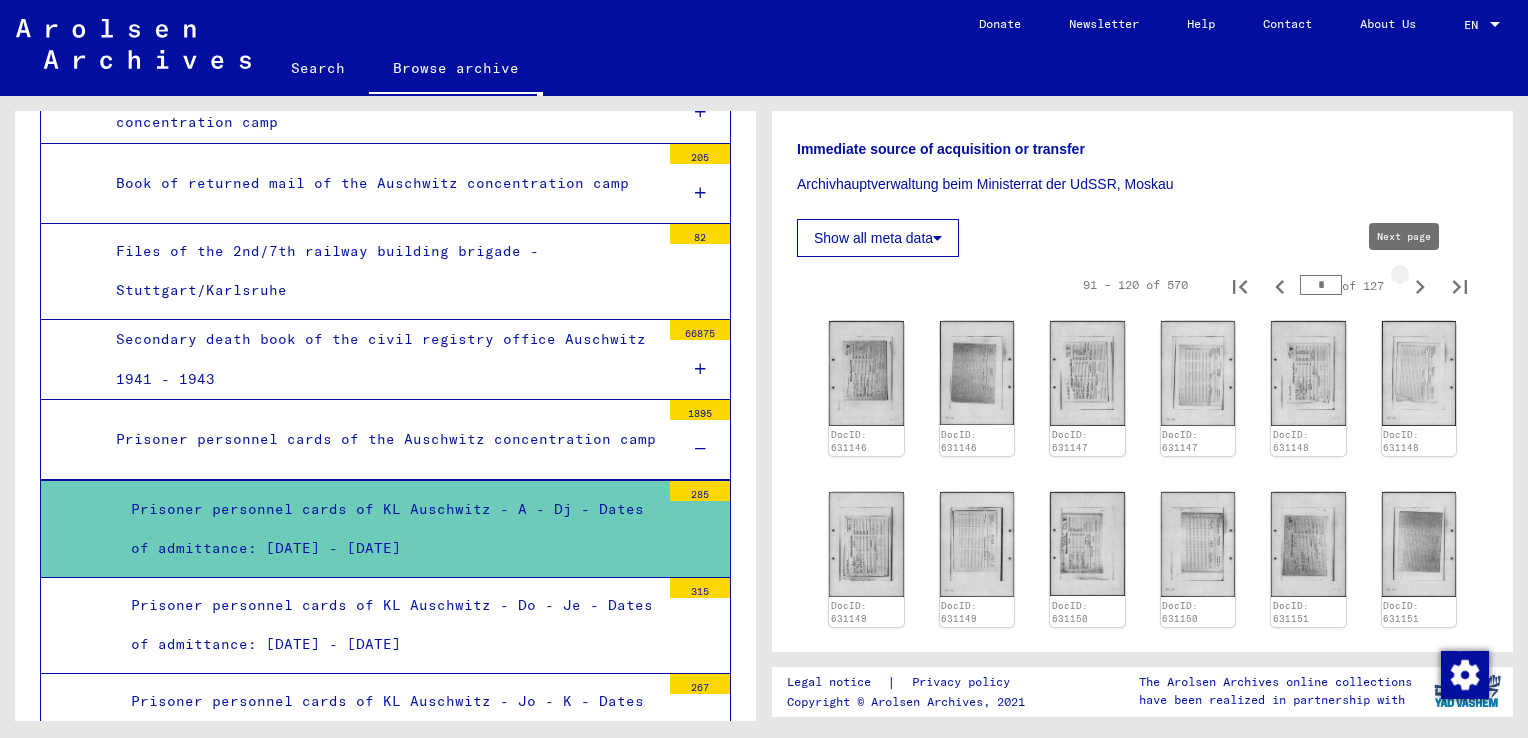 click 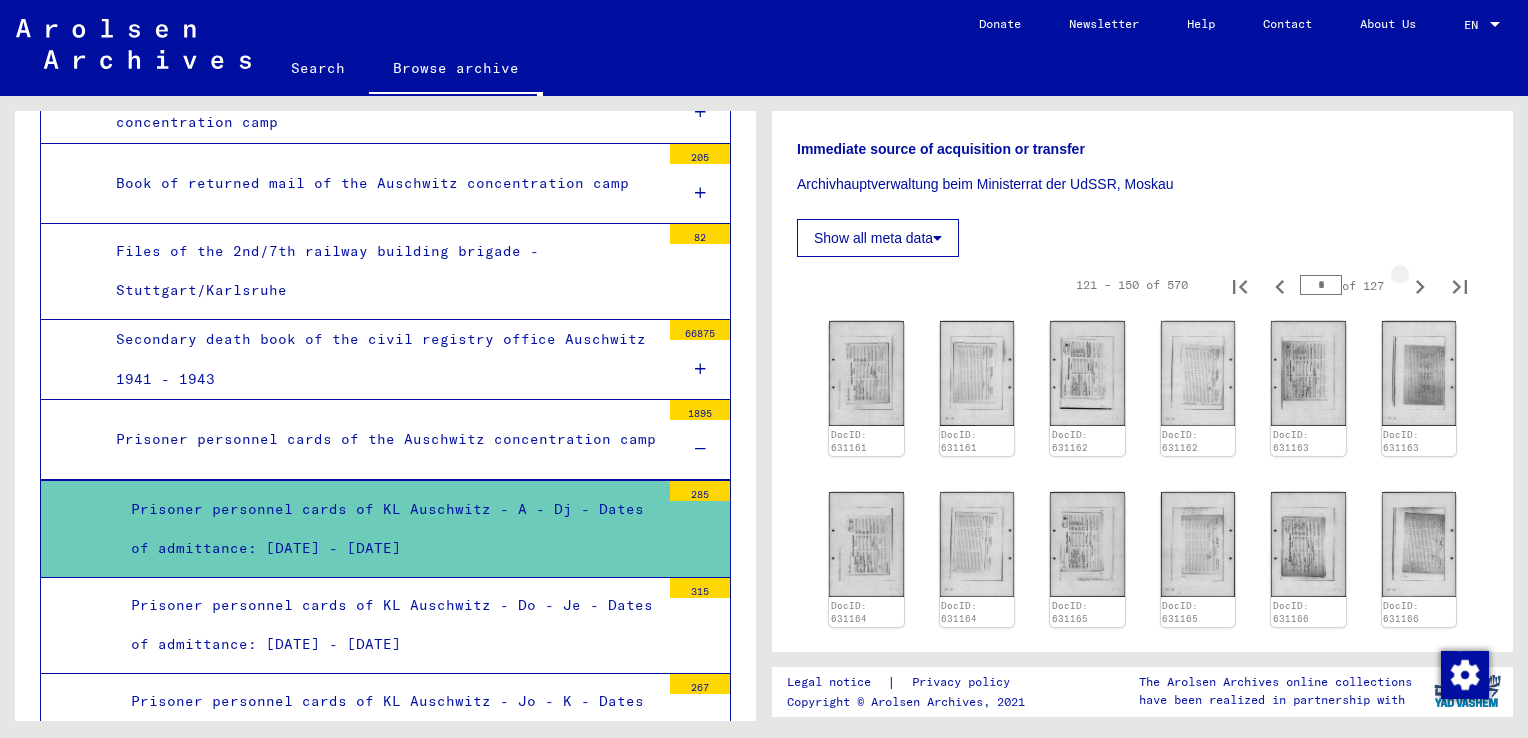 click 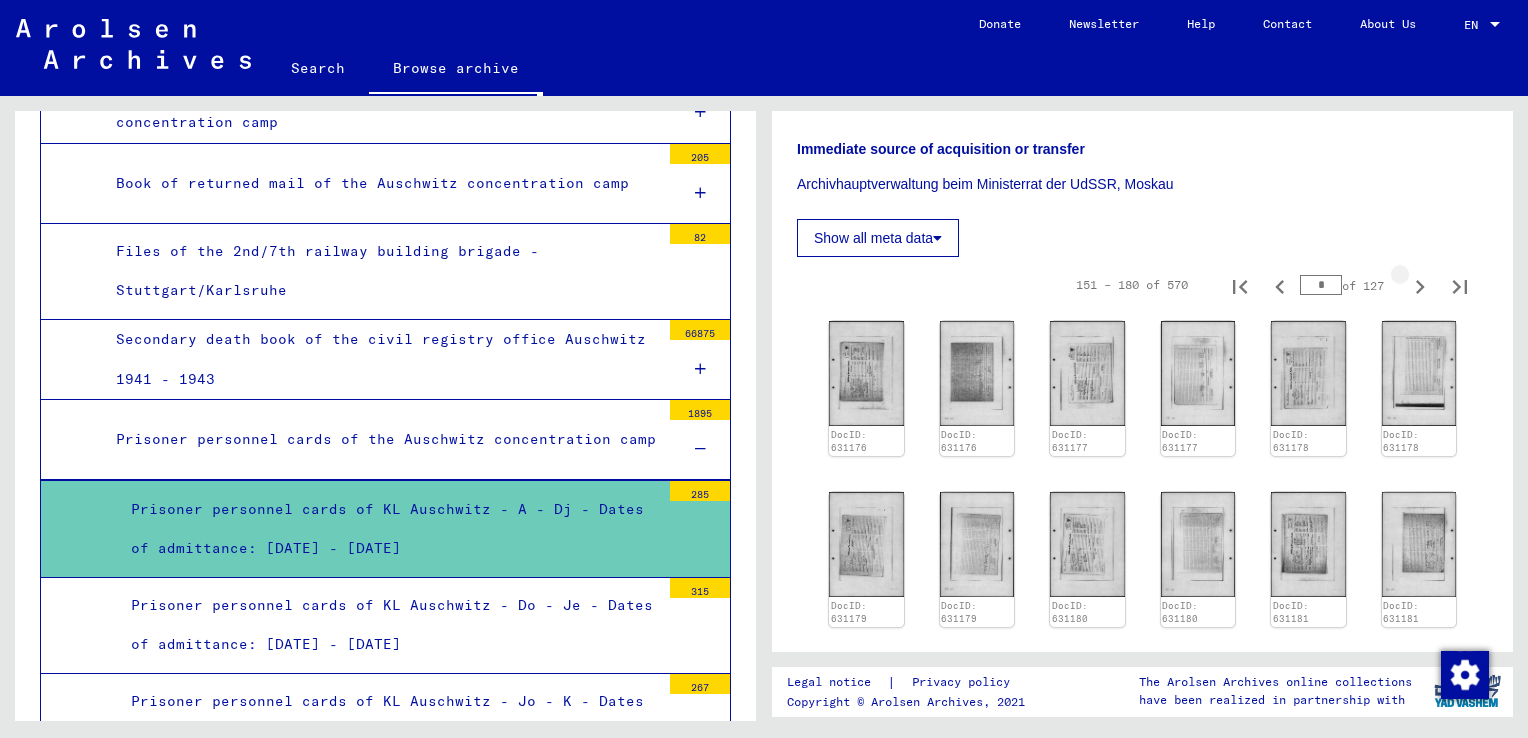 click 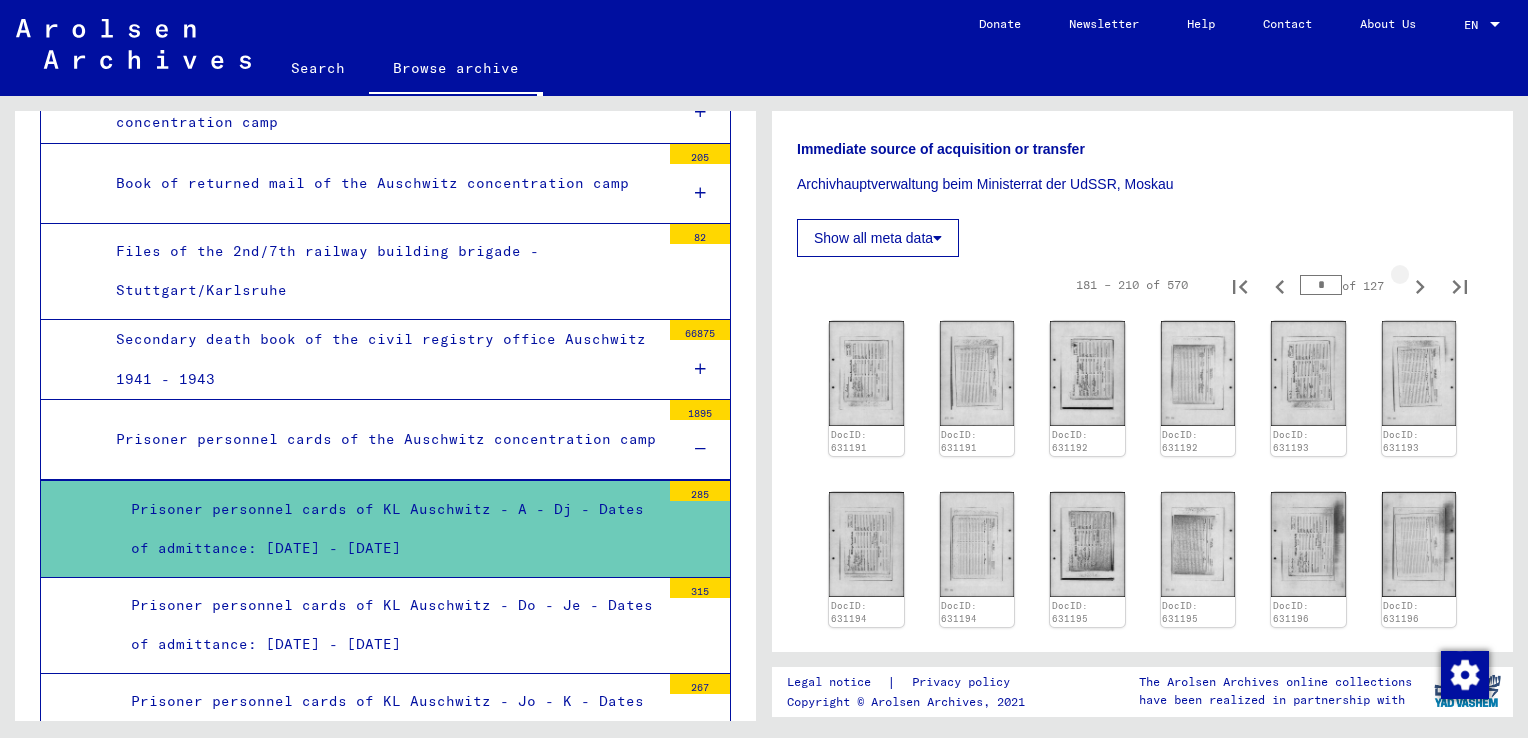 click 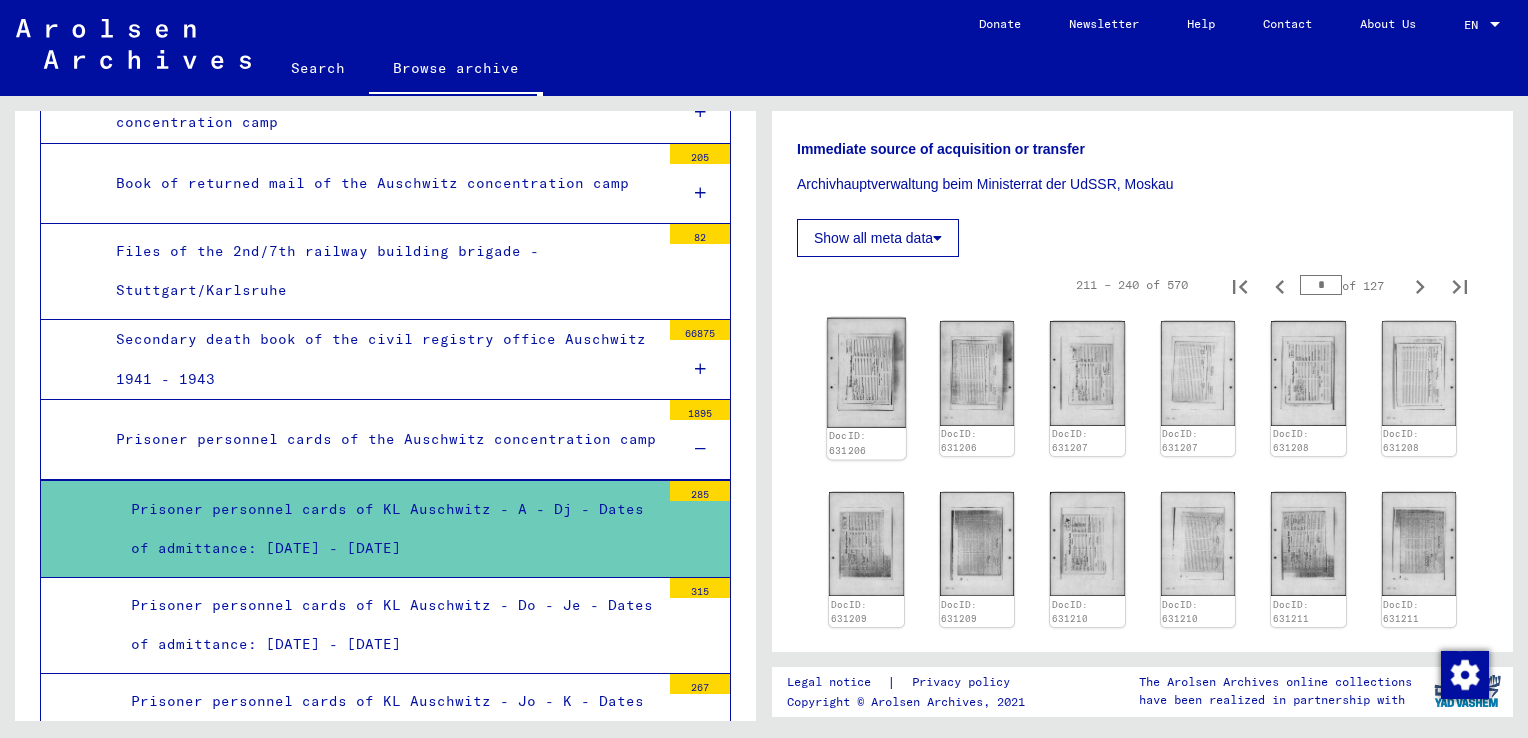 click 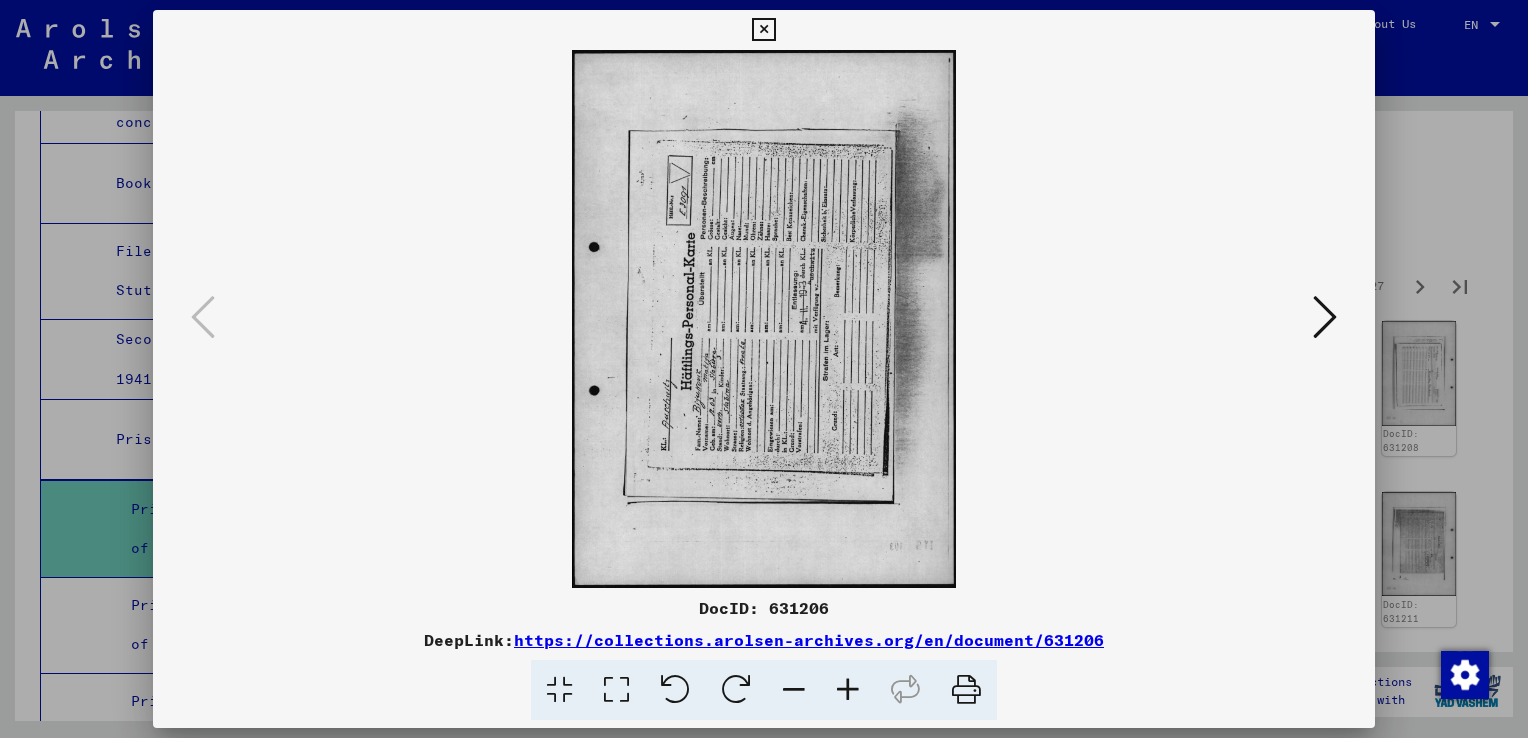 click at bounding box center (736, 690) 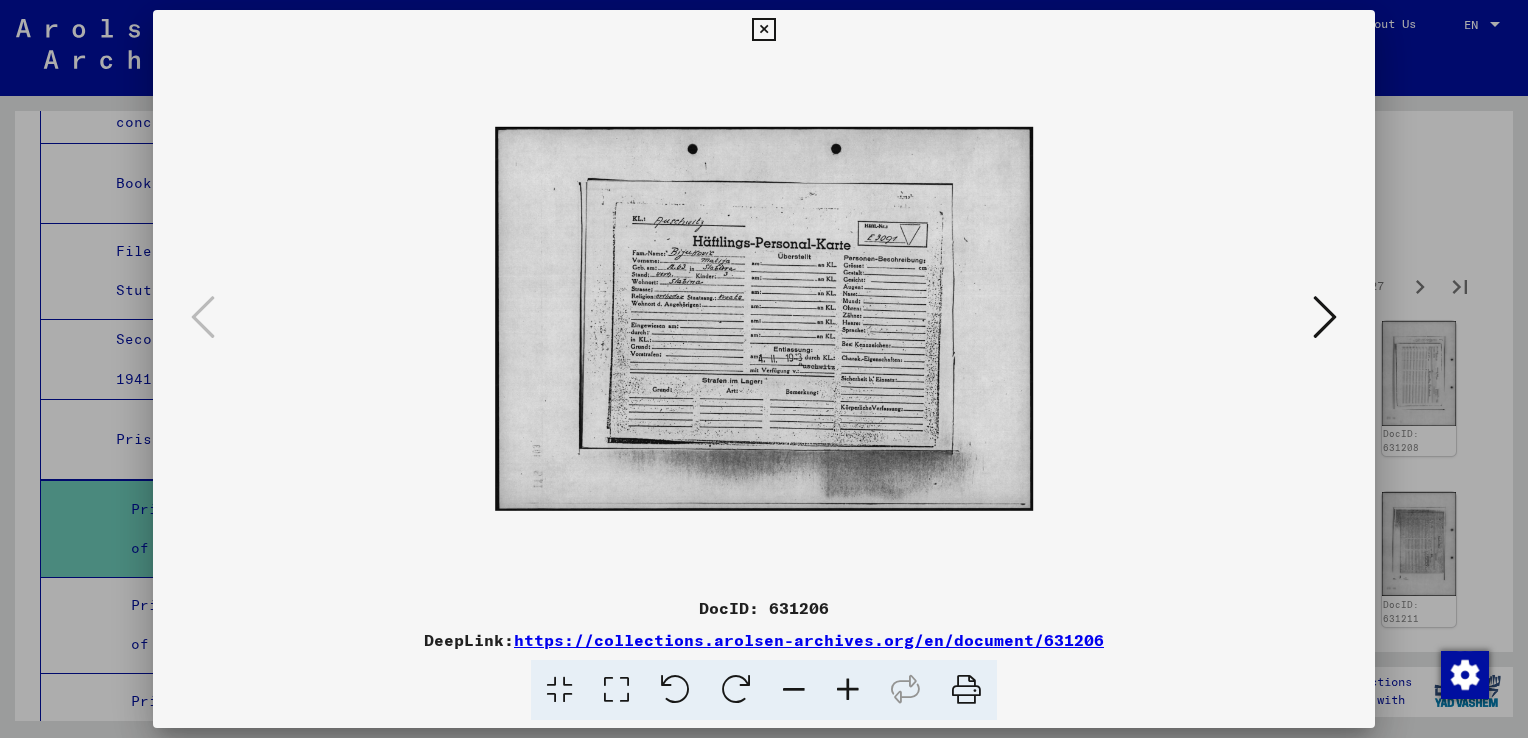 click at bounding box center (1325, 317) 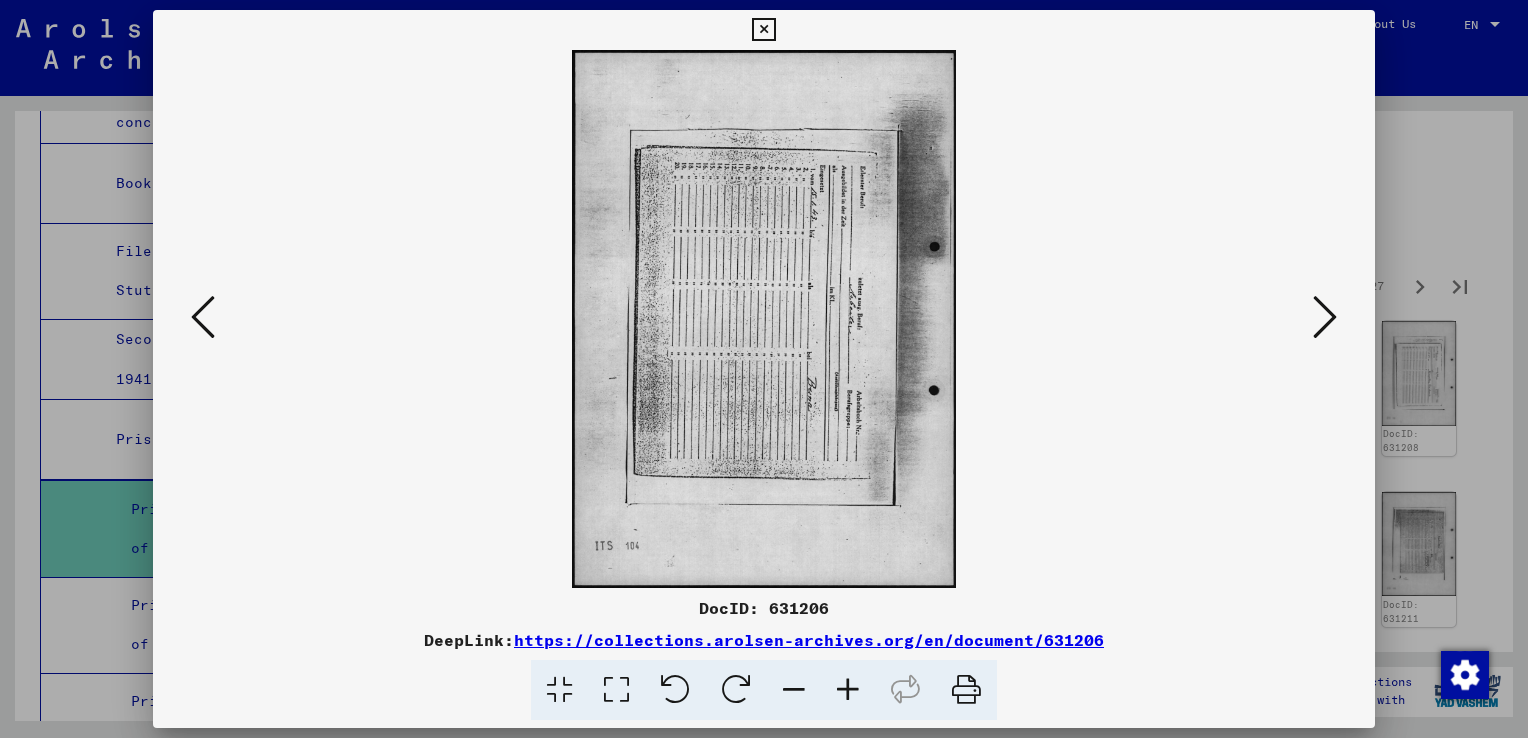 click at bounding box center [1325, 317] 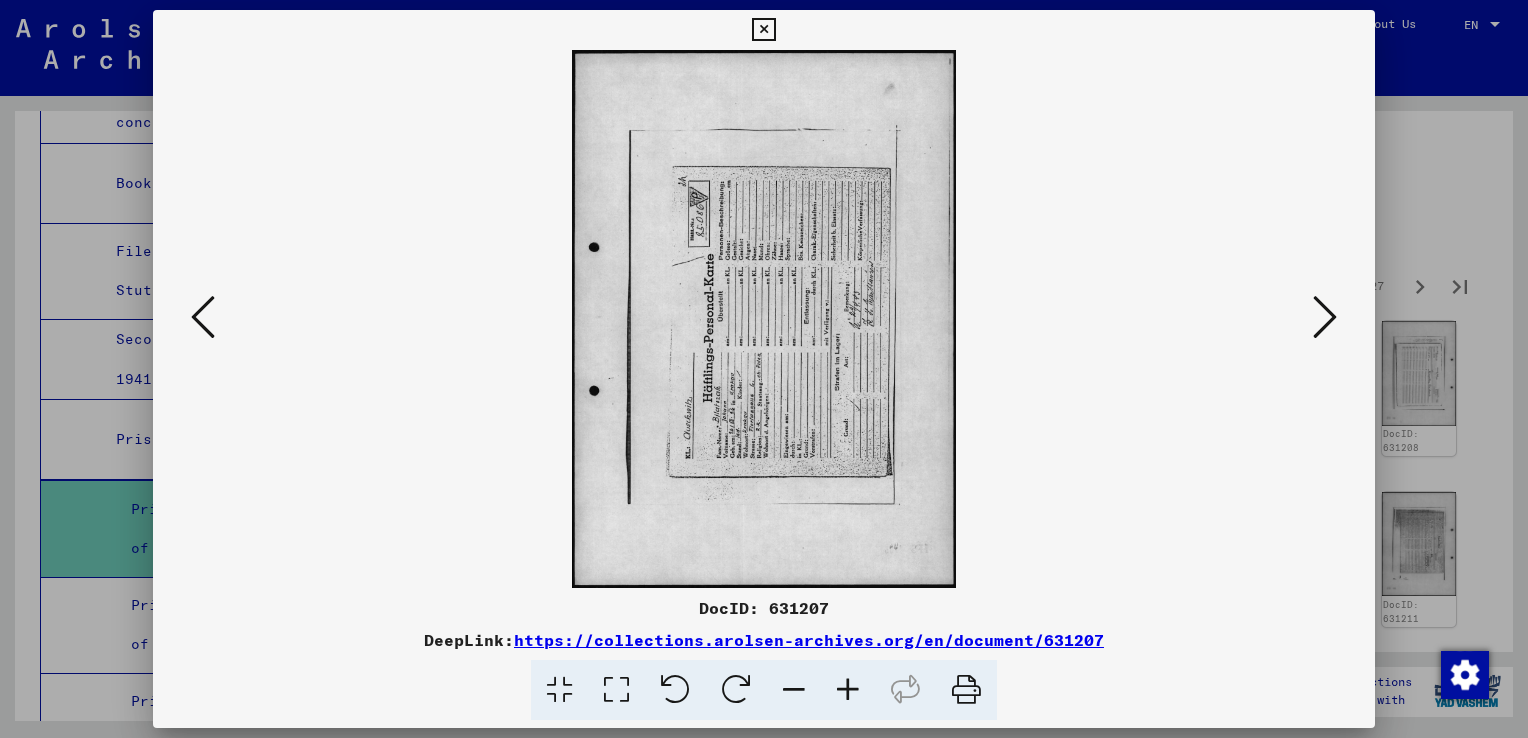 click at bounding box center [736, 690] 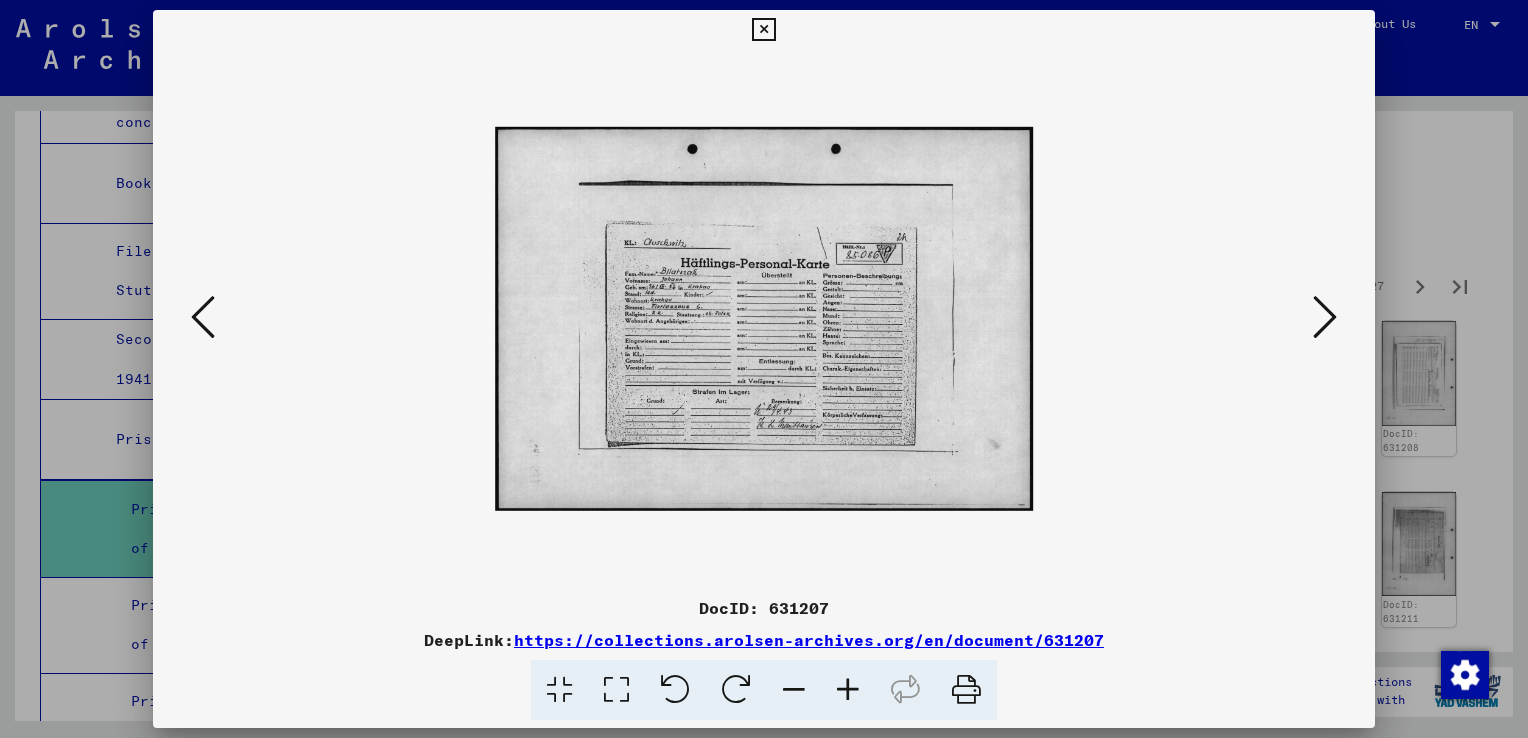 click at bounding box center [763, 30] 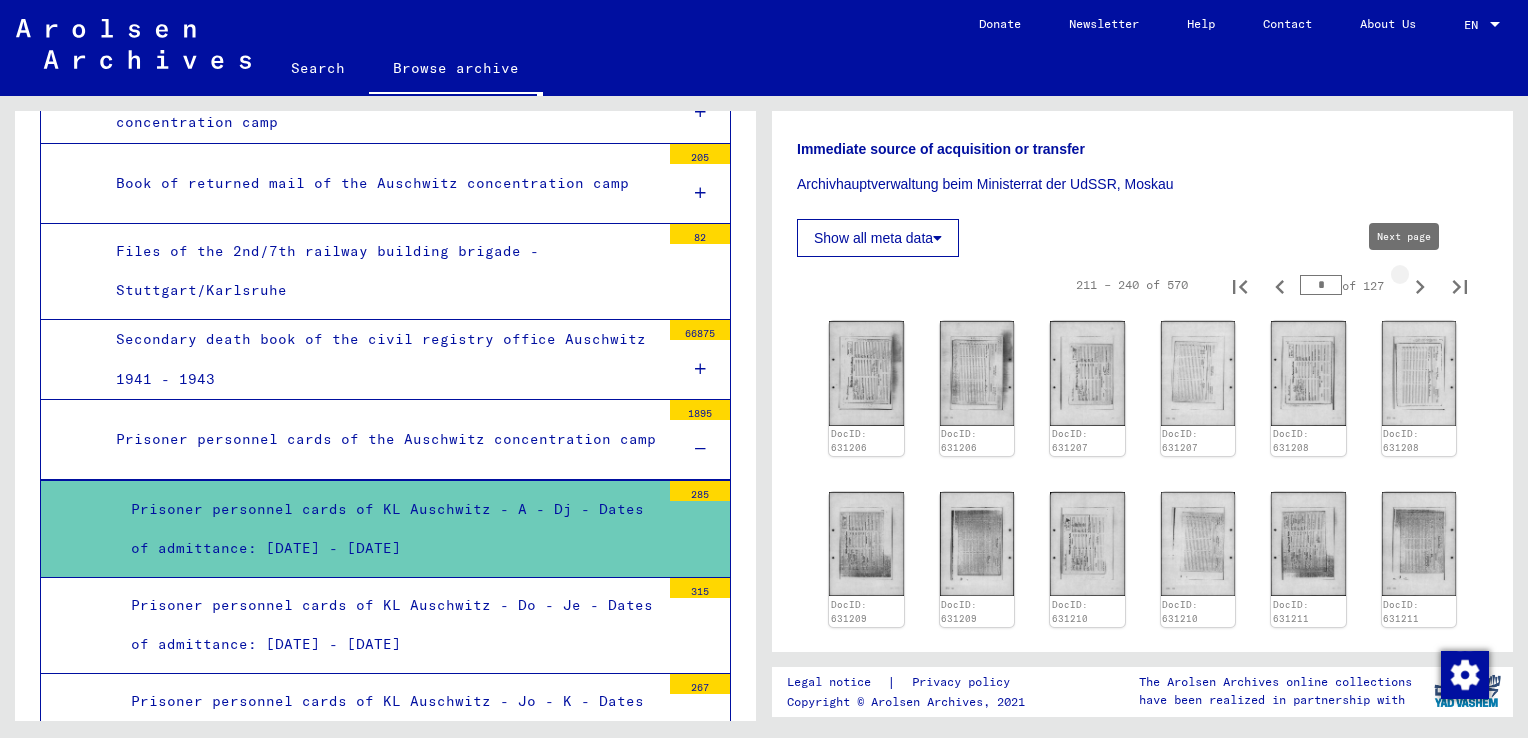 click 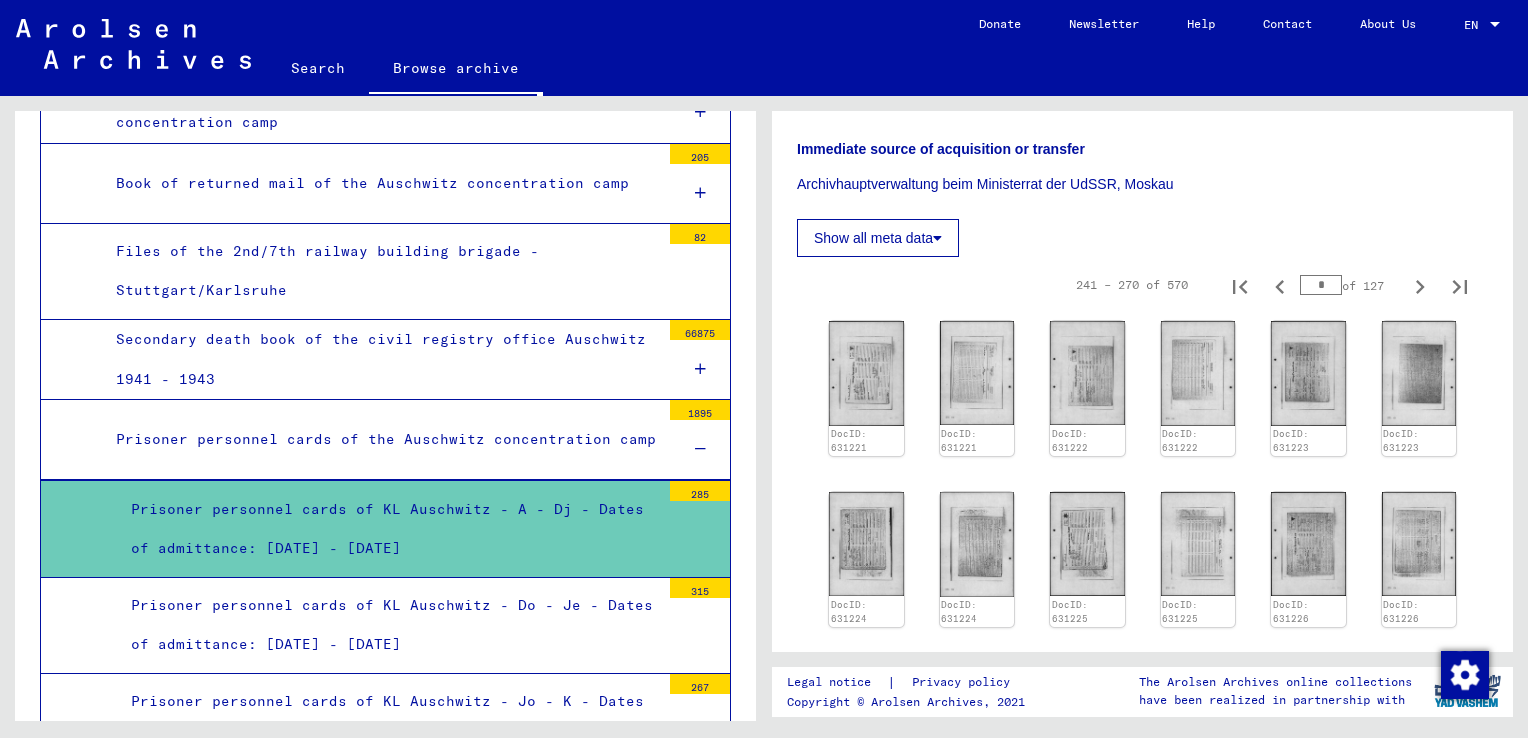 click 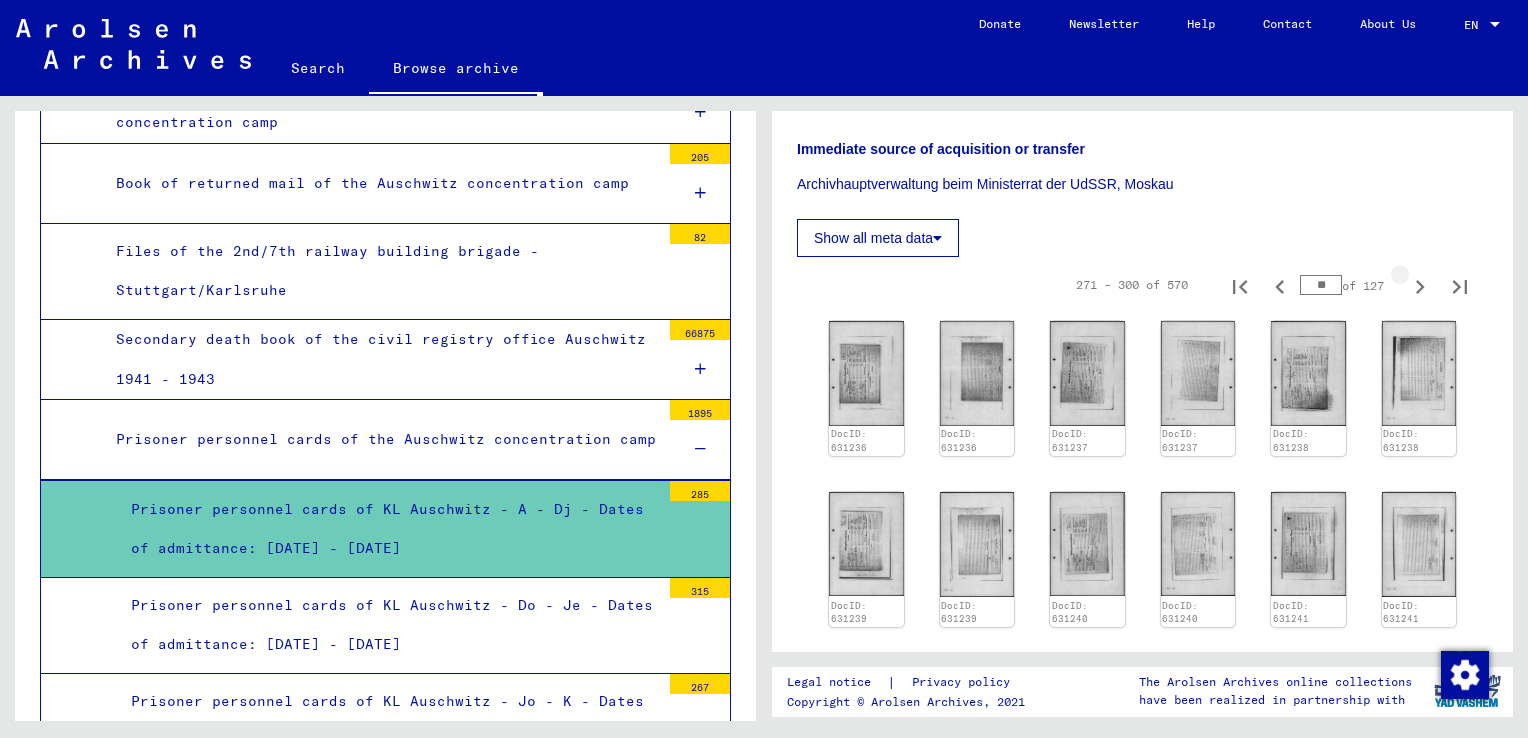 click 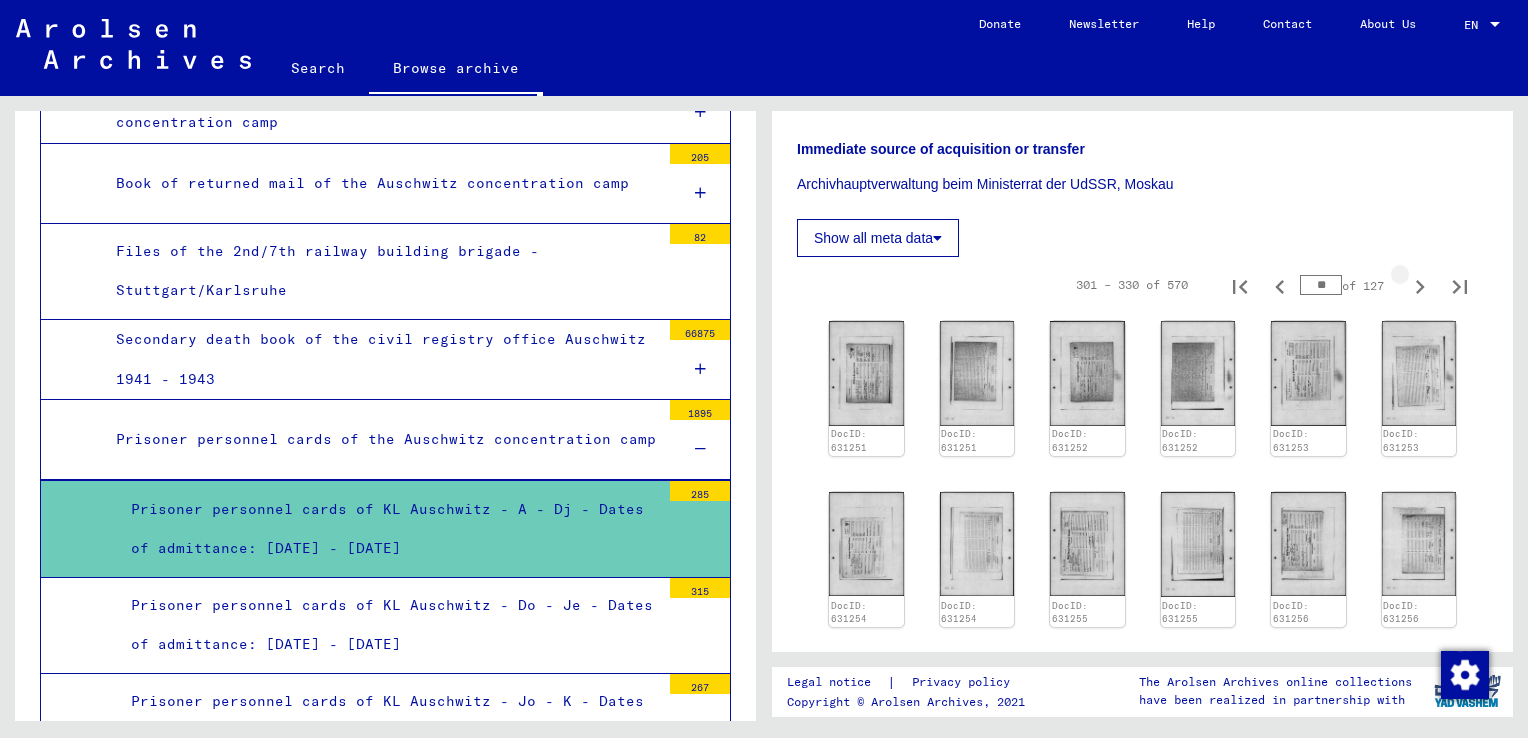 click 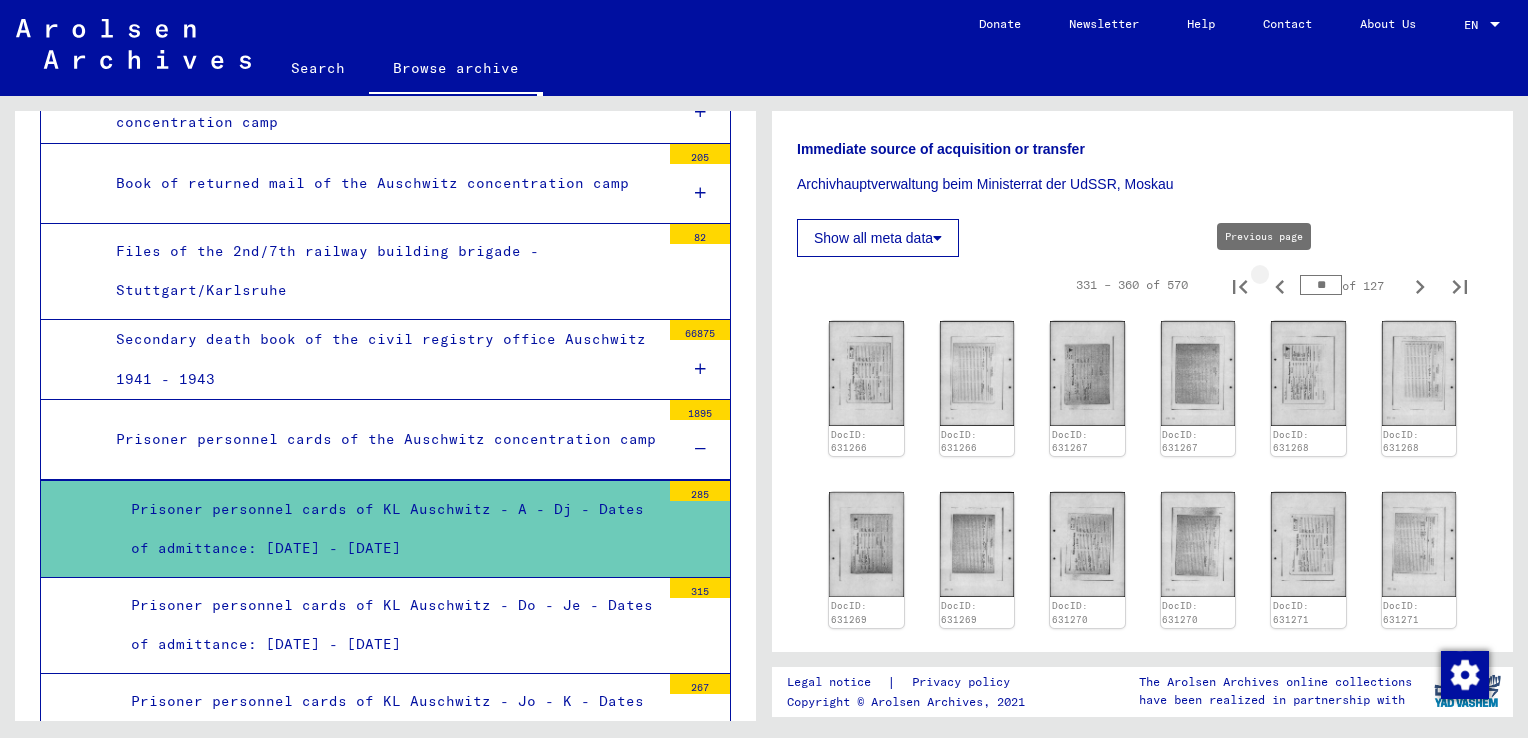 click 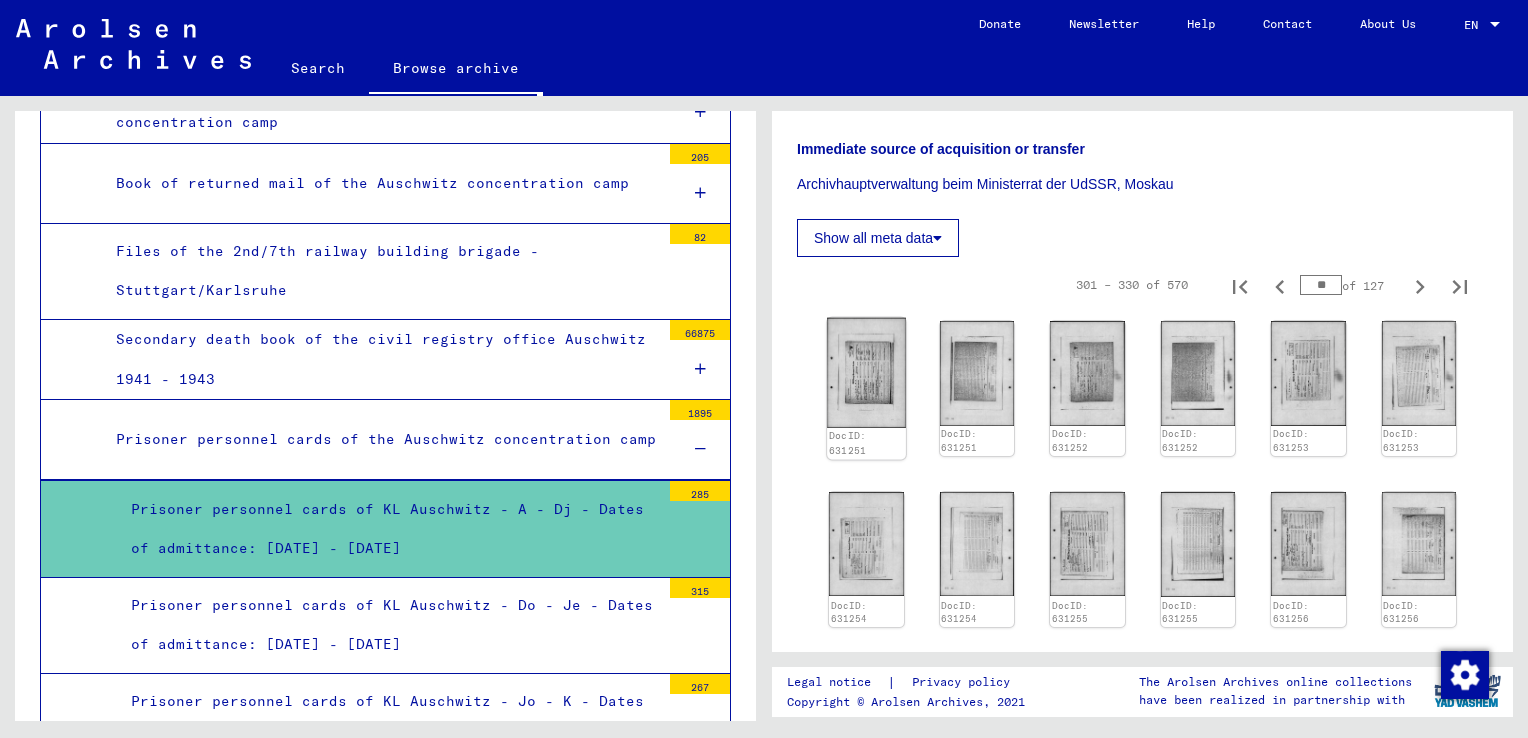 click 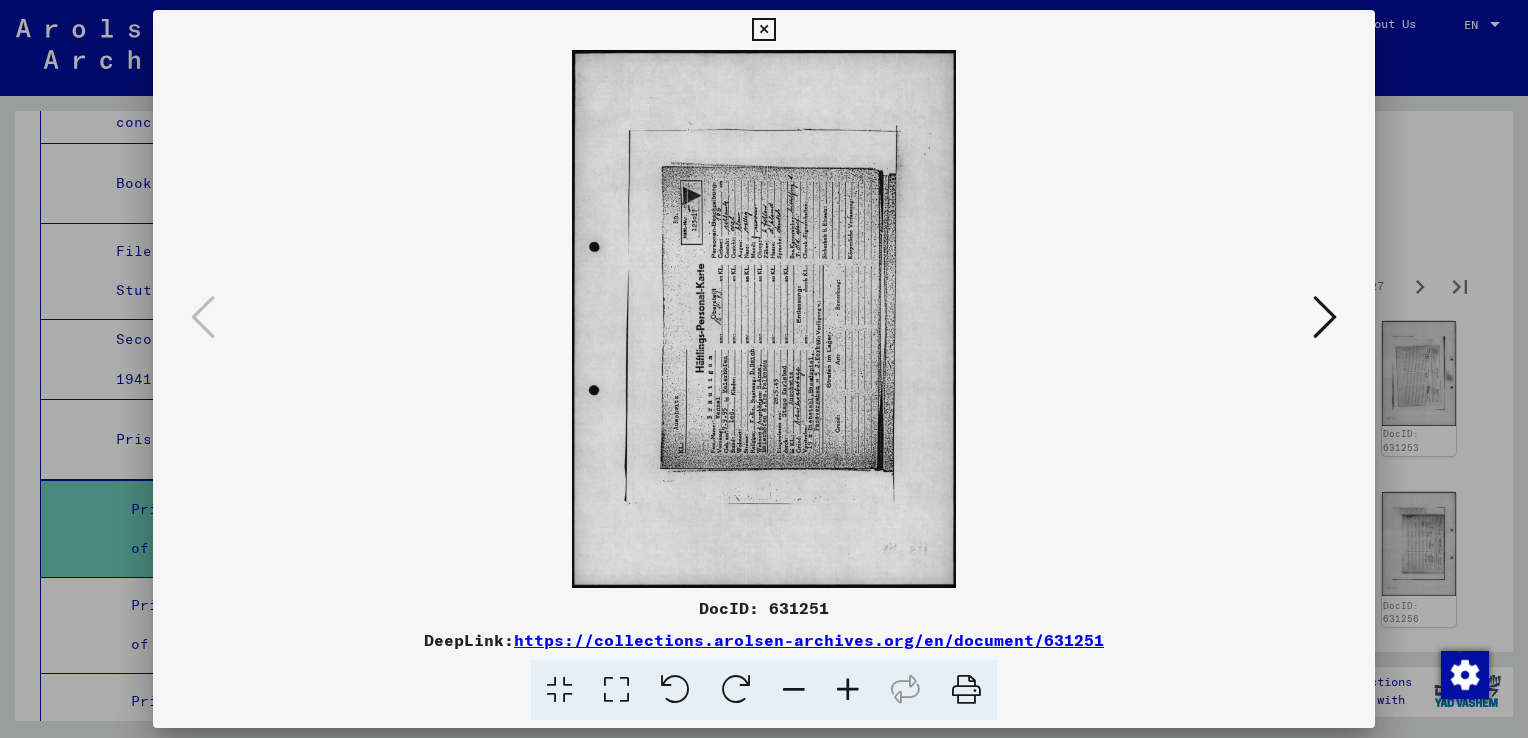 click at bounding box center (736, 690) 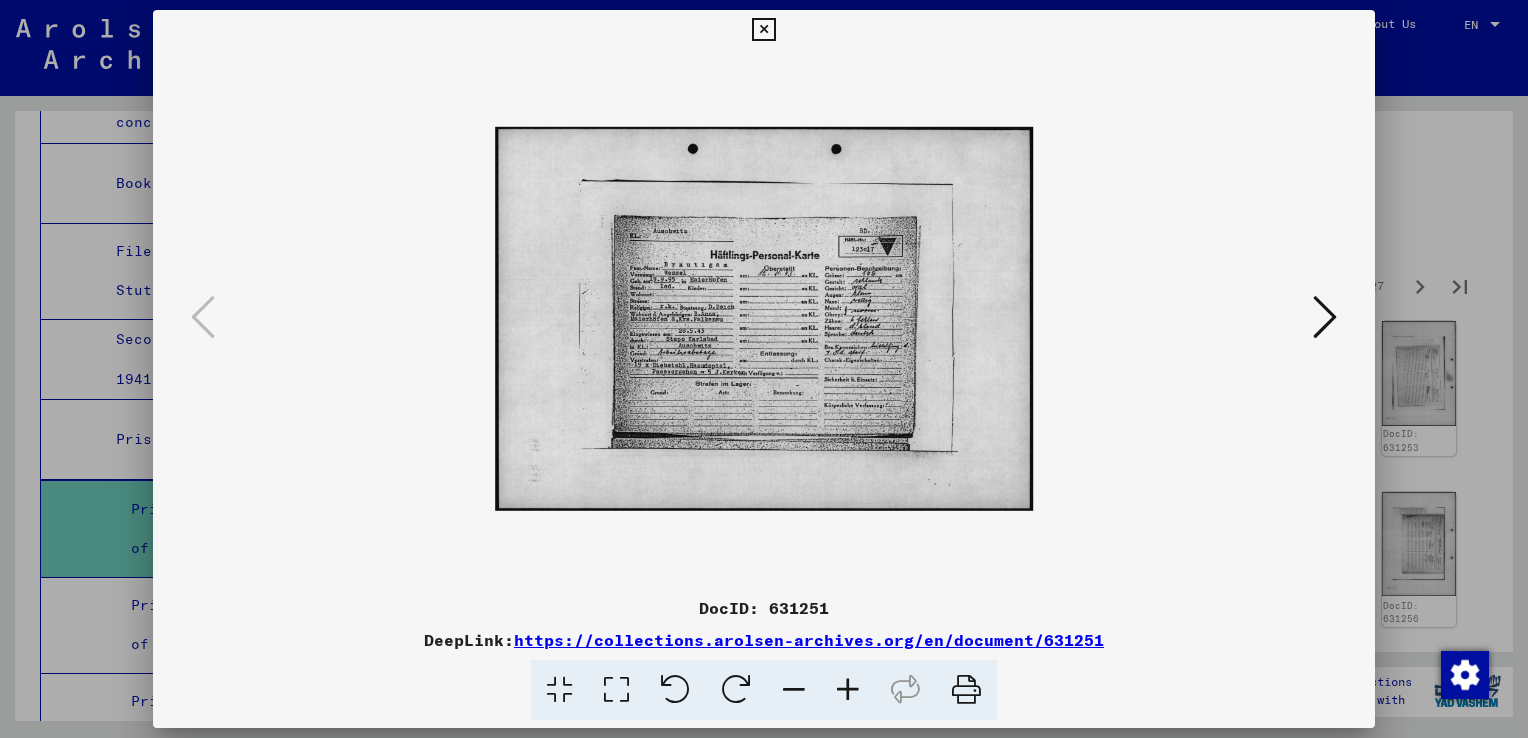 click at bounding box center (763, 30) 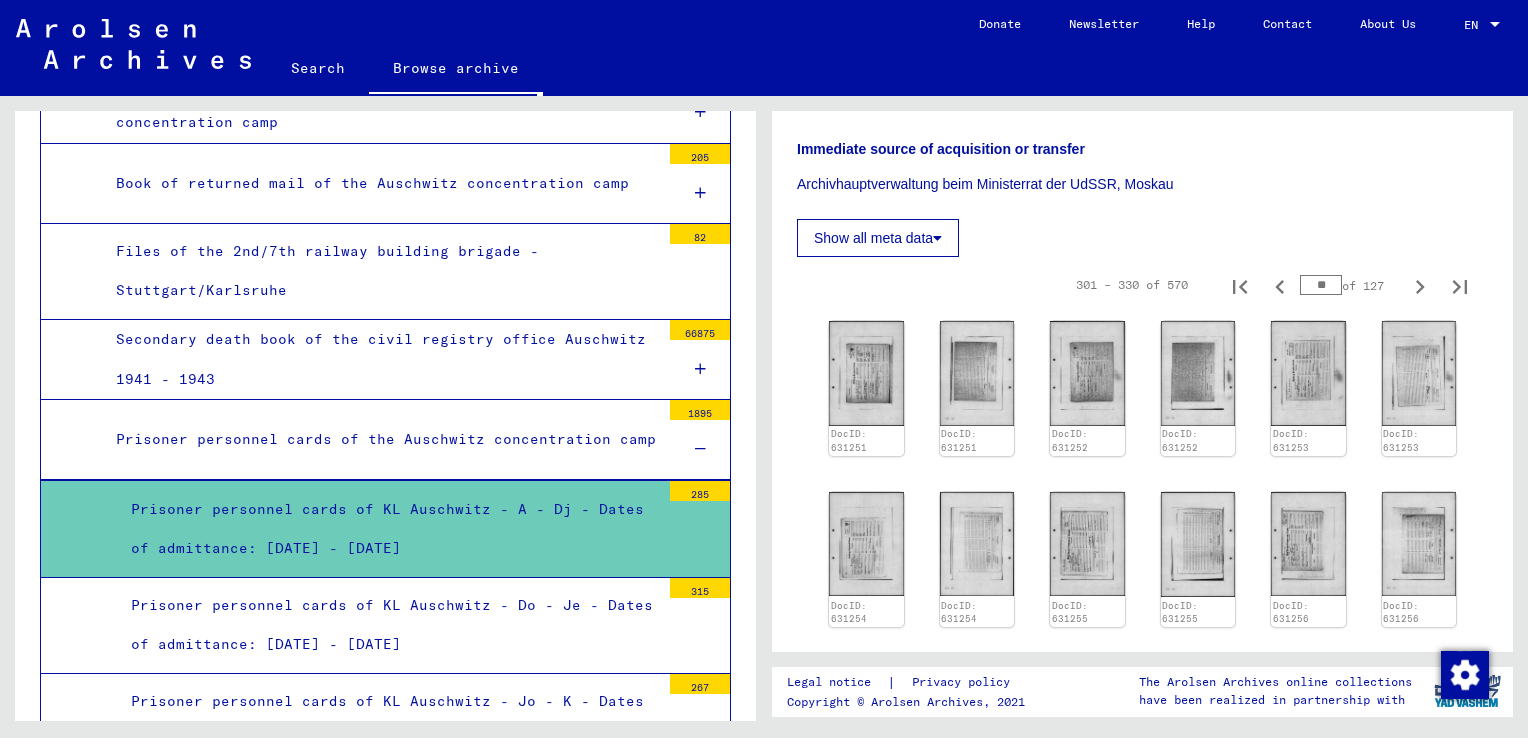 scroll, scrollTop: 947, scrollLeft: 0, axis: vertical 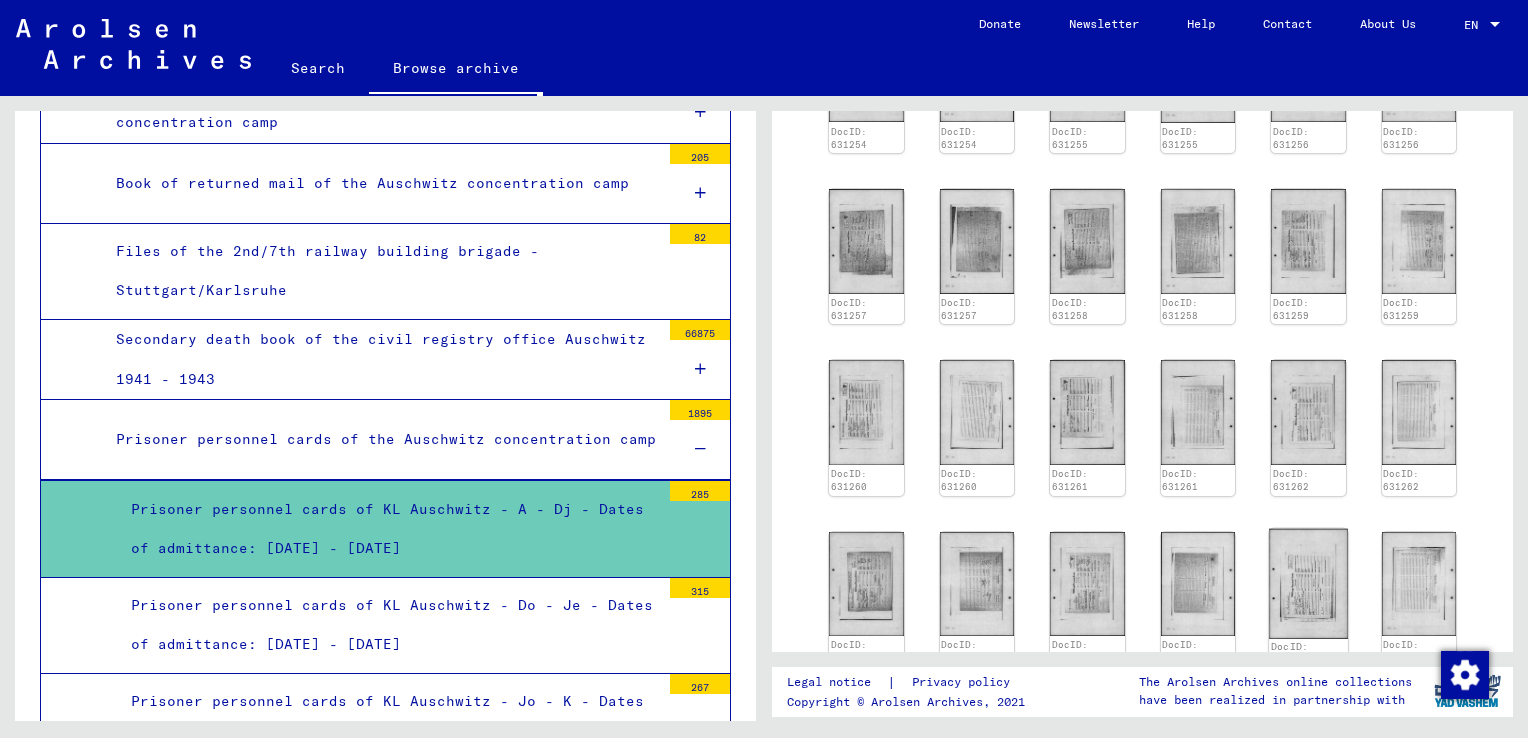 click 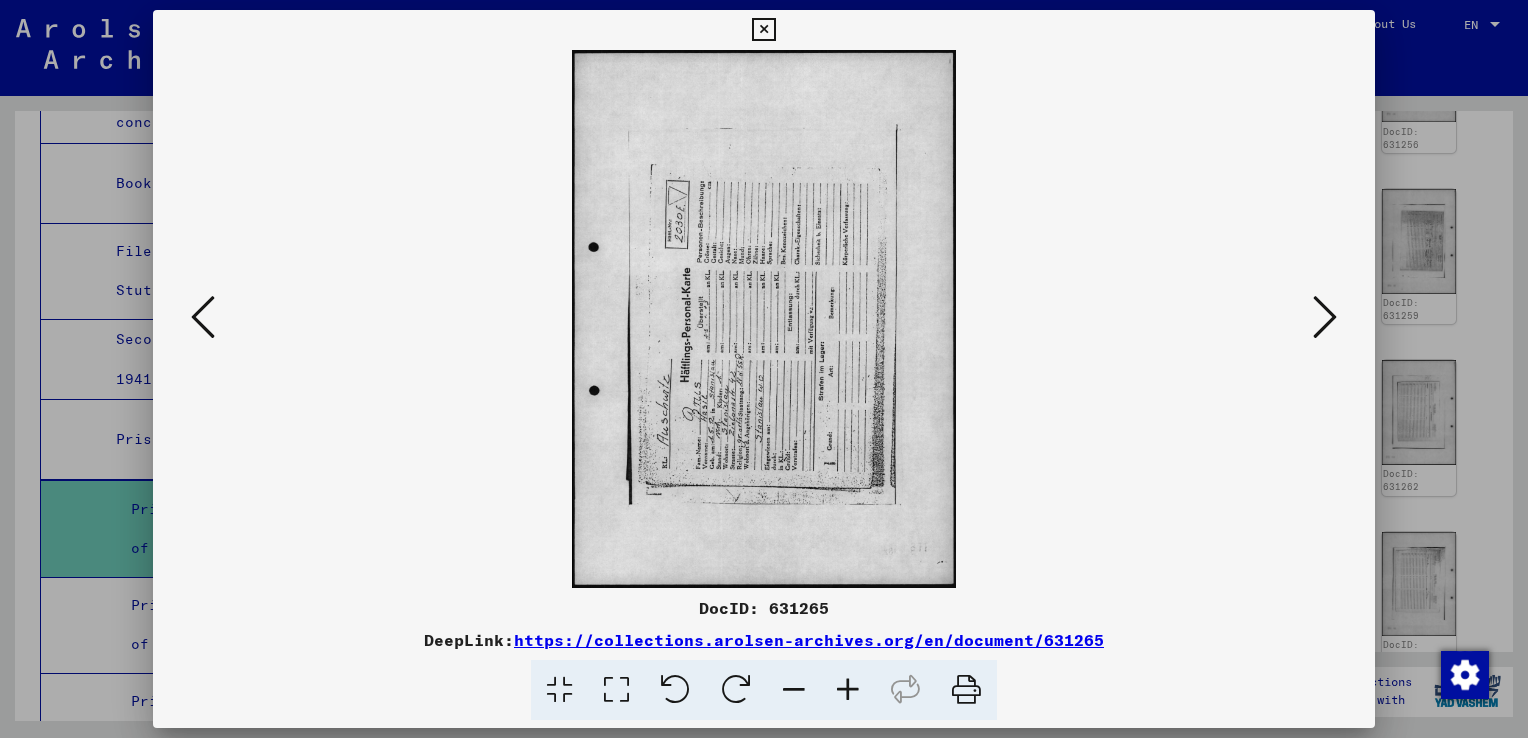 click at bounding box center (736, 690) 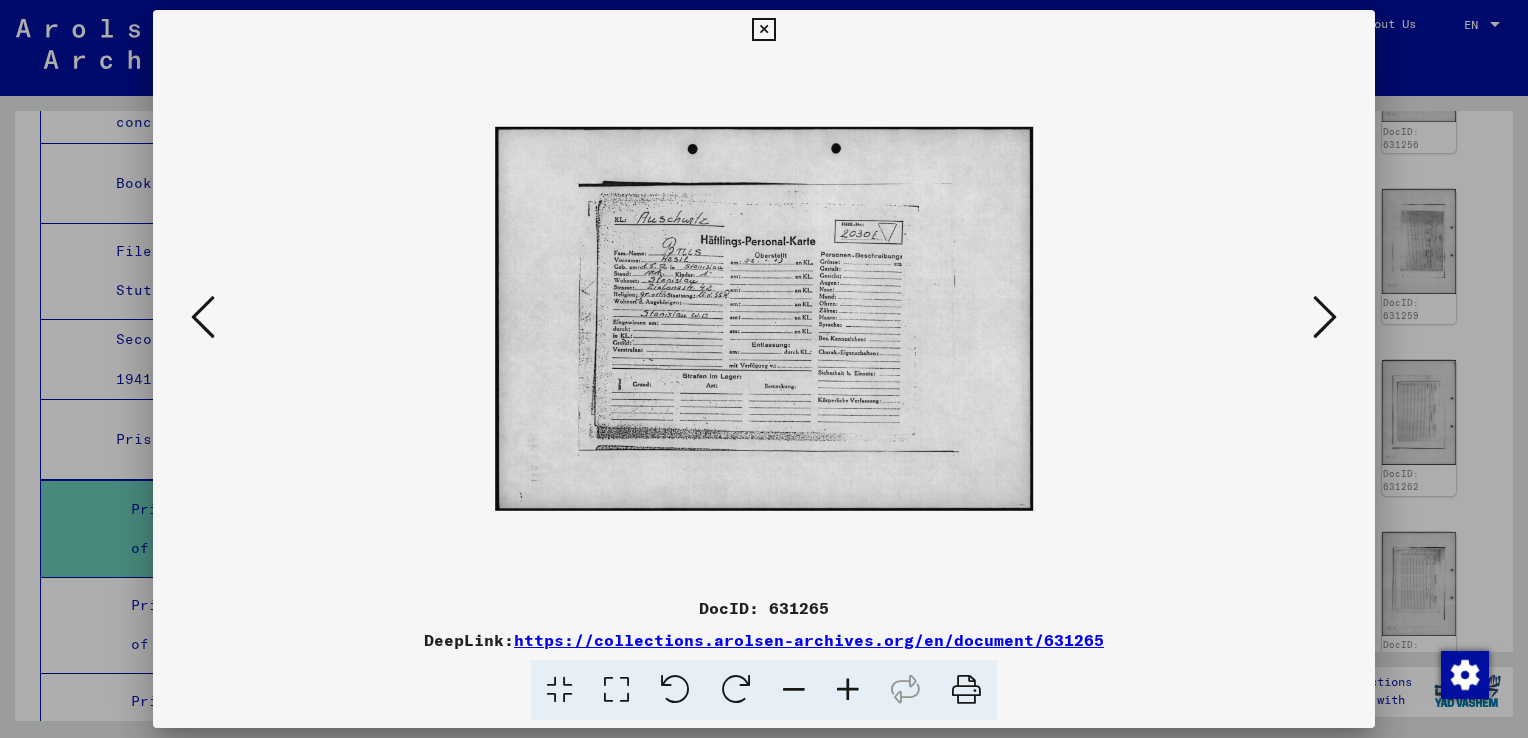 click at bounding box center [1325, 318] 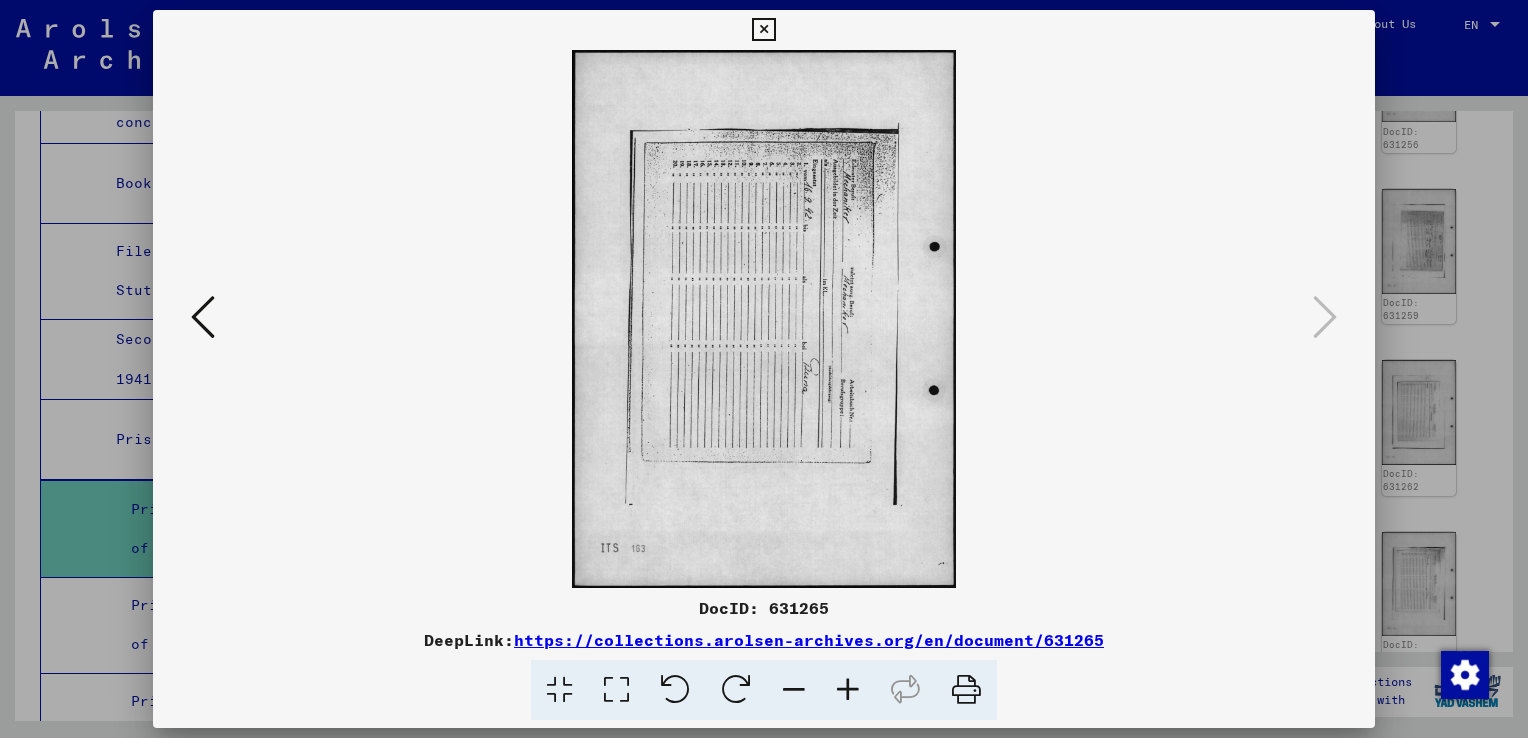 click at bounding box center [763, 30] 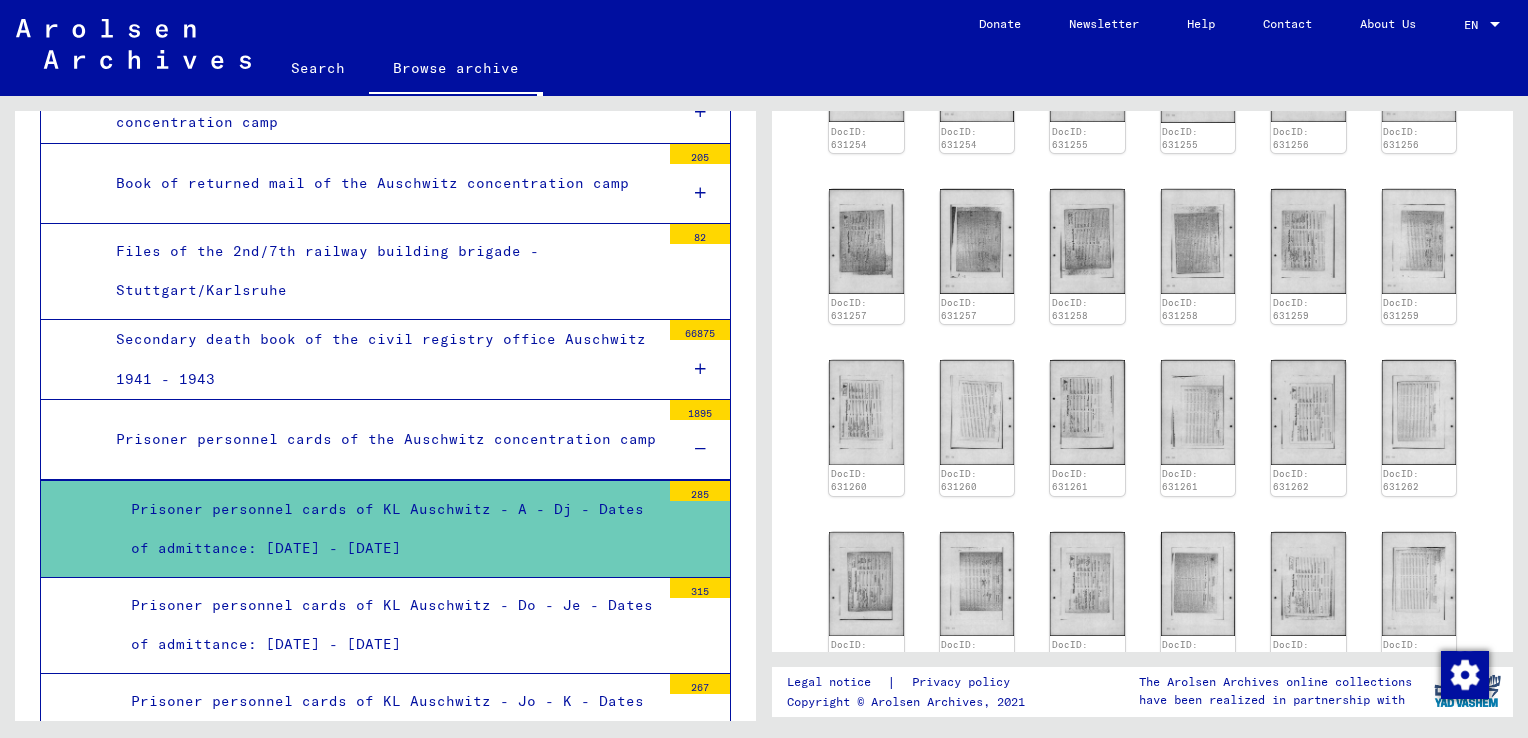scroll, scrollTop: 473, scrollLeft: 0, axis: vertical 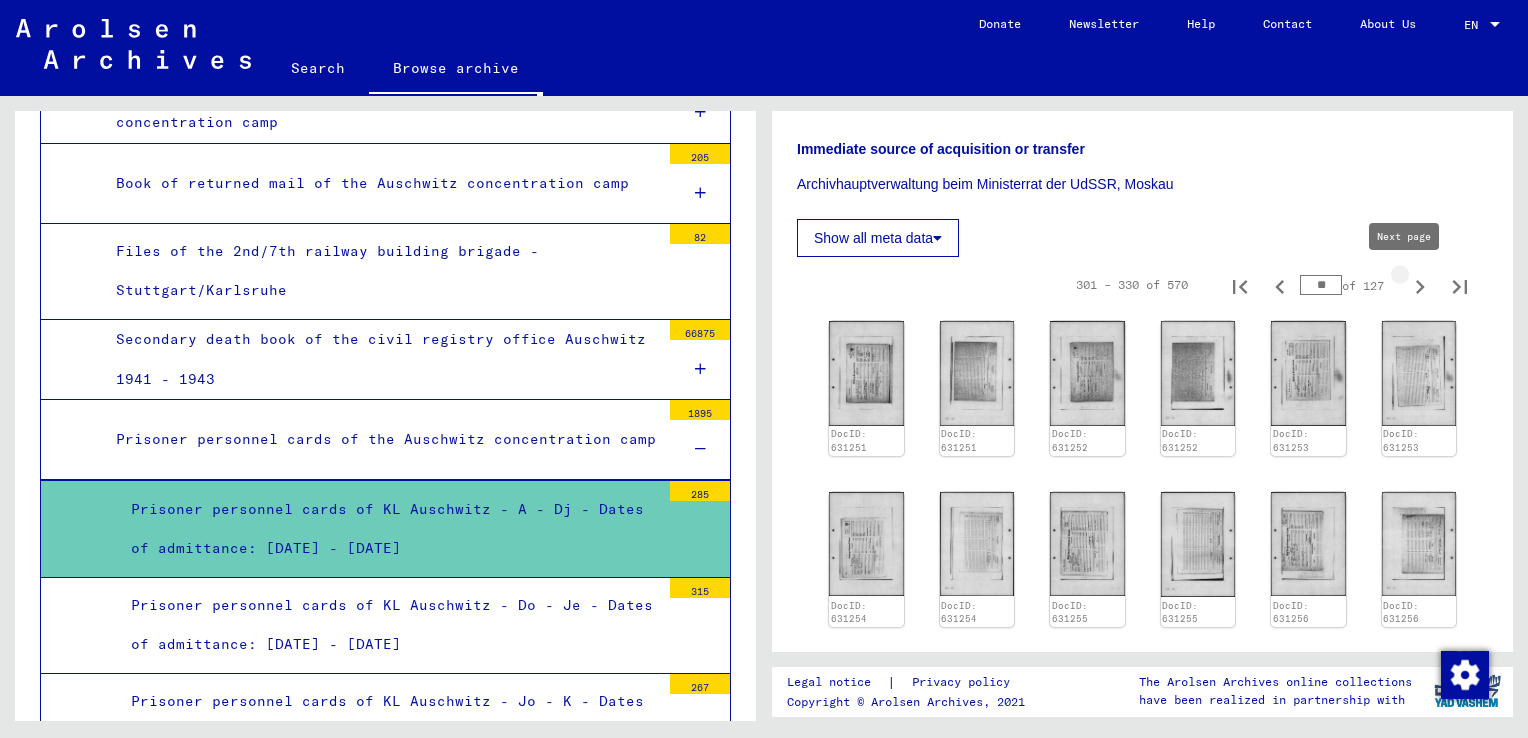 click 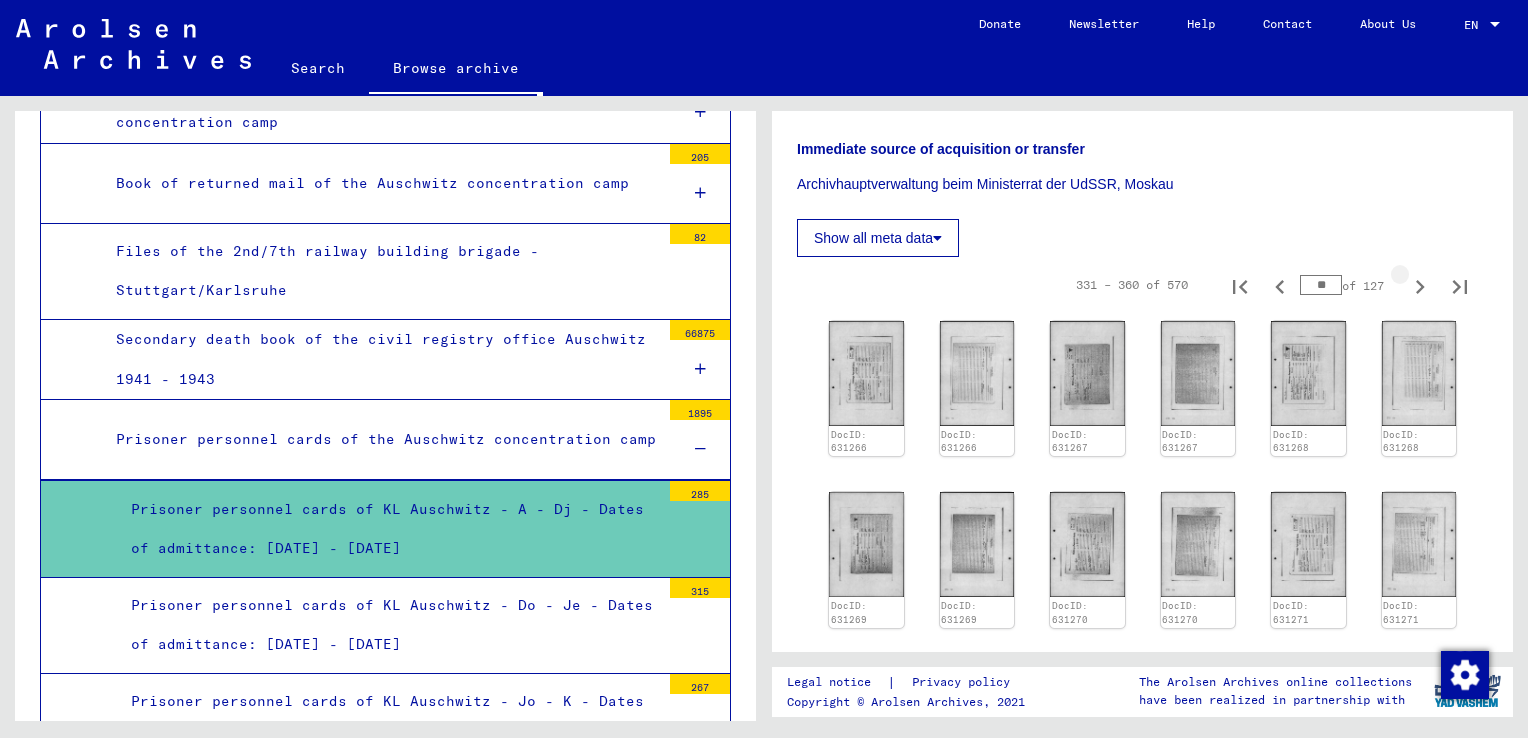 click 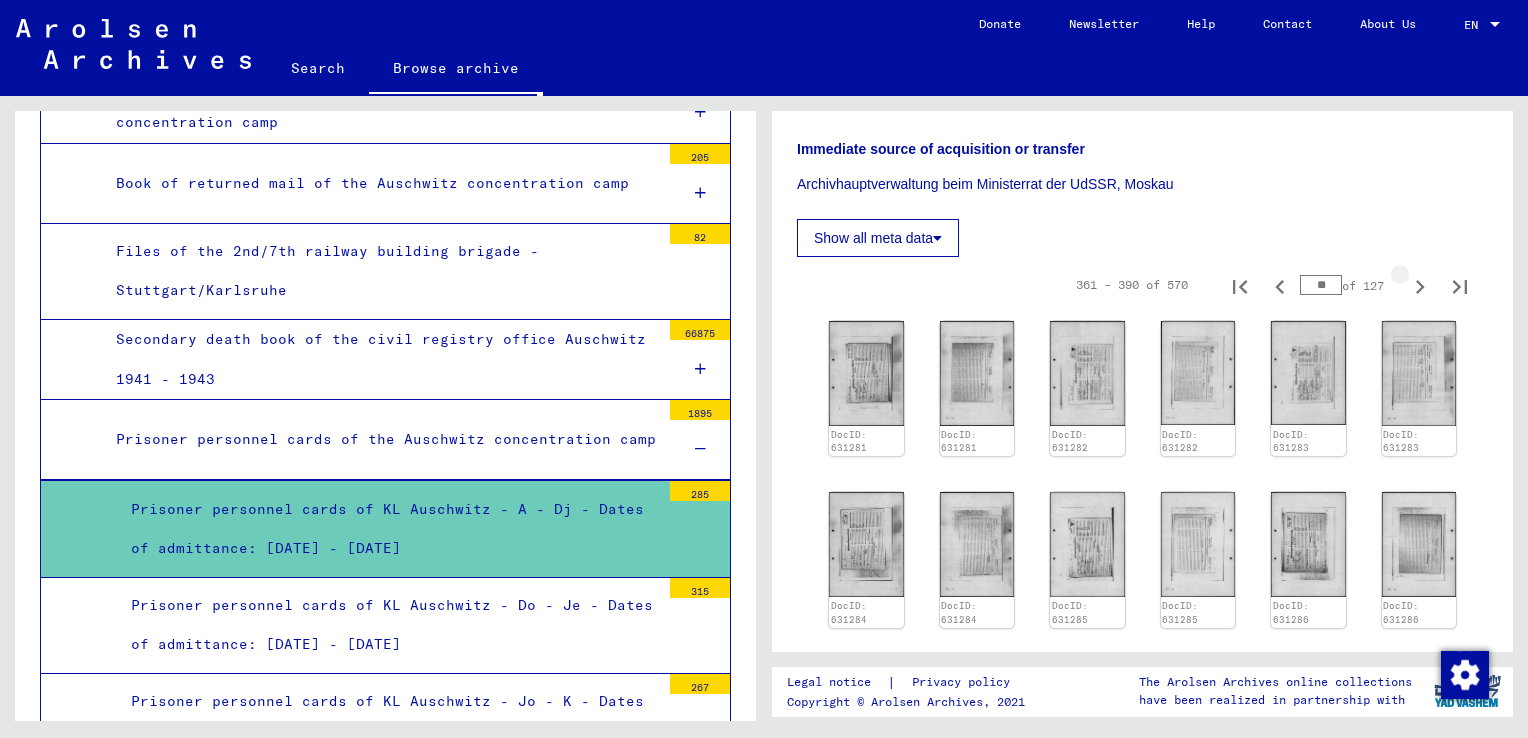 click 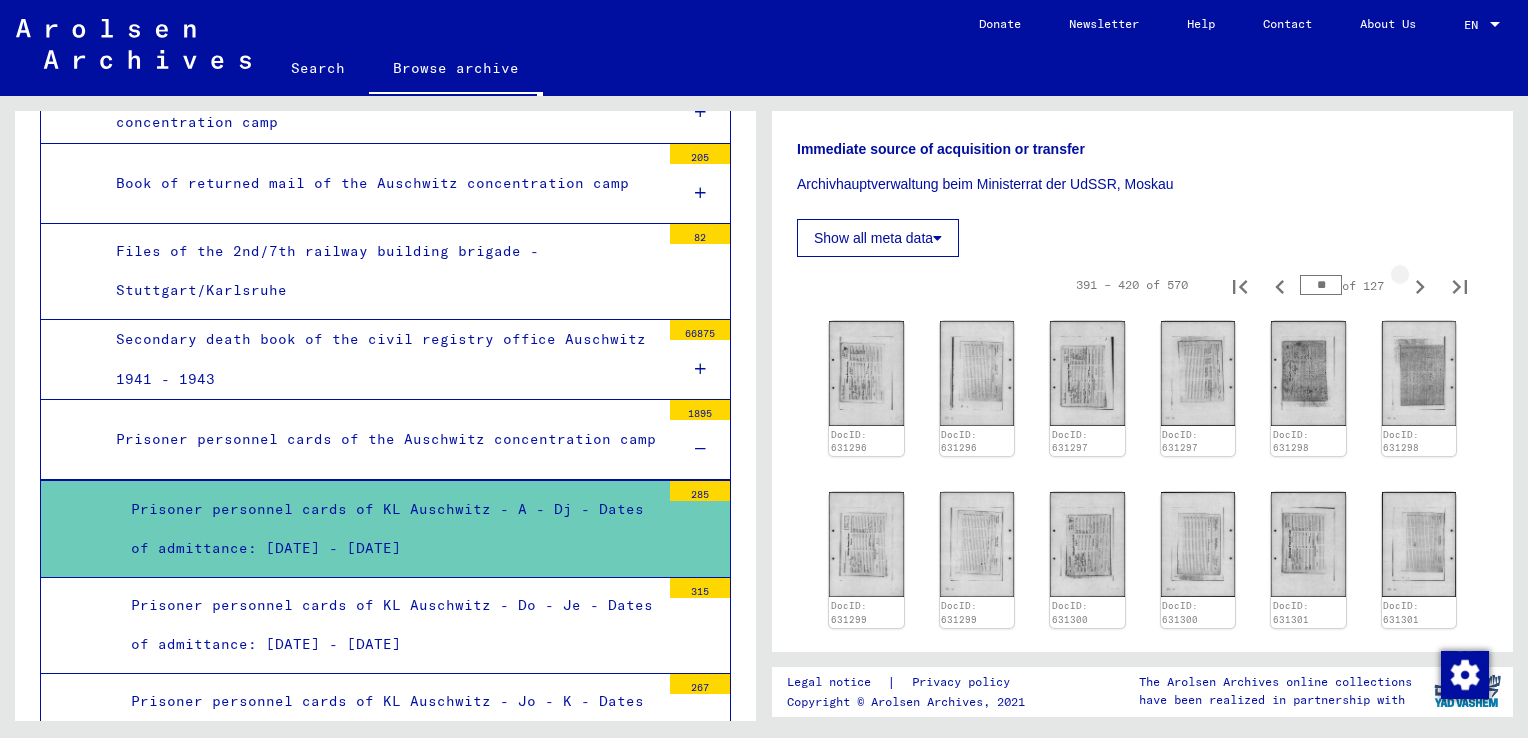 click 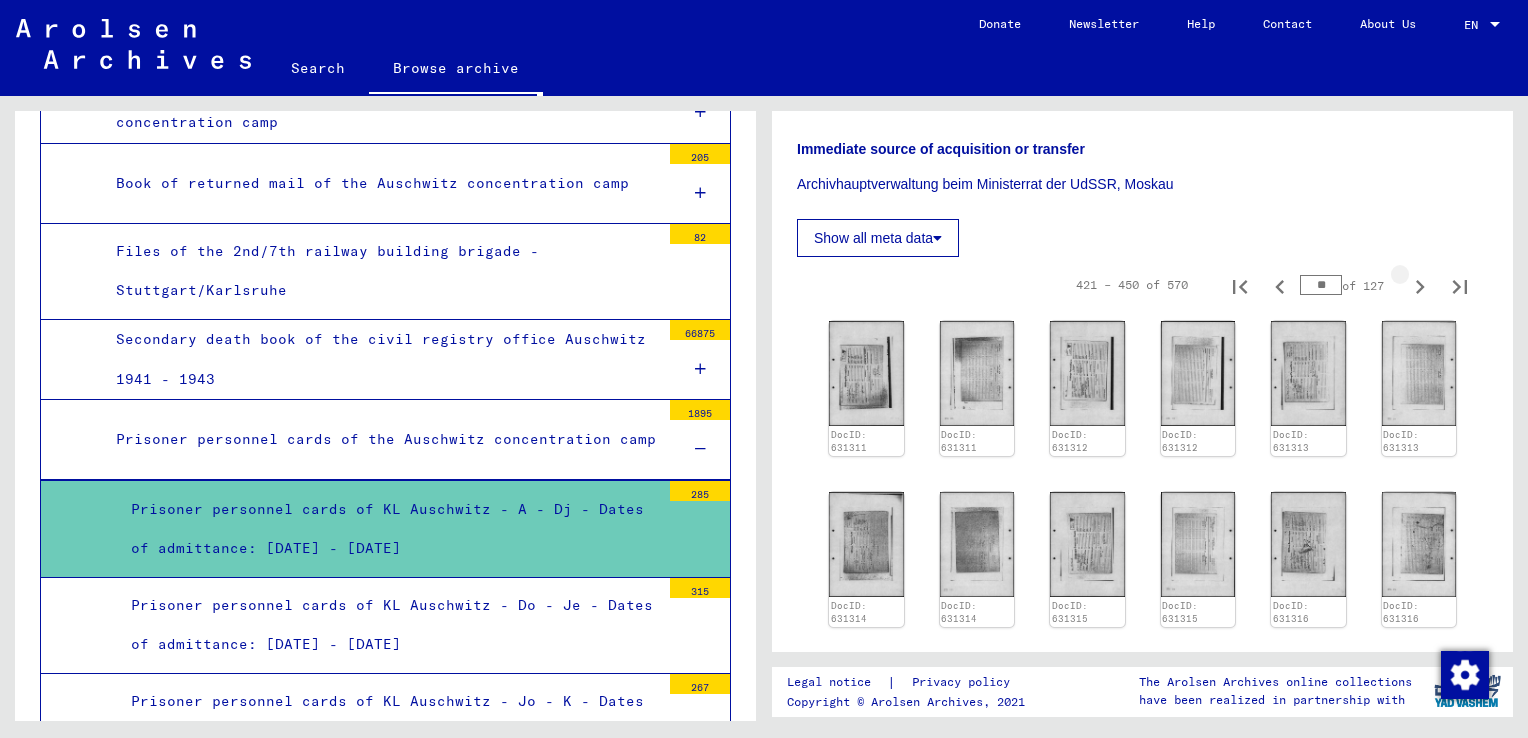 click 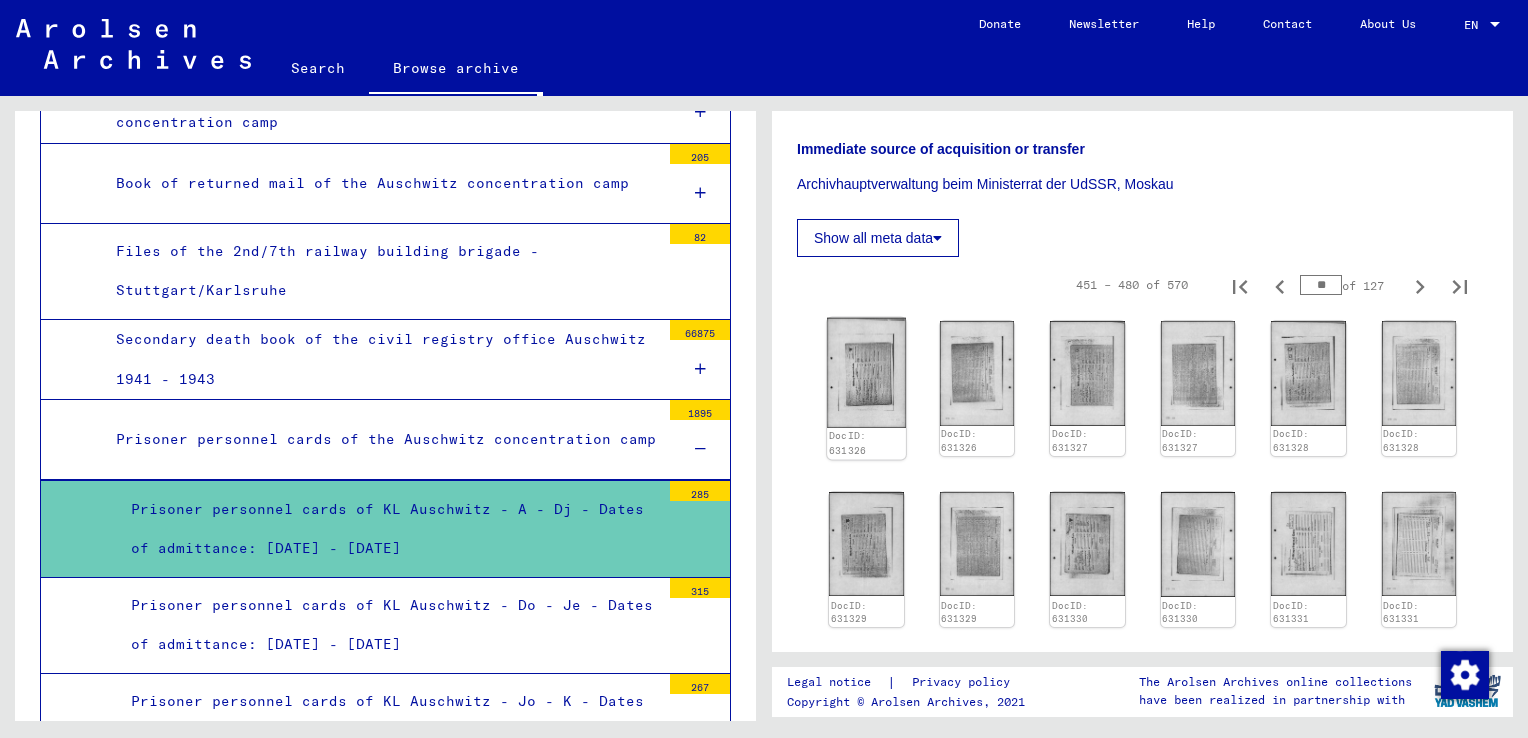 click 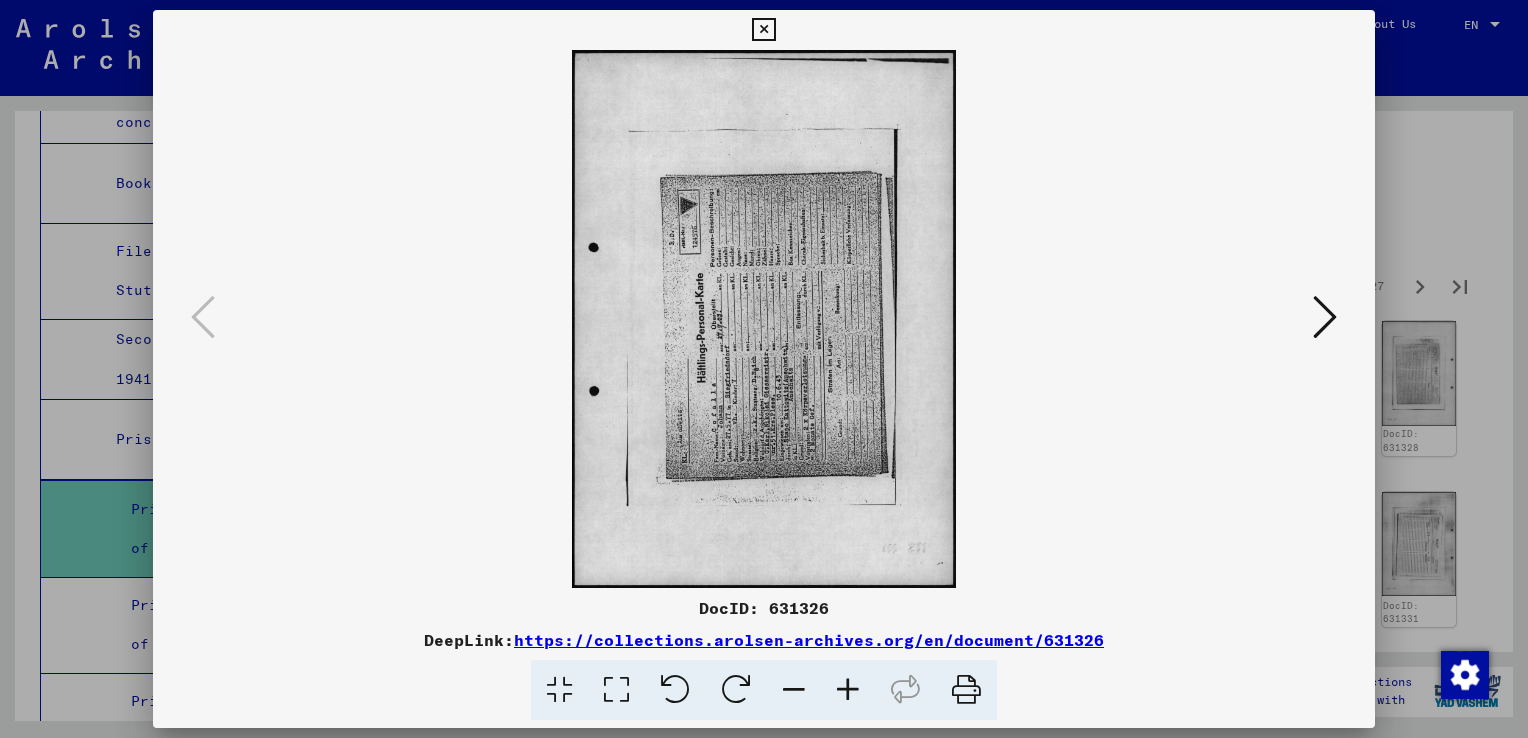 click at bounding box center (736, 690) 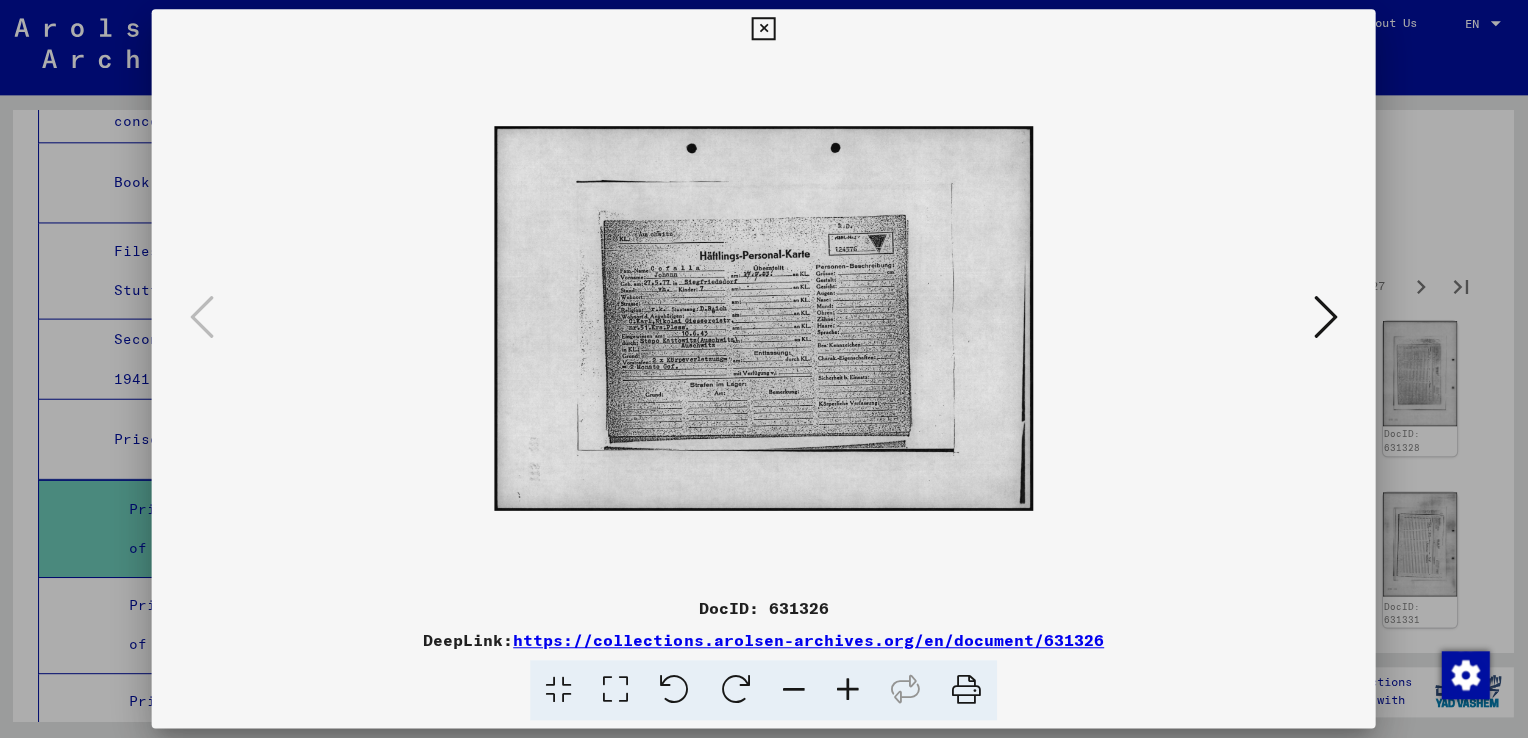 scroll, scrollTop: 0, scrollLeft: 0, axis: both 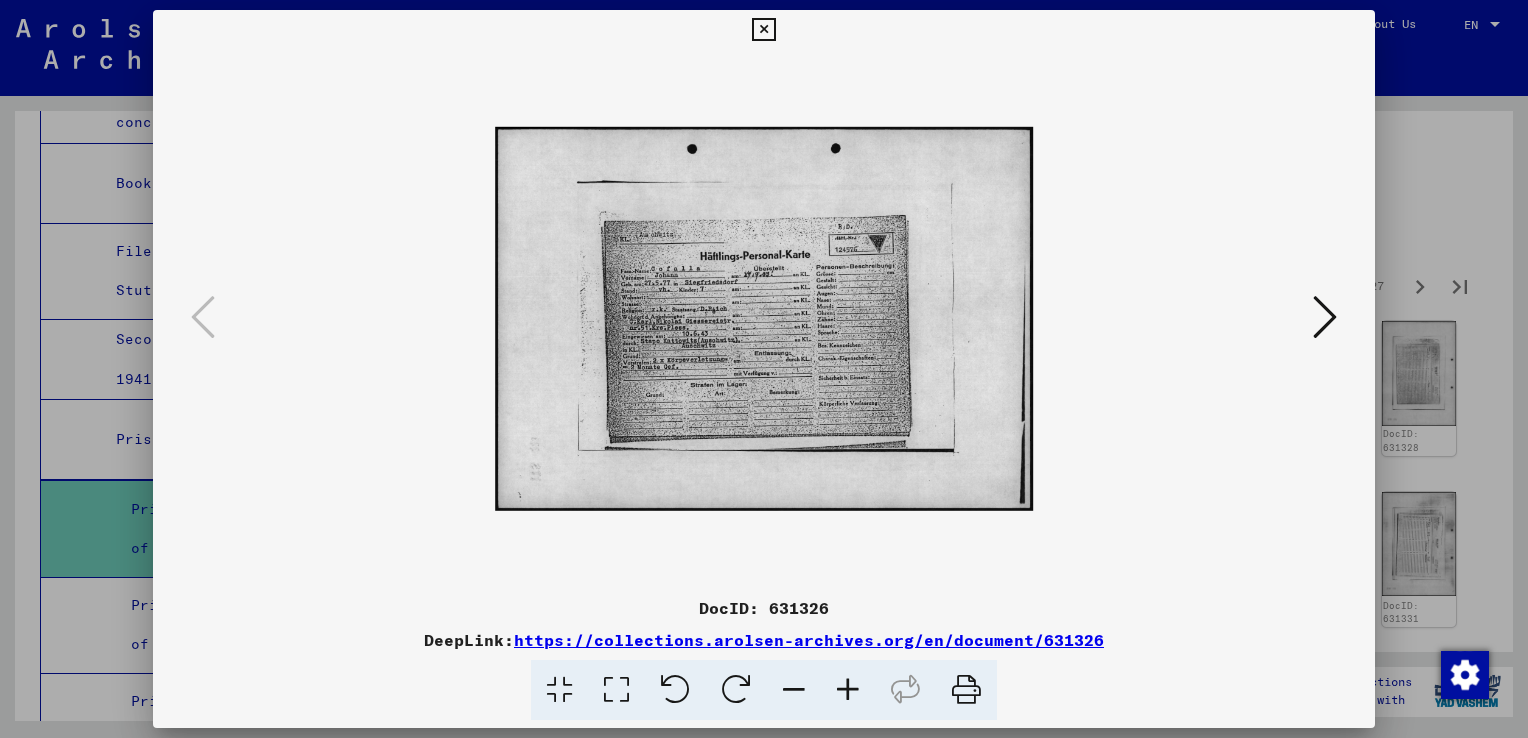 click at bounding box center [763, 30] 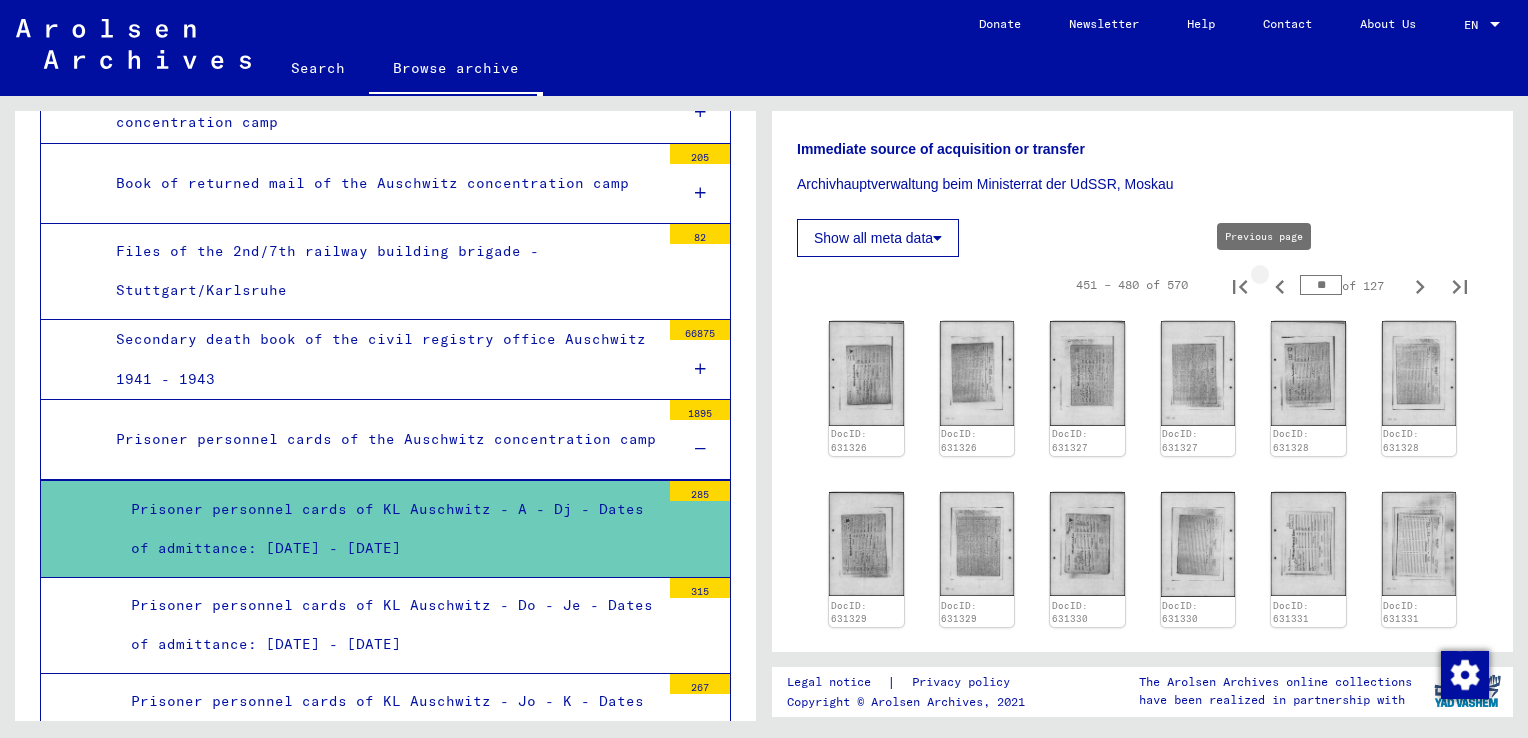 click 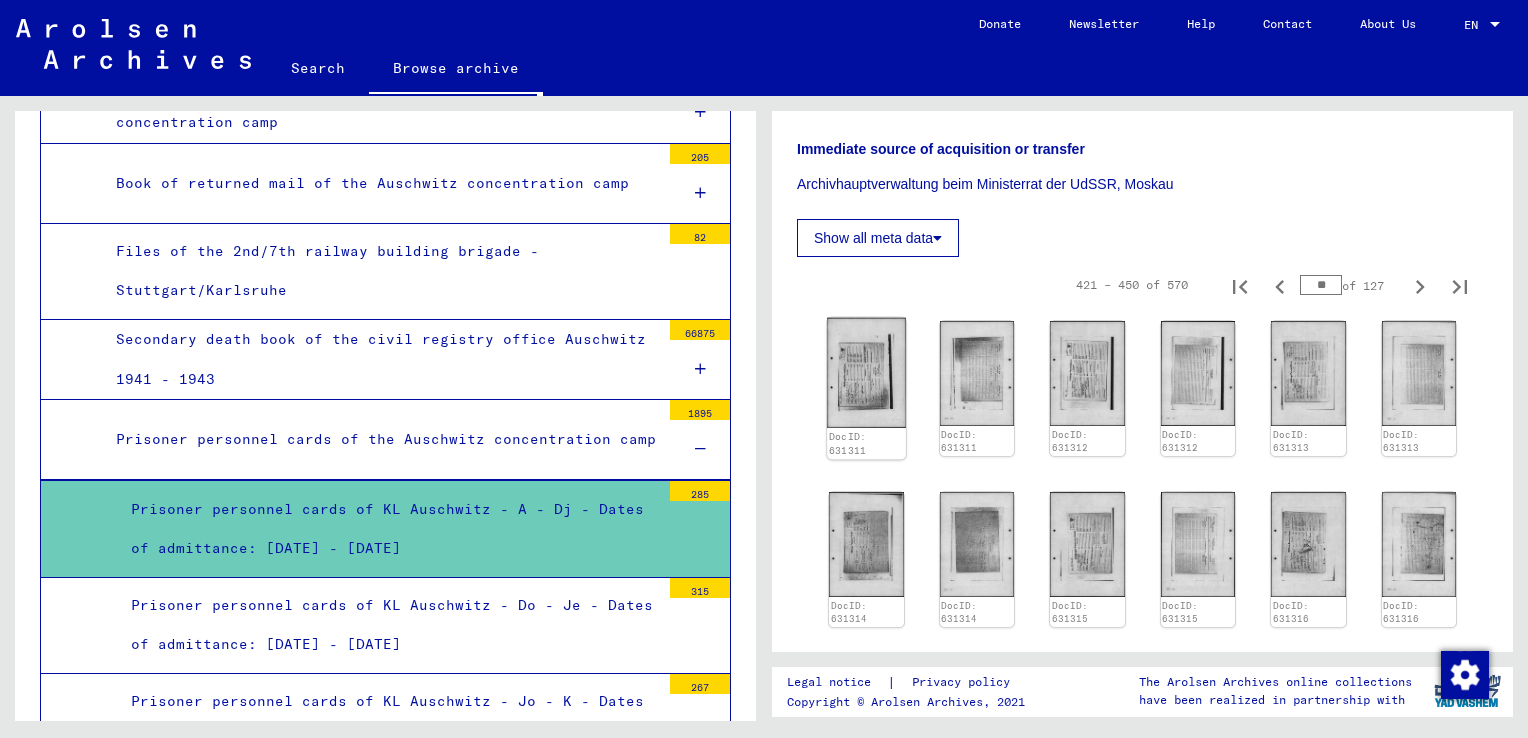 click 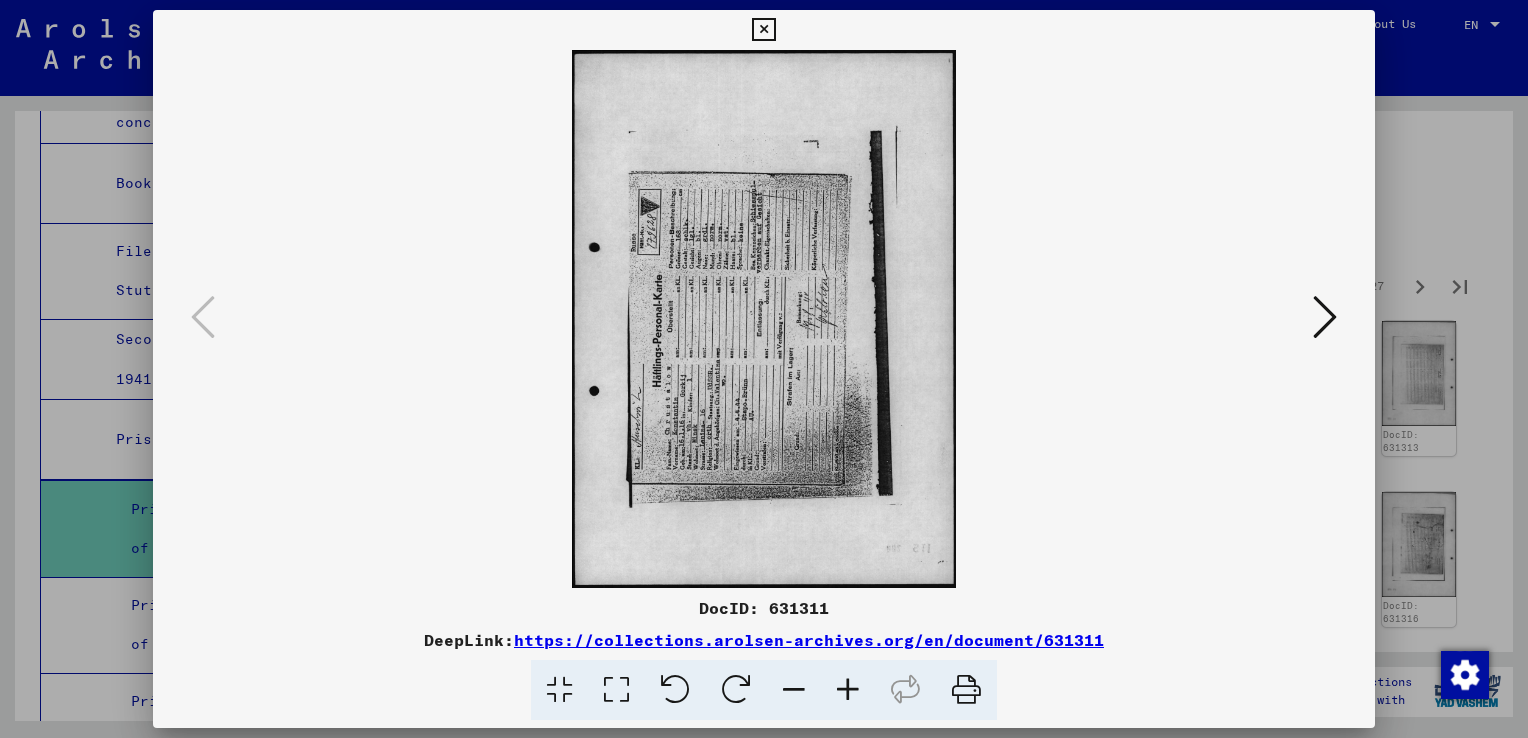 click at bounding box center [736, 690] 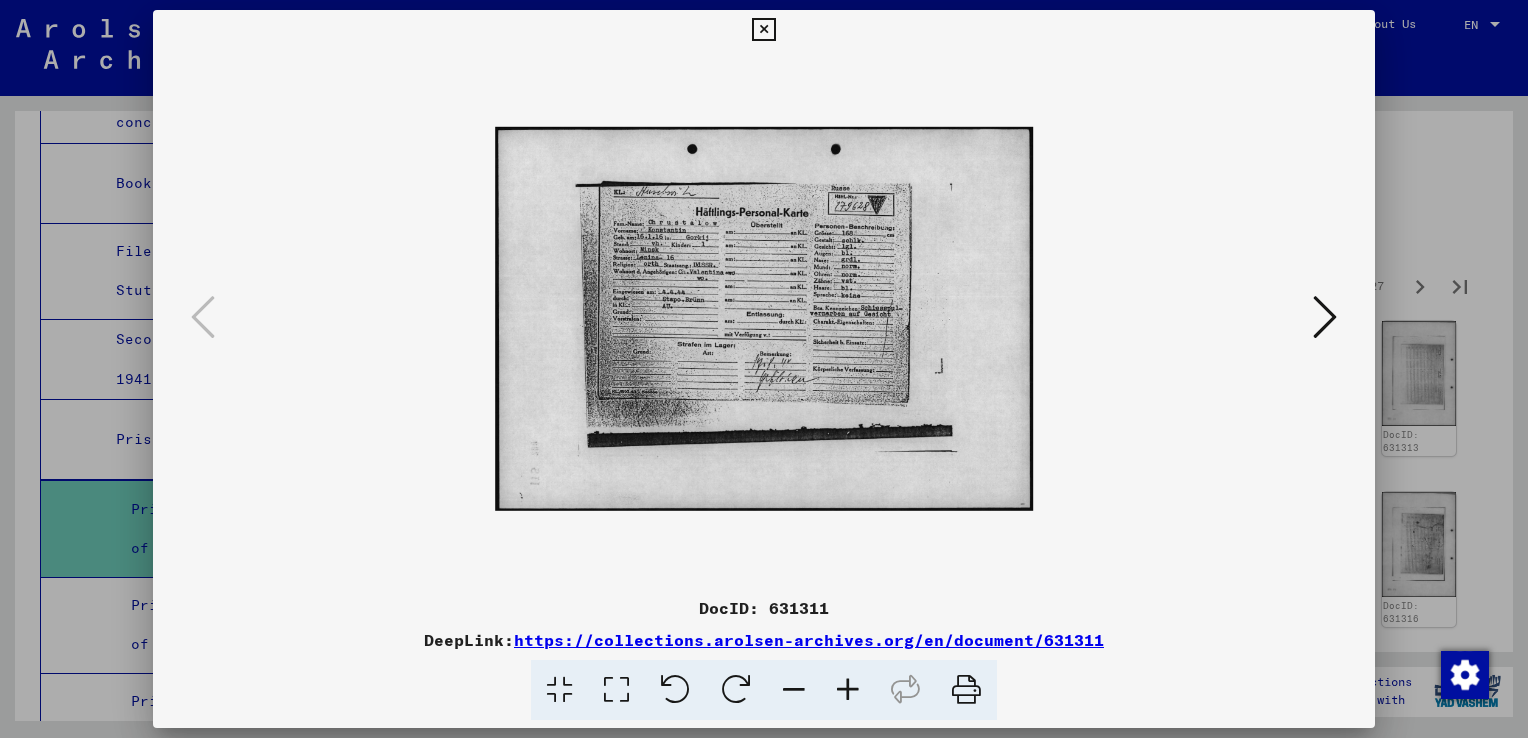 click at bounding box center (763, 30) 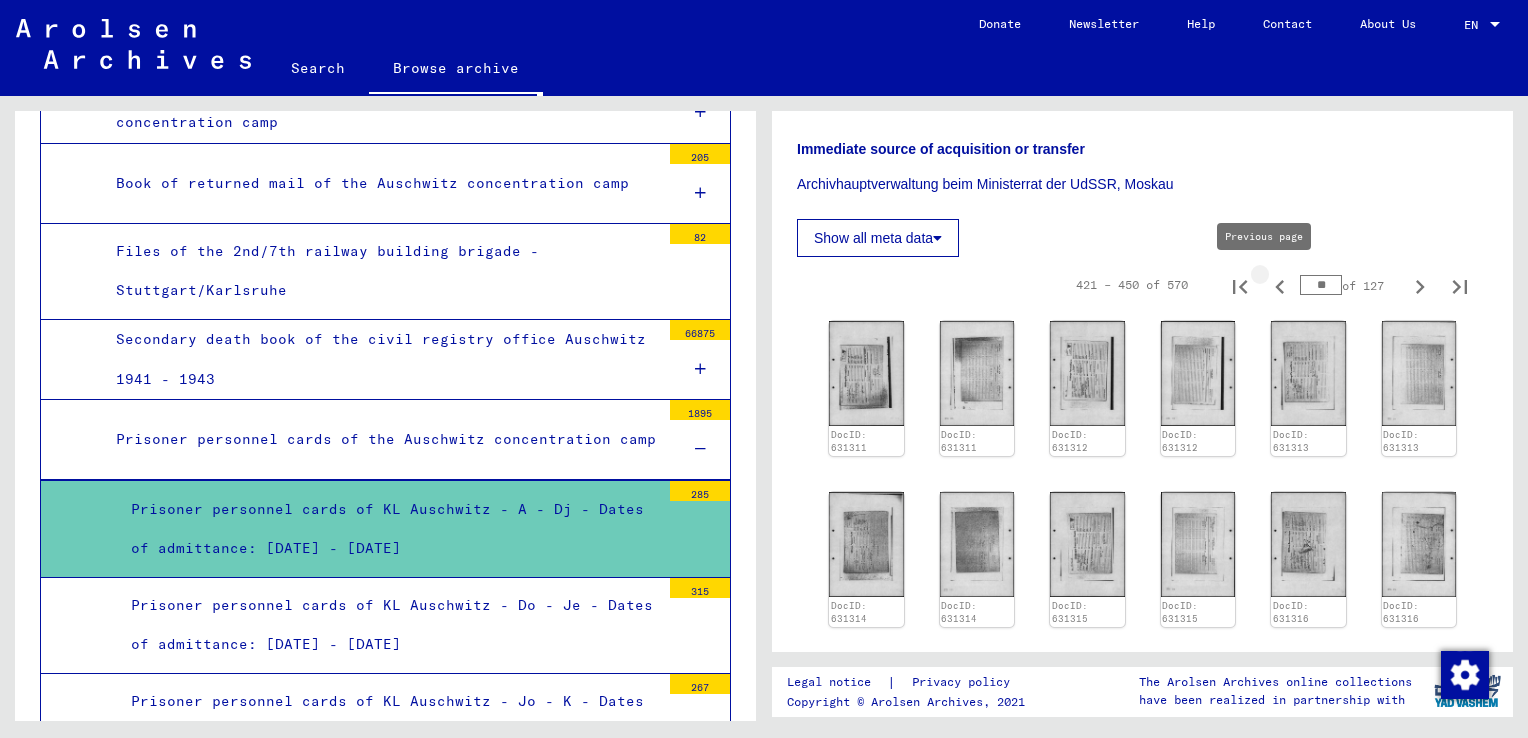 click 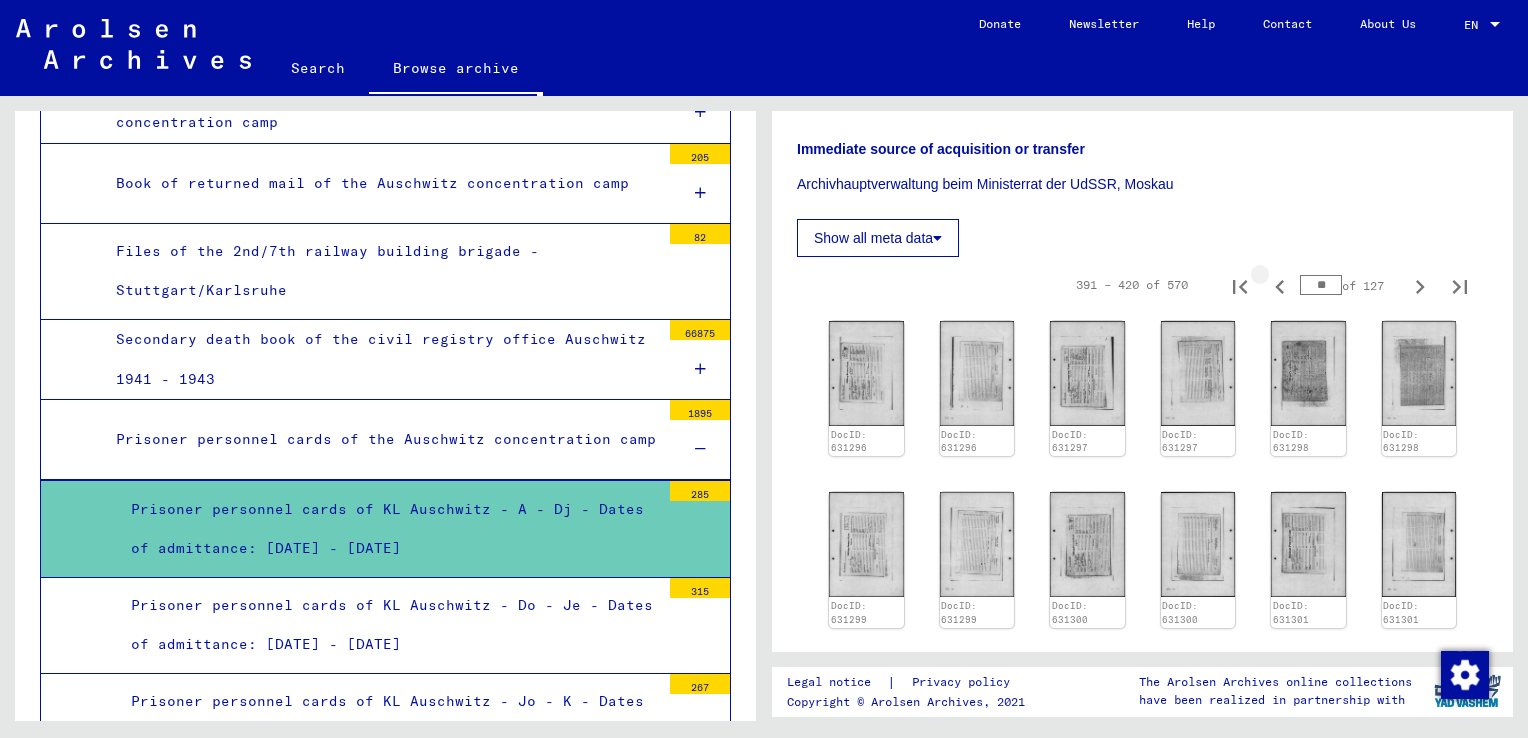 click 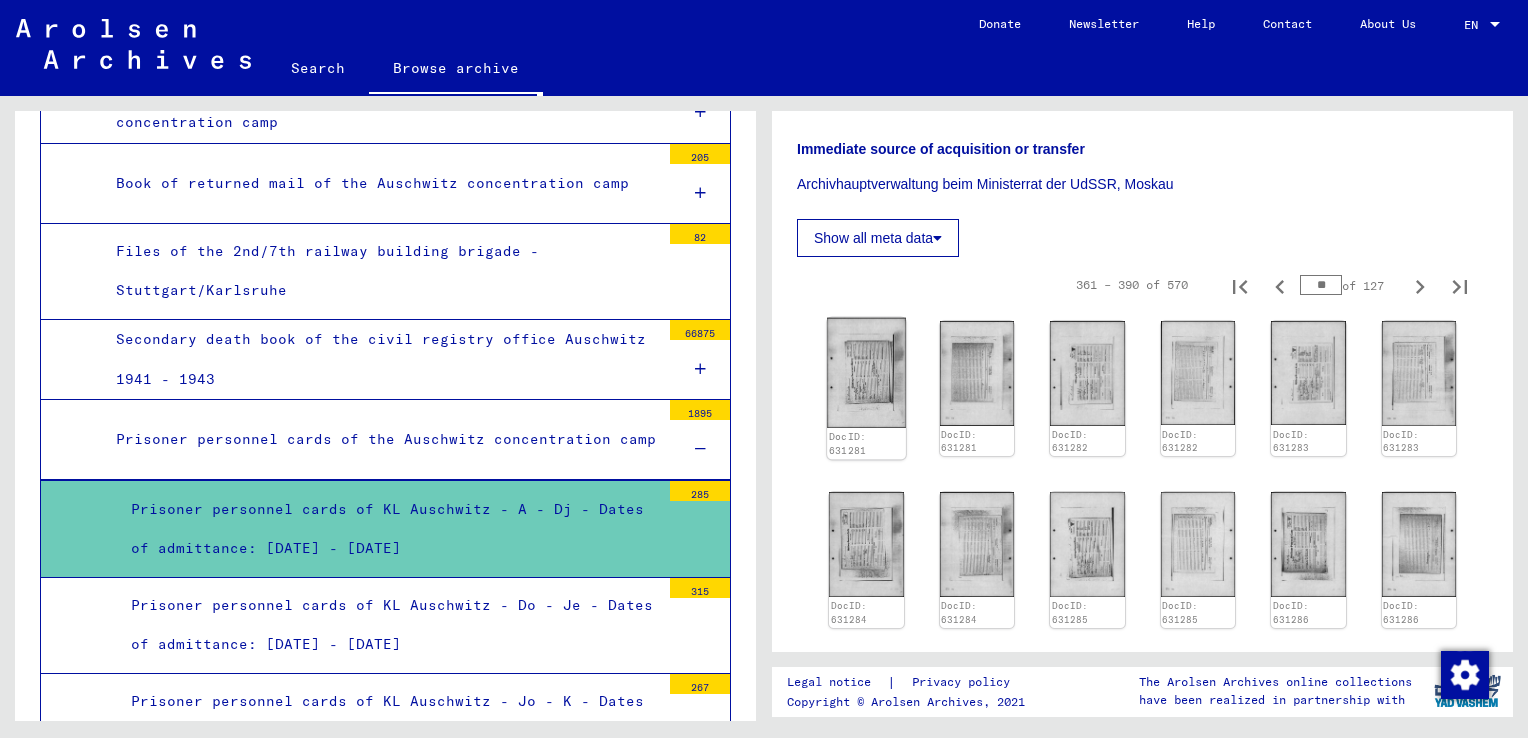 click 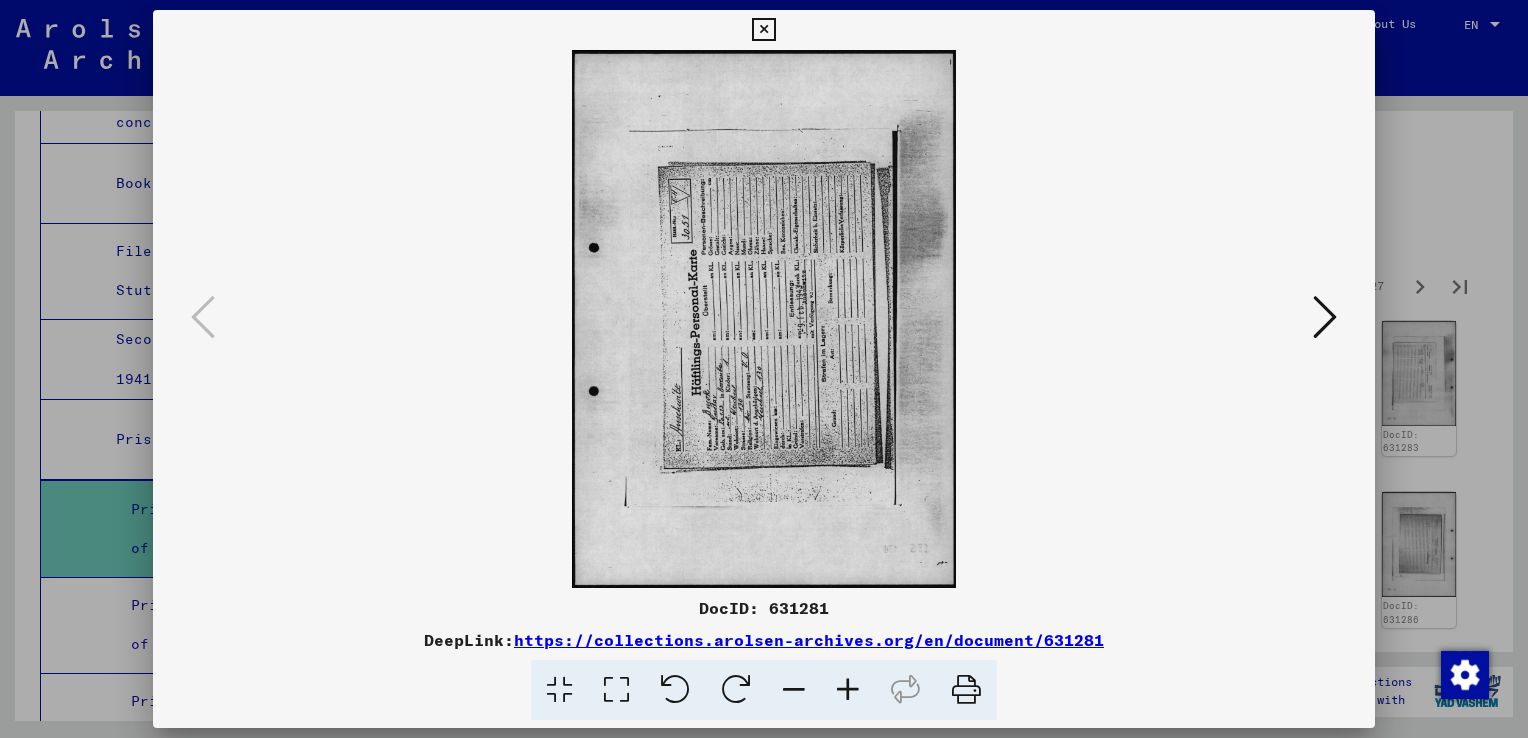 click at bounding box center [736, 690] 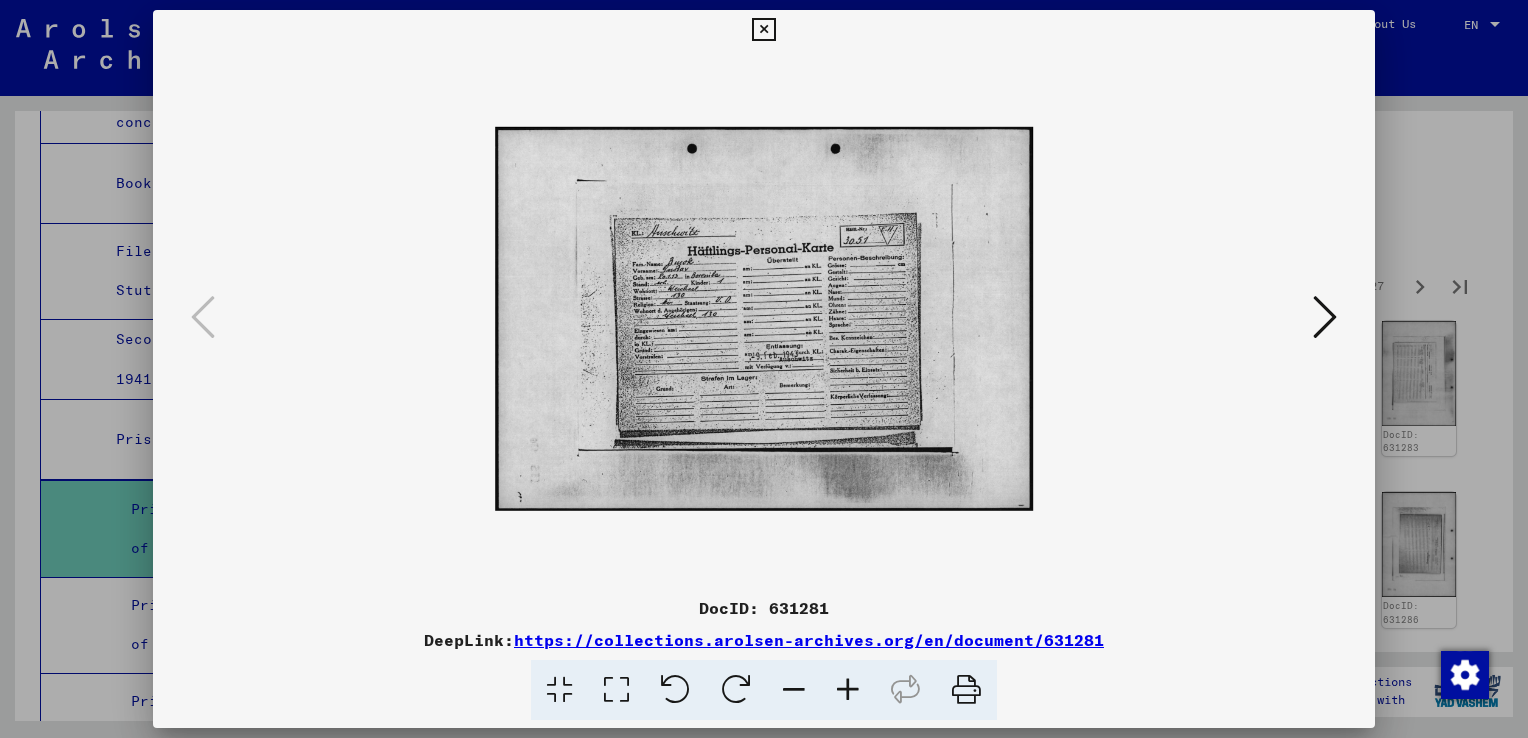 click at bounding box center [1325, 317] 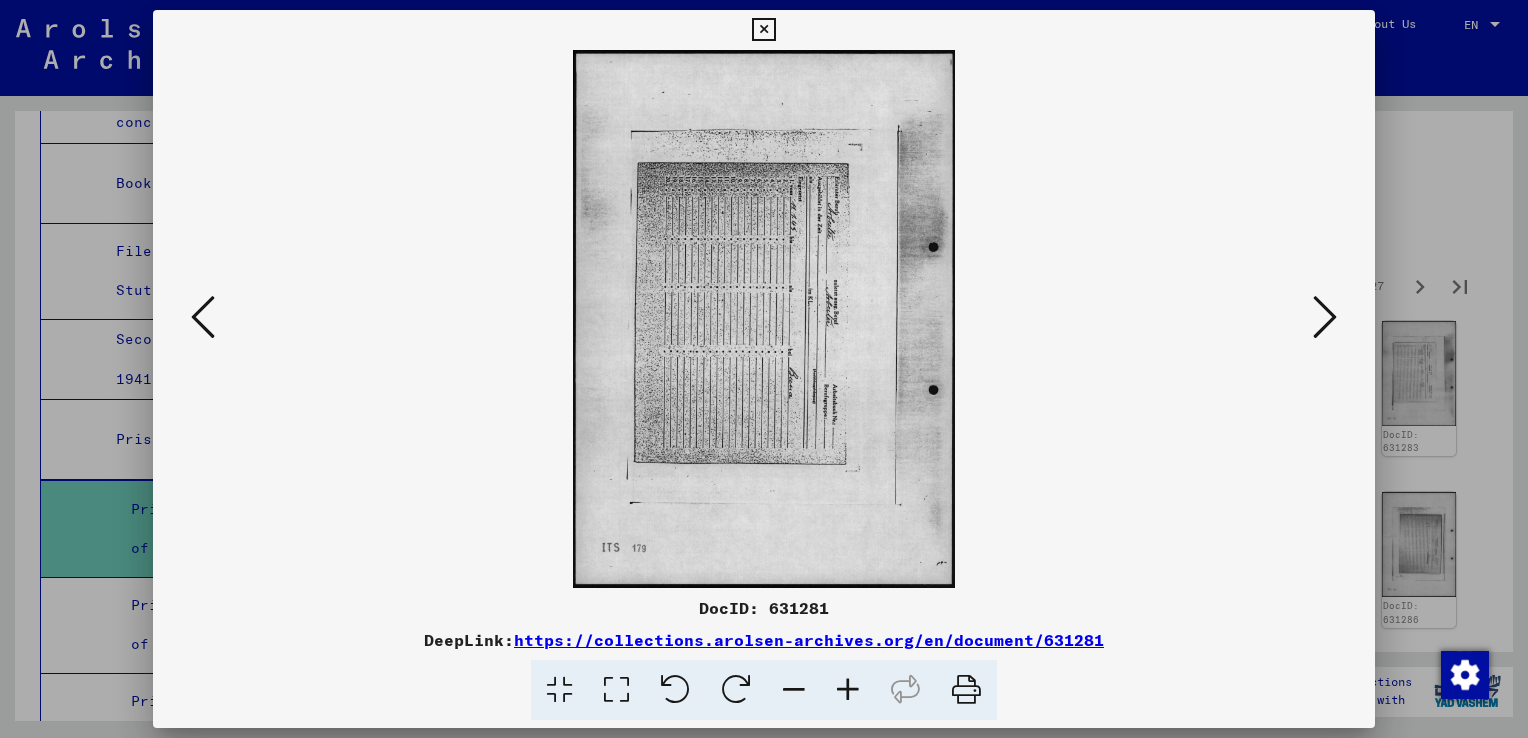 click at bounding box center [675, 690] 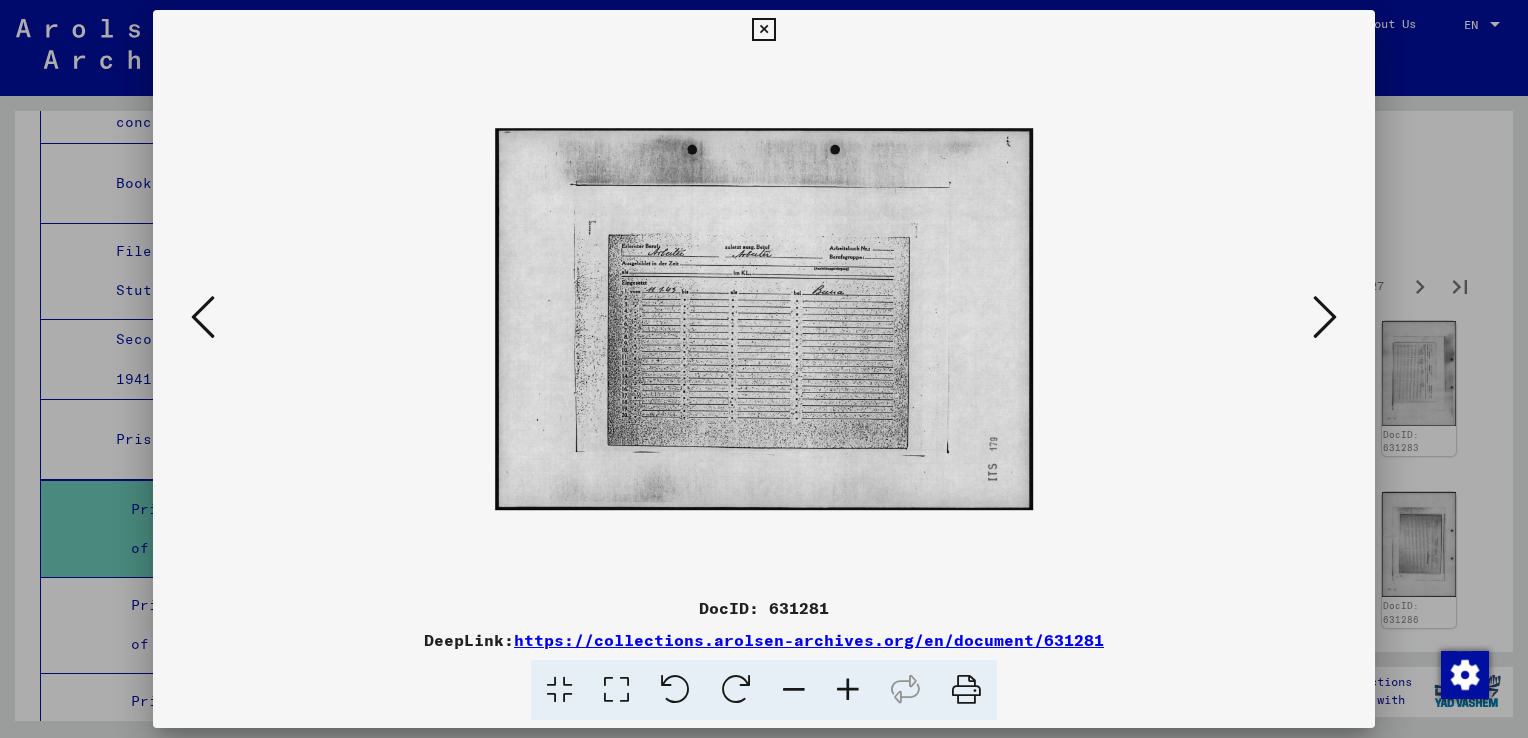 click at bounding box center (1325, 317) 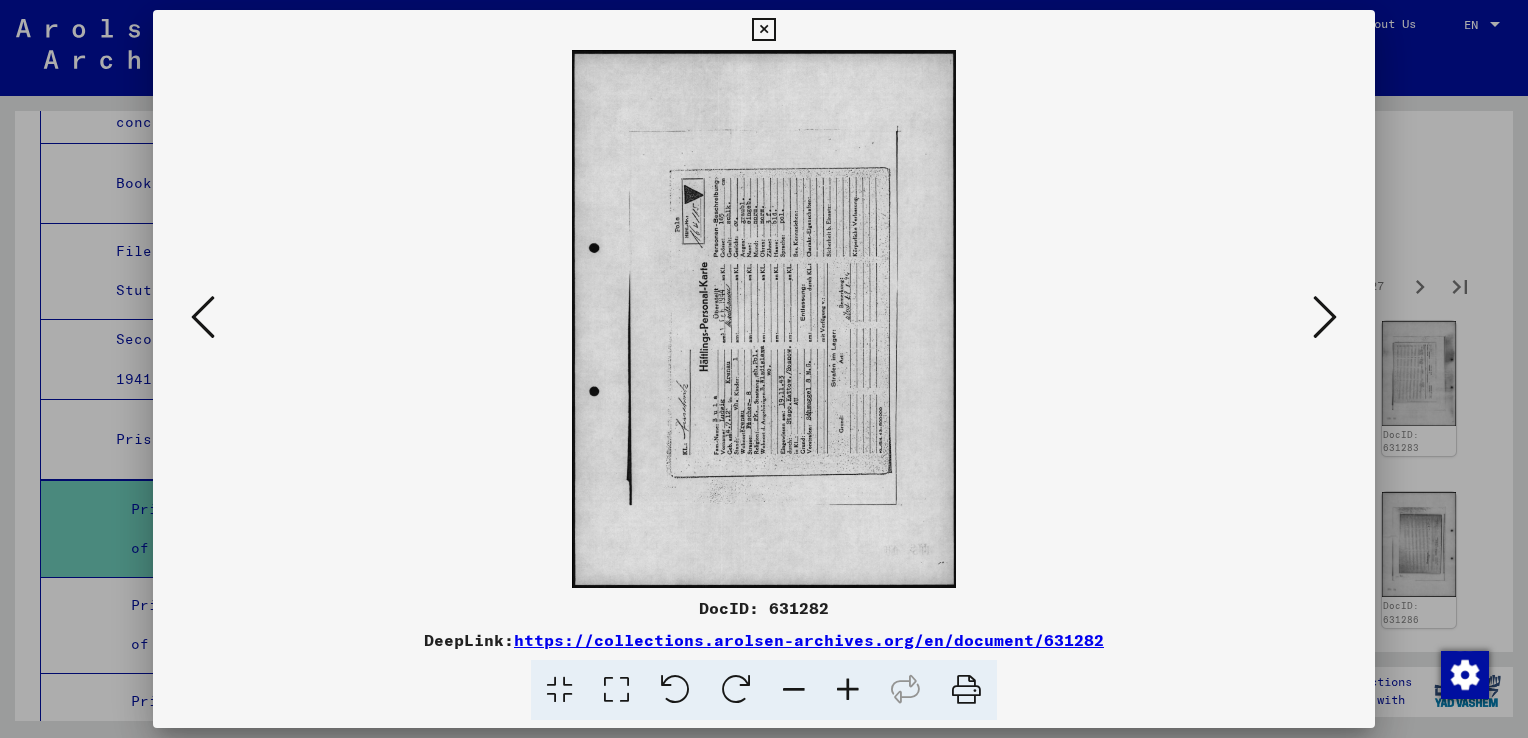 click at bounding box center [736, 690] 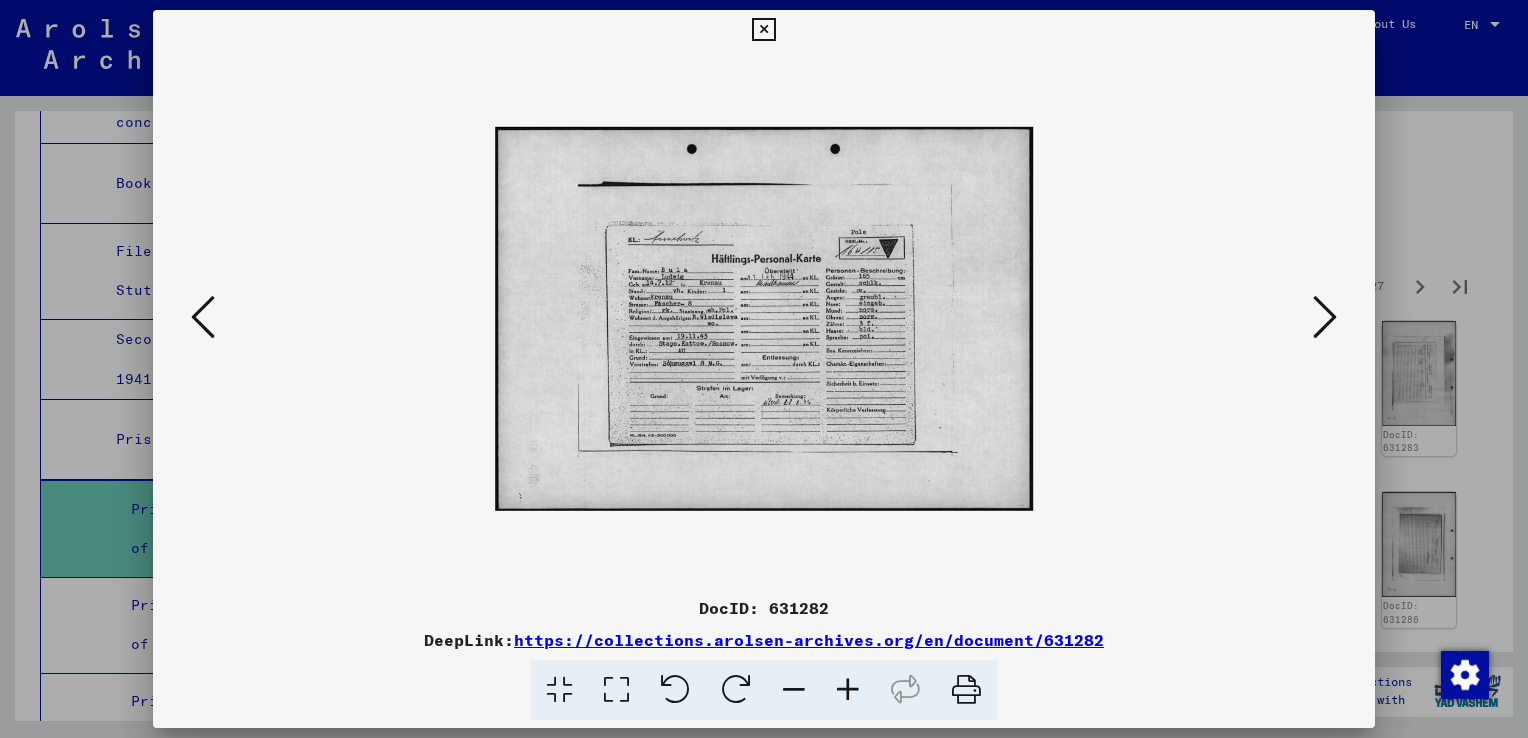 click at bounding box center [1325, 317] 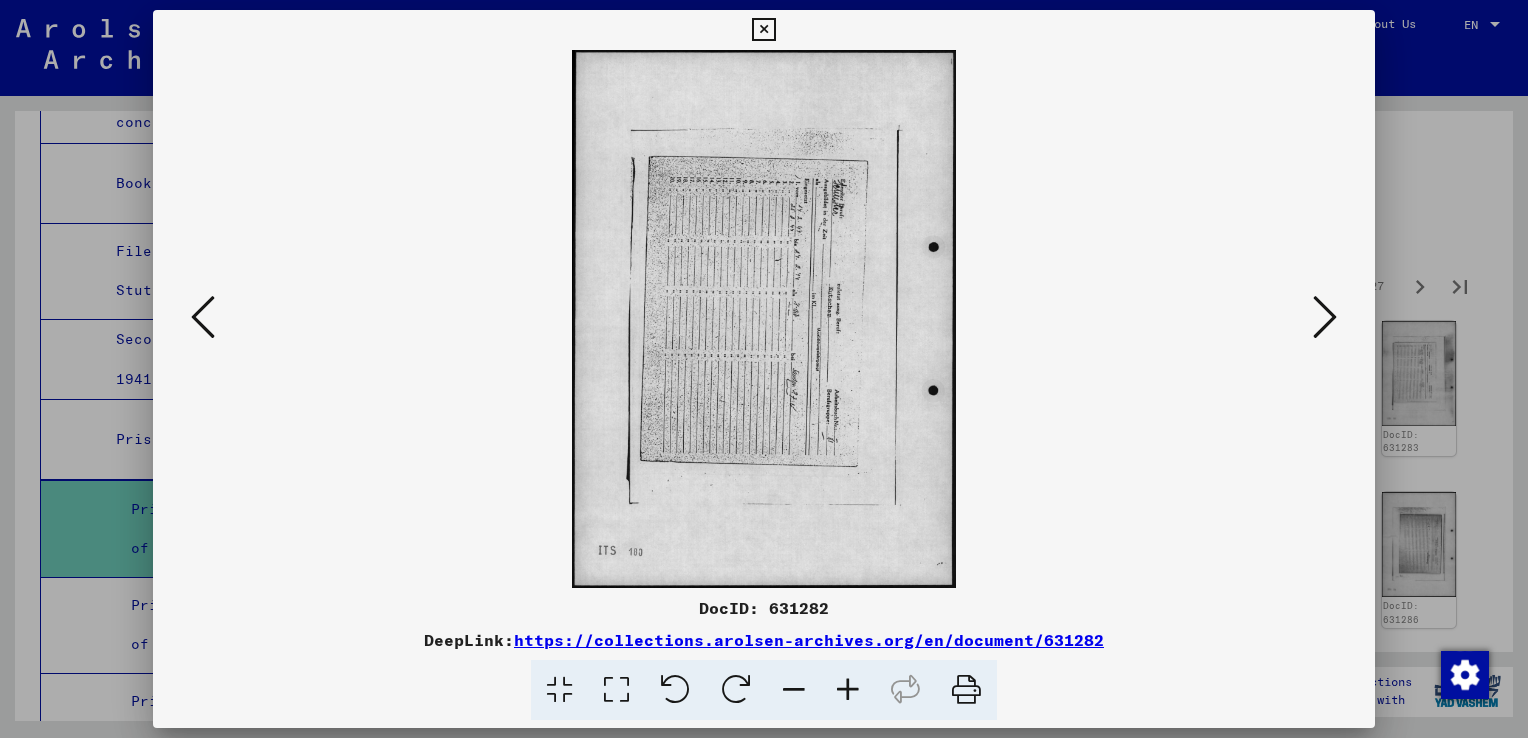 click at bounding box center (1325, 317) 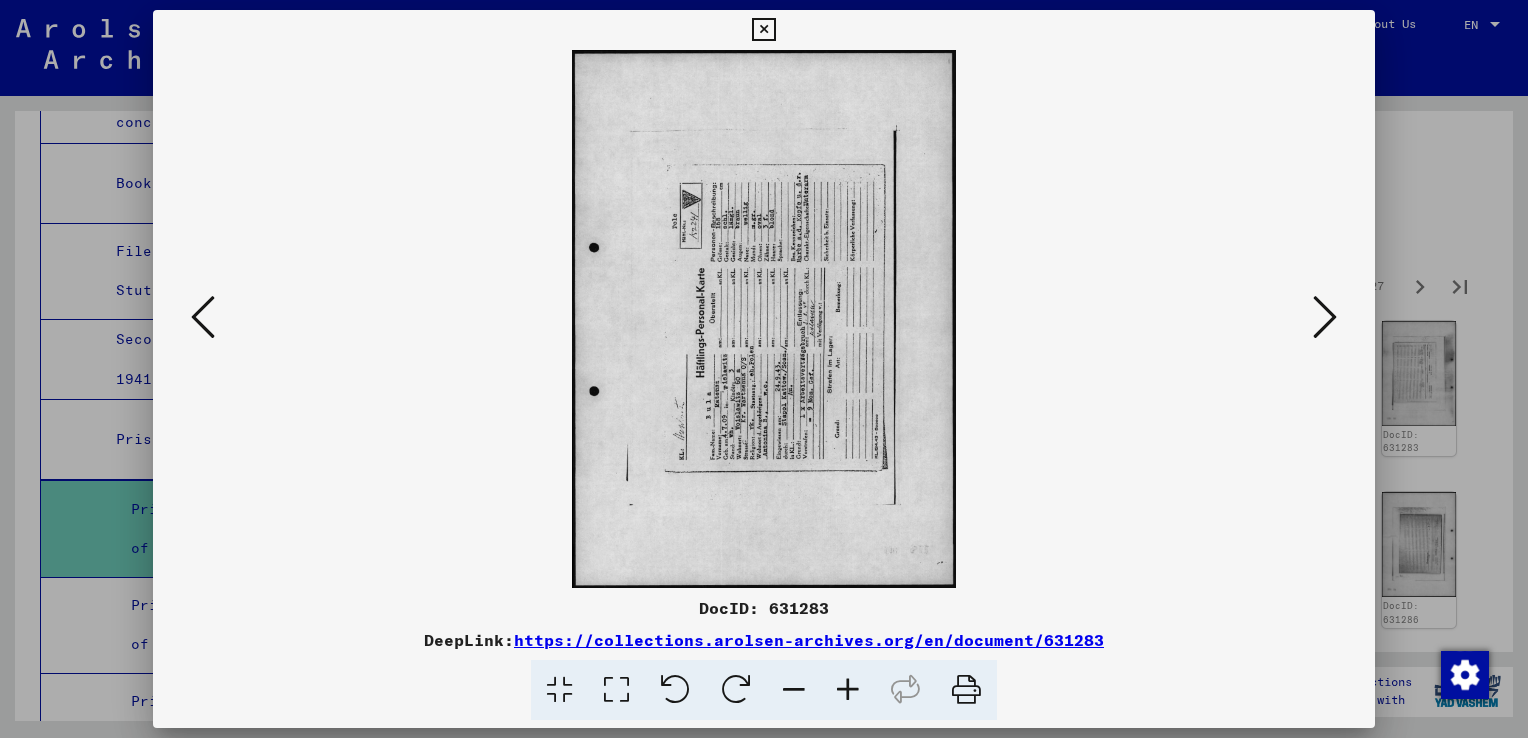 click at bounding box center [736, 690] 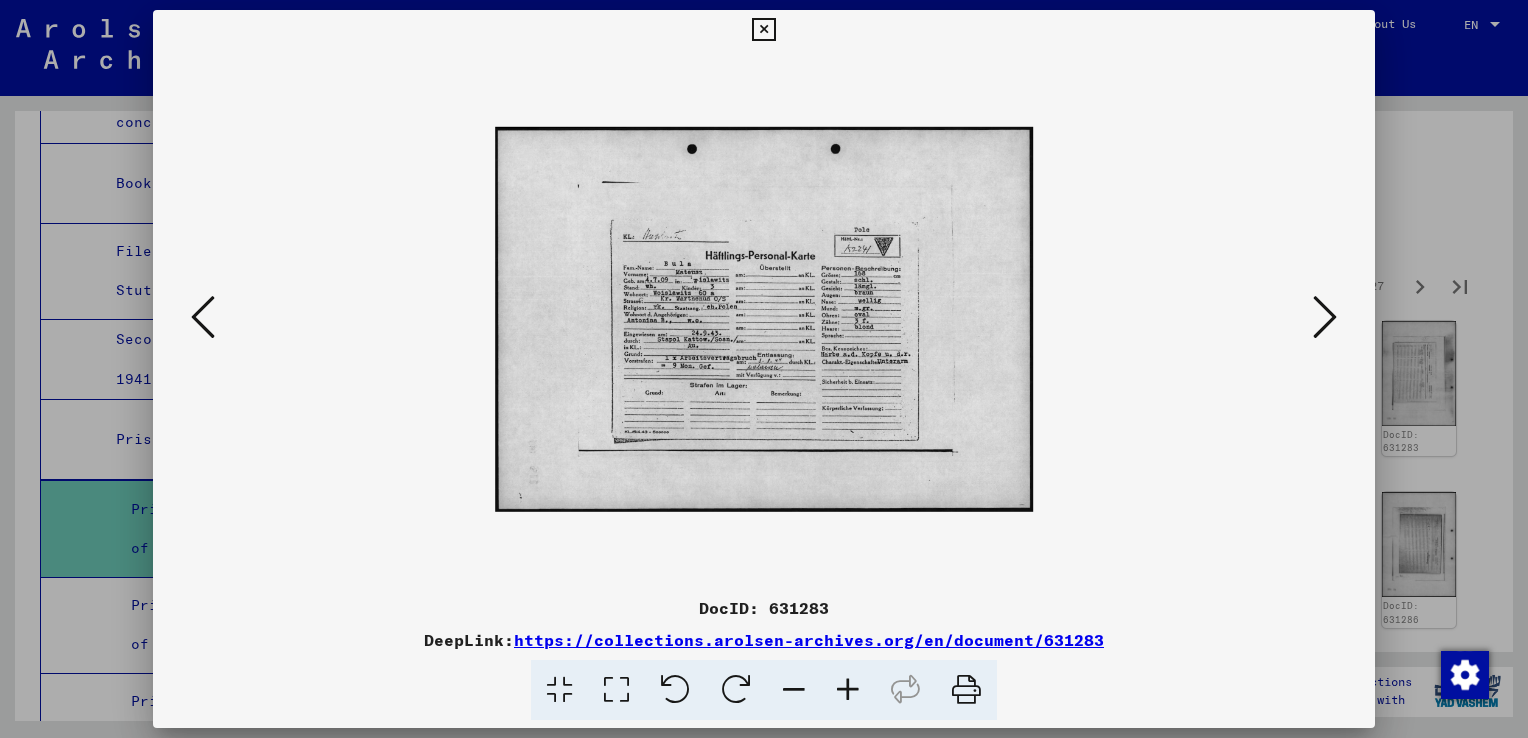 click at bounding box center [1325, 317] 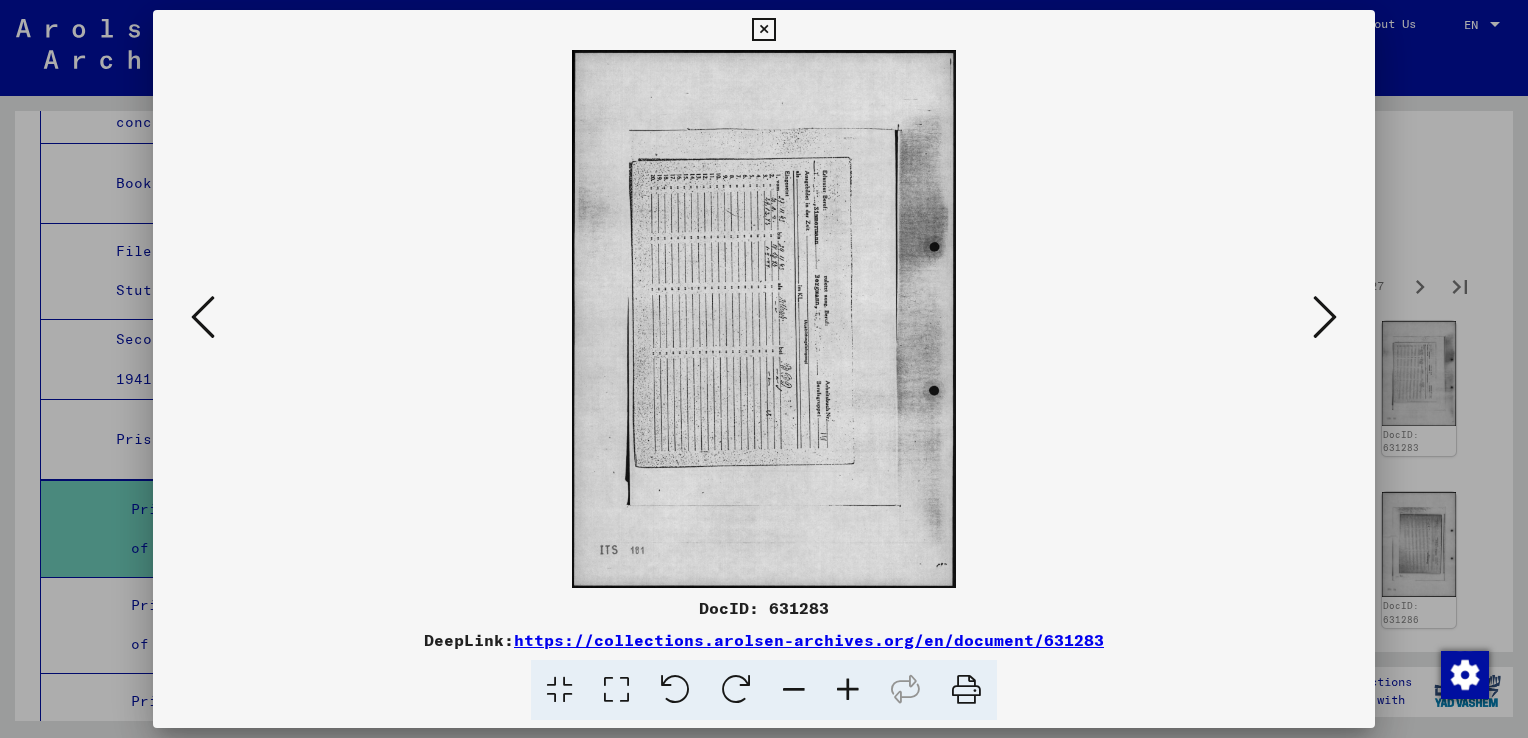 click at bounding box center [1325, 317] 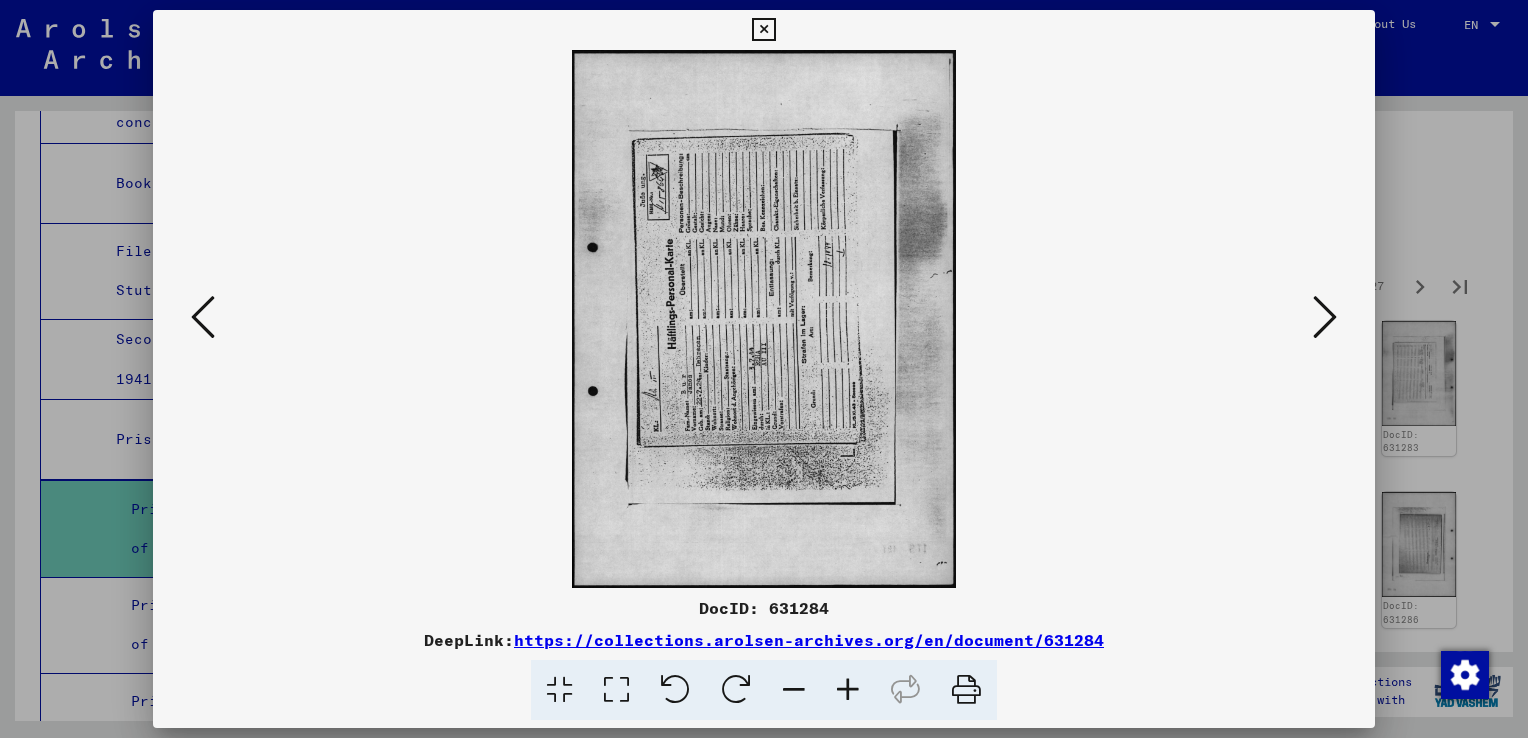 click at bounding box center (736, 690) 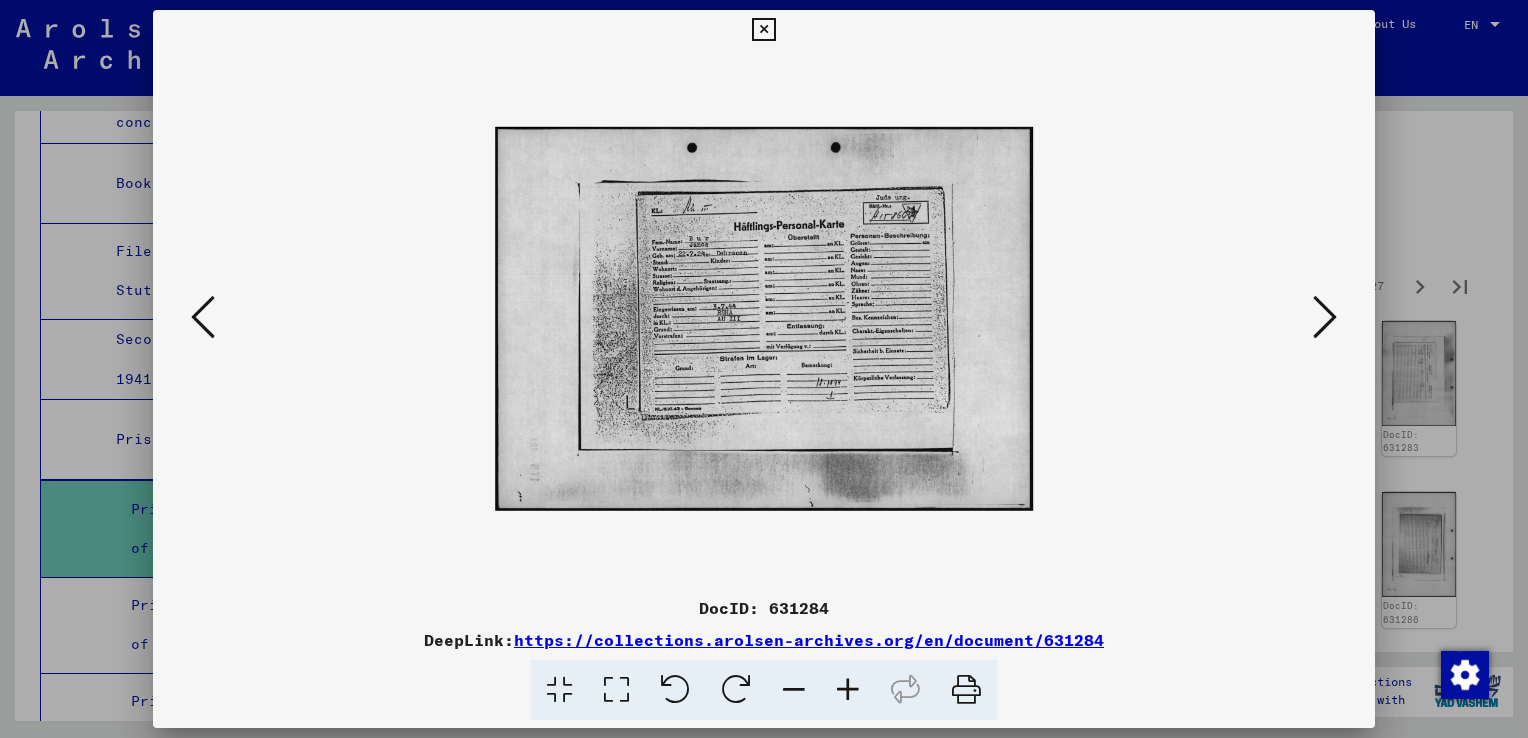 click at bounding box center (1325, 317) 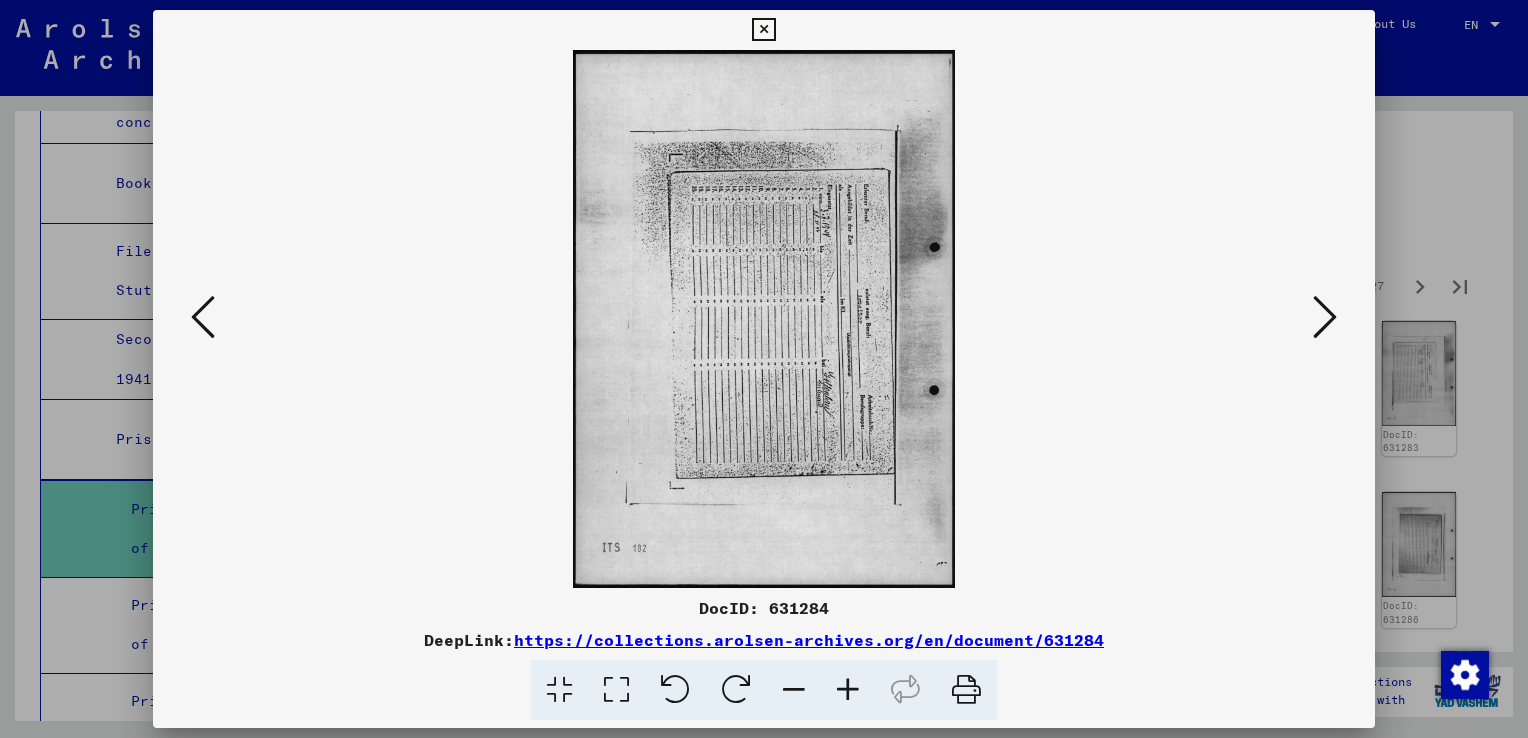 click at bounding box center (1325, 317) 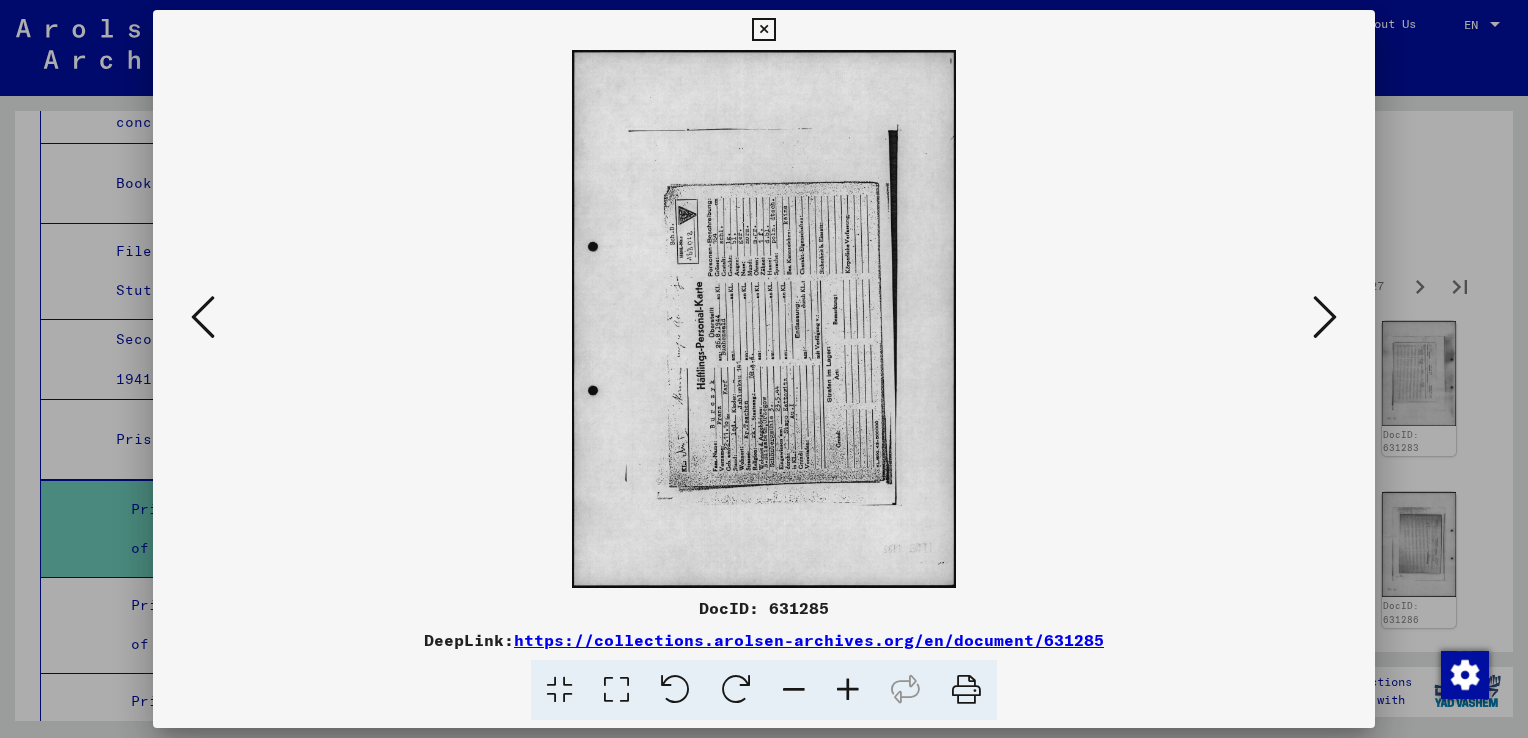 click at bounding box center [736, 690] 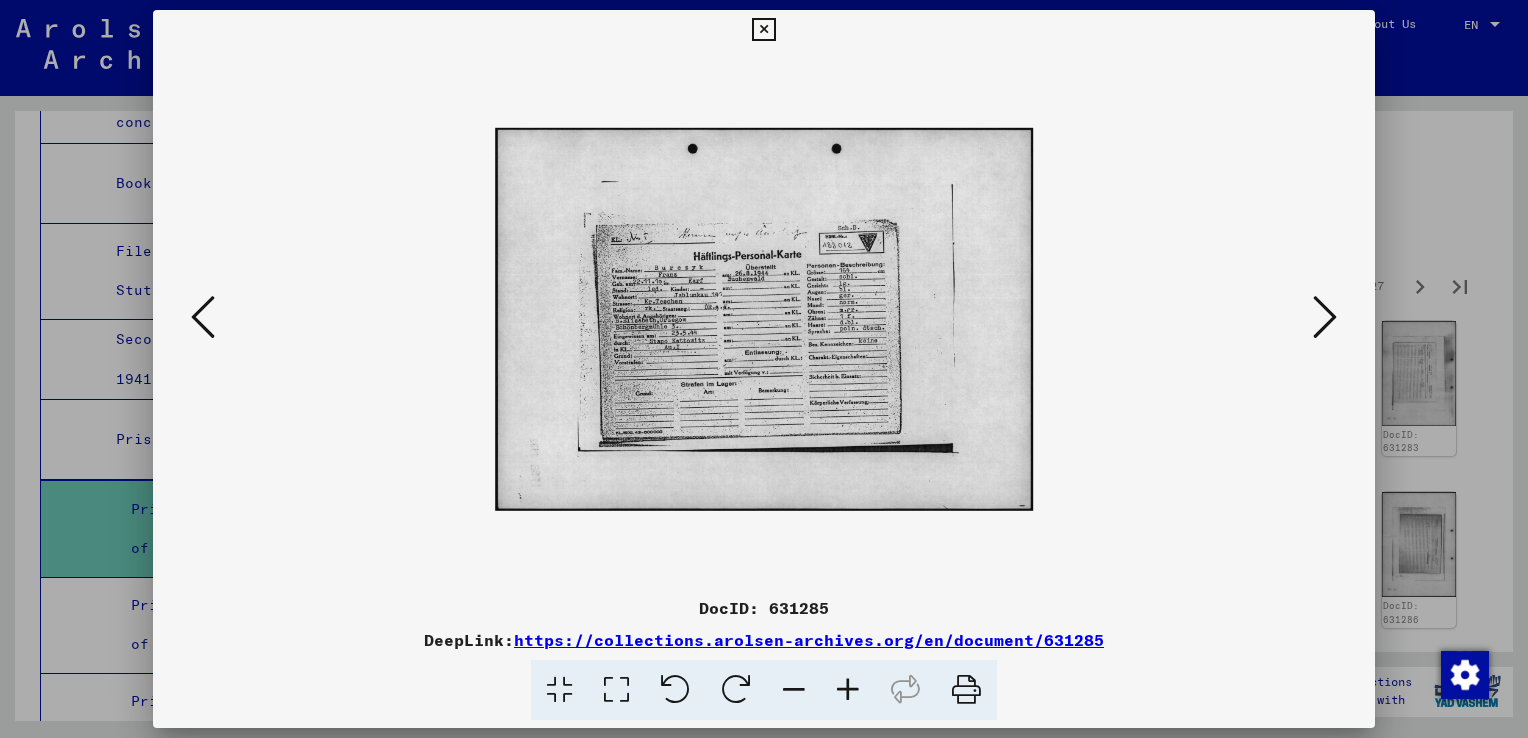 click at bounding box center (1325, 317) 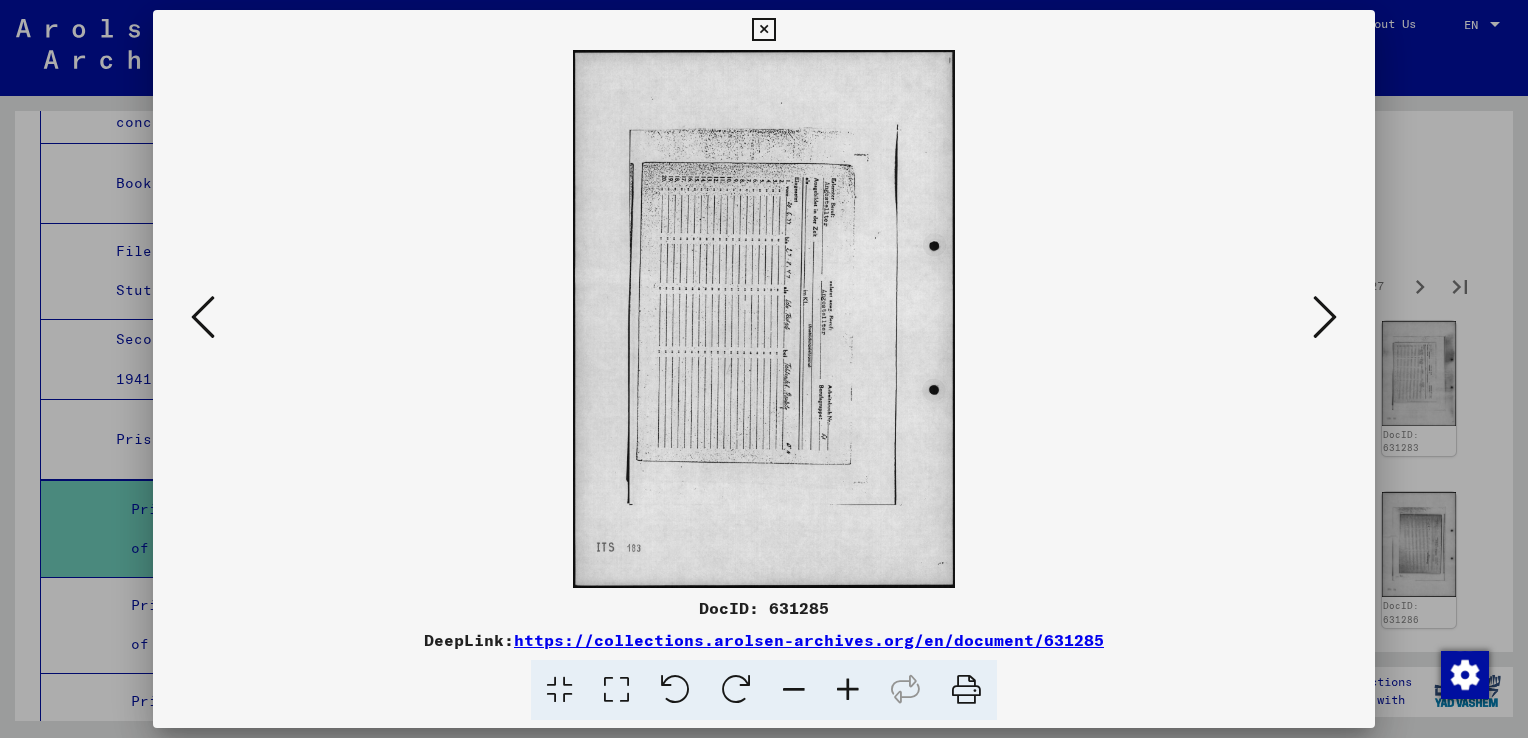 click at bounding box center [1325, 317] 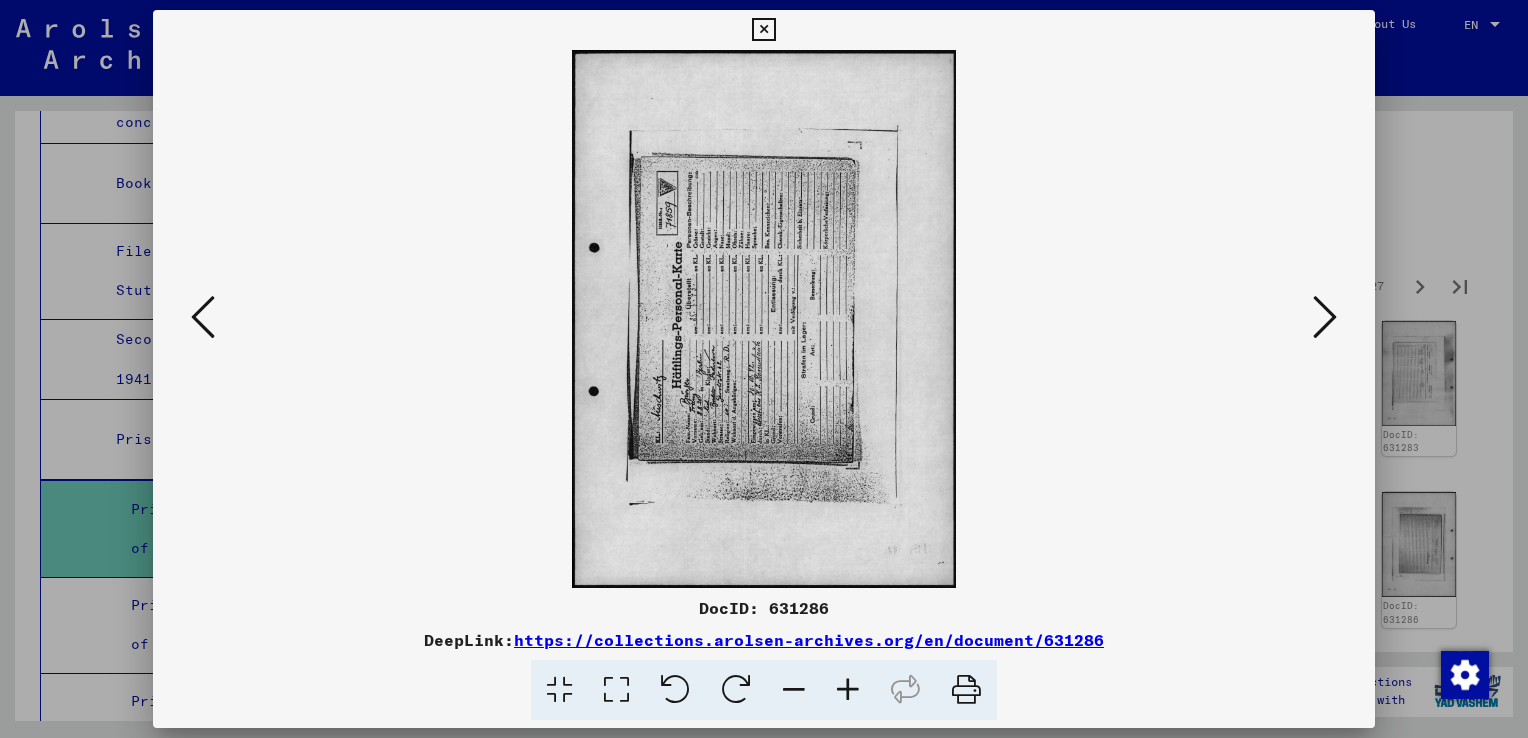 click at bounding box center (736, 690) 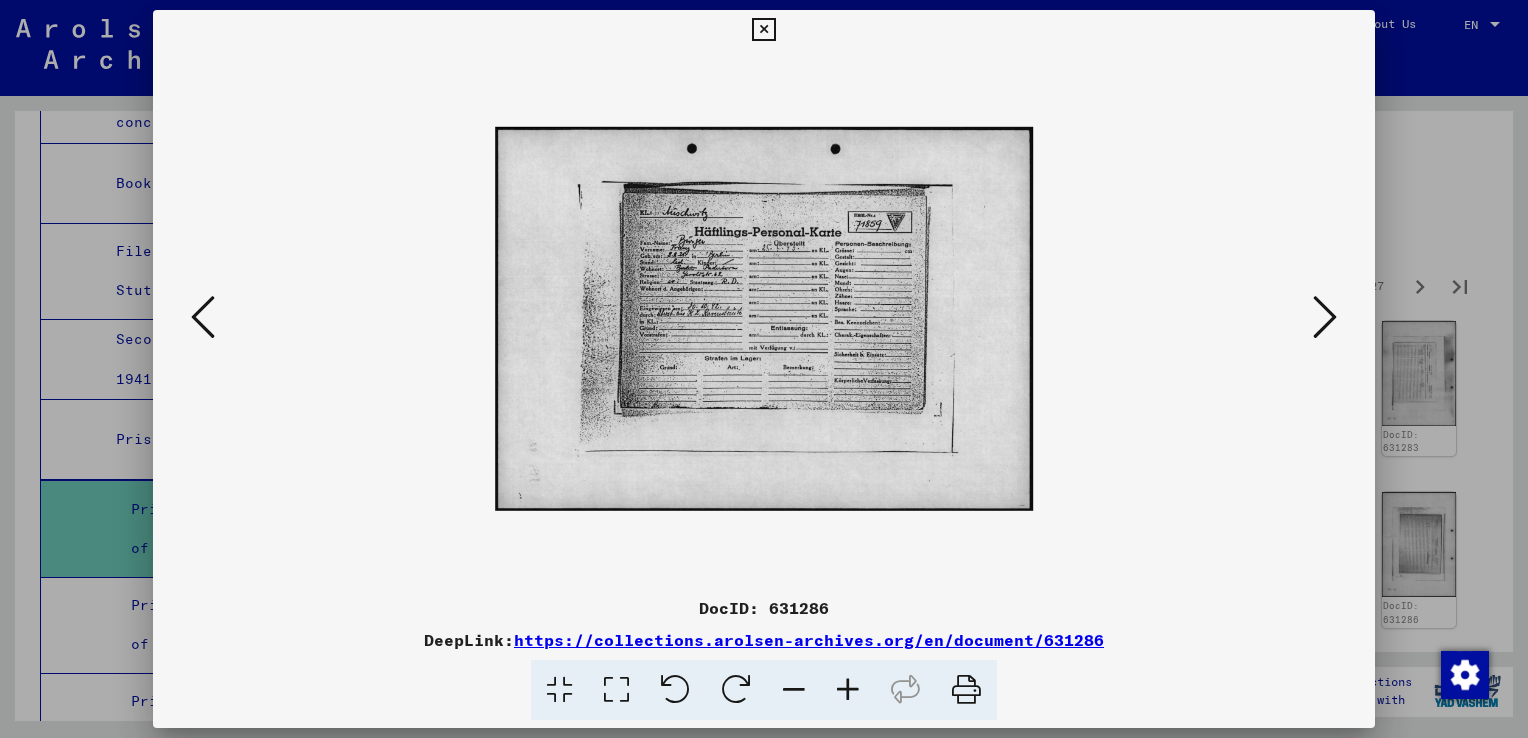 click at bounding box center (1325, 317) 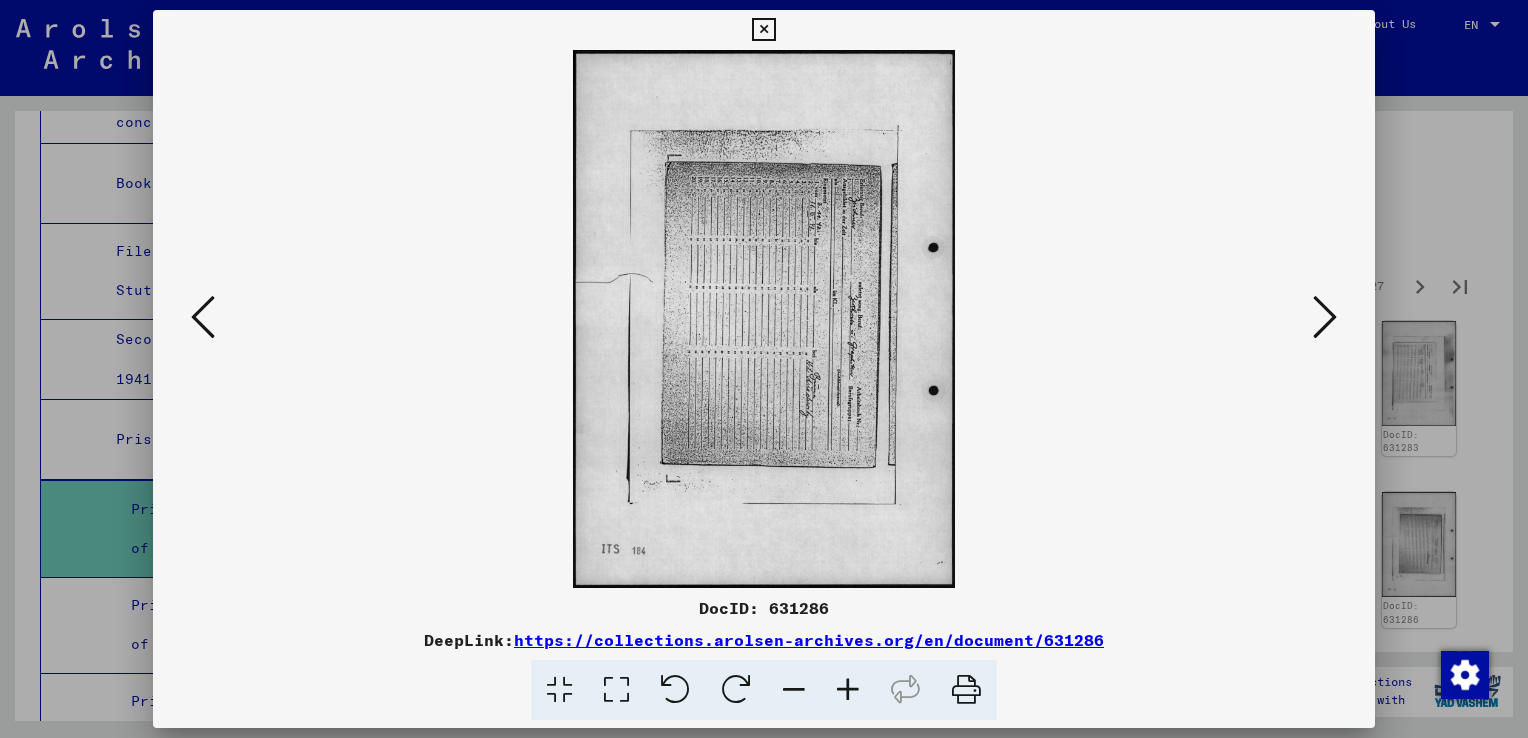 click at bounding box center (1325, 317) 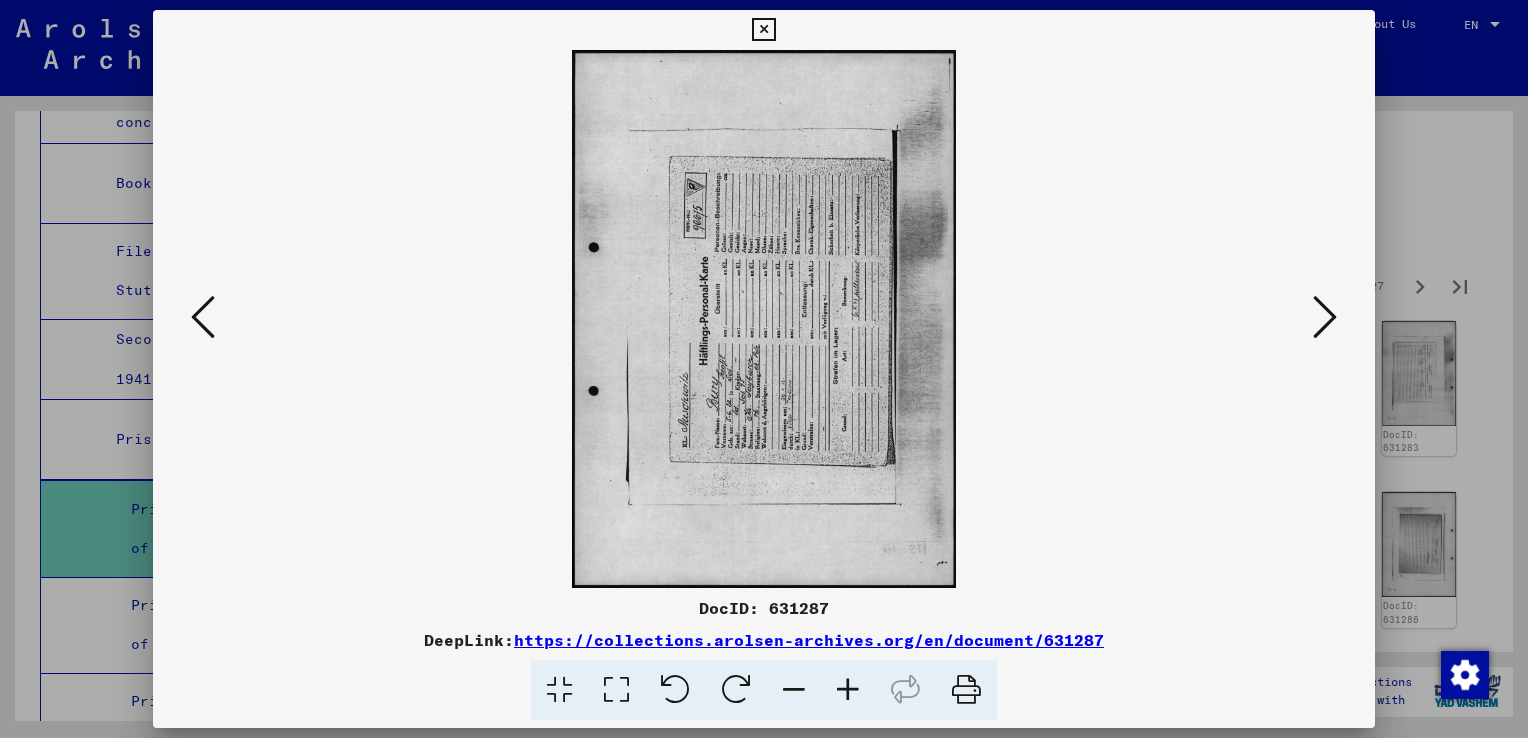click at bounding box center (1325, 317) 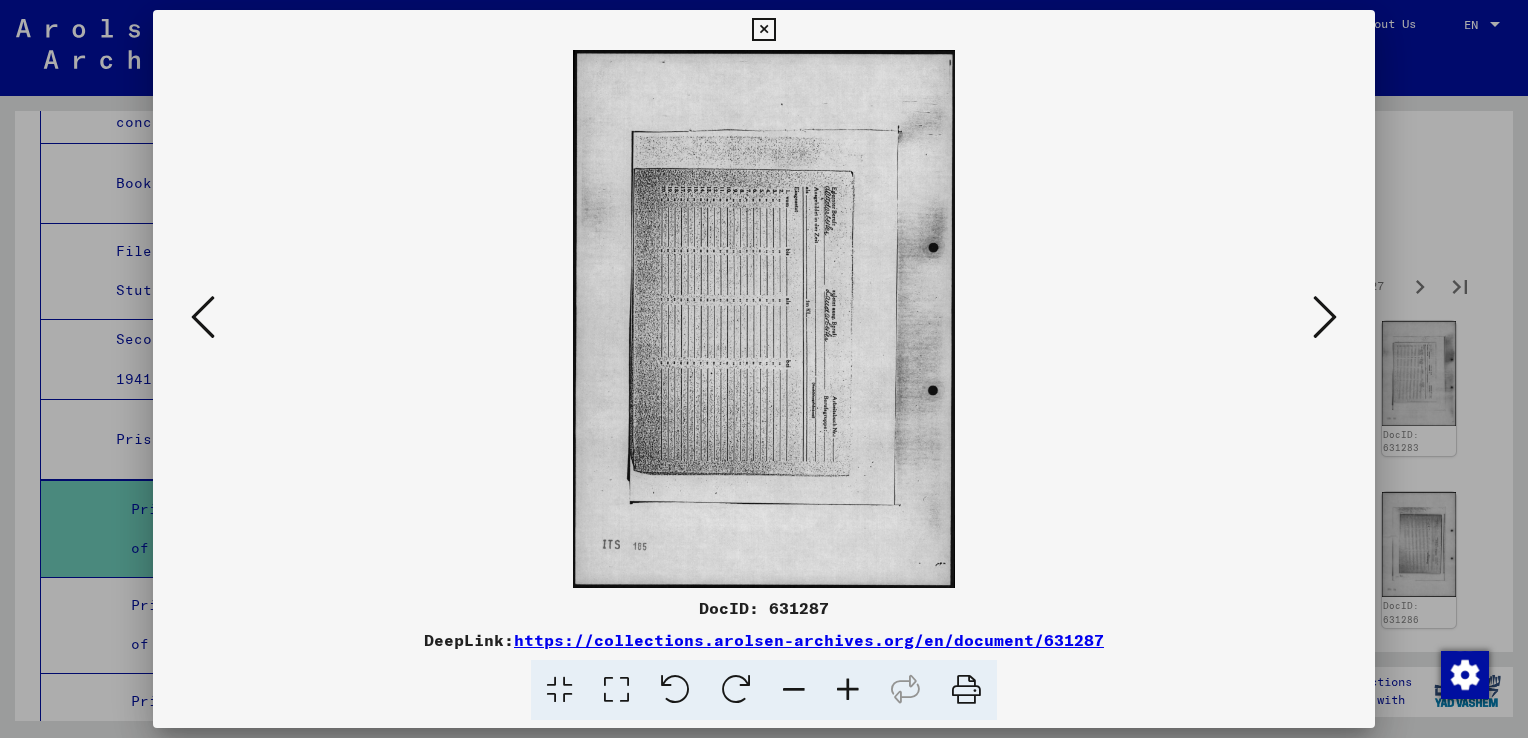 click at bounding box center (1325, 317) 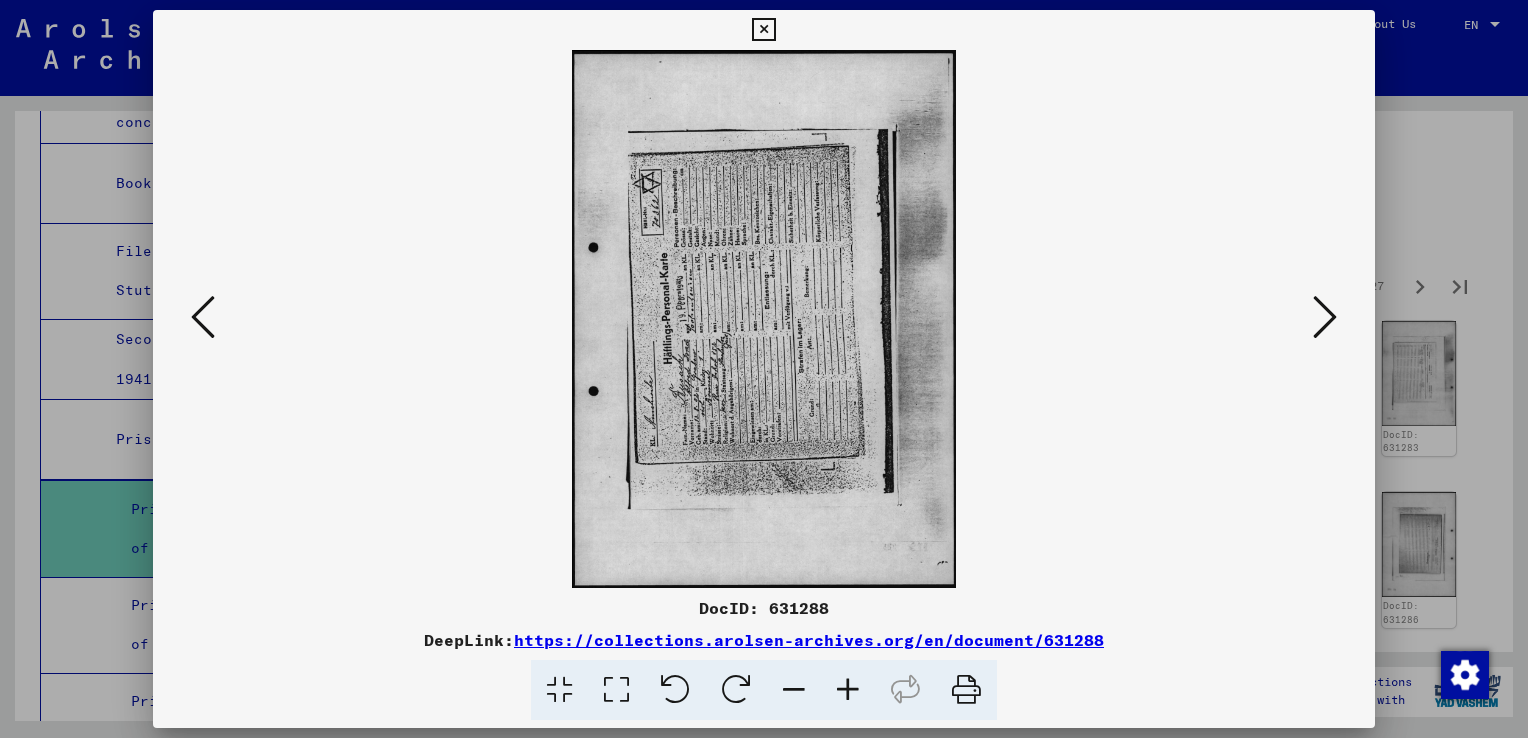 click at bounding box center [1325, 317] 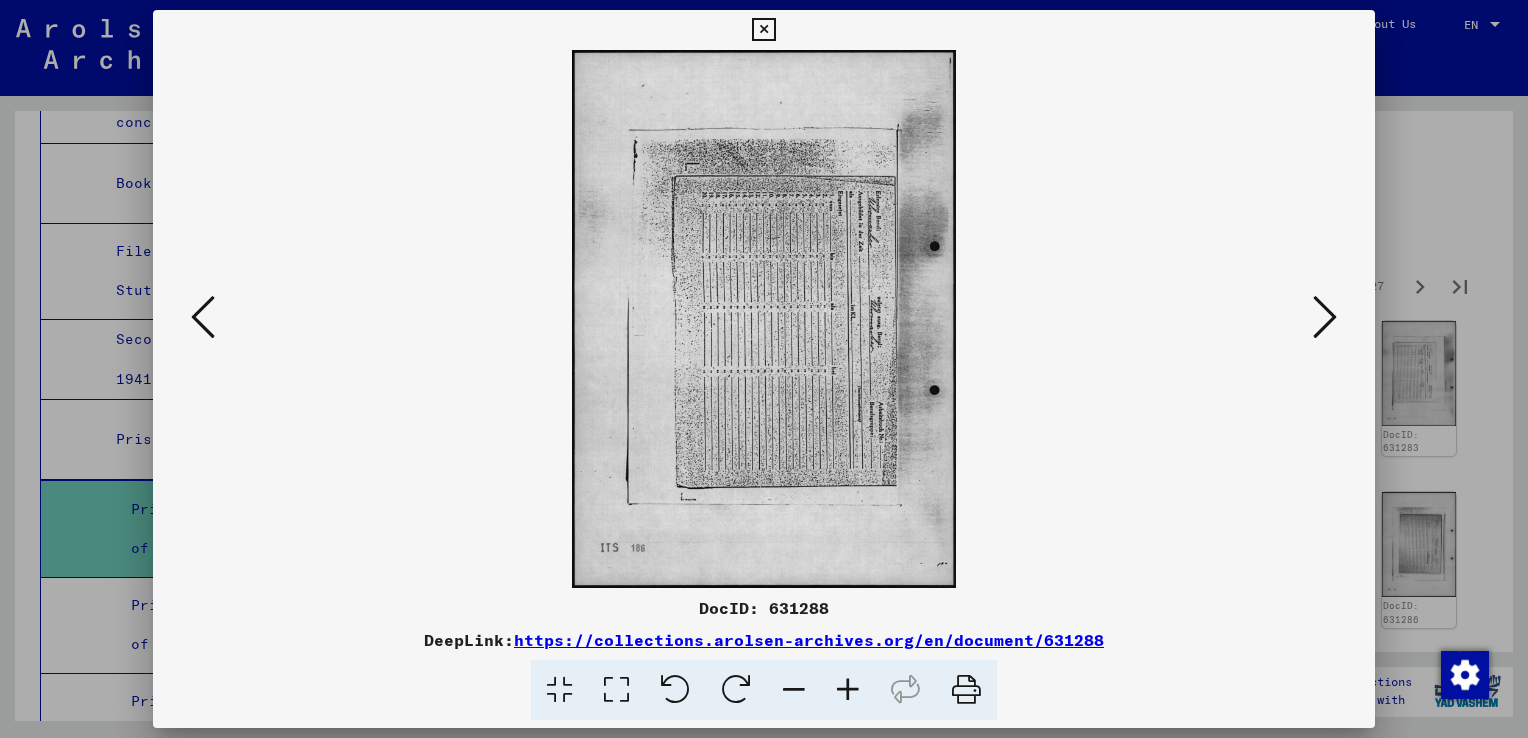click at bounding box center [1325, 317] 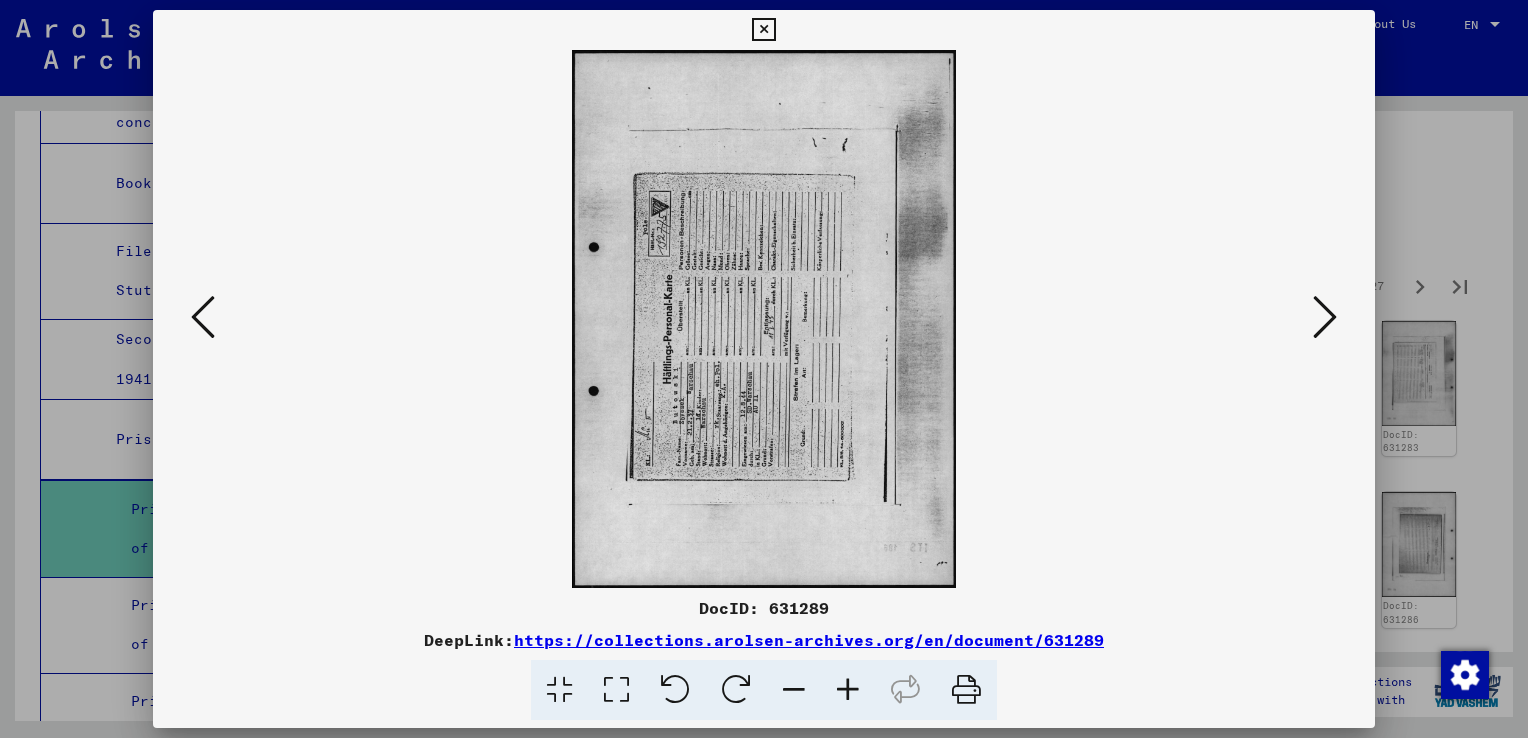 click at bounding box center (736, 690) 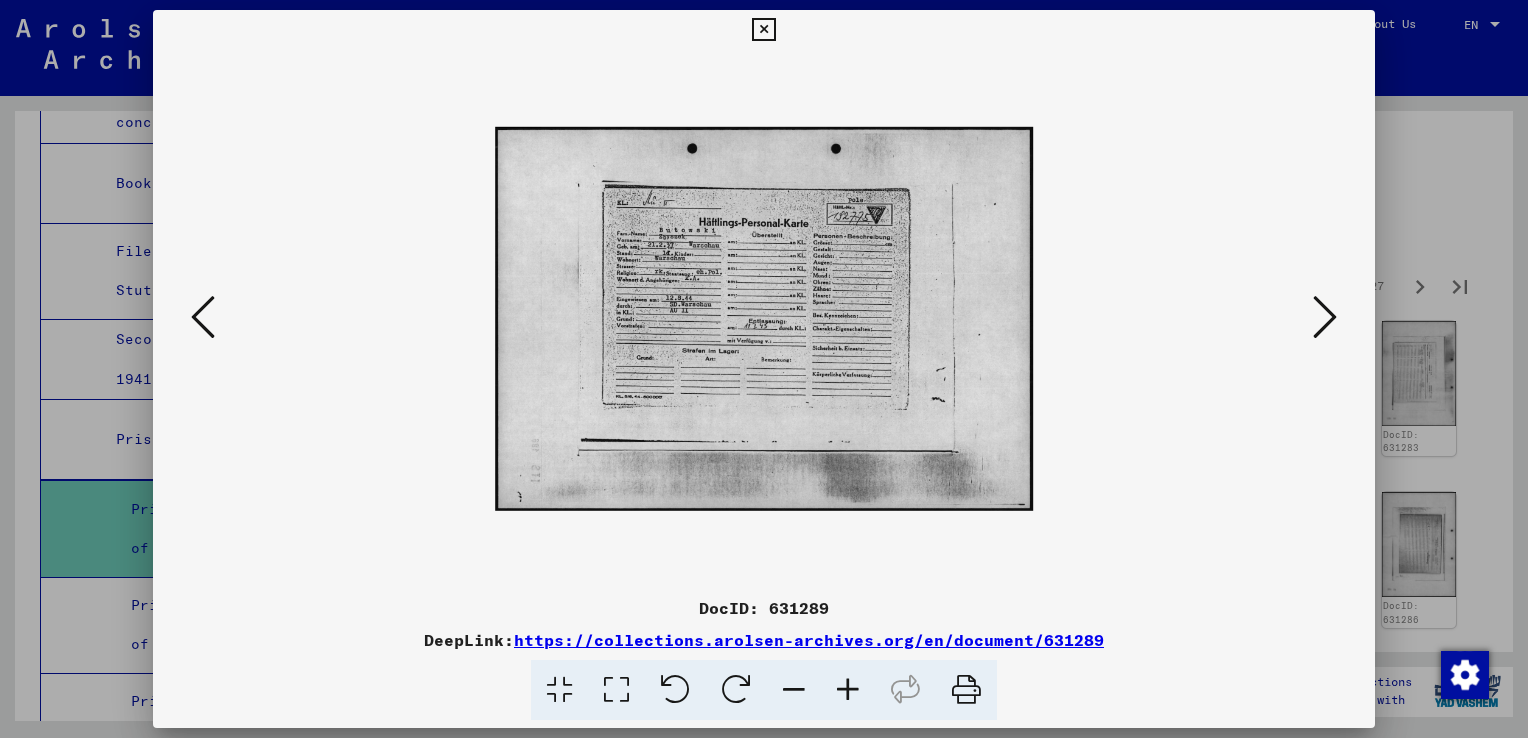 click at bounding box center [1325, 318] 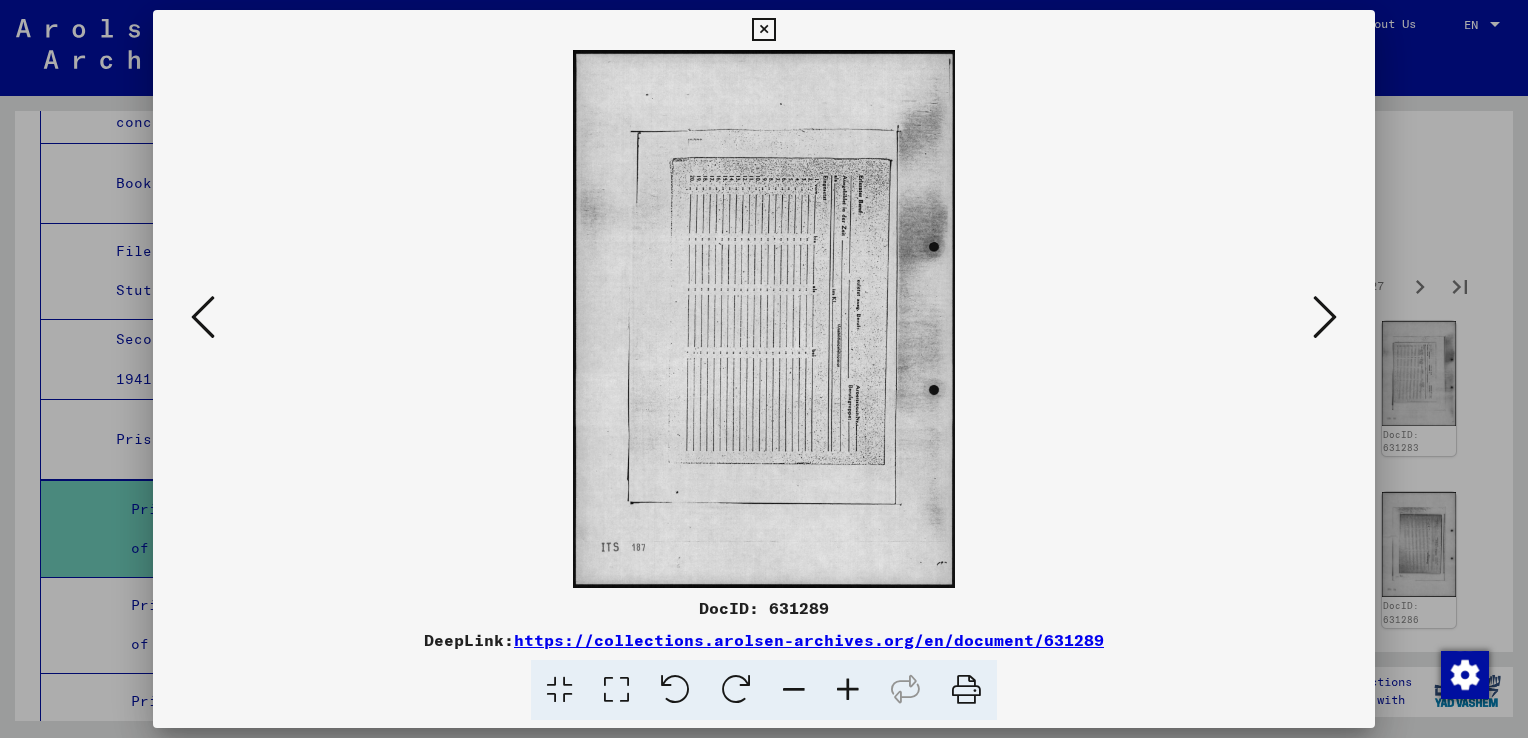 click at bounding box center [1325, 318] 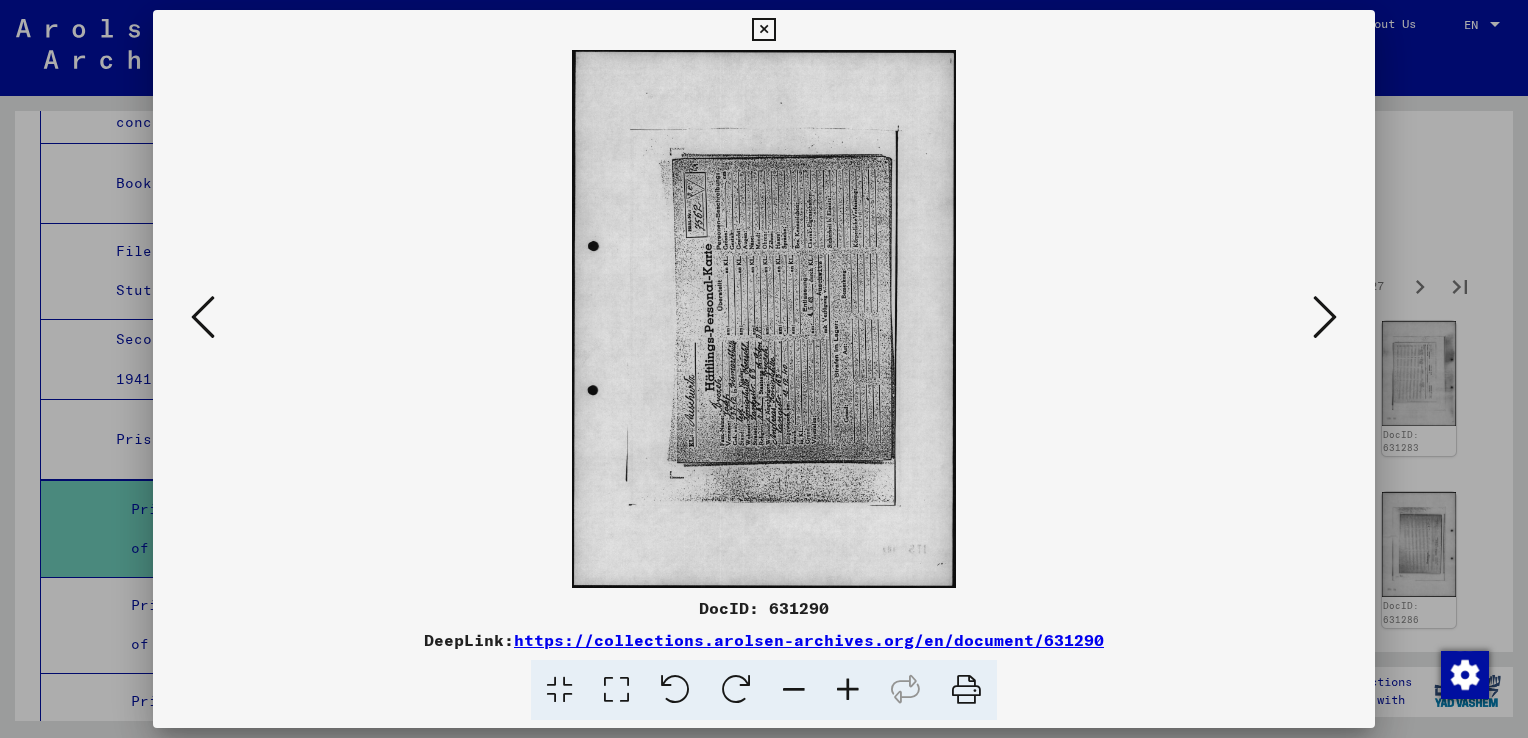 click at bounding box center (736, 690) 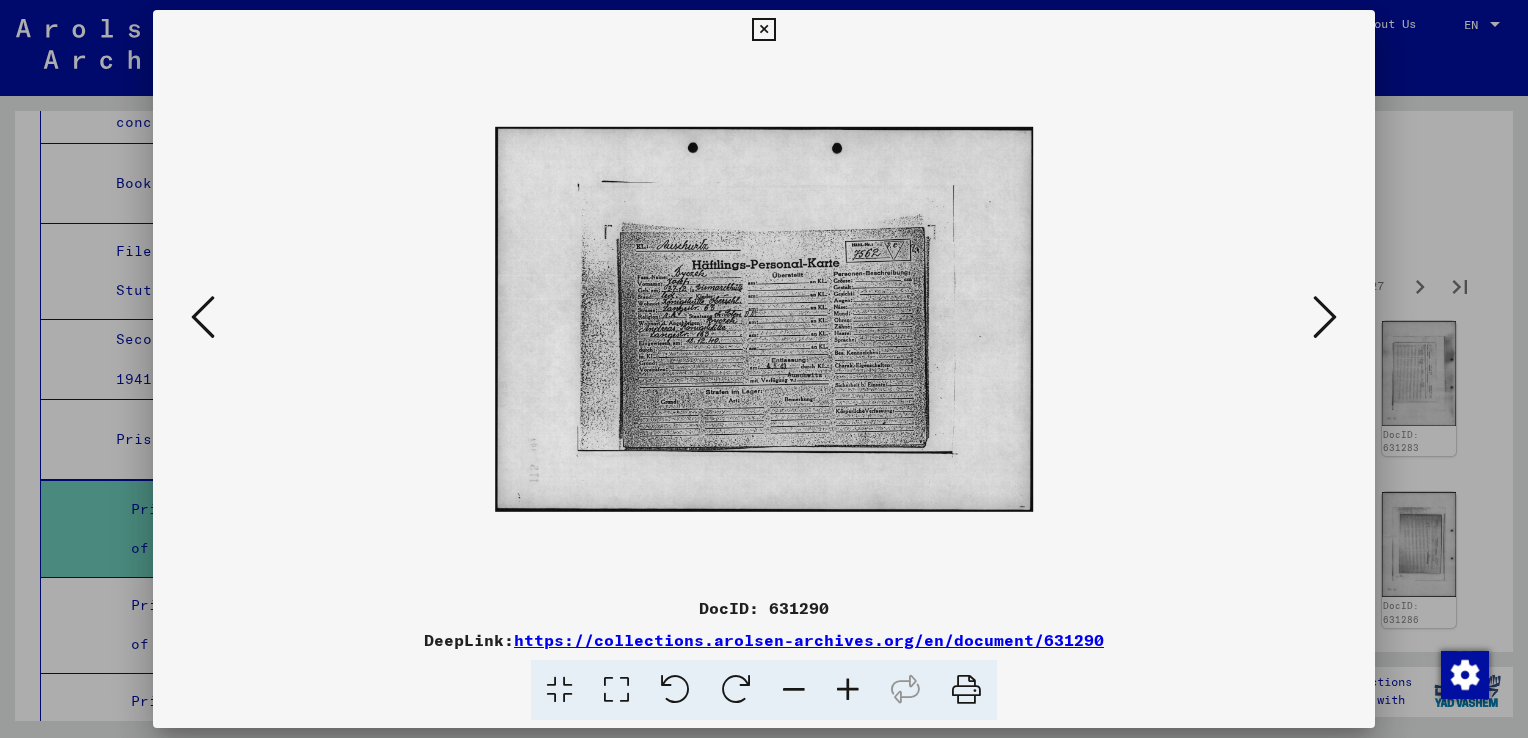 click at bounding box center [1325, 317] 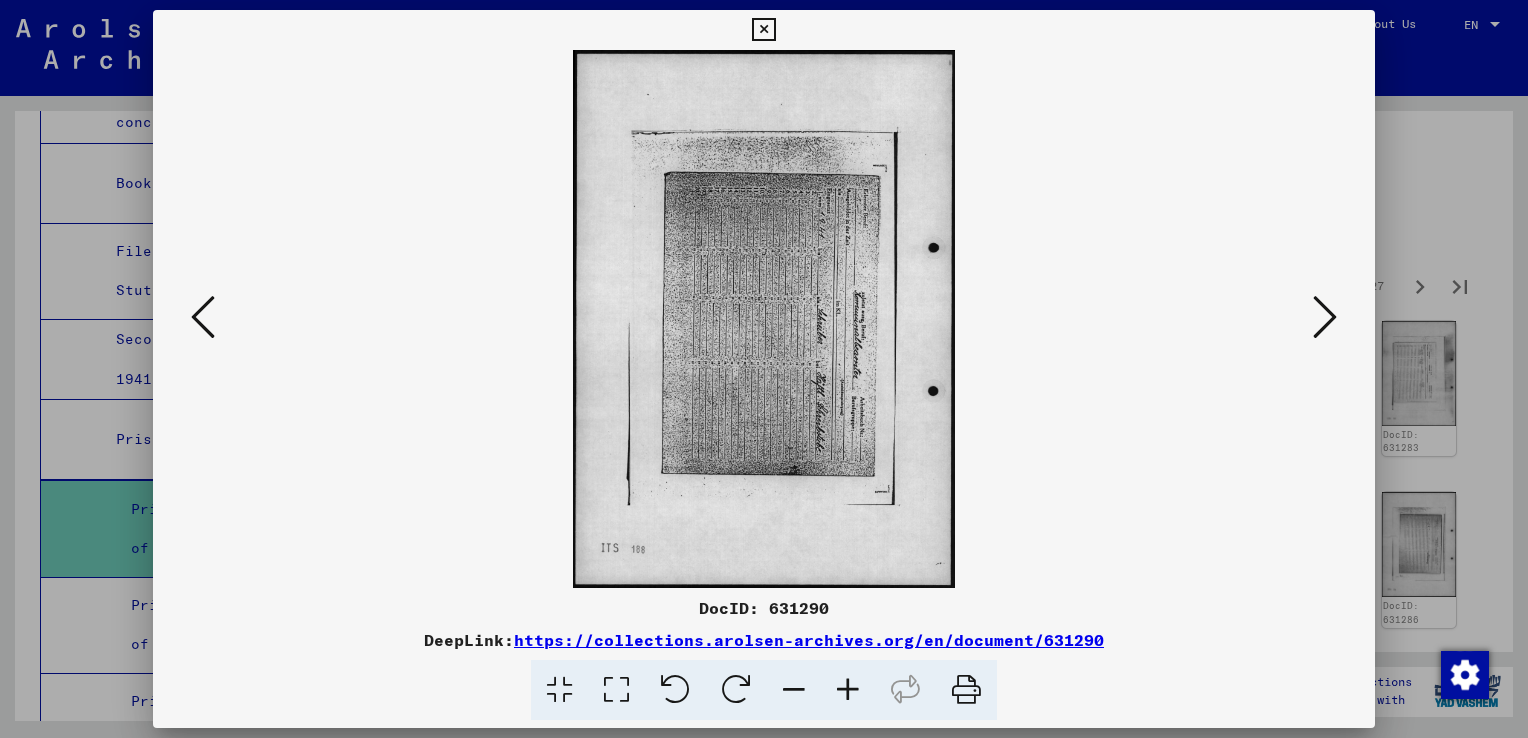 click at bounding box center (1325, 317) 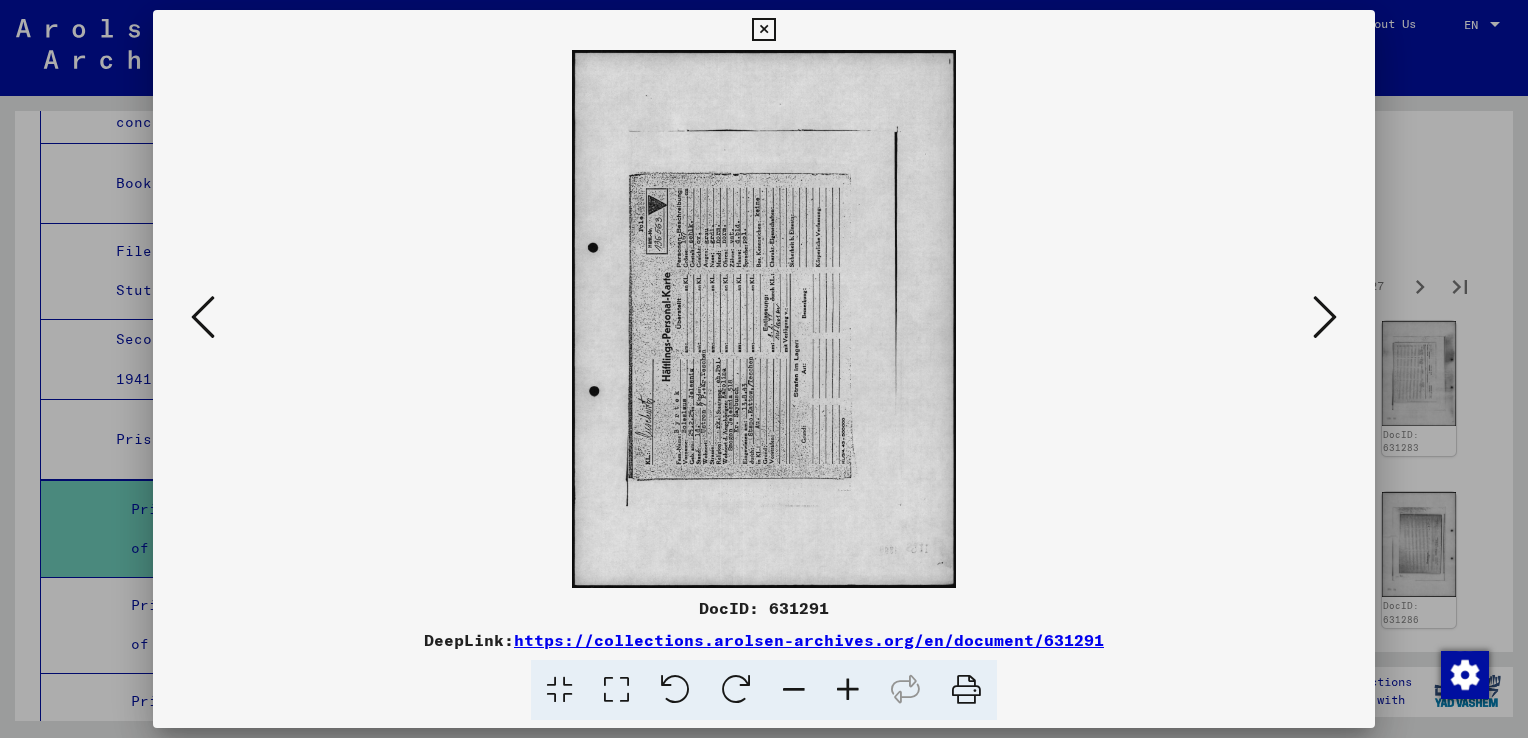 click at bounding box center [736, 690] 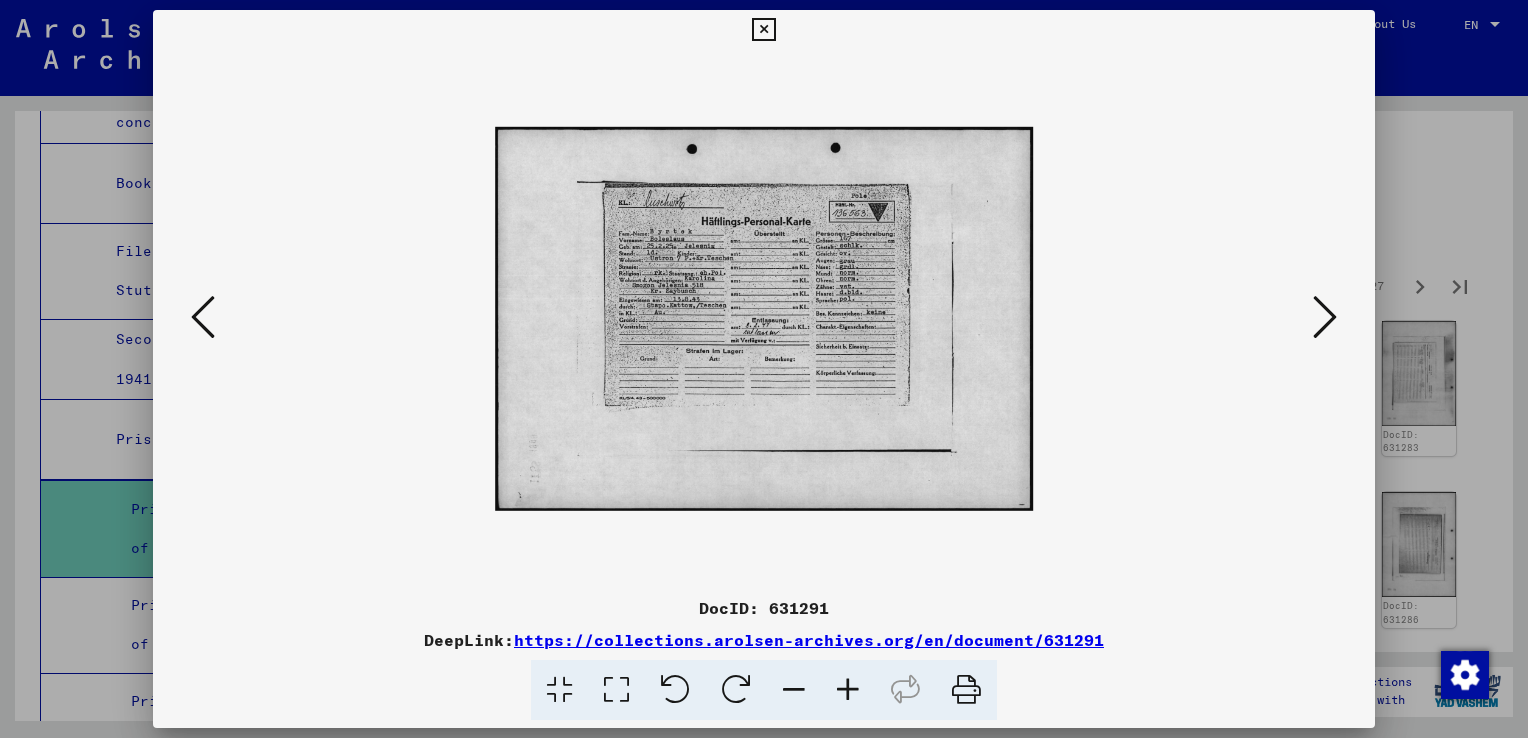 click at bounding box center (1325, 317) 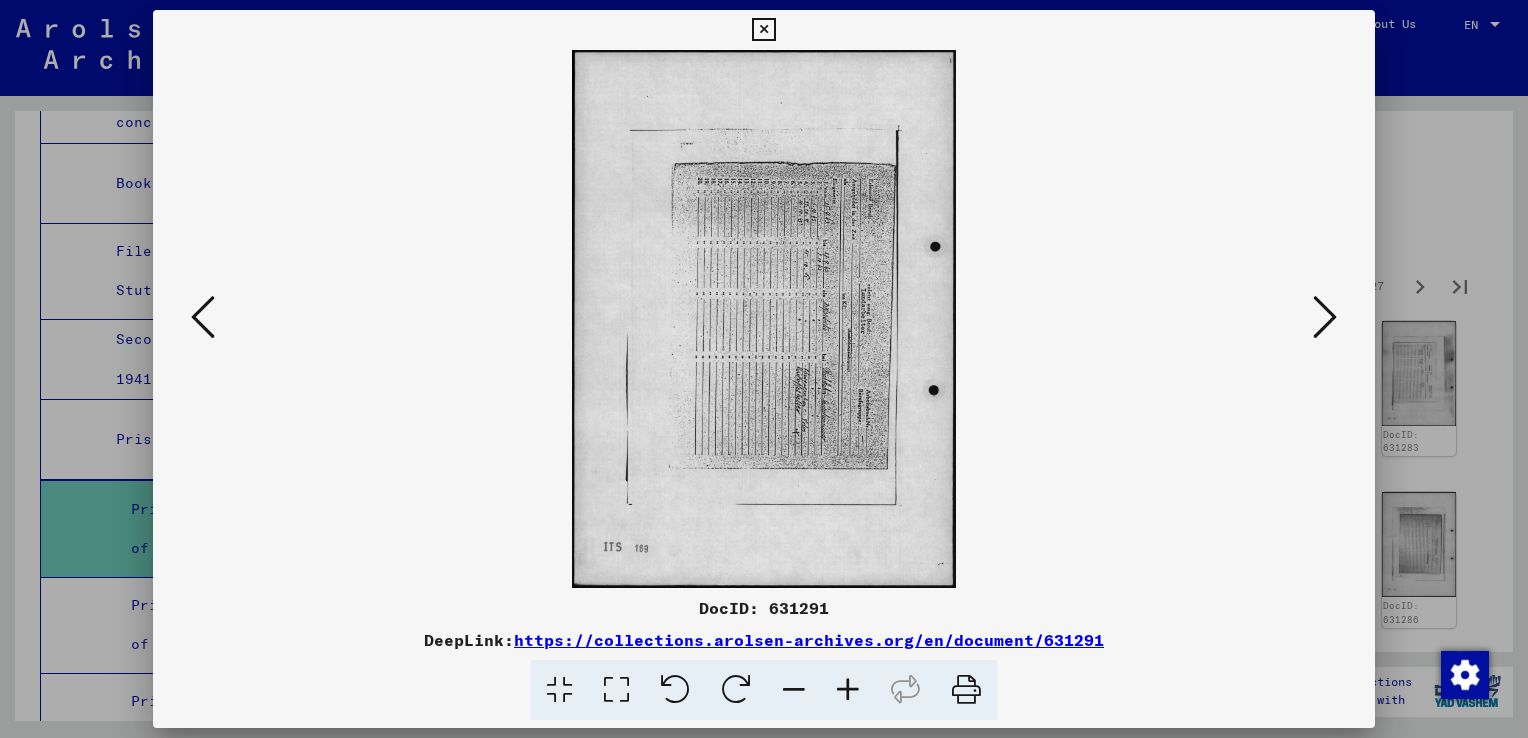 click at bounding box center (1325, 317) 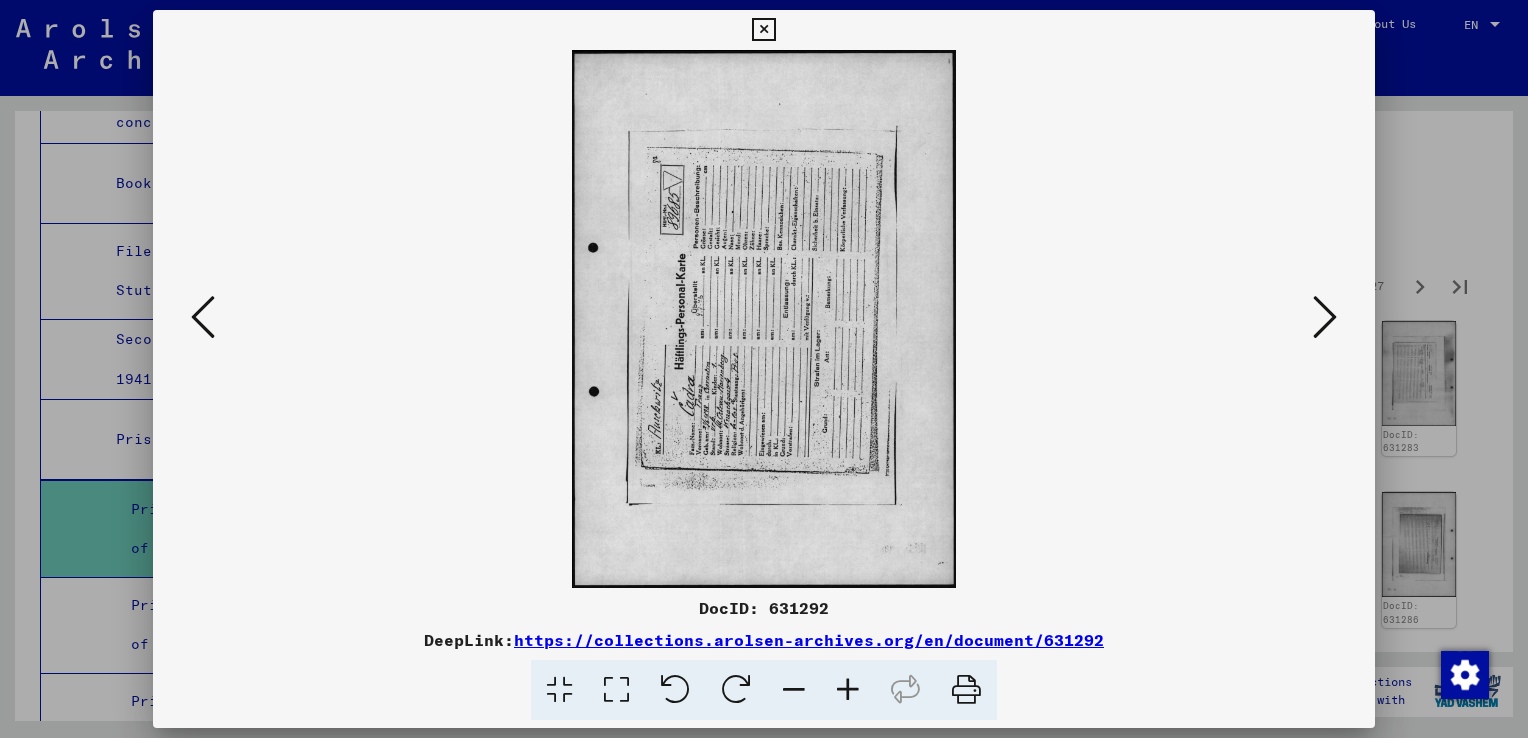 click at bounding box center (736, 690) 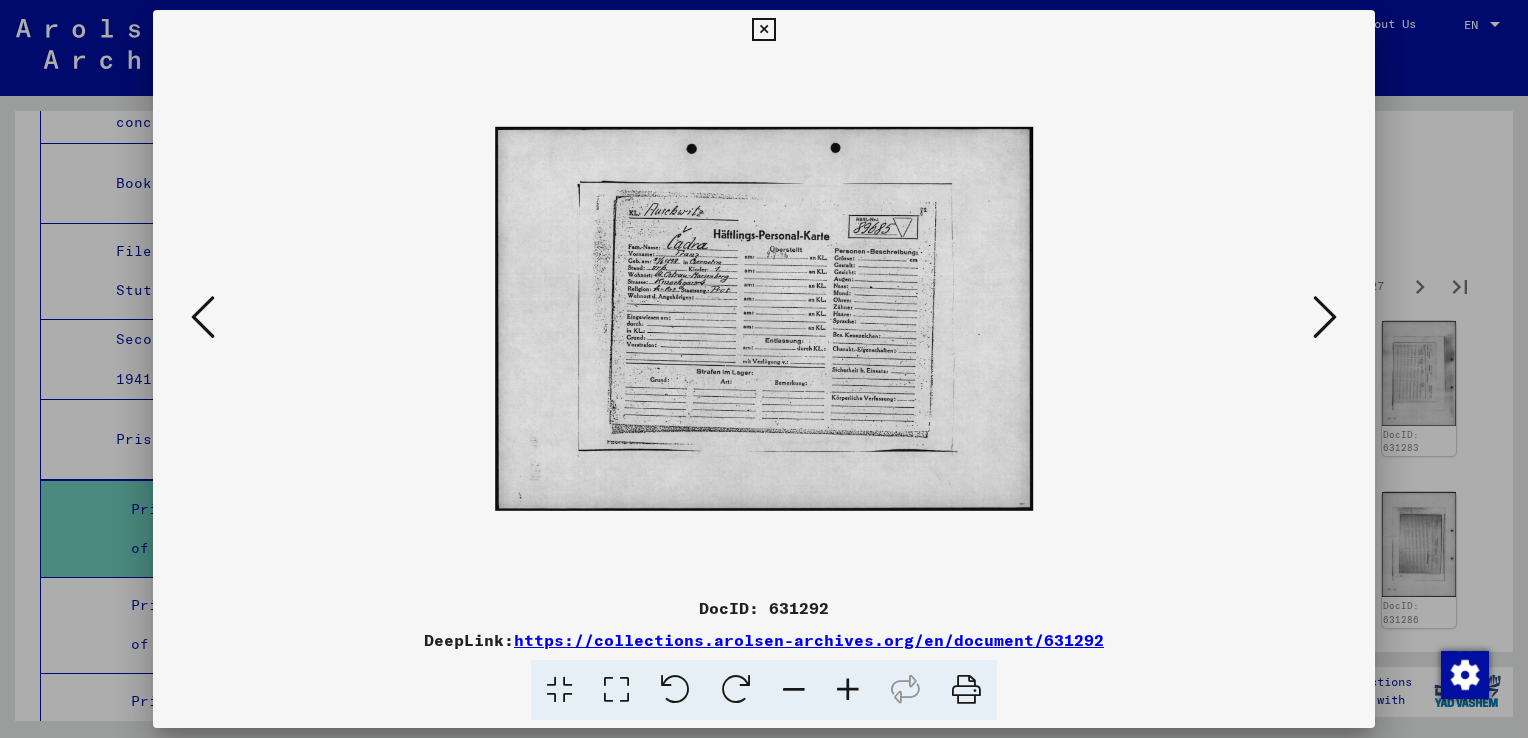 click at bounding box center [1325, 317] 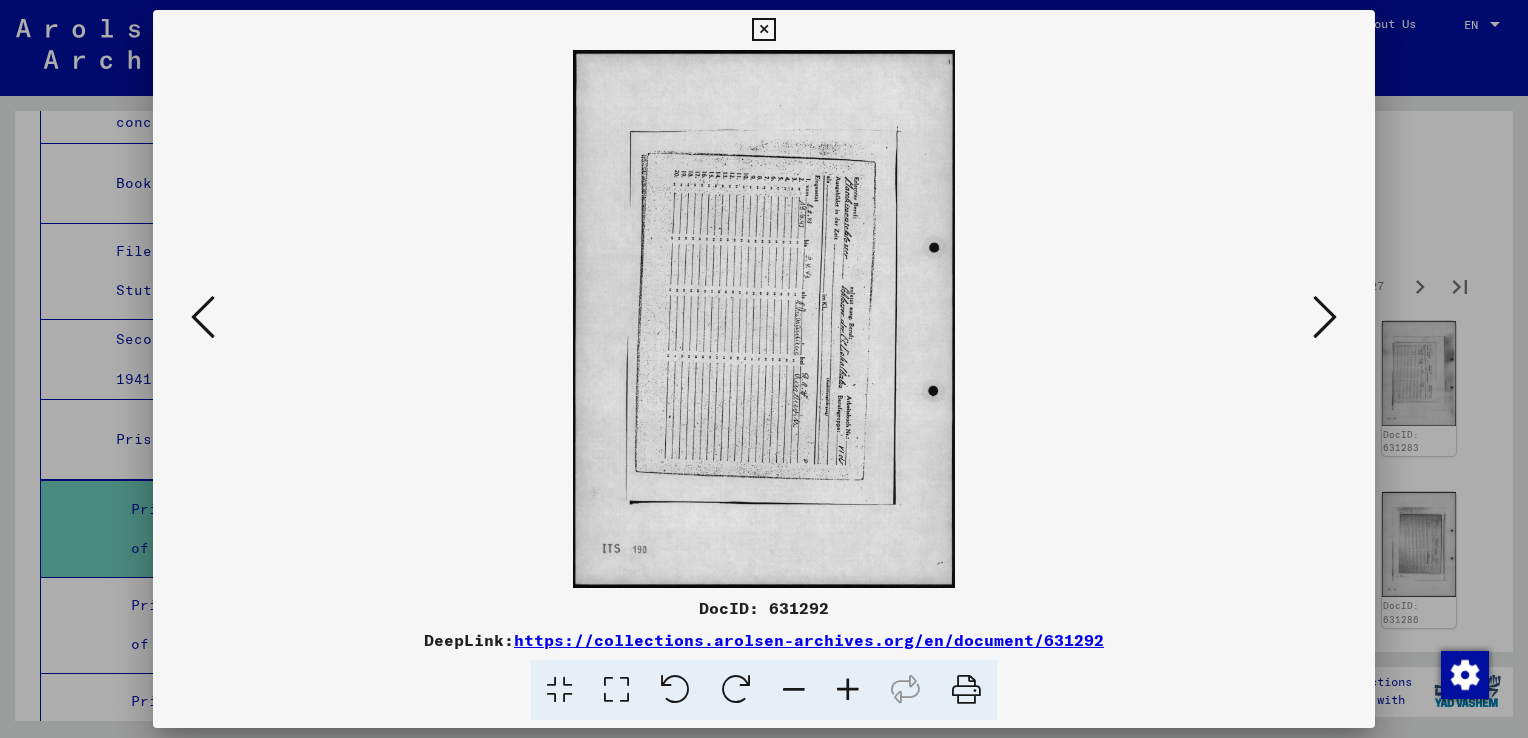 click at bounding box center (1325, 317) 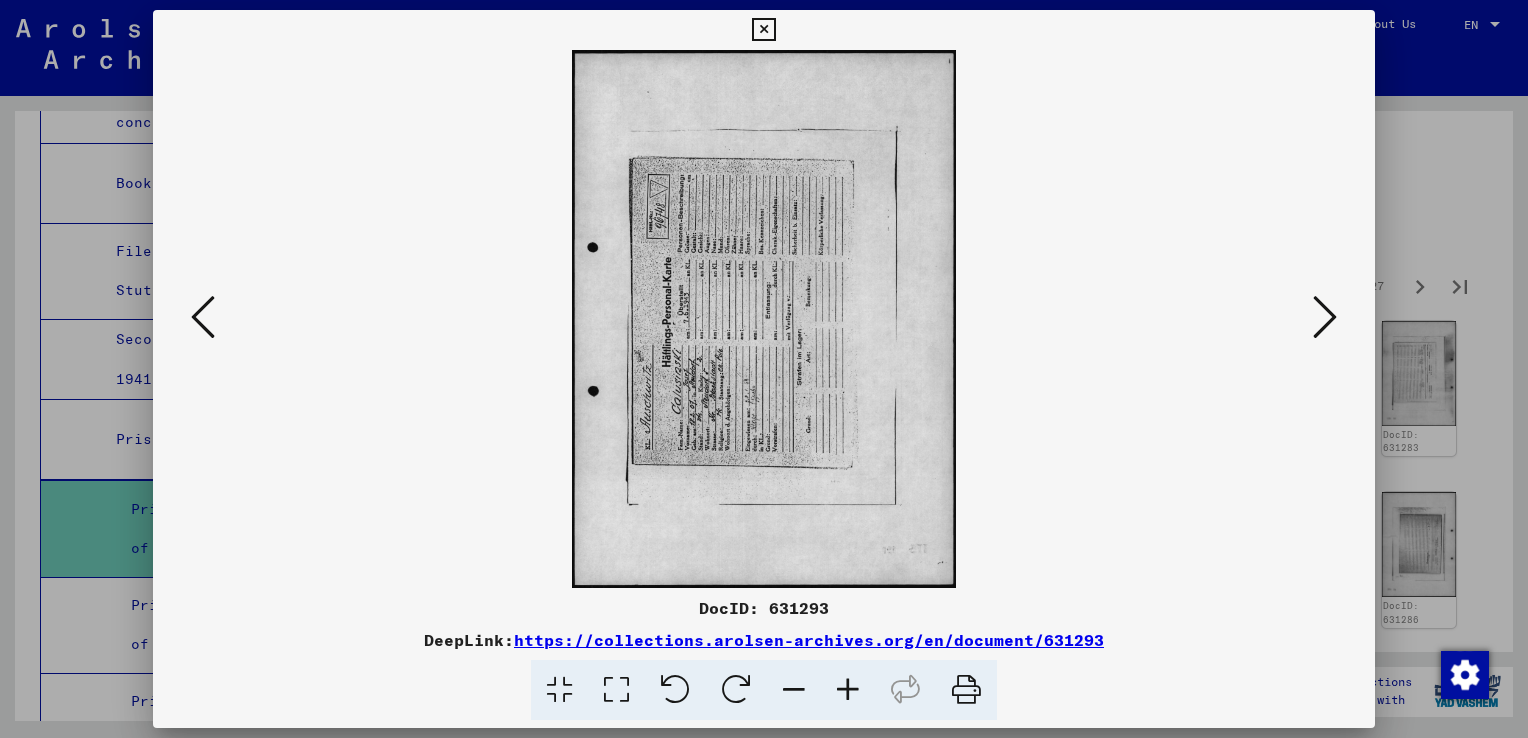 click at bounding box center [736, 690] 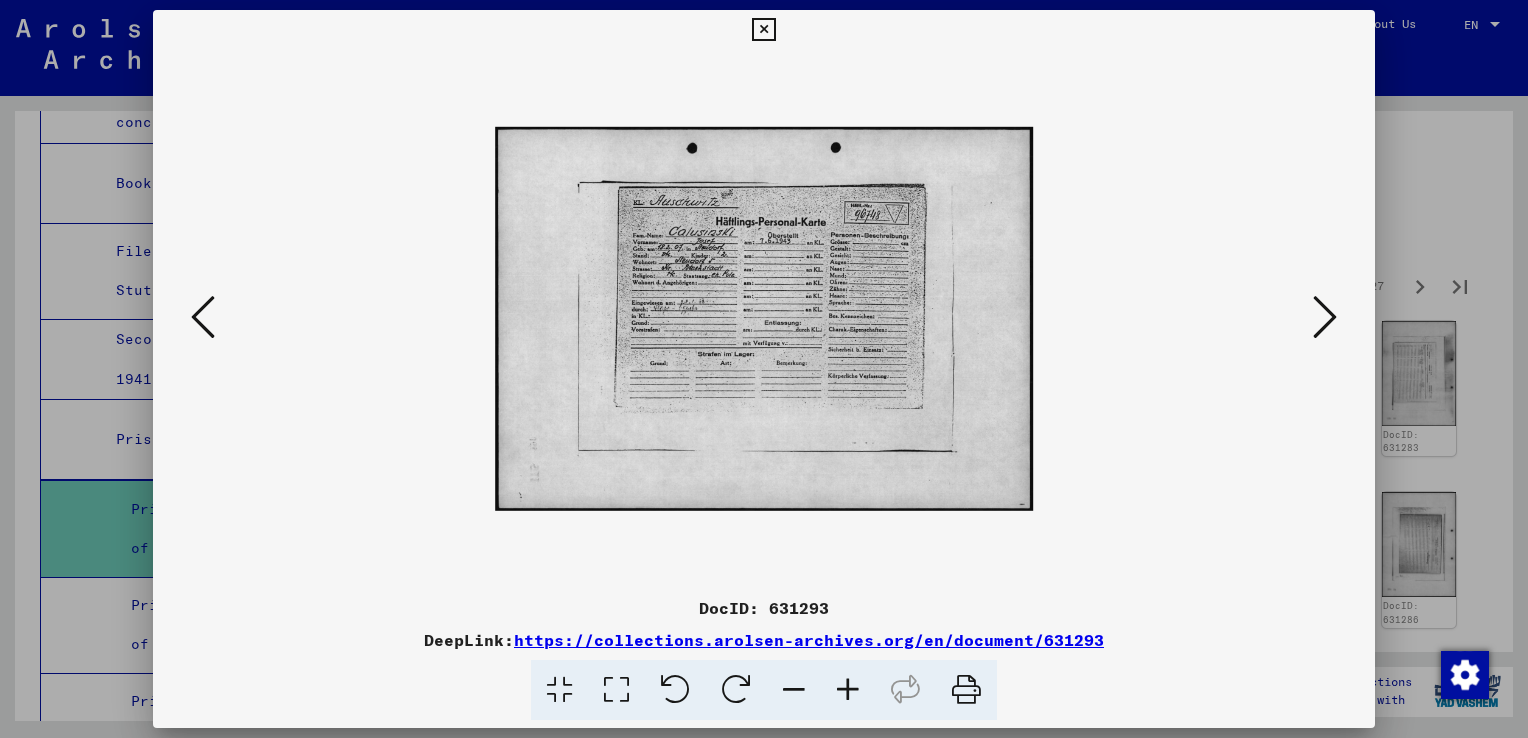 click at bounding box center [736, 690] 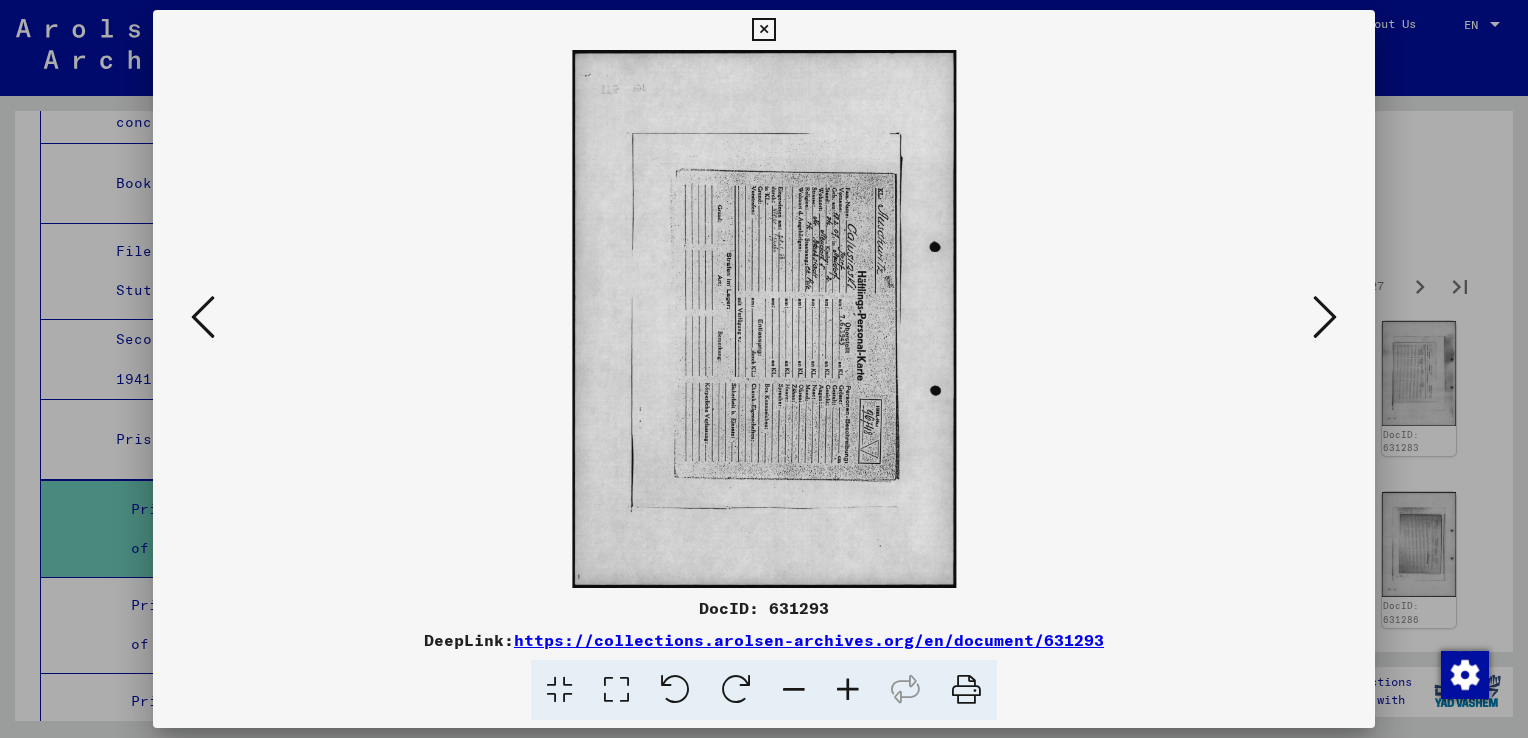 click at bounding box center (1325, 317) 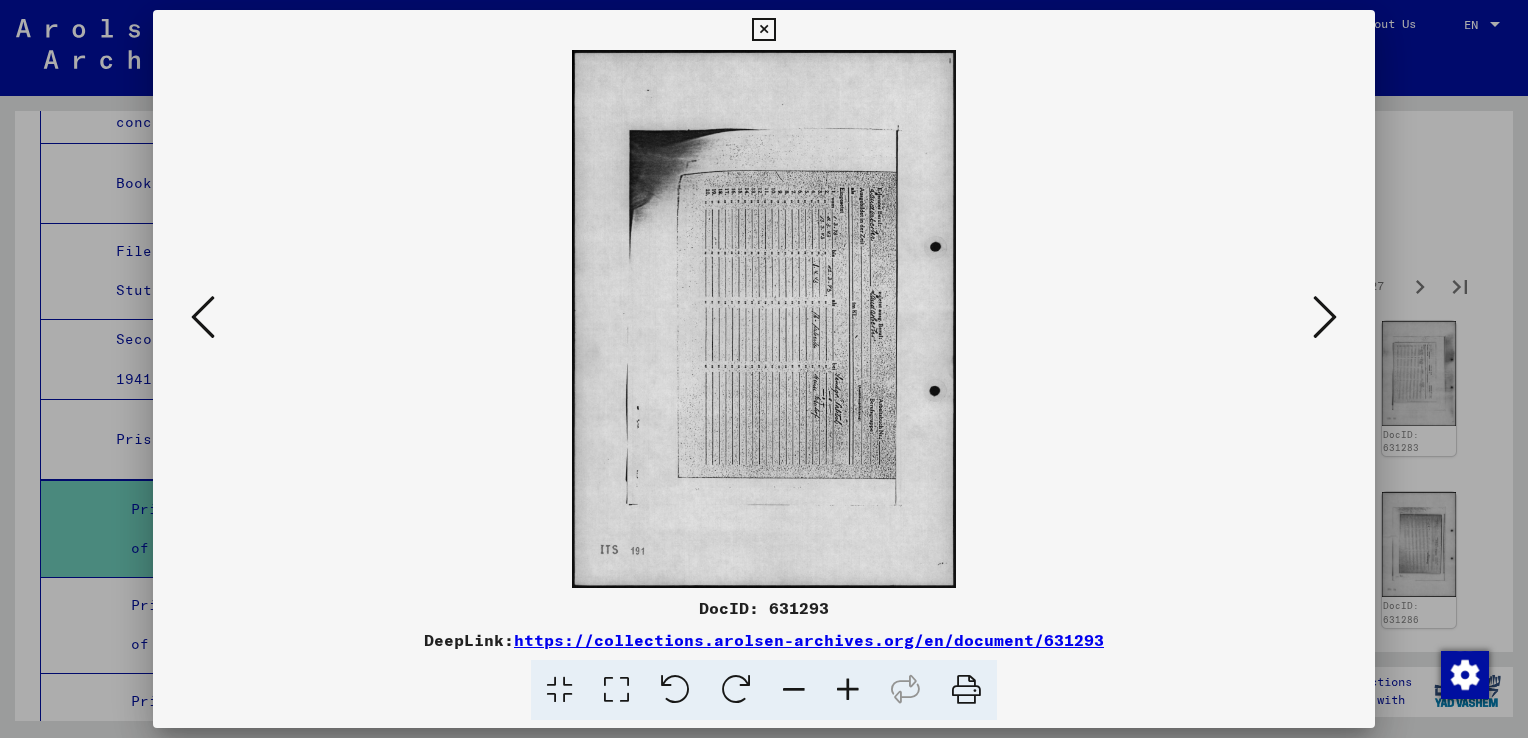 click at bounding box center (1325, 317) 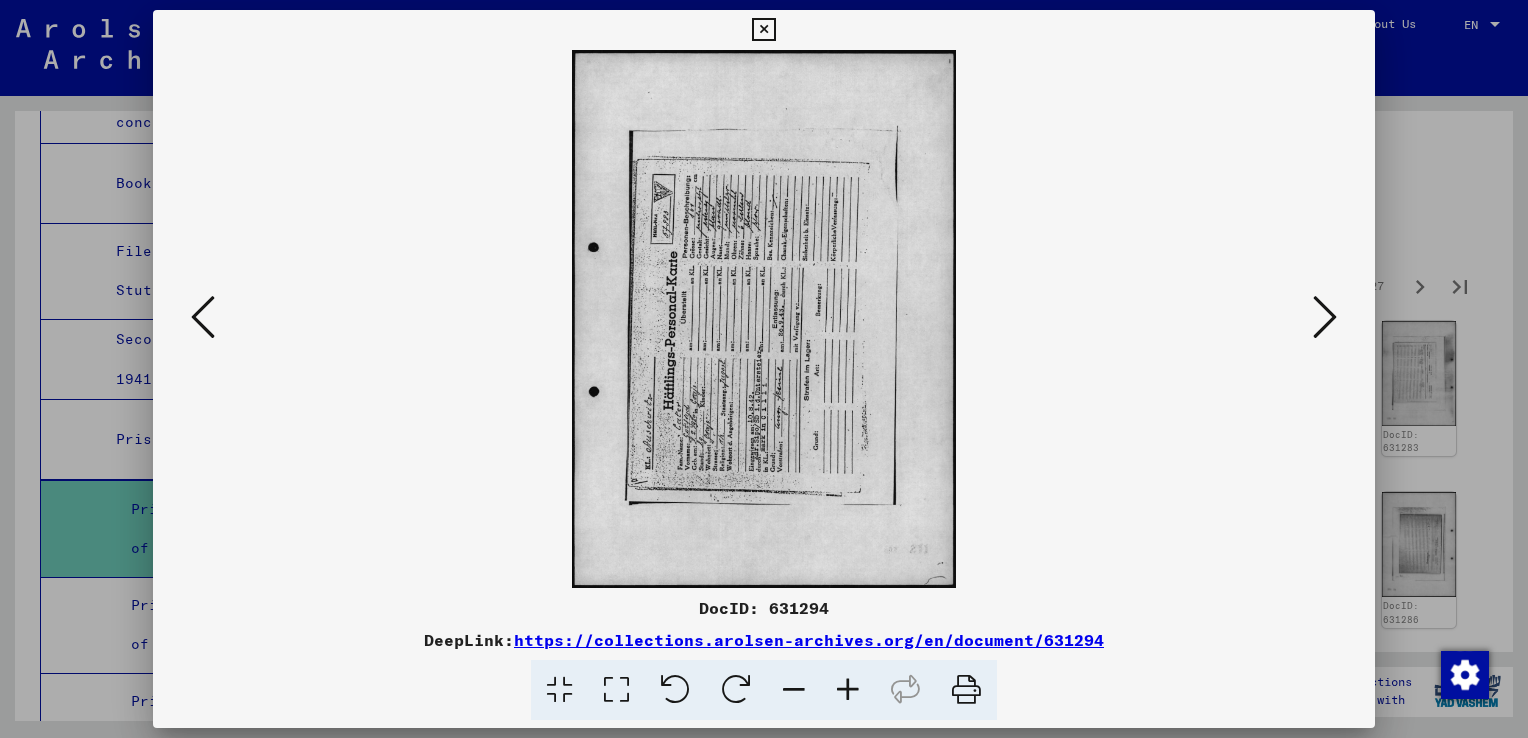 click at bounding box center (736, 690) 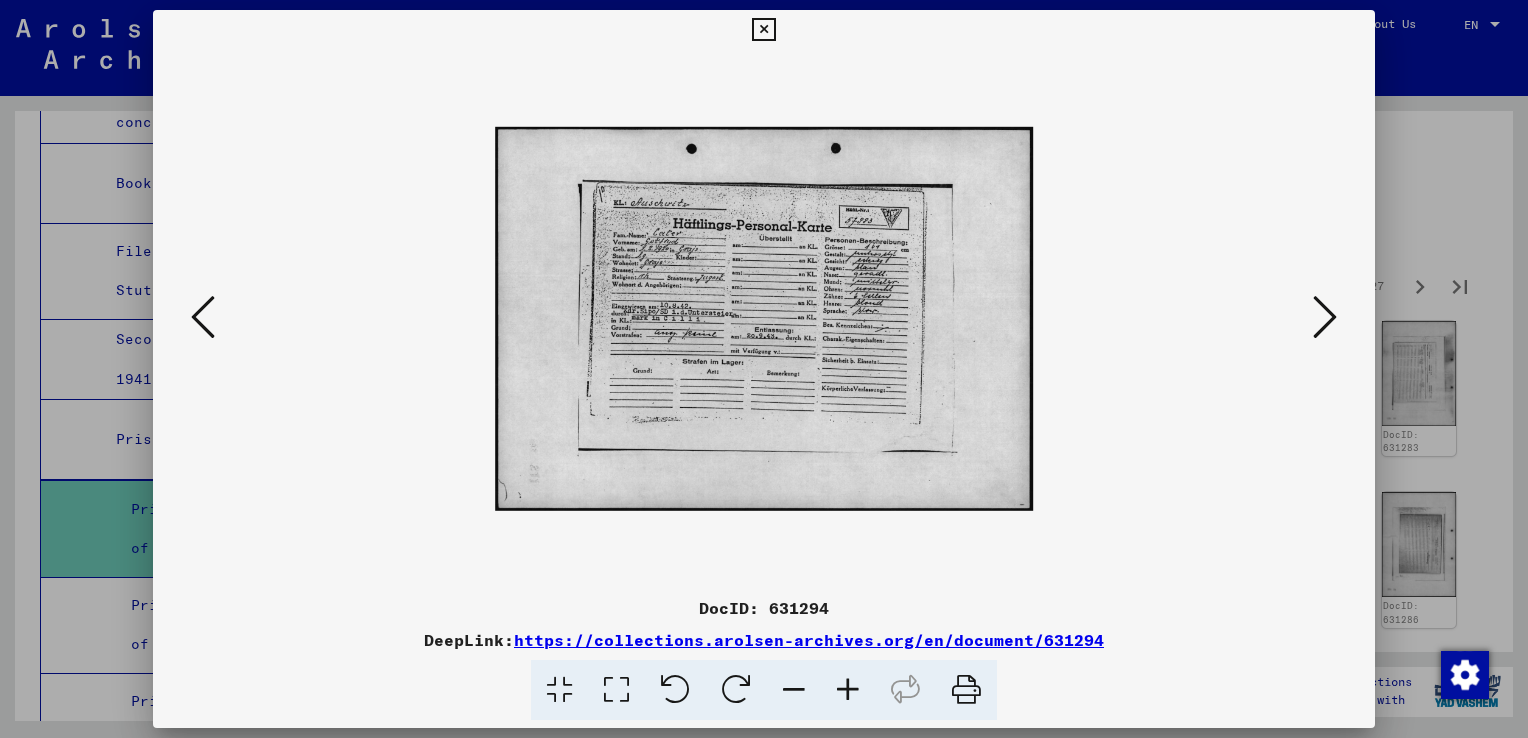 click at bounding box center [1325, 317] 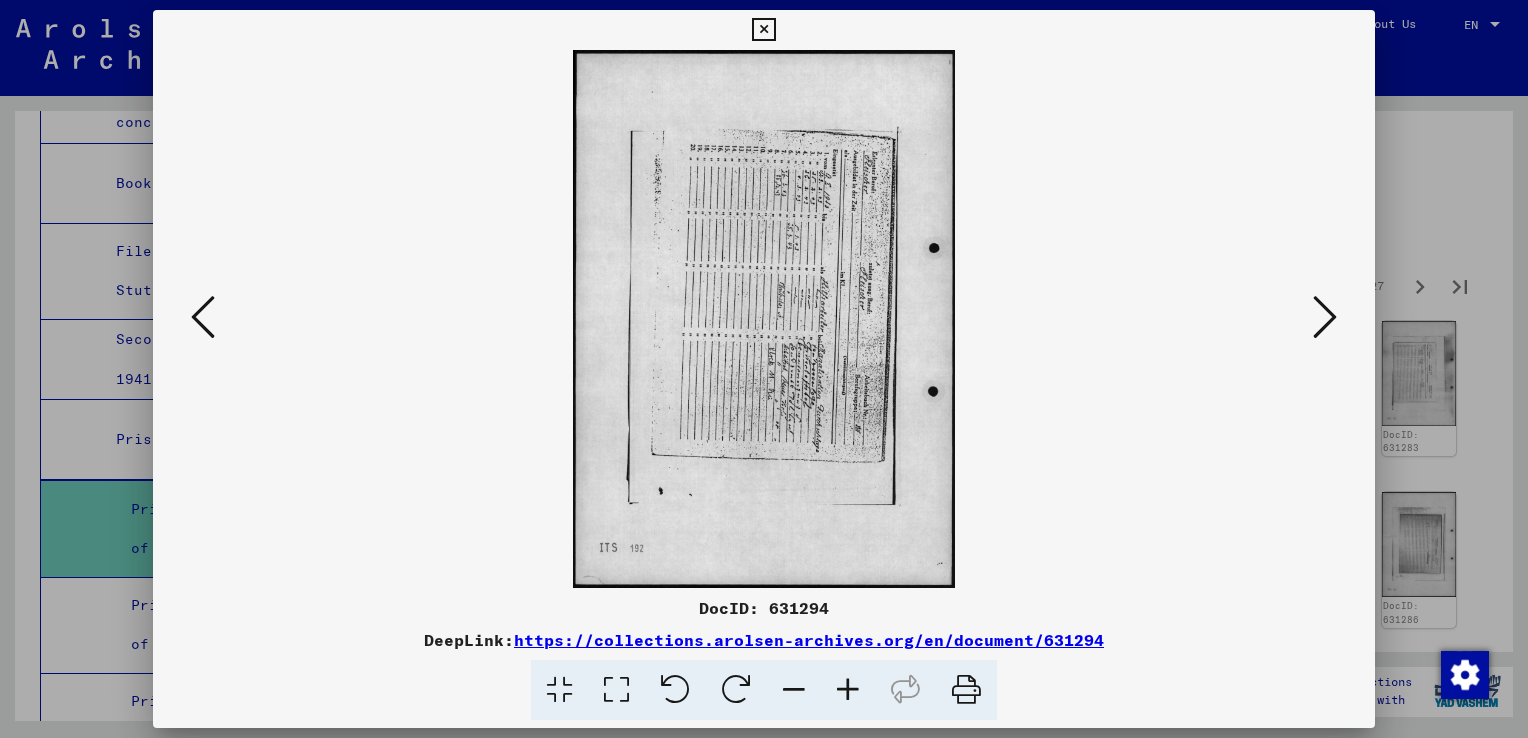 click at bounding box center (1325, 317) 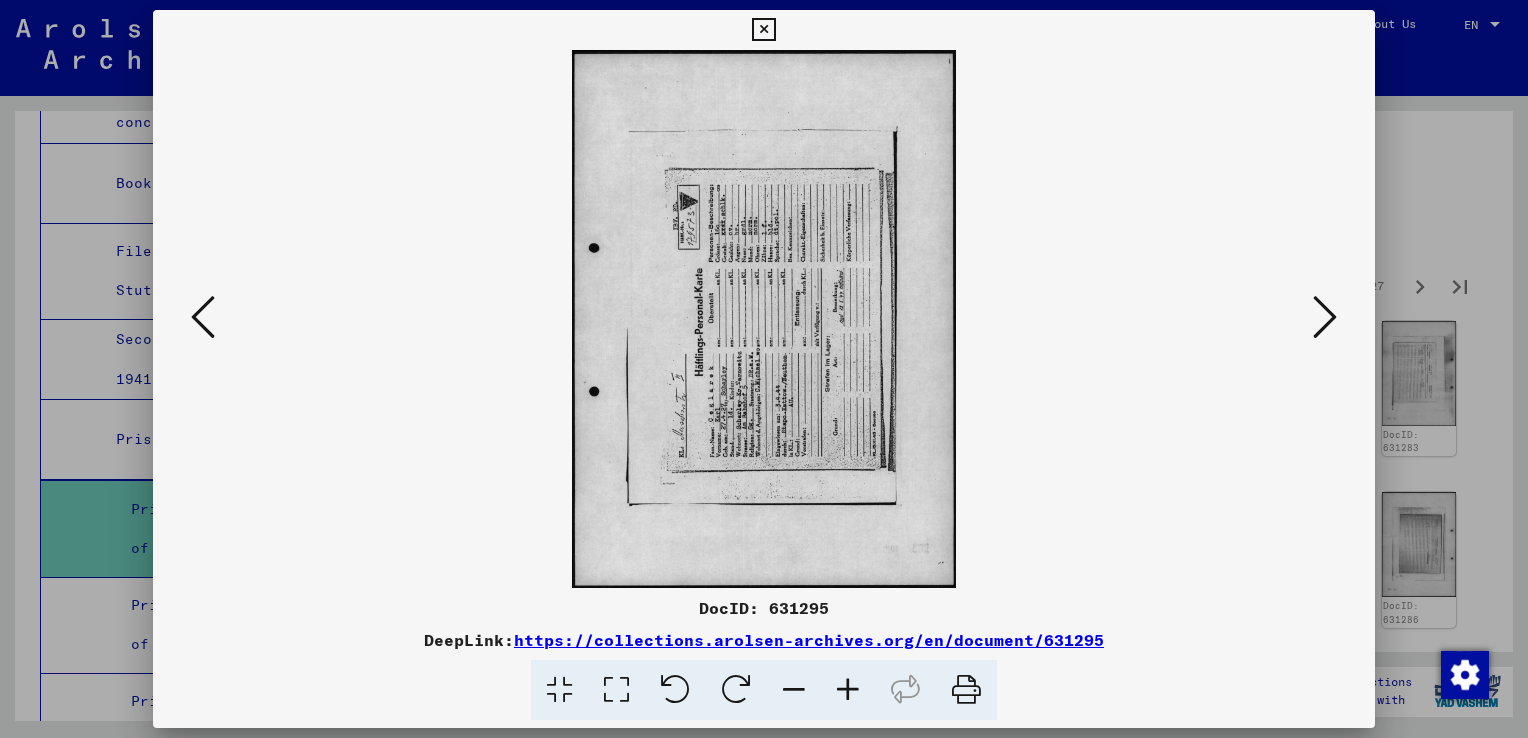 click at bounding box center (736, 690) 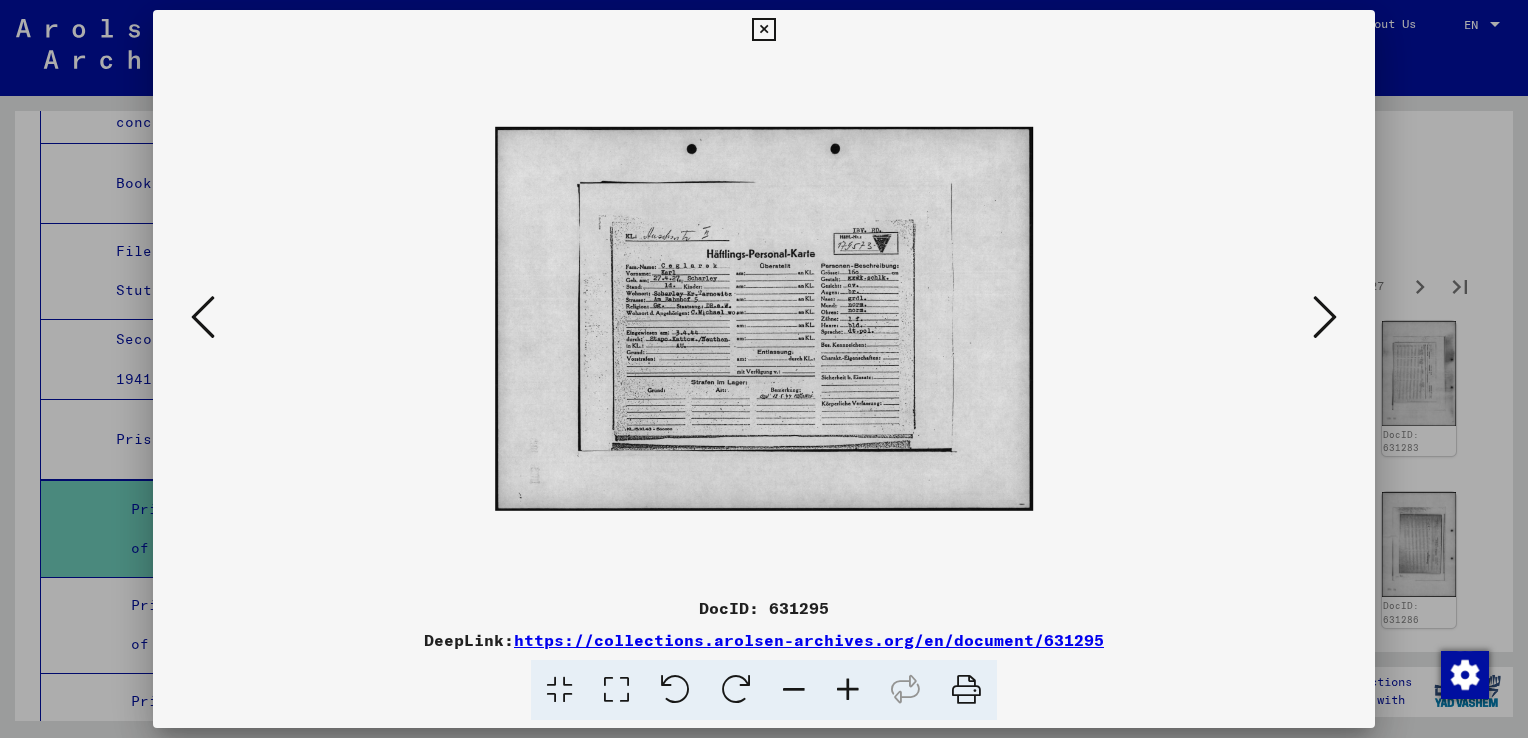 click at bounding box center (1325, 317) 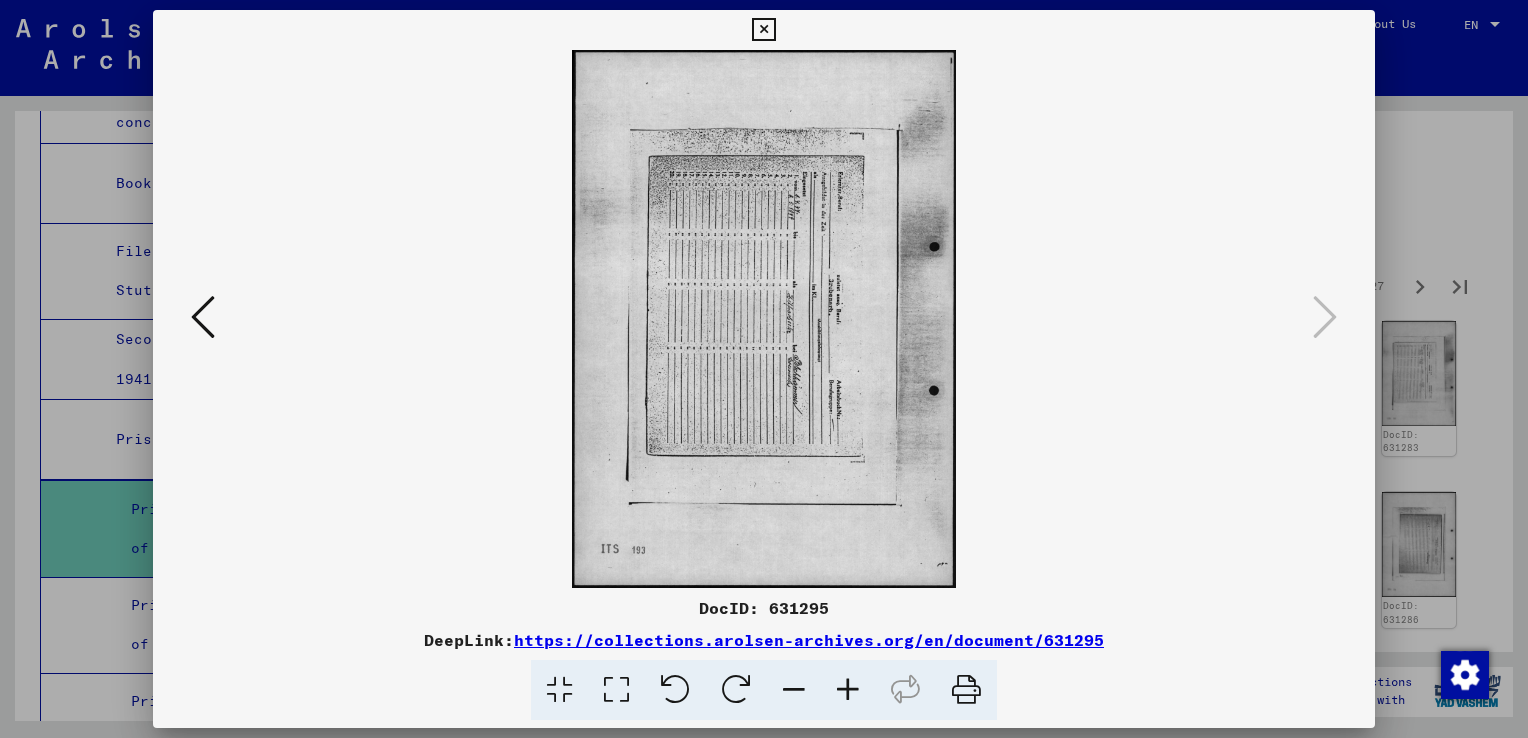 click at bounding box center (763, 30) 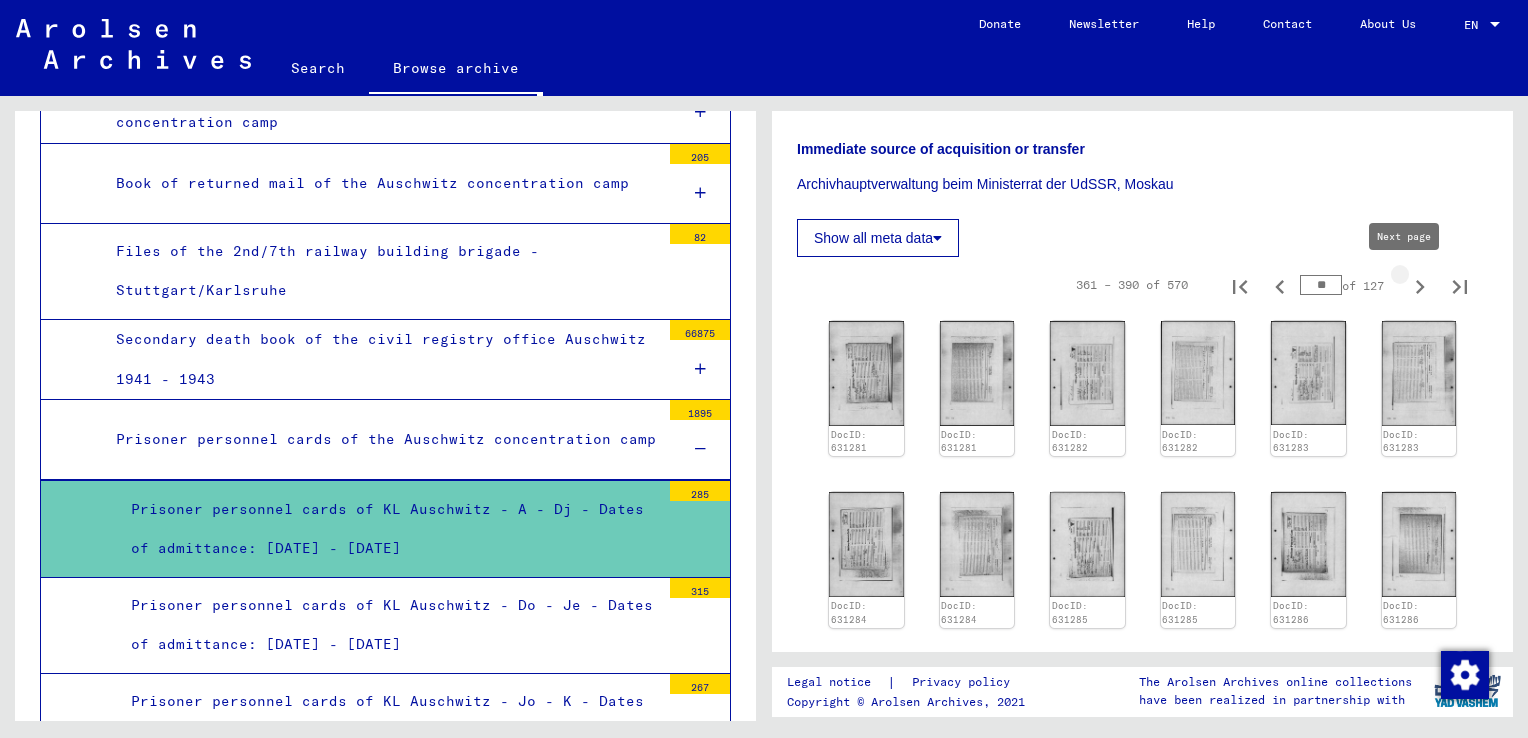 click 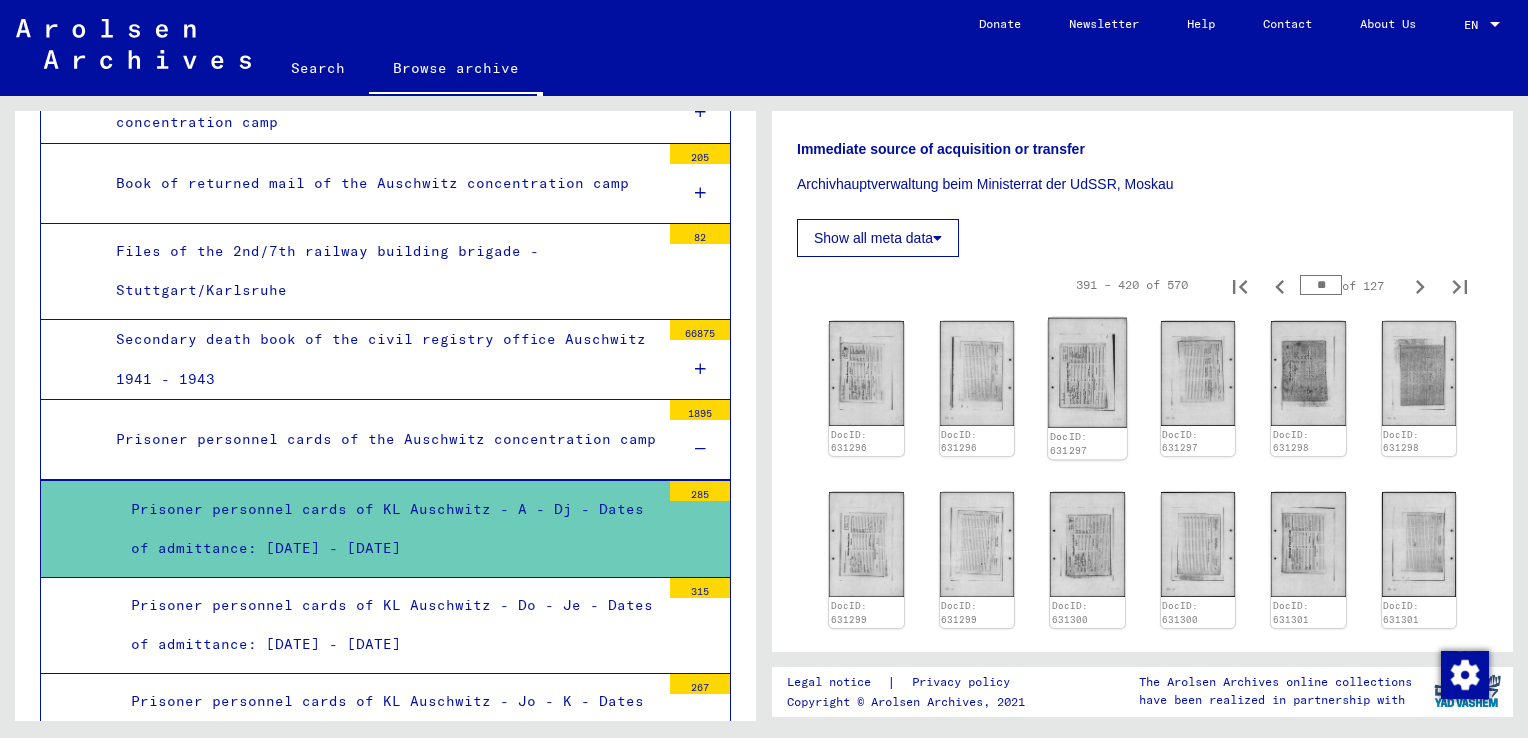 click 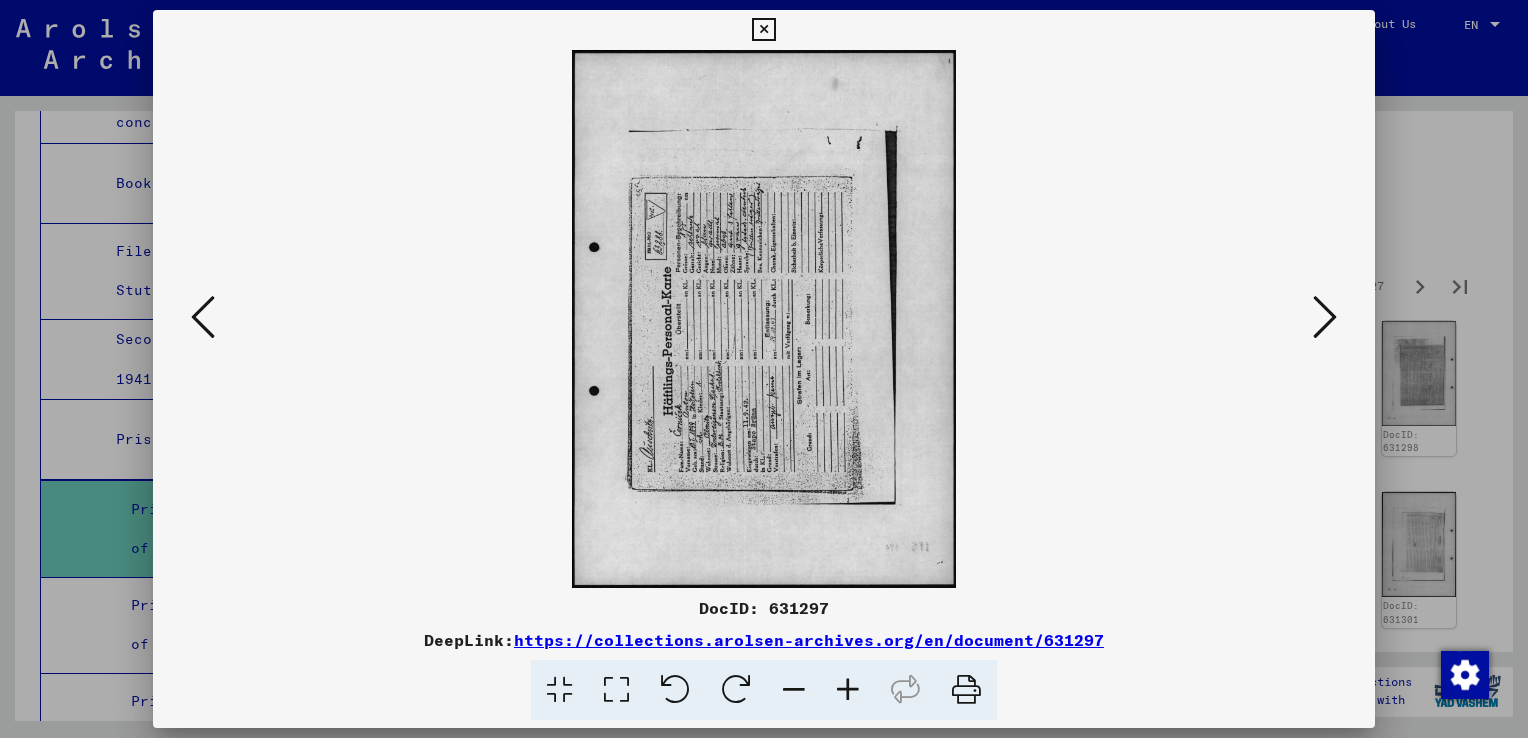 click at bounding box center [736, 690] 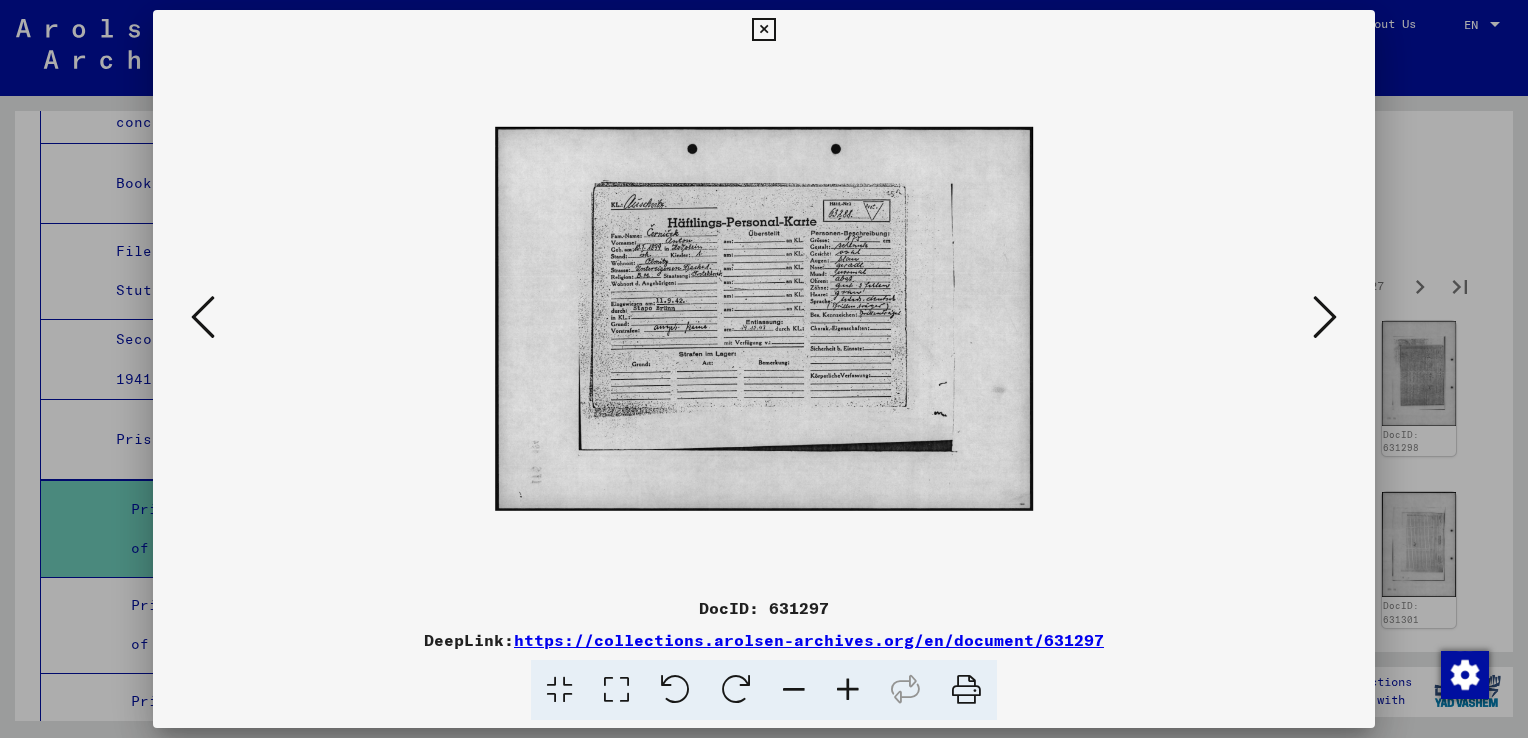 click at bounding box center (1325, 317) 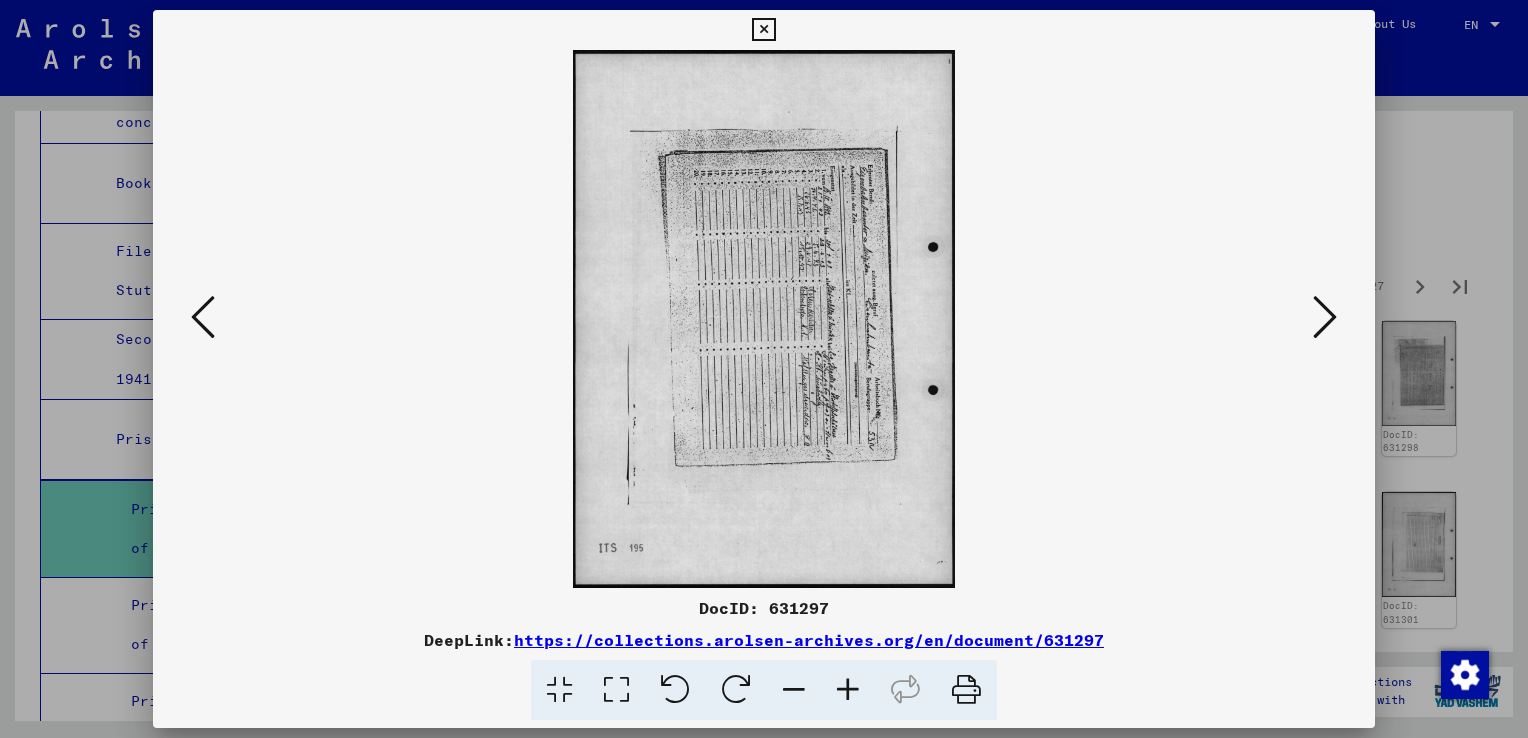 click at bounding box center [1325, 317] 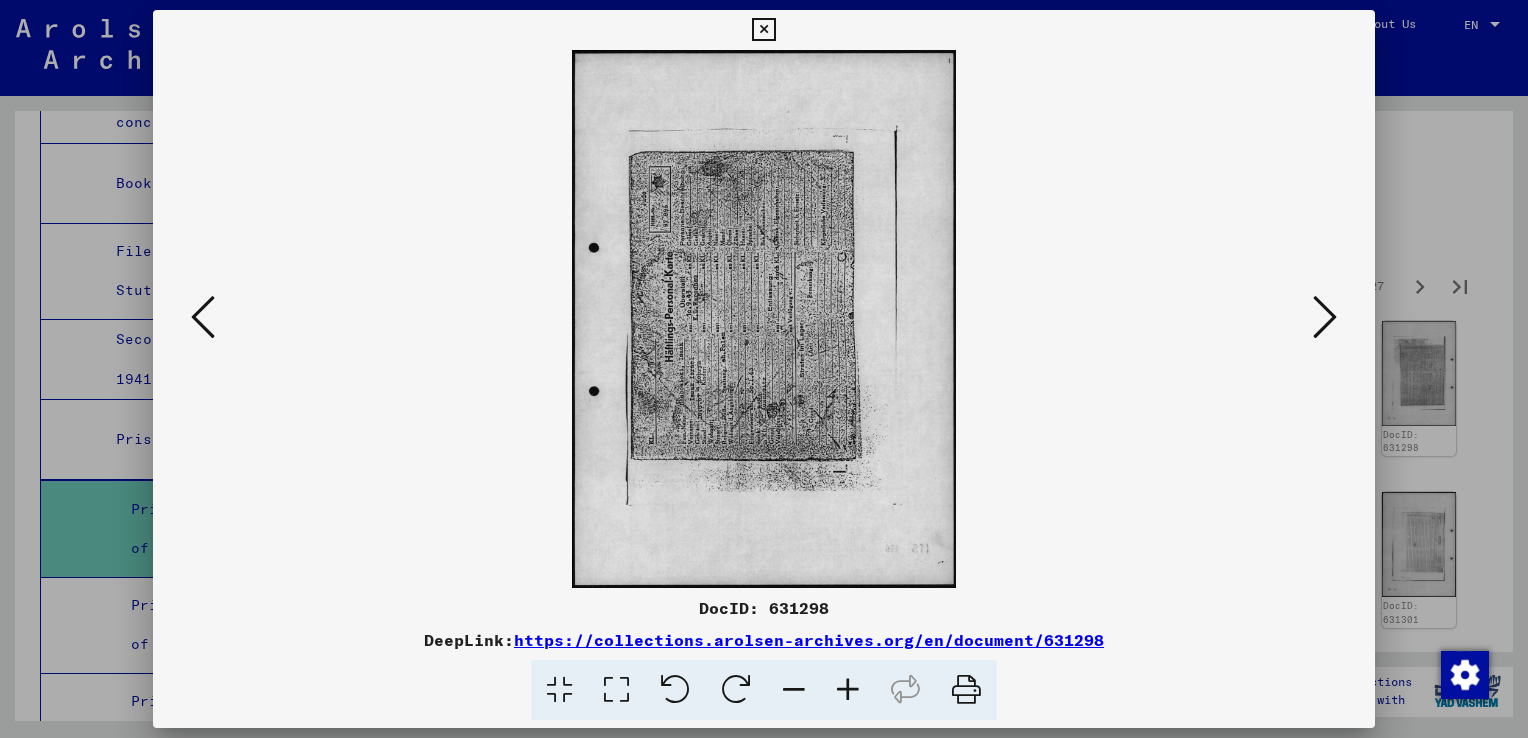 click at bounding box center [736, 690] 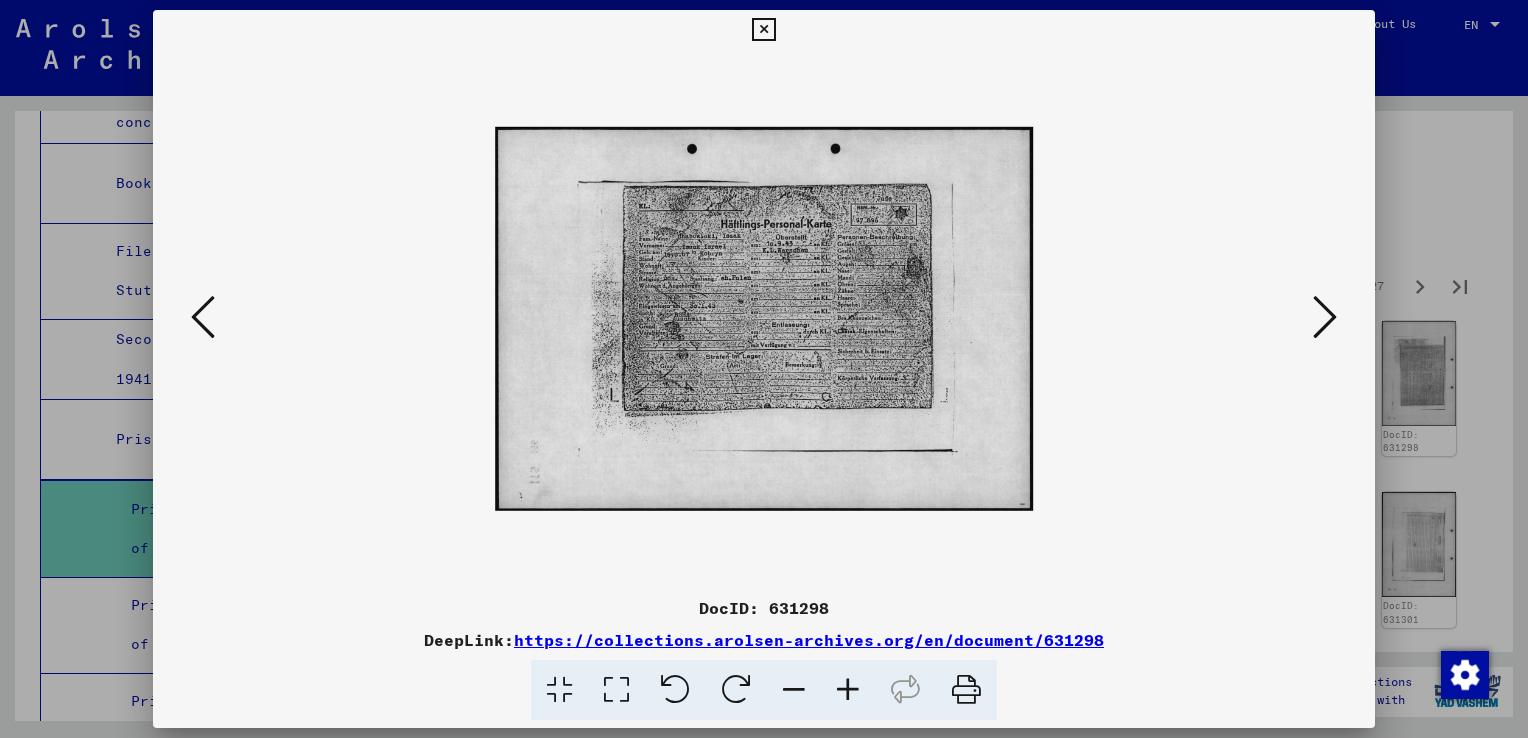 click at bounding box center (1325, 317) 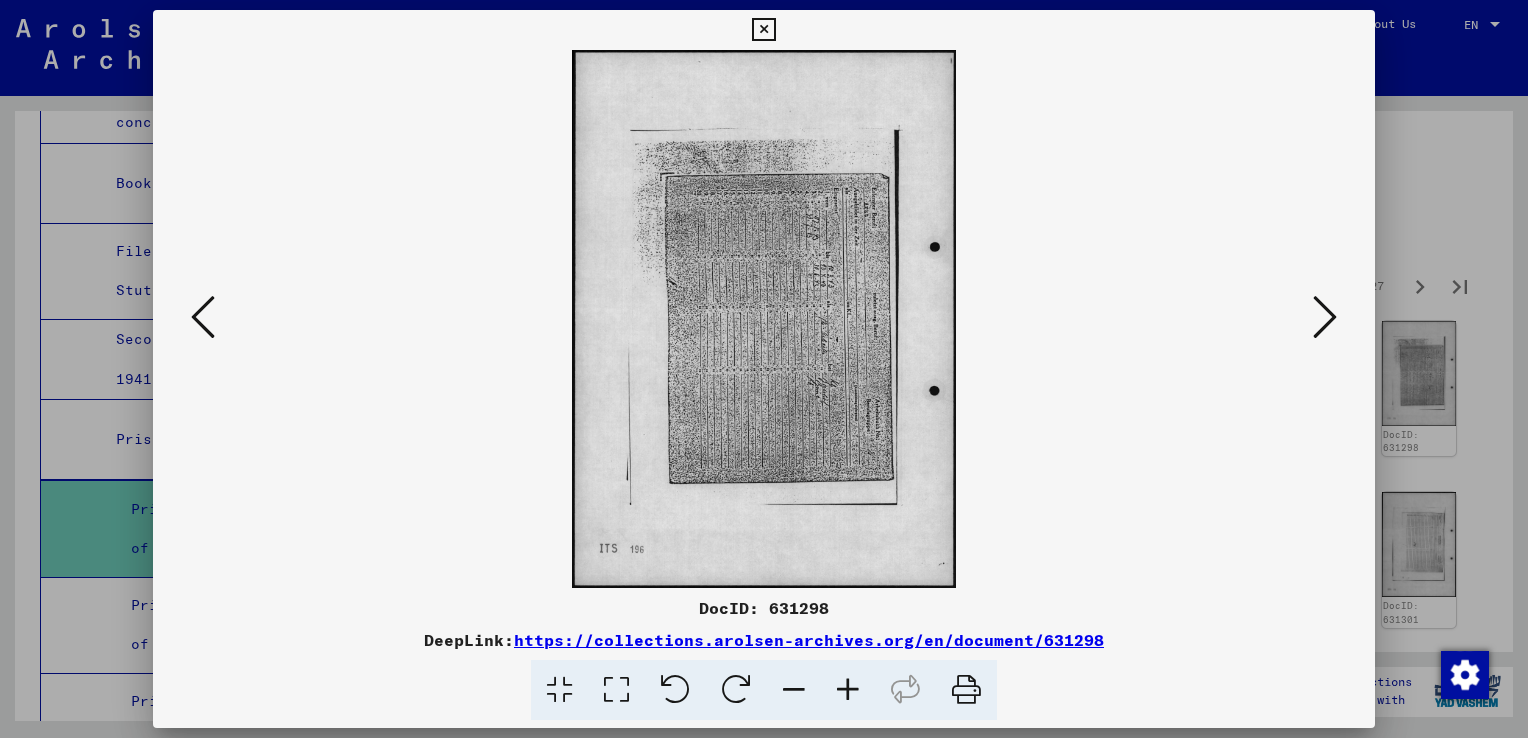 click at bounding box center (1325, 317) 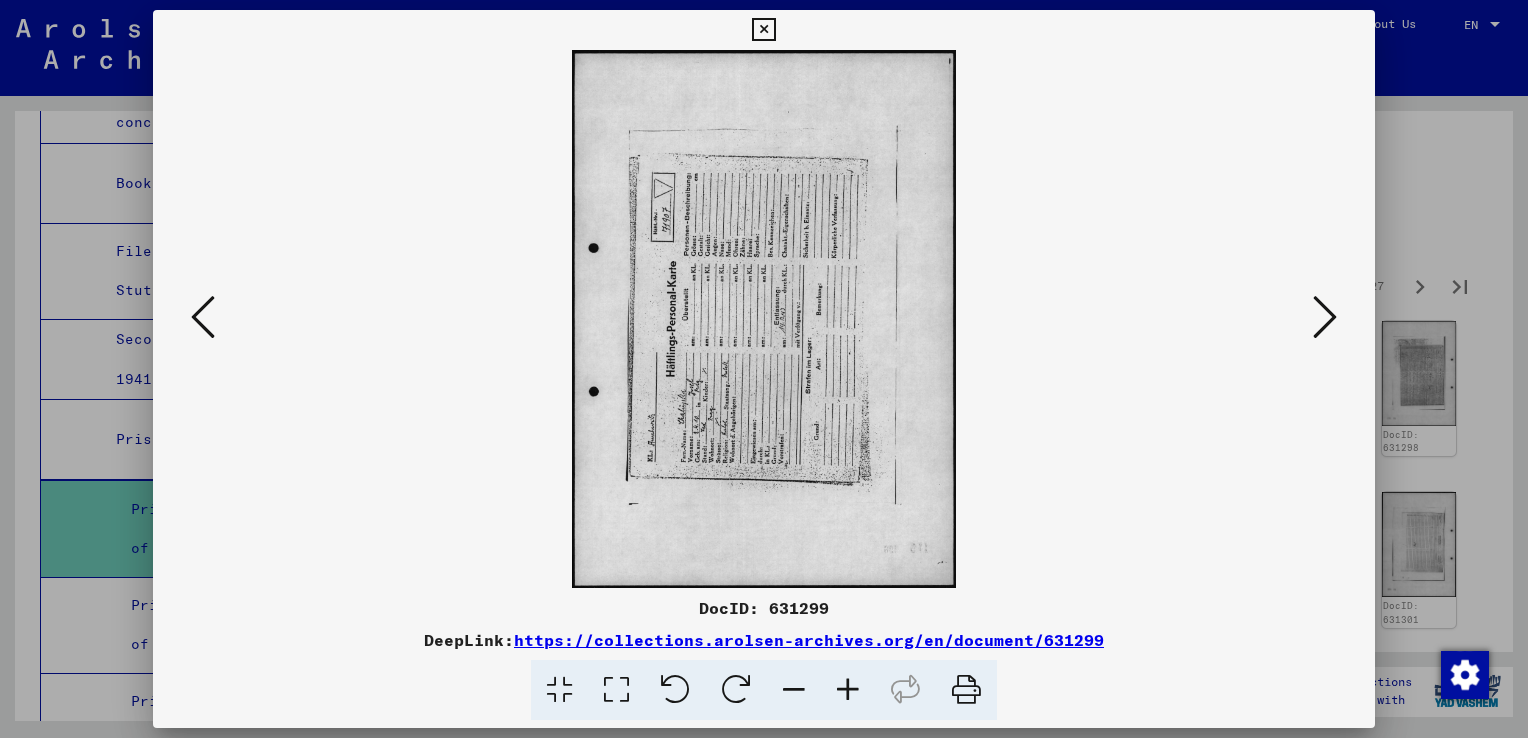 click at bounding box center [736, 690] 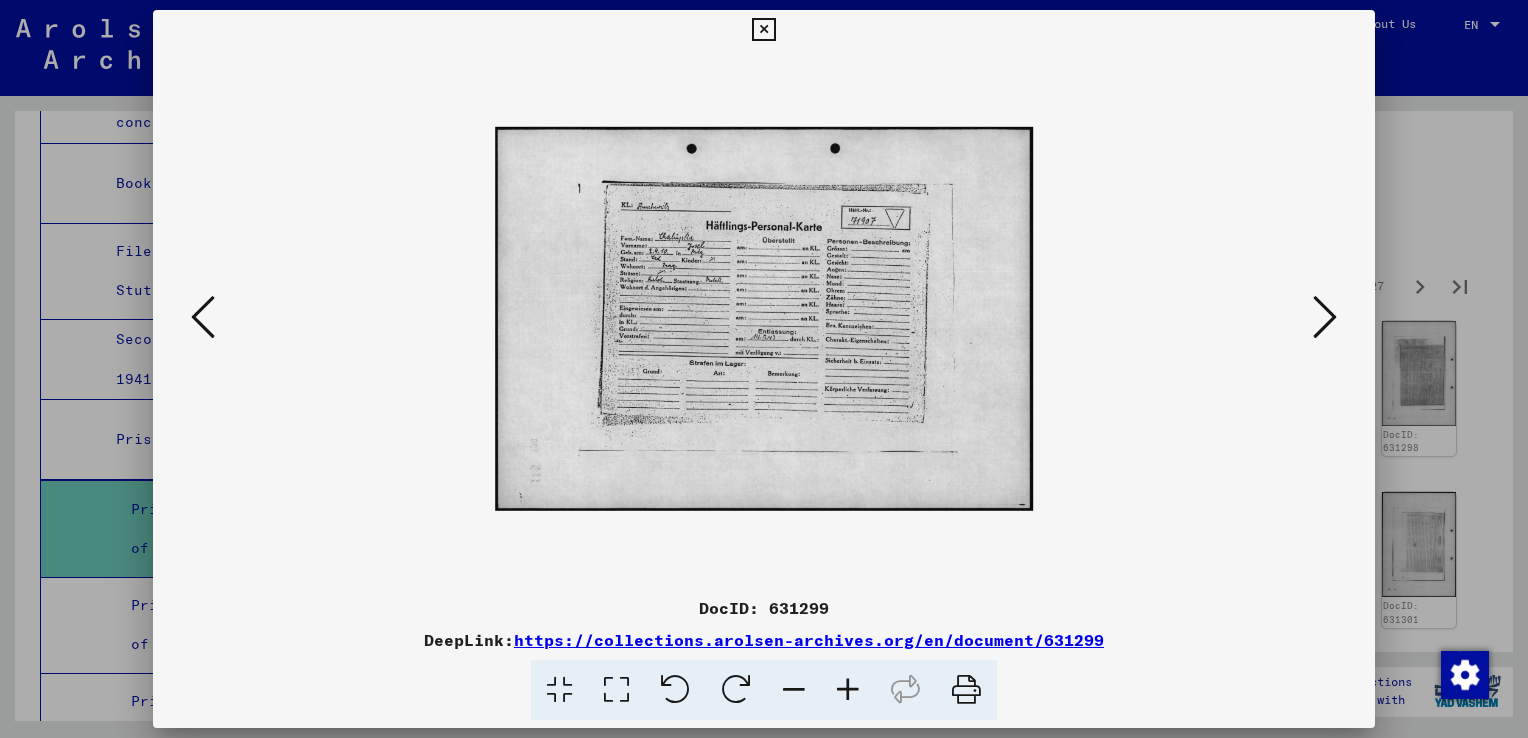 click at bounding box center [1325, 317] 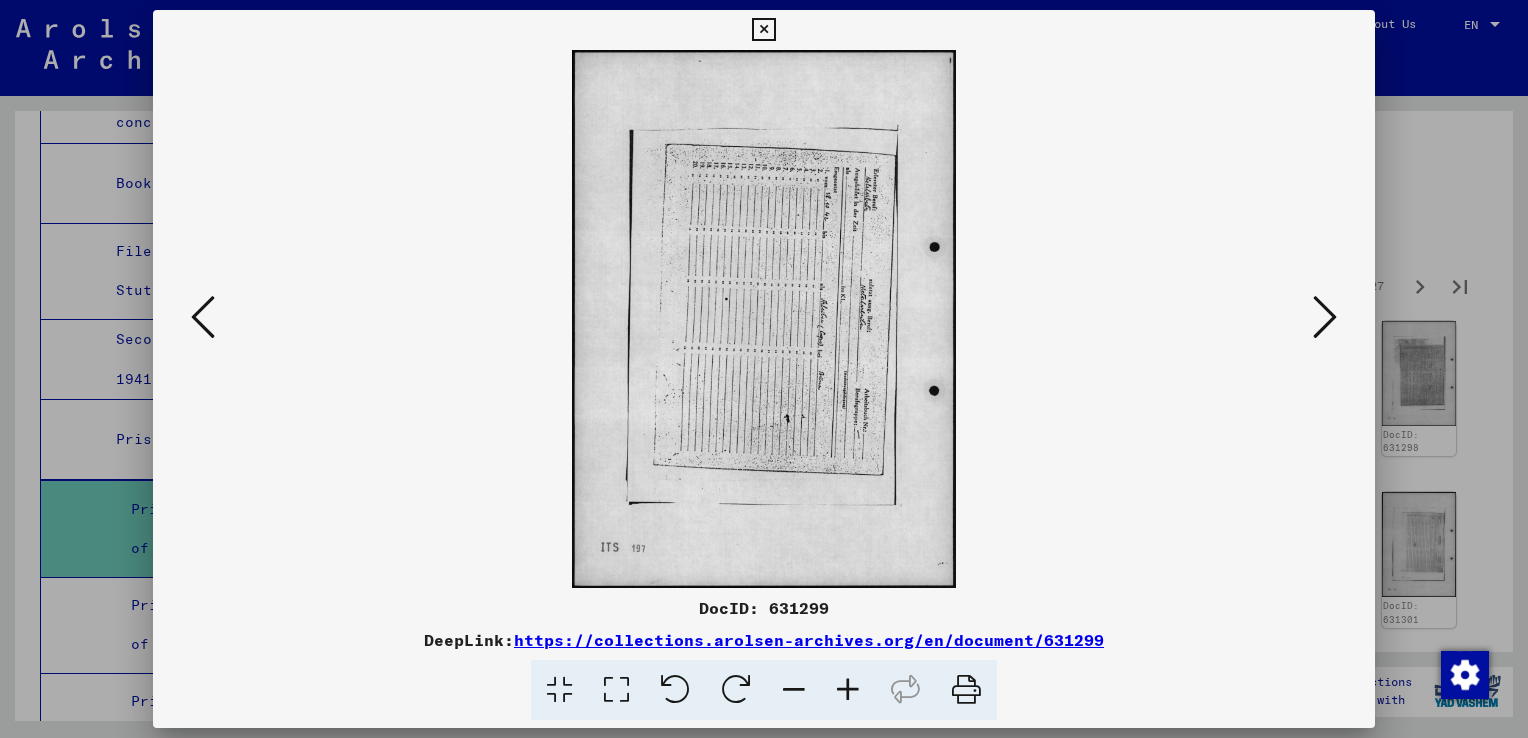 click at bounding box center (1325, 317) 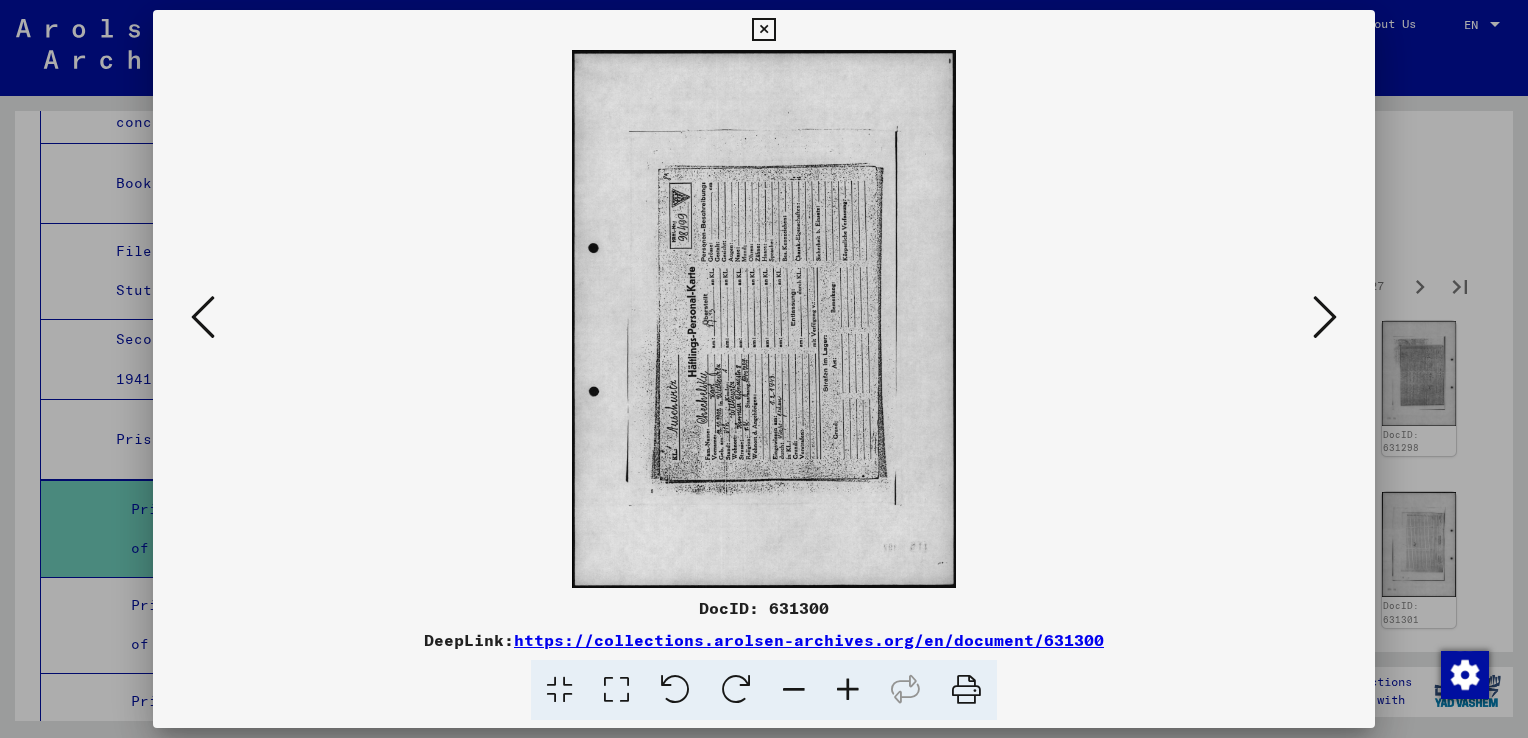 click at bounding box center (736, 690) 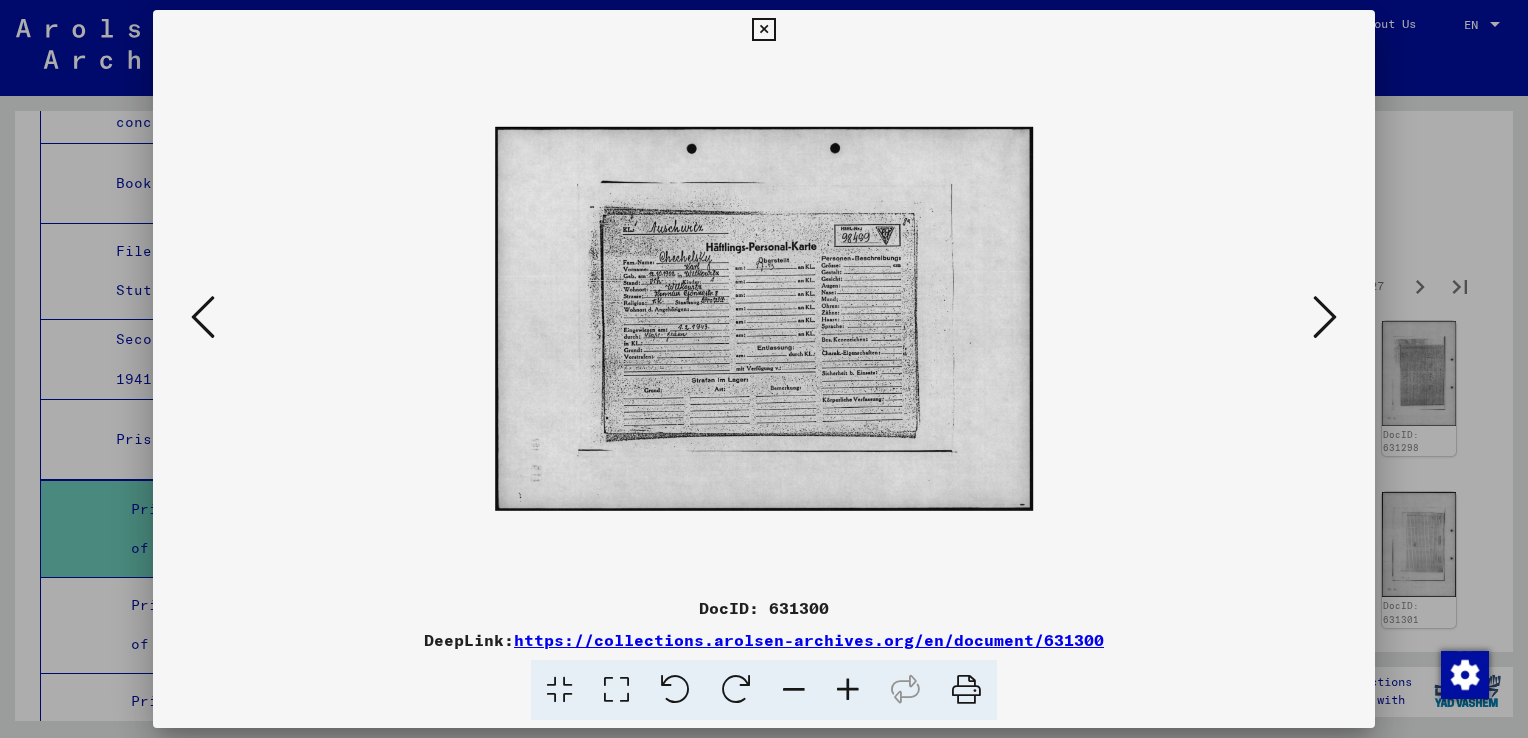 click at bounding box center [1325, 317] 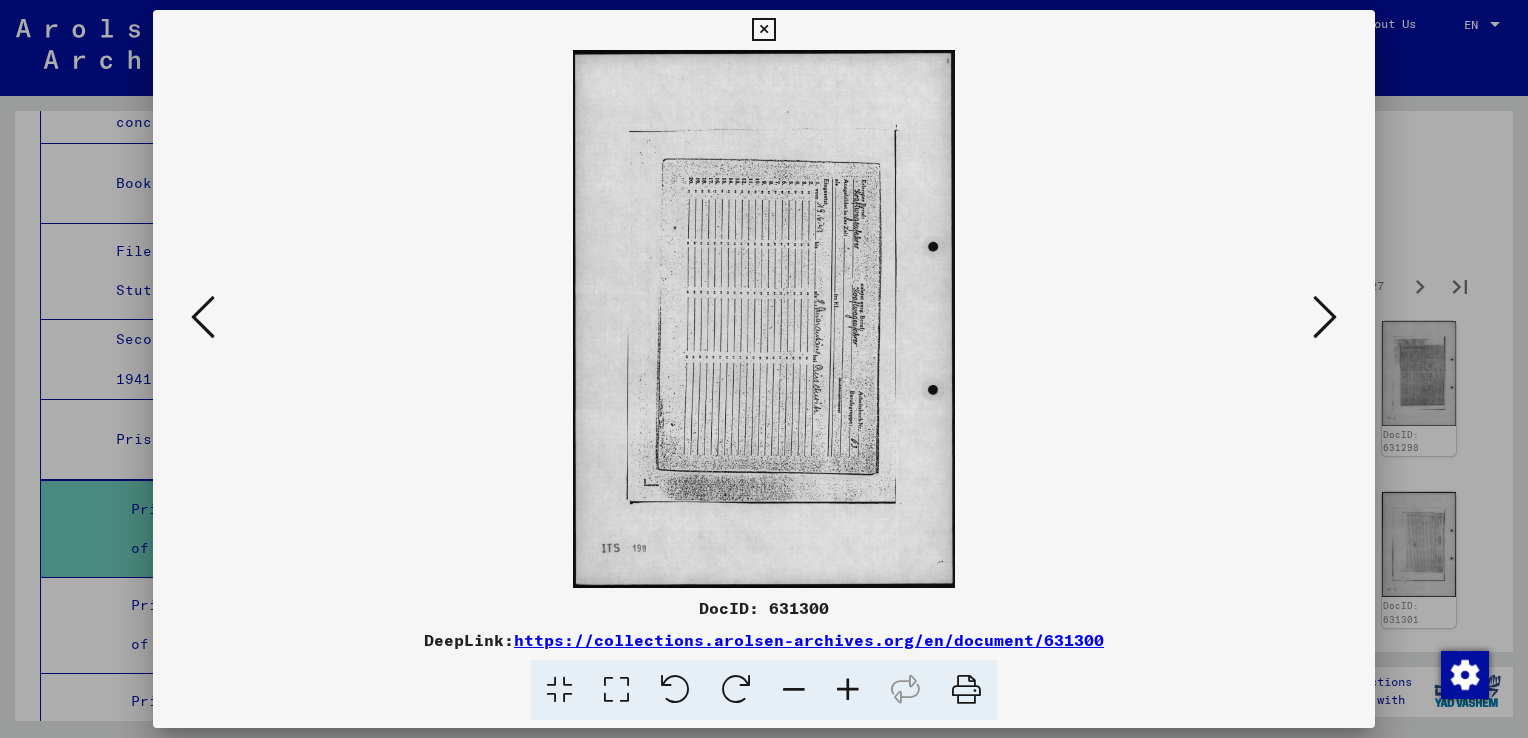 click at bounding box center [1325, 317] 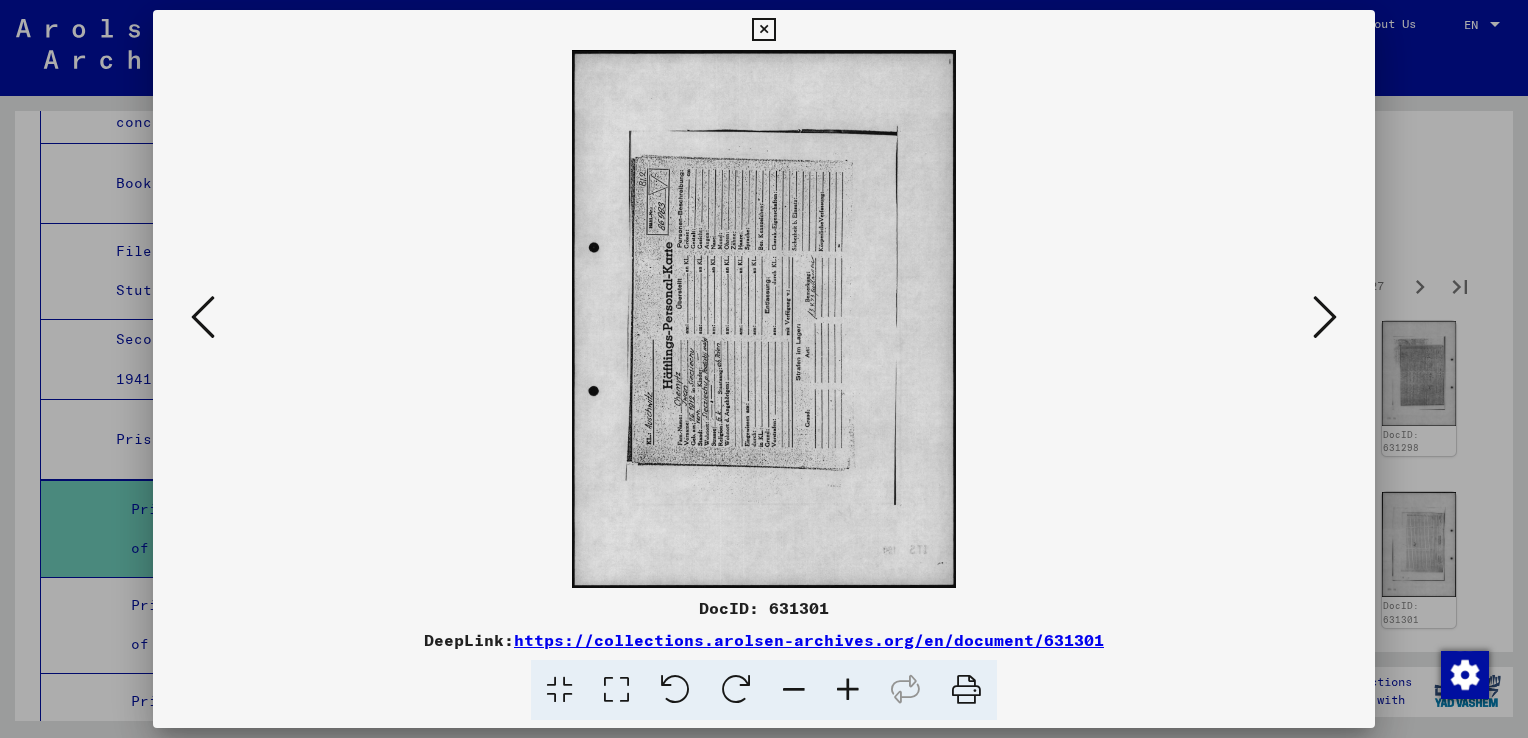 click at bounding box center (736, 690) 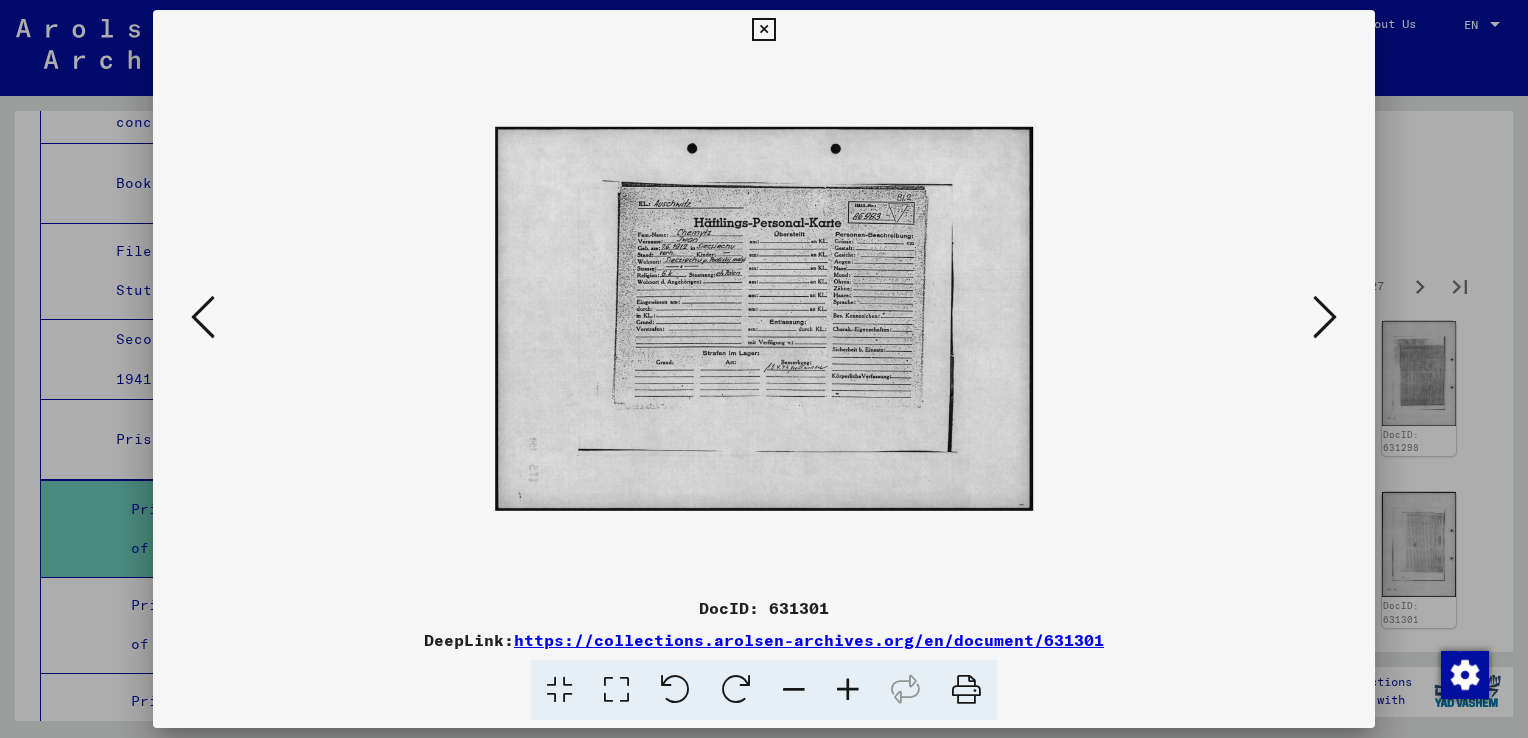 click at bounding box center (1325, 317) 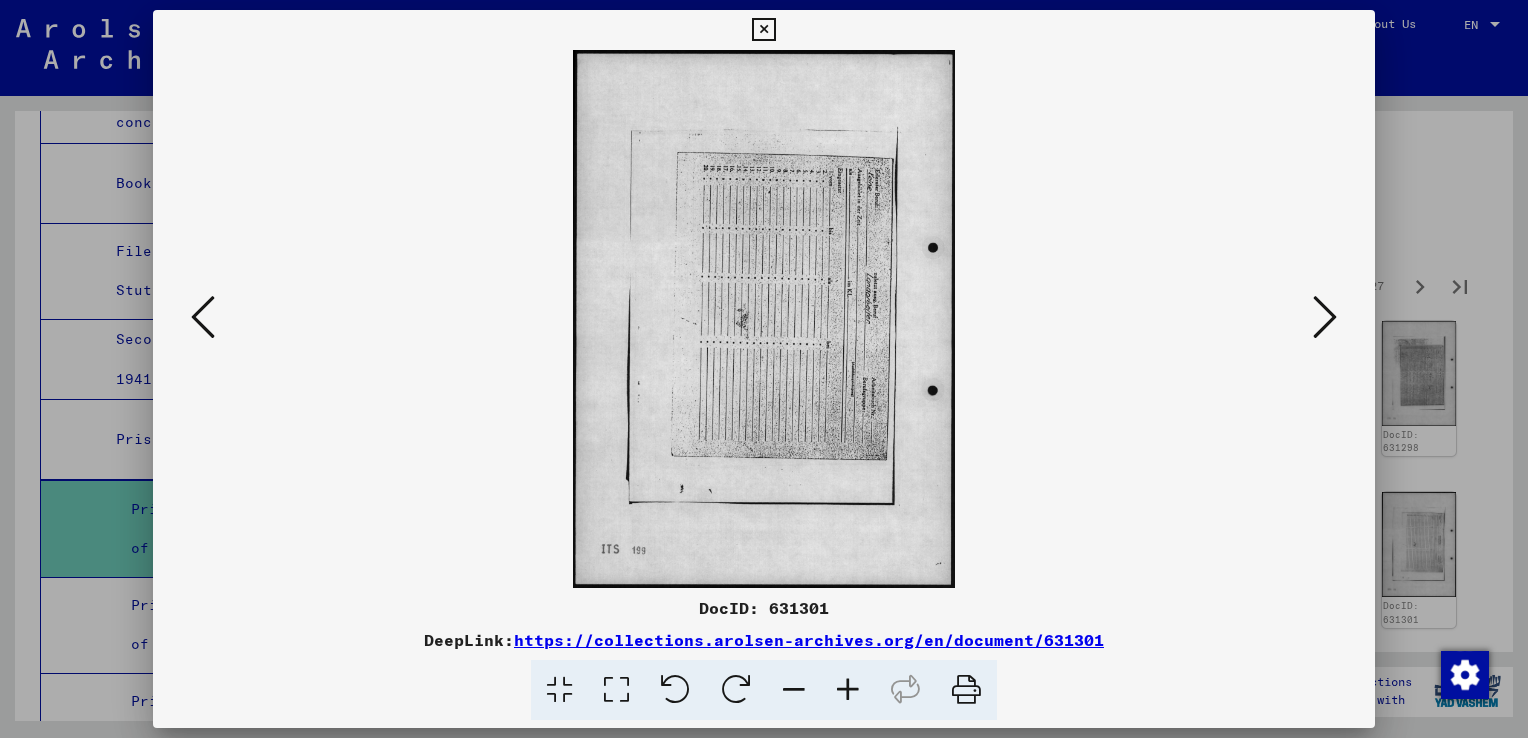click at bounding box center (1325, 317) 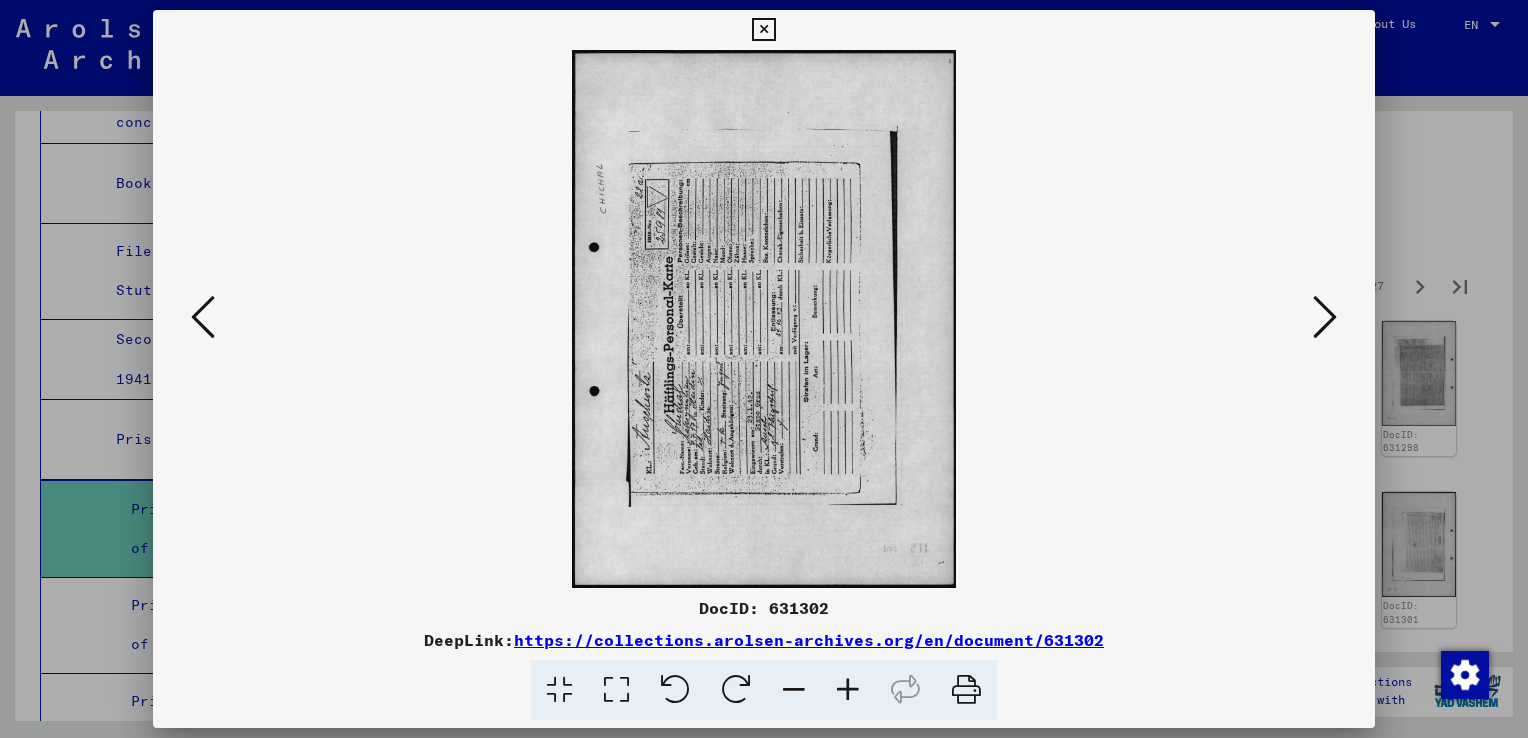 click at bounding box center [736, 690] 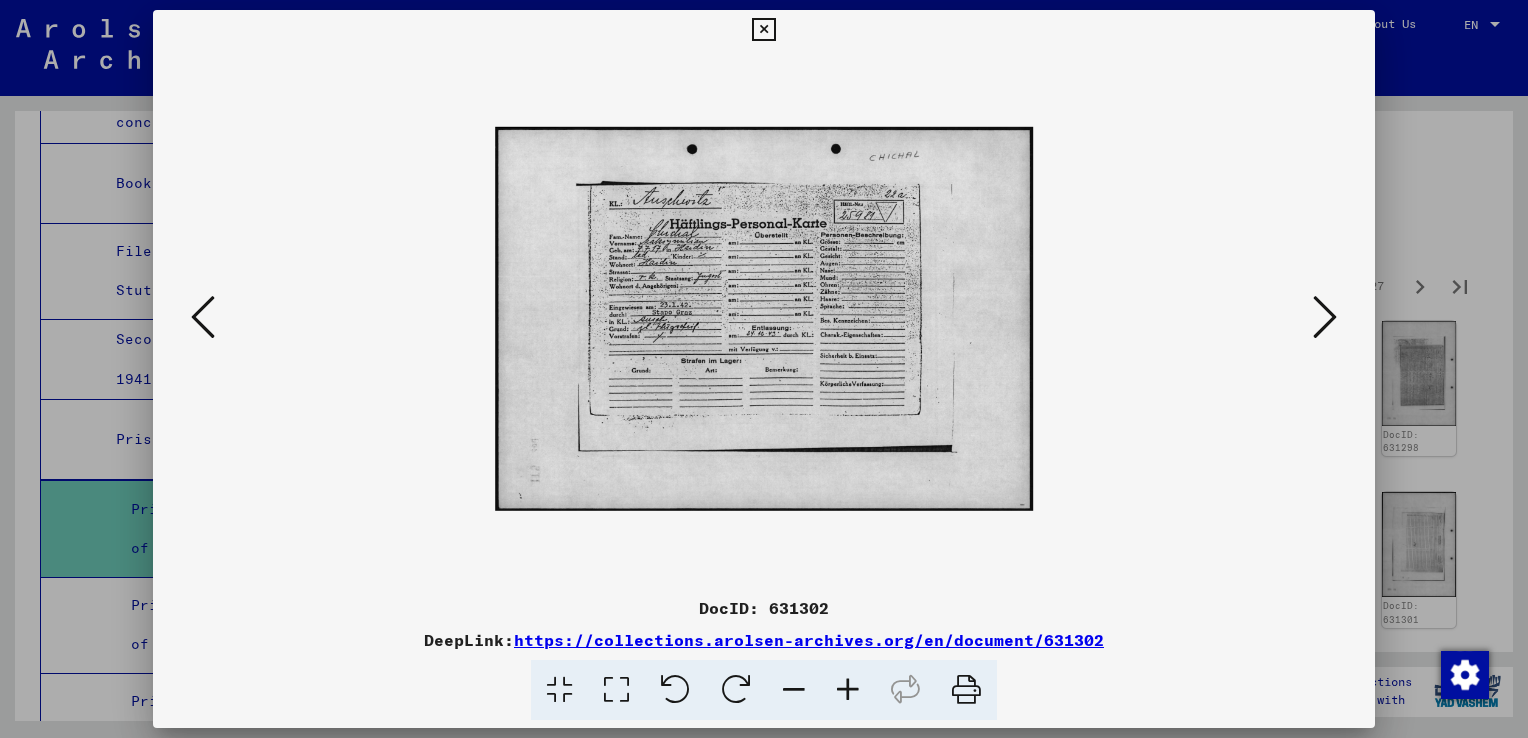 click at bounding box center [1325, 317] 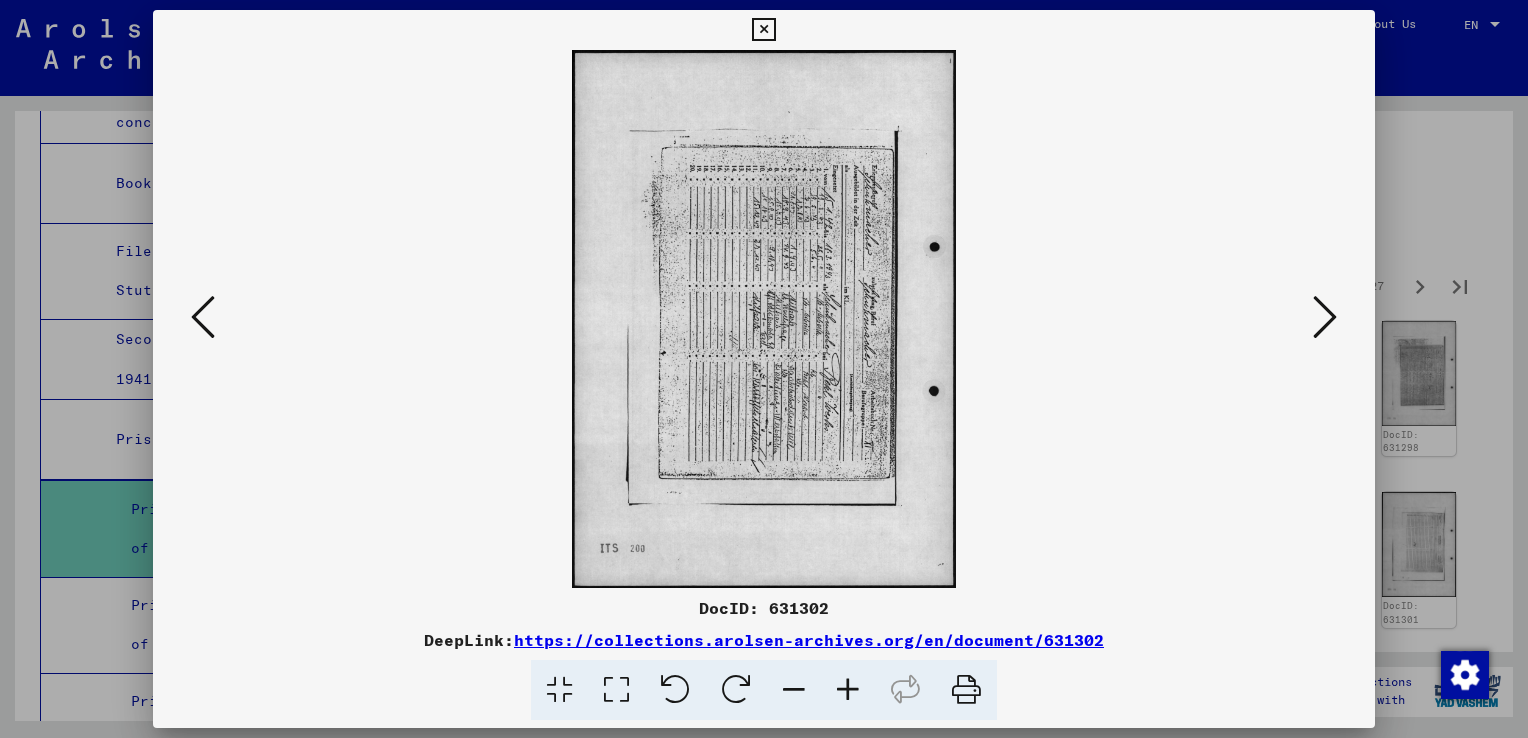click at bounding box center [1325, 317] 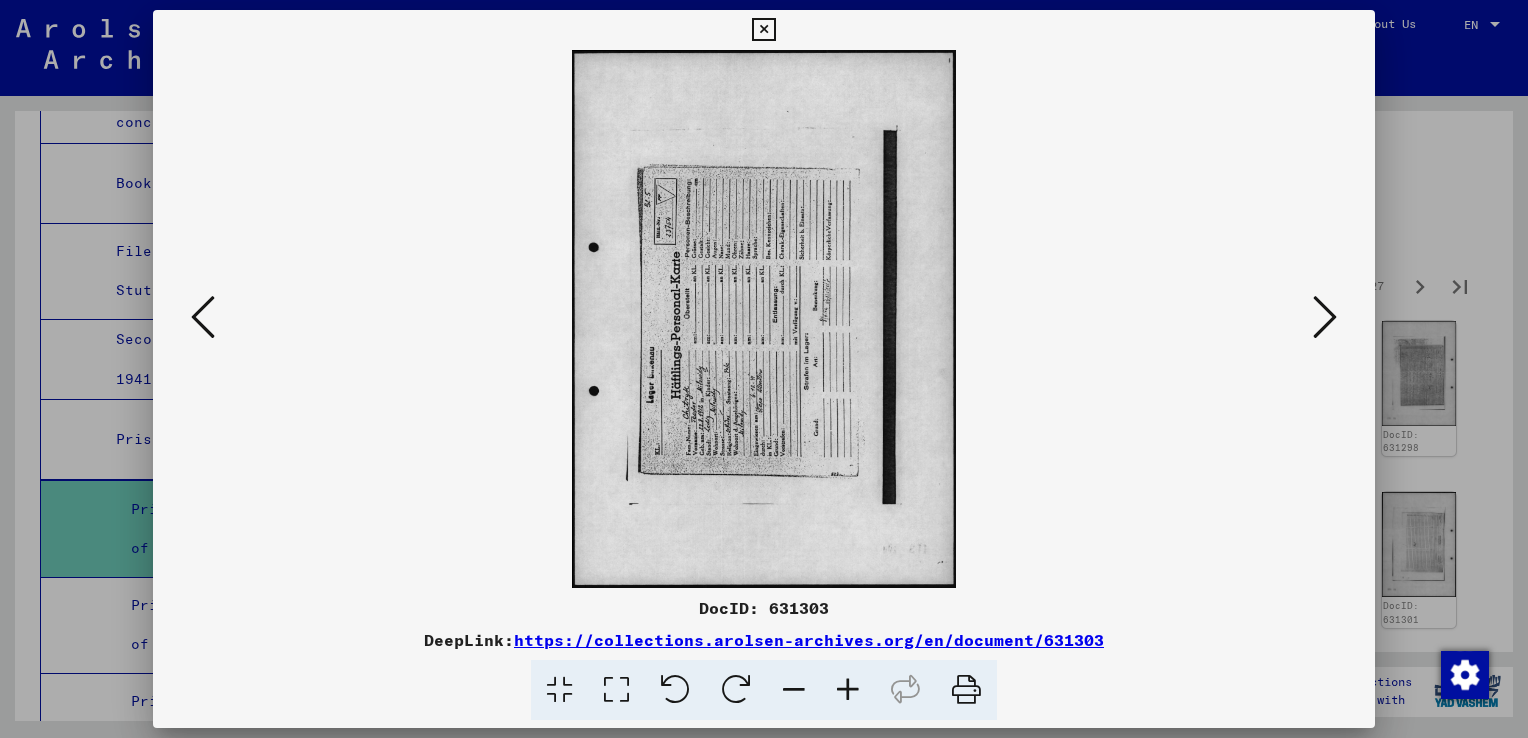click at bounding box center (736, 690) 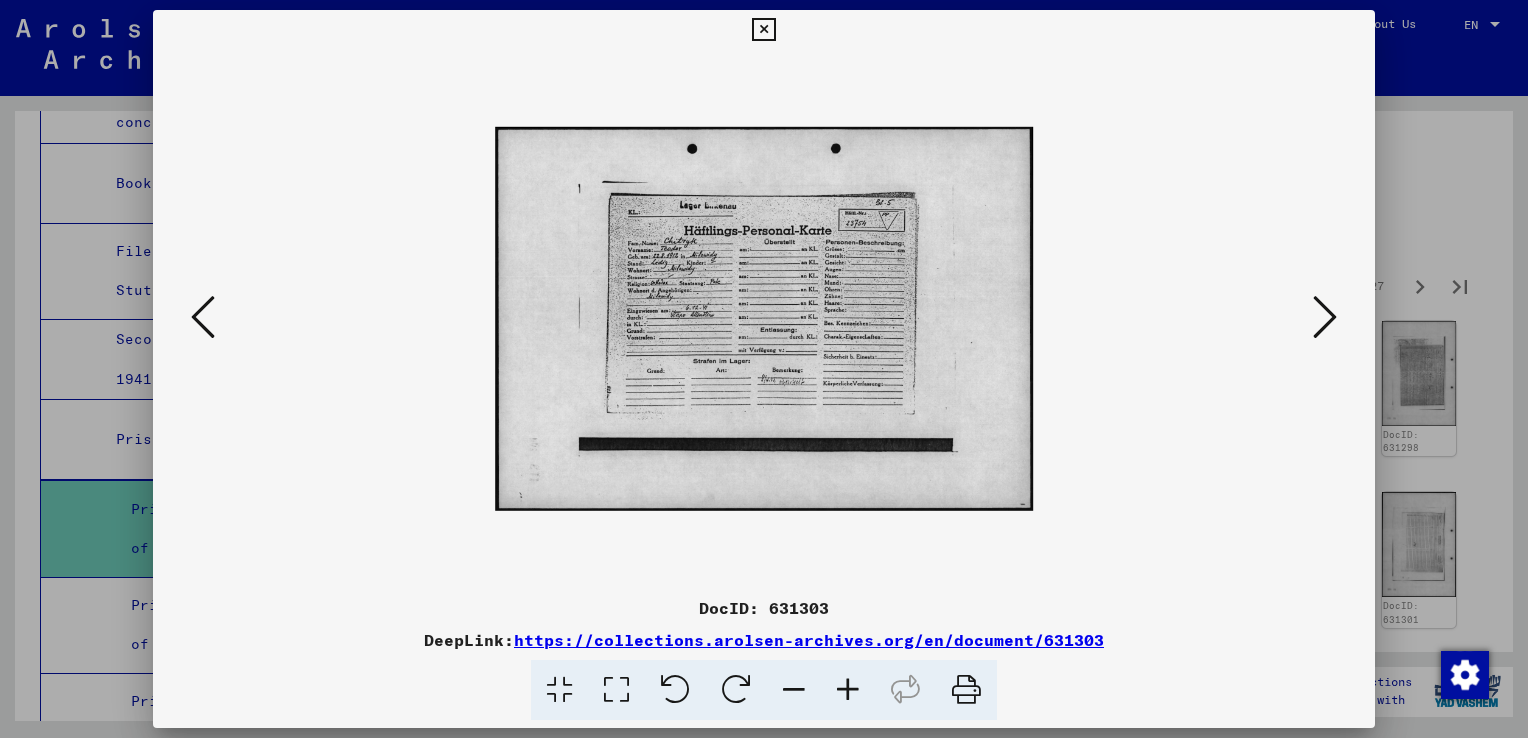 click at bounding box center [1325, 317] 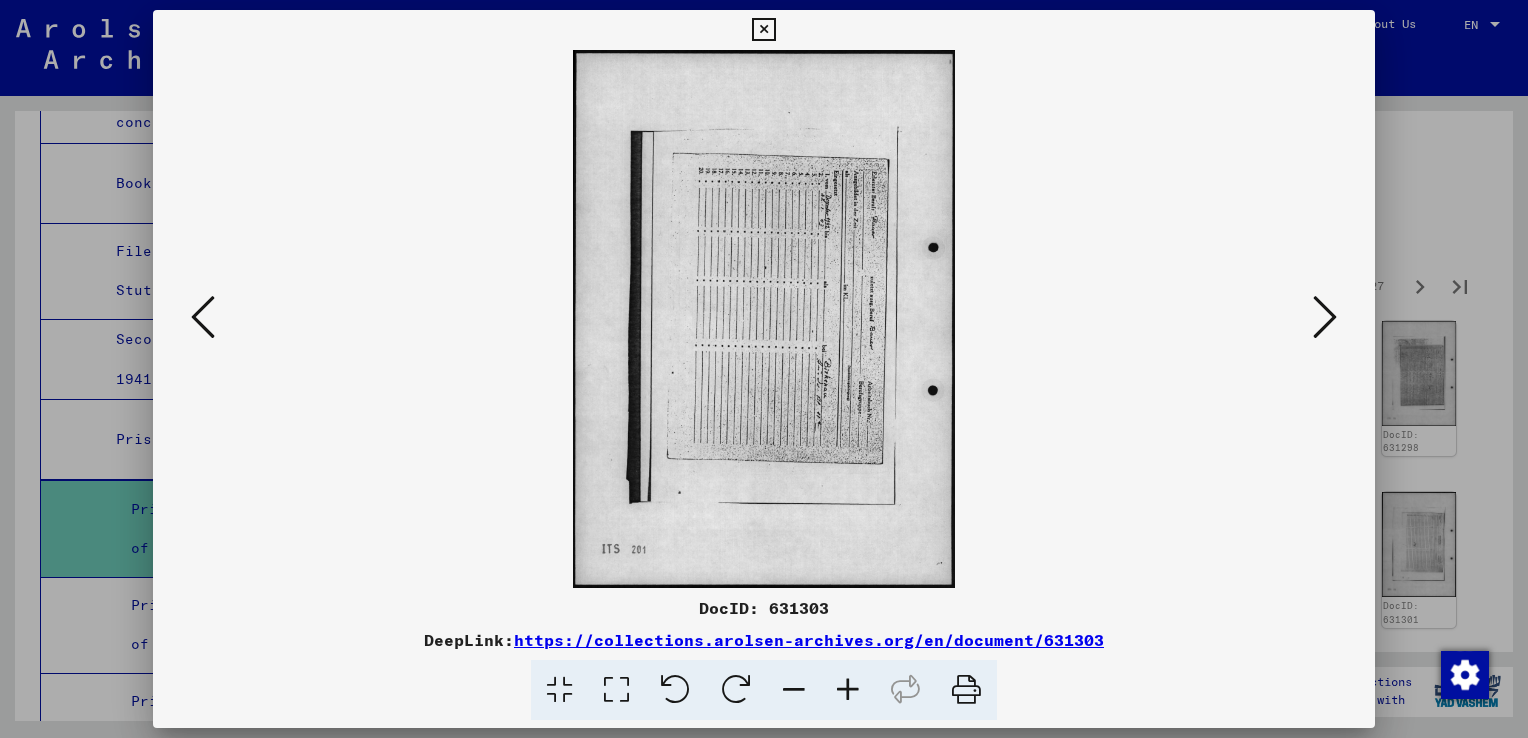 click at bounding box center [1325, 317] 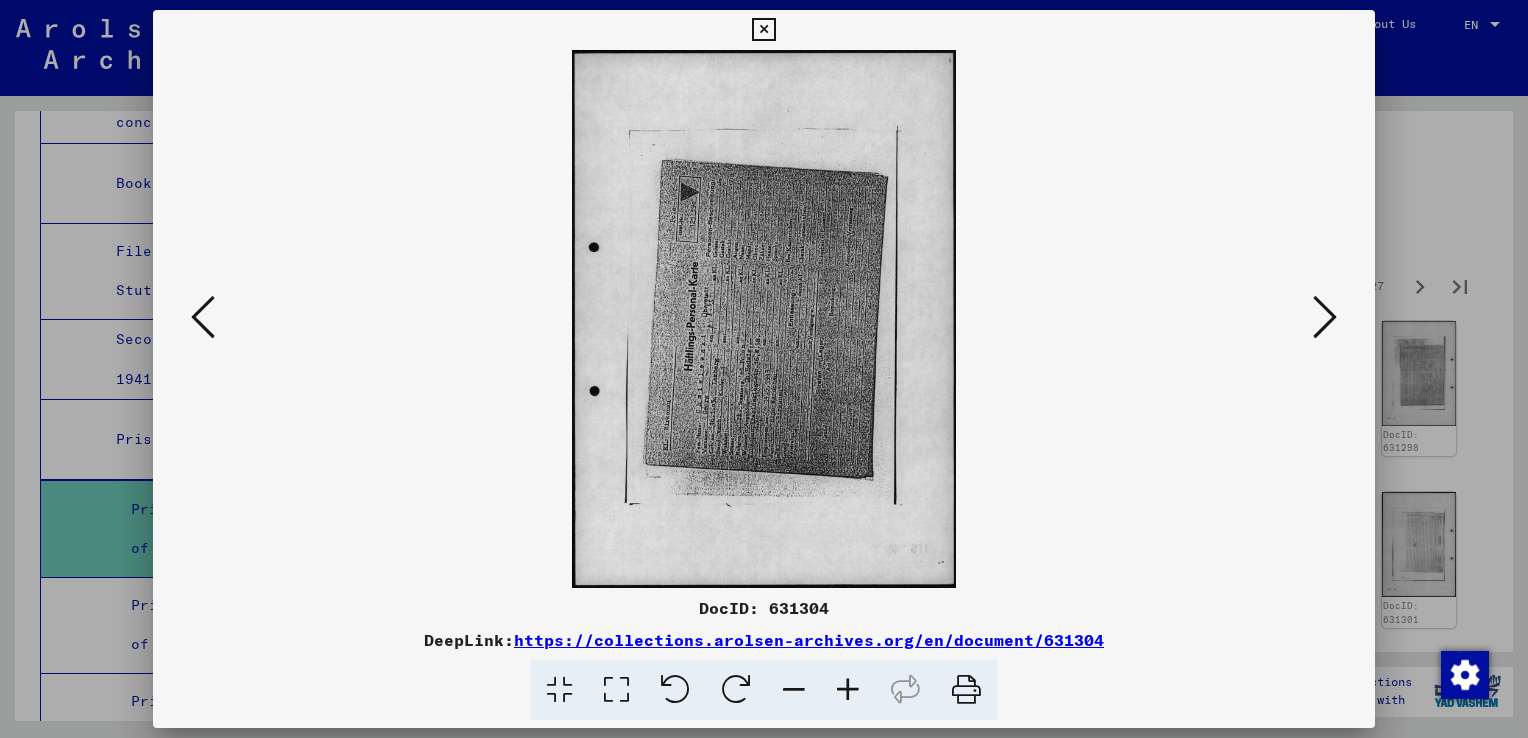 click at bounding box center (736, 690) 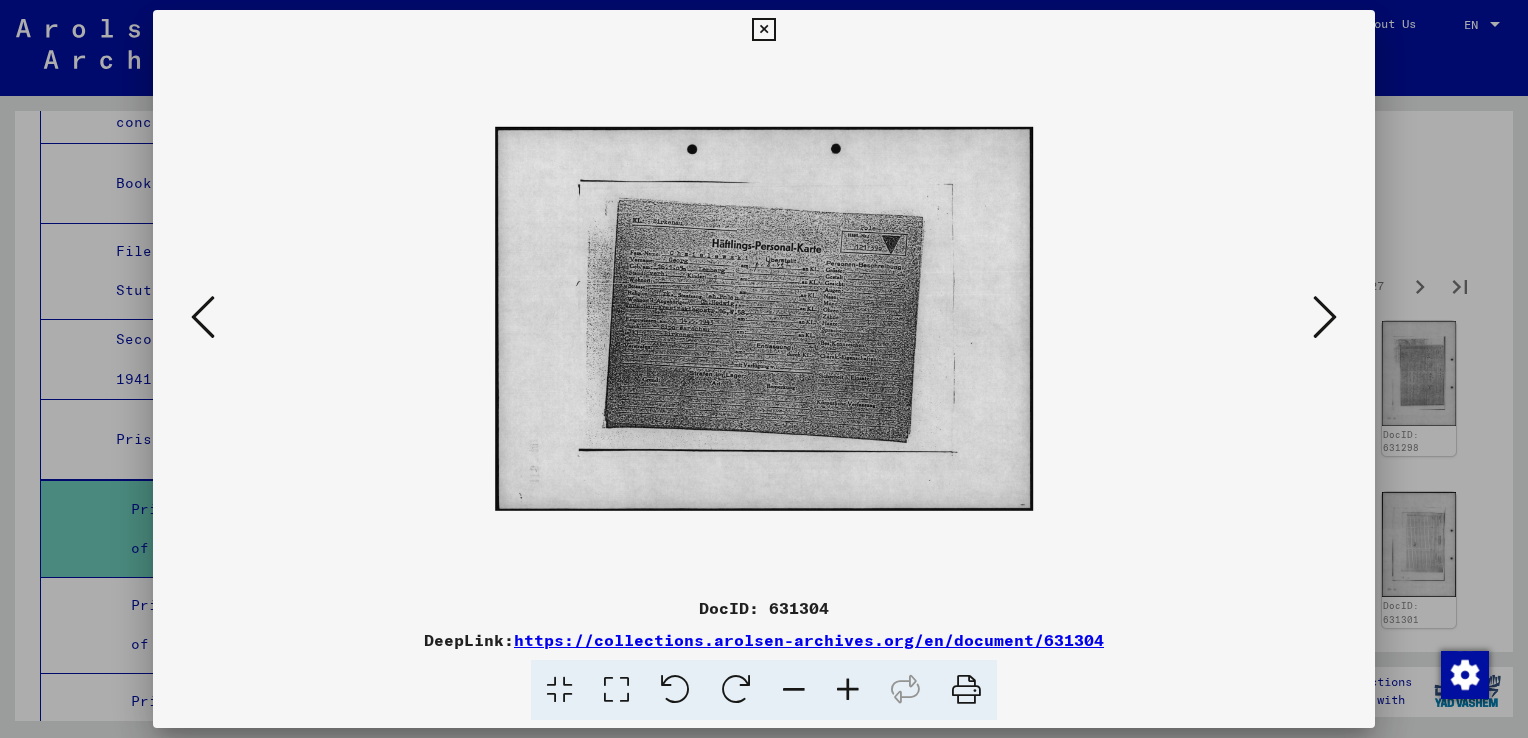 click at bounding box center (1325, 317) 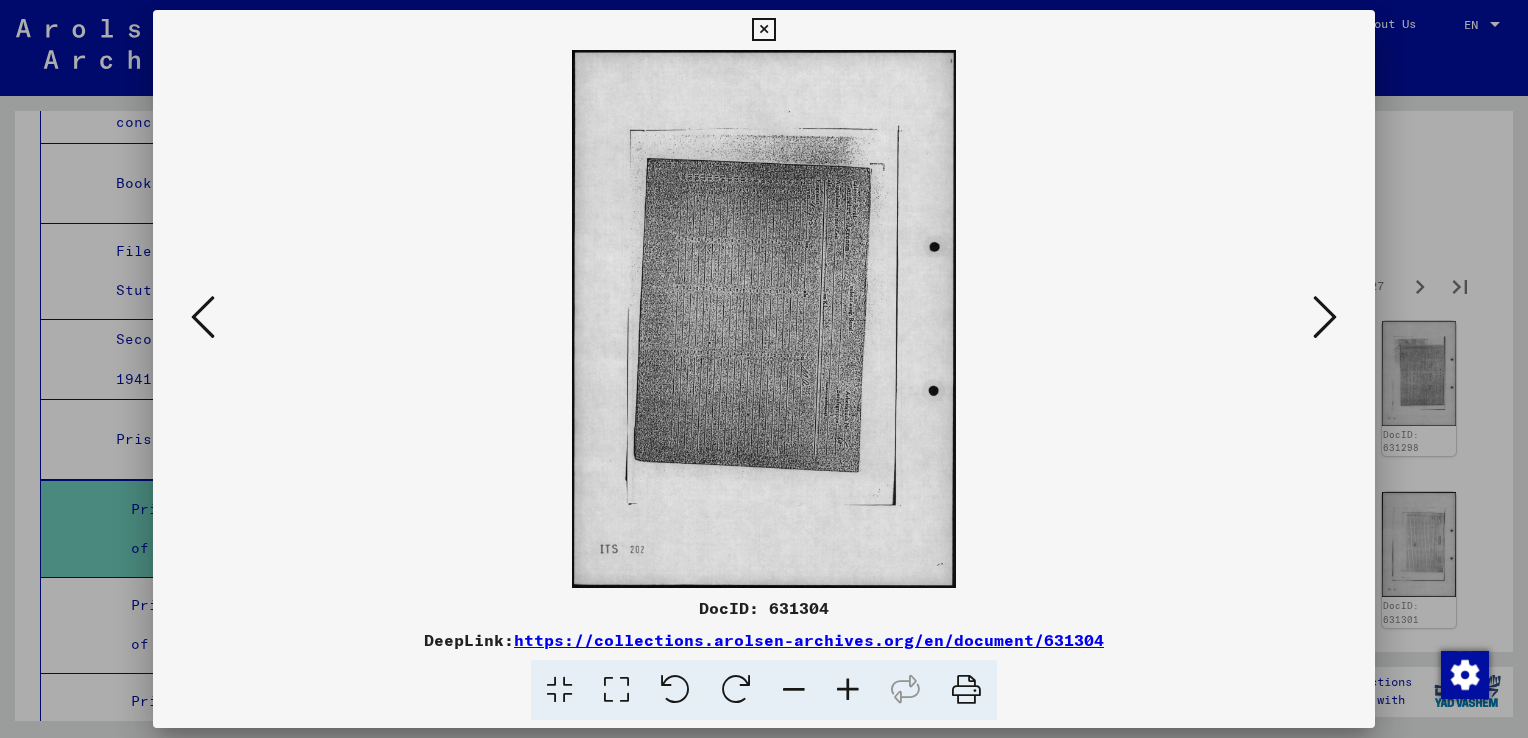 click at bounding box center (1325, 317) 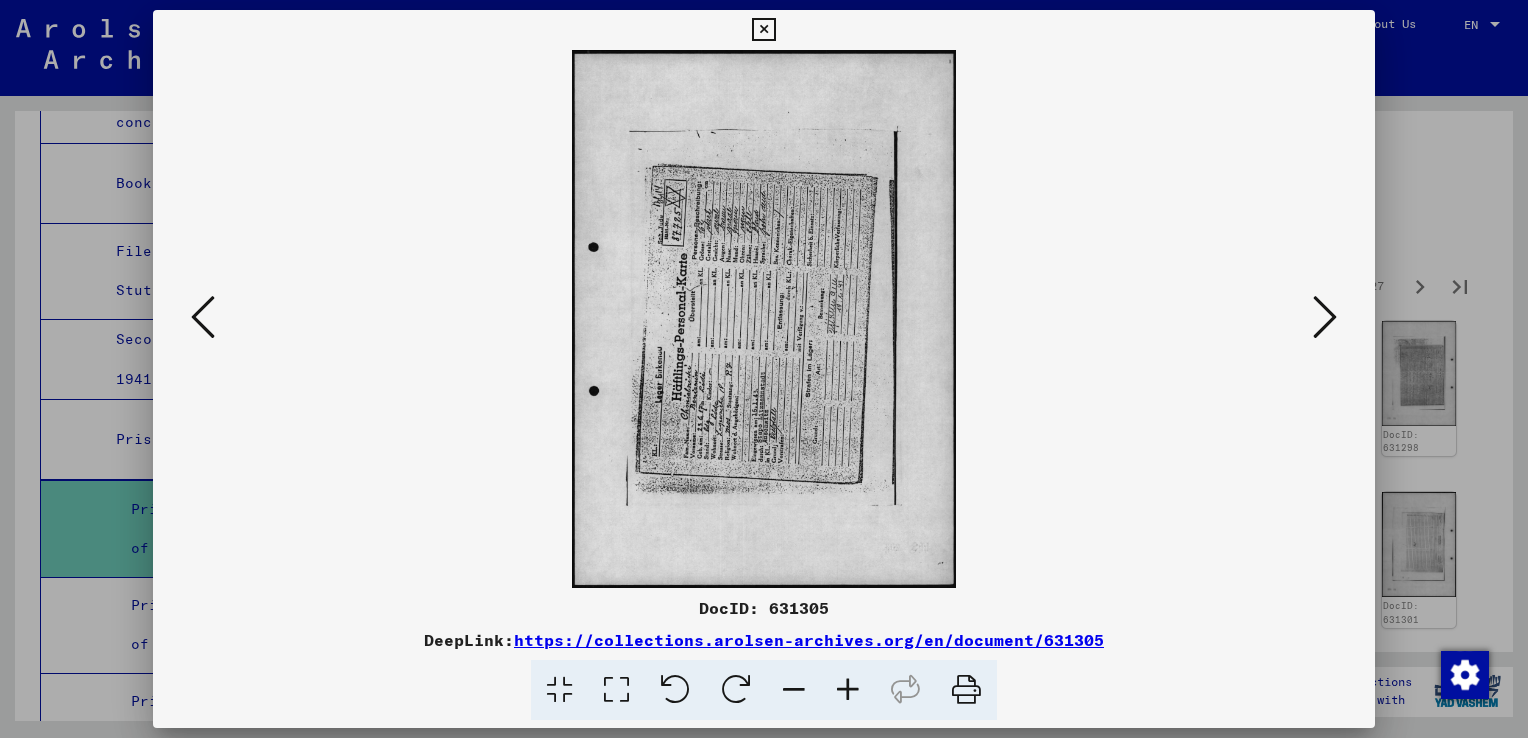 click at bounding box center [736, 690] 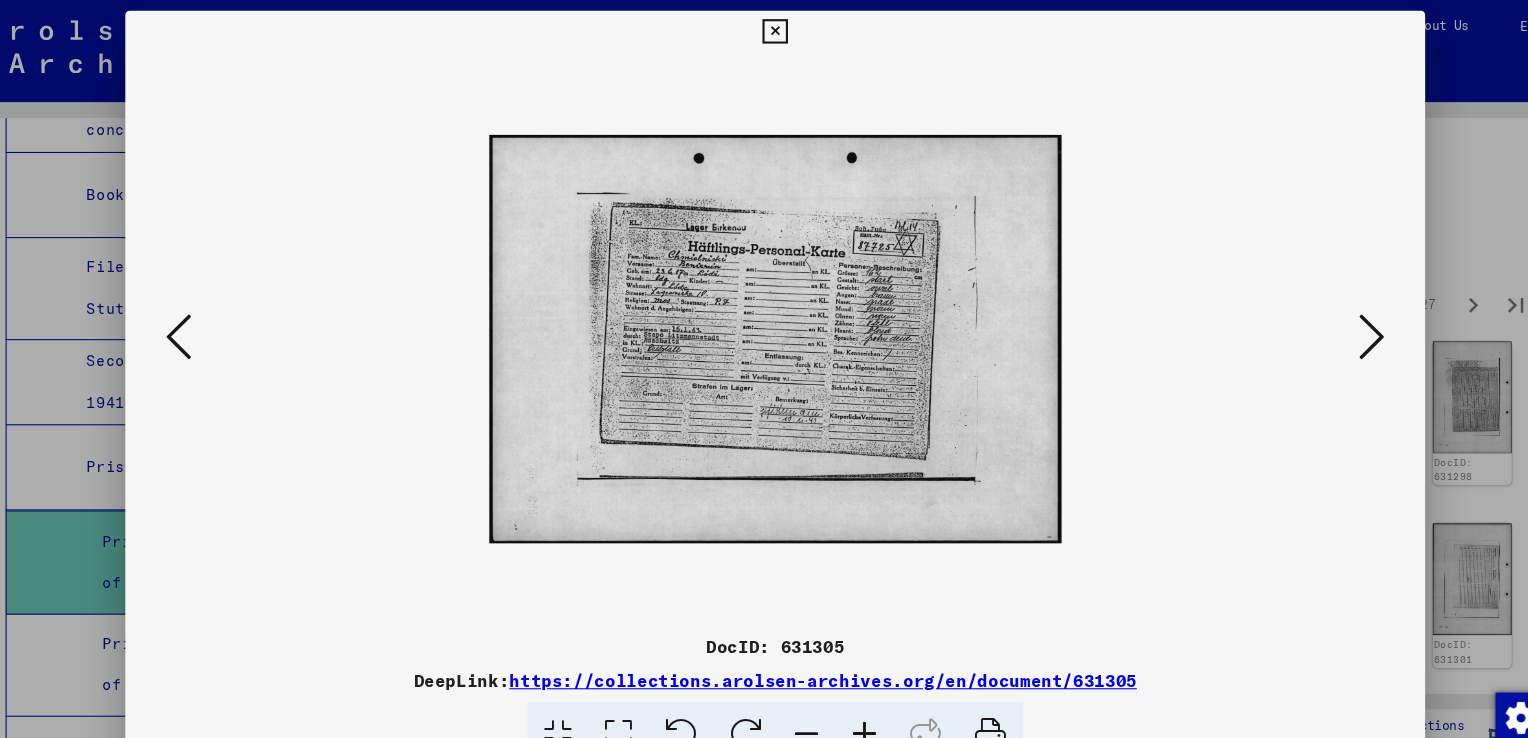 click at bounding box center (1325, 317) 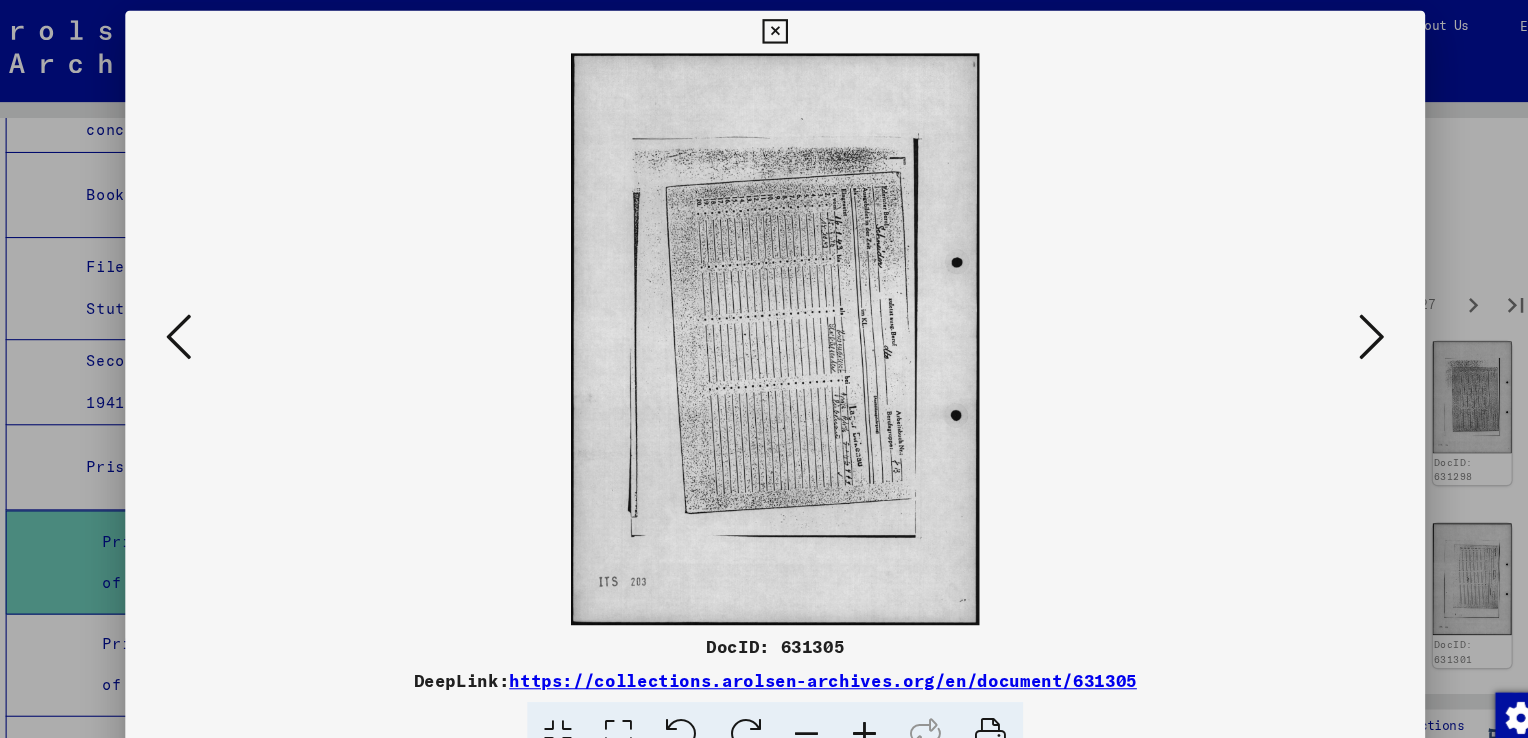 click at bounding box center [1325, 317] 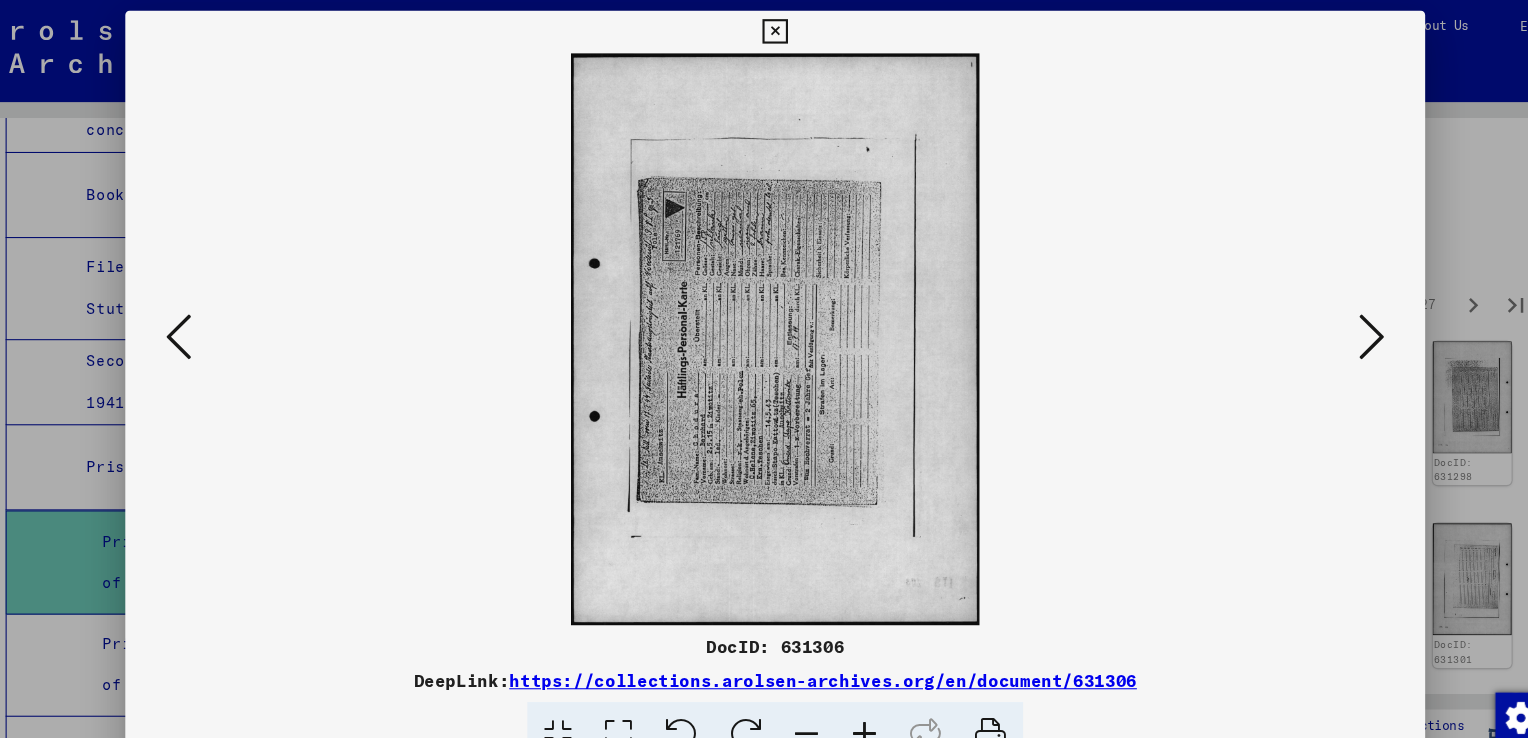click at bounding box center (736, 690) 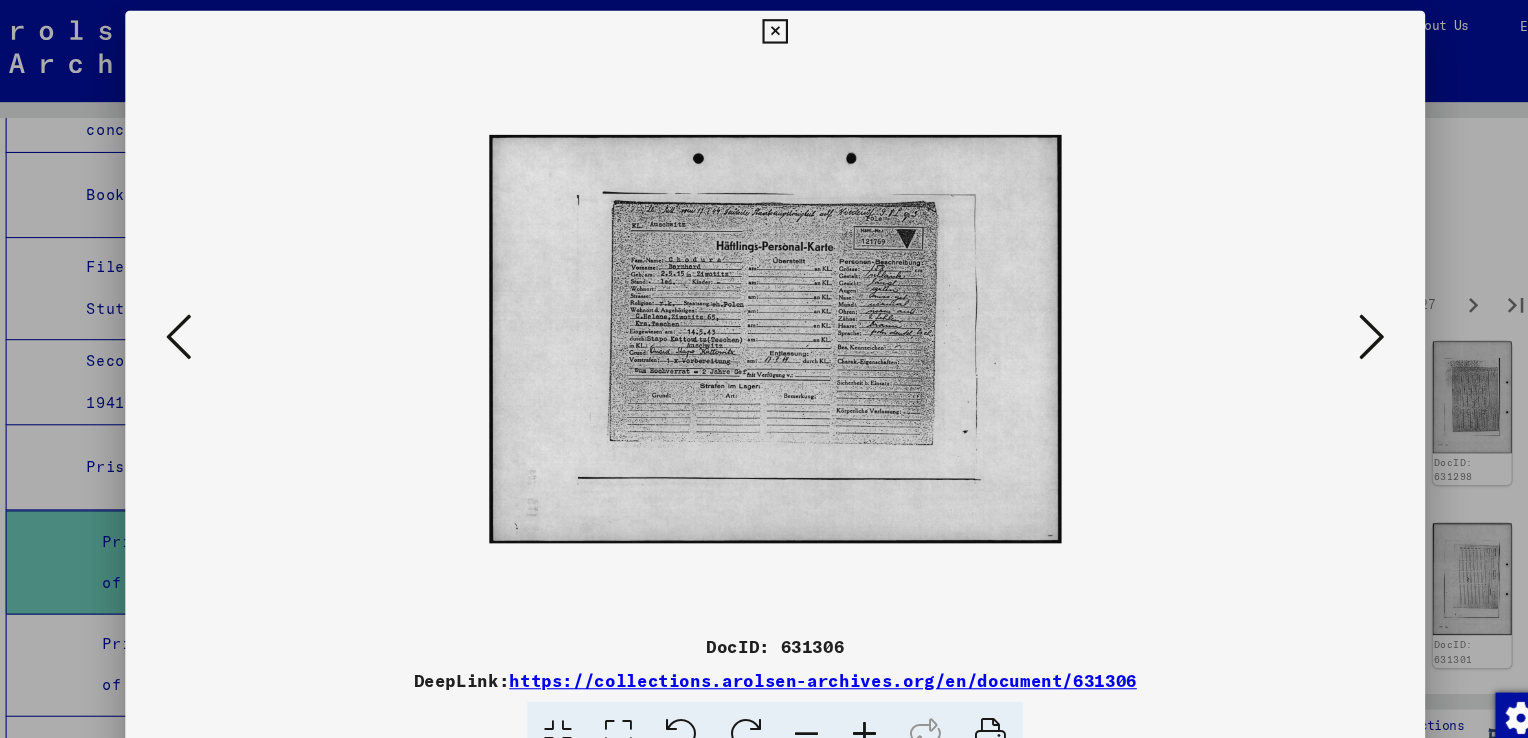 click at bounding box center (1325, 317) 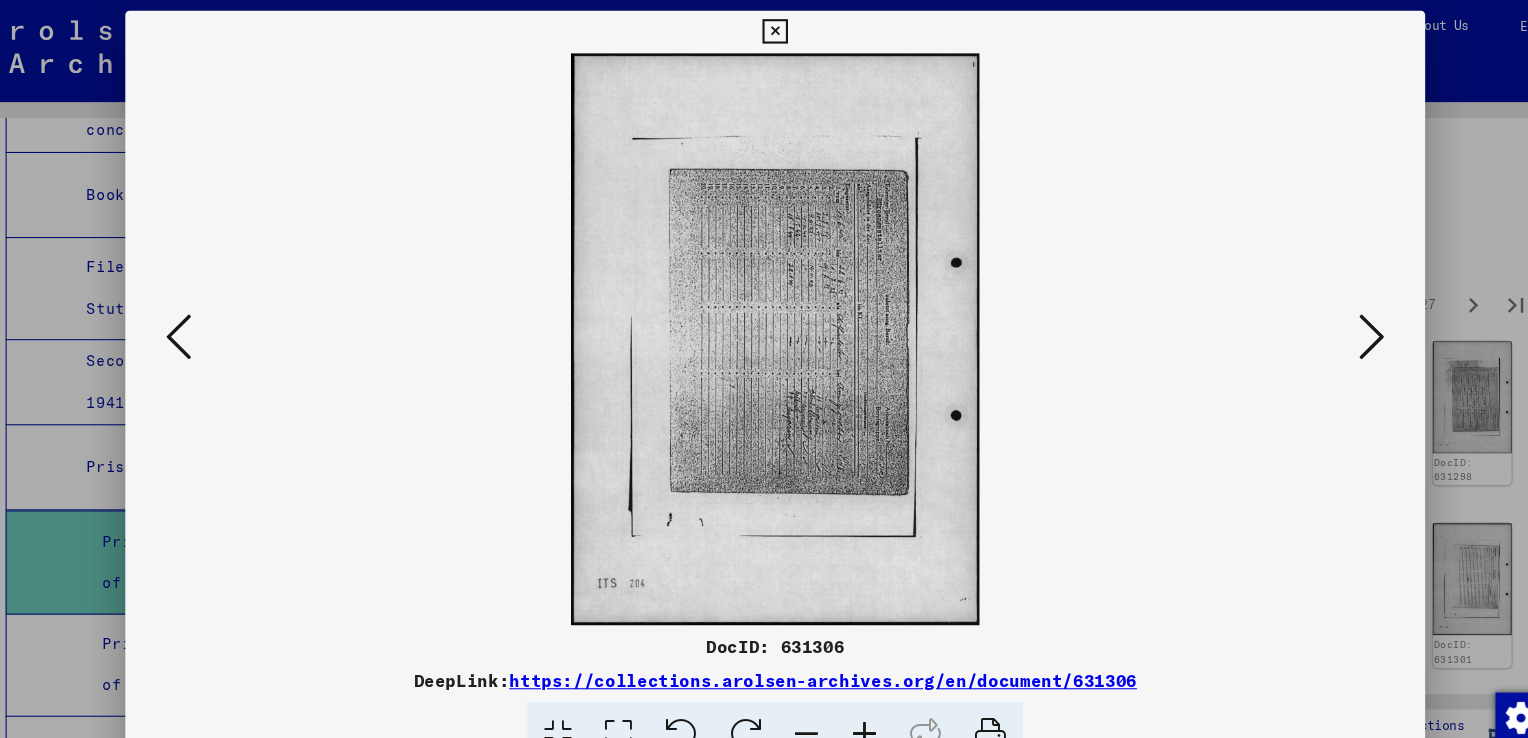 click at bounding box center (1325, 317) 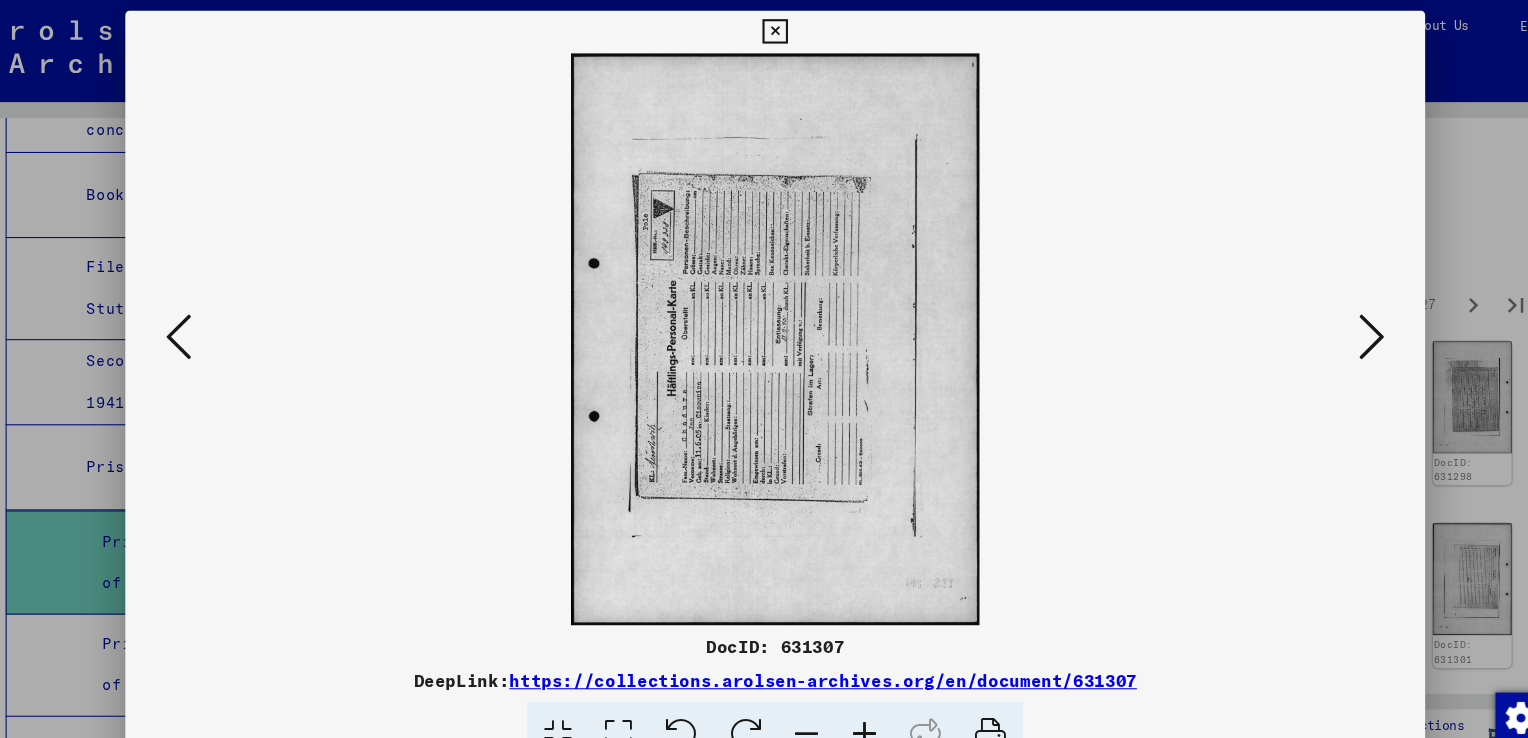 click at bounding box center (736, 690) 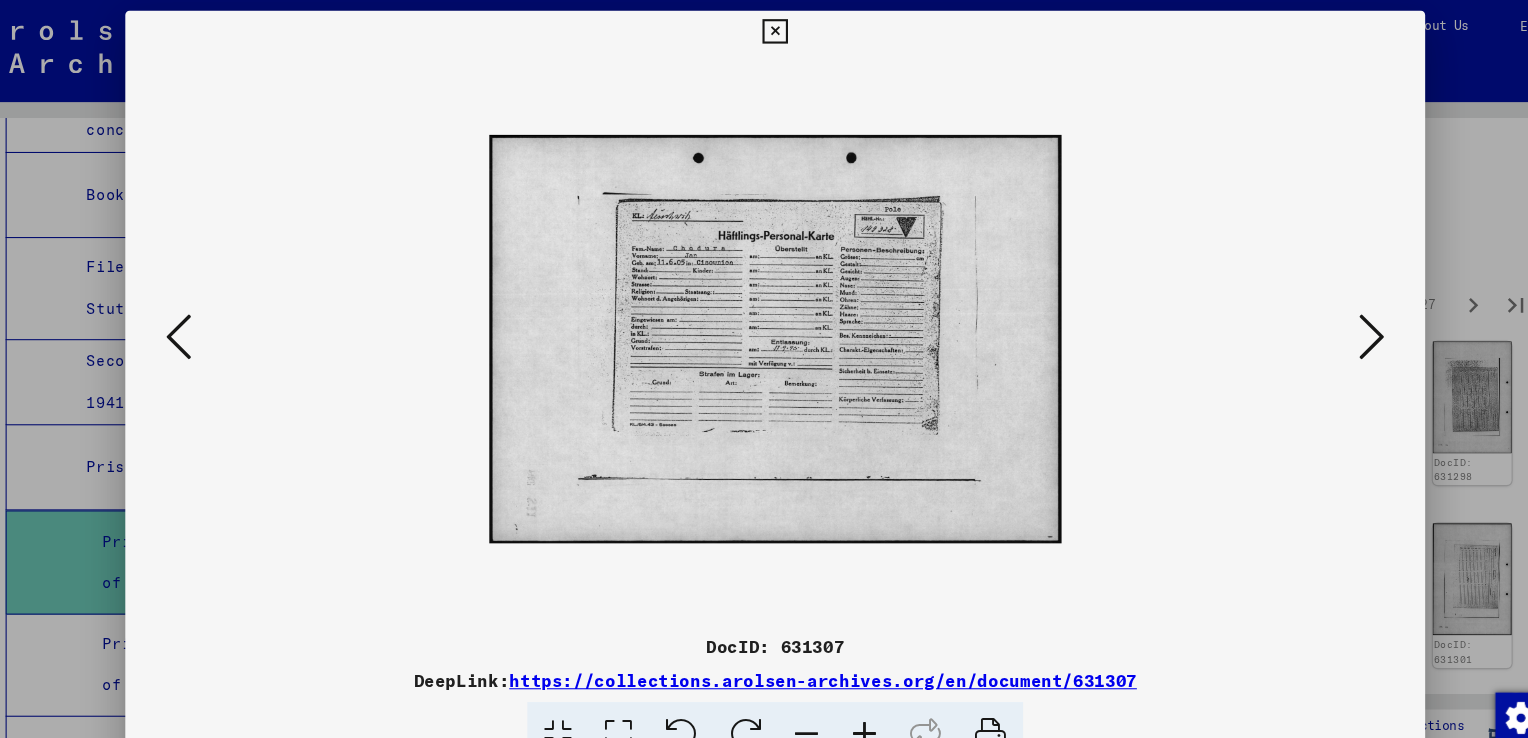 click at bounding box center [1325, 317] 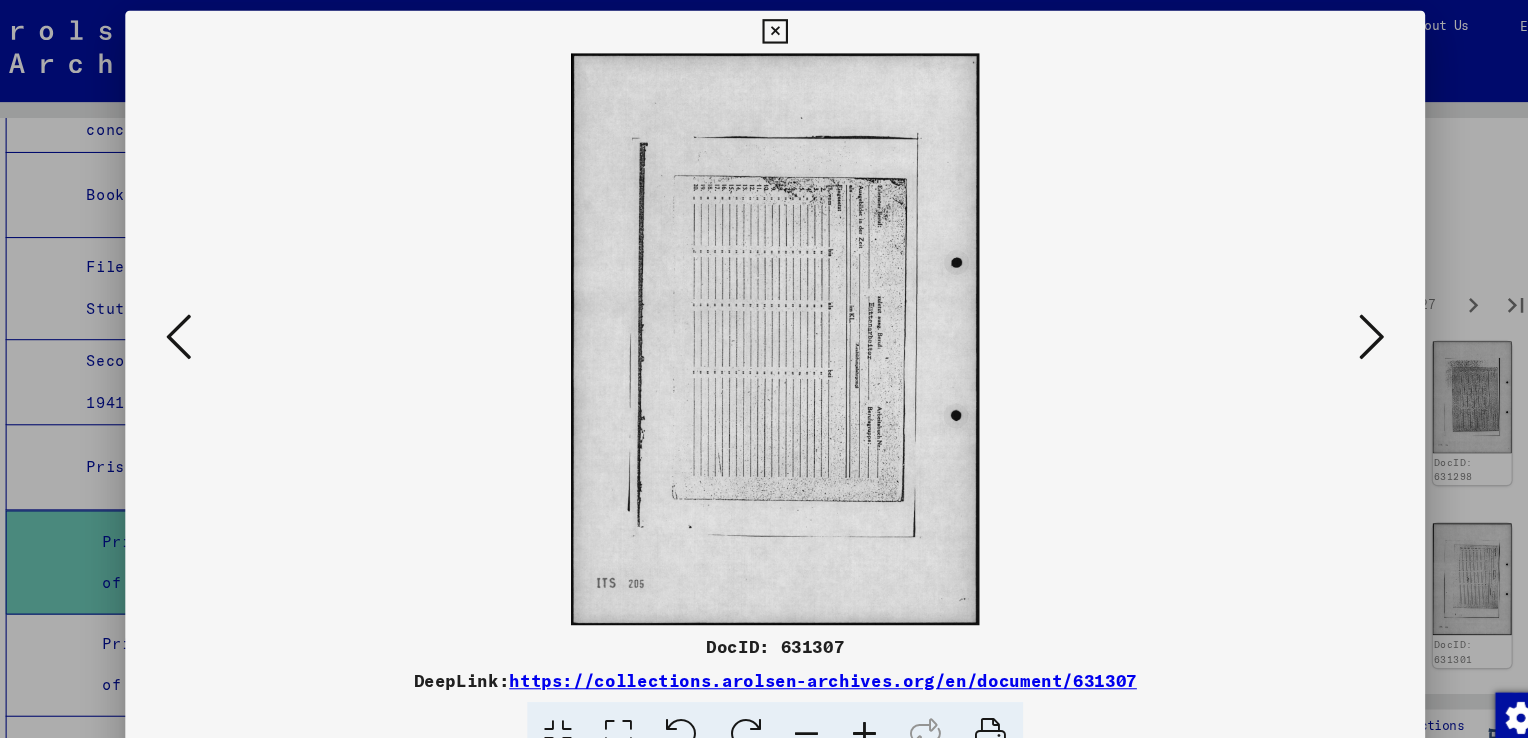 click at bounding box center [1325, 317] 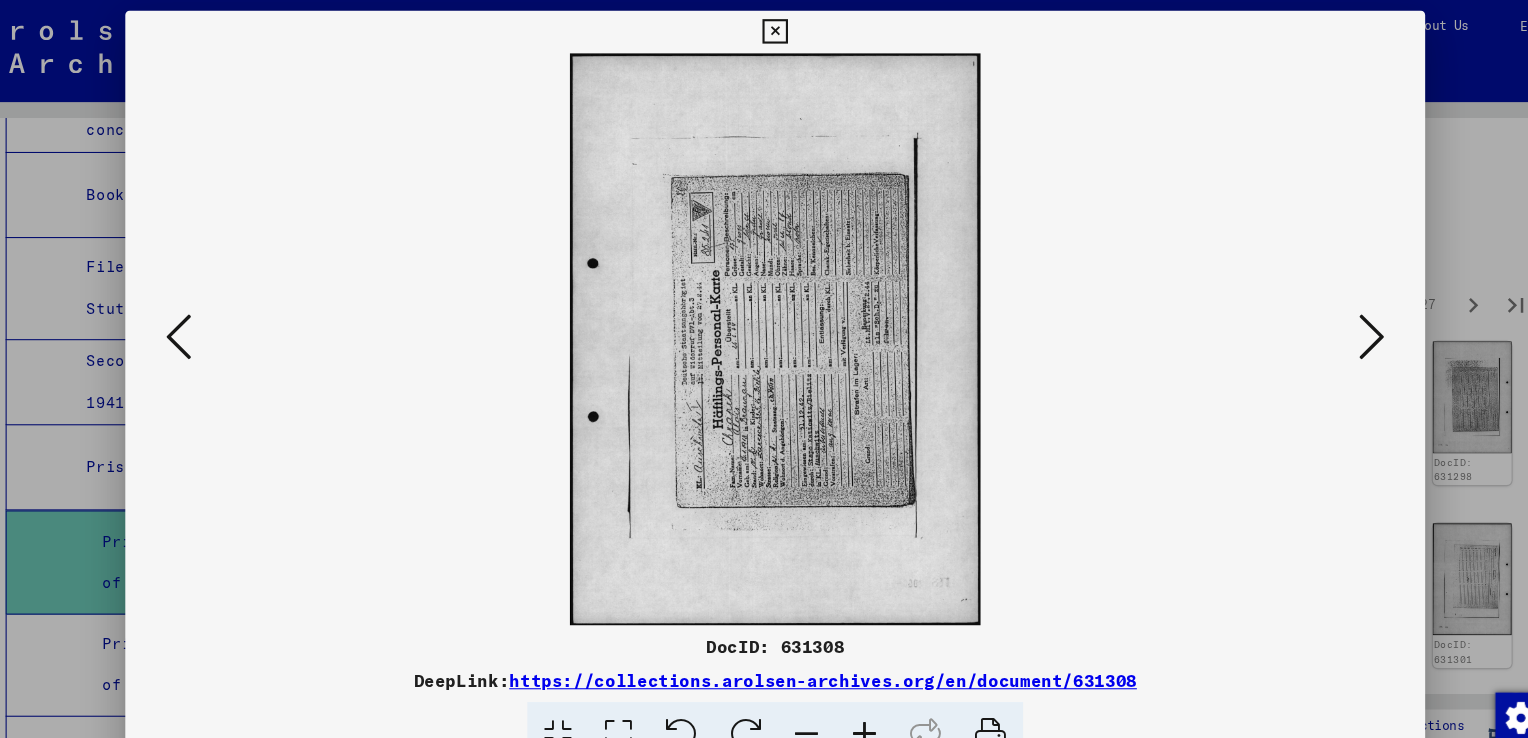 click at bounding box center [736, 690] 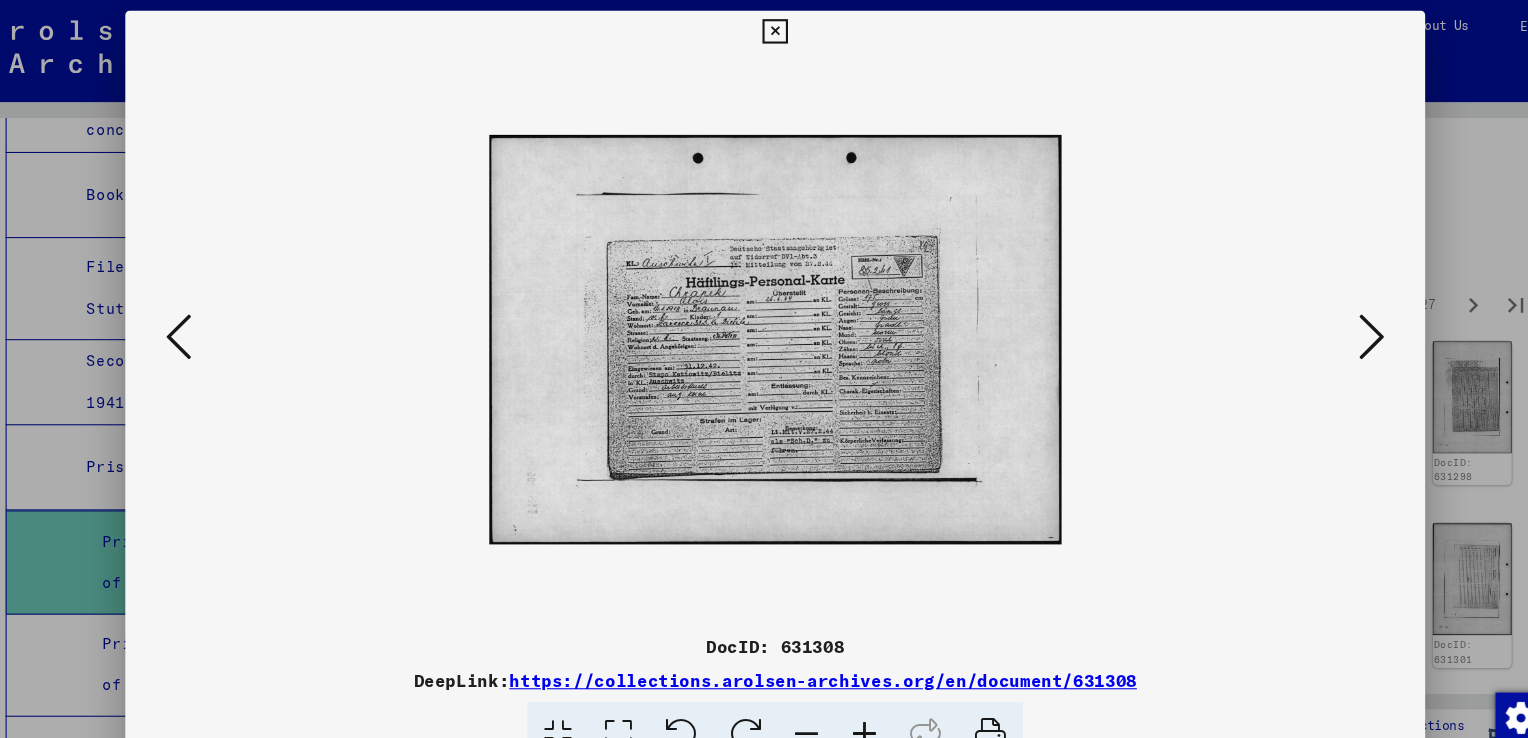 click at bounding box center [1325, 318] 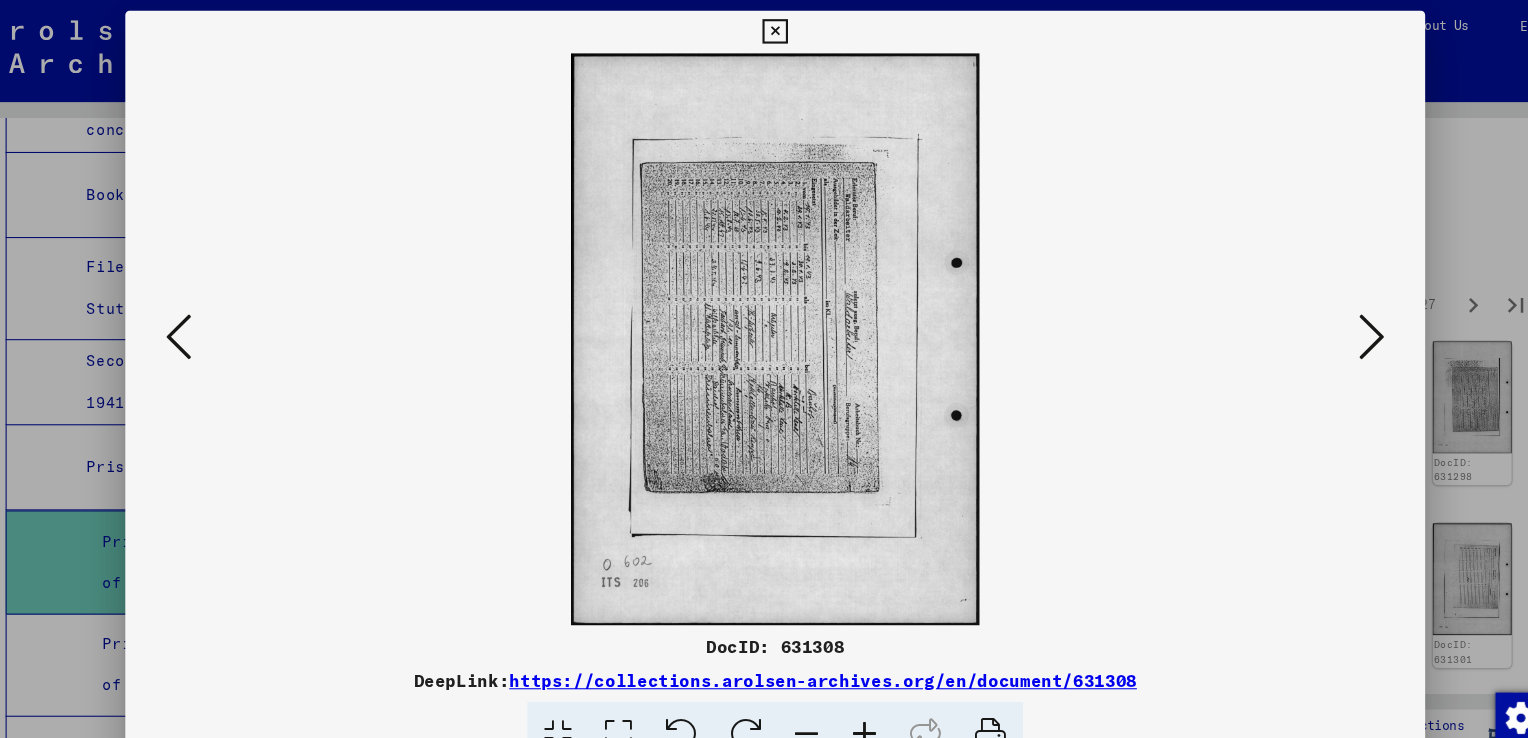 click at bounding box center (1325, 318) 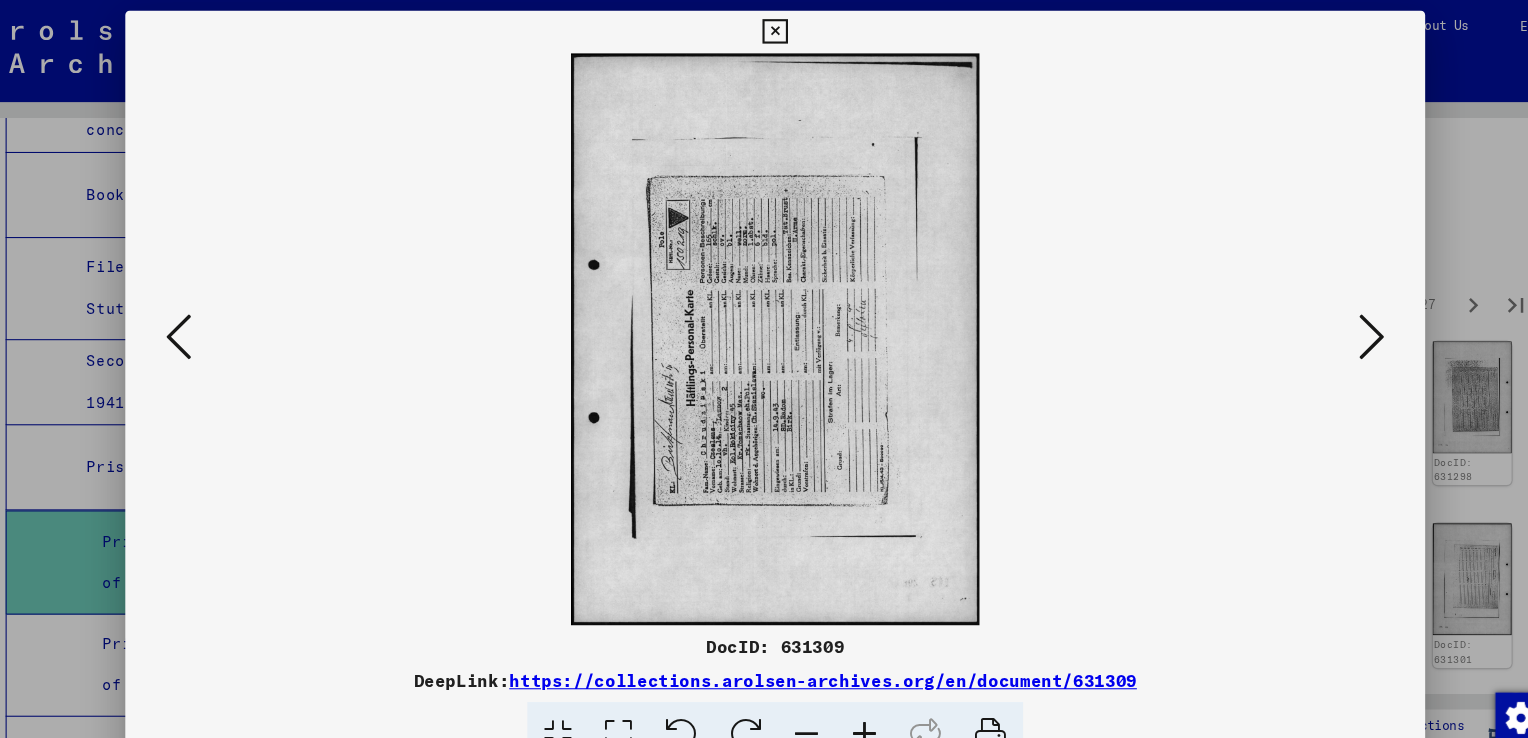click at bounding box center (736, 690) 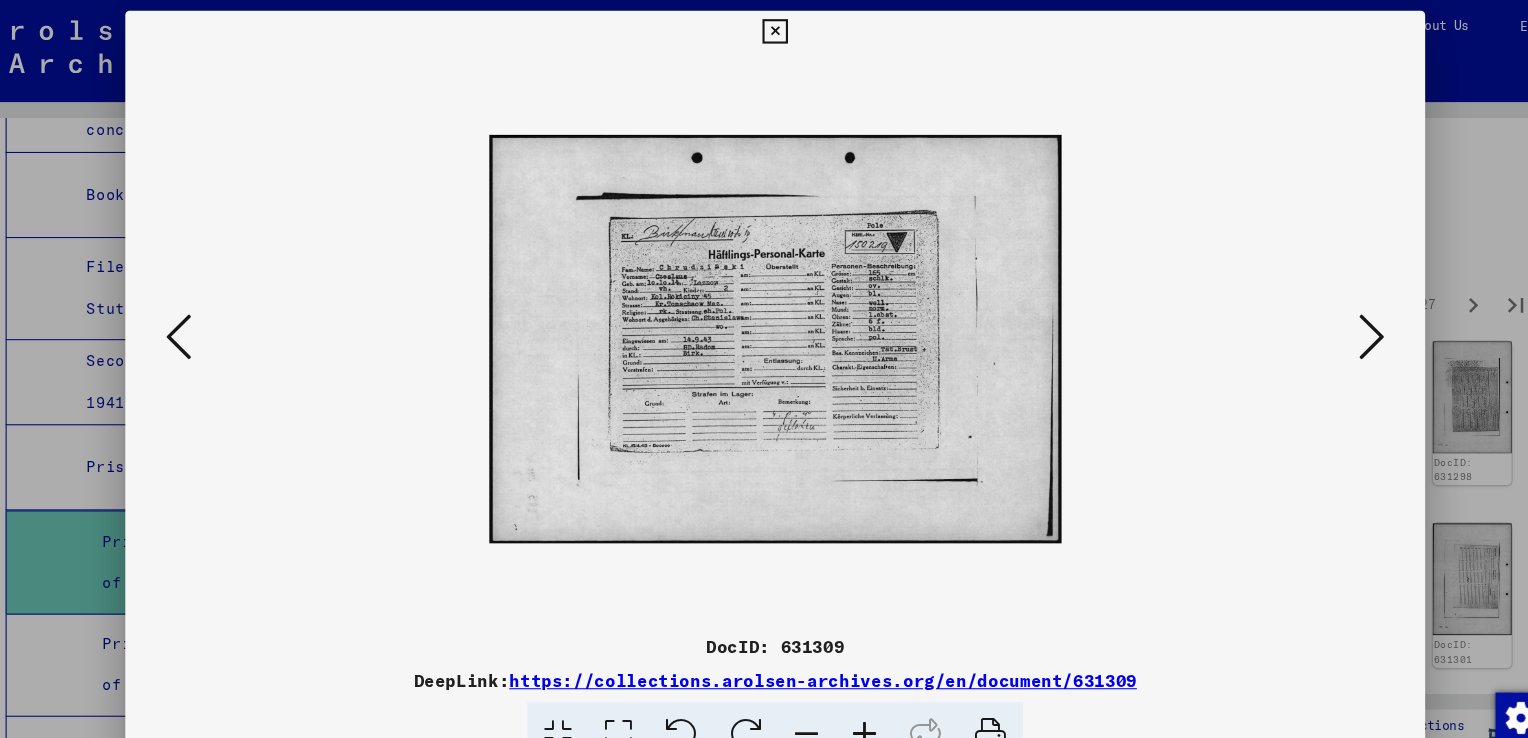 click at bounding box center (1325, 317) 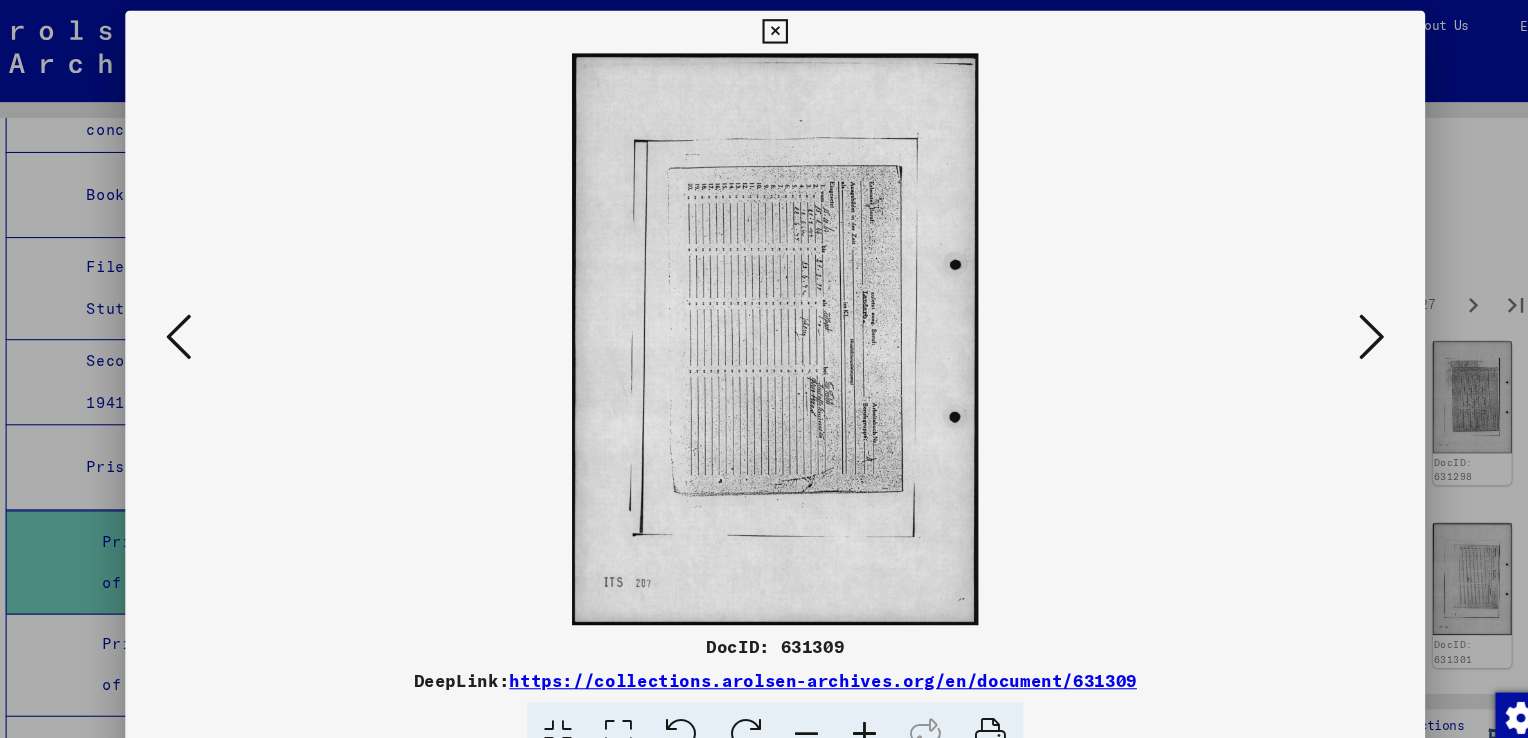 click at bounding box center [1325, 317] 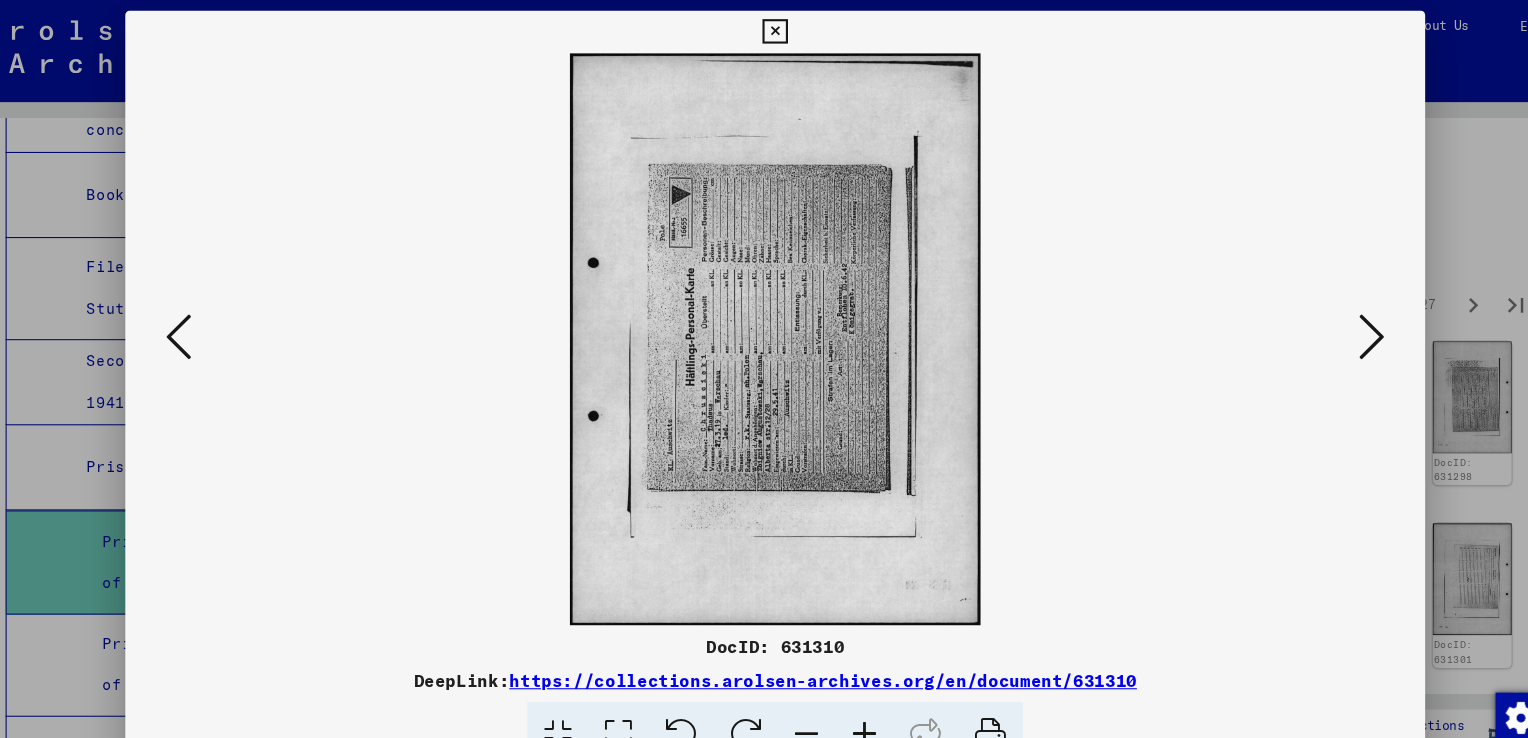 click at bounding box center (736, 690) 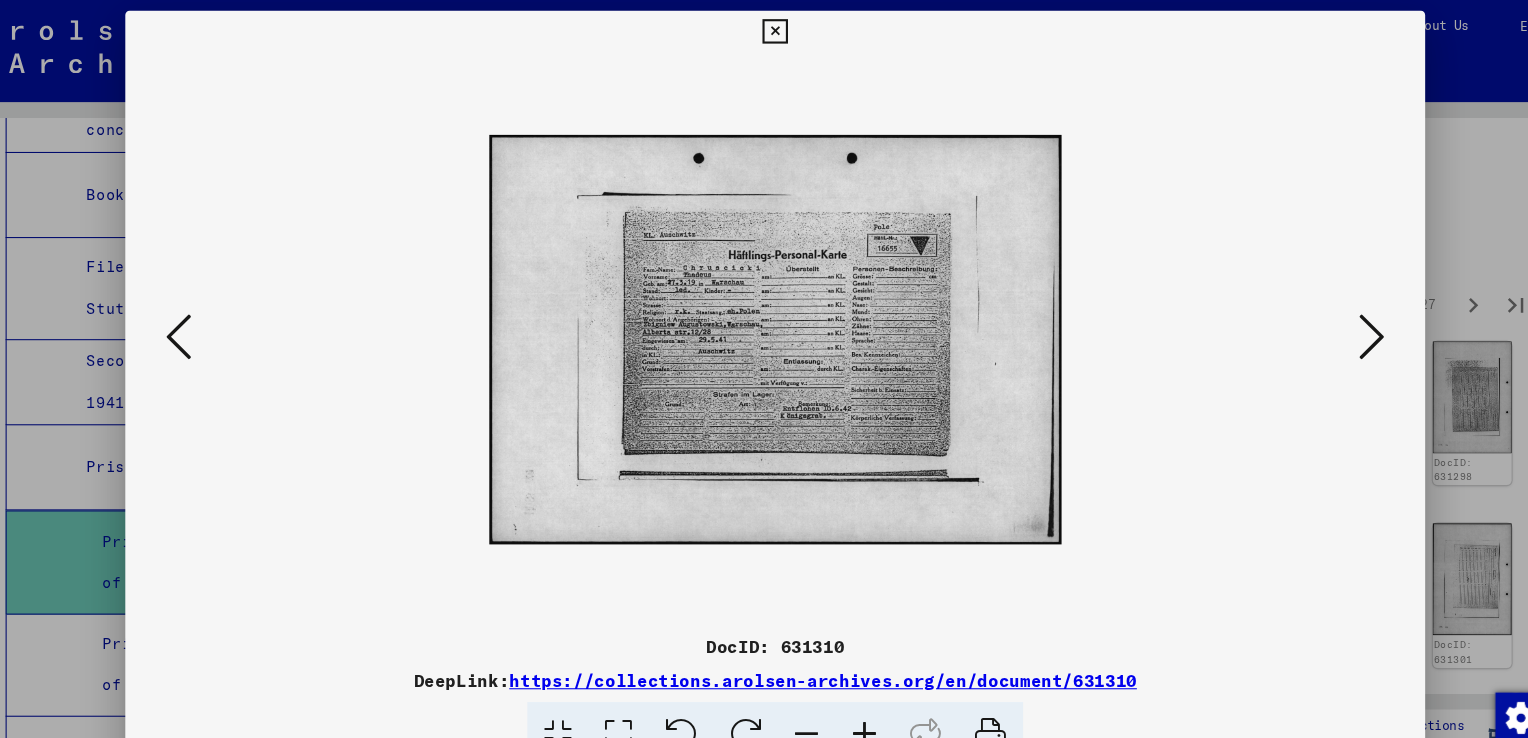 click at bounding box center [1325, 317] 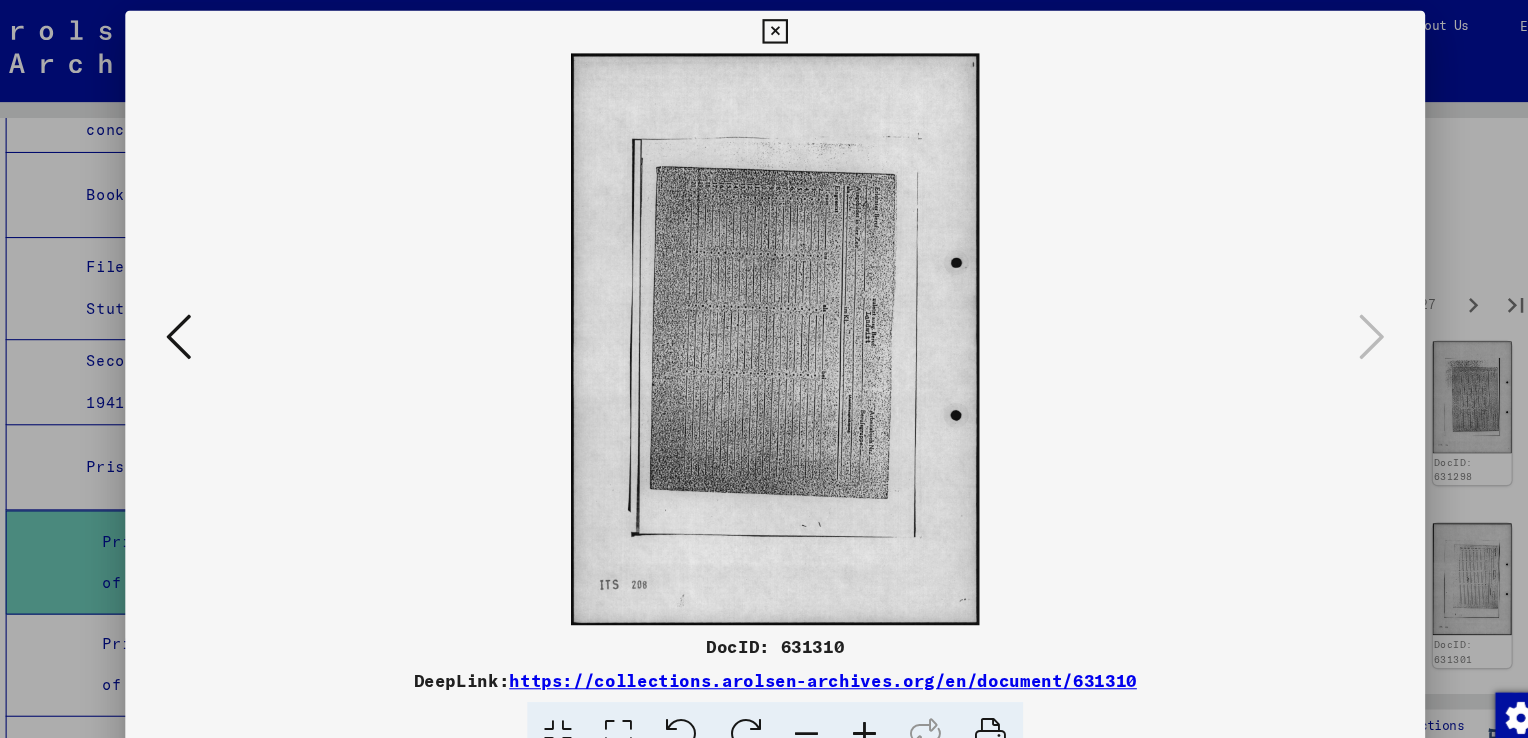 click at bounding box center (764, 319) 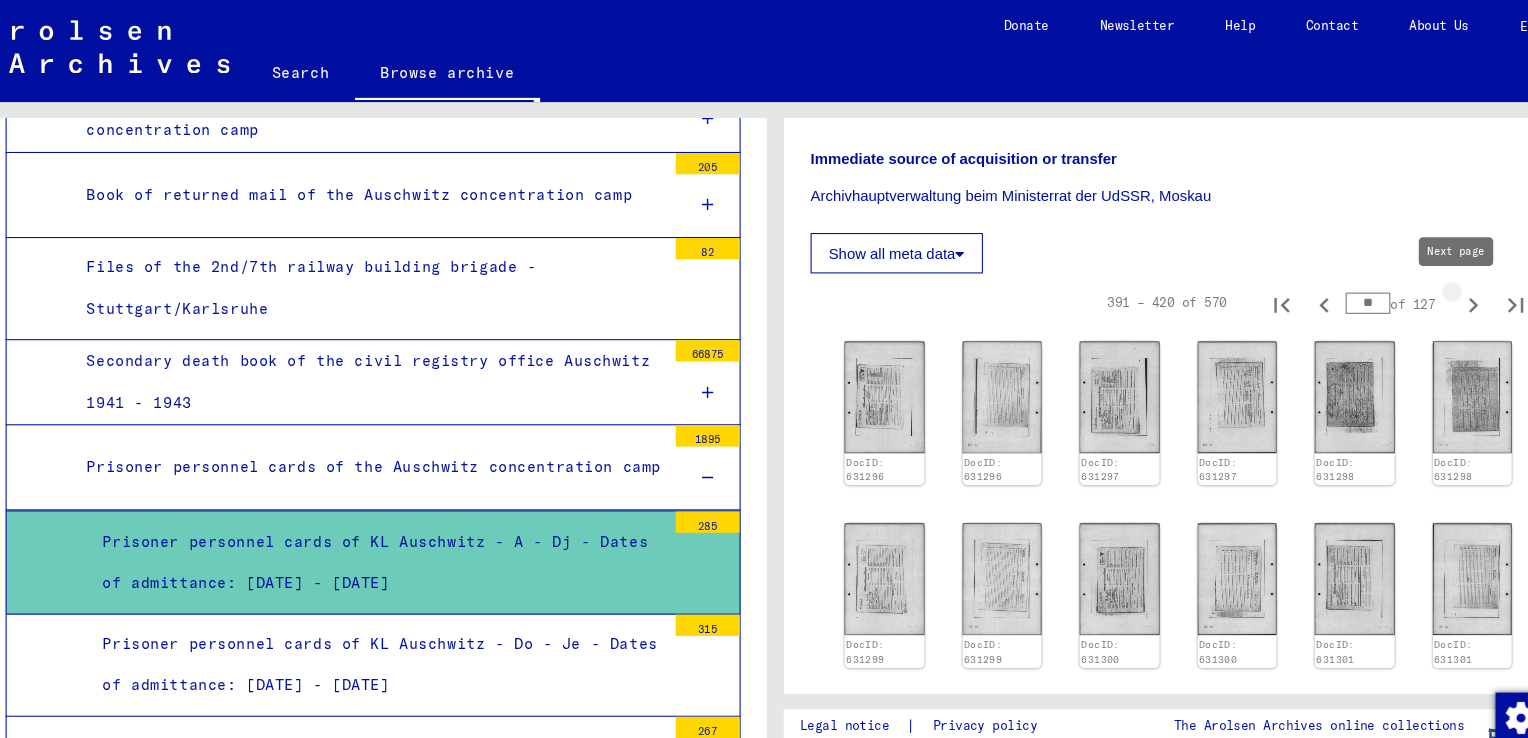 click 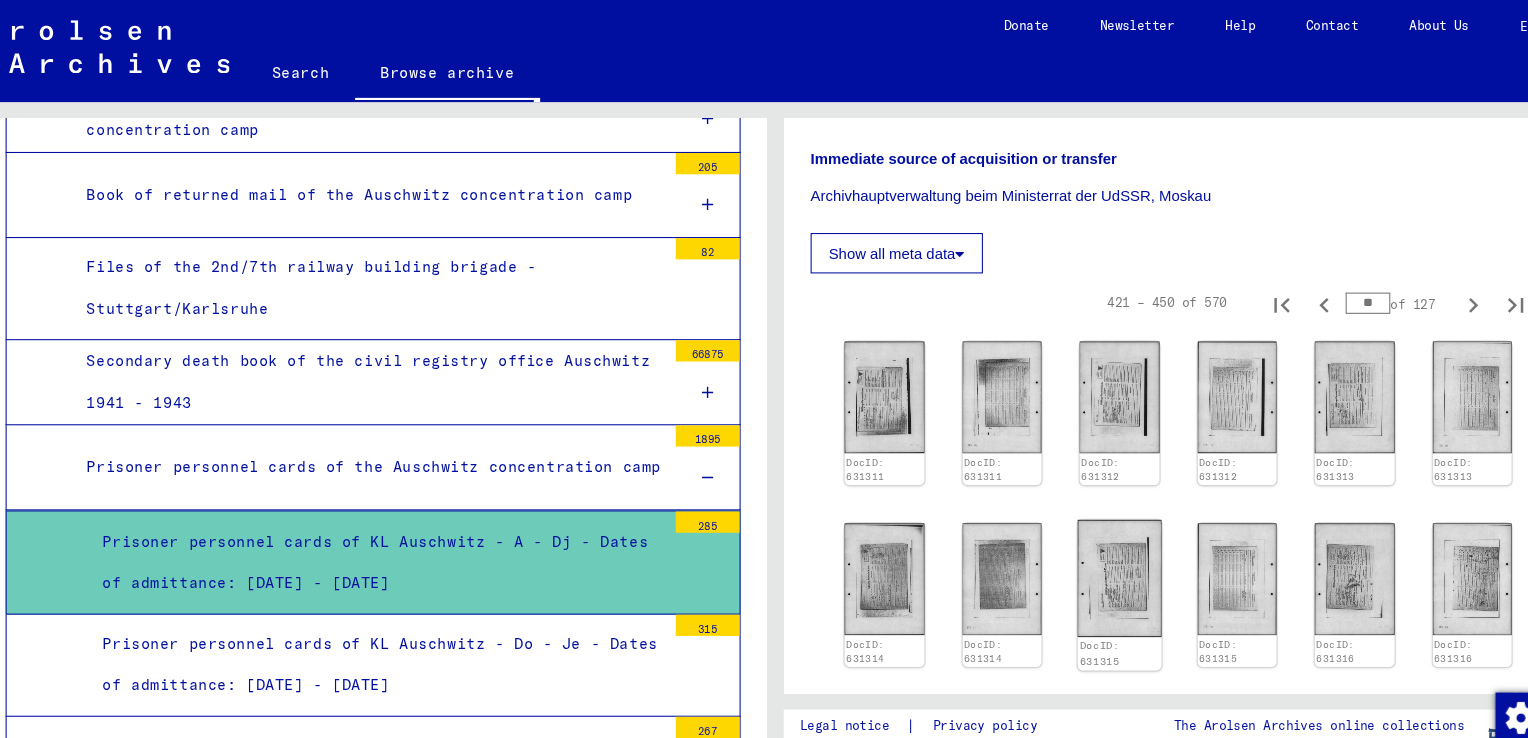 click 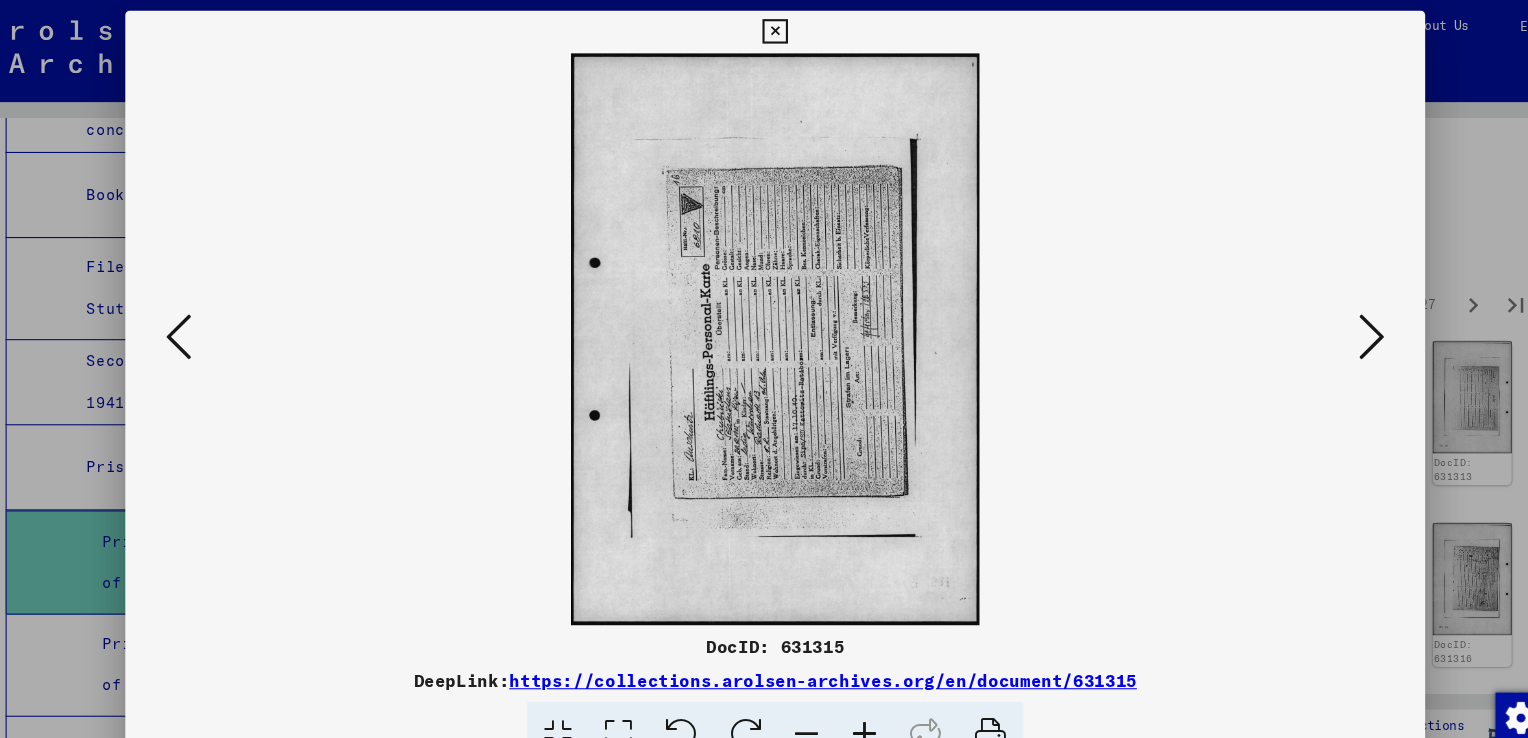click at bounding box center (736, 690) 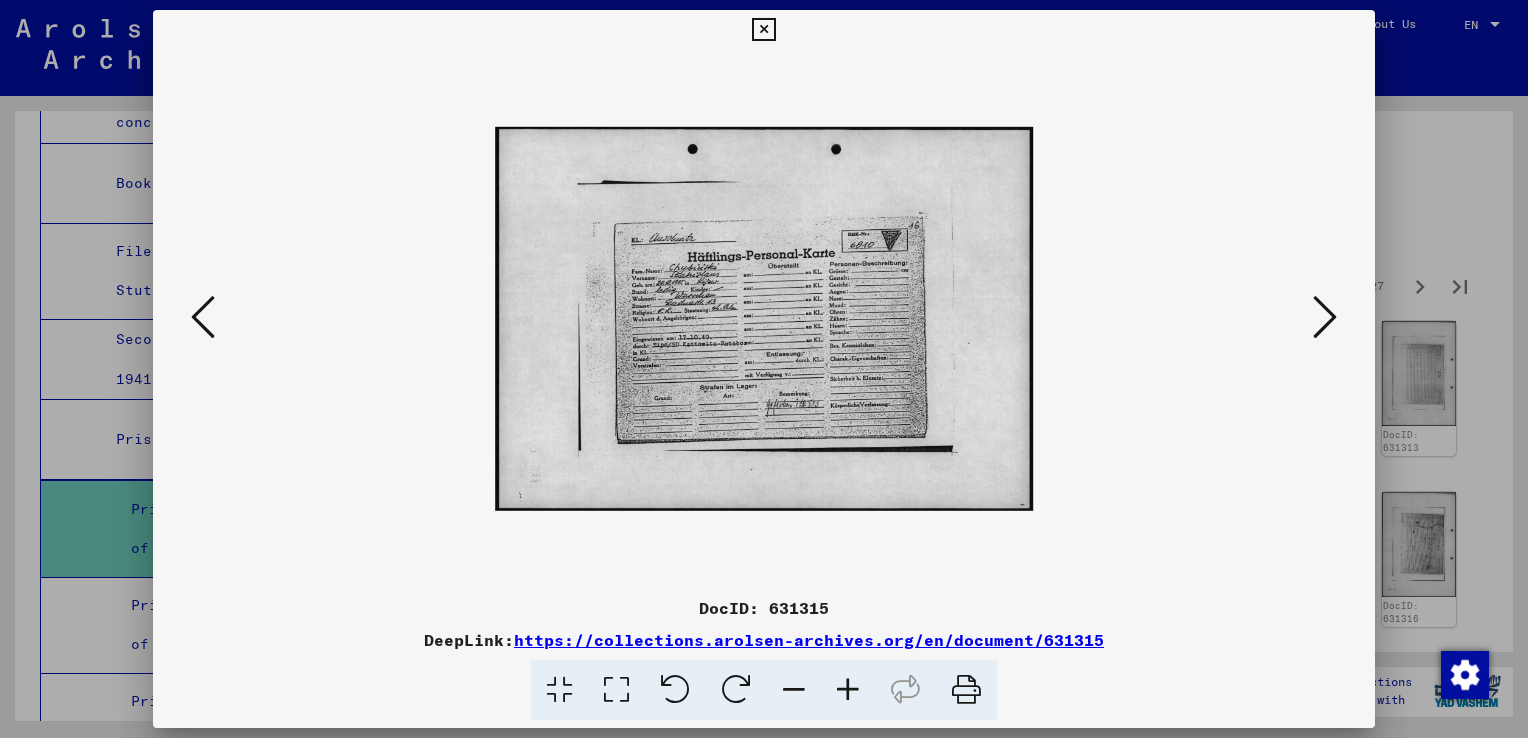 click at bounding box center [1325, 317] 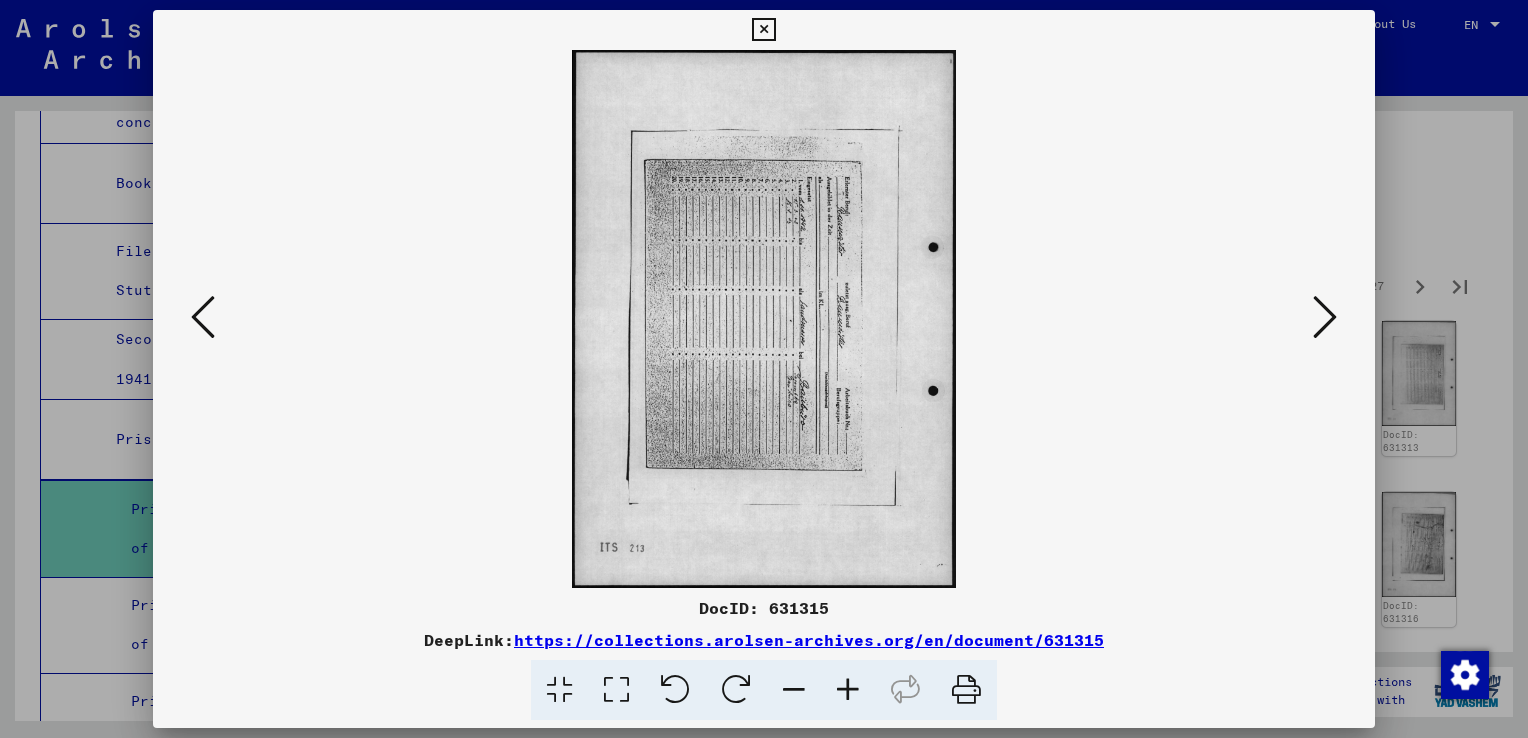 click at bounding box center [1325, 317] 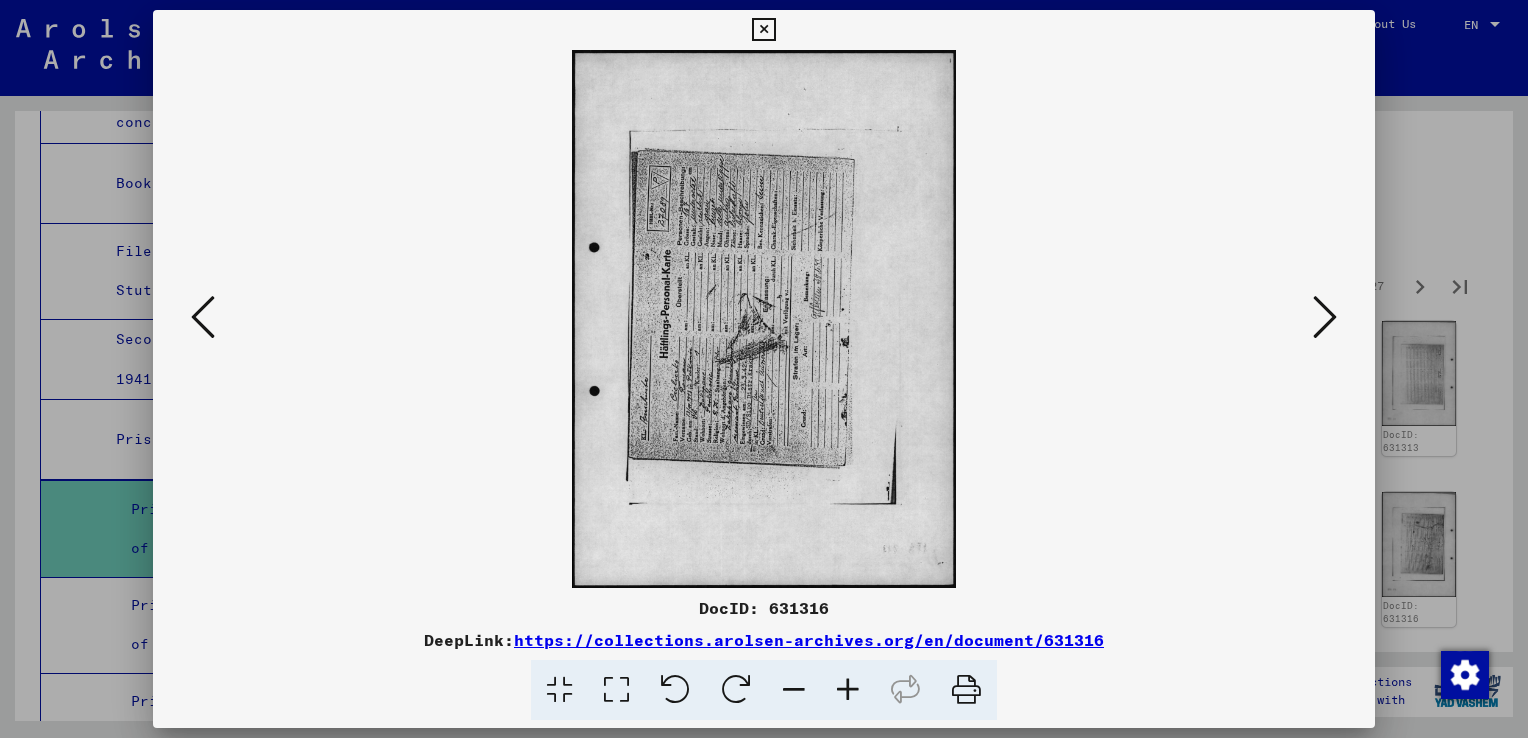click at bounding box center (736, 690) 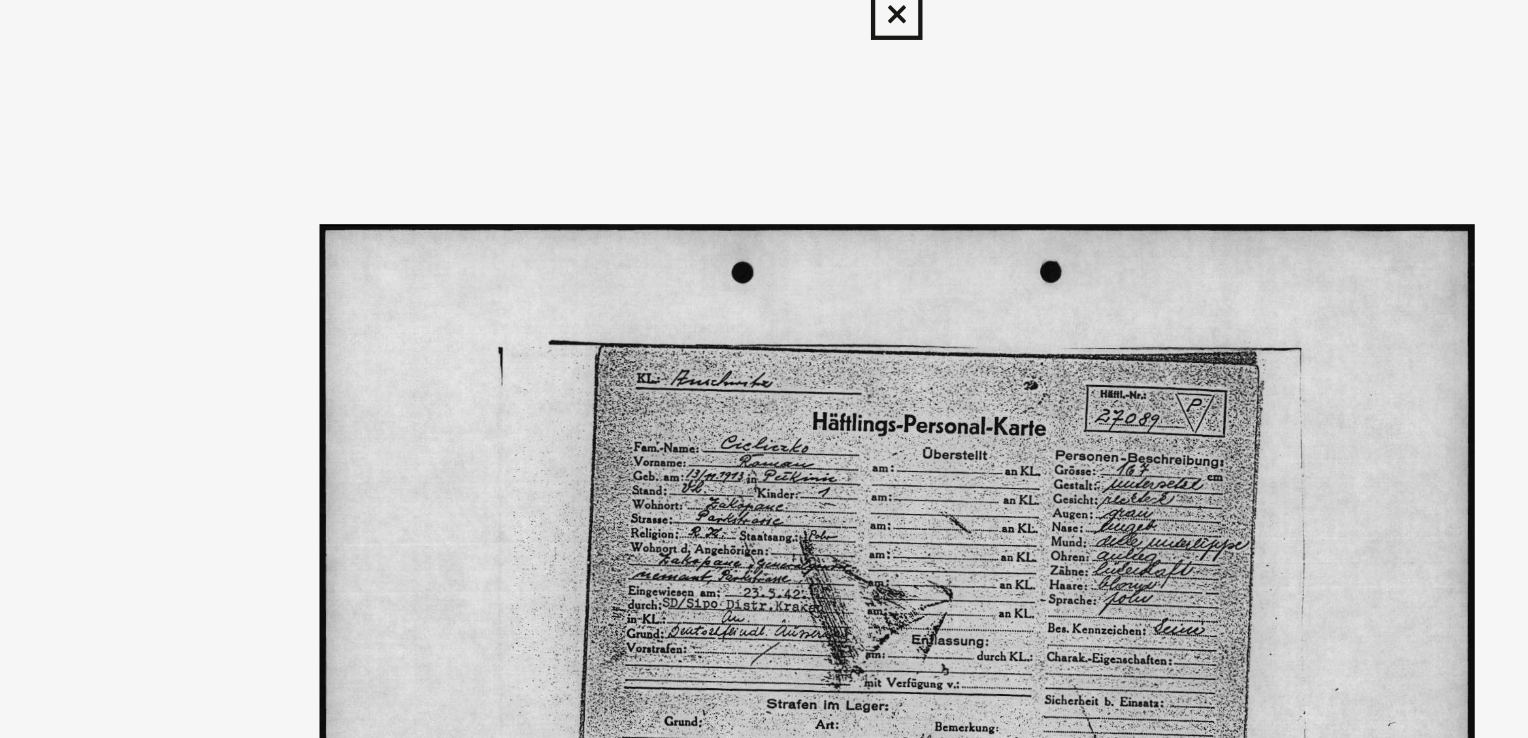 click at bounding box center (763, 30) 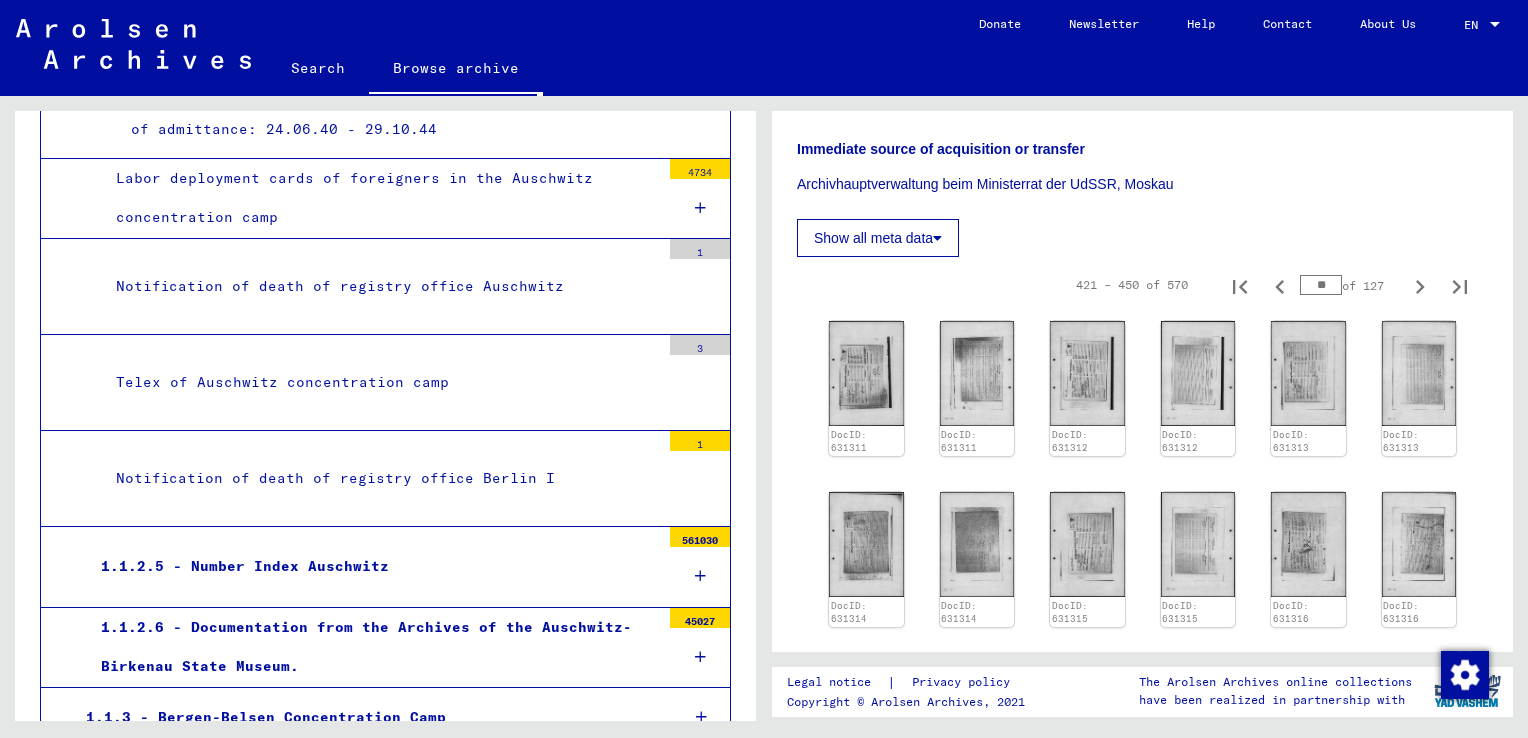 scroll, scrollTop: 15774, scrollLeft: 0, axis: vertical 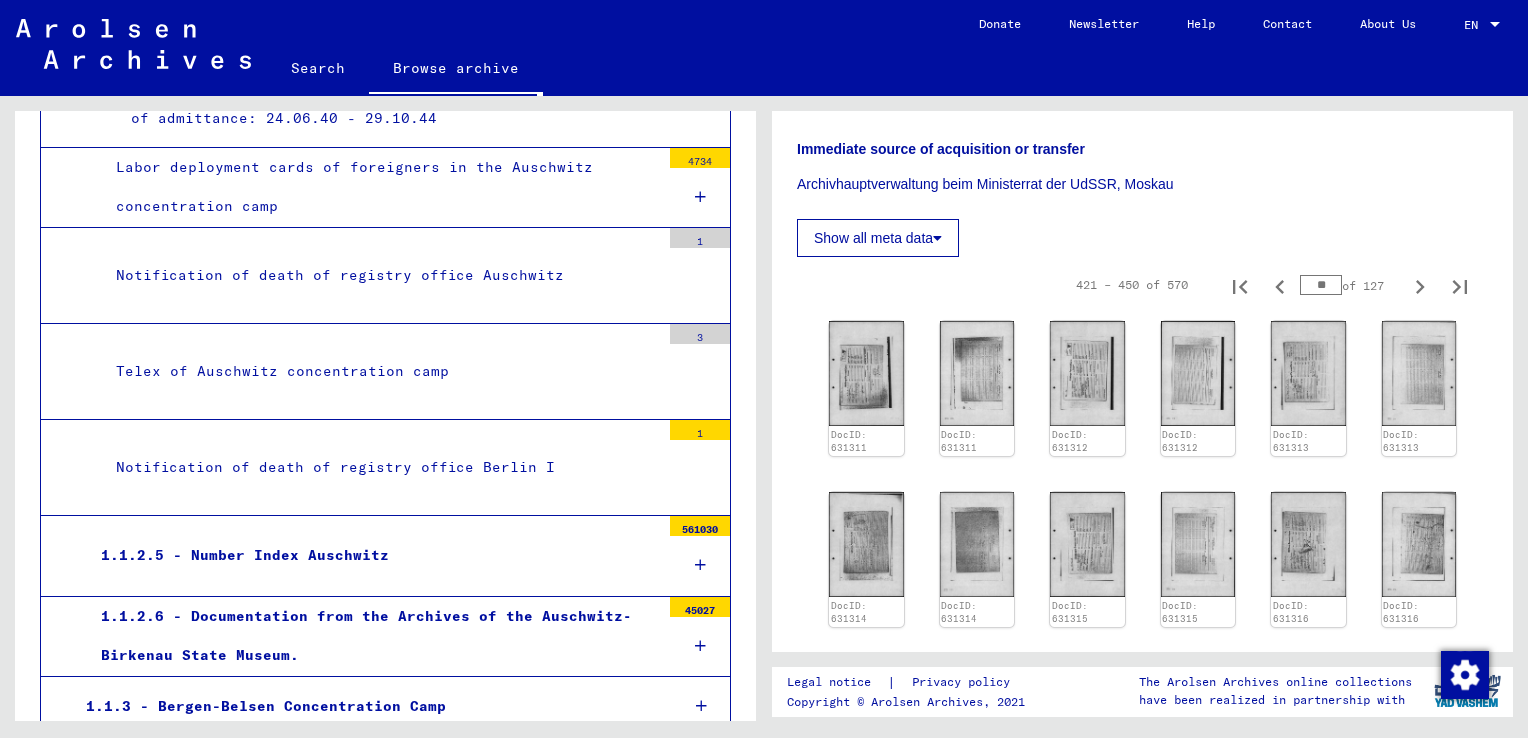 click at bounding box center [700, 565] 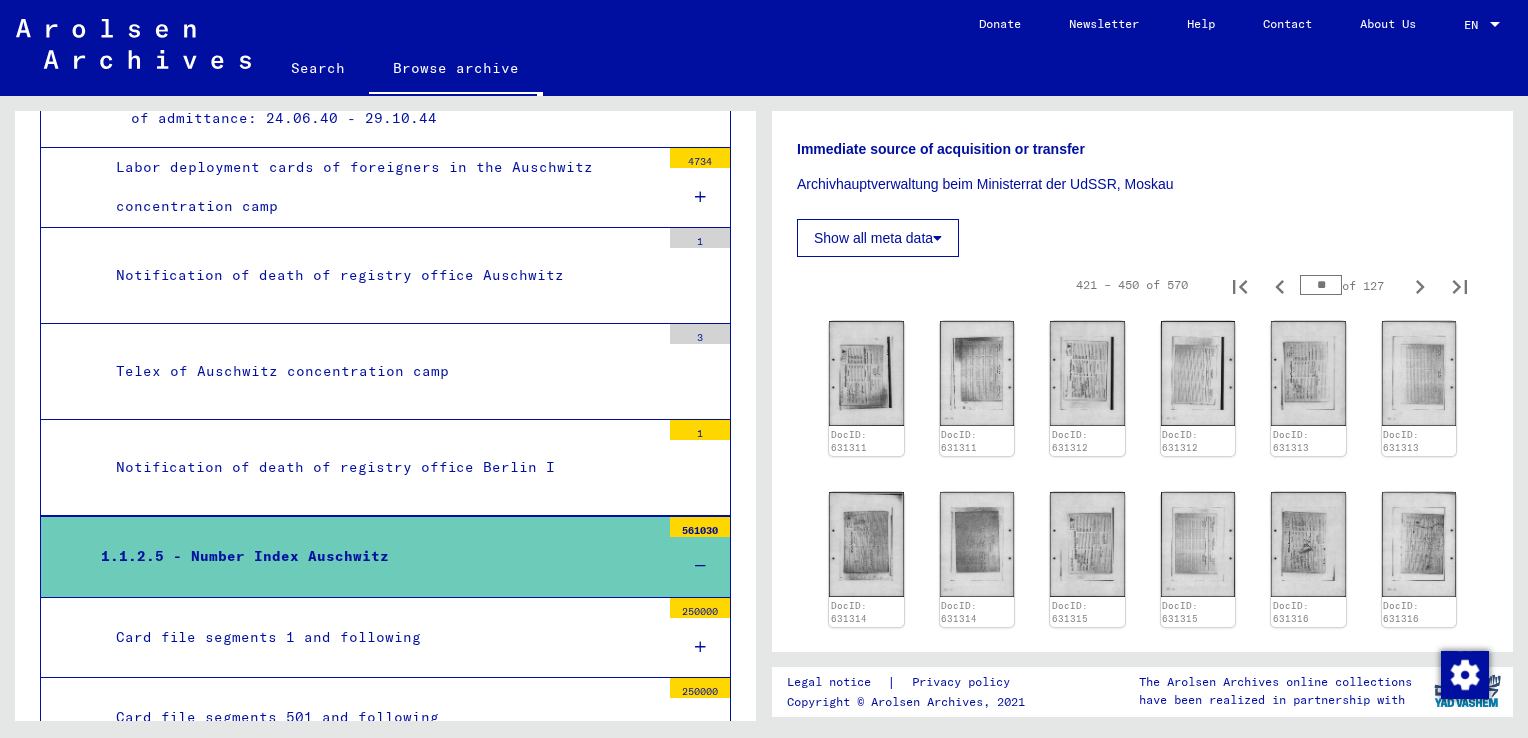click on "Card file segments 1 and following" at bounding box center [380, 637] 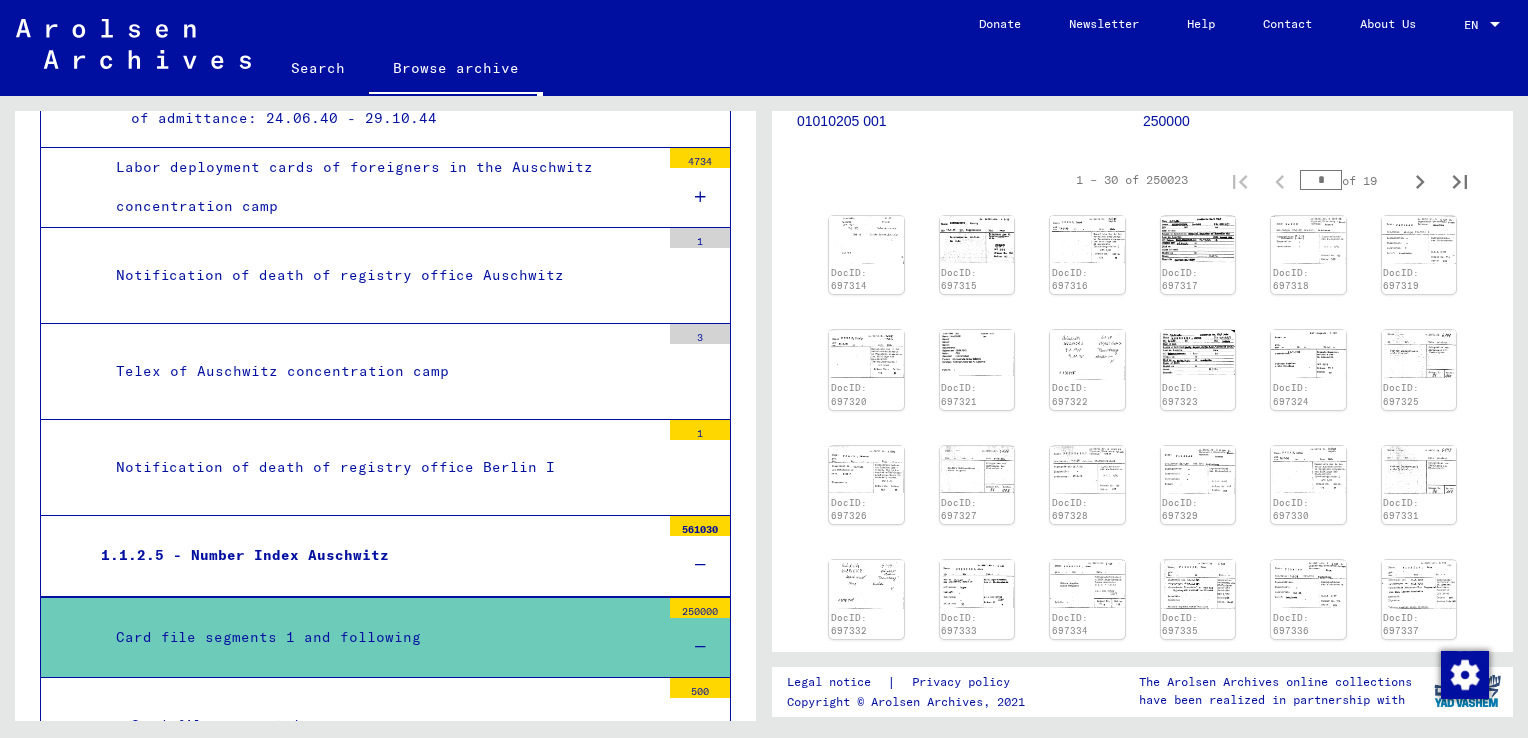 scroll, scrollTop: 268, scrollLeft: 0, axis: vertical 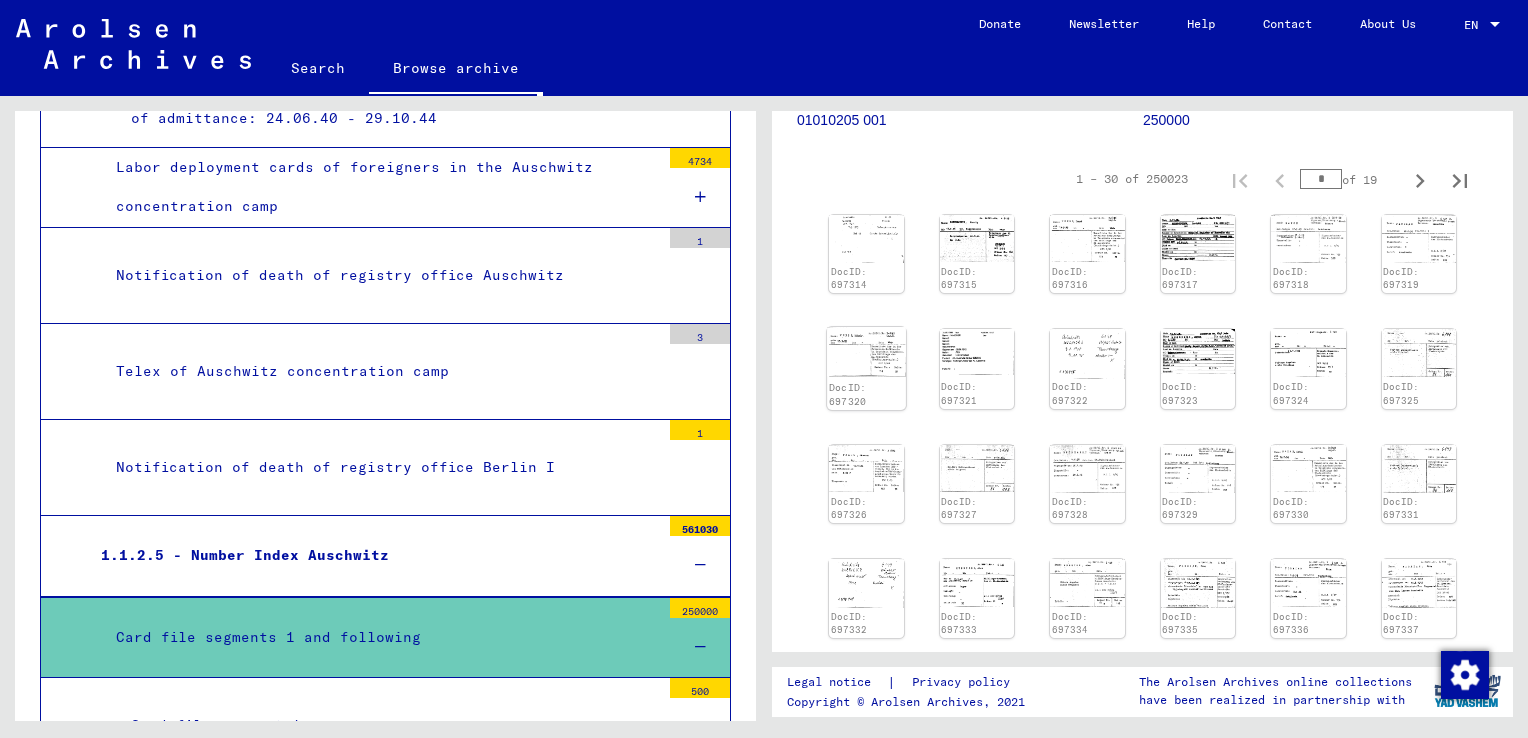 click 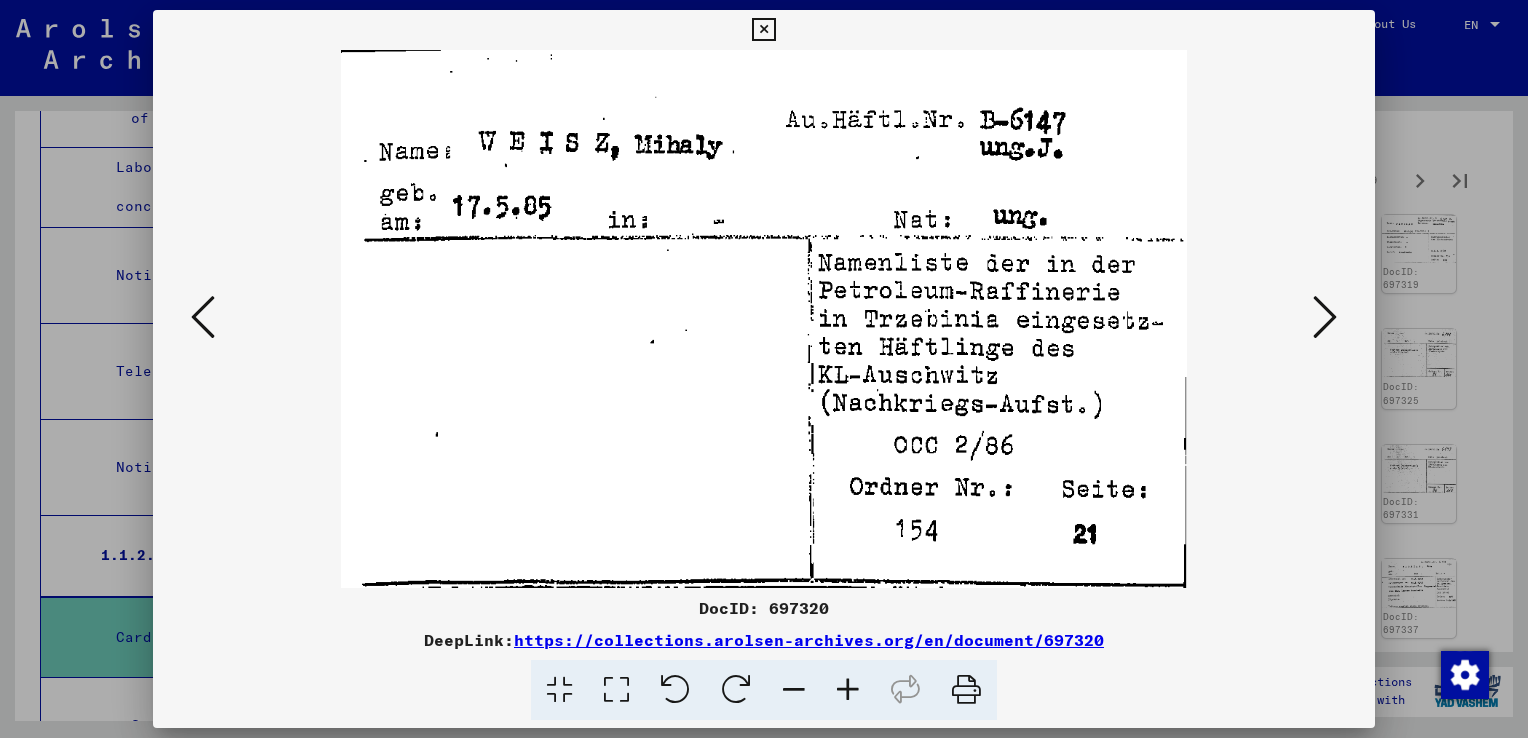 click at bounding box center (1325, 317) 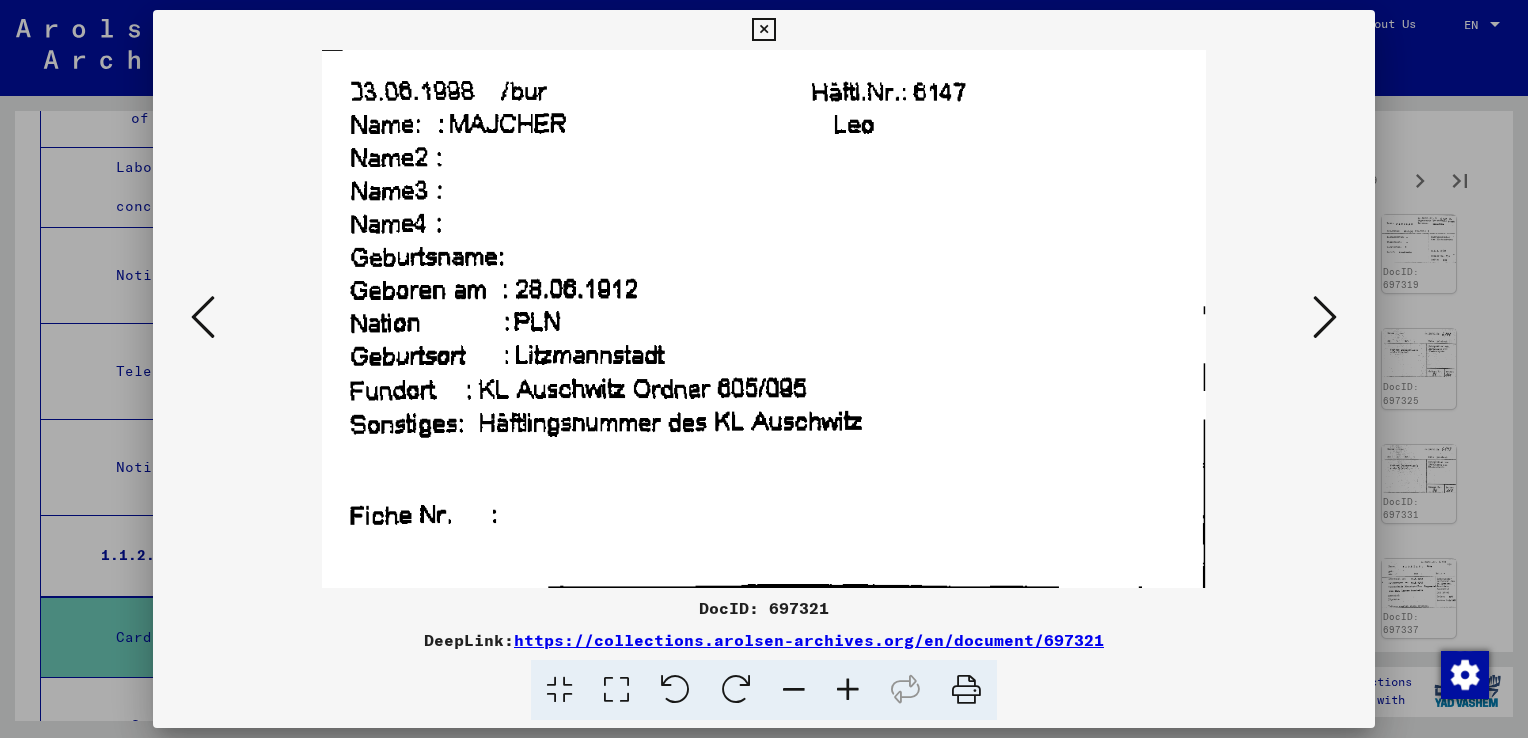 click at bounding box center [1325, 317] 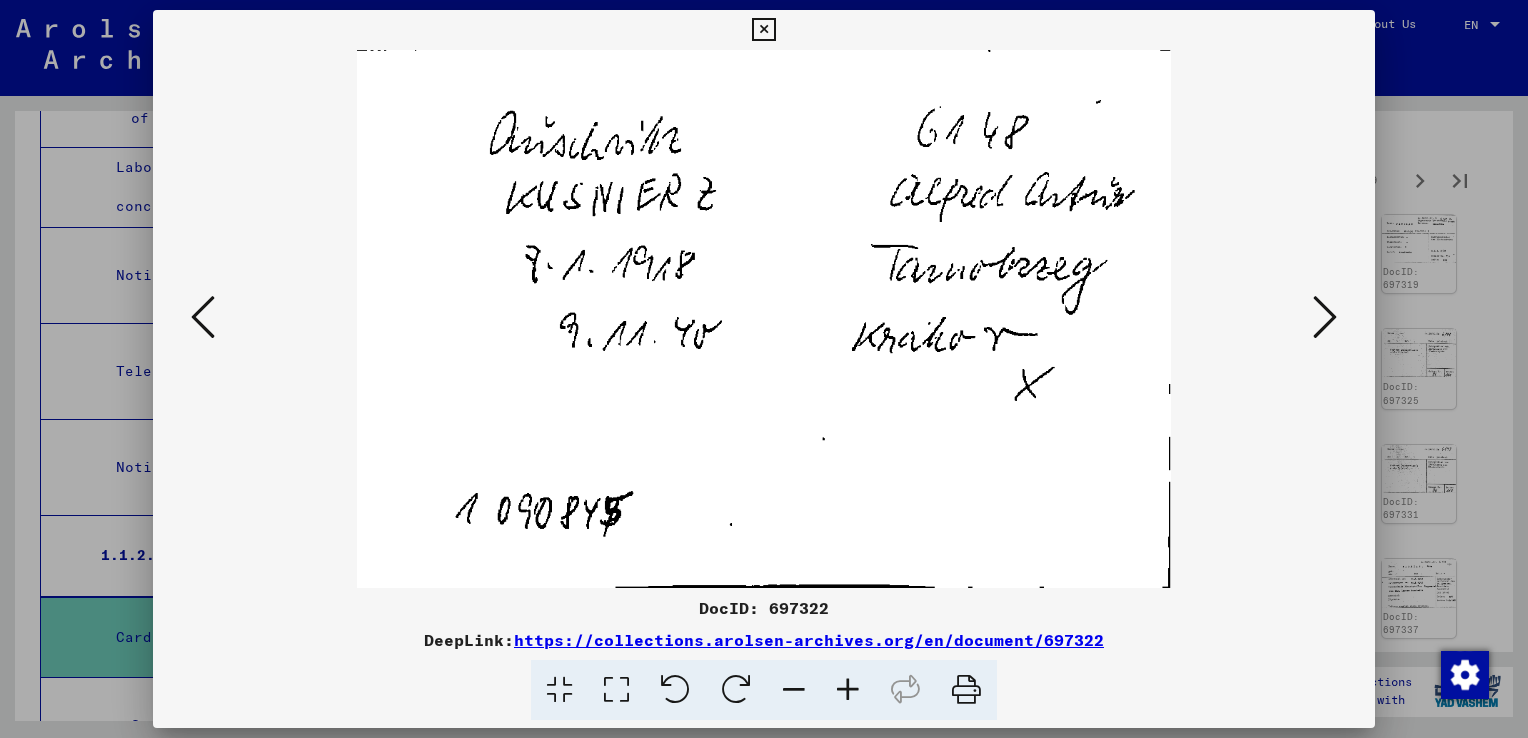 click at bounding box center [1325, 317] 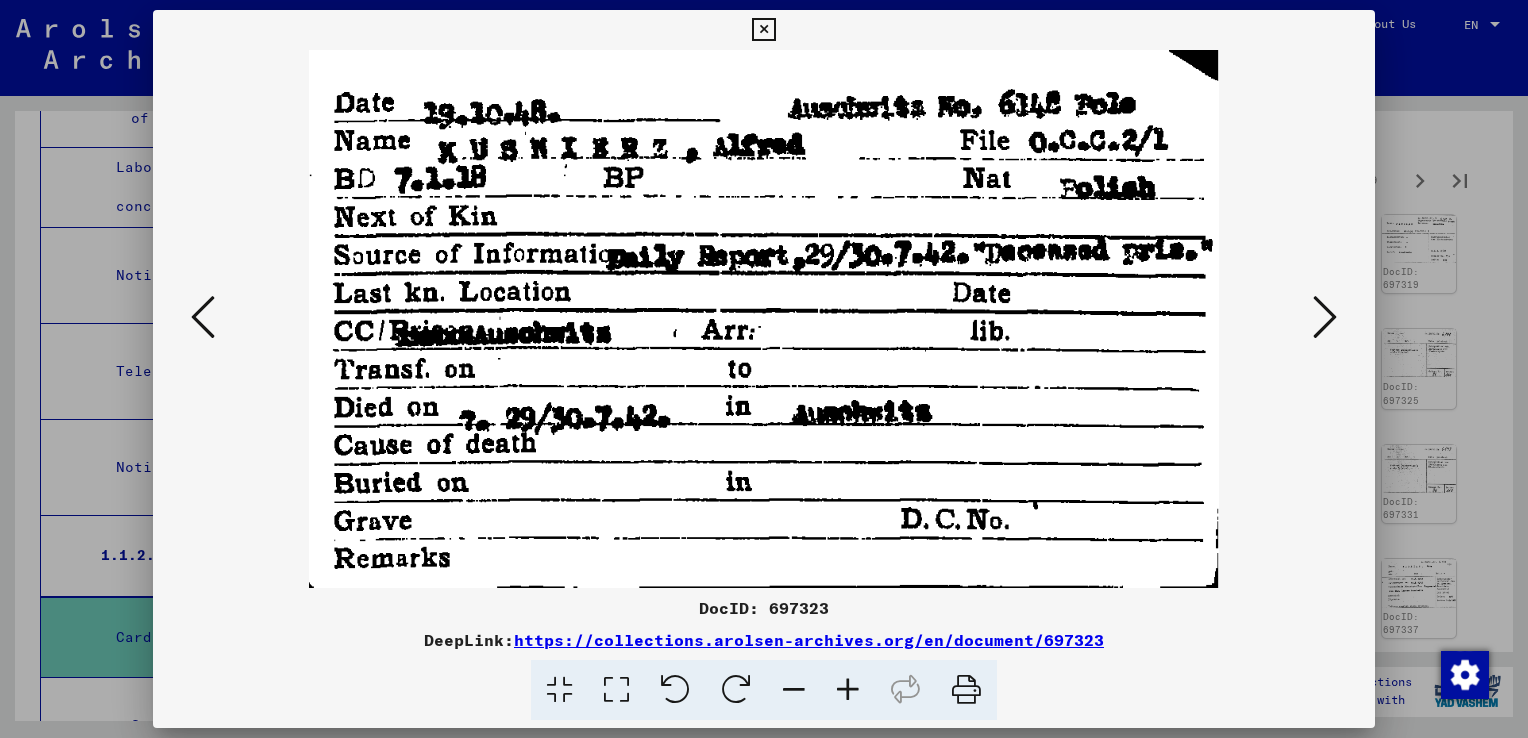 click at bounding box center [1325, 317] 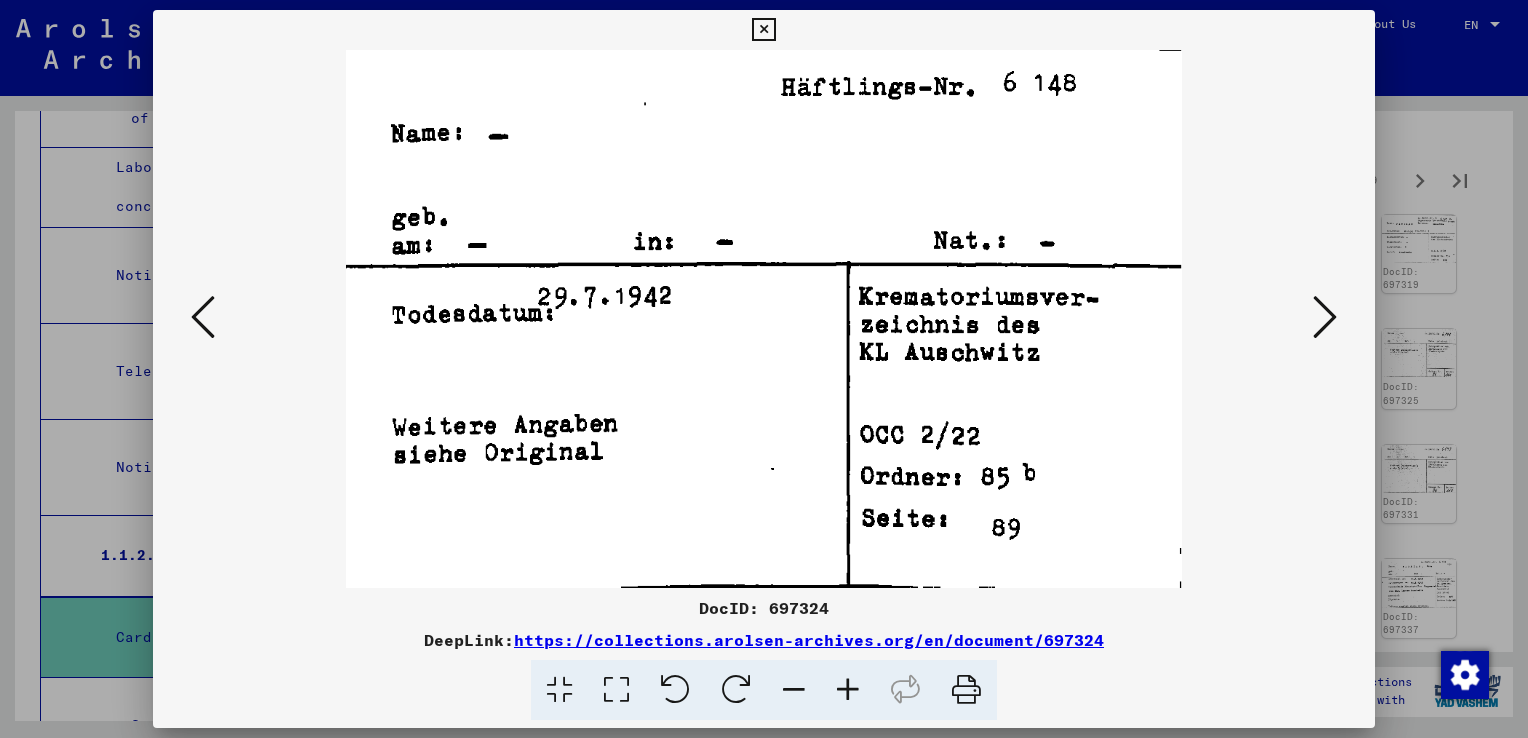 click at bounding box center [1325, 317] 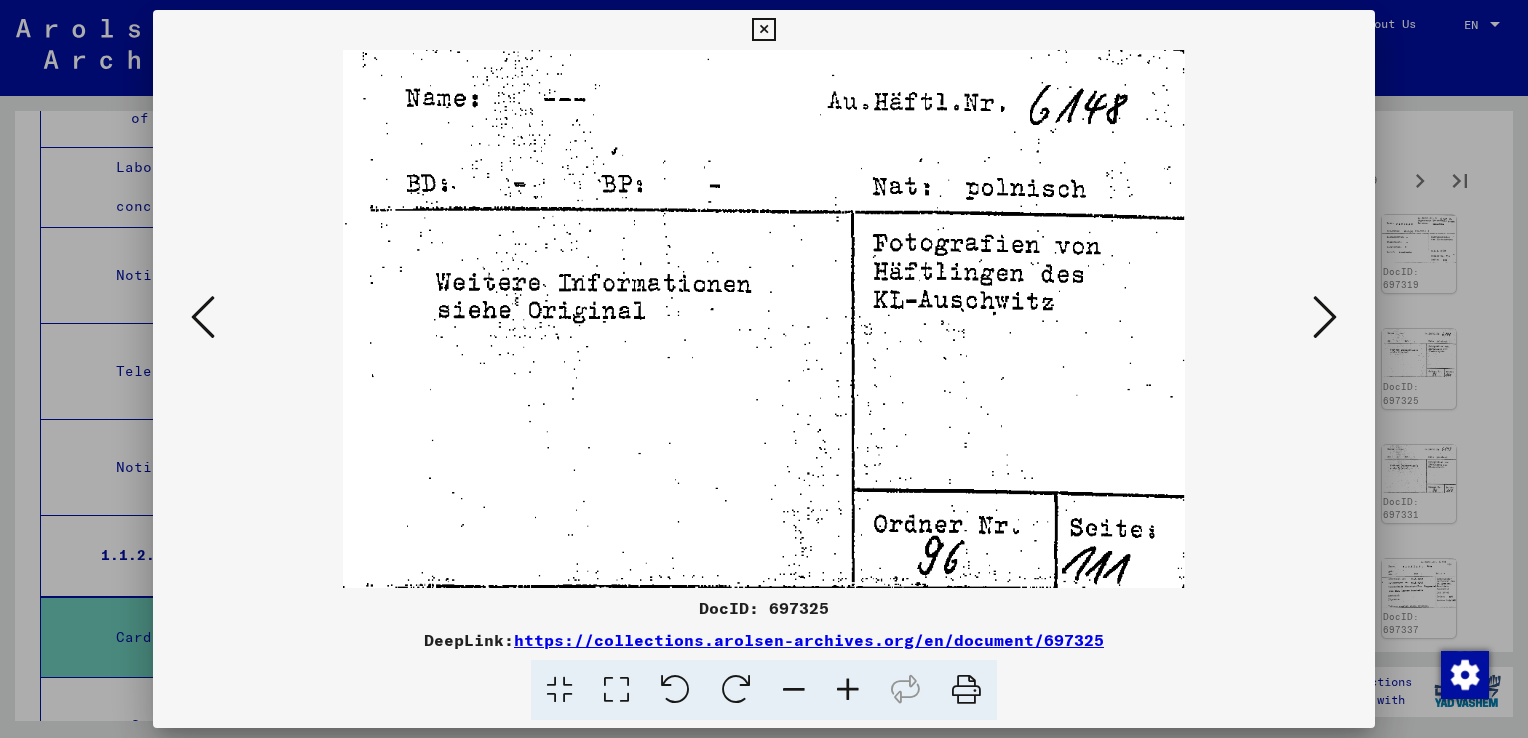 click at bounding box center [1325, 317] 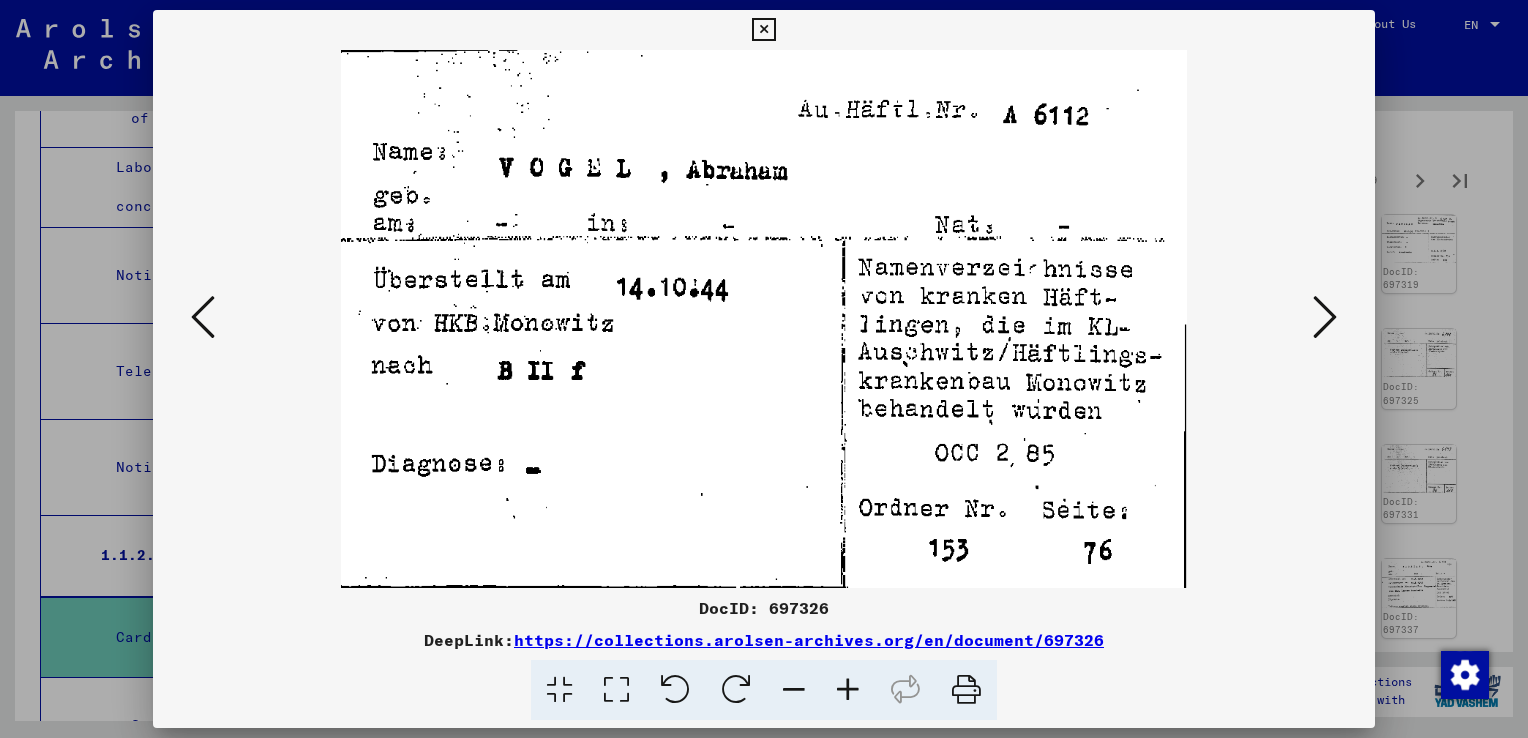 click at bounding box center [1325, 317] 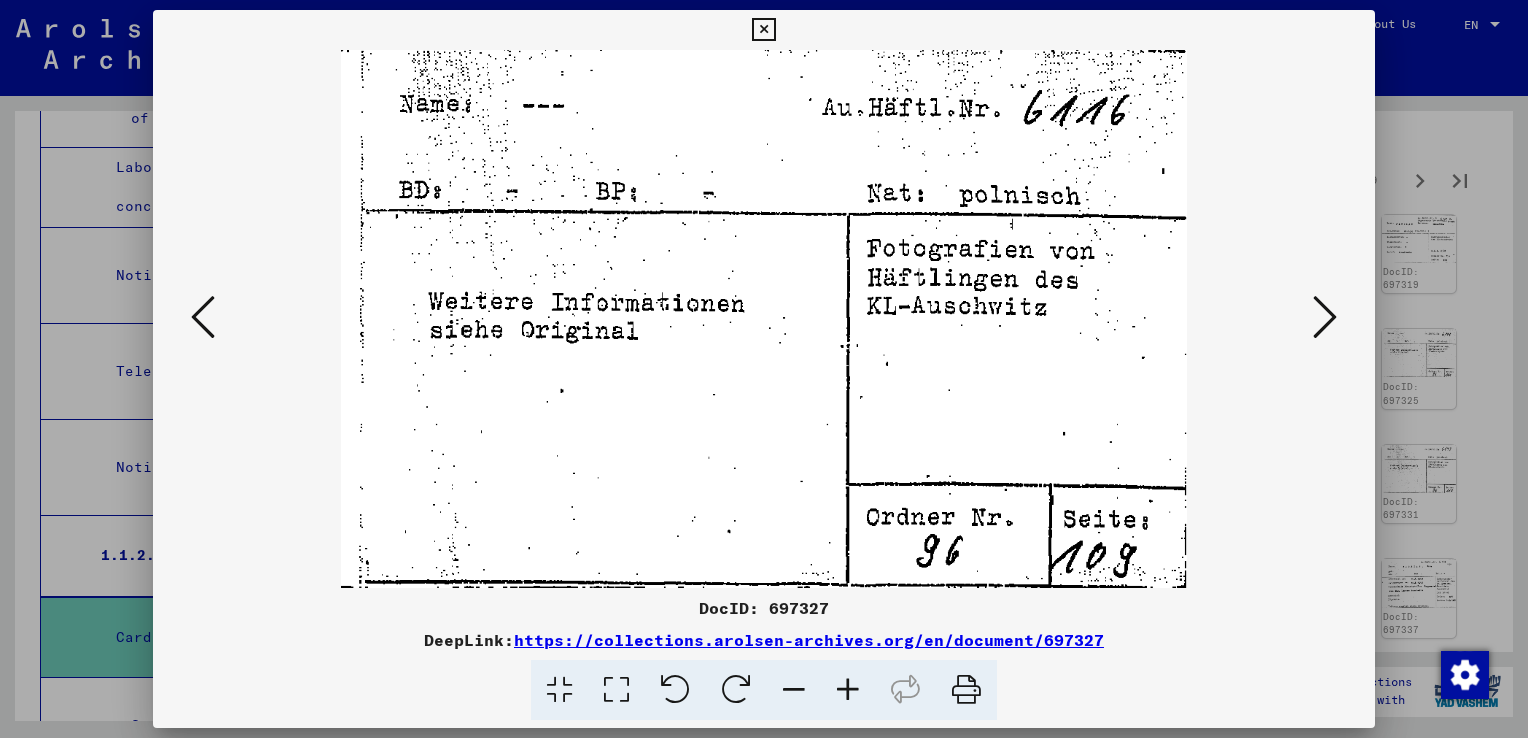 click at bounding box center [1325, 317] 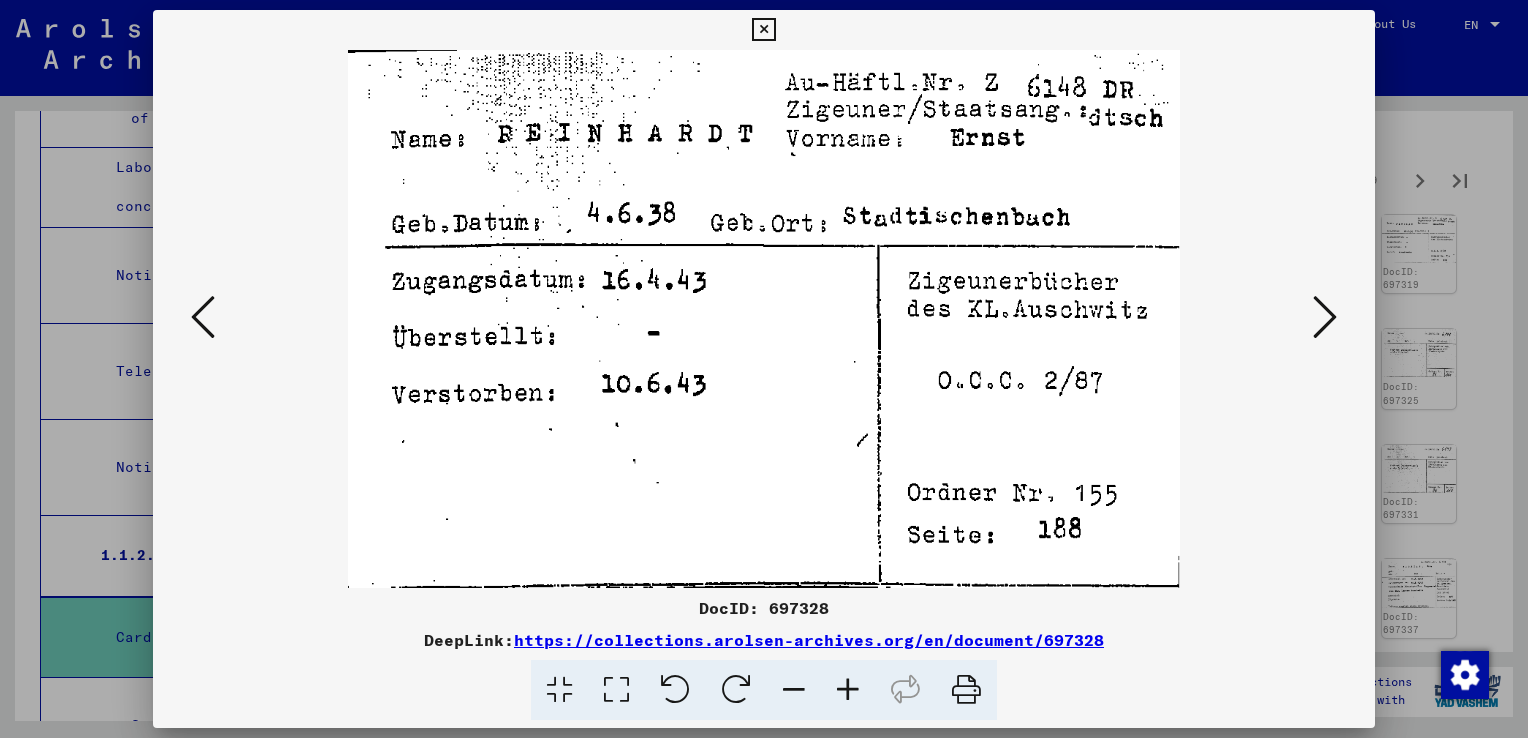click at bounding box center [1325, 317] 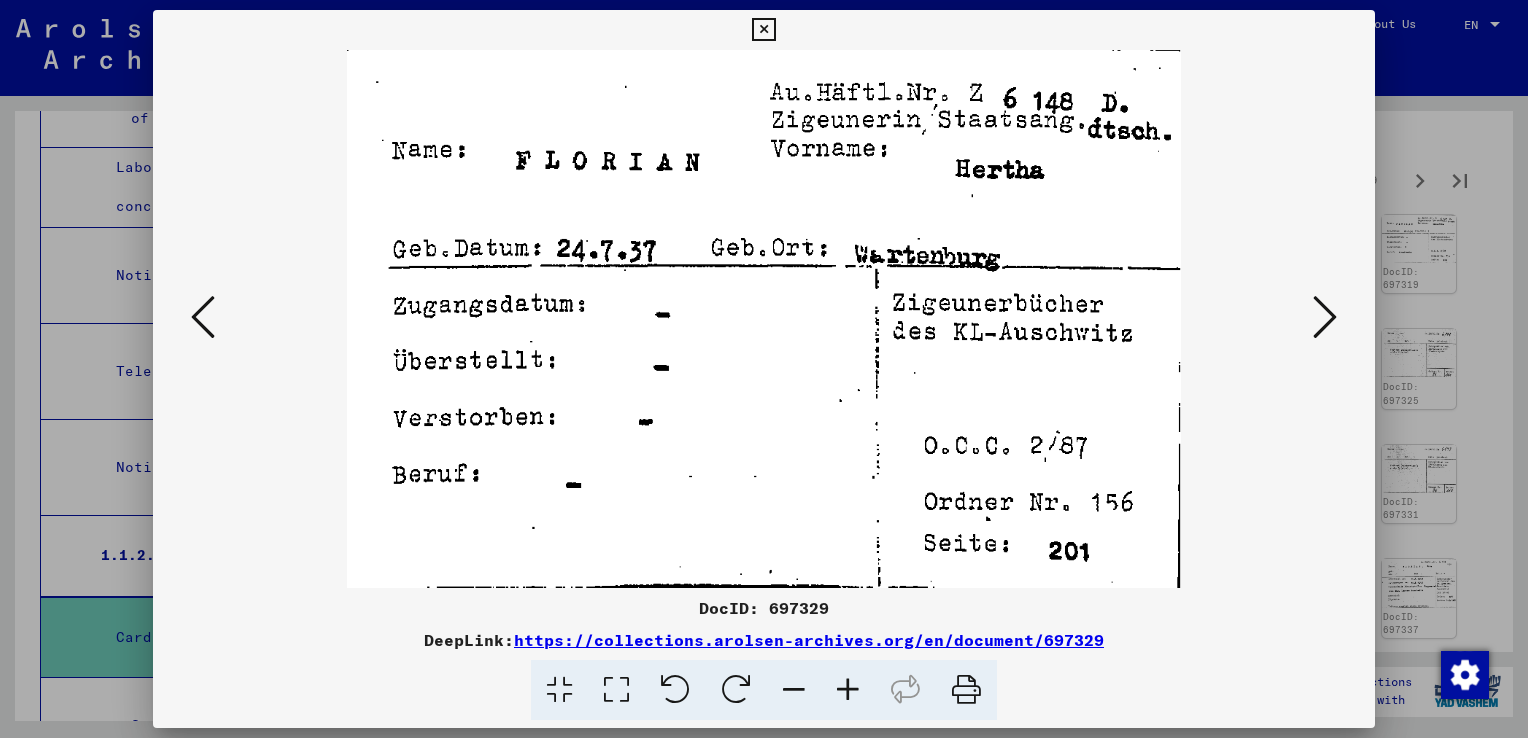 click at bounding box center [1325, 317] 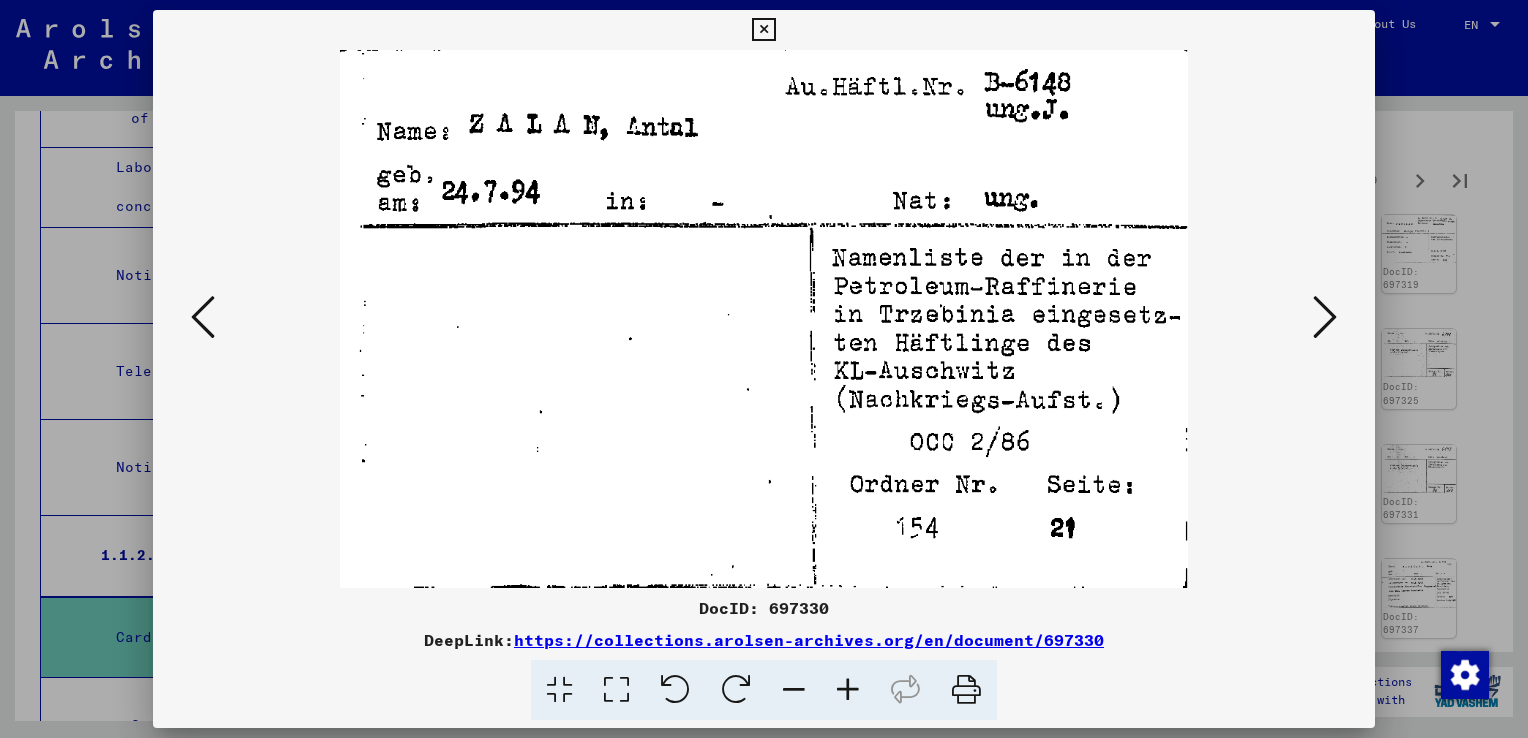 click at bounding box center (1325, 317) 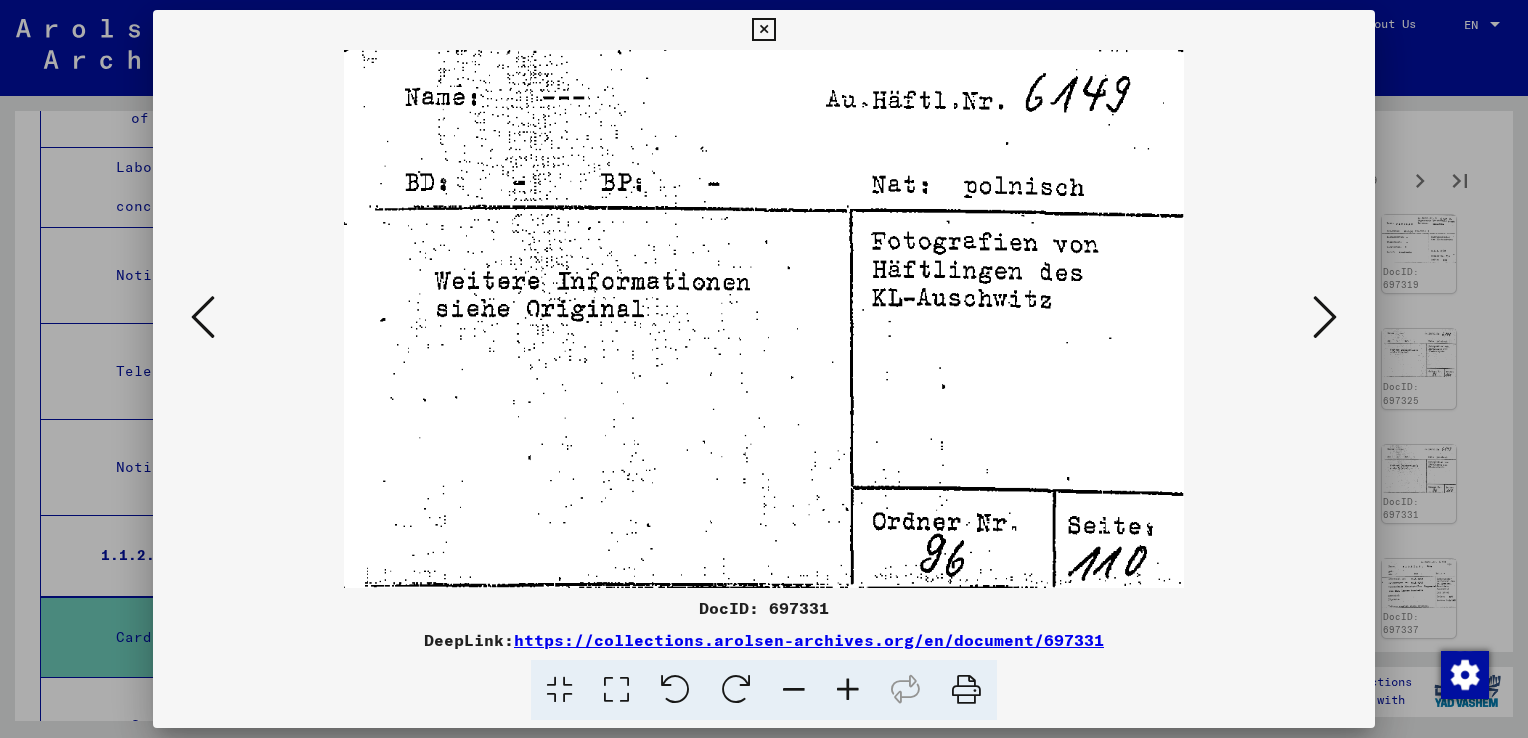 click at bounding box center (1325, 317) 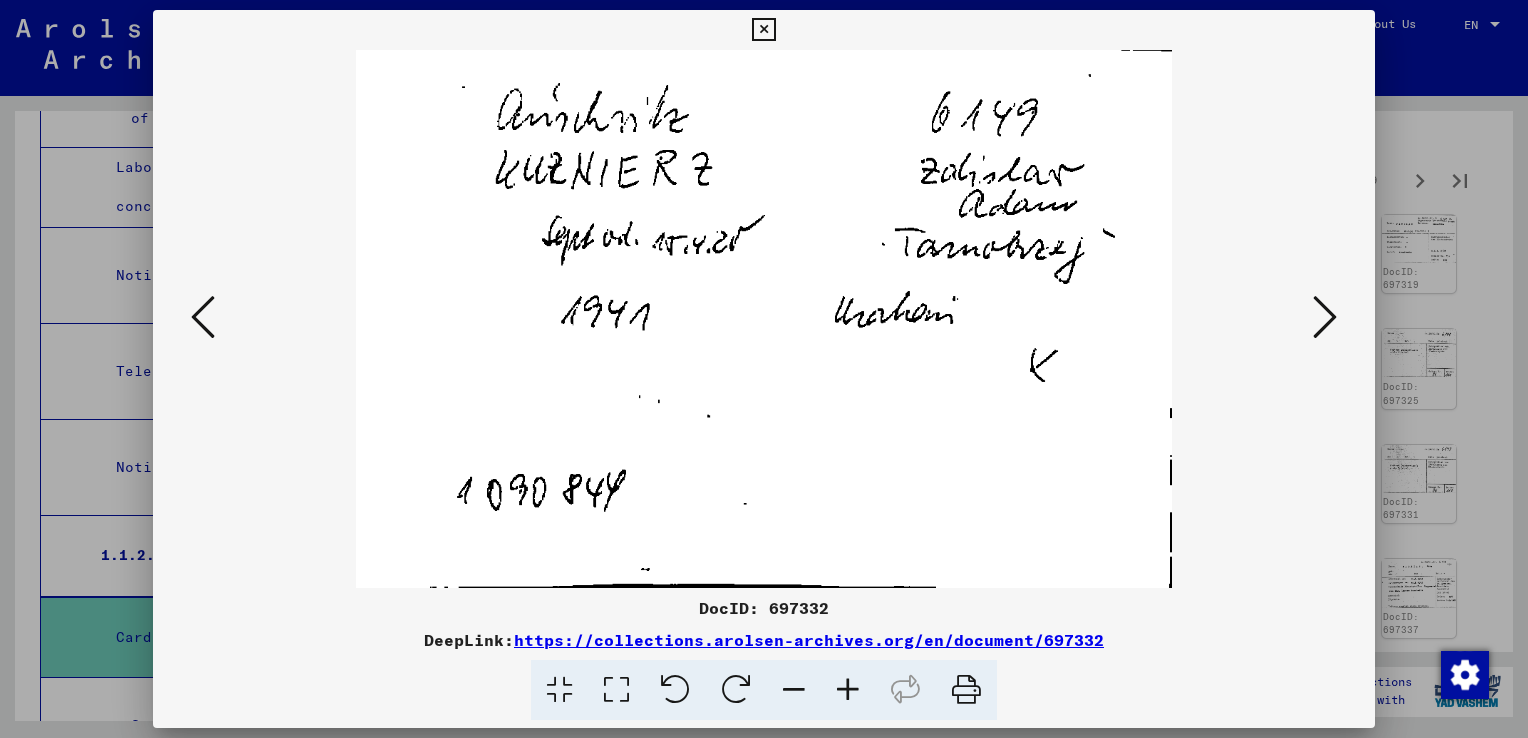 click at bounding box center (1325, 317) 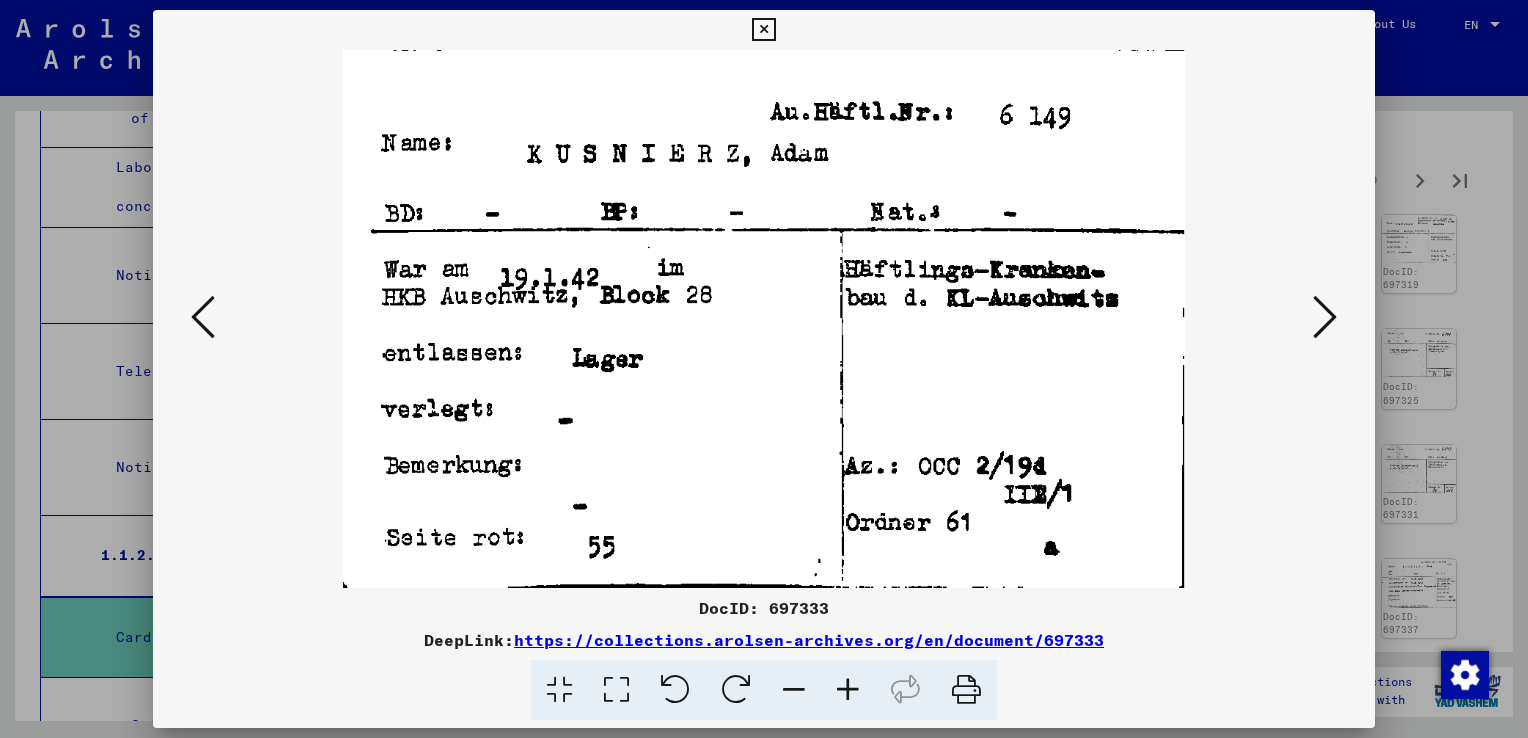 click at bounding box center (1325, 317) 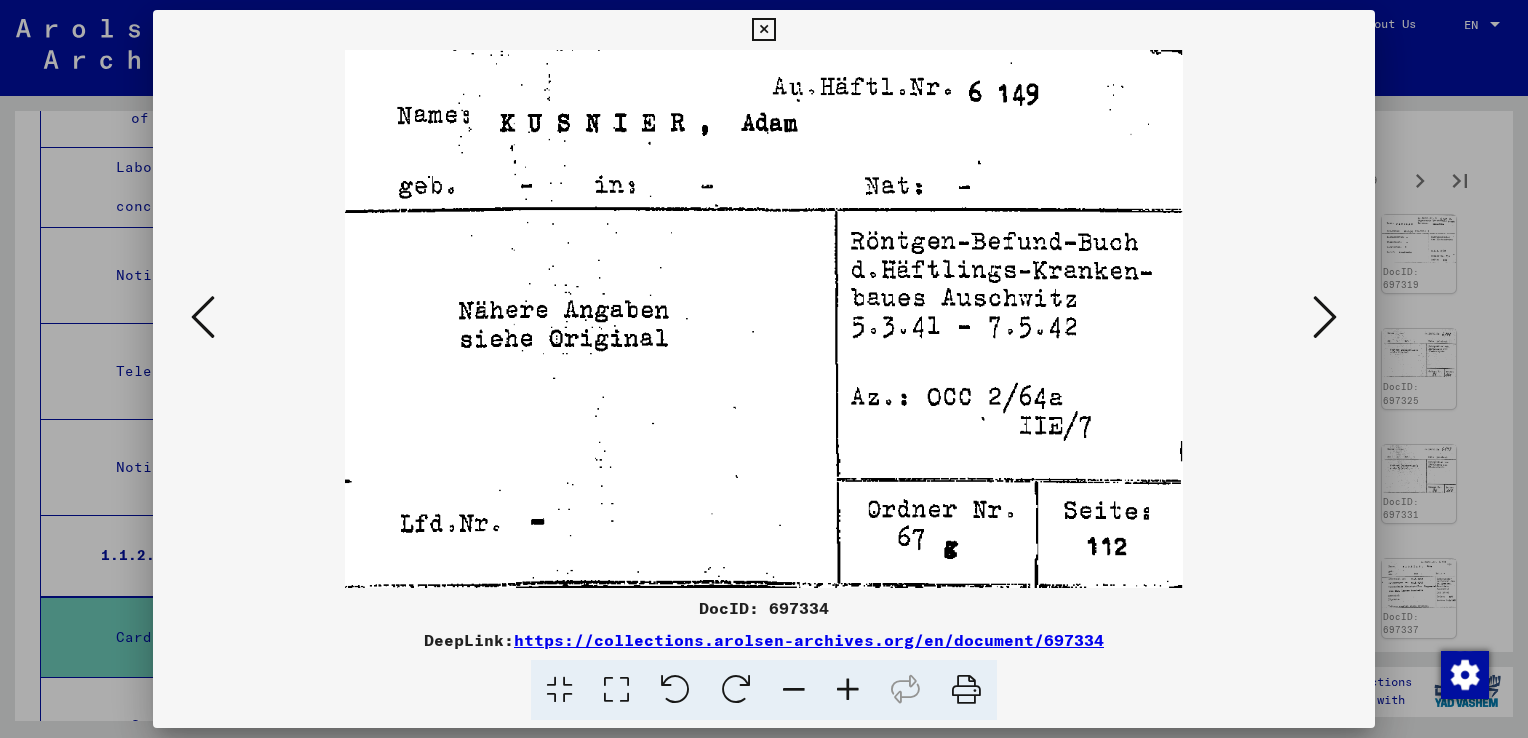 click at bounding box center (1325, 317) 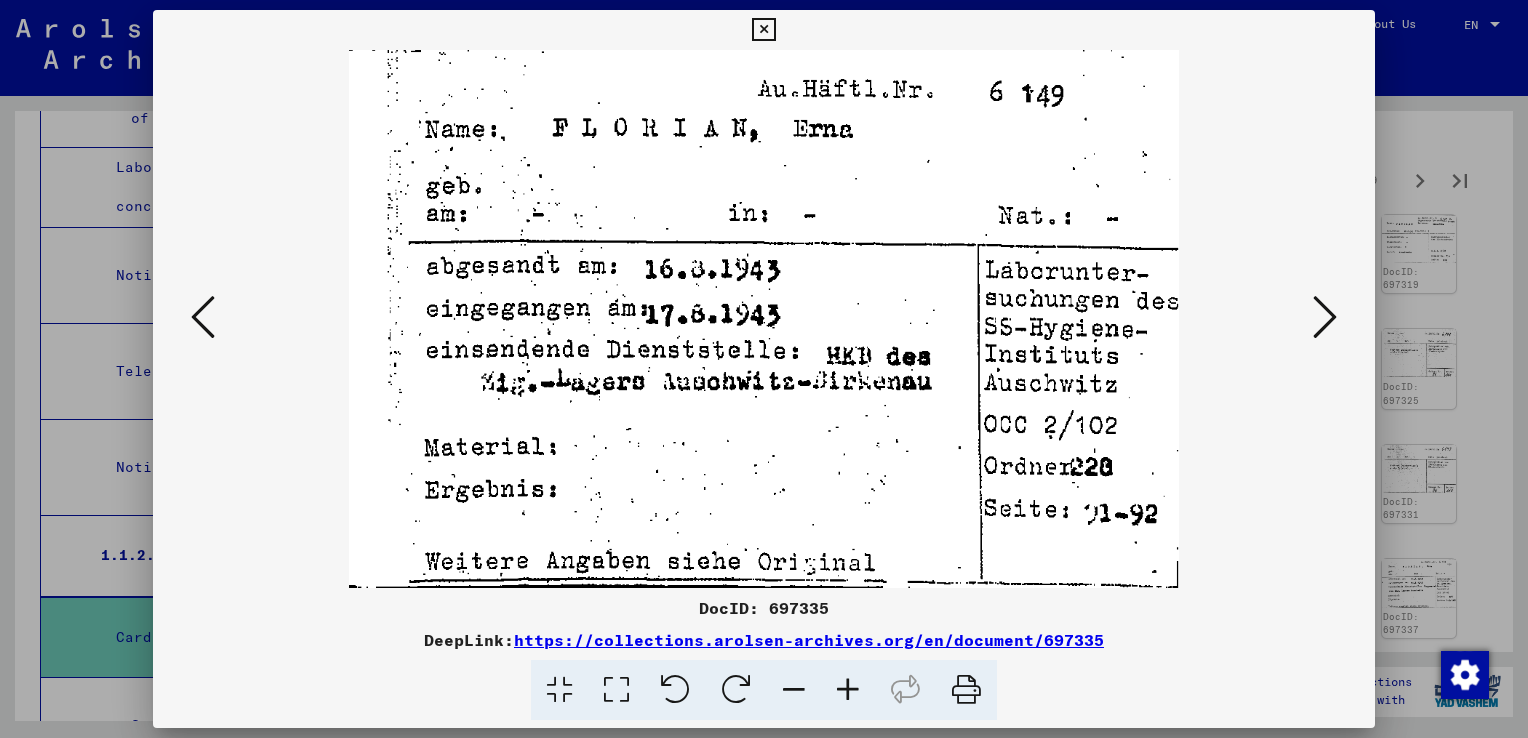 click at bounding box center [1325, 317] 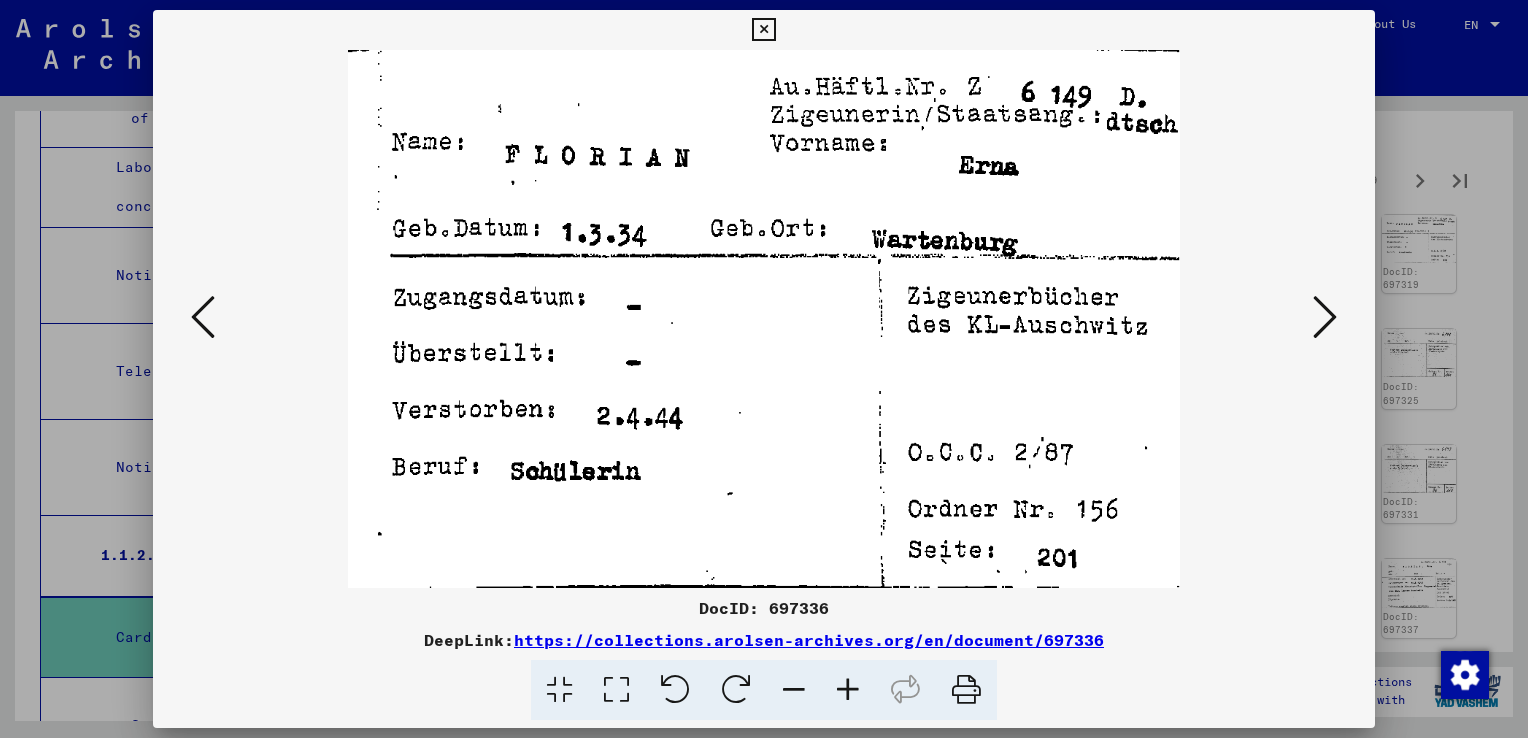 click at bounding box center [1325, 317] 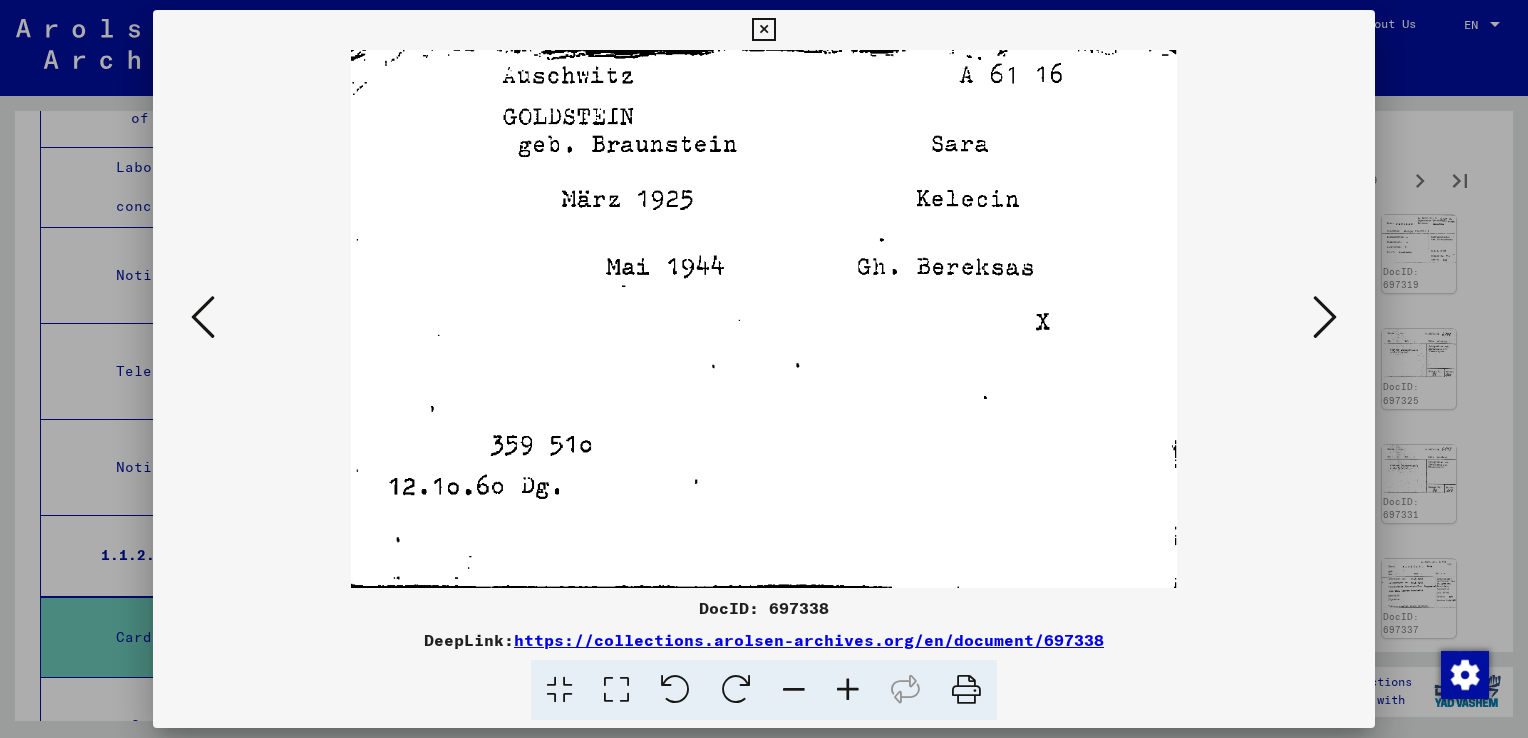 click at bounding box center [1325, 317] 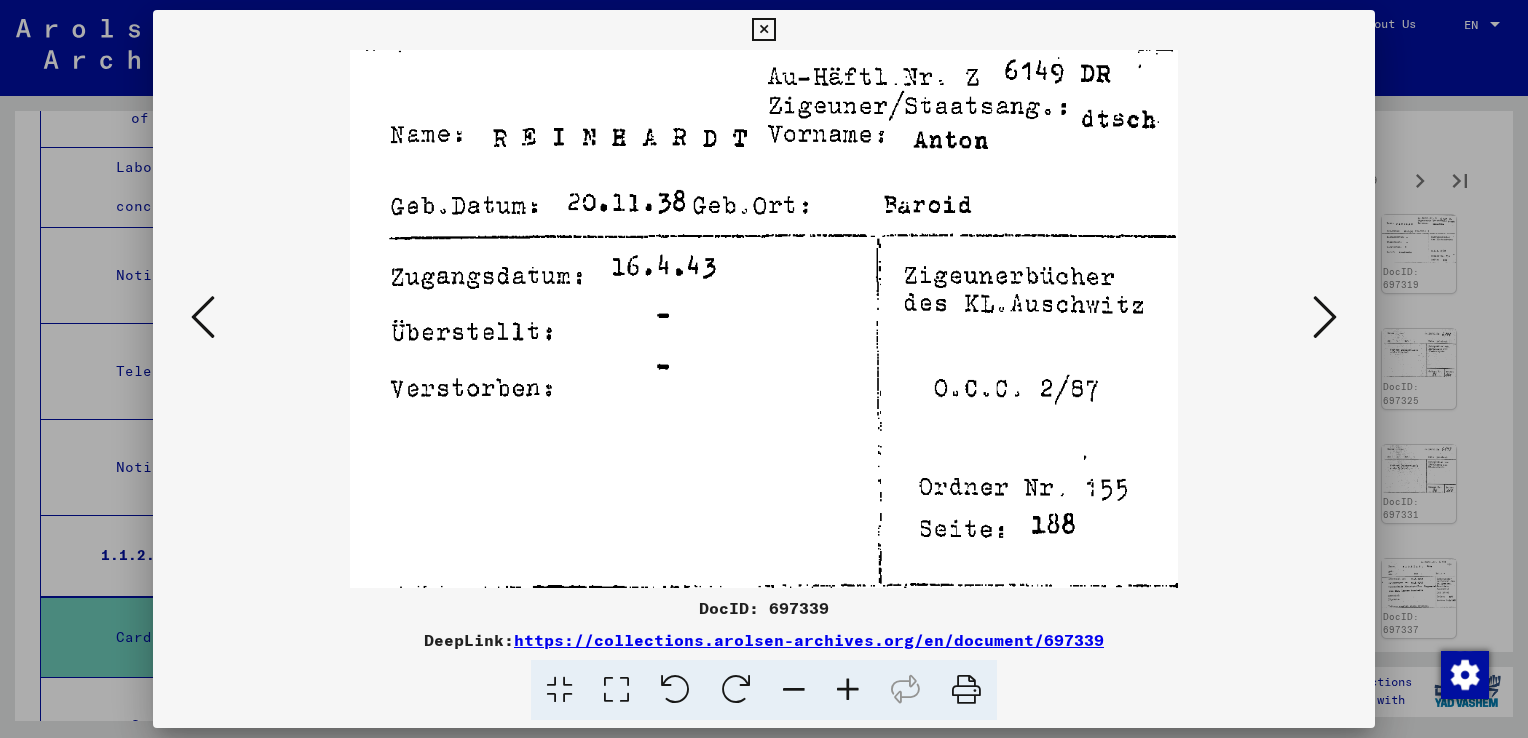click at bounding box center (203, 317) 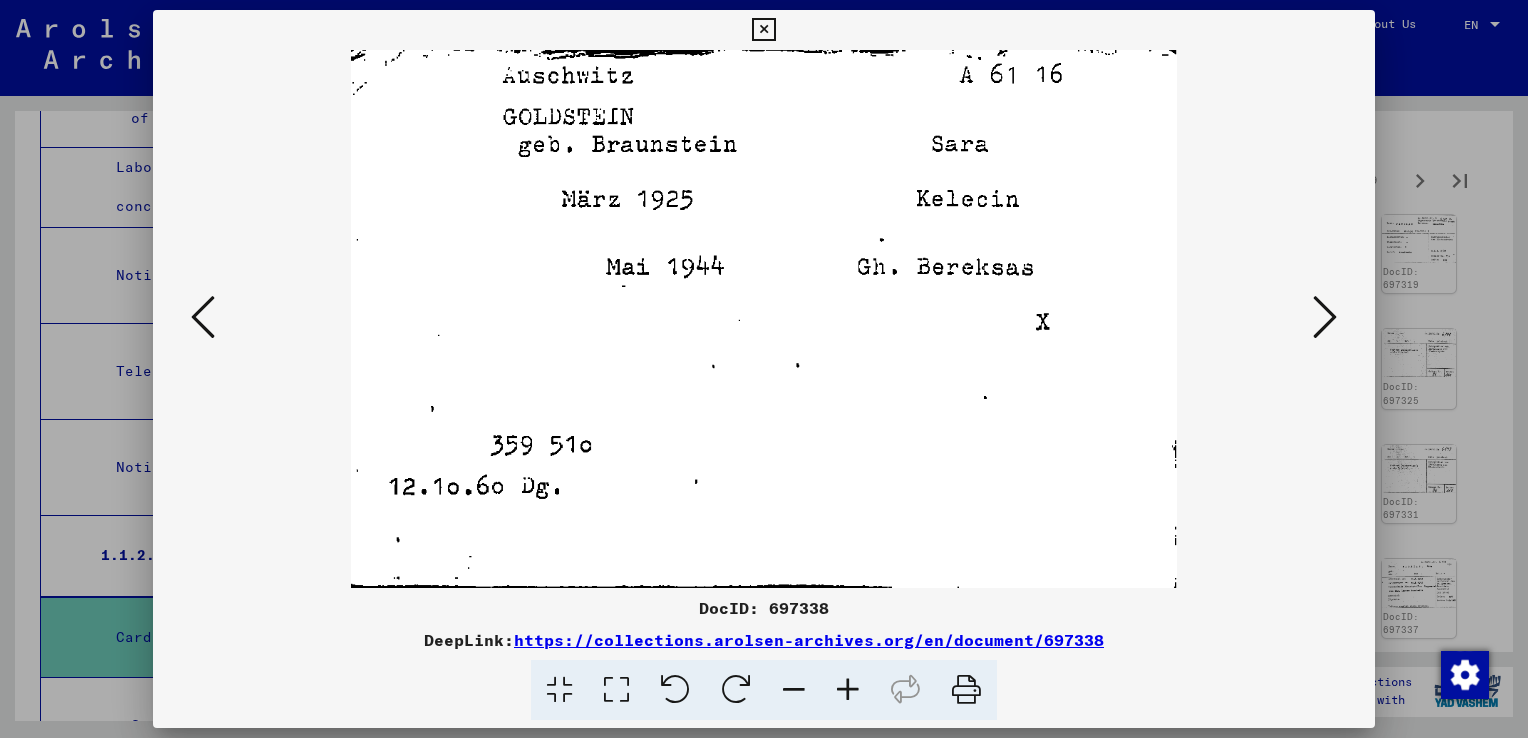 click at bounding box center (203, 317) 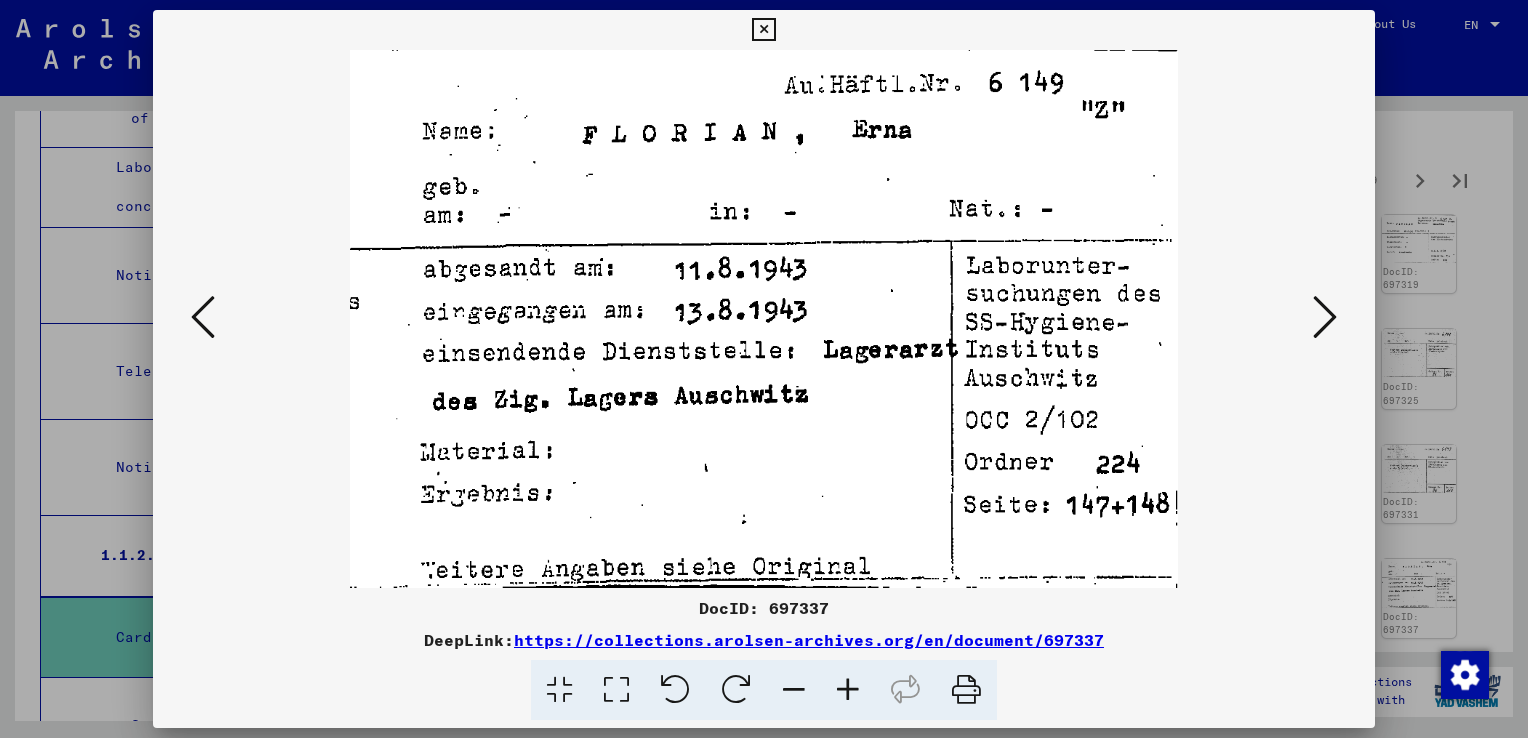 click at bounding box center (203, 317) 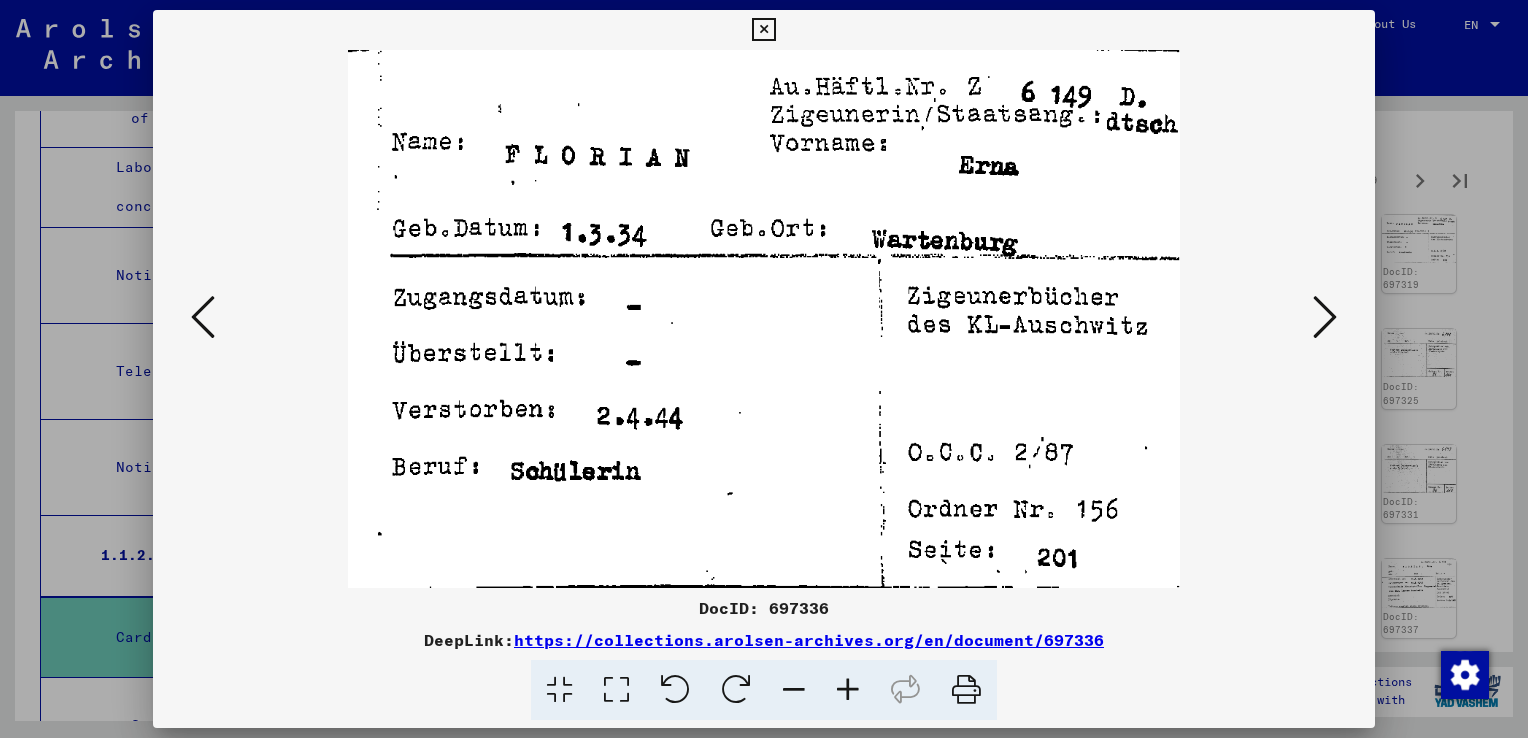 click at bounding box center [203, 317] 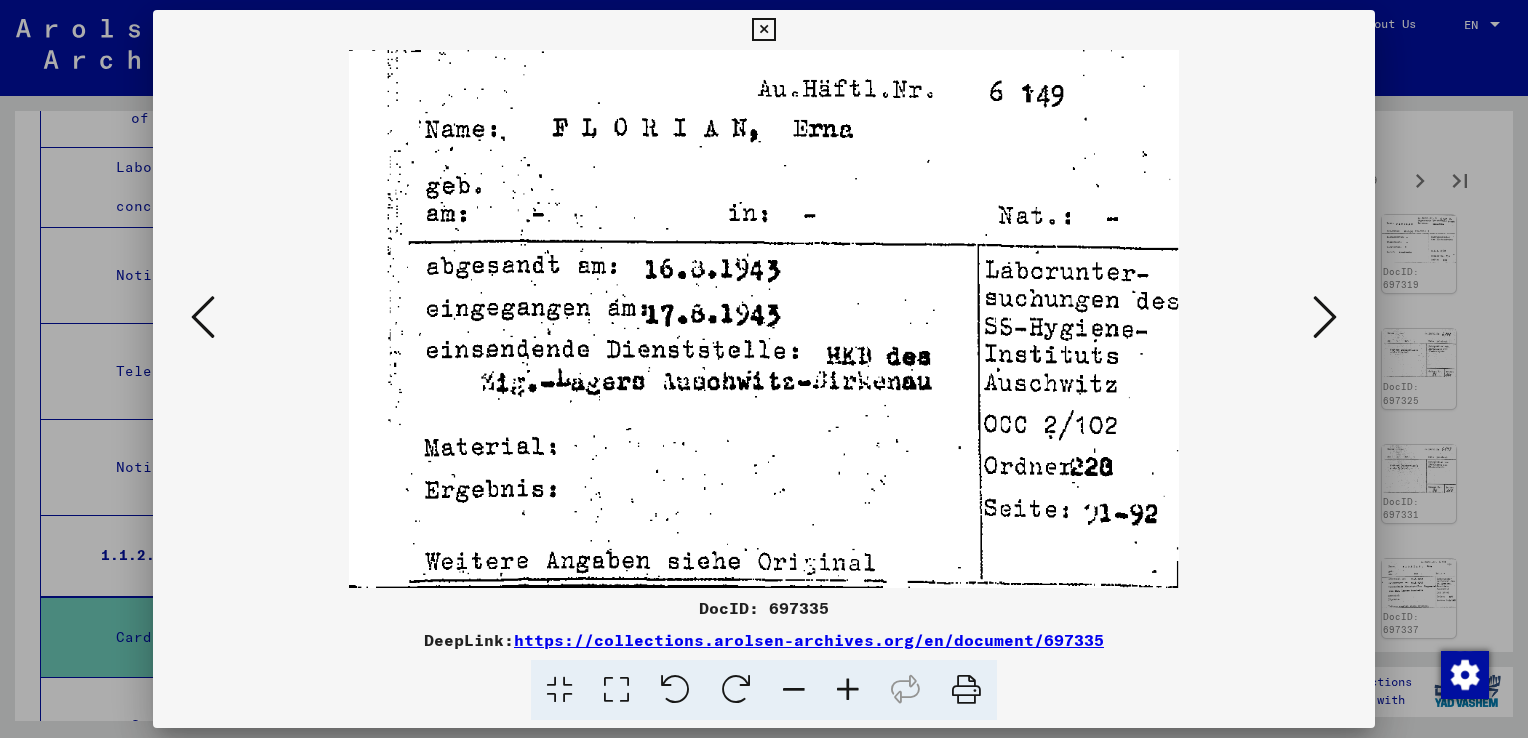 click at bounding box center [1325, 317] 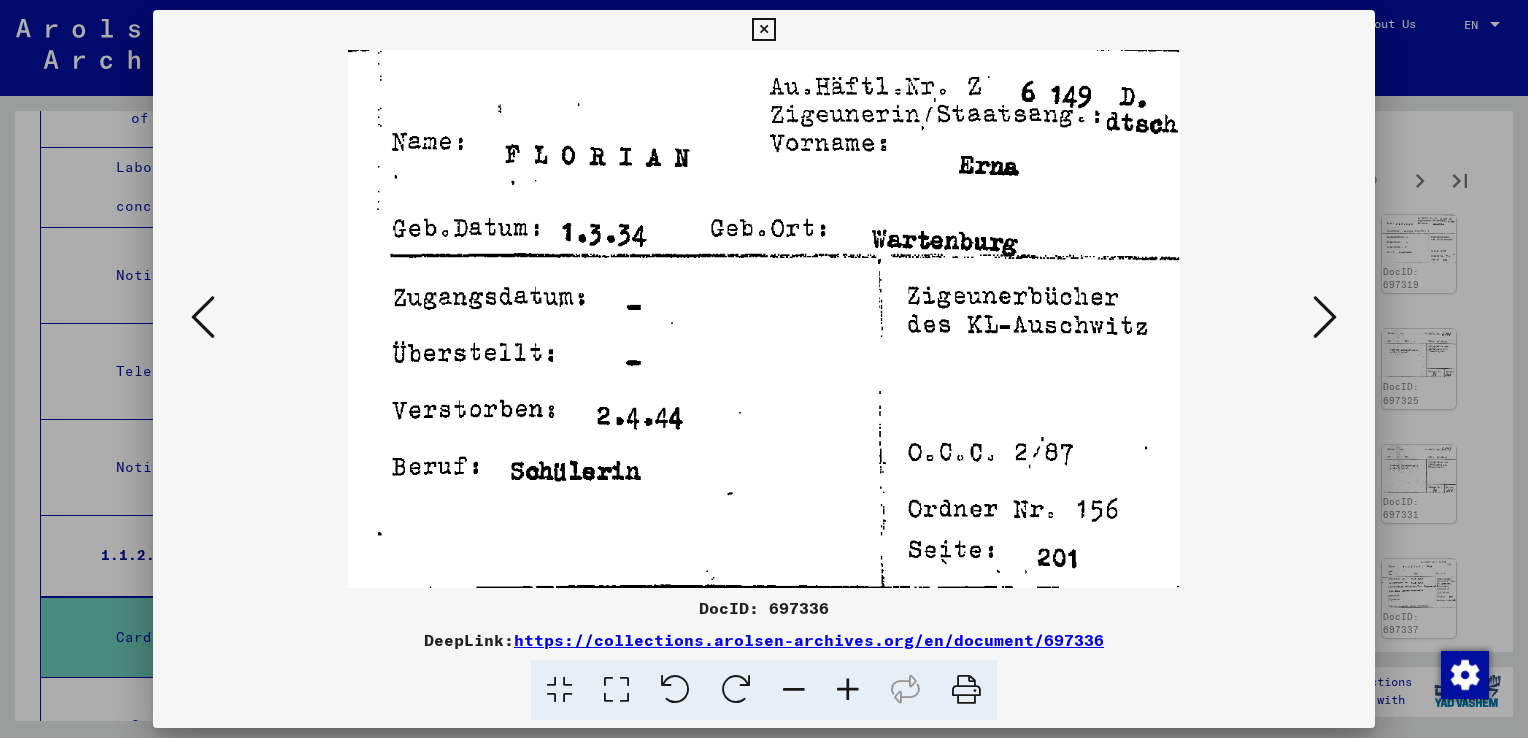 click at bounding box center [1325, 317] 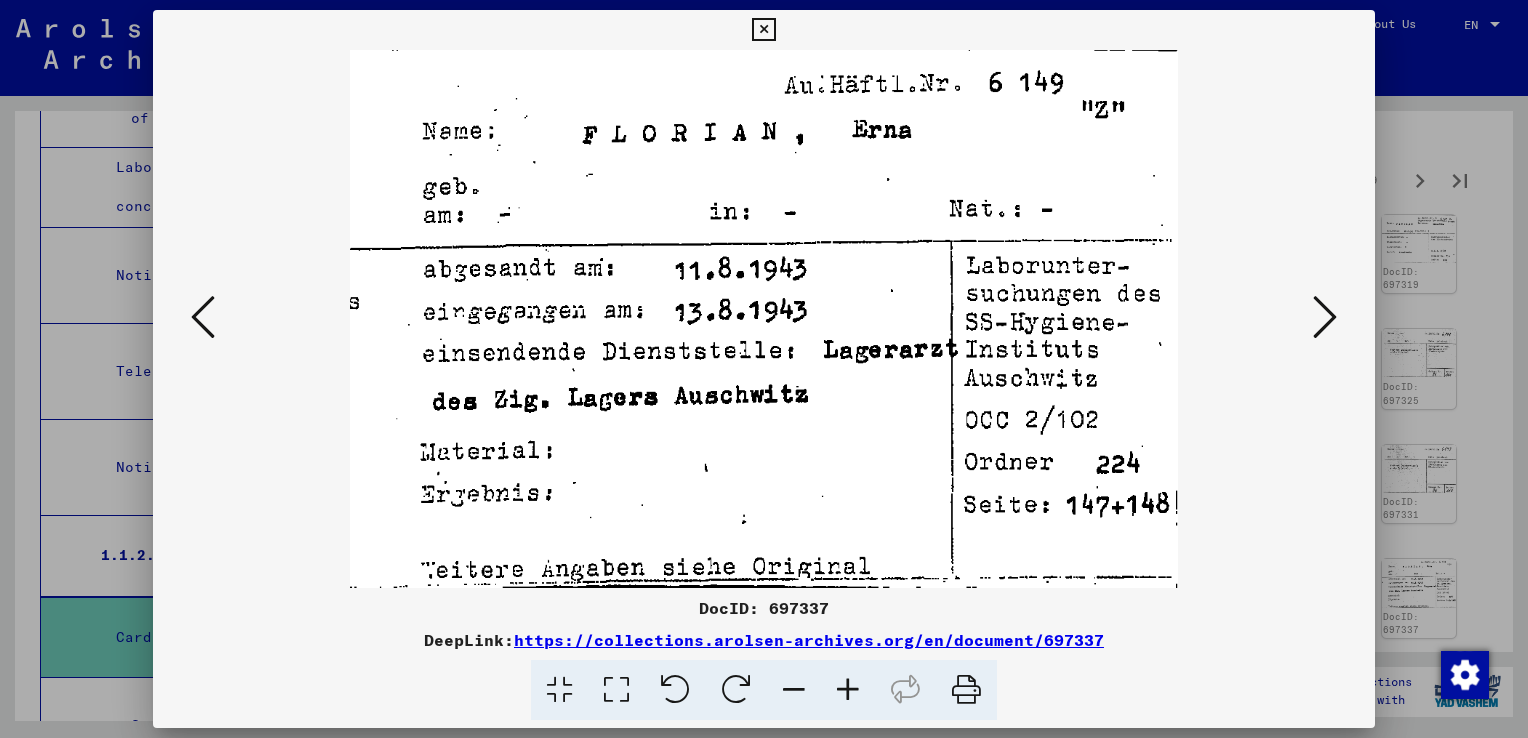 click at bounding box center (1325, 317) 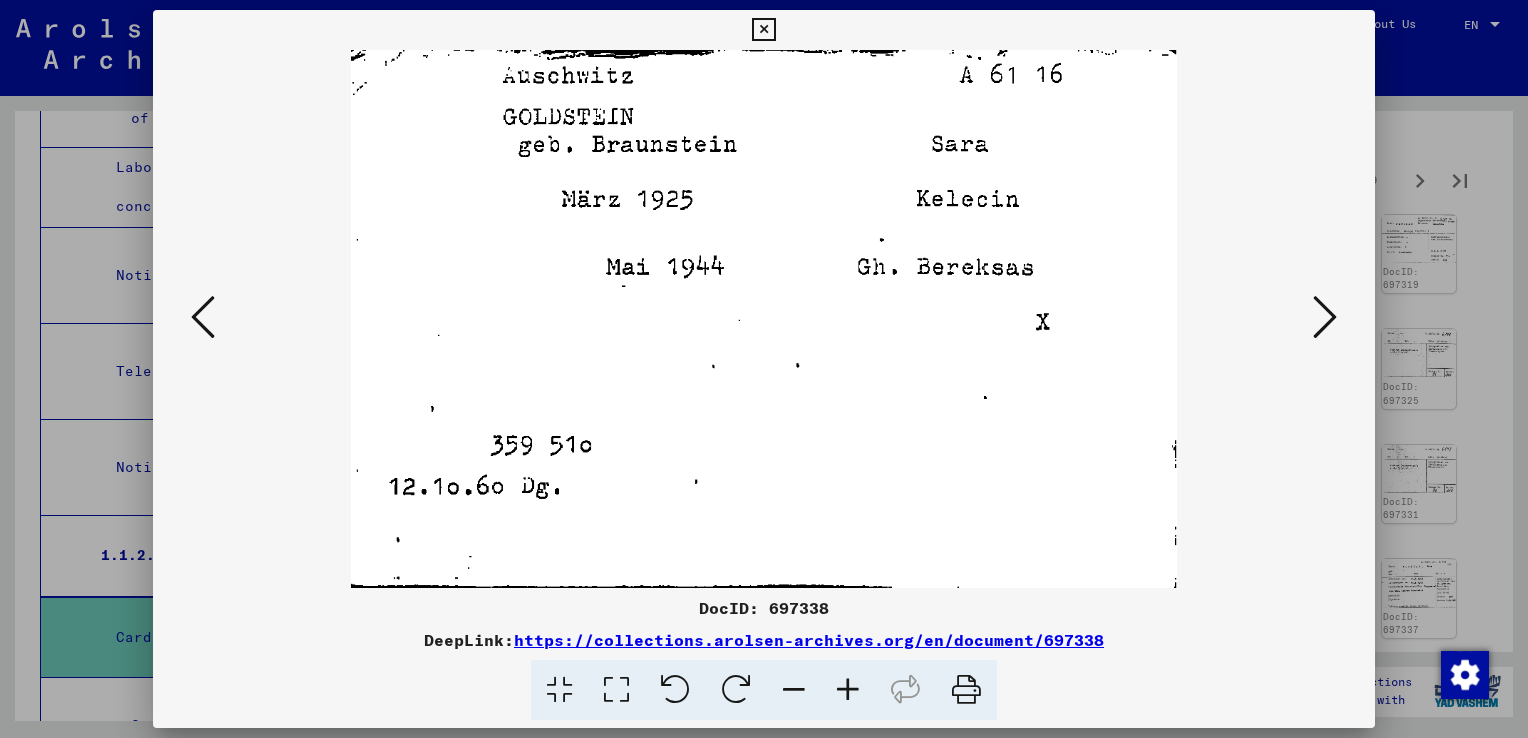 click at bounding box center [1325, 317] 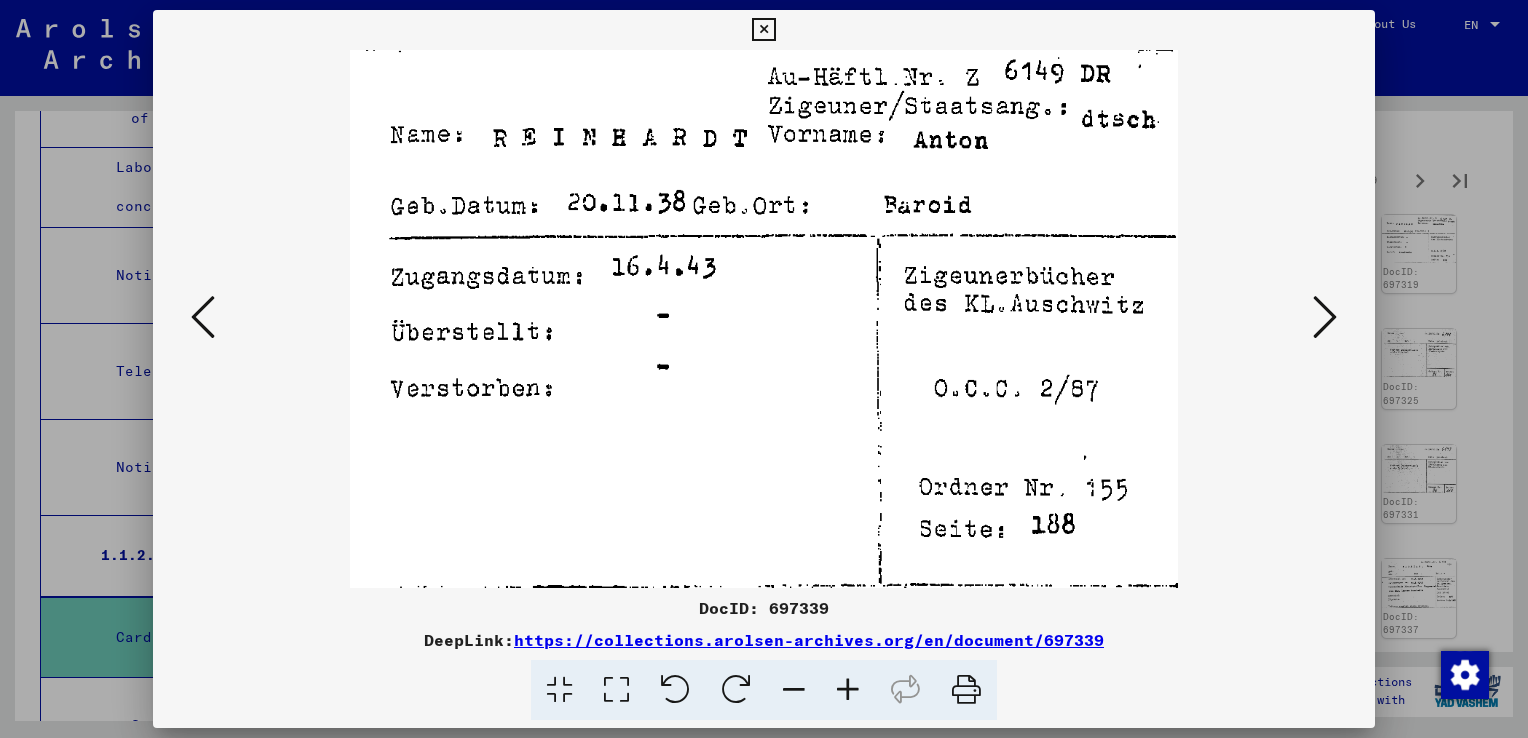 click at bounding box center [1325, 317] 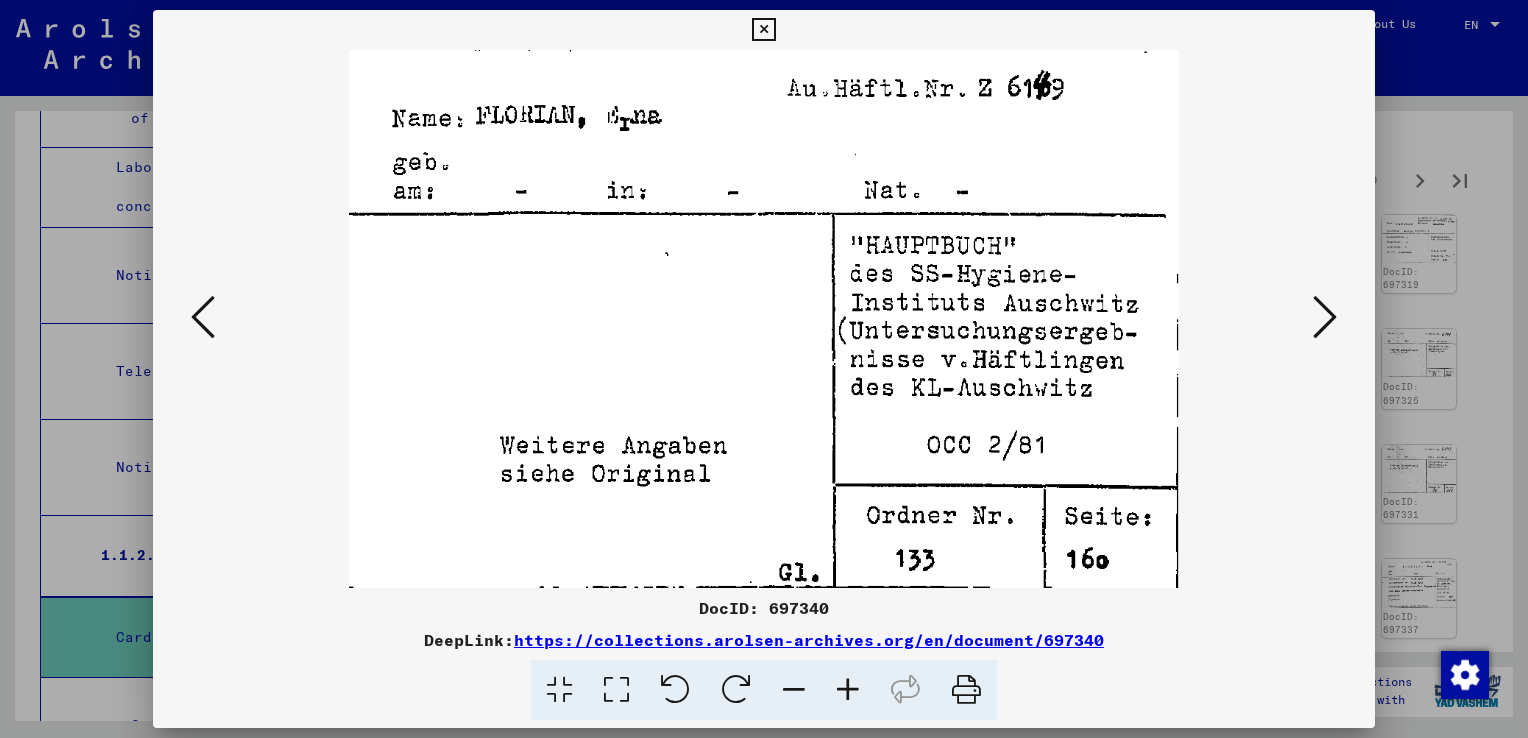 click at bounding box center [1325, 317] 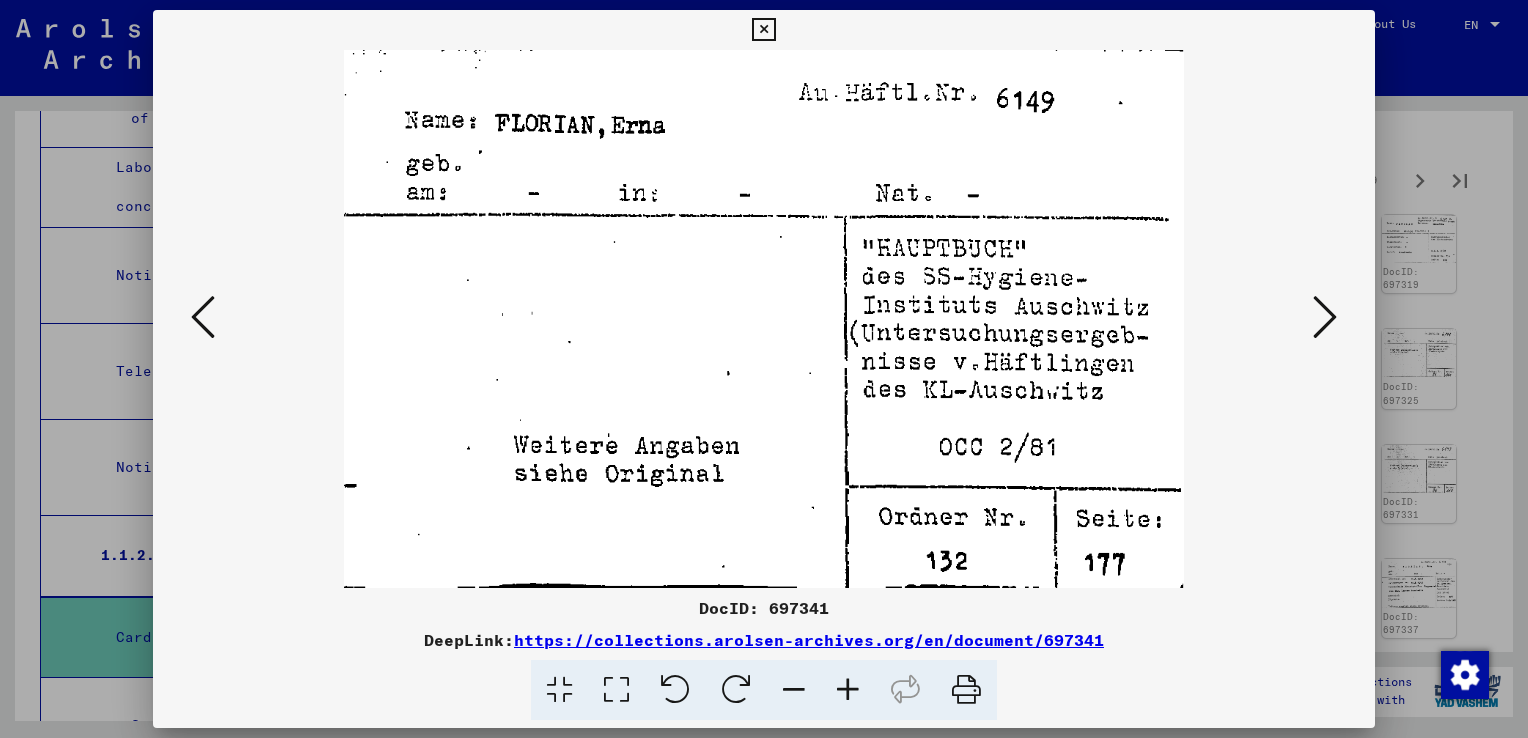 click at bounding box center (1325, 317) 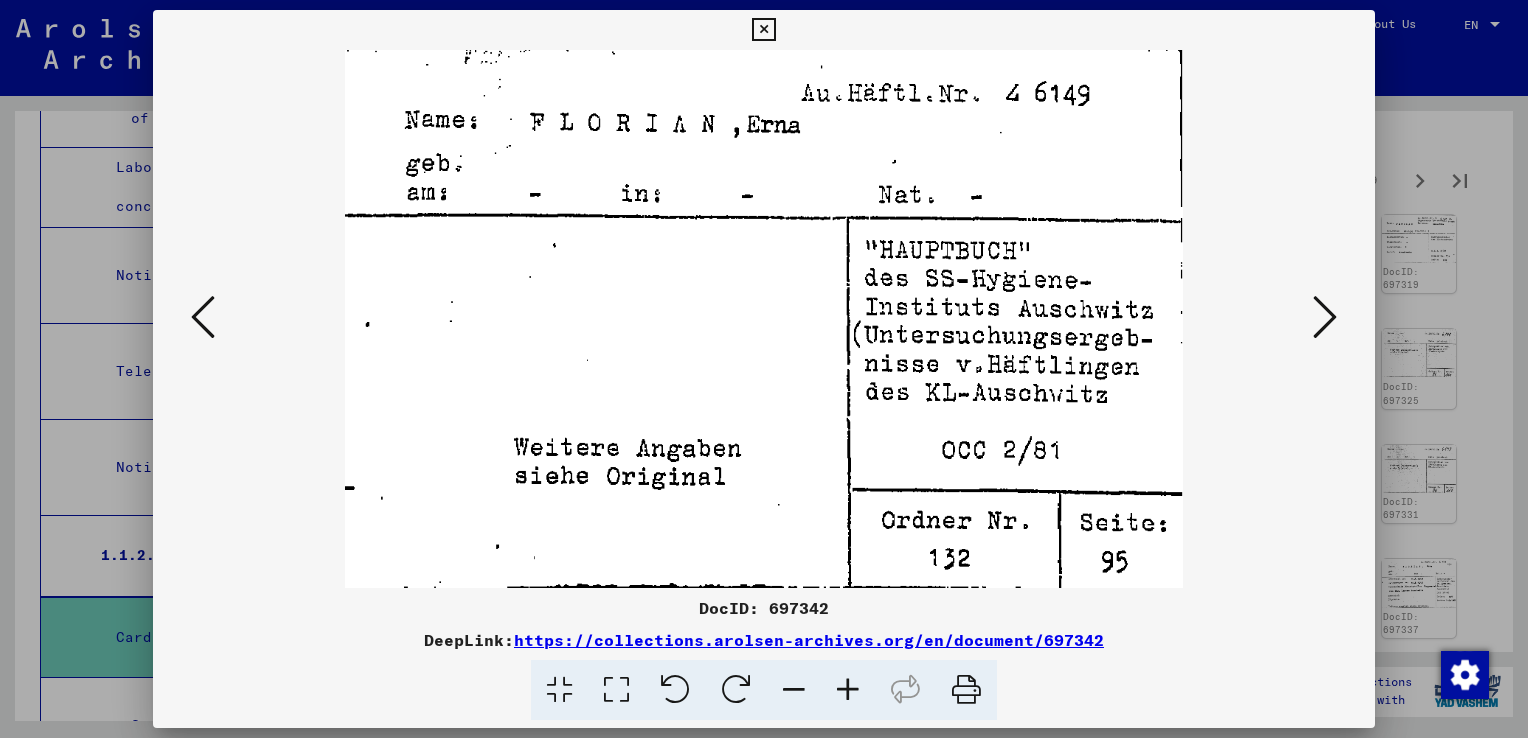click at bounding box center [1325, 317] 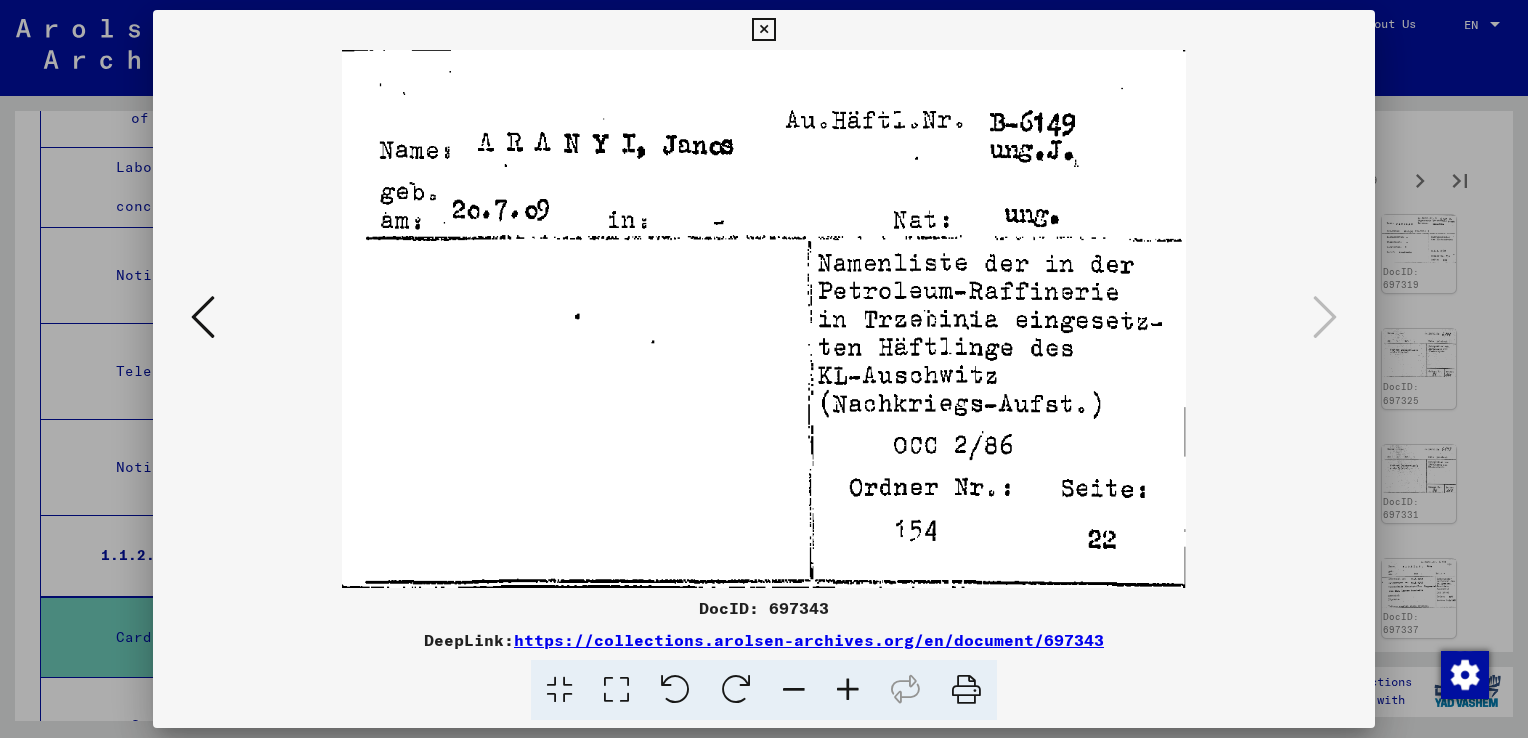 click at bounding box center [763, 30] 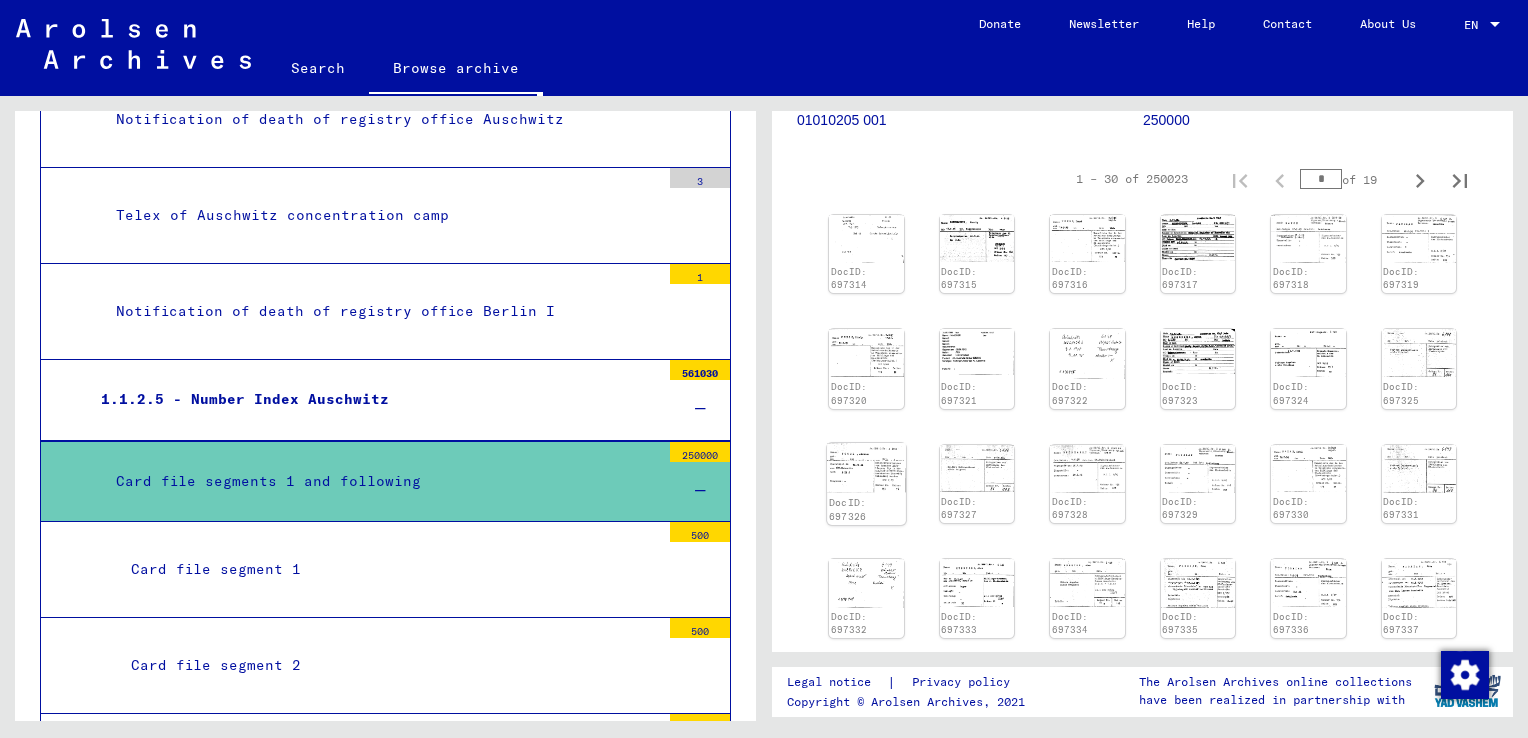 scroll, scrollTop: 15931, scrollLeft: 0, axis: vertical 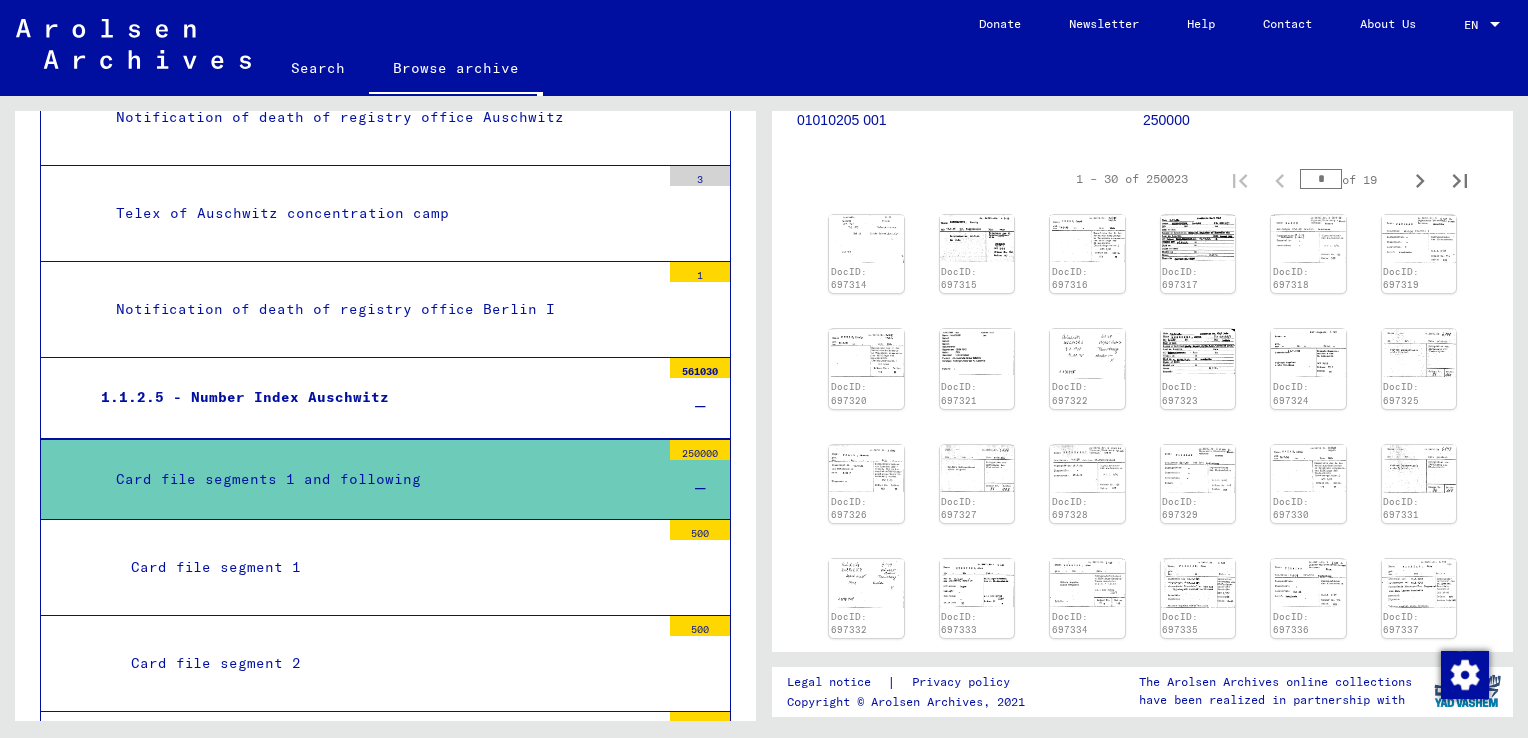 click on "Card file segment 1" at bounding box center [388, 567] 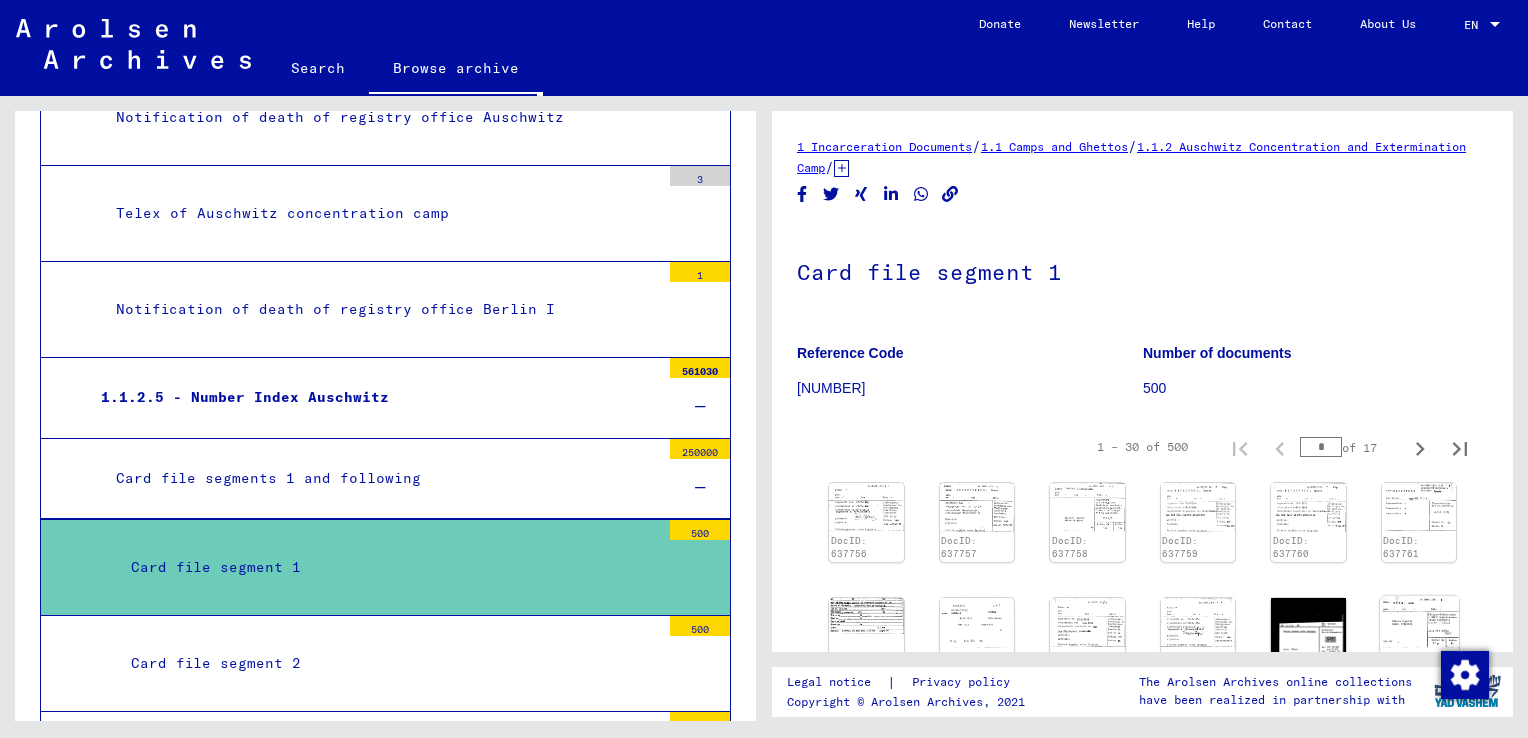 click 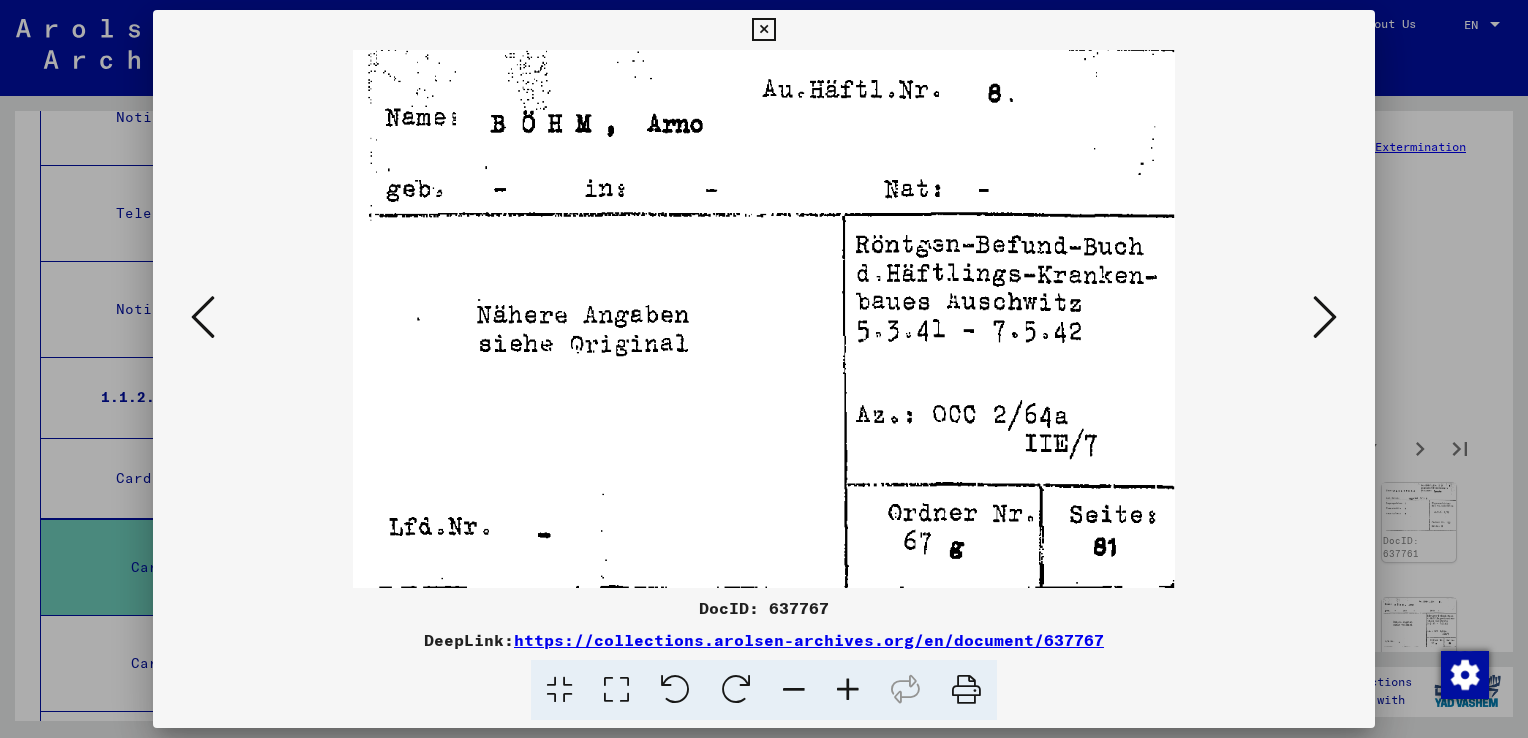 click at bounding box center (763, 30) 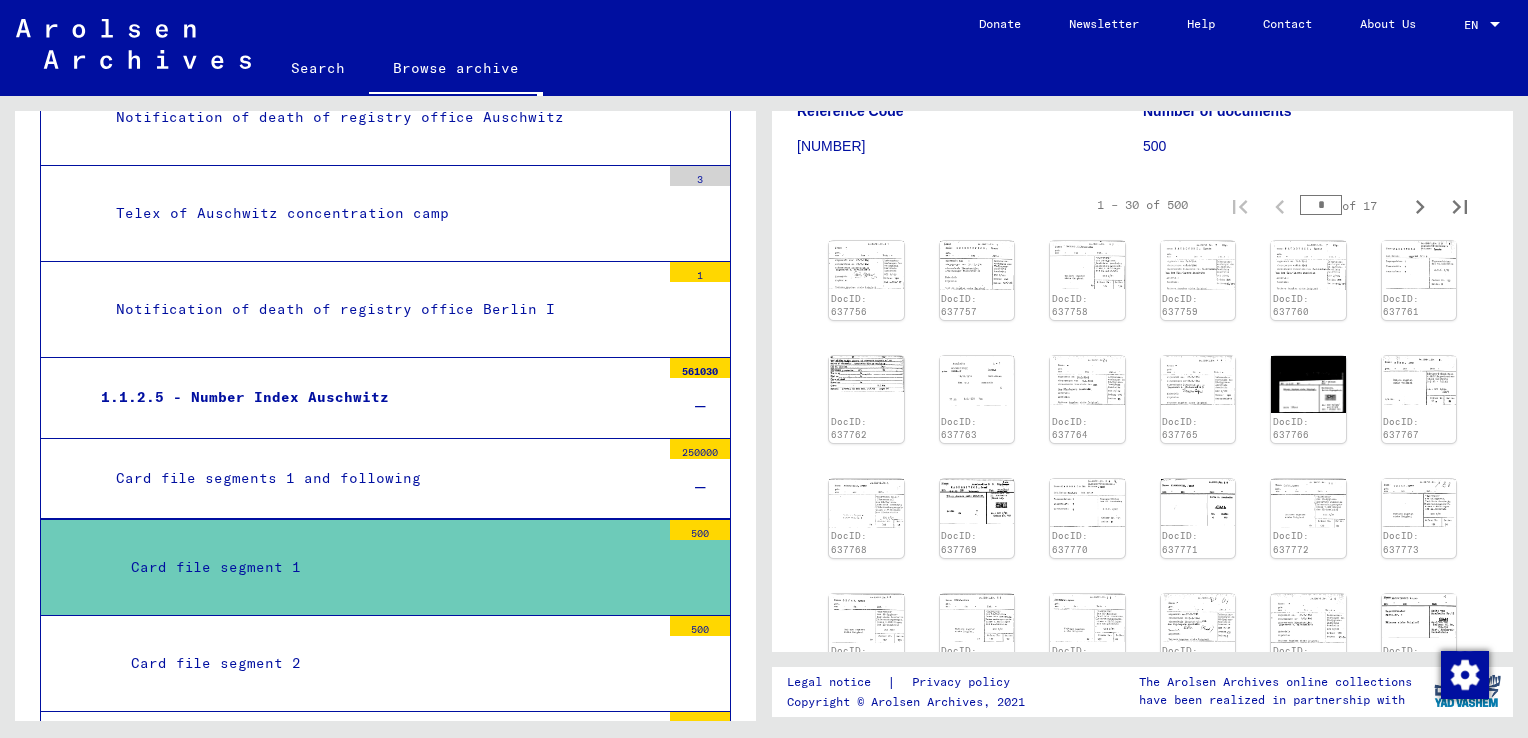 scroll, scrollTop: 246, scrollLeft: 0, axis: vertical 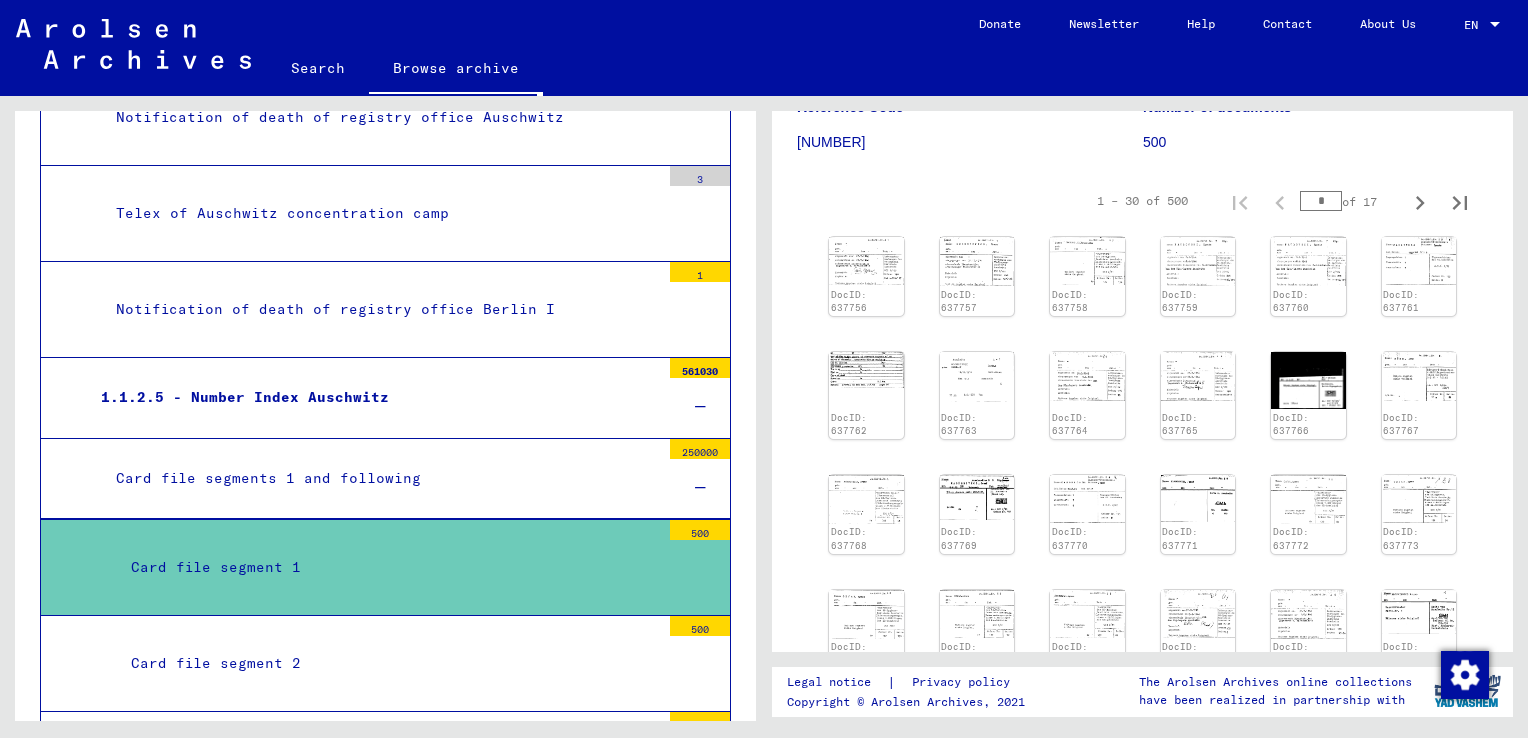 click on "Card file segment 2" at bounding box center (388, 663) 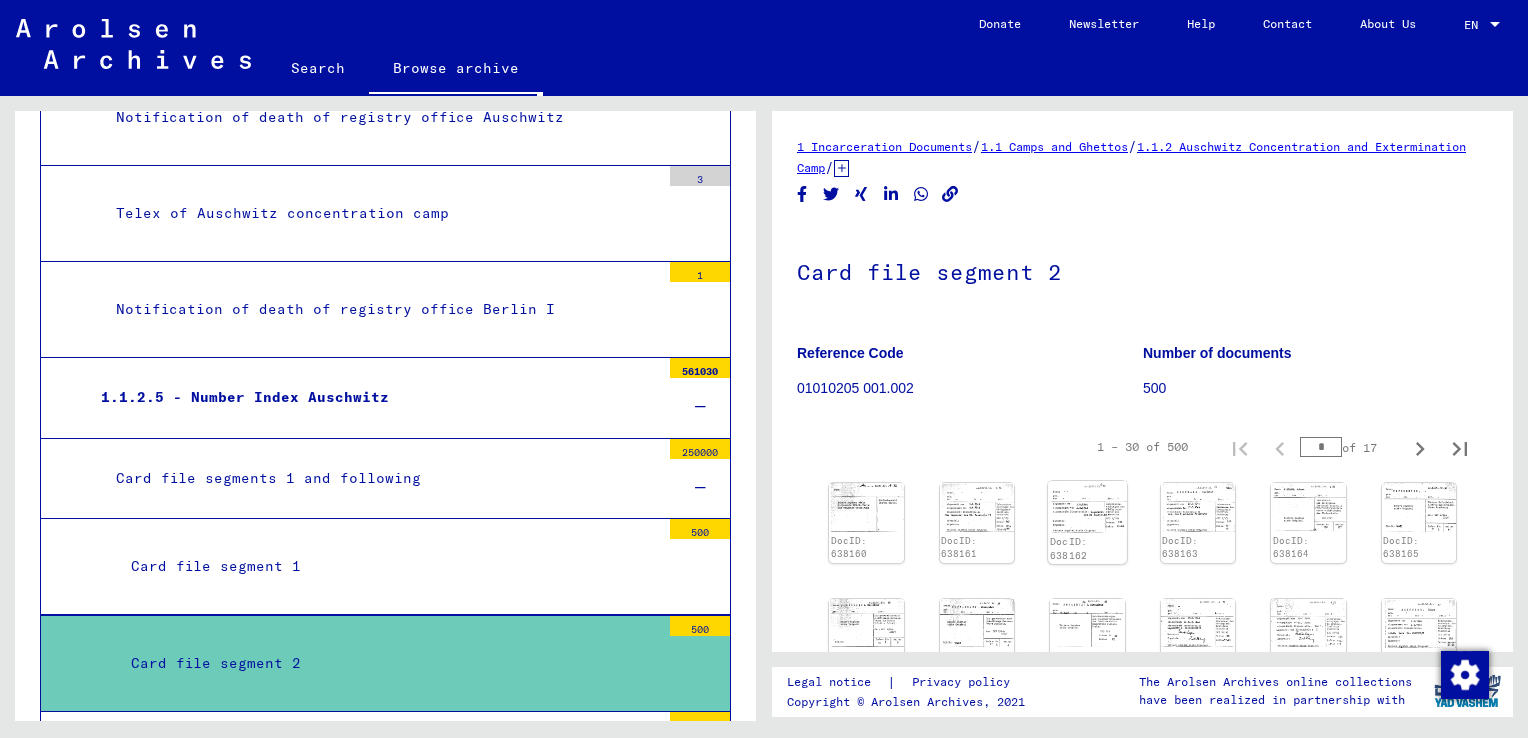 click 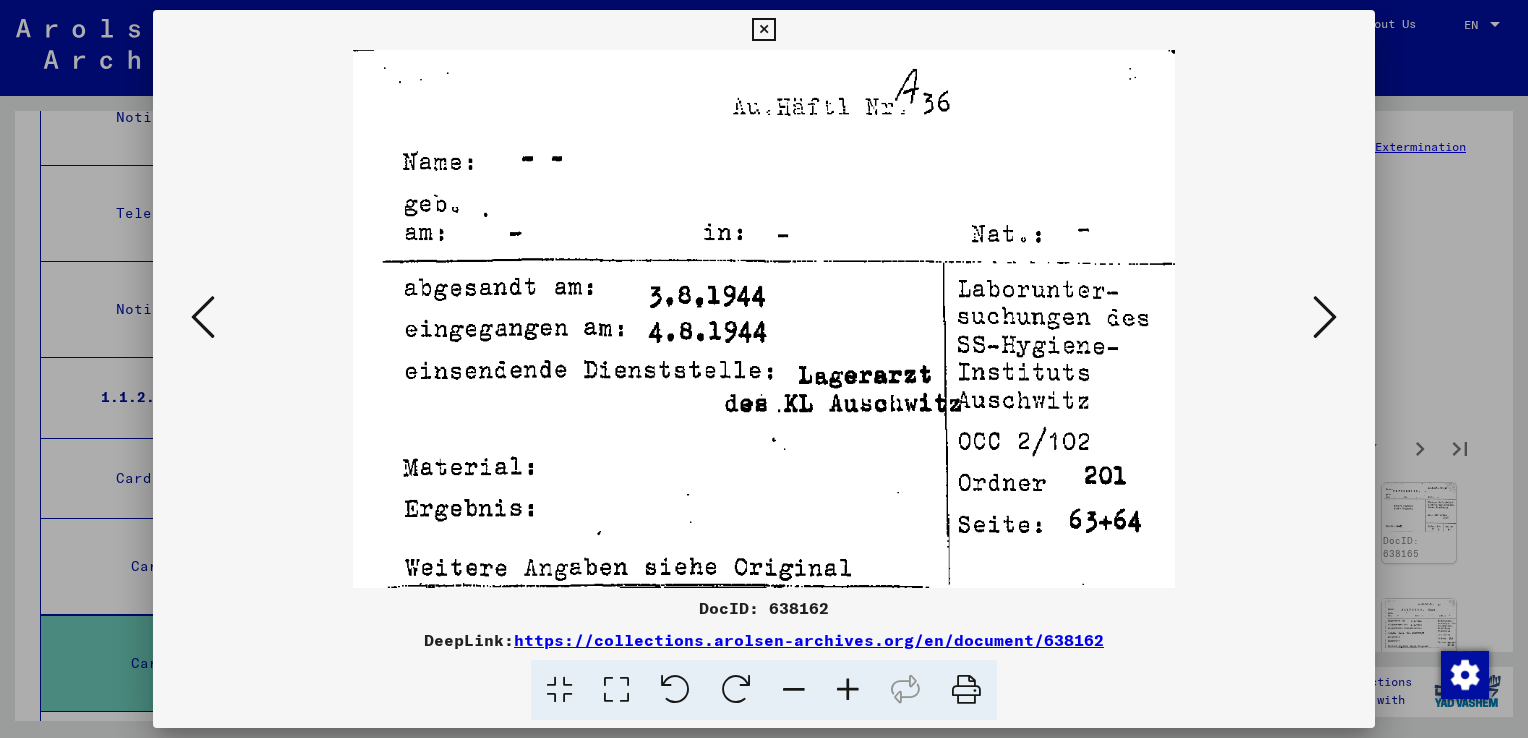 click at bounding box center (1325, 317) 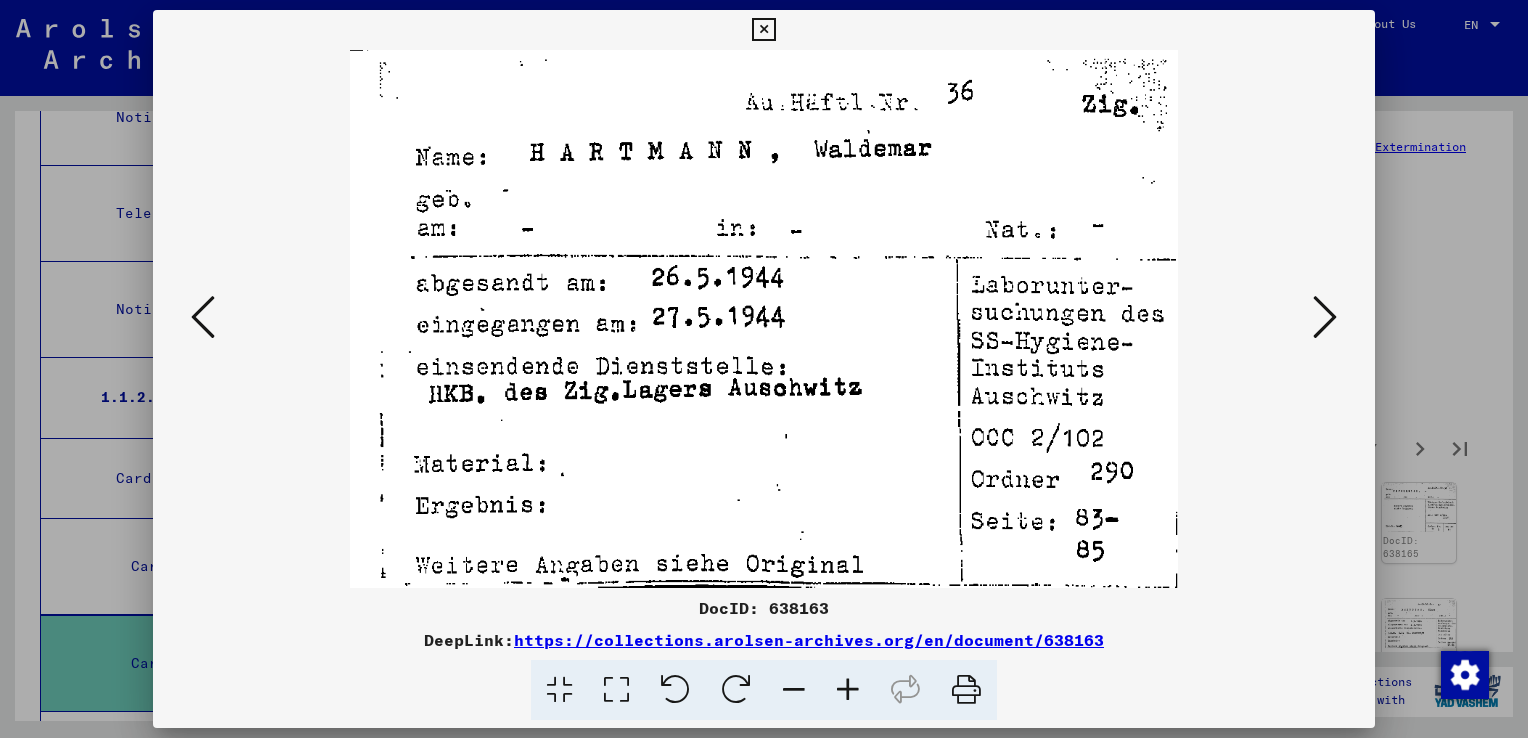 click at bounding box center [1325, 317] 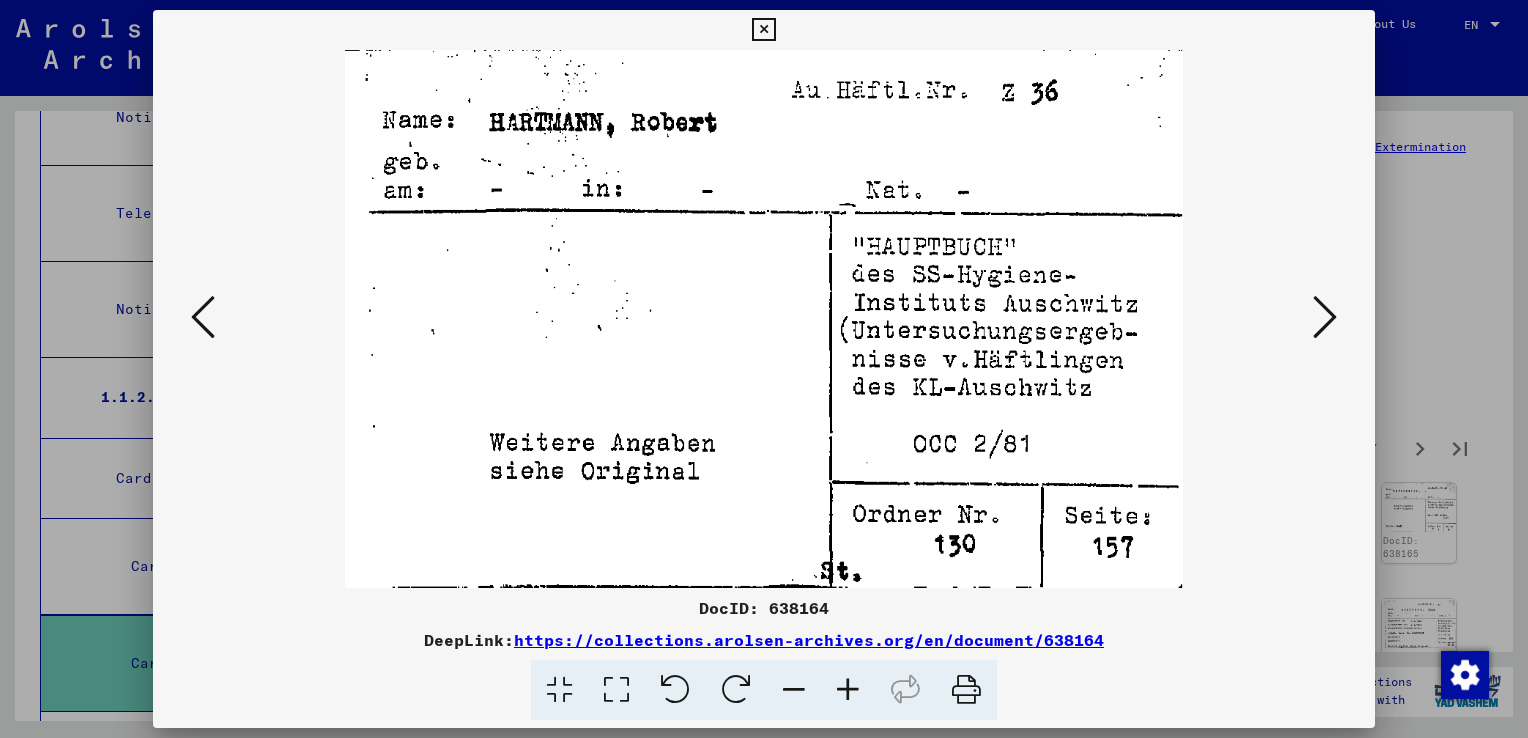 click at bounding box center (1325, 317) 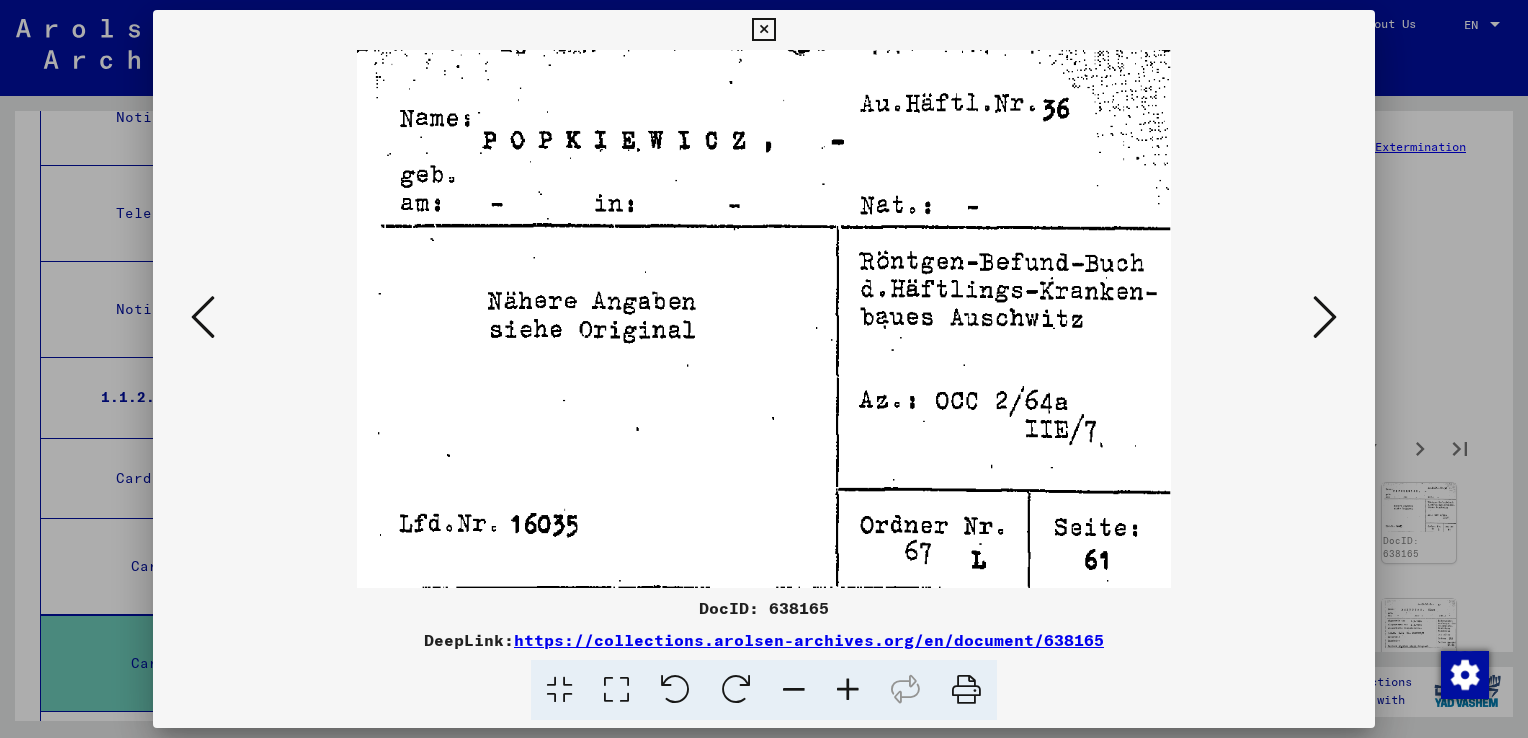 click at bounding box center (1325, 317) 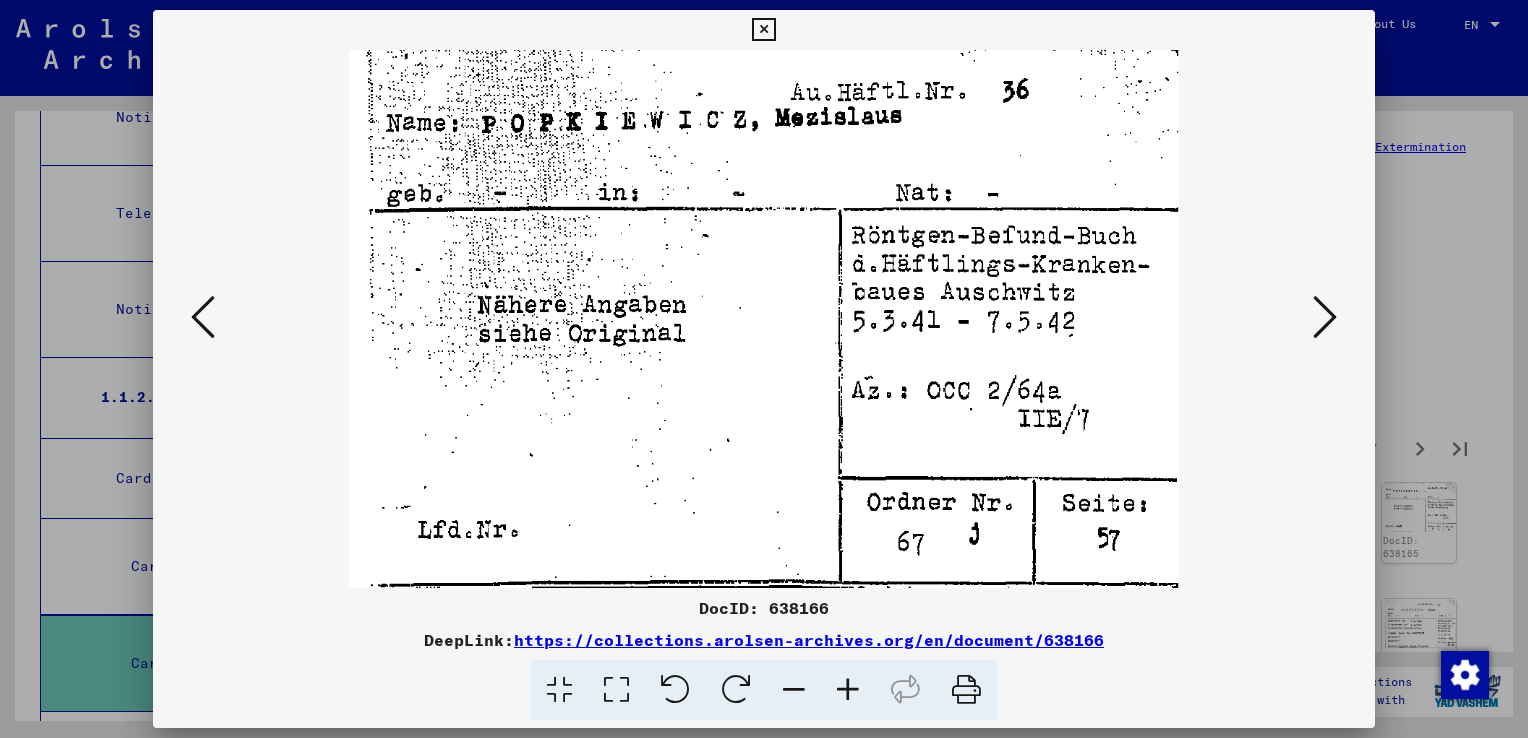 click at bounding box center (1325, 317) 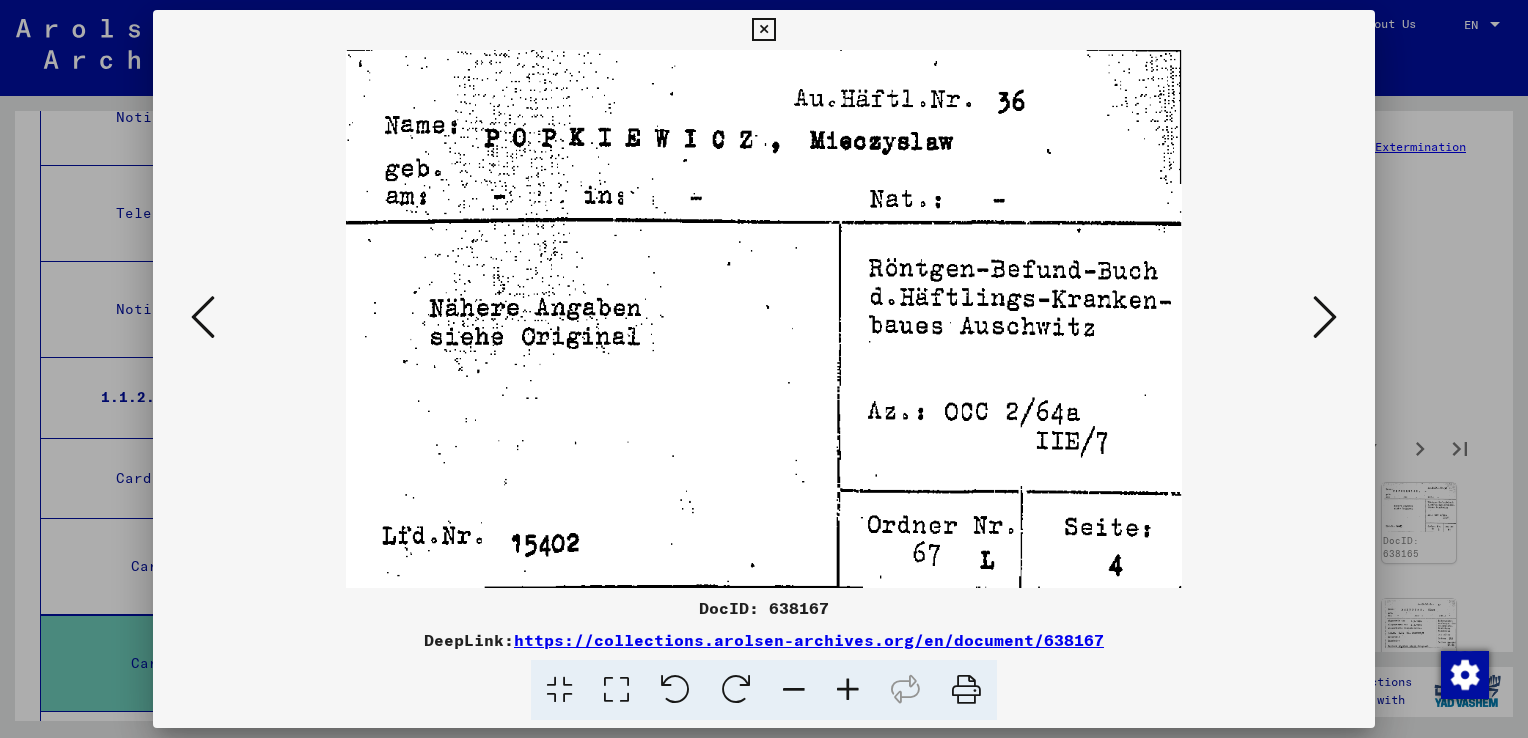 click at bounding box center (1325, 317) 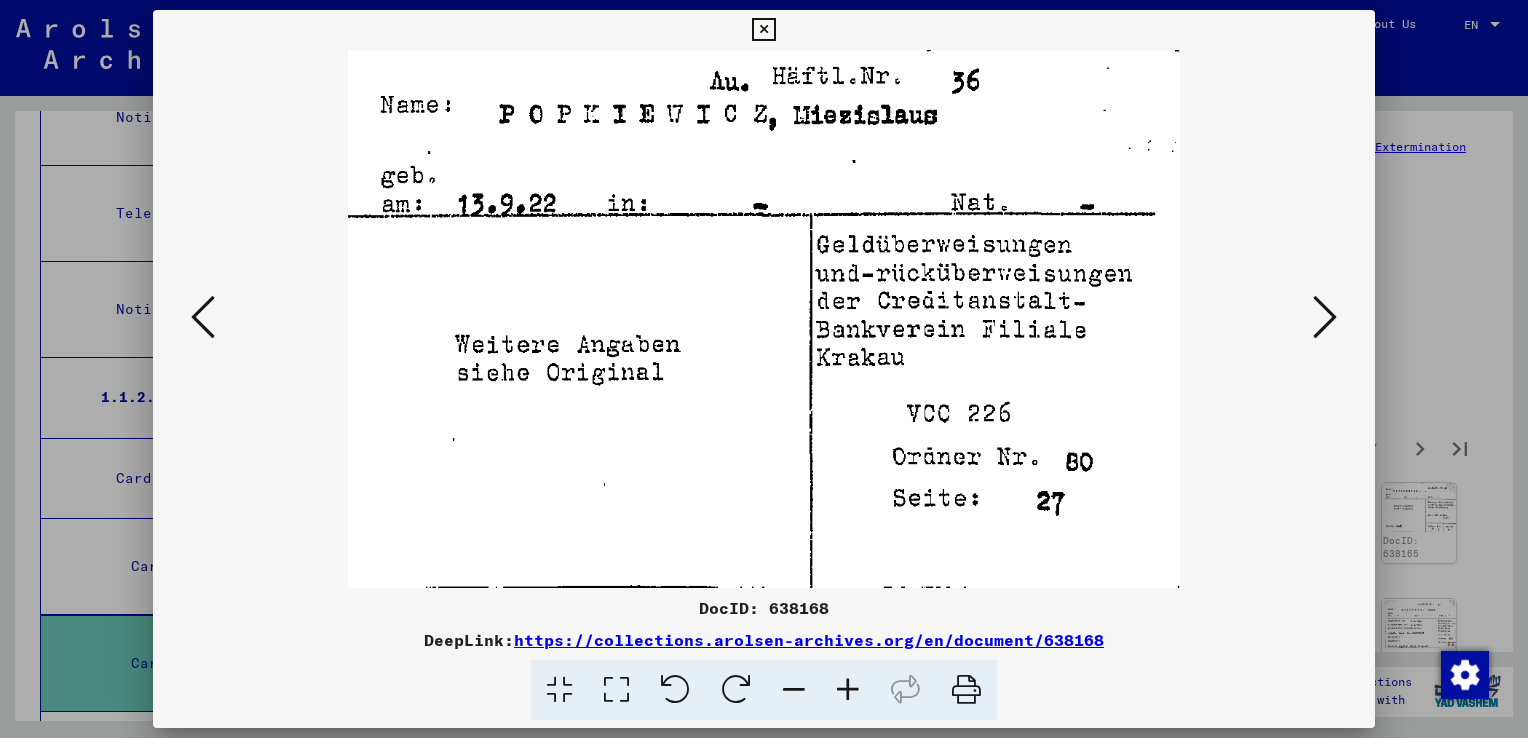 click at bounding box center [1325, 317] 